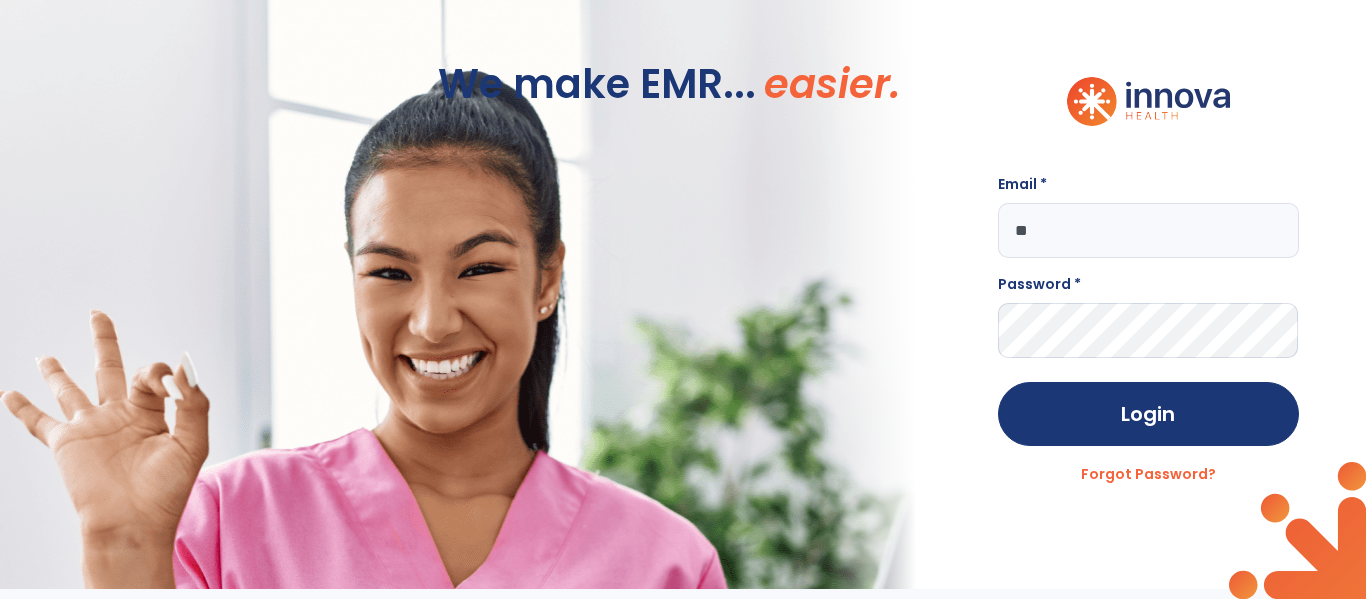 scroll, scrollTop: 0, scrollLeft: 0, axis: both 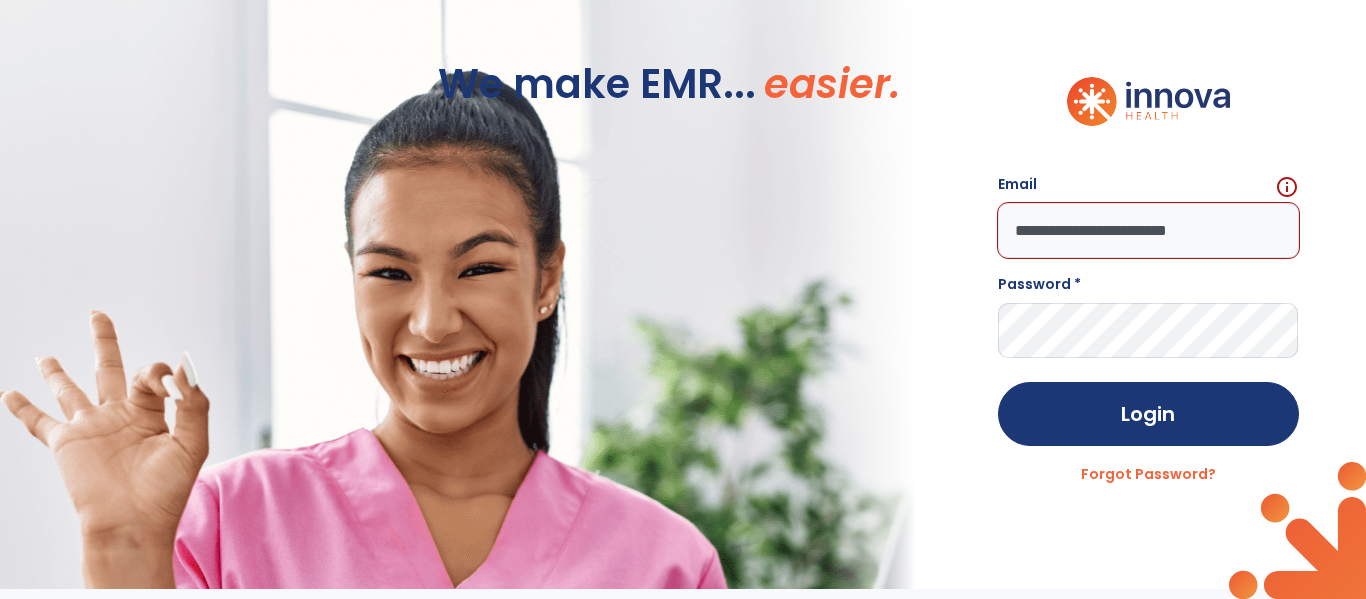 type on "**********" 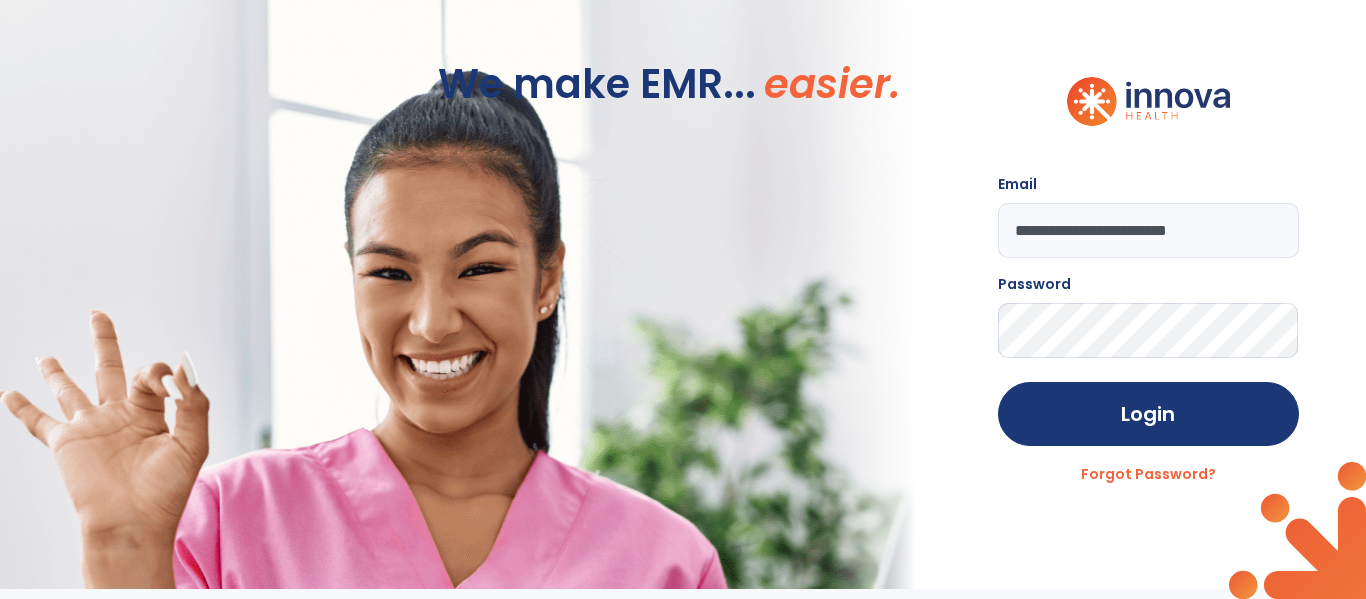 click on "Login" 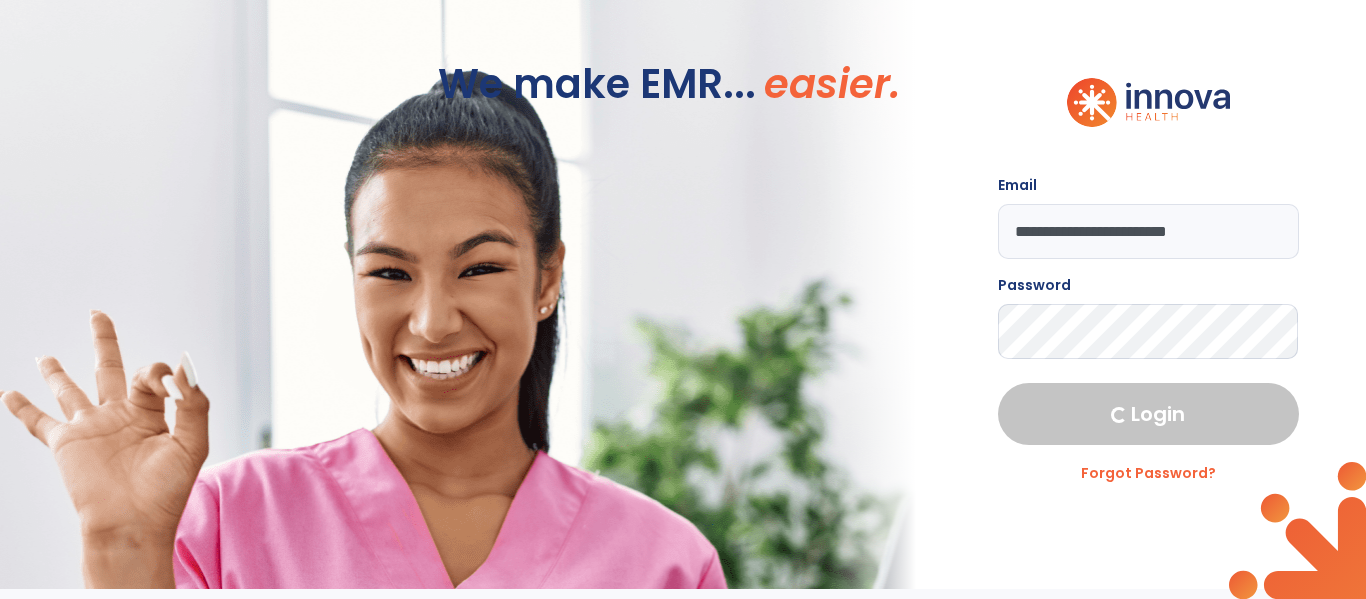 select on "****" 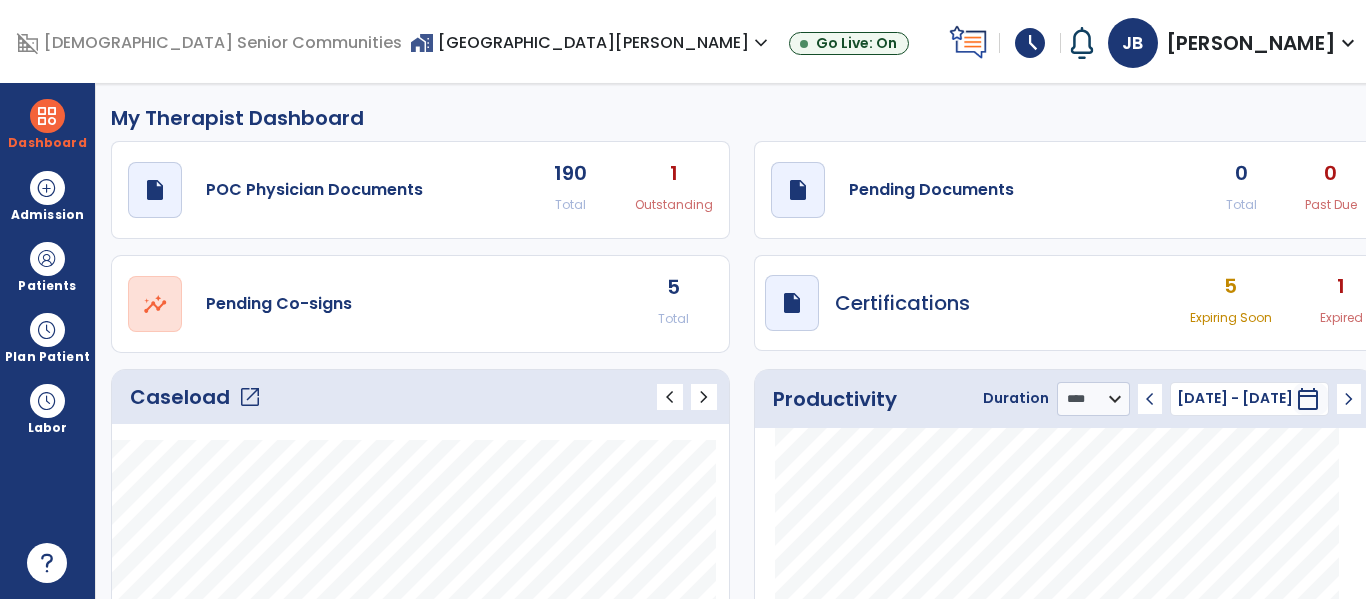 click on "draft   open_in_new  Pending Documents 0 Total 0 Past Due" 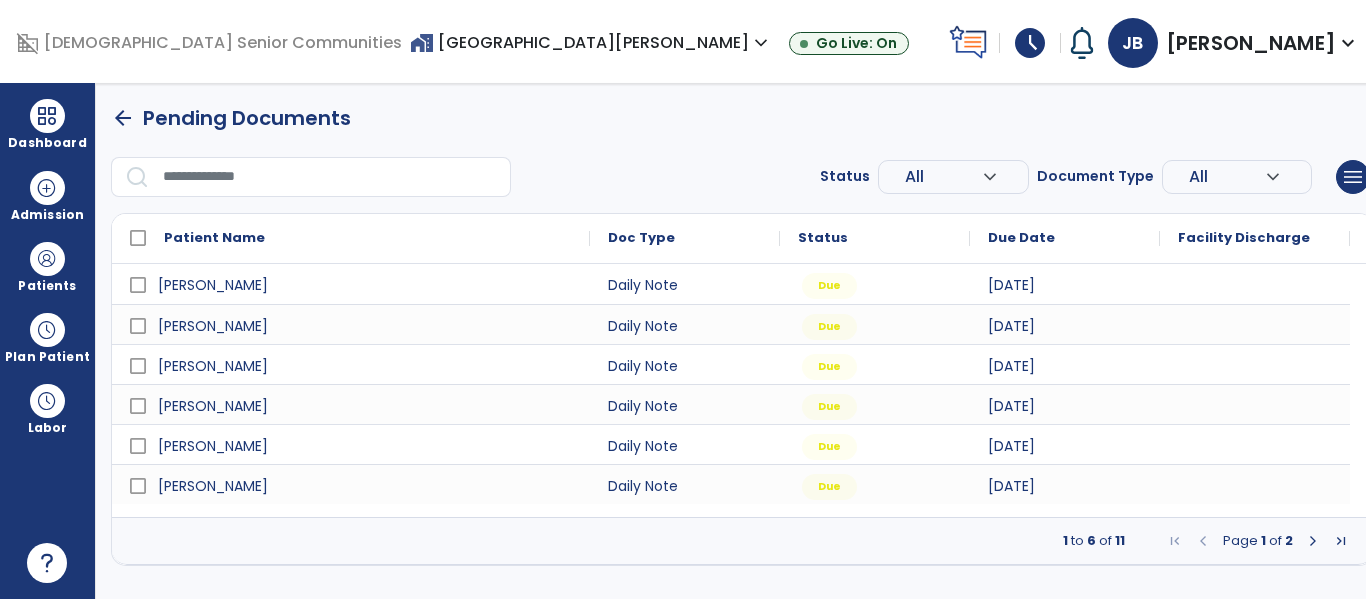click at bounding box center (1313, 541) 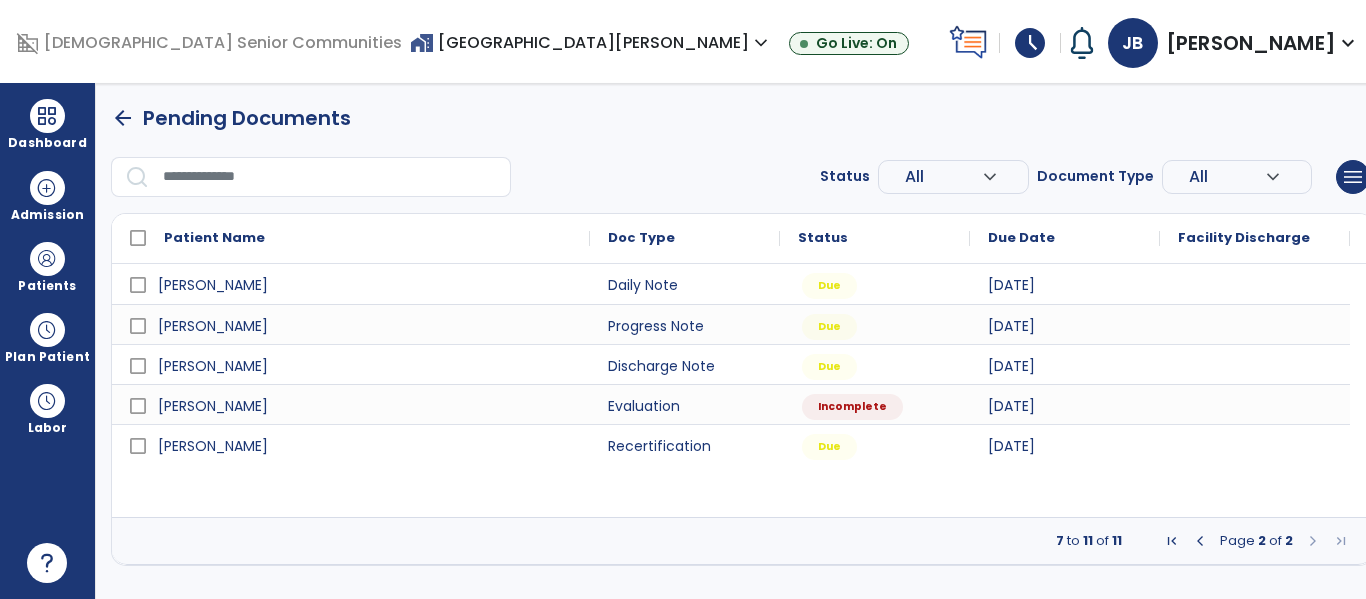 click at bounding box center (1200, 541) 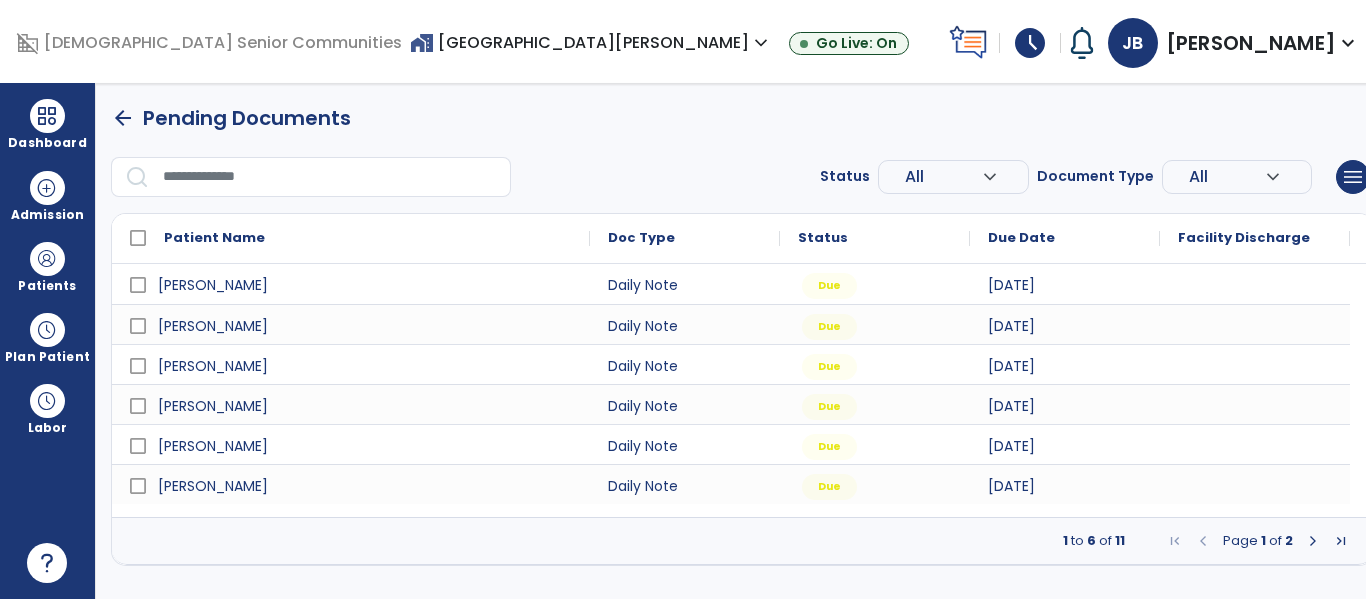 click at bounding box center [1255, 284] 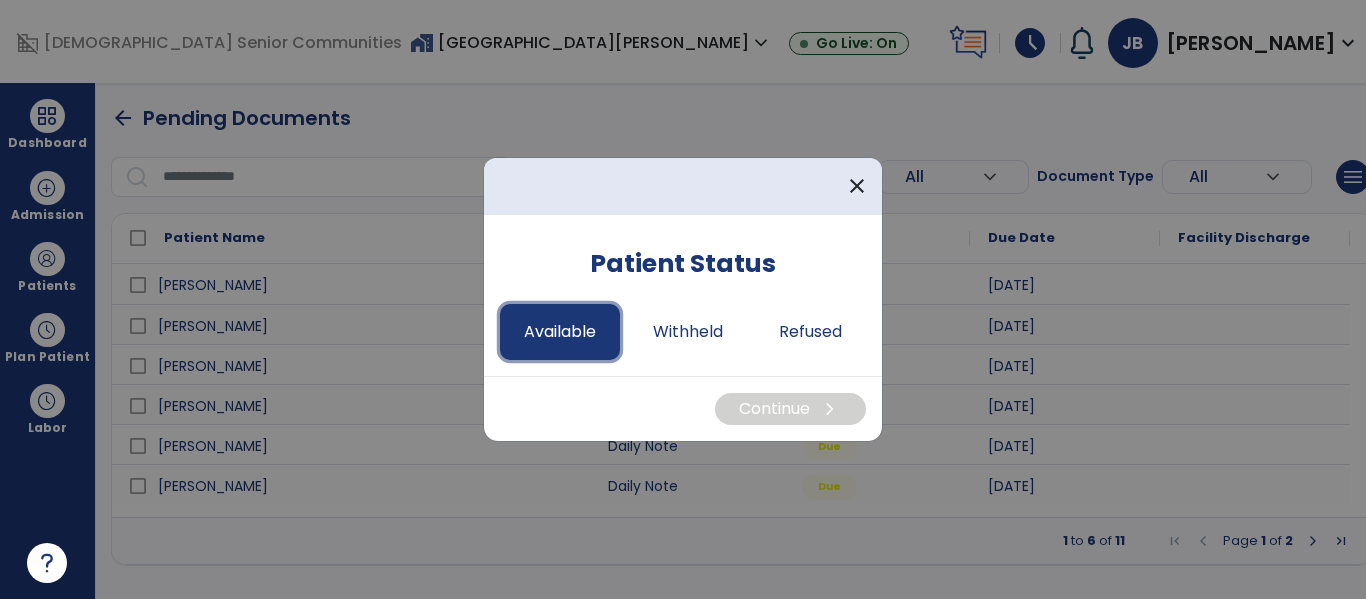 click on "Available" at bounding box center [560, 332] 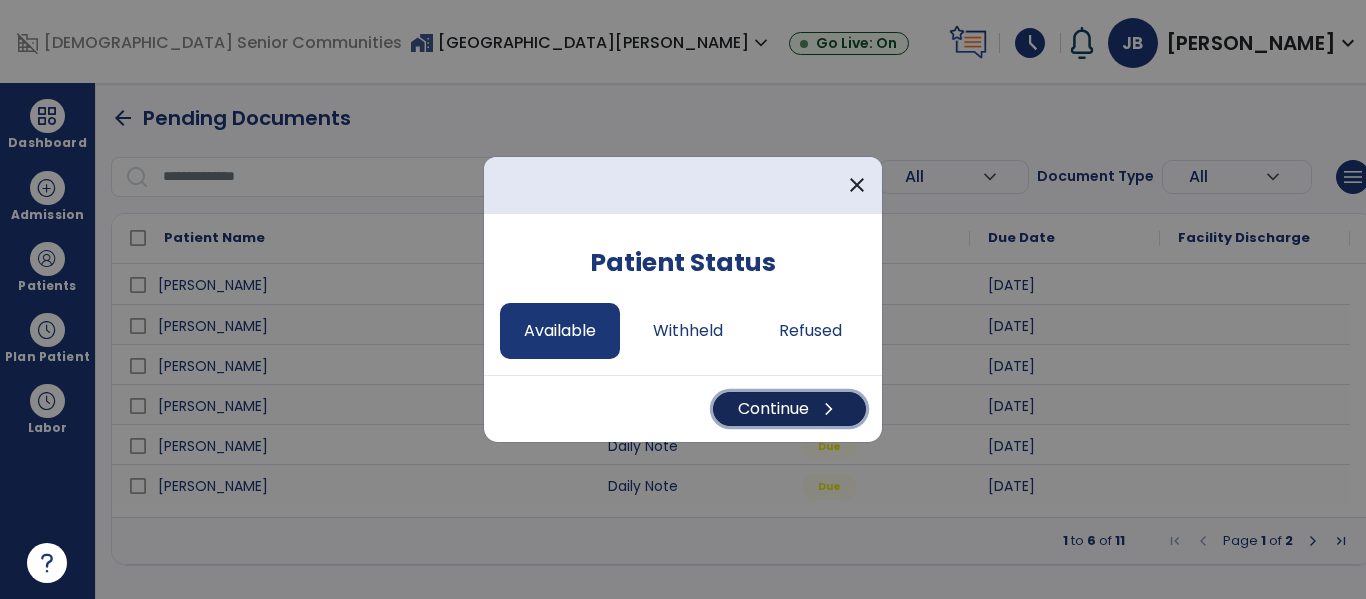 click on "Continue   chevron_right" at bounding box center [789, 409] 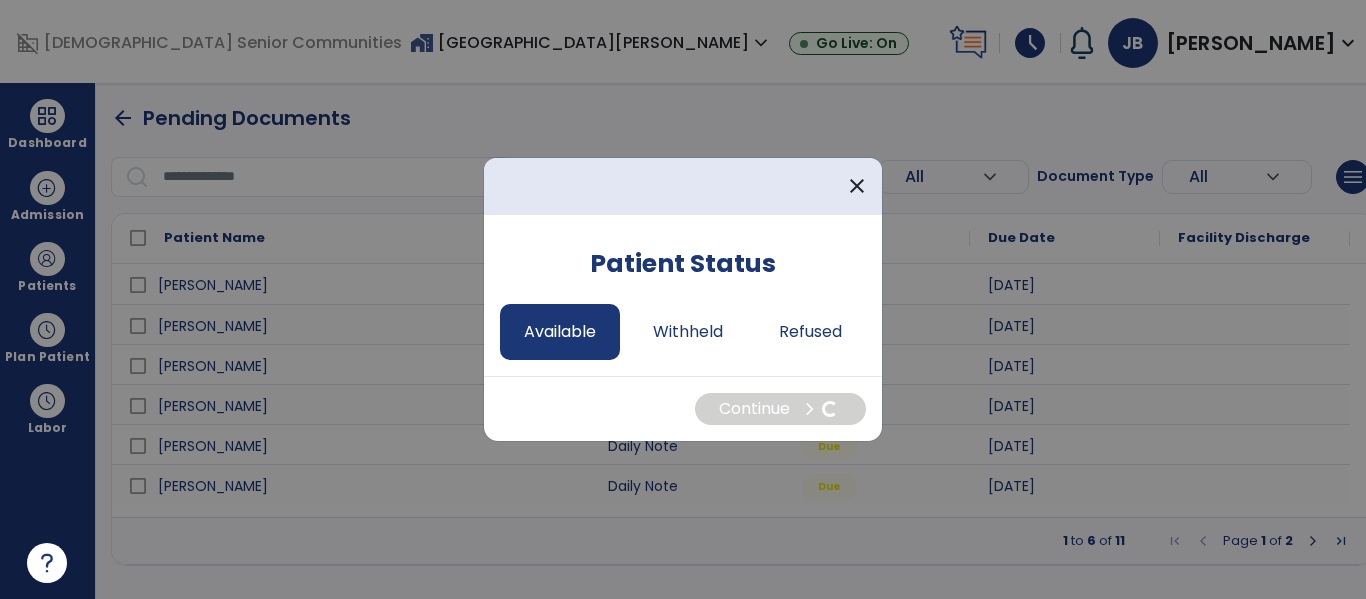 select on "*" 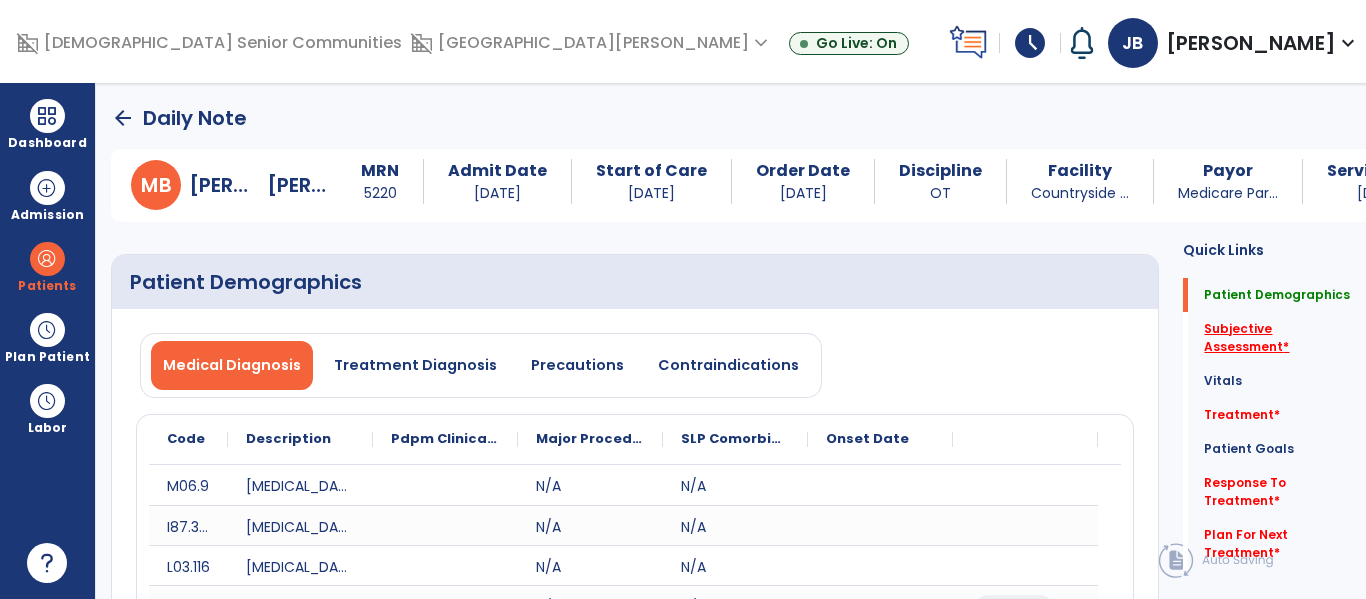click on "Subjective Assessment   *" 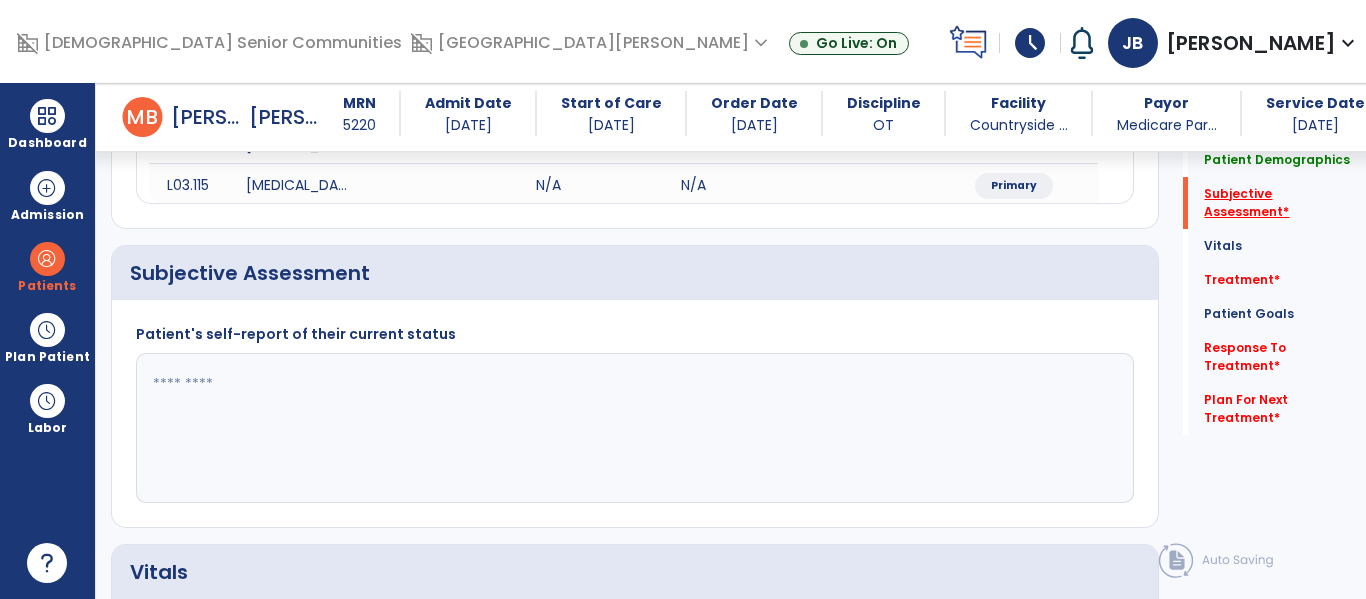 scroll, scrollTop: 467, scrollLeft: 0, axis: vertical 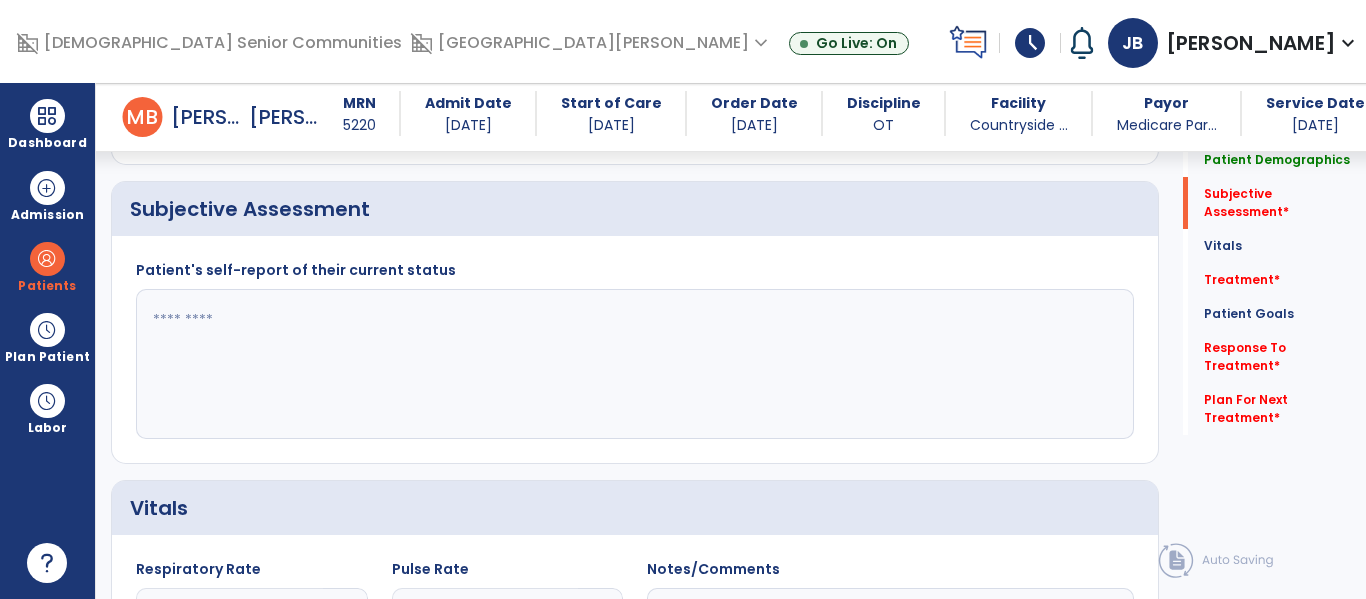click 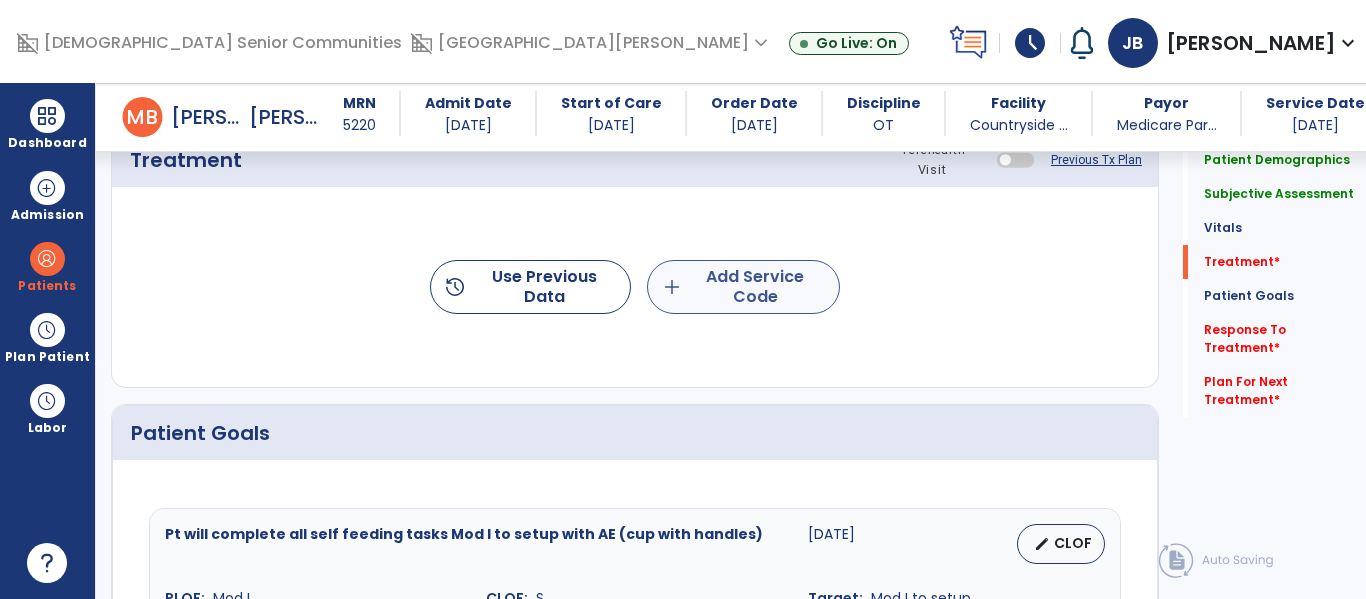 type on "**********" 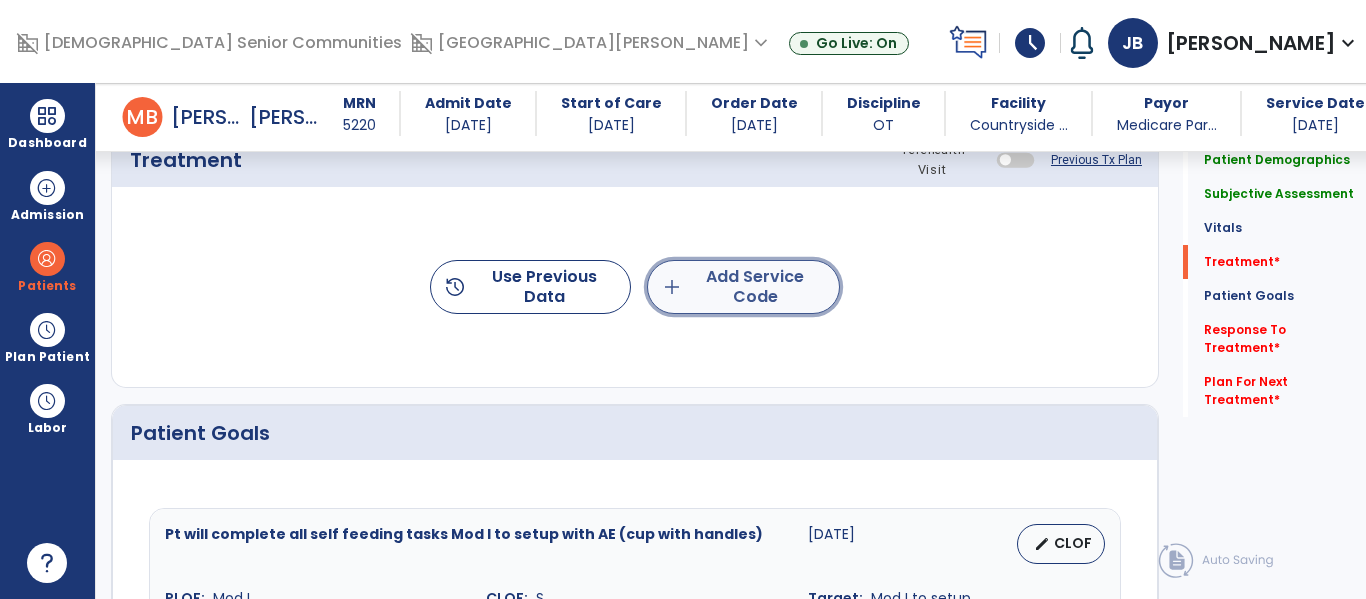 click on "add  Add Service Code" 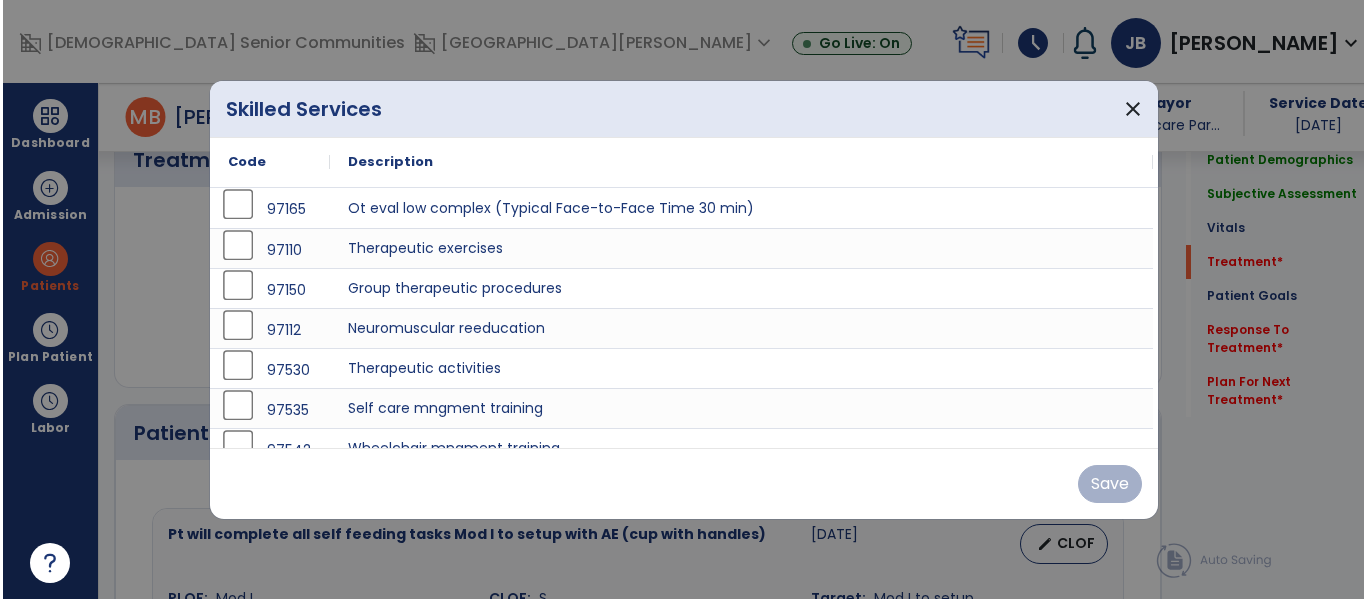 scroll, scrollTop: 1237, scrollLeft: 0, axis: vertical 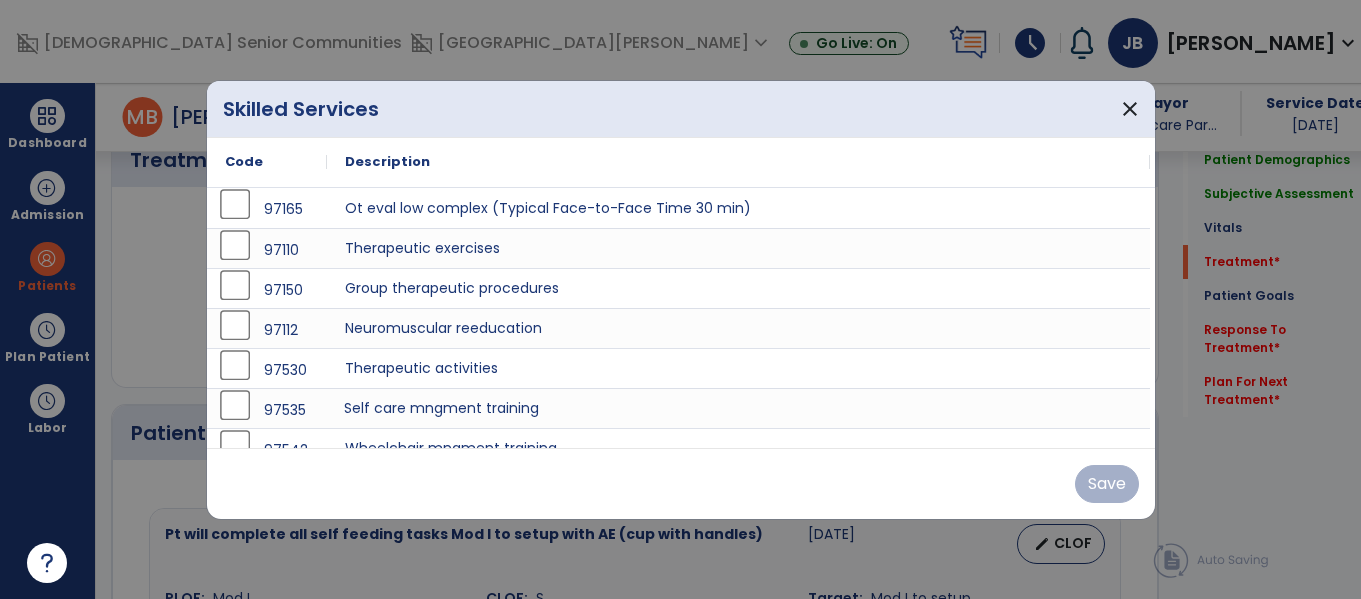 click on "Self care mngment training" at bounding box center (738, 408) 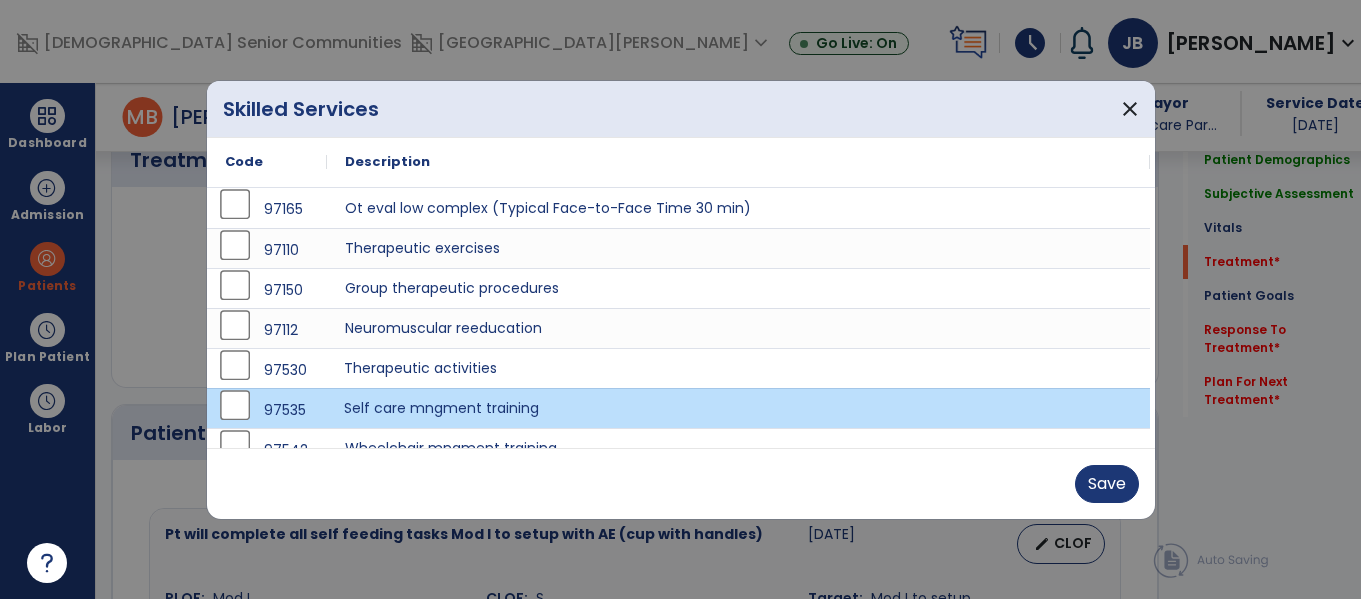 click on "Therapeutic activities" at bounding box center [738, 368] 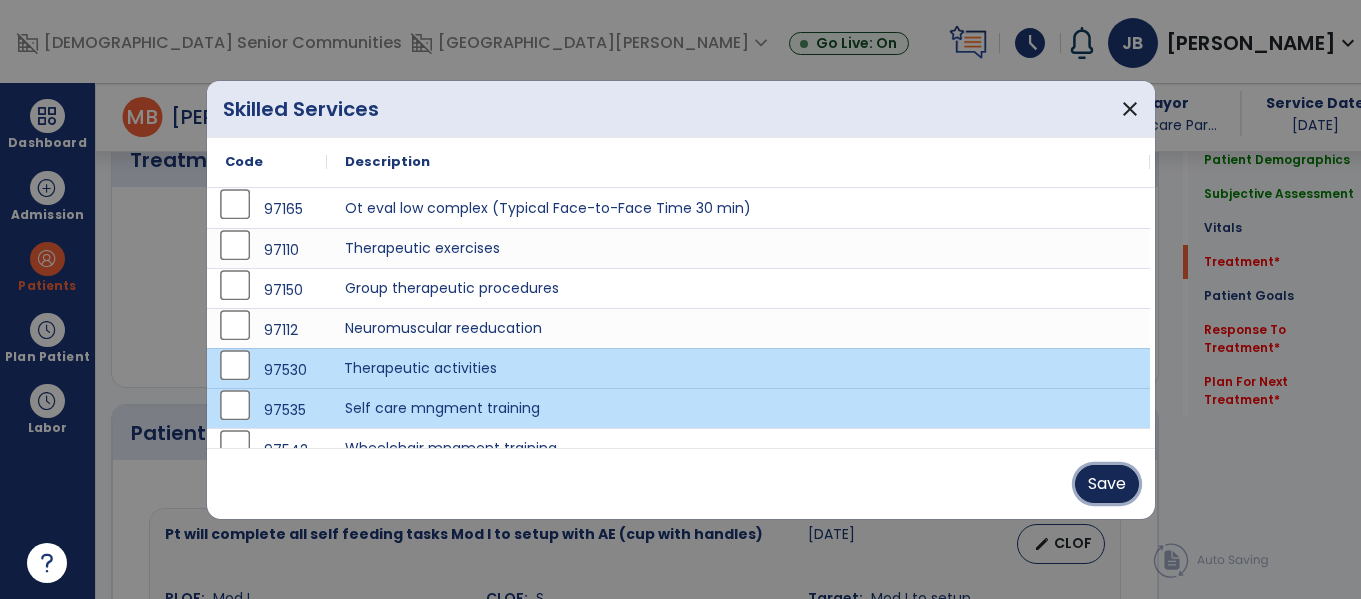 click on "Save" at bounding box center [1107, 484] 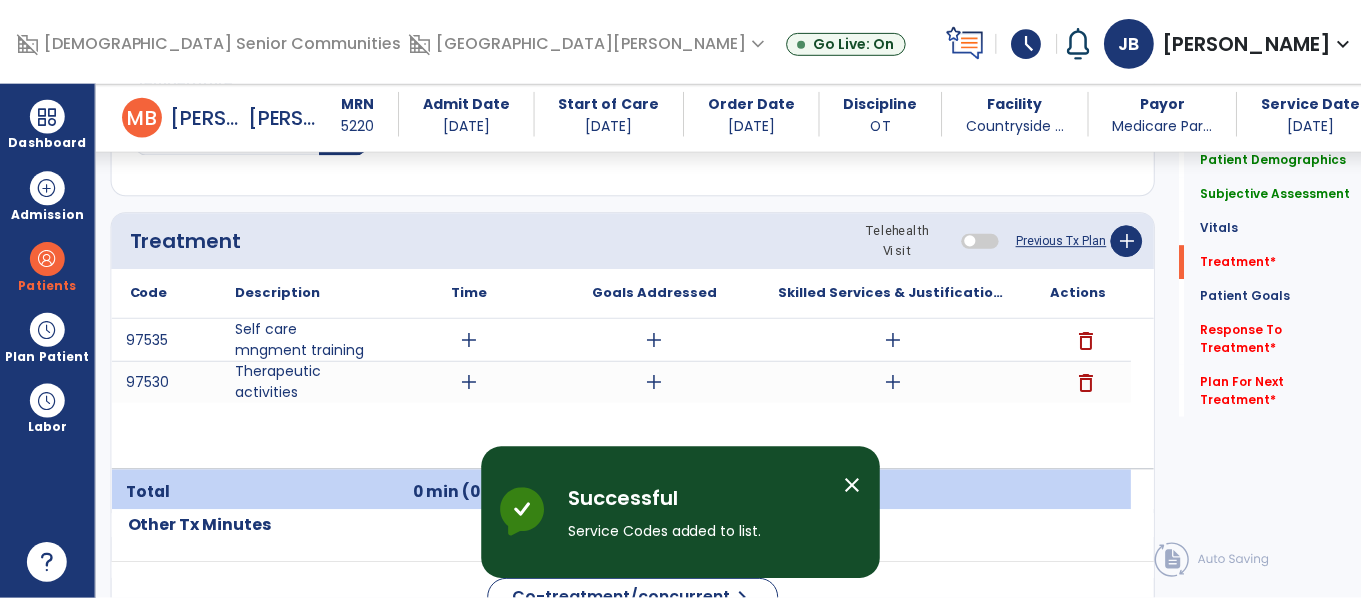 scroll, scrollTop: 1136, scrollLeft: 0, axis: vertical 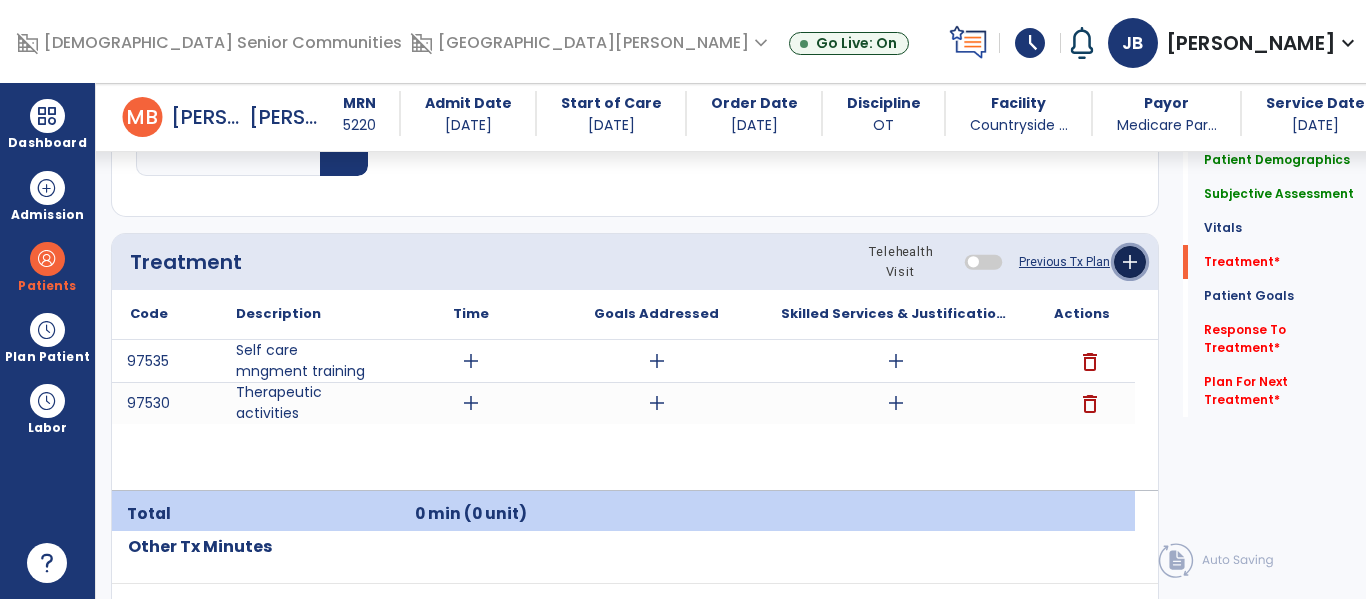 click on "add" 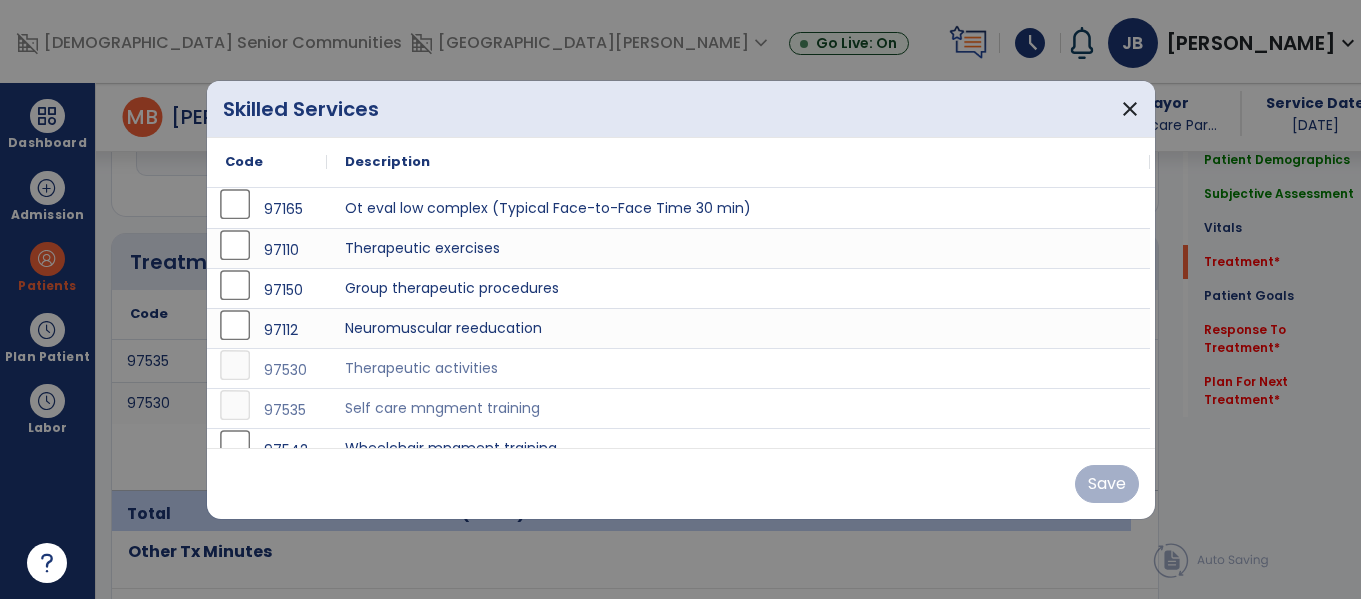 scroll, scrollTop: 1136, scrollLeft: 0, axis: vertical 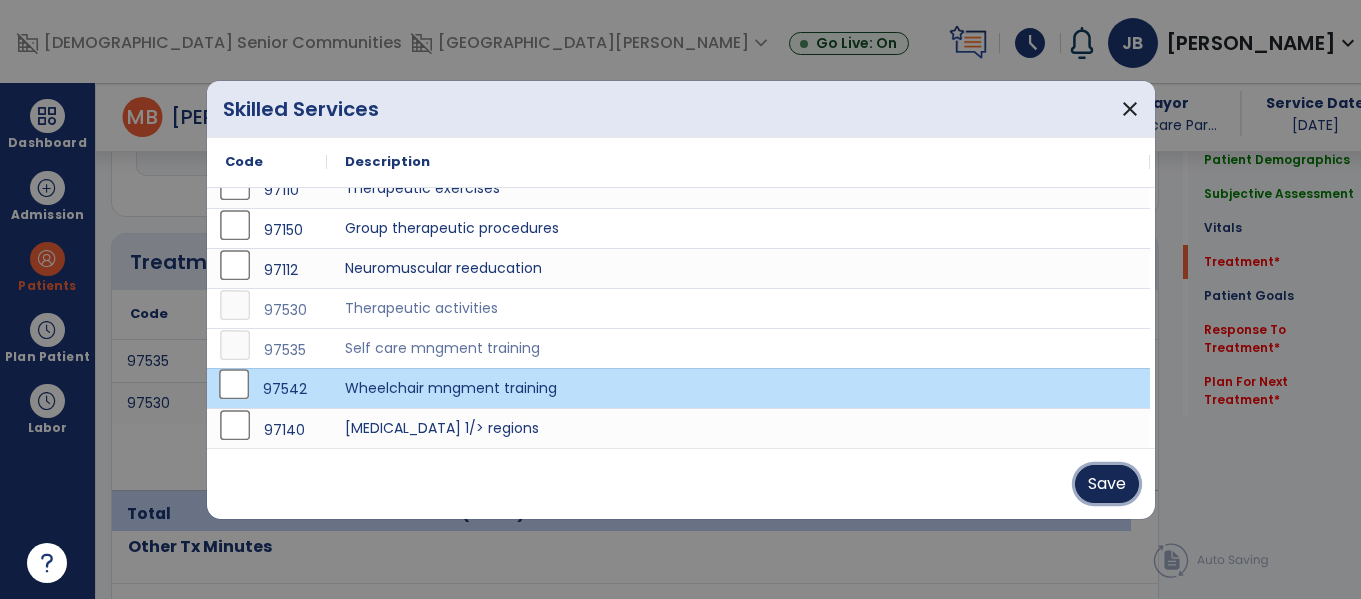 click on "Save" at bounding box center [1107, 484] 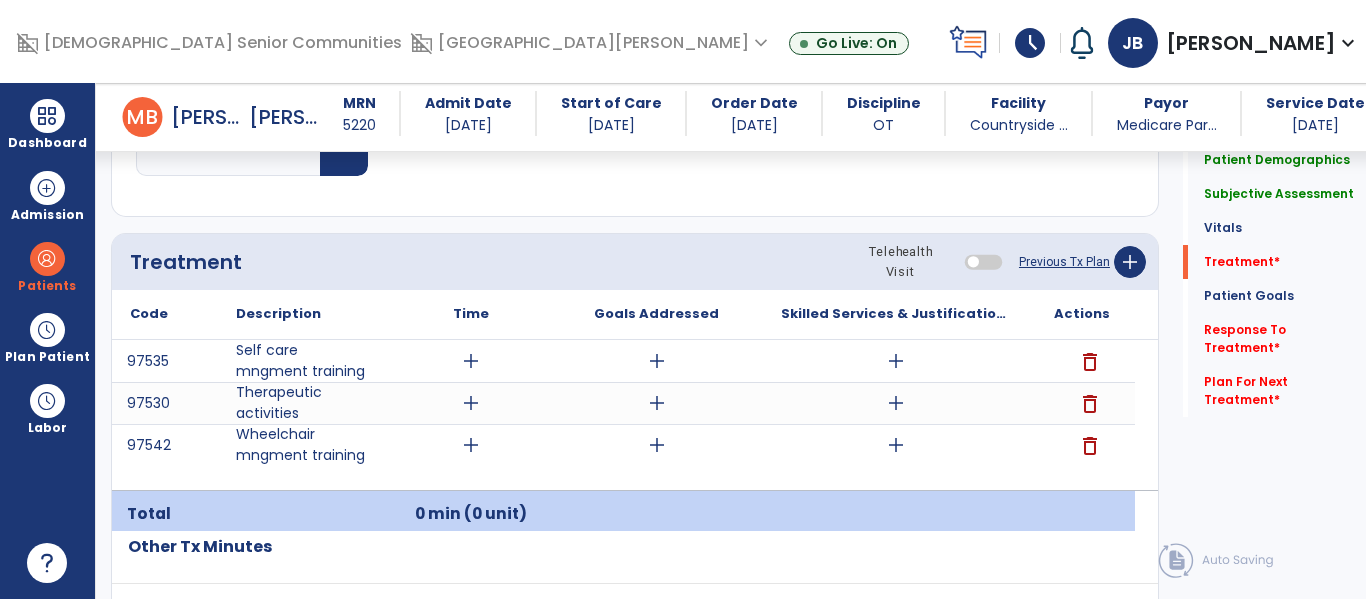click on "add" at bounding box center (471, 361) 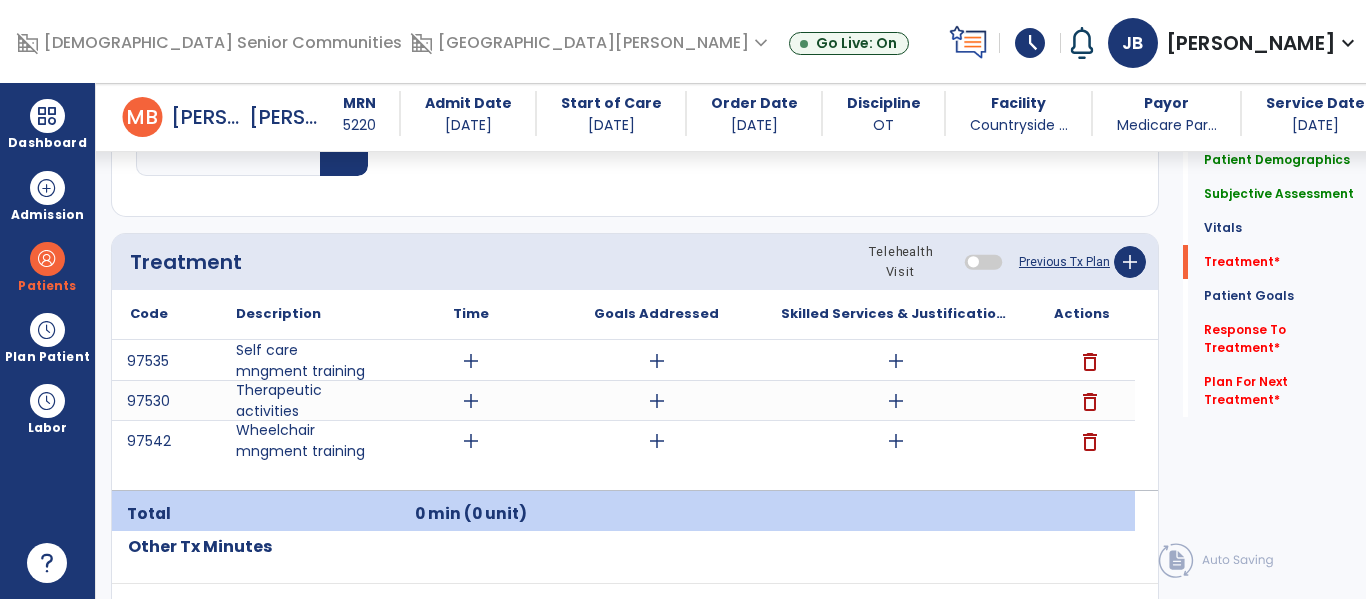 click on "add" at bounding box center (471, 361) 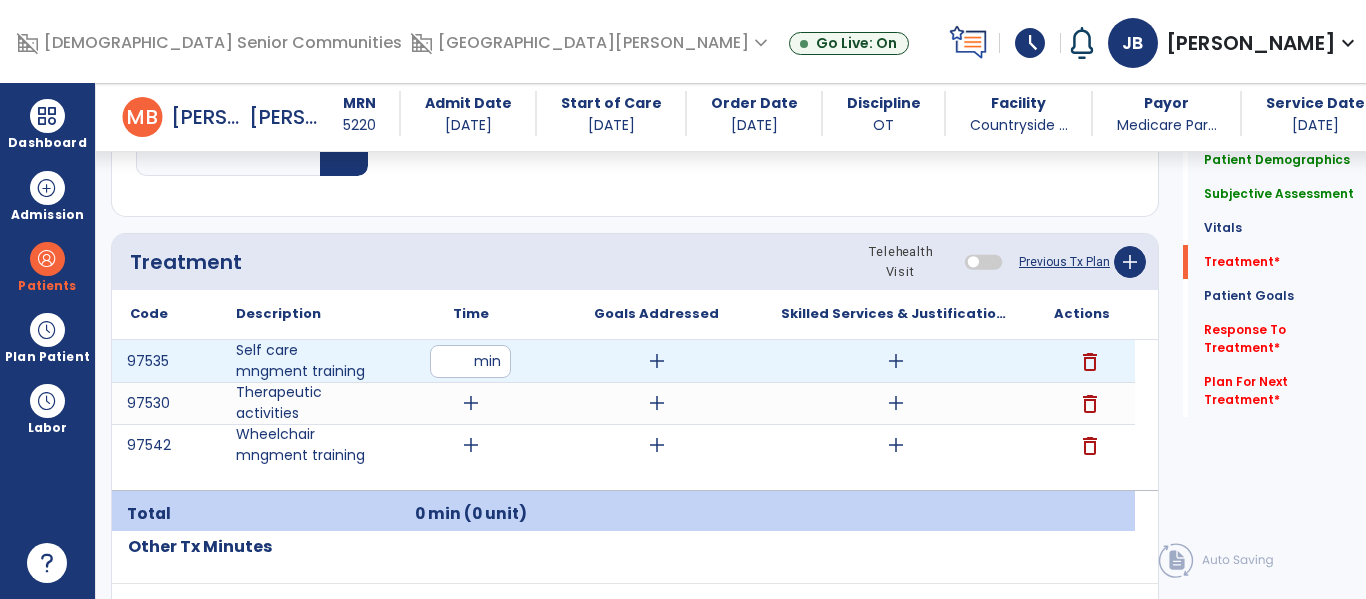 type on "*" 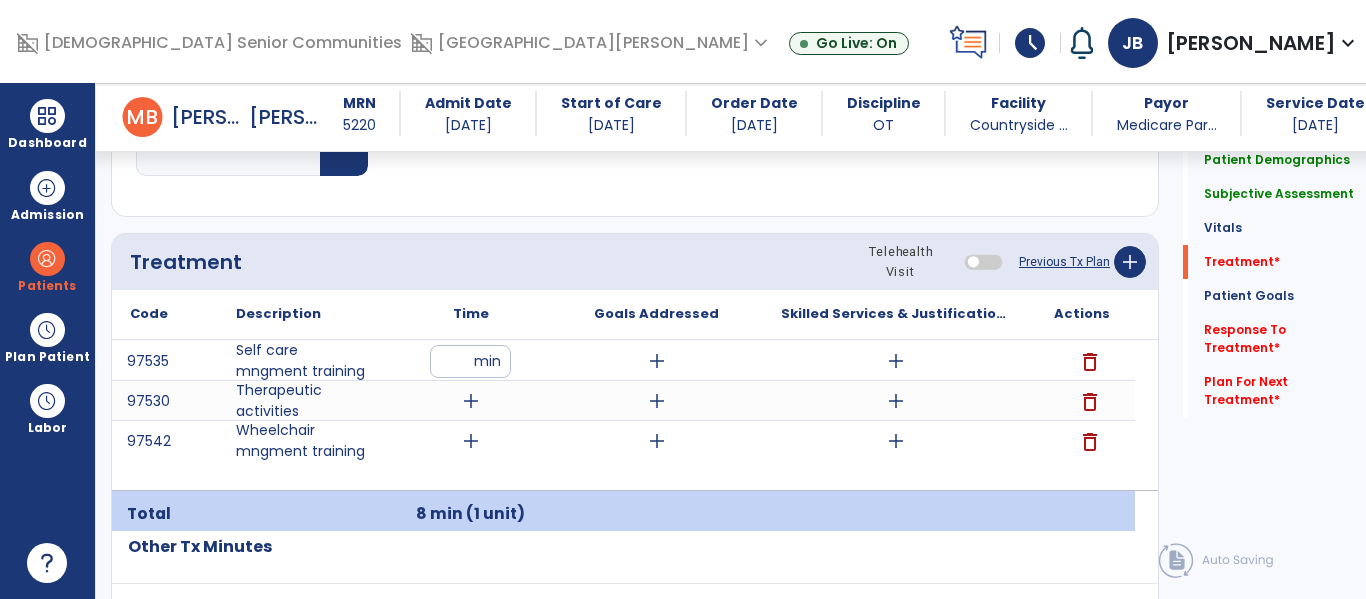 click on "add" at bounding box center (471, 401) 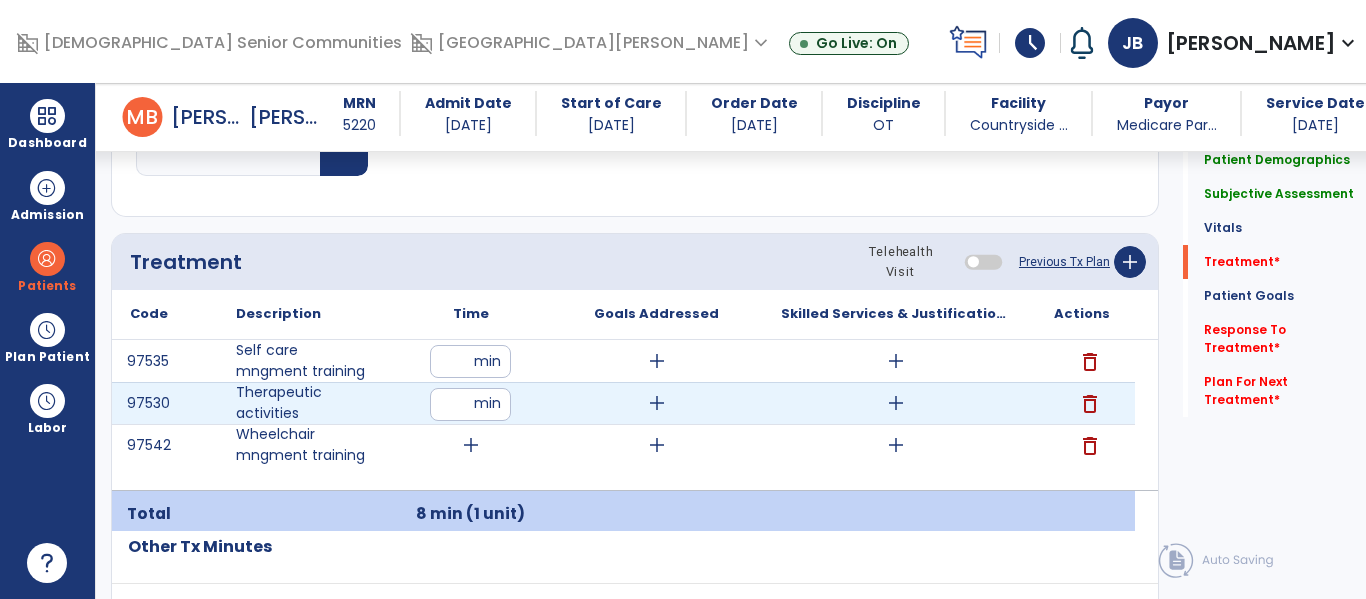 type on "**" 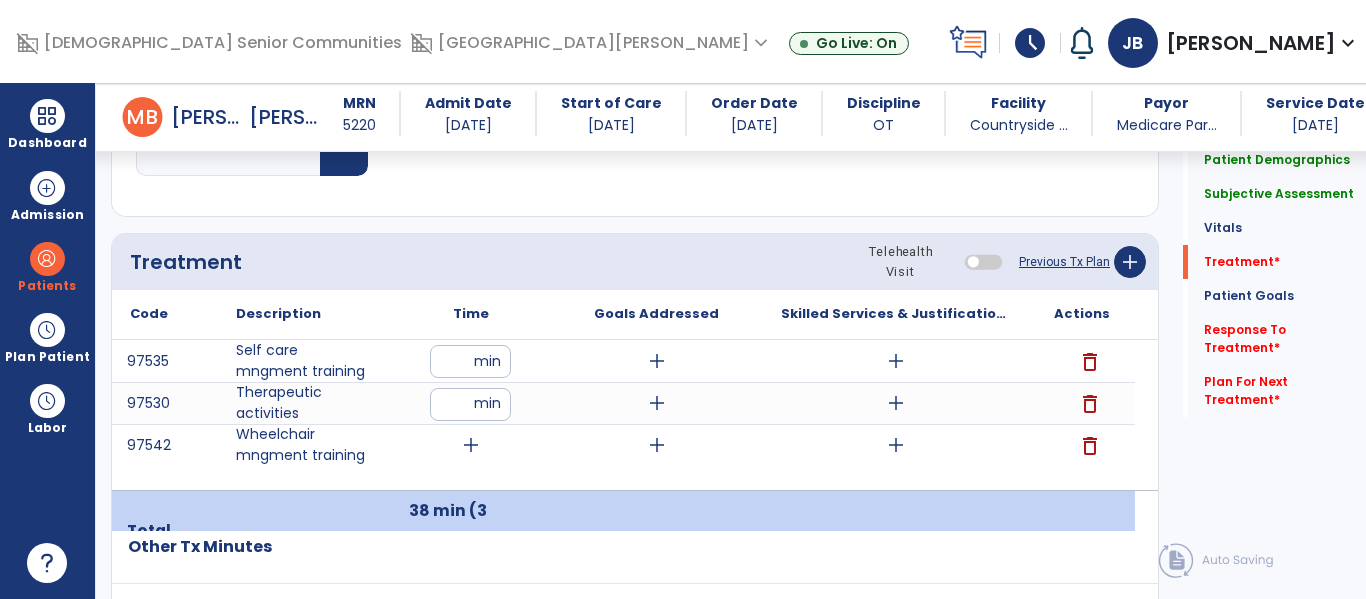 click on "add" at bounding box center [471, 445] 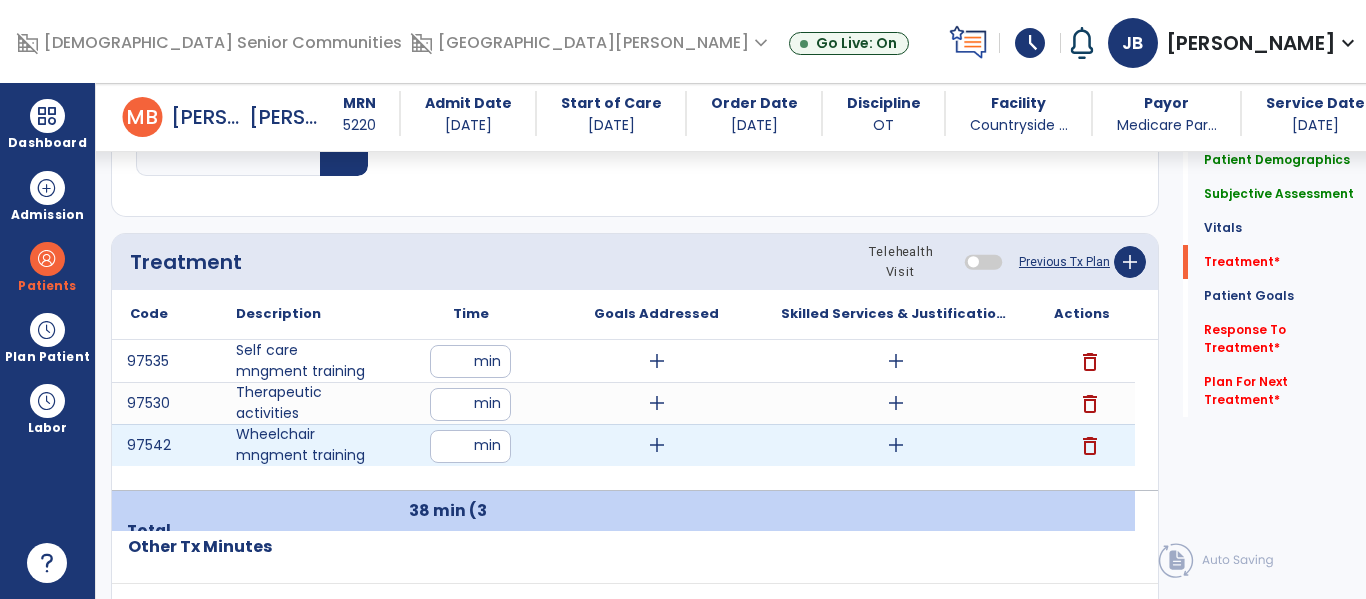 type on "**" 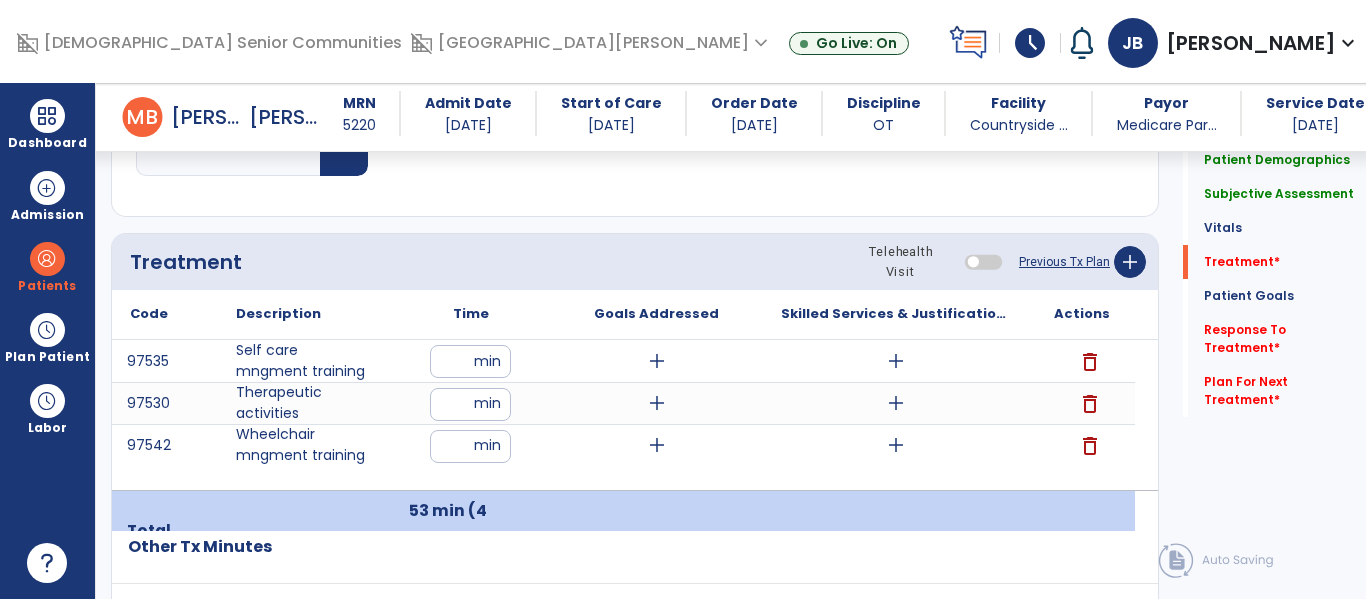 click on "add" at bounding box center (896, 361) 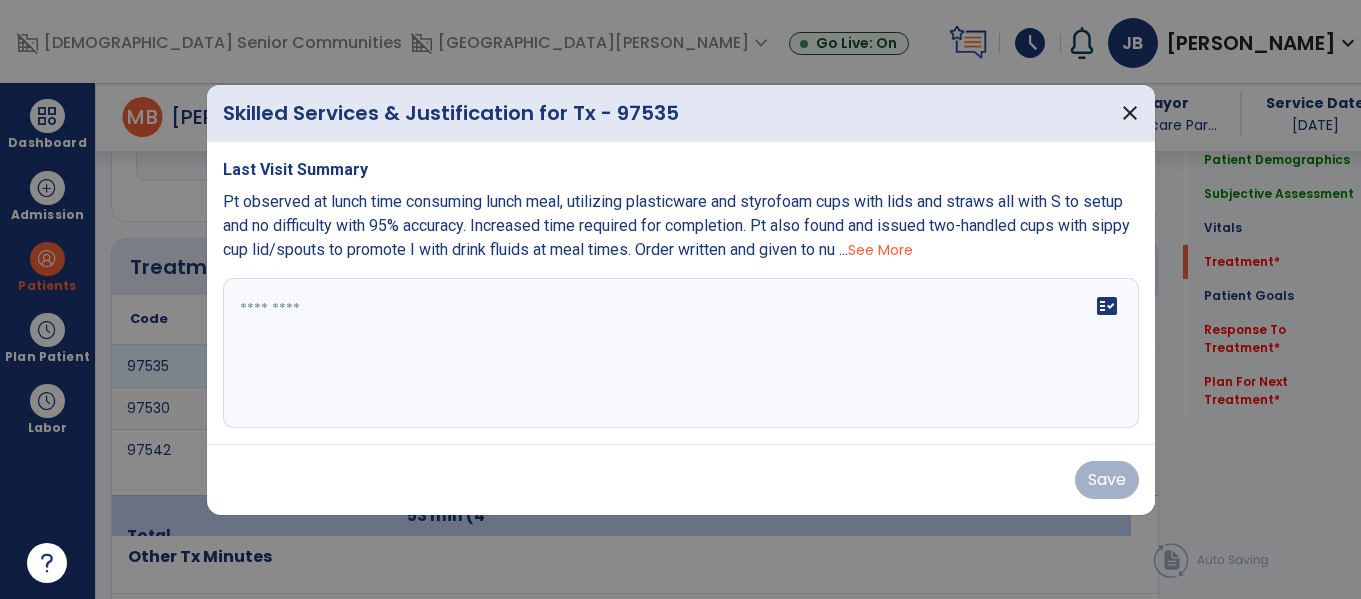scroll, scrollTop: 1136, scrollLeft: 0, axis: vertical 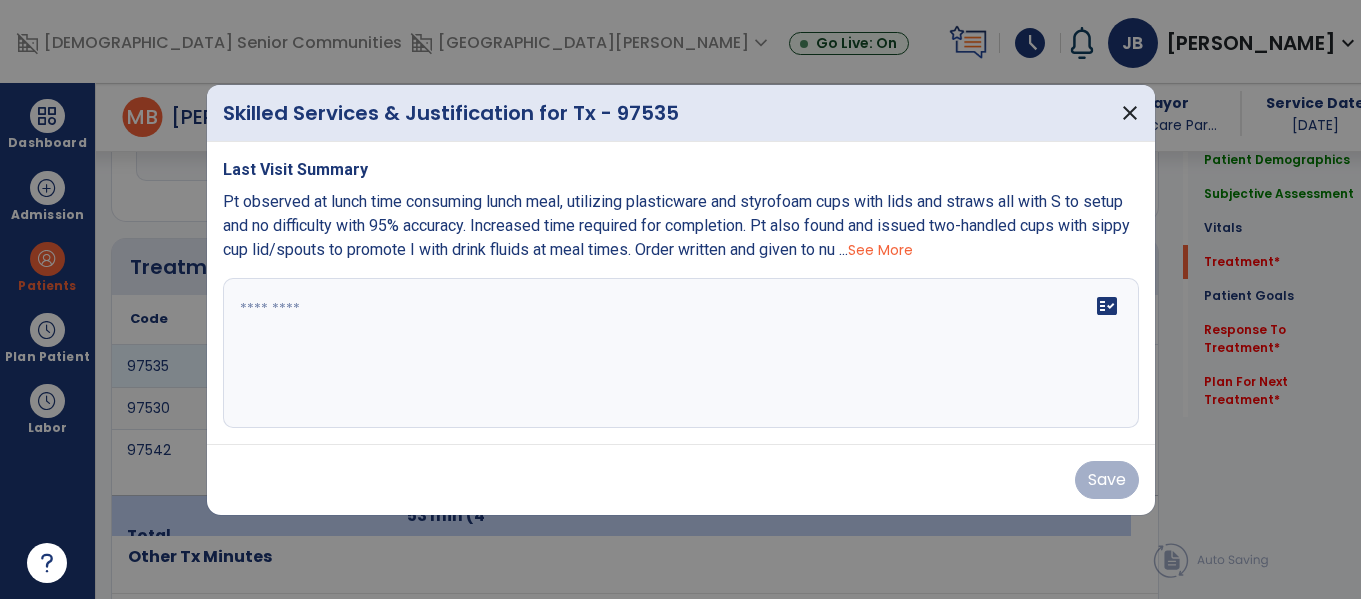 click at bounding box center [681, 353] 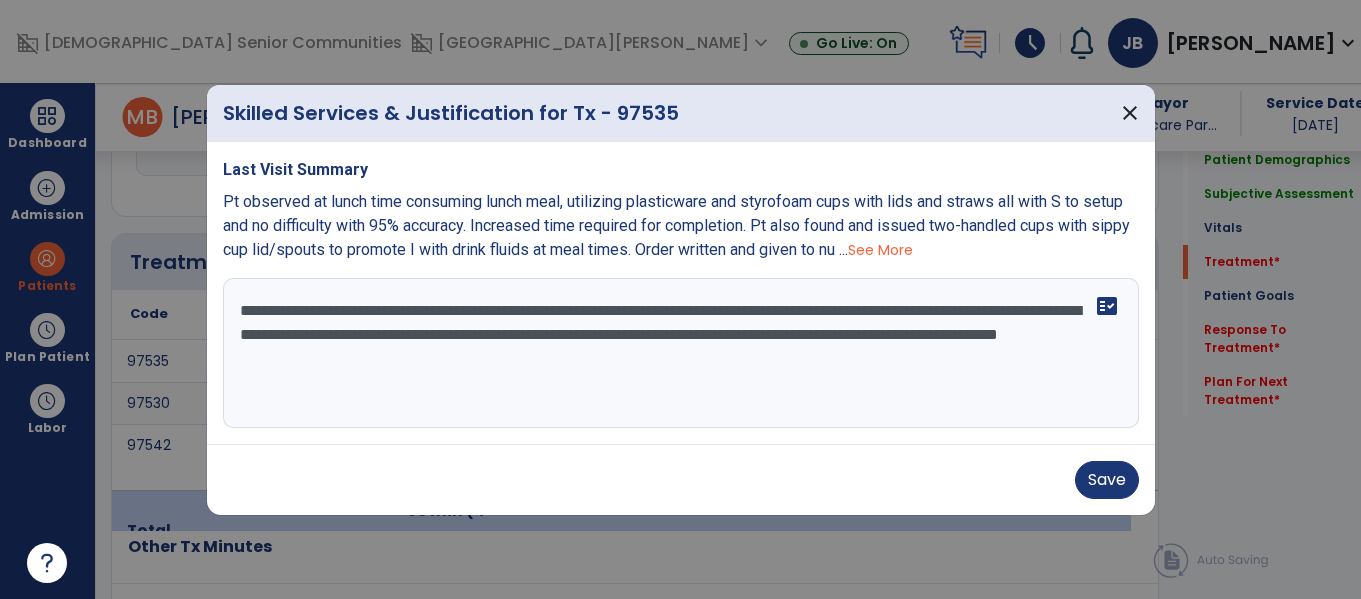 click on "**********" at bounding box center [681, 353] 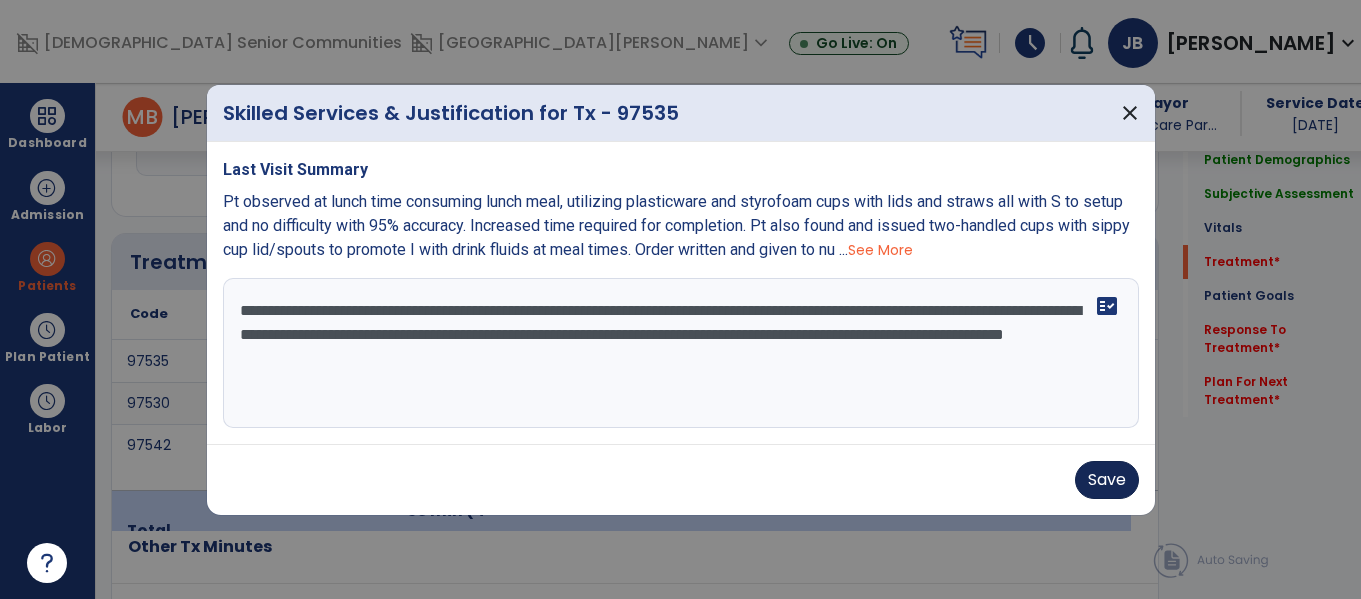 type on "**********" 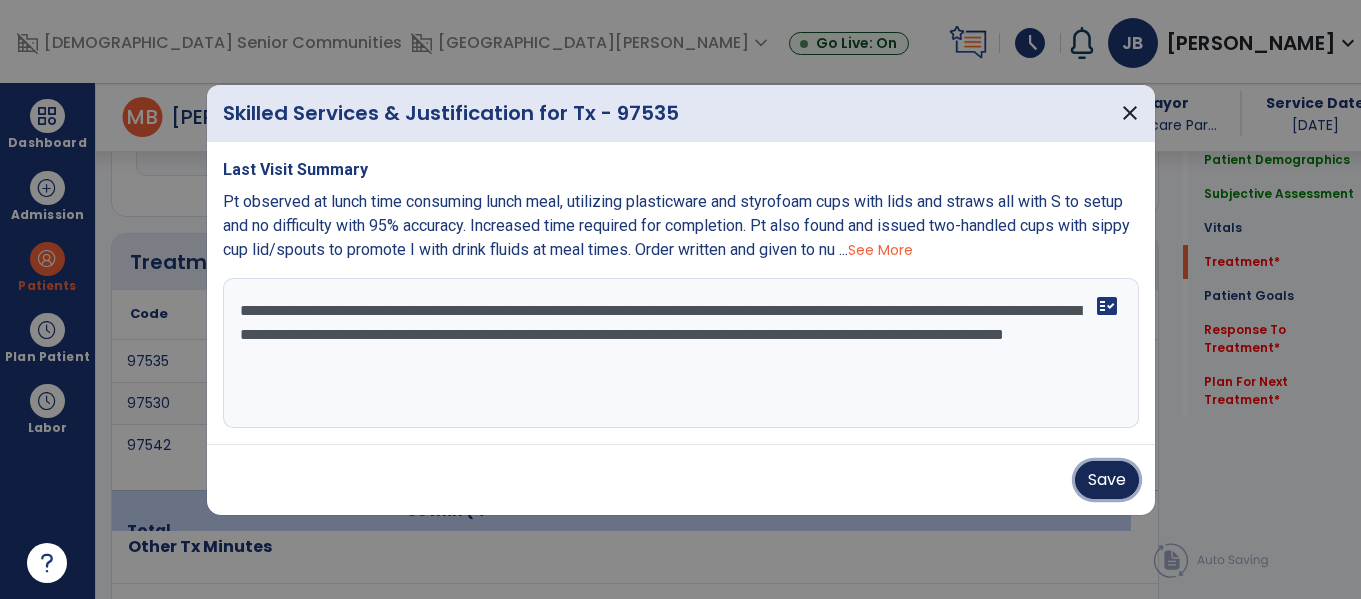click on "Save" at bounding box center [1107, 480] 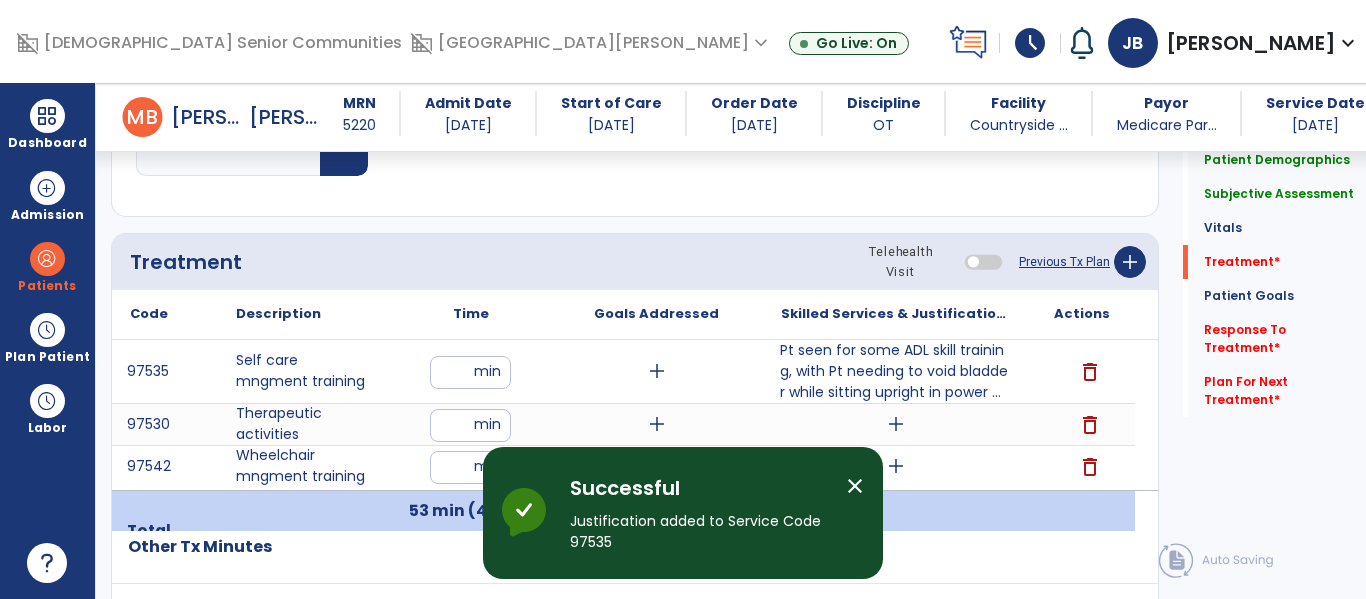 click on "add" at bounding box center (896, 466) 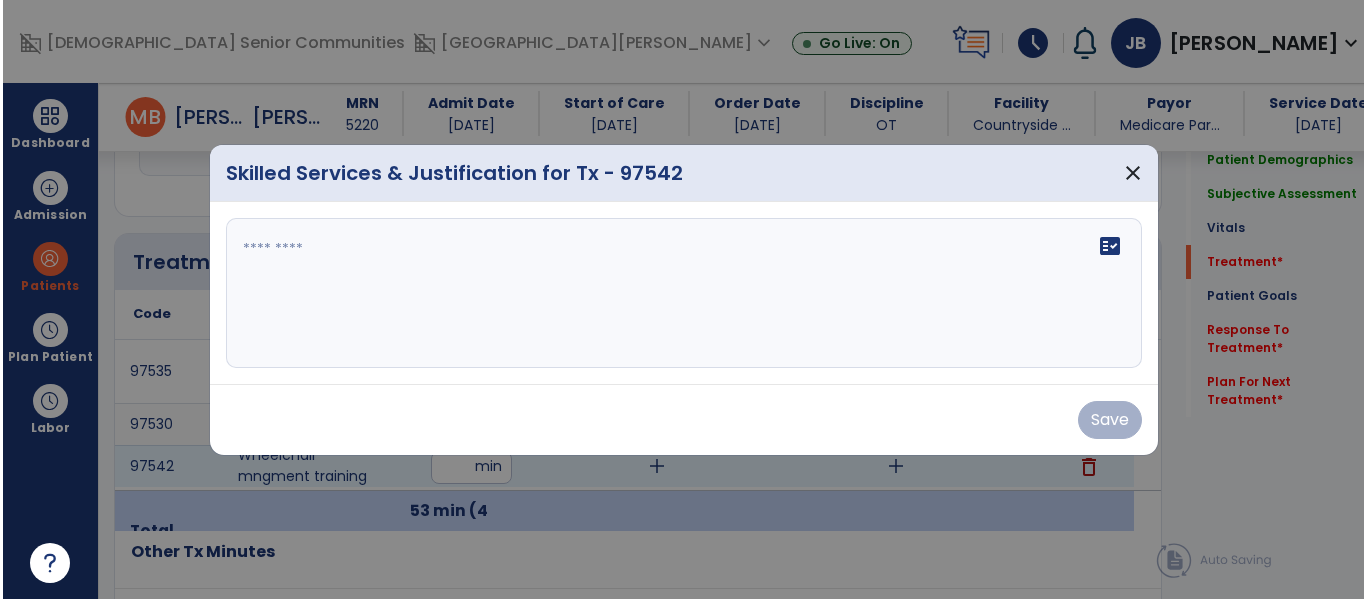 scroll, scrollTop: 1136, scrollLeft: 0, axis: vertical 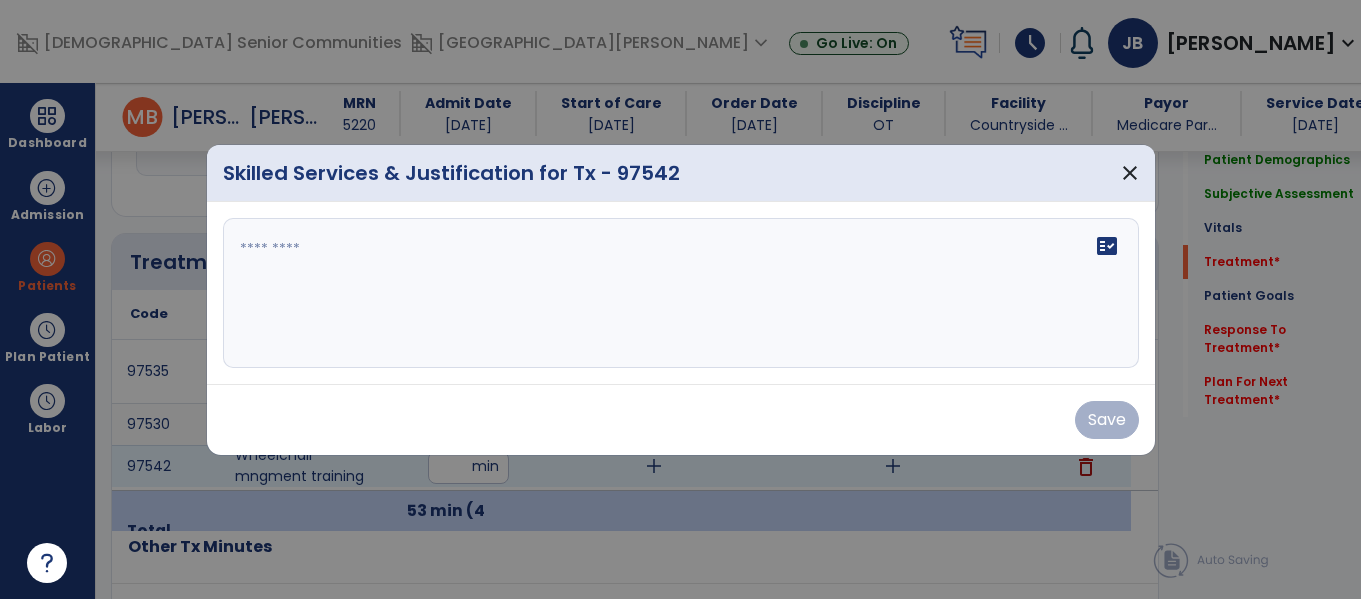 click at bounding box center (681, 293) 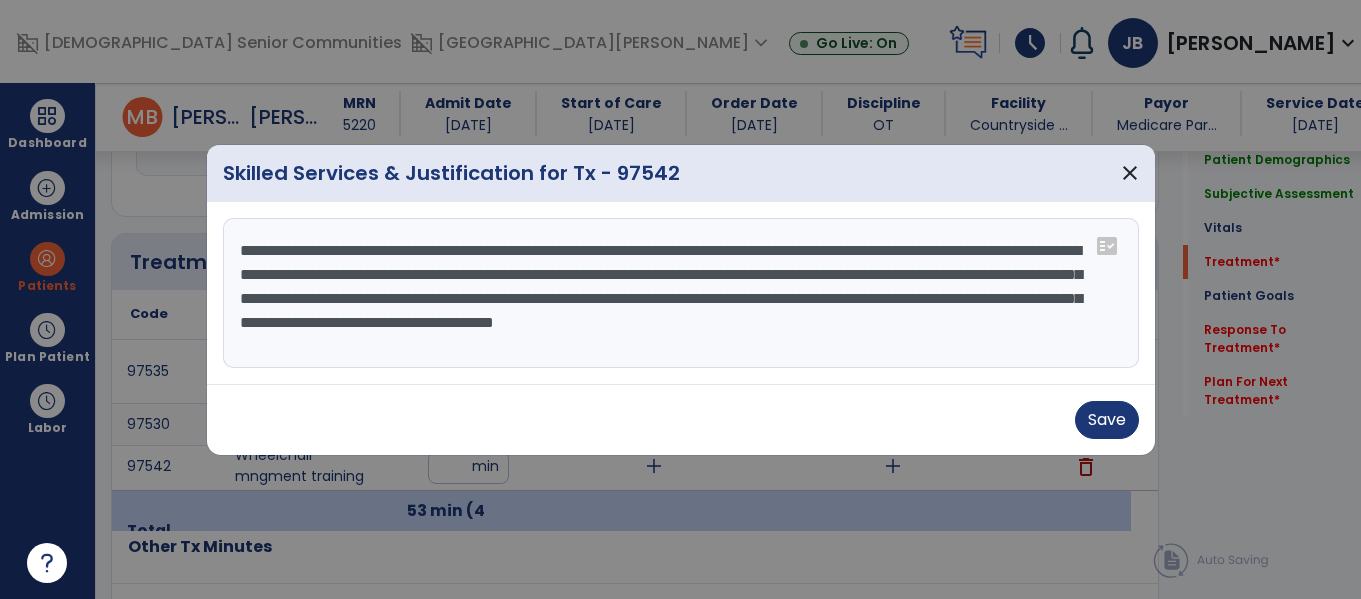 click on "**********" at bounding box center [681, 293] 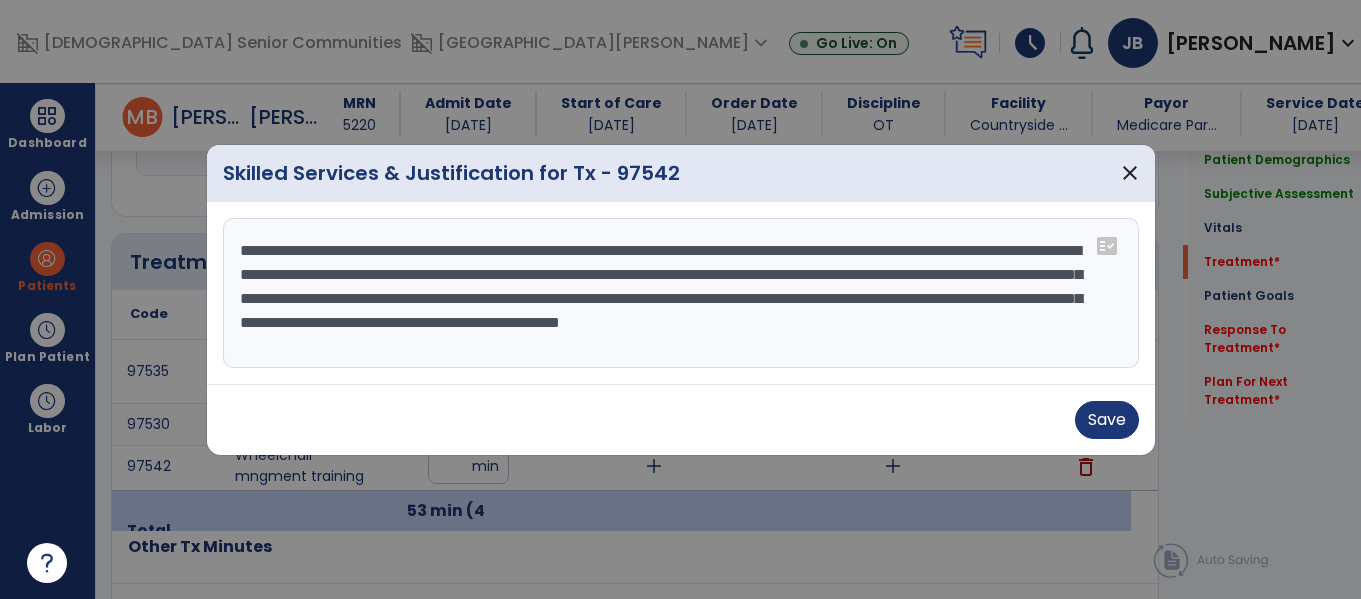 click on "**********" at bounding box center (681, 293) 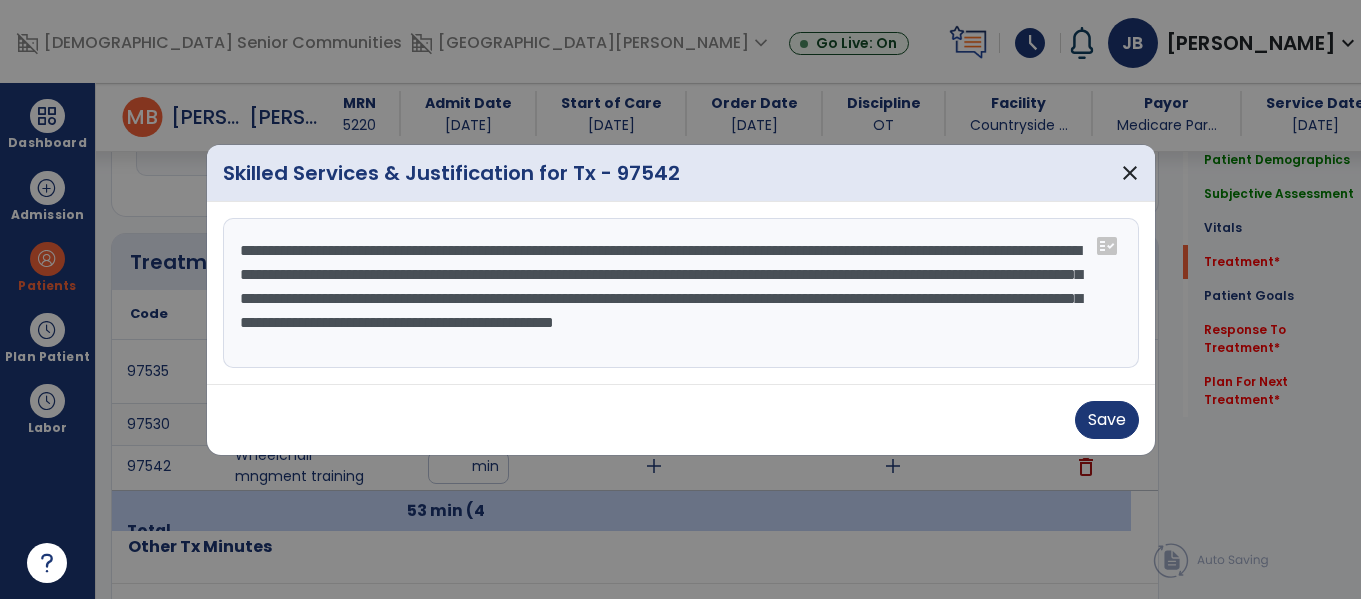 click on "**********" at bounding box center (681, 293) 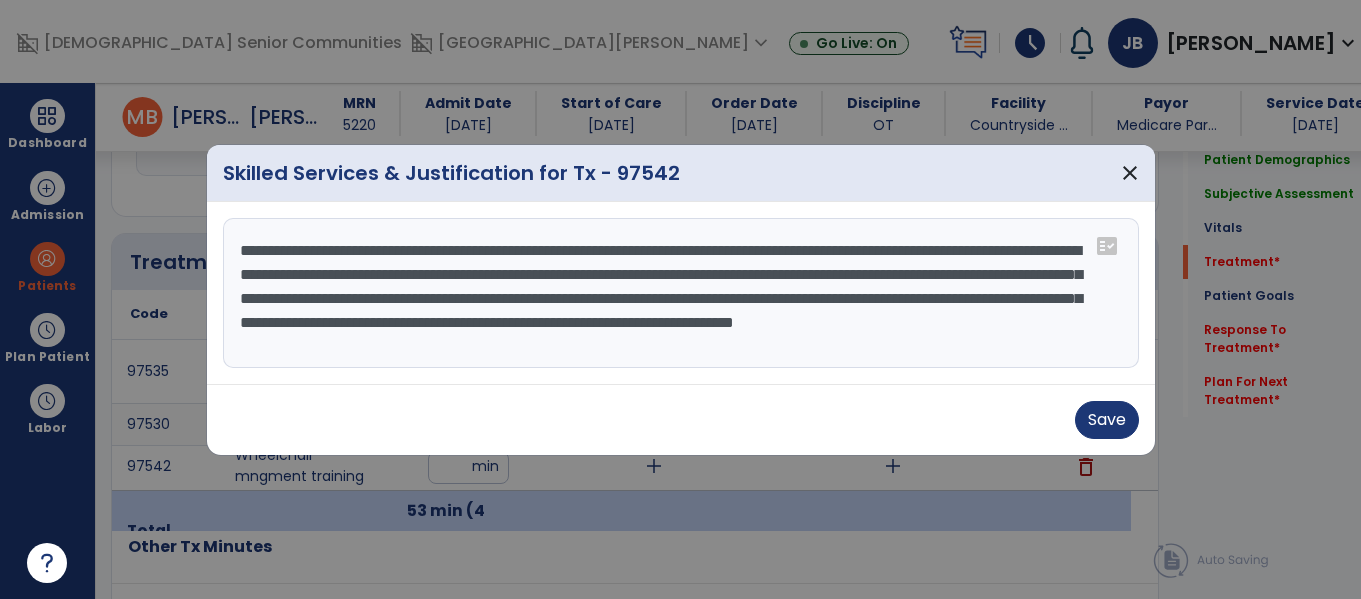 click on "**********" at bounding box center (681, 293) 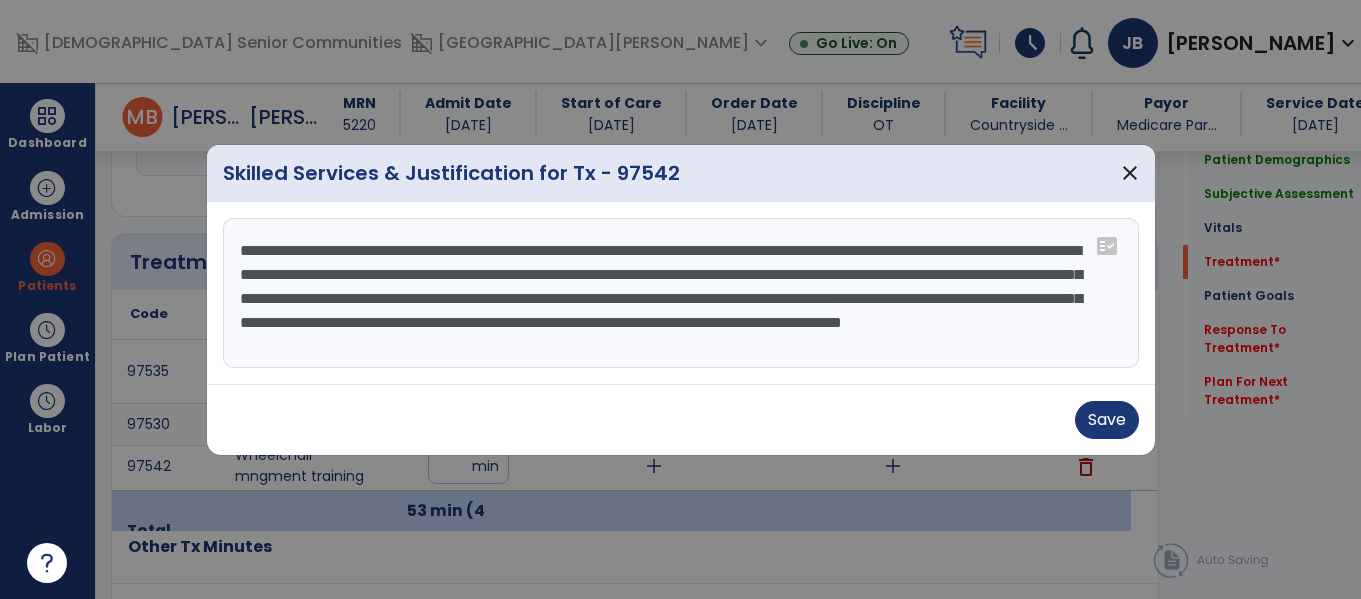 click on "**********" at bounding box center [681, 293] 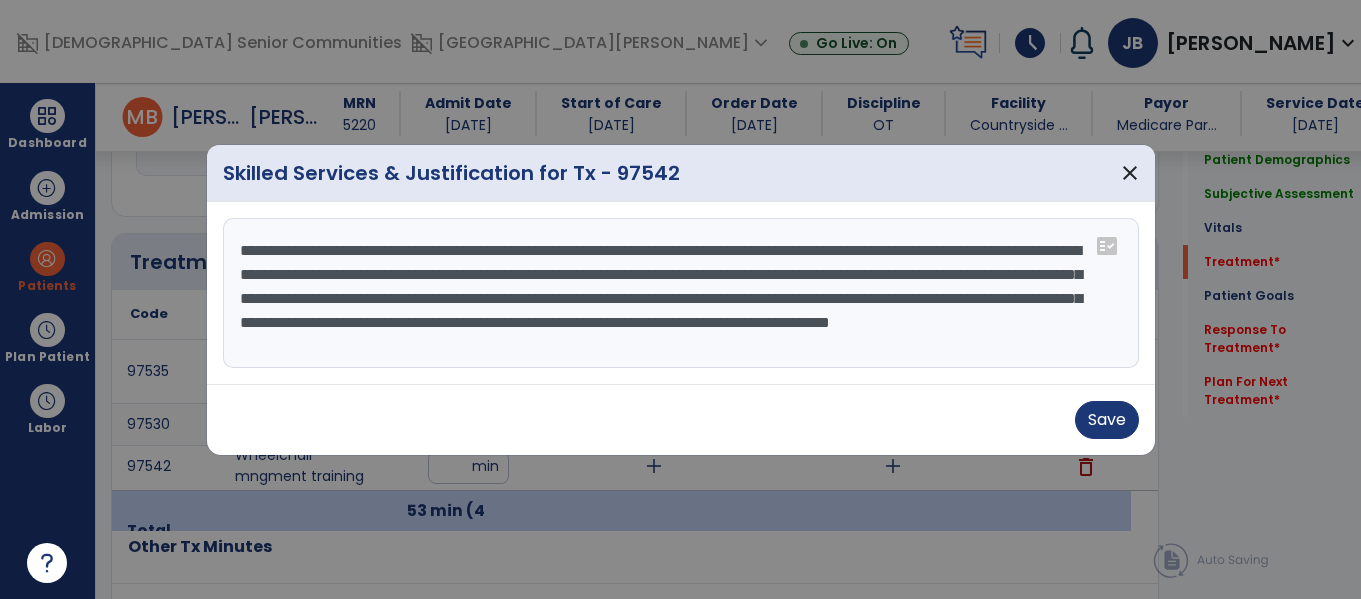 drag, startPoint x: 996, startPoint y: 351, endPoint x: 926, endPoint y: 319, distance: 76.96753 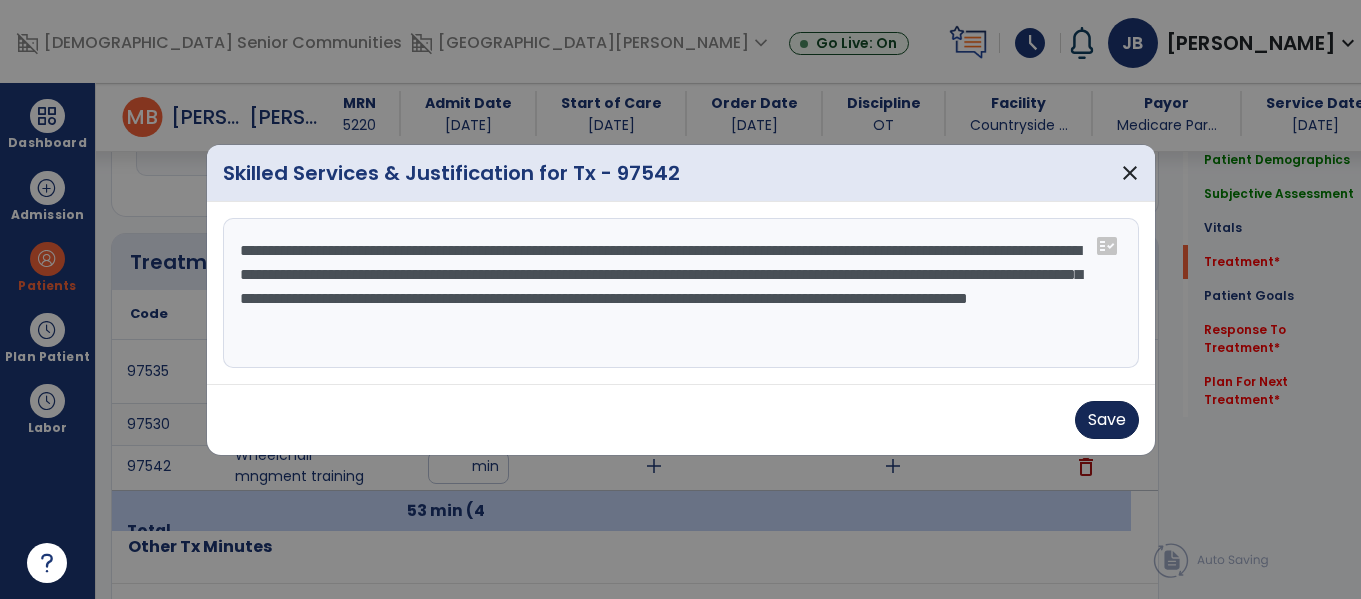 type on "**********" 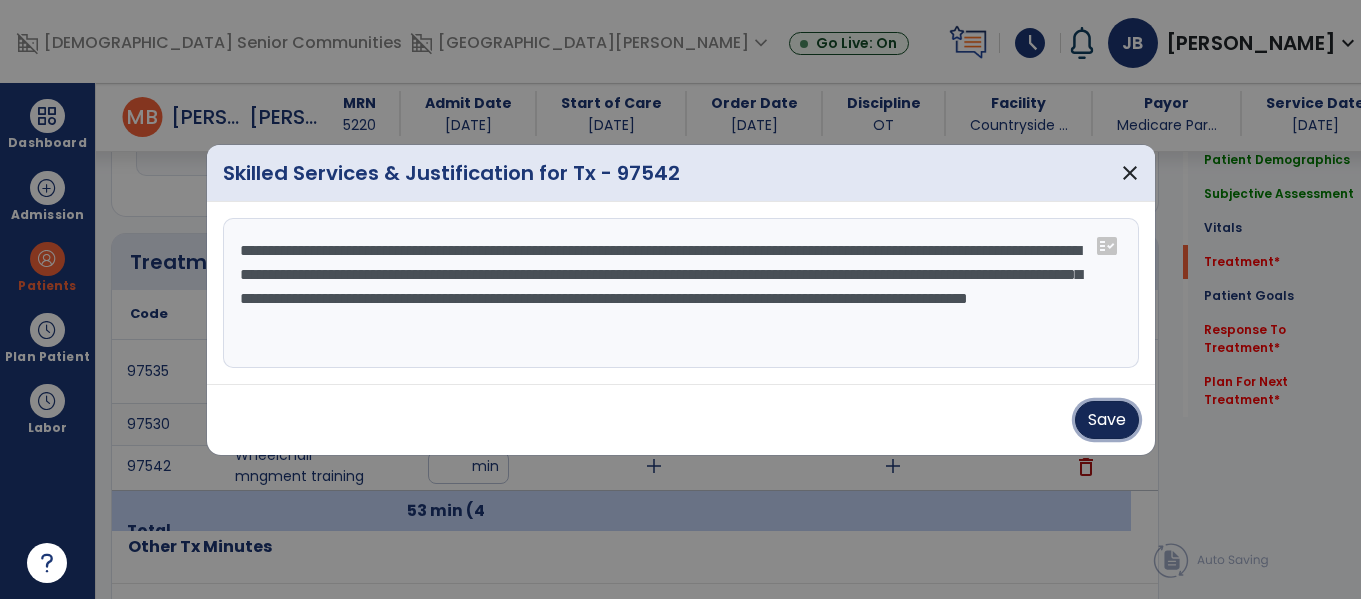 click on "Save" at bounding box center (1107, 420) 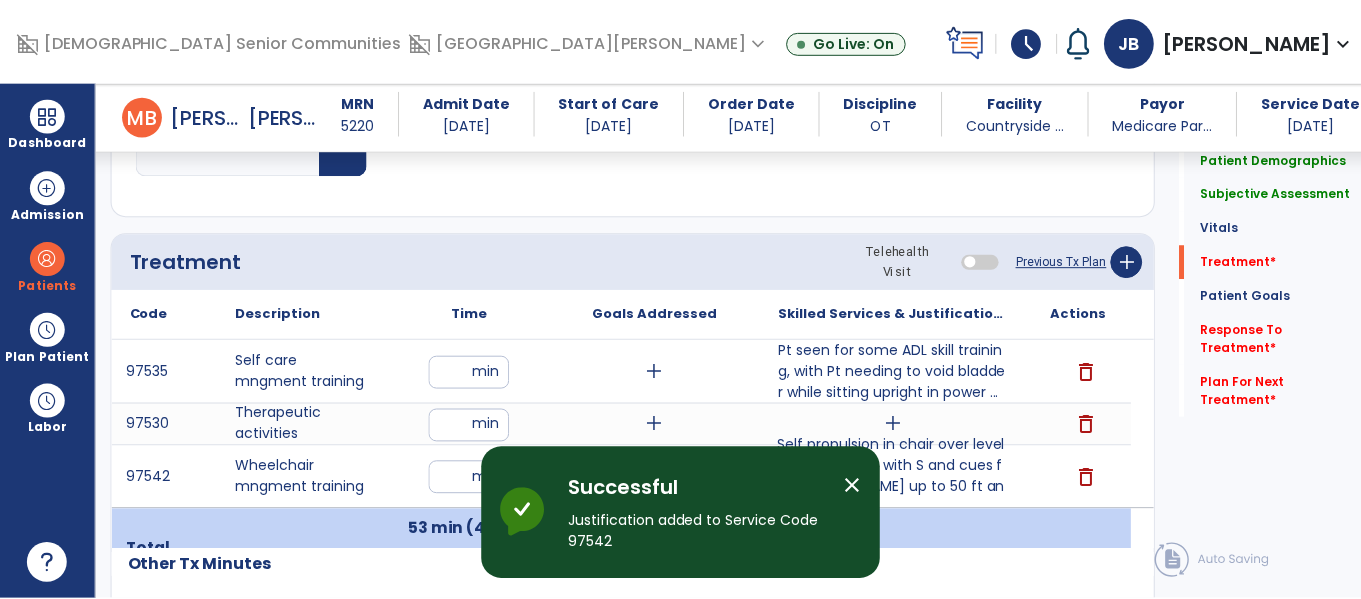 scroll, scrollTop: 1216, scrollLeft: 0, axis: vertical 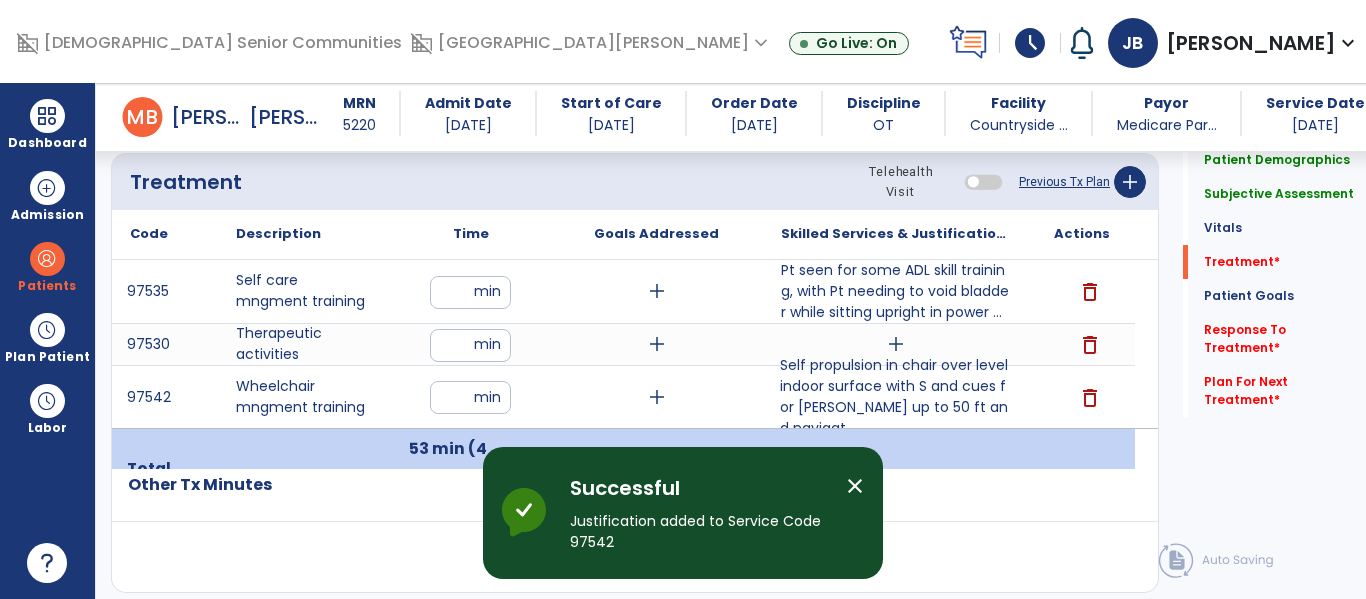 click on "add" at bounding box center (896, 344) 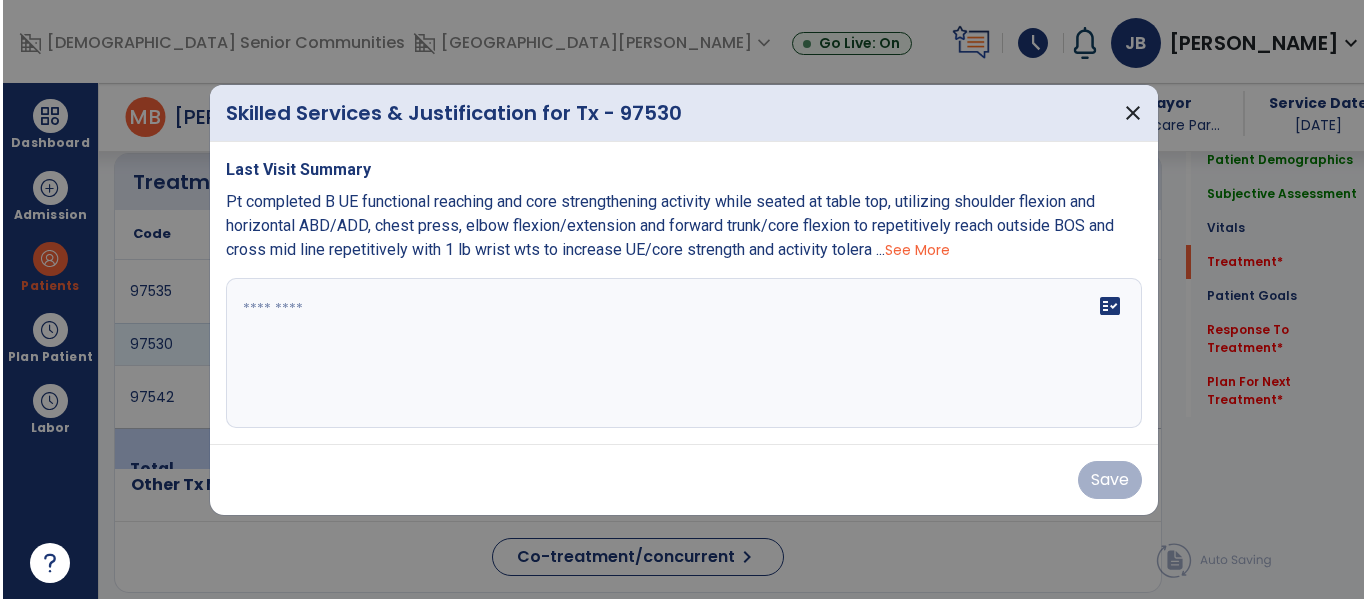 scroll, scrollTop: 1216, scrollLeft: 0, axis: vertical 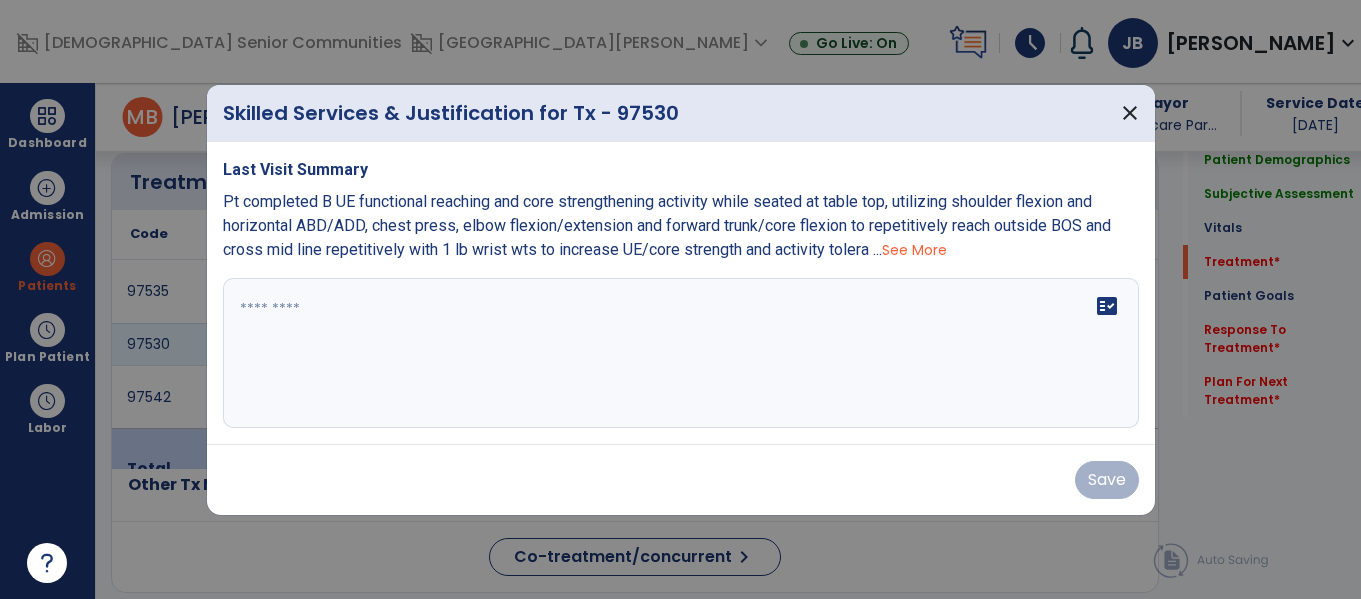 click on "fact_check" at bounding box center (681, 353) 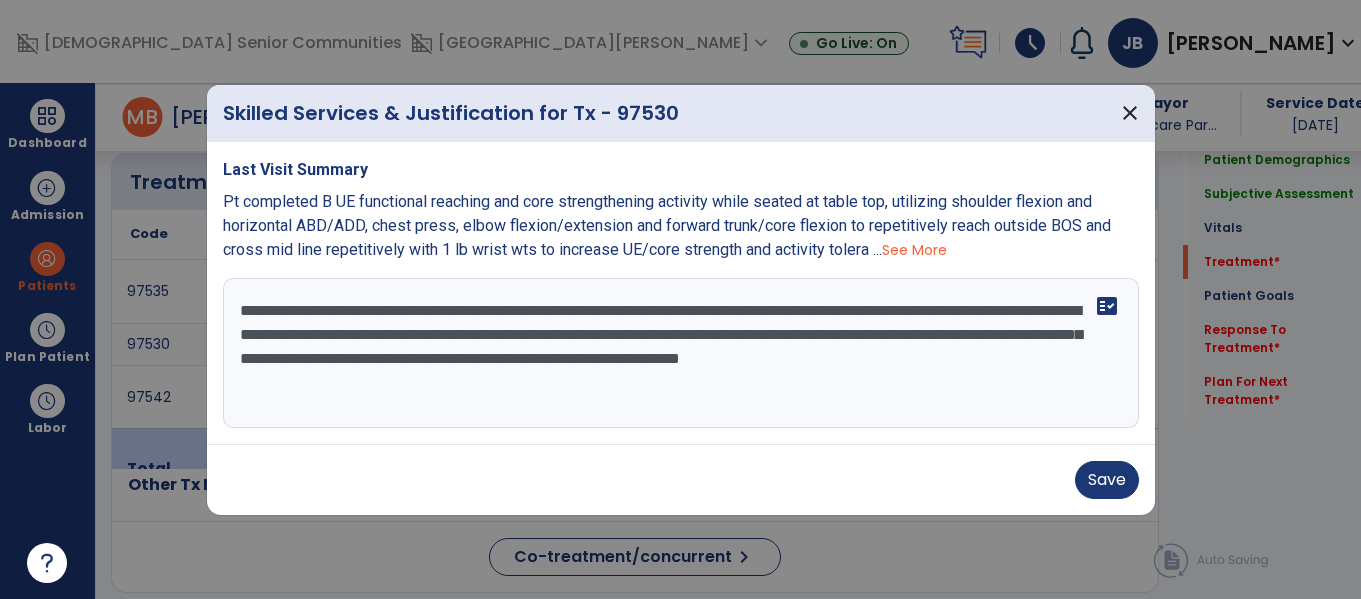 click on "**********" at bounding box center [681, 353] 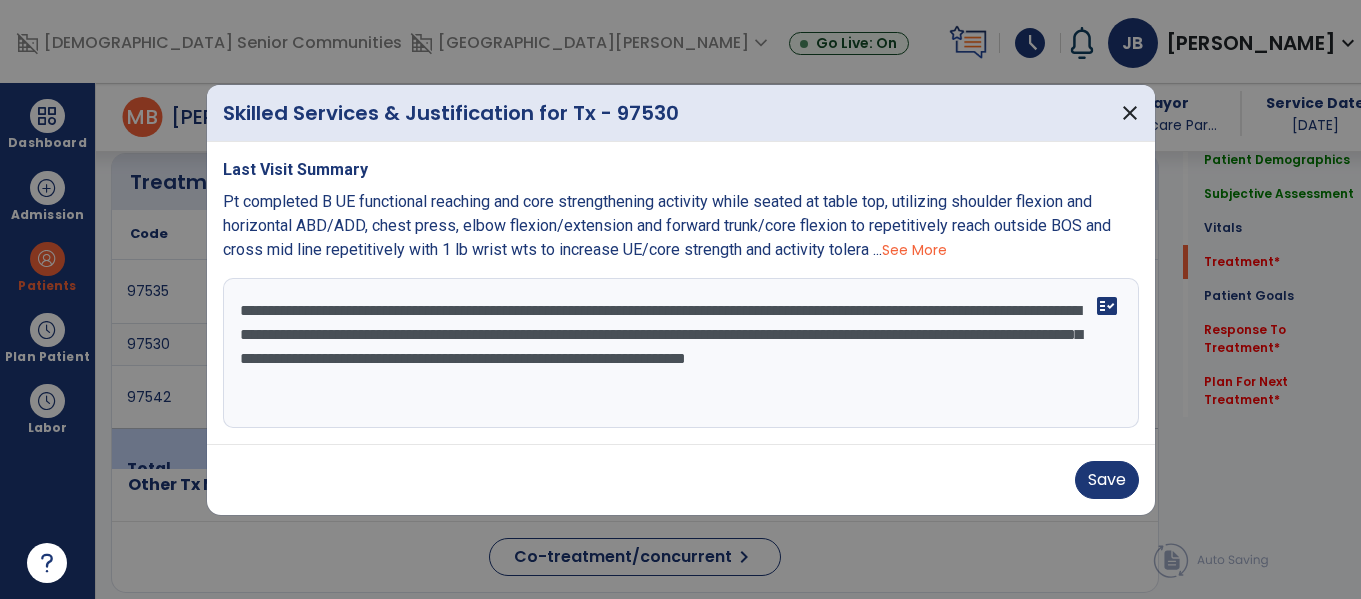 click on "**********" at bounding box center [681, 353] 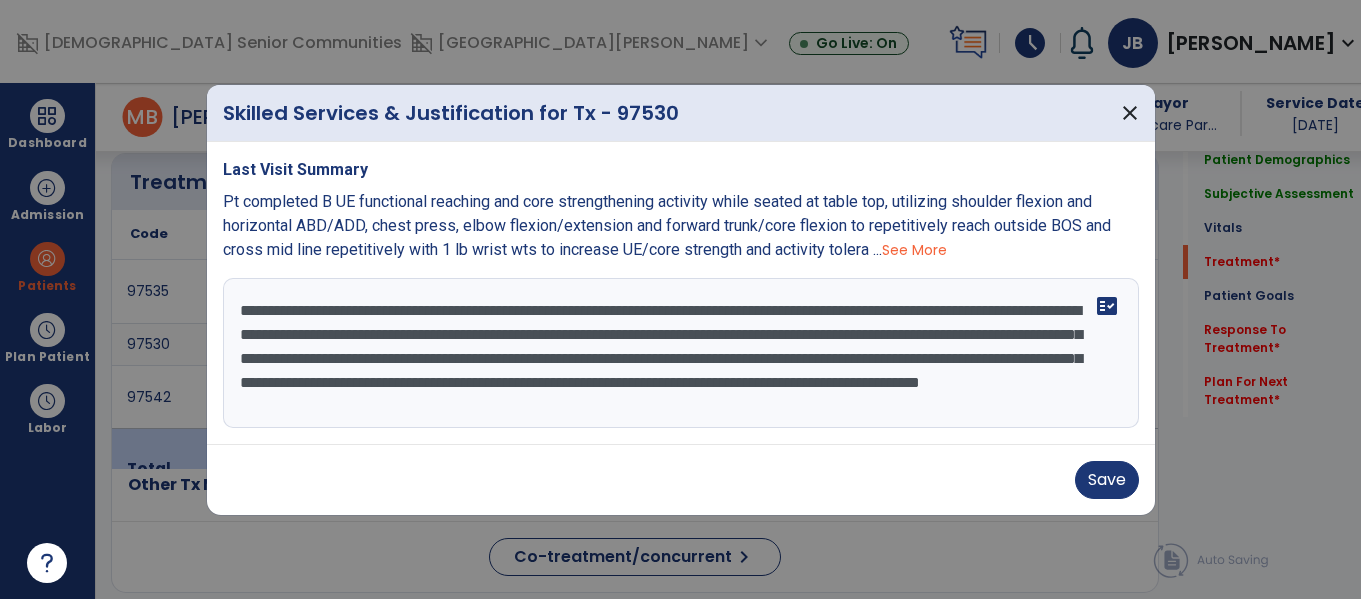 type on "**********" 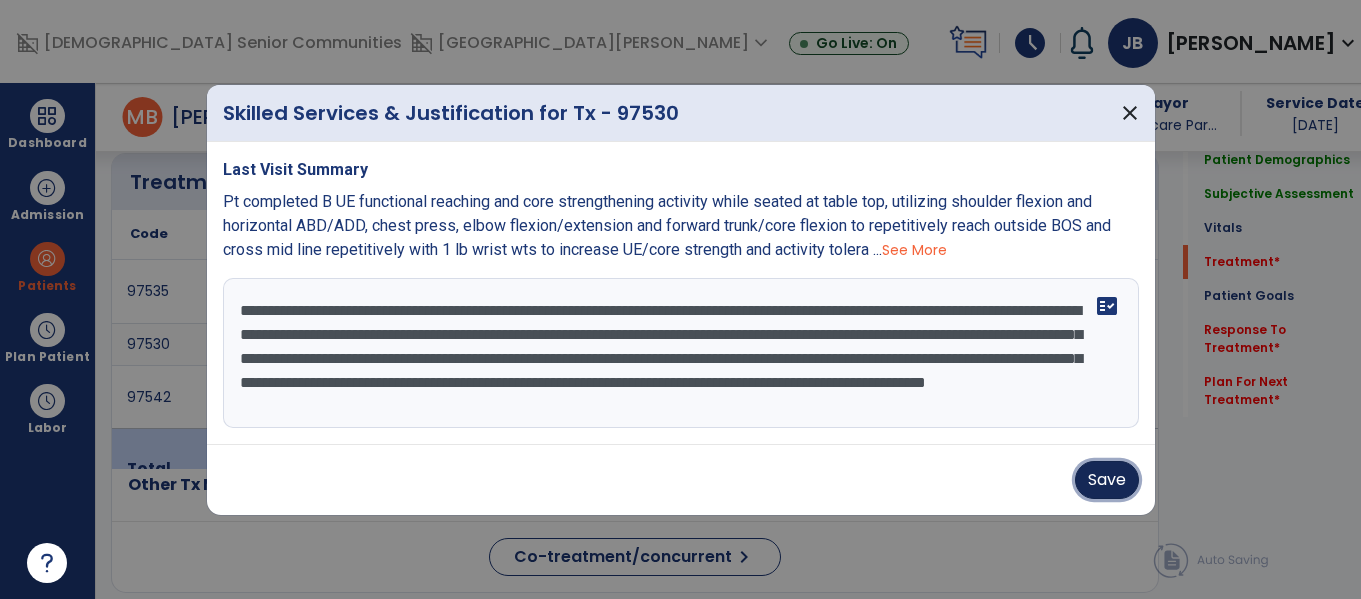 click on "Save" at bounding box center [1107, 480] 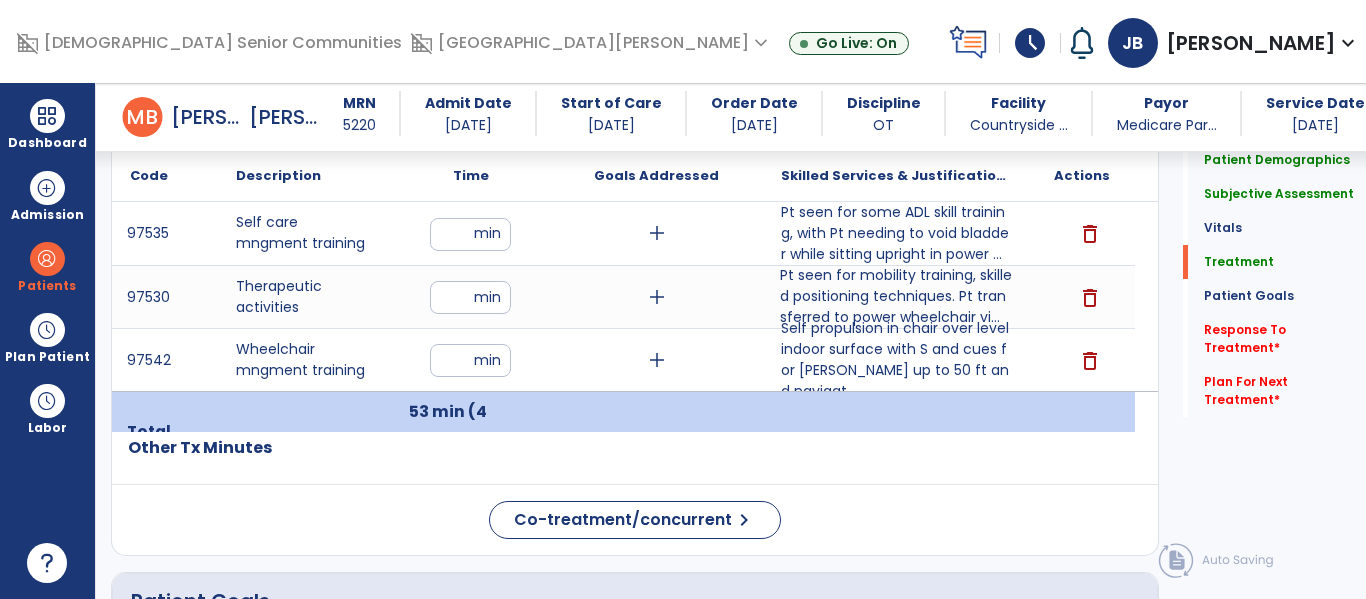 scroll, scrollTop: 1293, scrollLeft: 0, axis: vertical 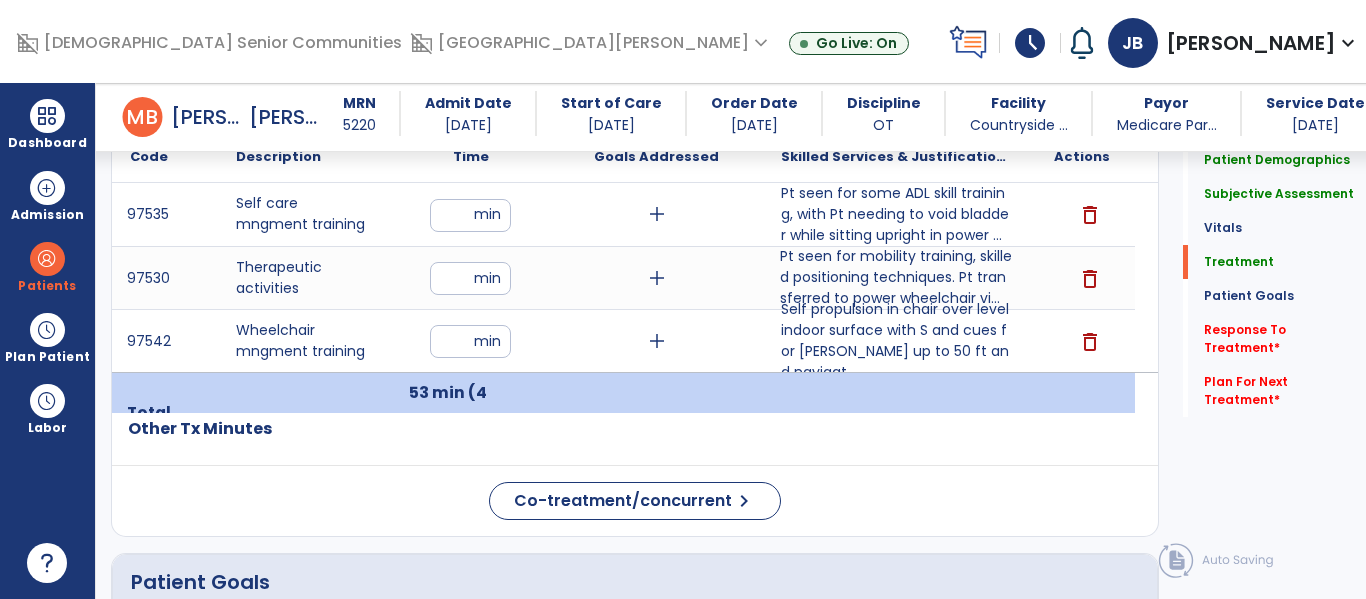 click on "*" at bounding box center [470, 215] 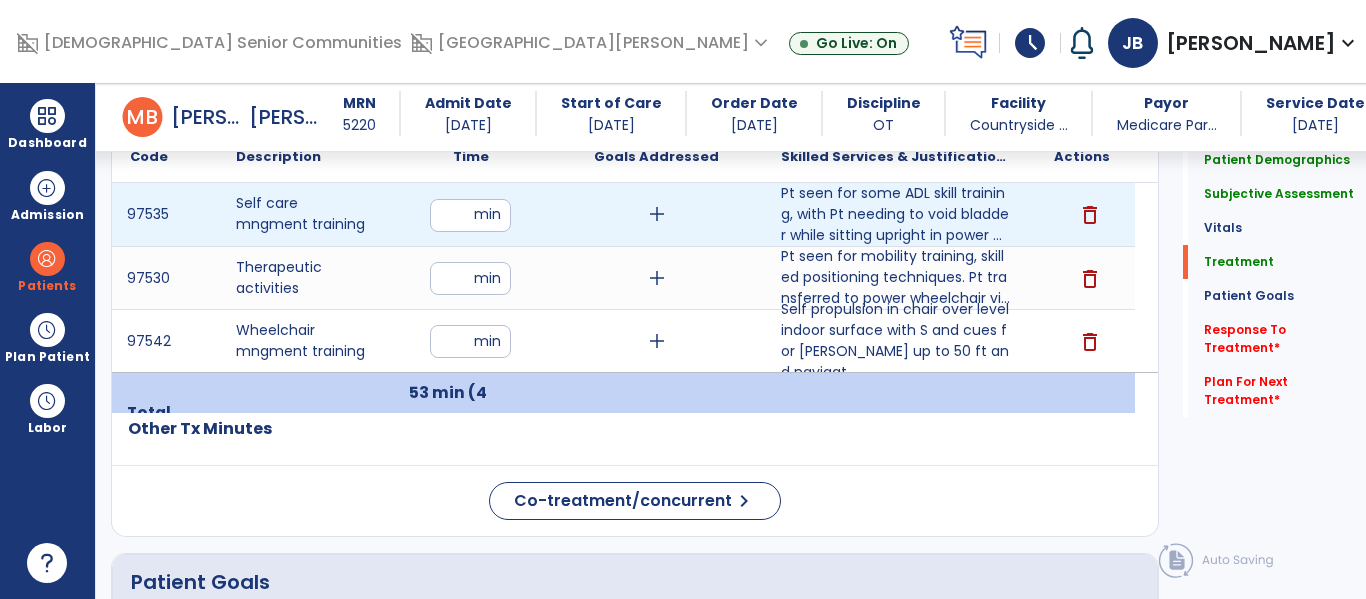 type on "**" 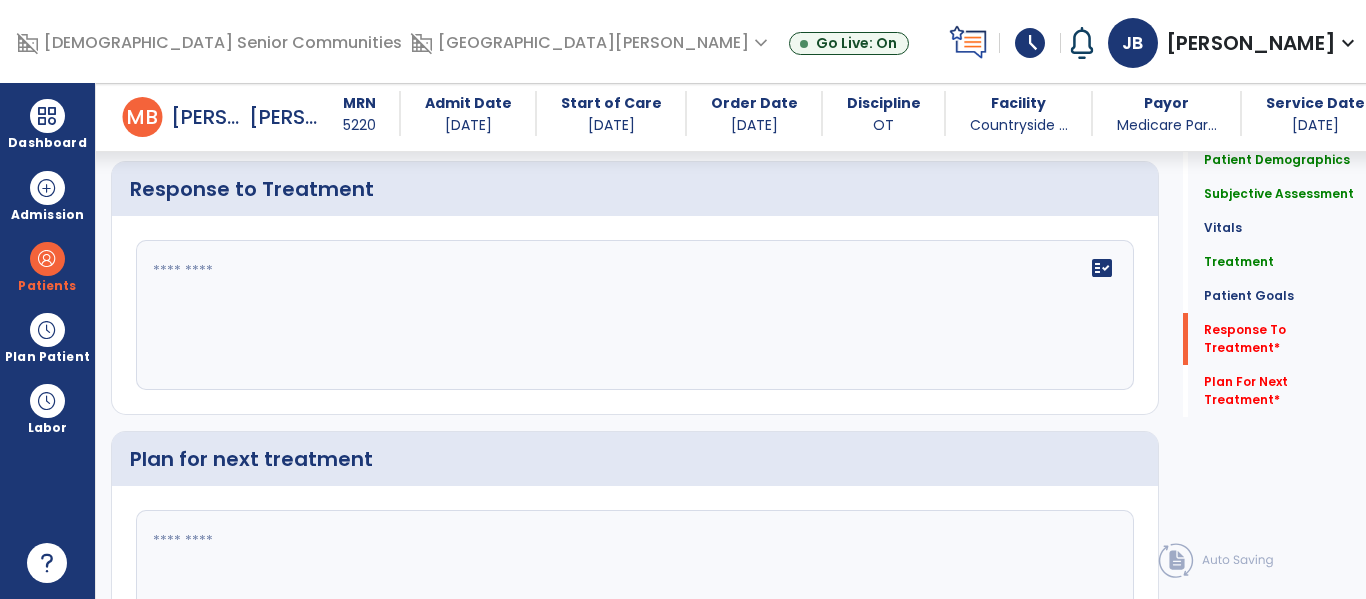 scroll, scrollTop: 2373, scrollLeft: 0, axis: vertical 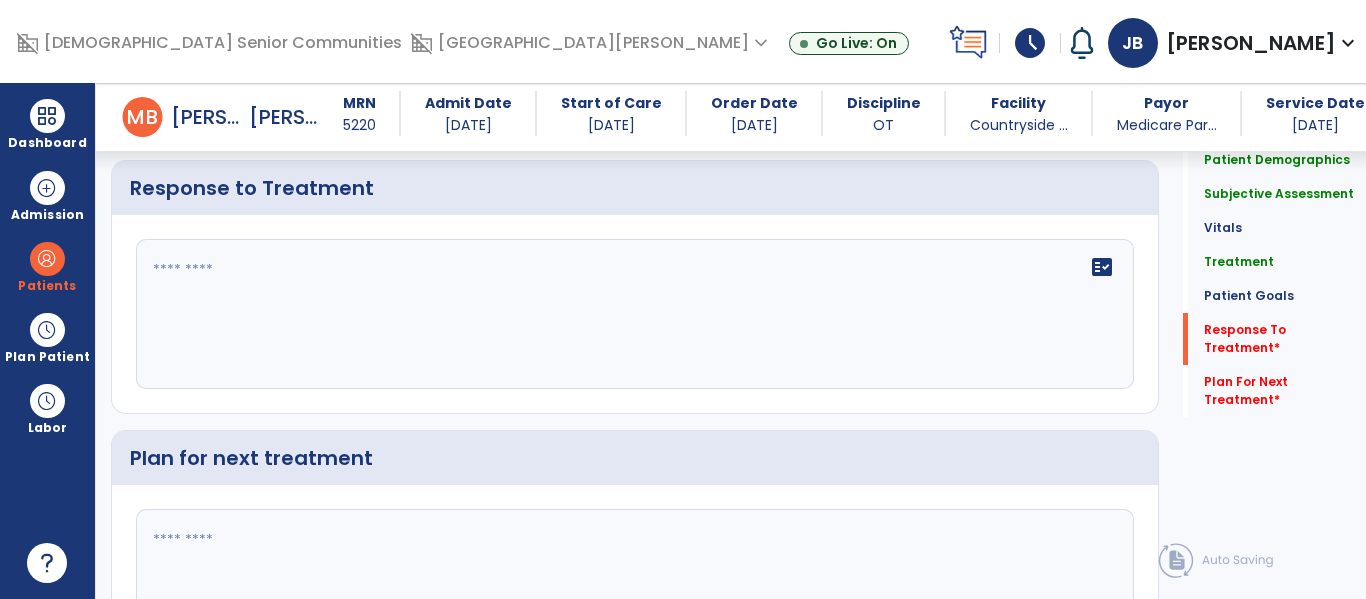 click on "fact_check" 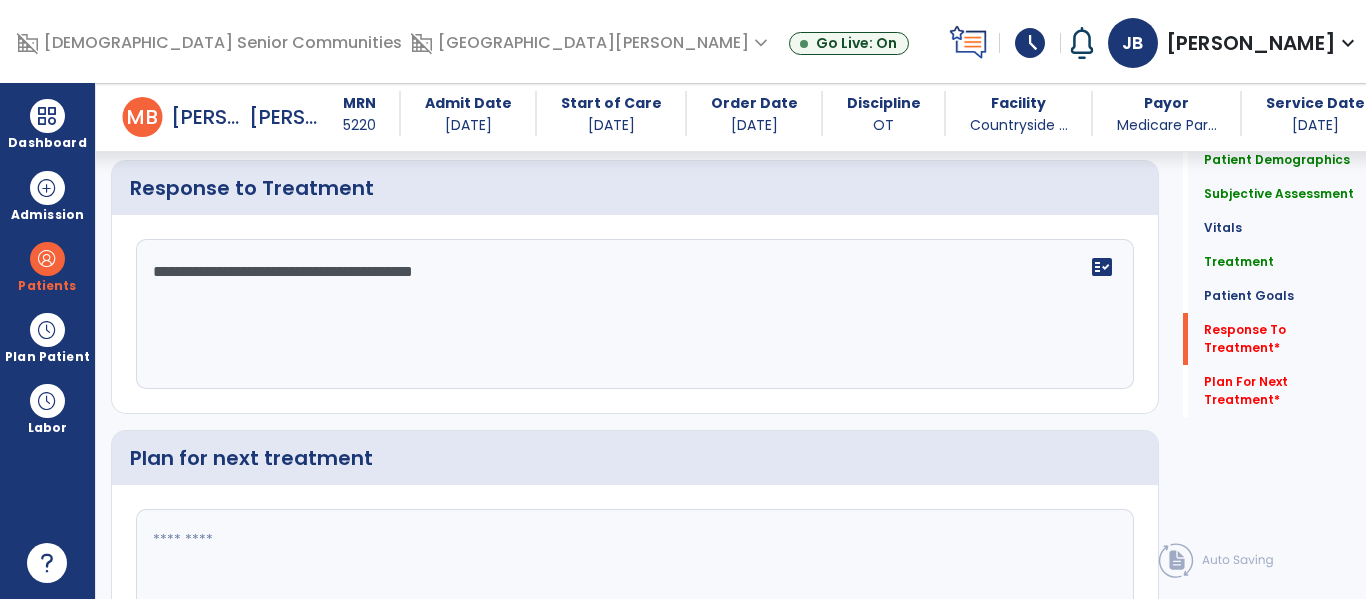 scroll, scrollTop: 2524, scrollLeft: 0, axis: vertical 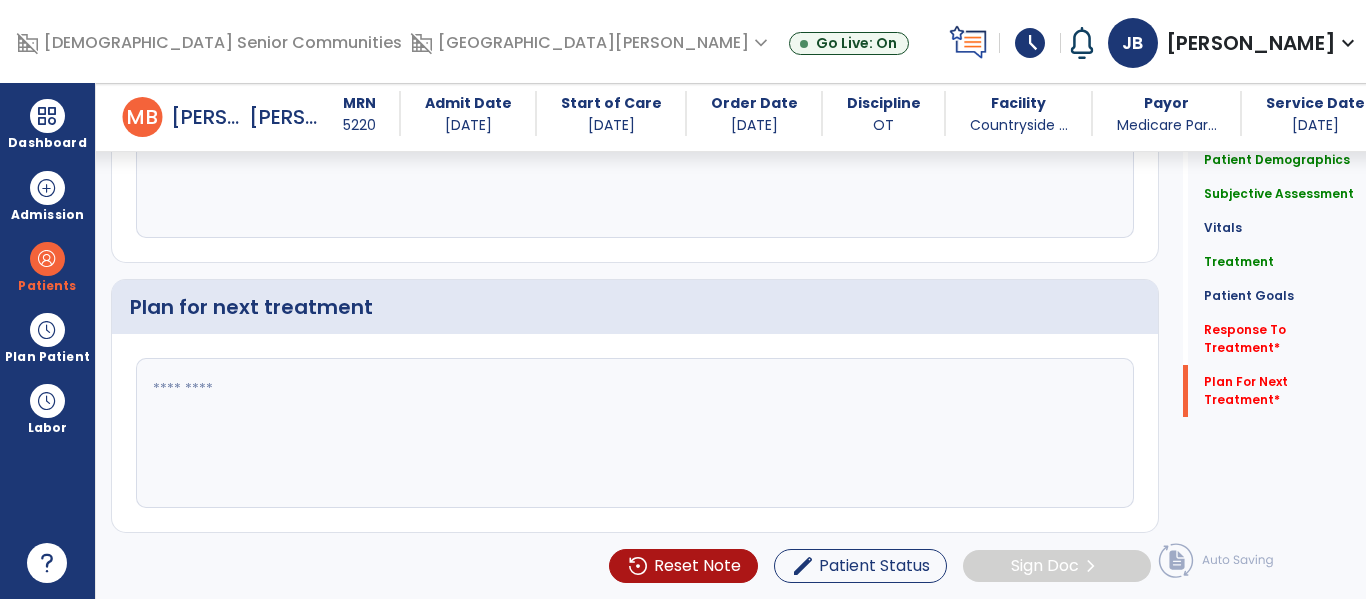 type on "**********" 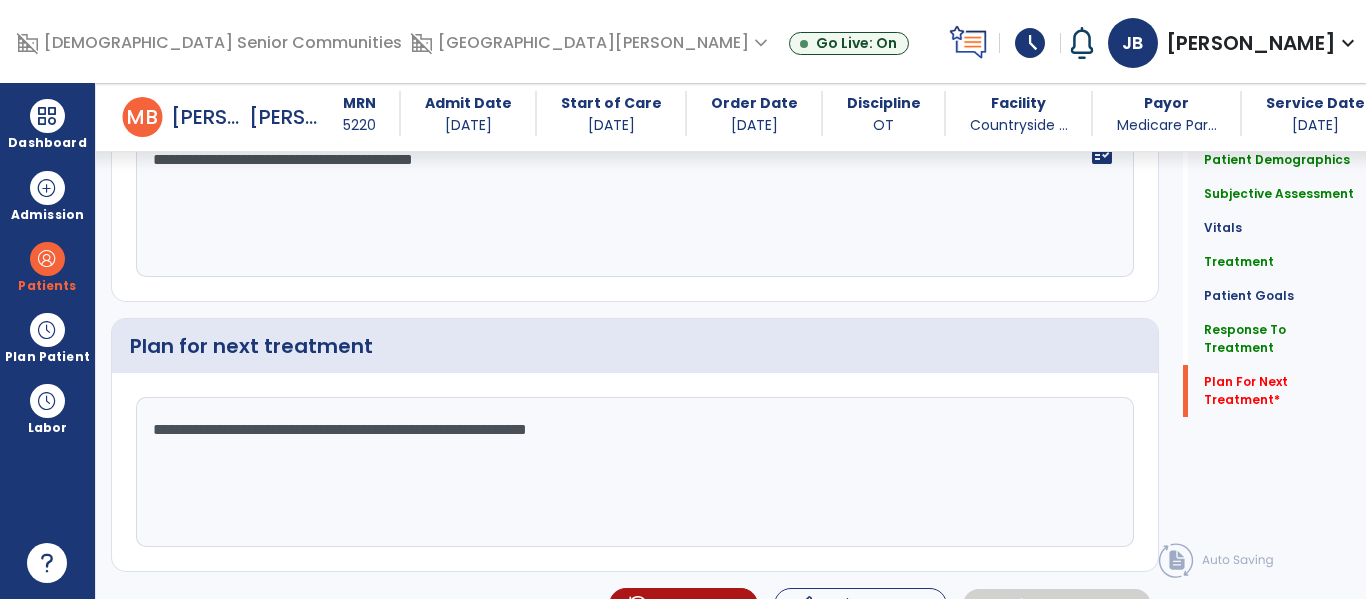 scroll, scrollTop: 2524, scrollLeft: 0, axis: vertical 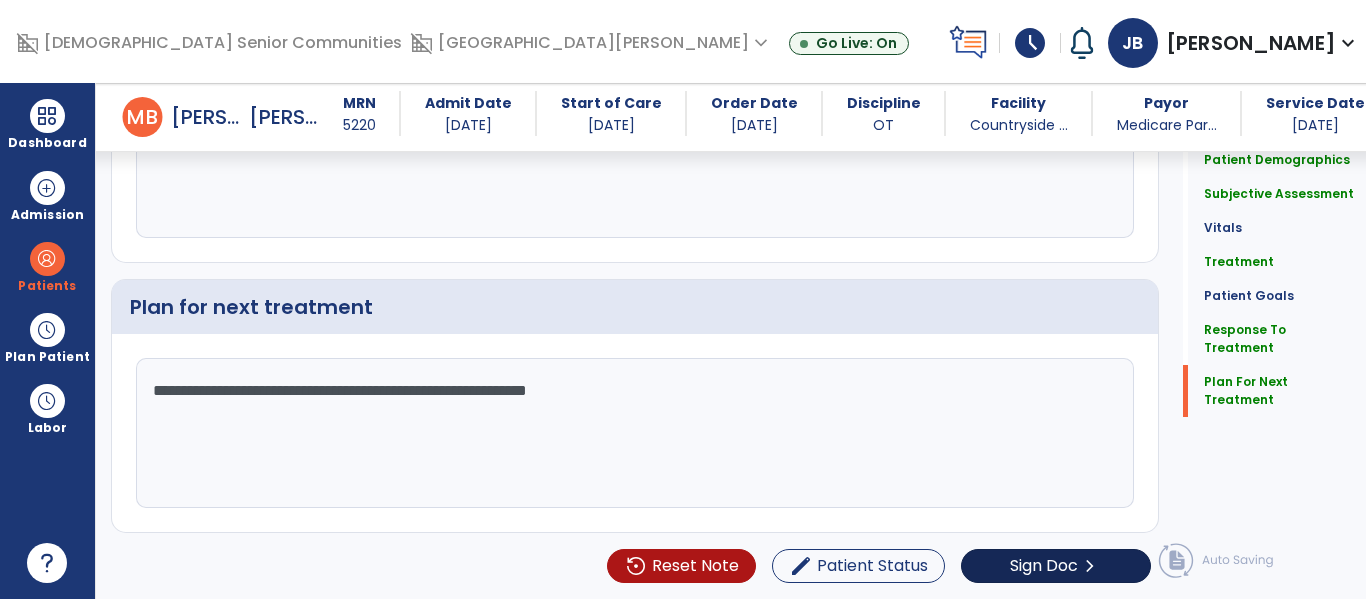 type on "**********" 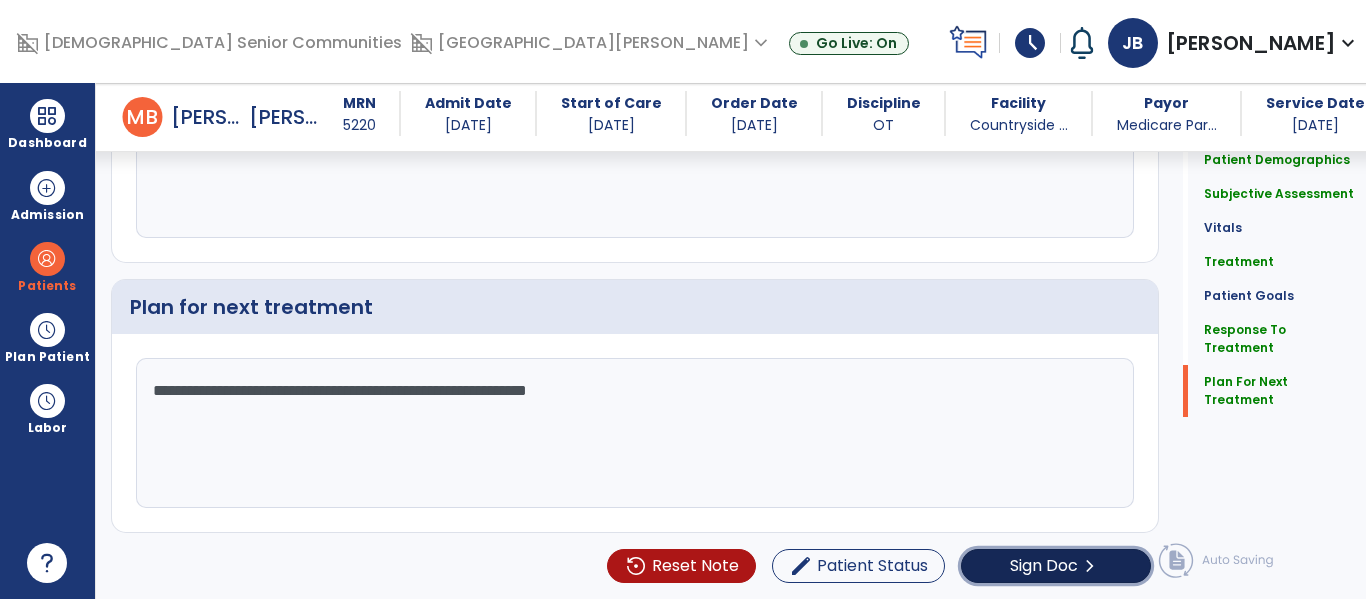 click on "Sign Doc" 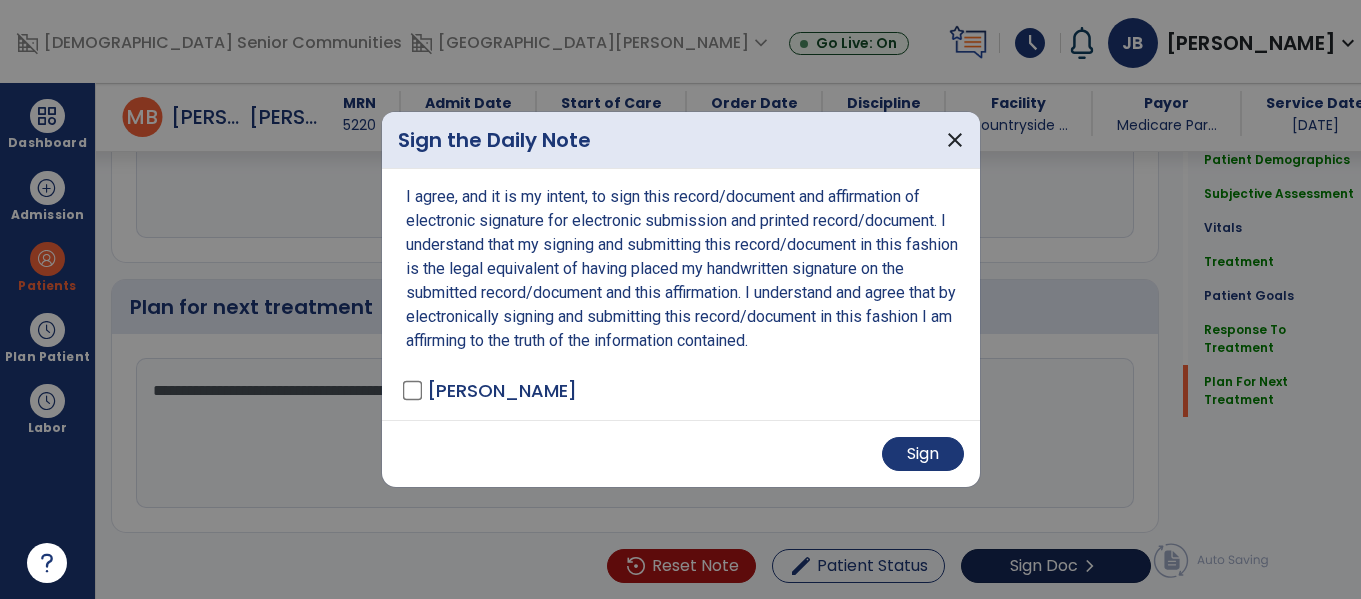 scroll, scrollTop: 2524, scrollLeft: 0, axis: vertical 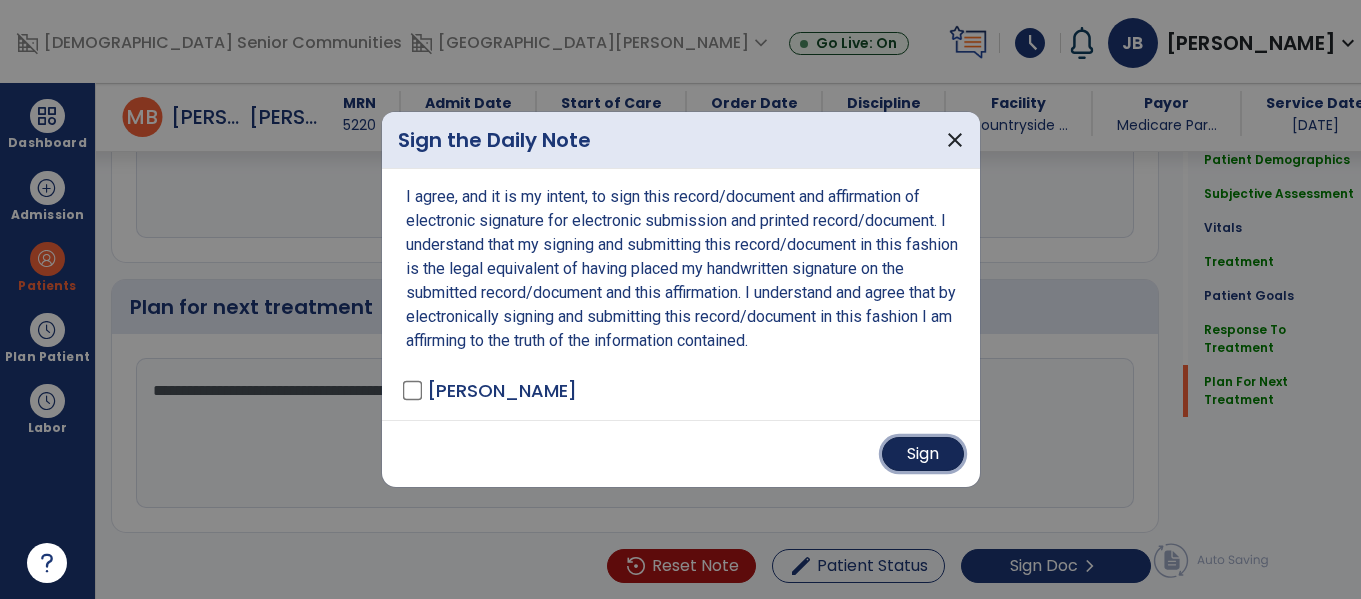click on "Sign" at bounding box center [923, 454] 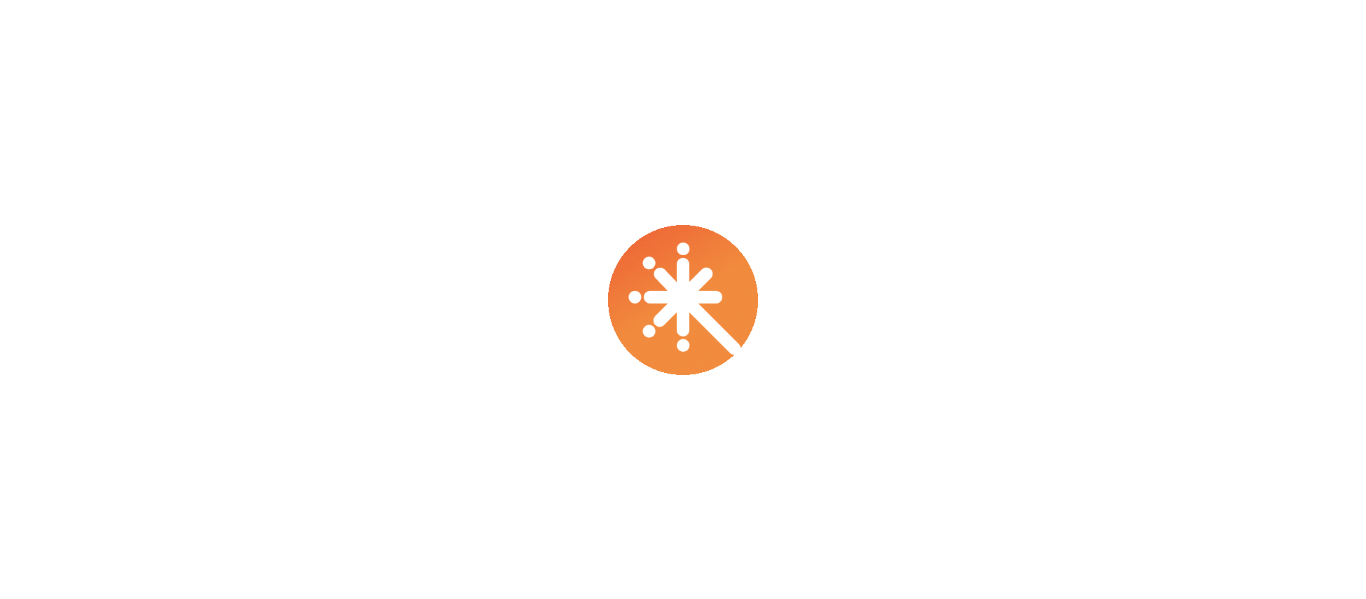 scroll, scrollTop: 0, scrollLeft: 0, axis: both 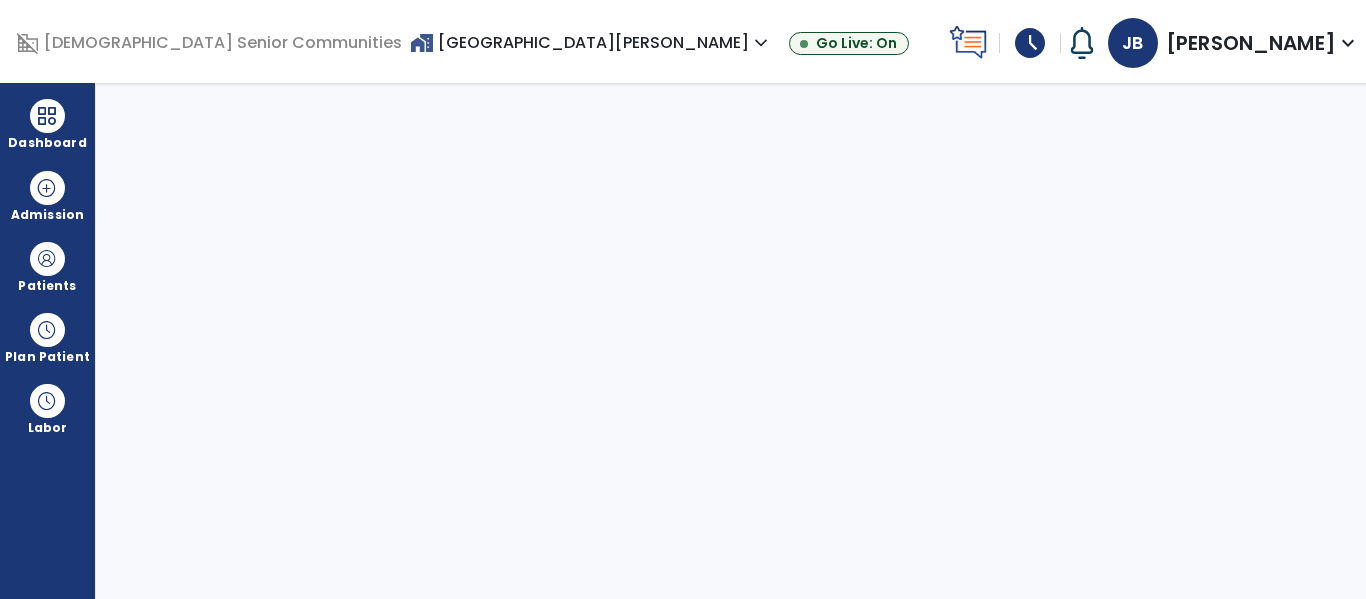 select on "****" 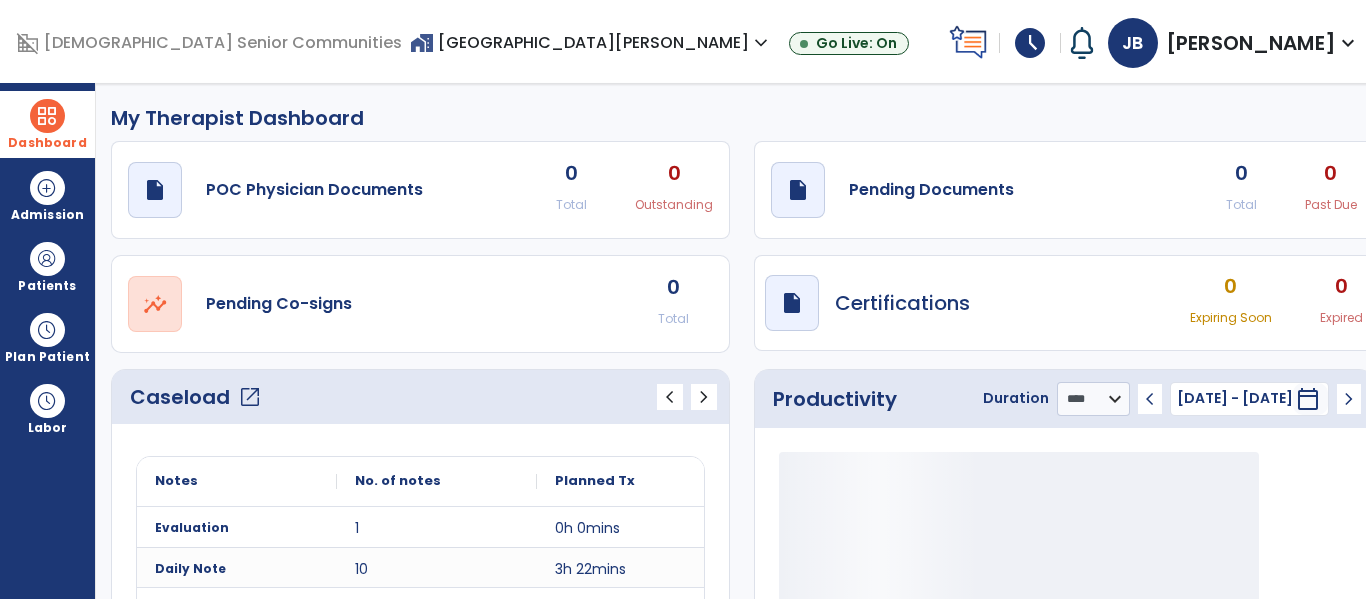 click at bounding box center [47, 116] 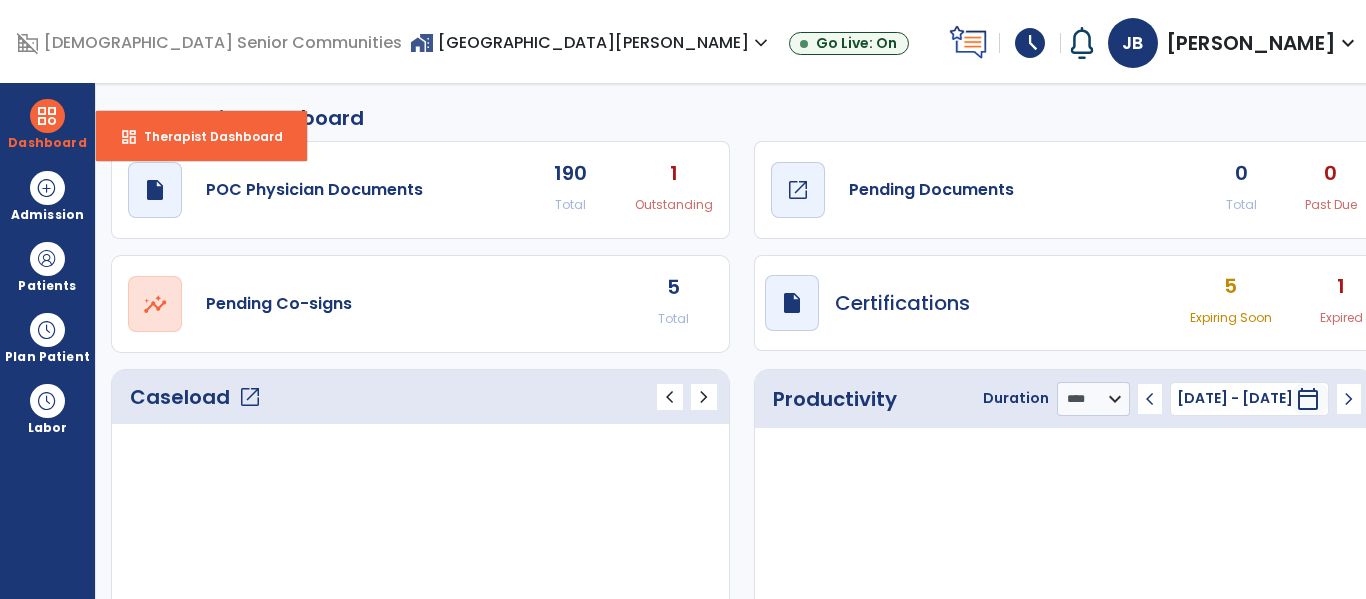 click on "Pending Documents" 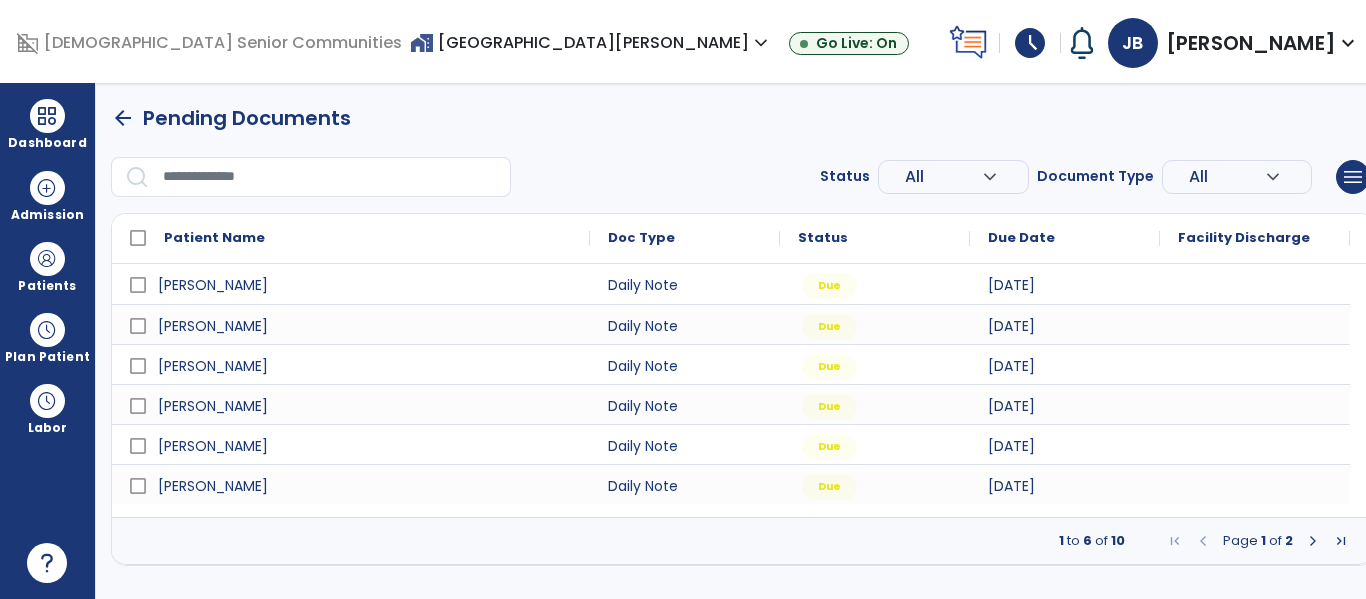 click at bounding box center [1313, 541] 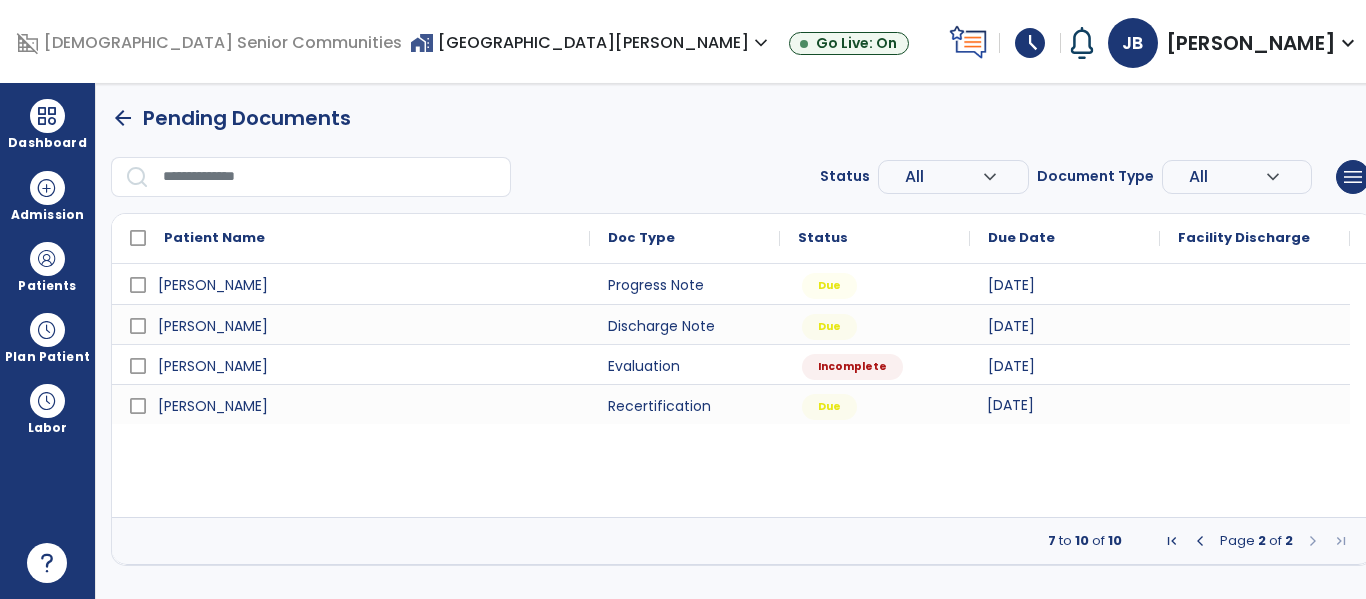 click on "[DATE]" at bounding box center [1065, 404] 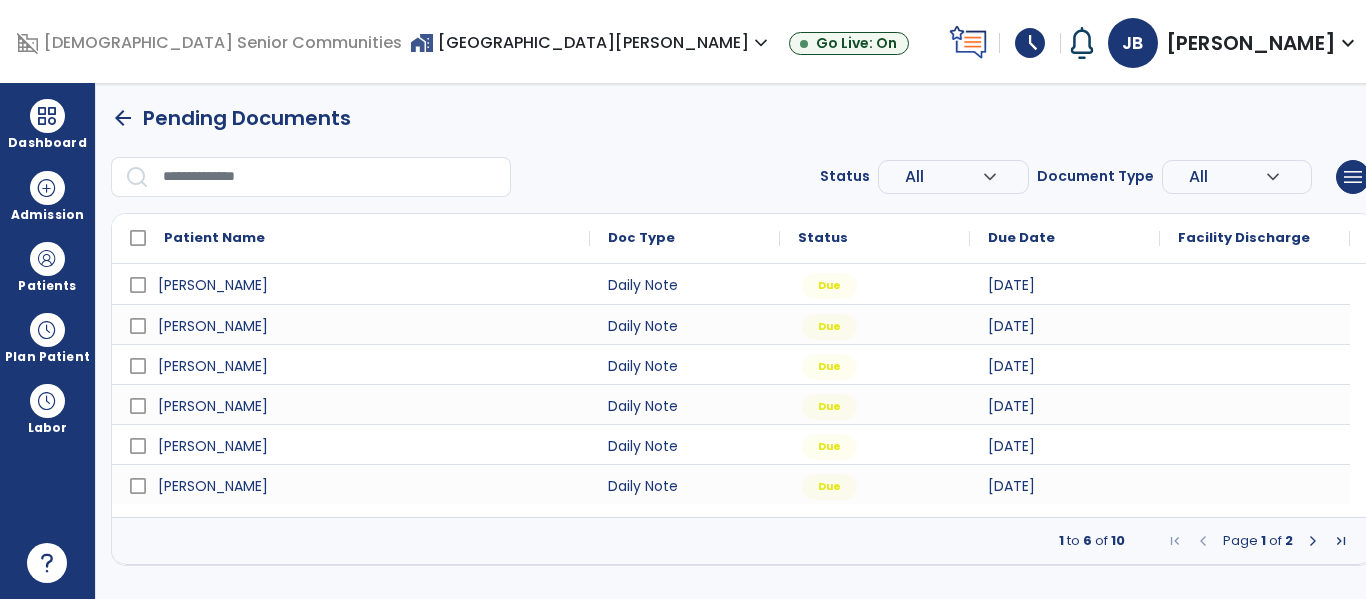 select on "**" 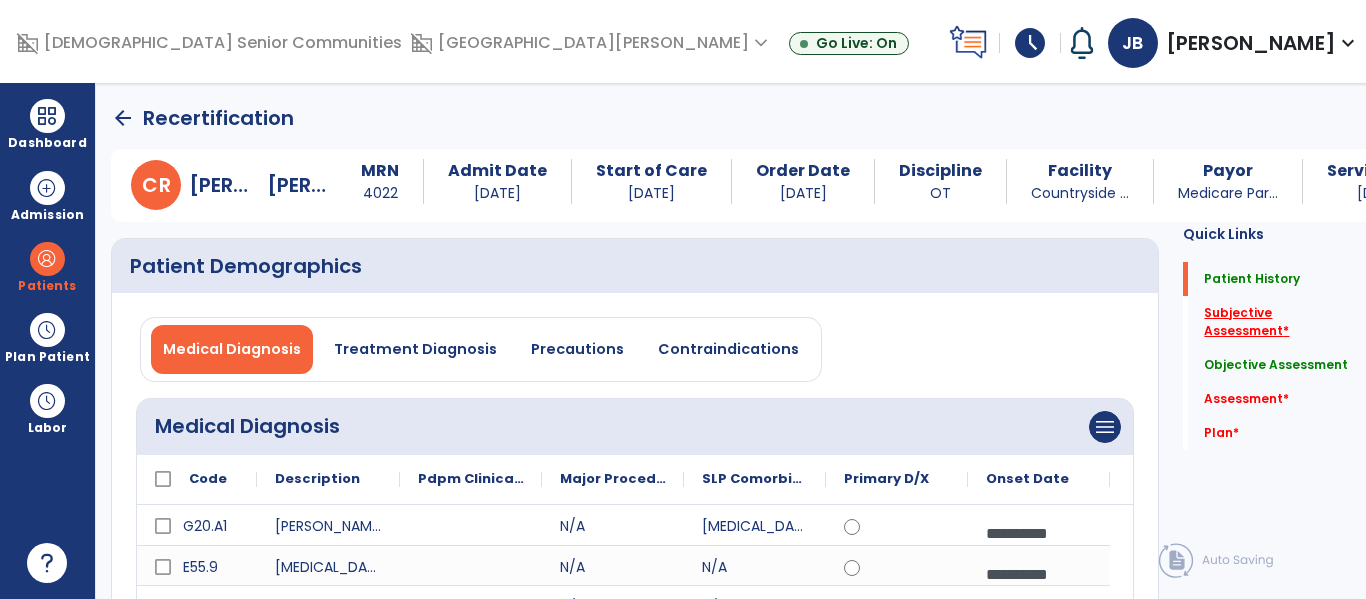 click on "Subjective Assessment   *" 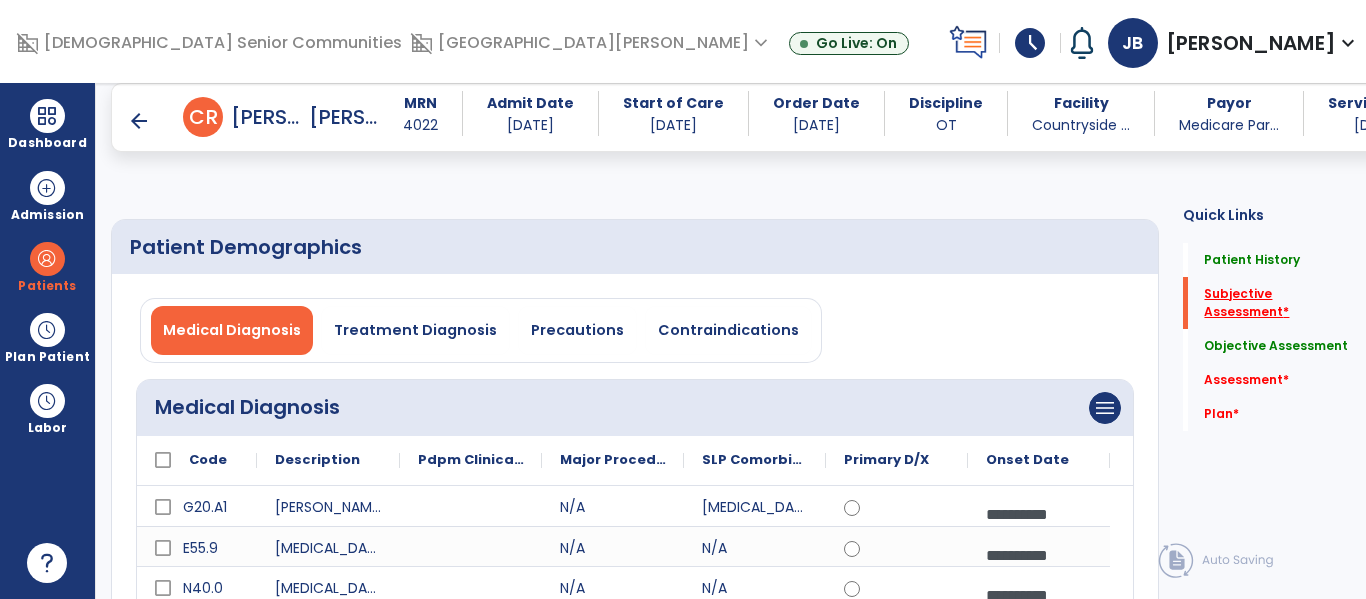 scroll, scrollTop: 42, scrollLeft: 0, axis: vertical 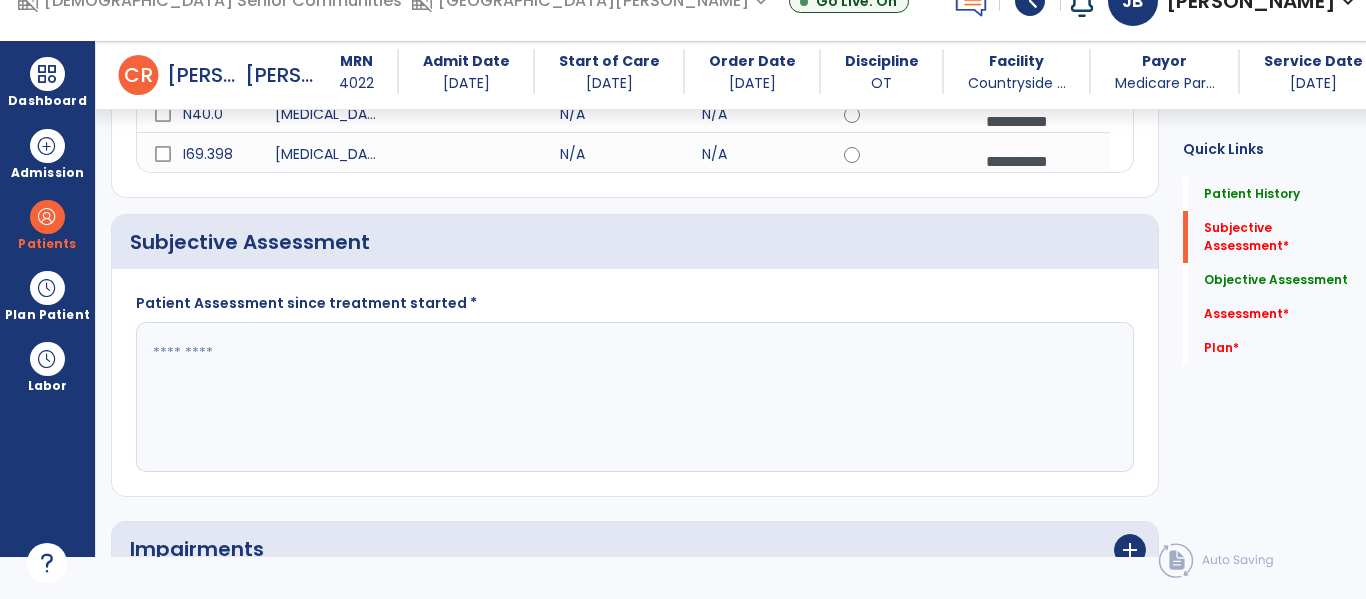 click 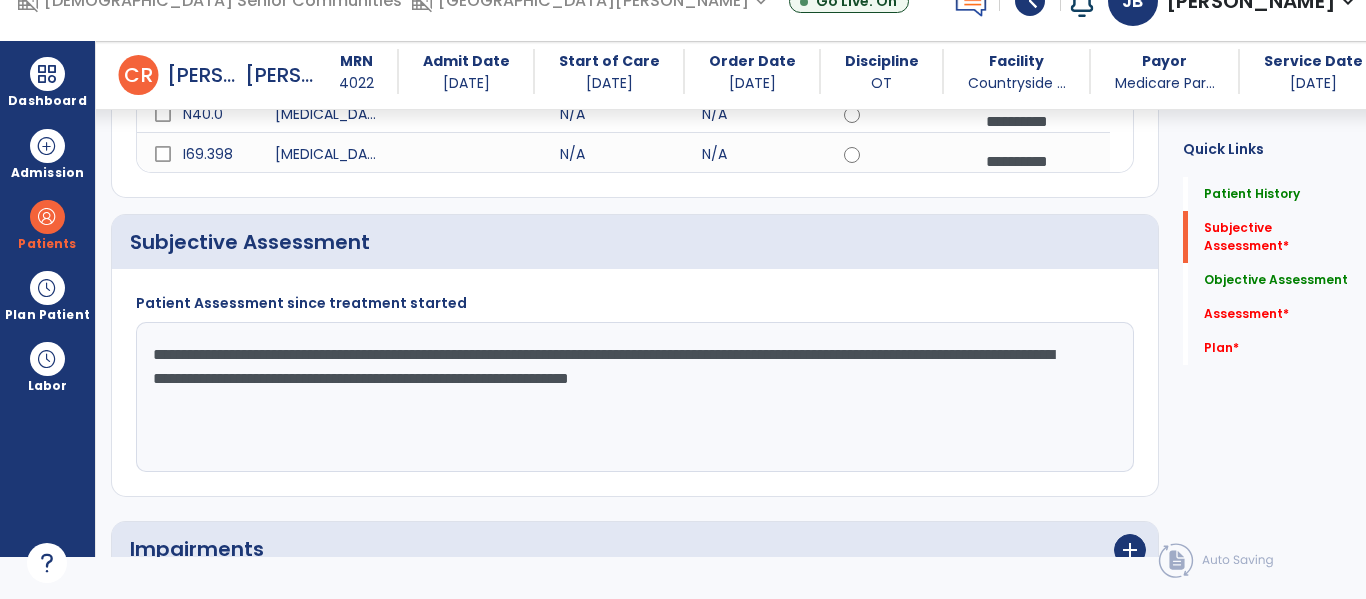 click on "**********" 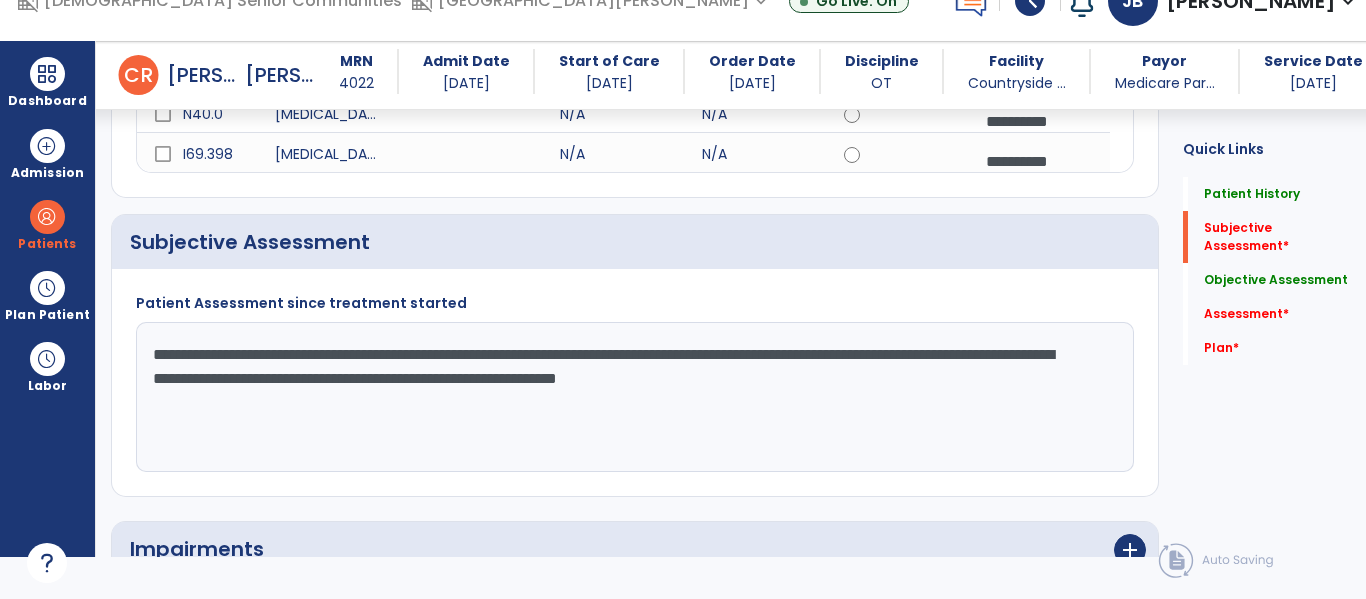 type on "**********" 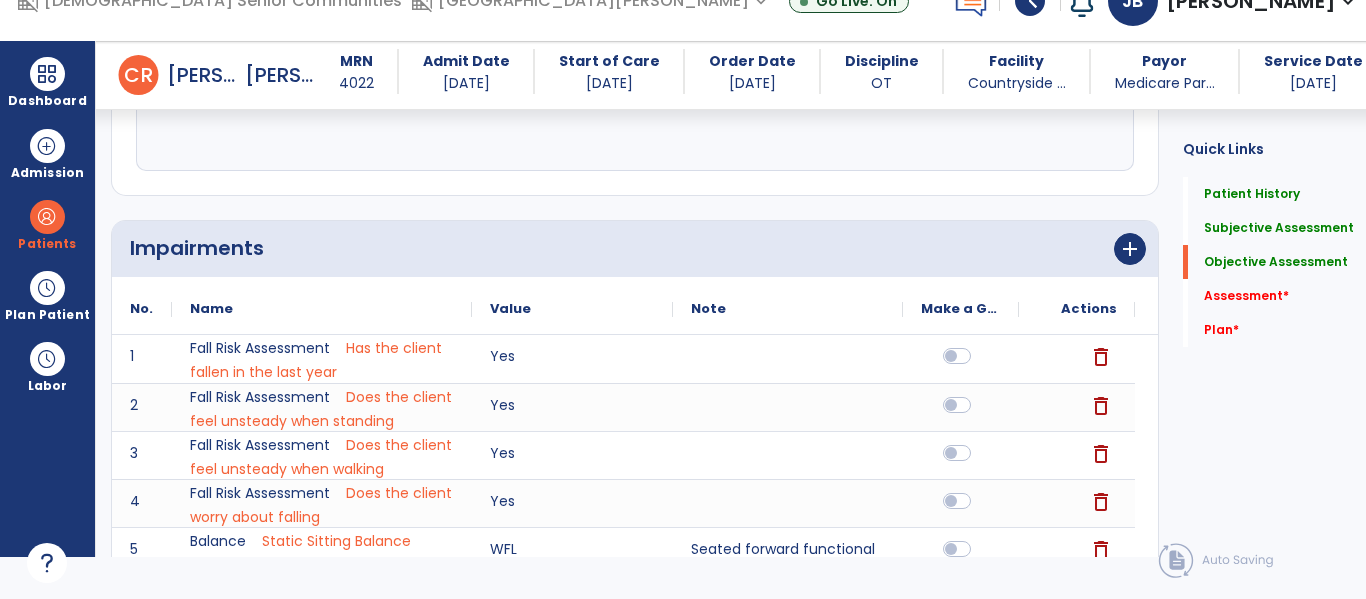 scroll, scrollTop: 731, scrollLeft: 0, axis: vertical 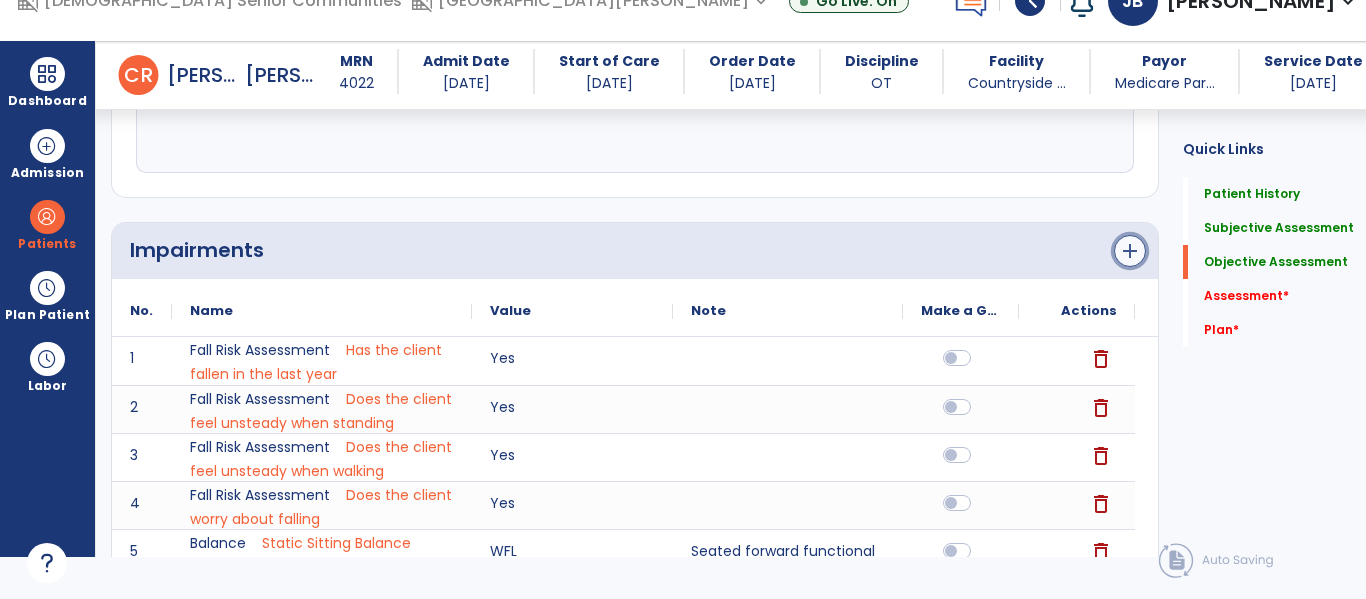 click on "add" 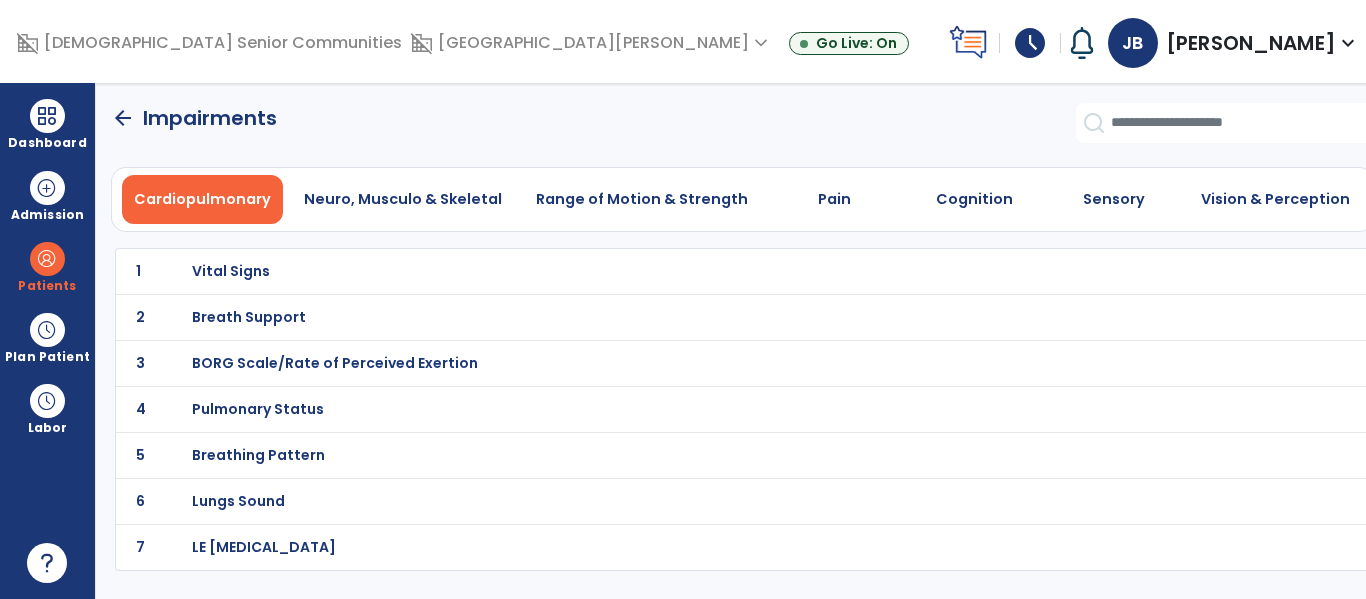 scroll, scrollTop: 0, scrollLeft: 0, axis: both 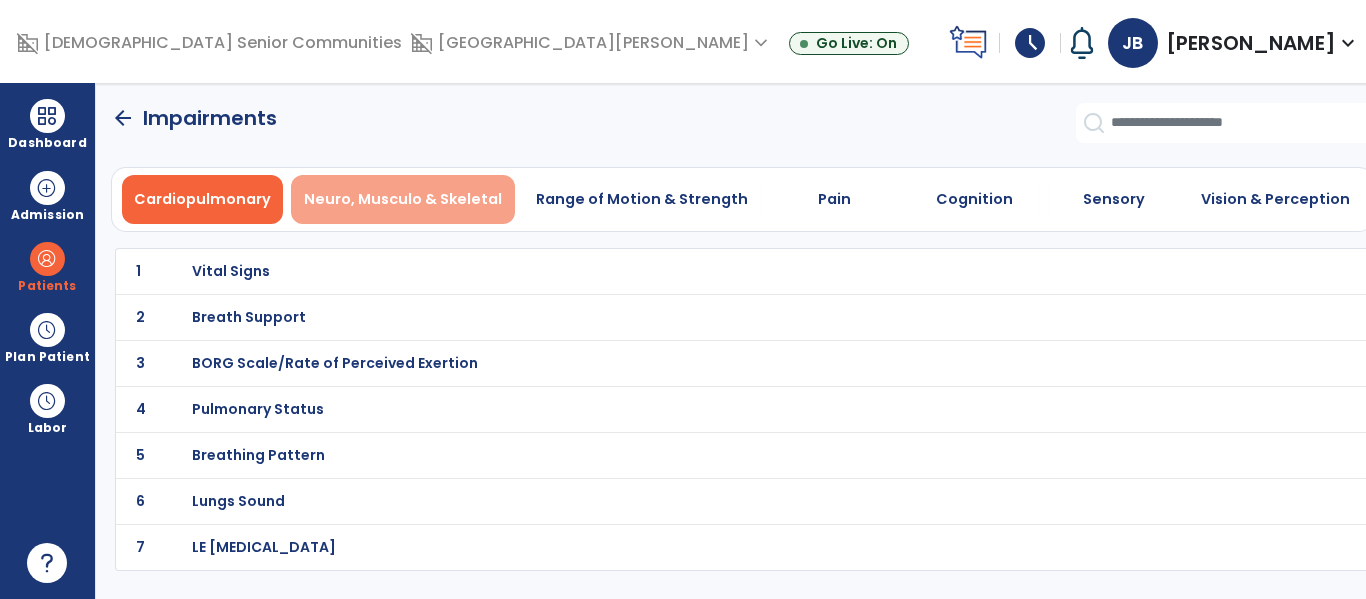 click on "Neuro, Musculo & Skeletal" at bounding box center (403, 199) 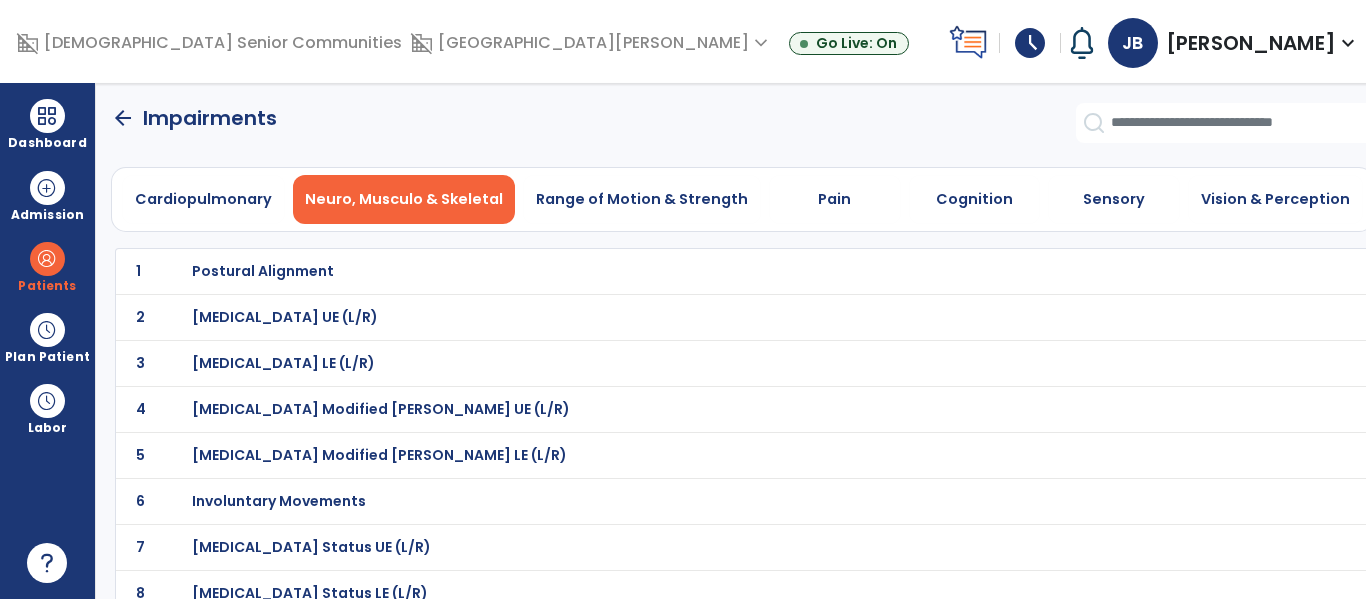 click on "Postural Alignment" at bounding box center [698, 271] 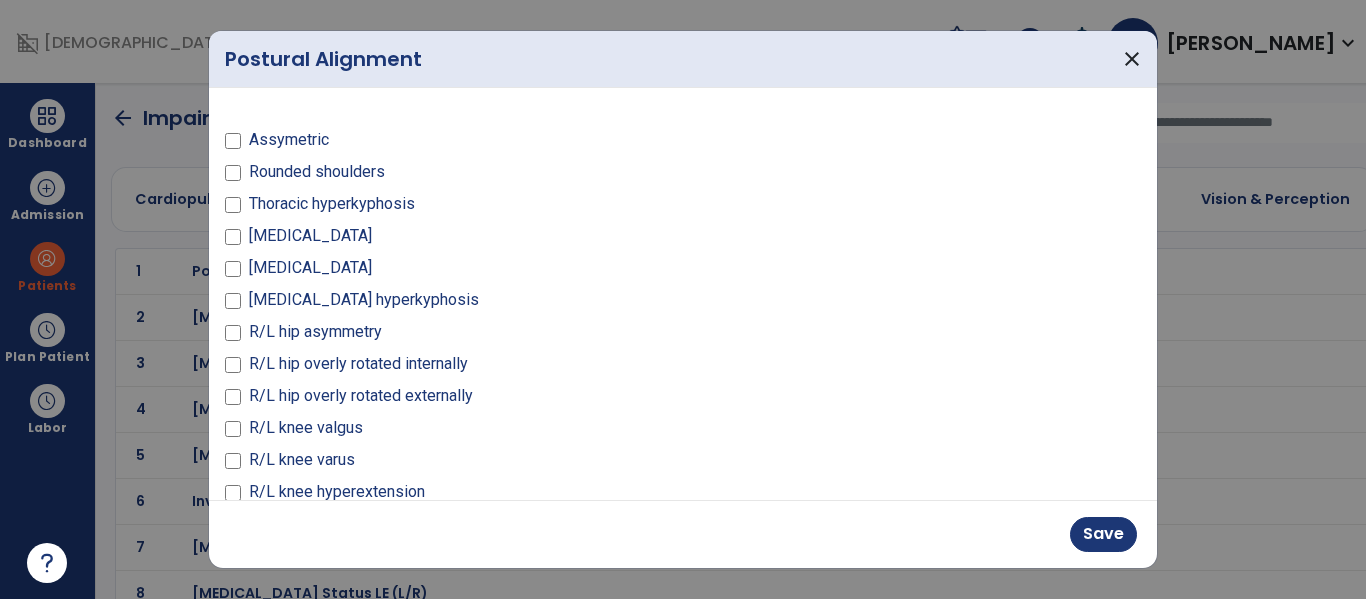 click on "R/L hip overly rotated internally" at bounding box center (358, 364) 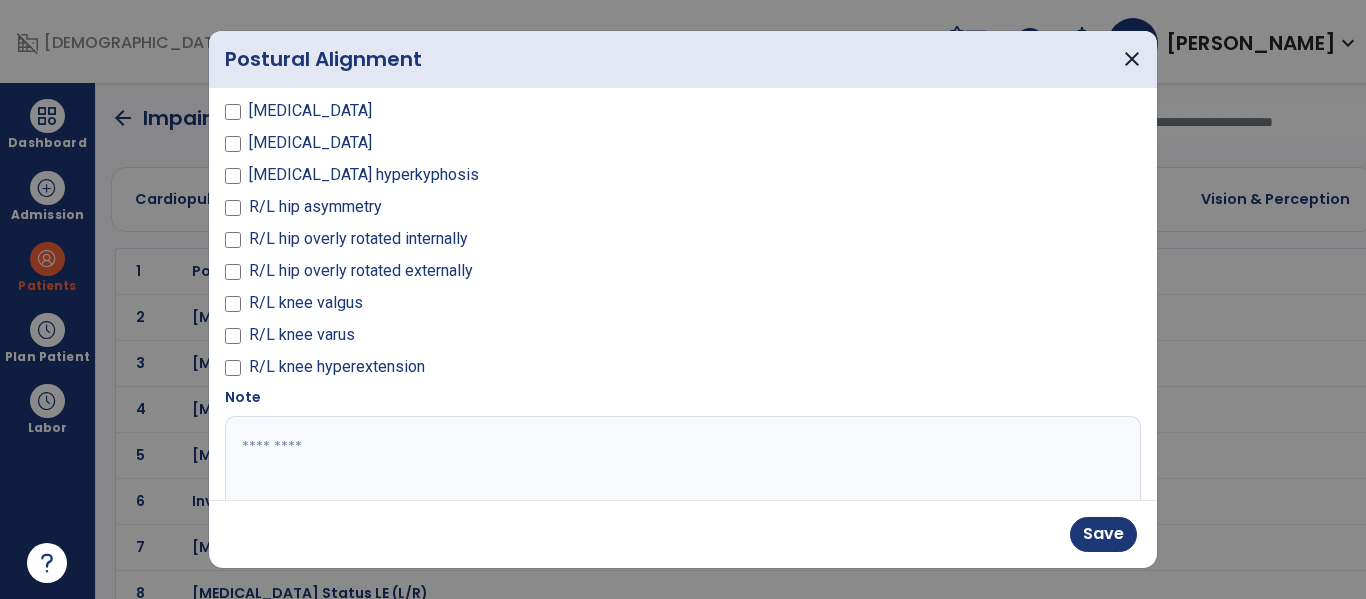 scroll, scrollTop: 140, scrollLeft: 0, axis: vertical 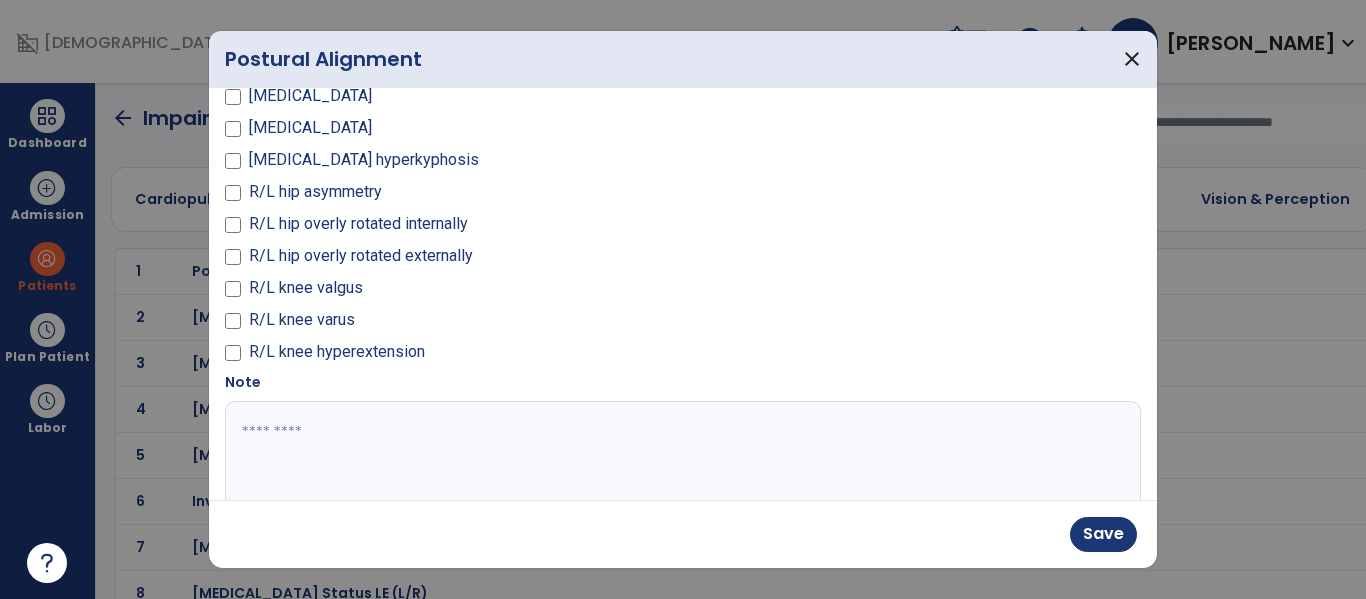 click at bounding box center [680, 476] 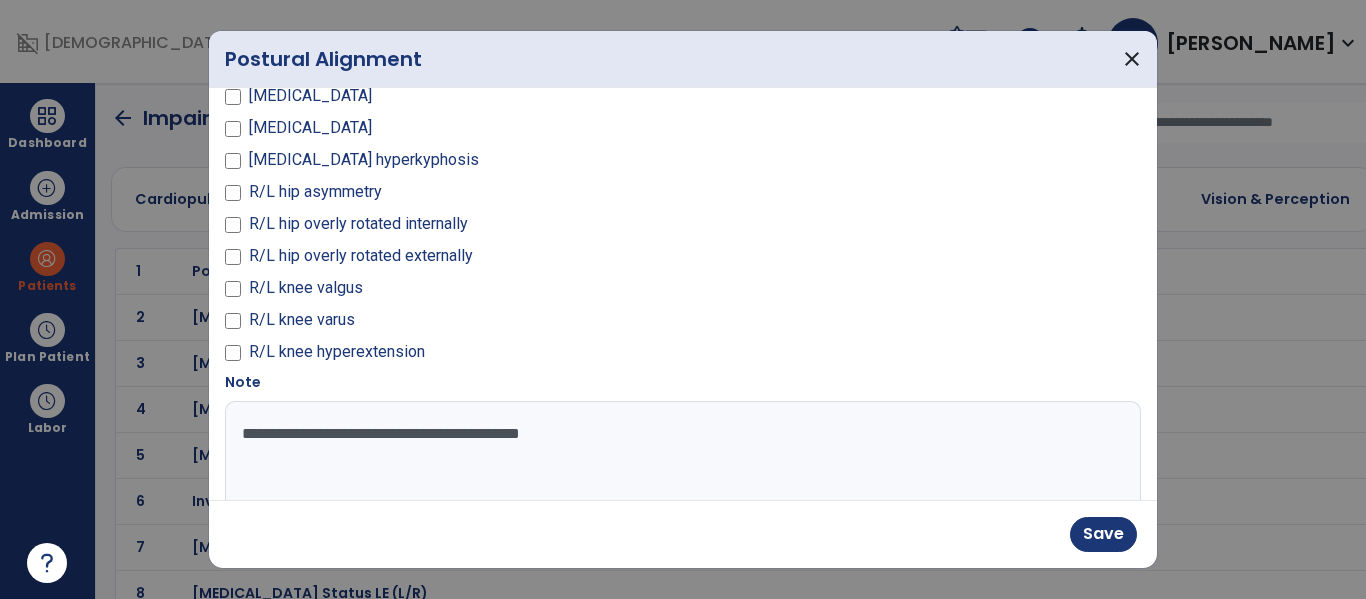 type on "**********" 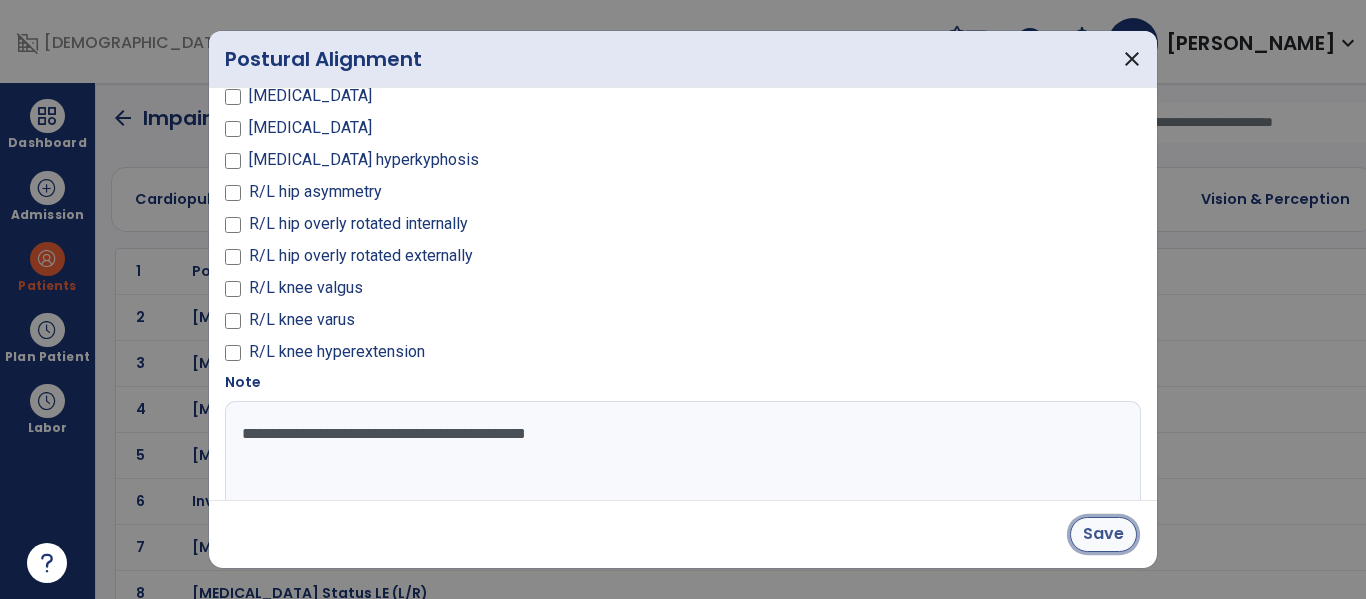 click on "Save" at bounding box center (1103, 534) 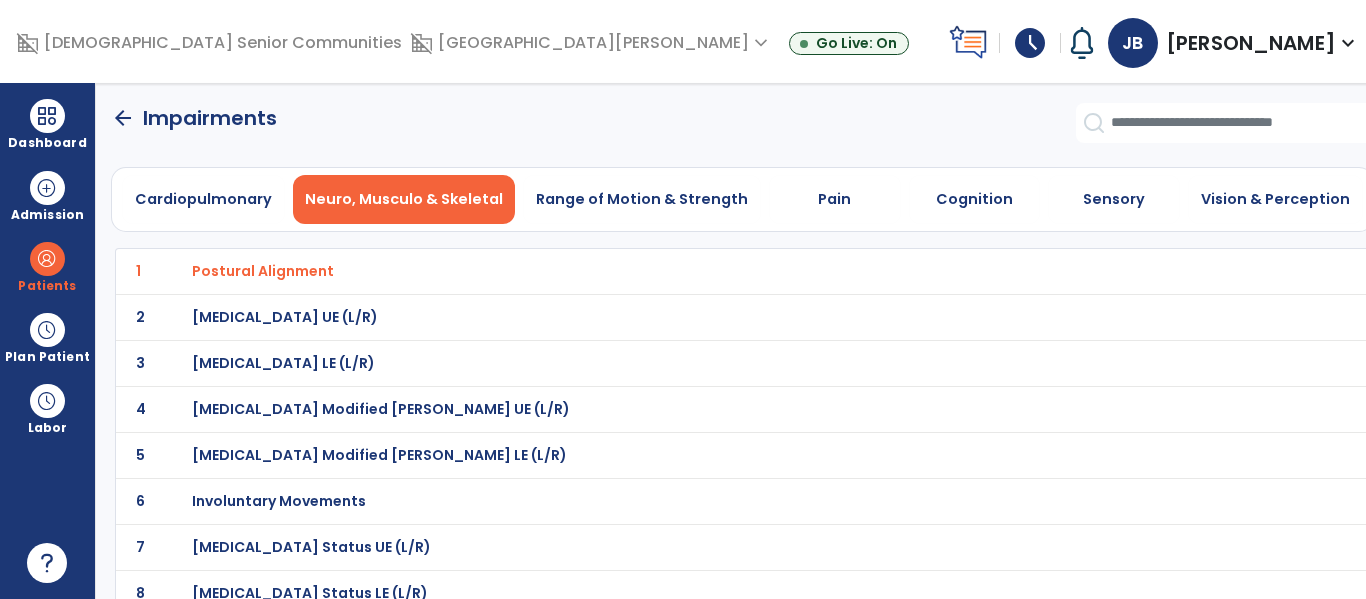 click on "arrow_back" 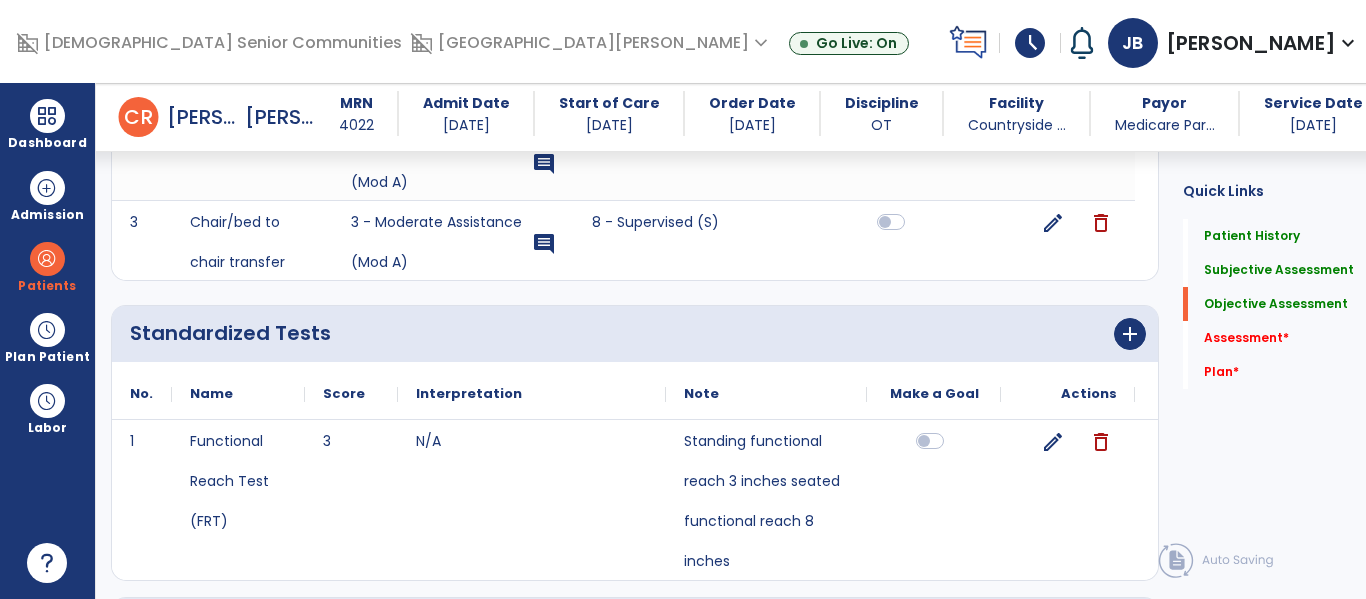 scroll, scrollTop: 2325, scrollLeft: 0, axis: vertical 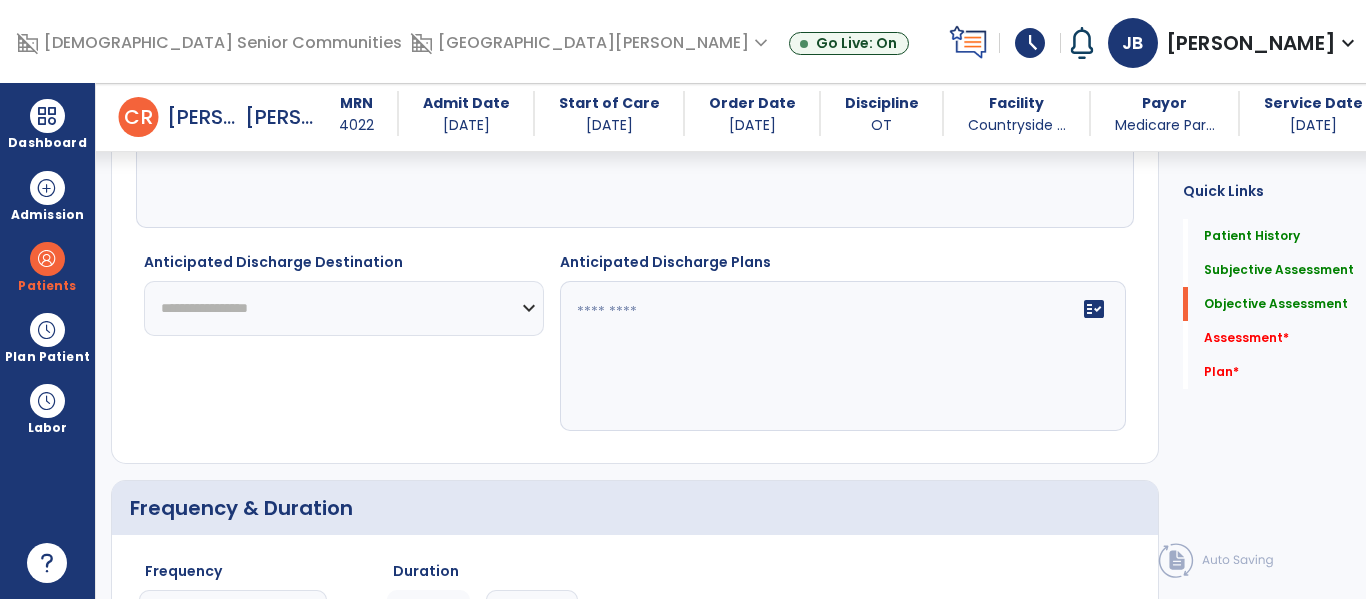 click on "Quick Links  Patient History   Patient History   Subjective Assessment   Subjective Assessment   Objective Assessment   Objective Assessment   Assessment   *  Assessment   *  Plan   *  Plan   *" 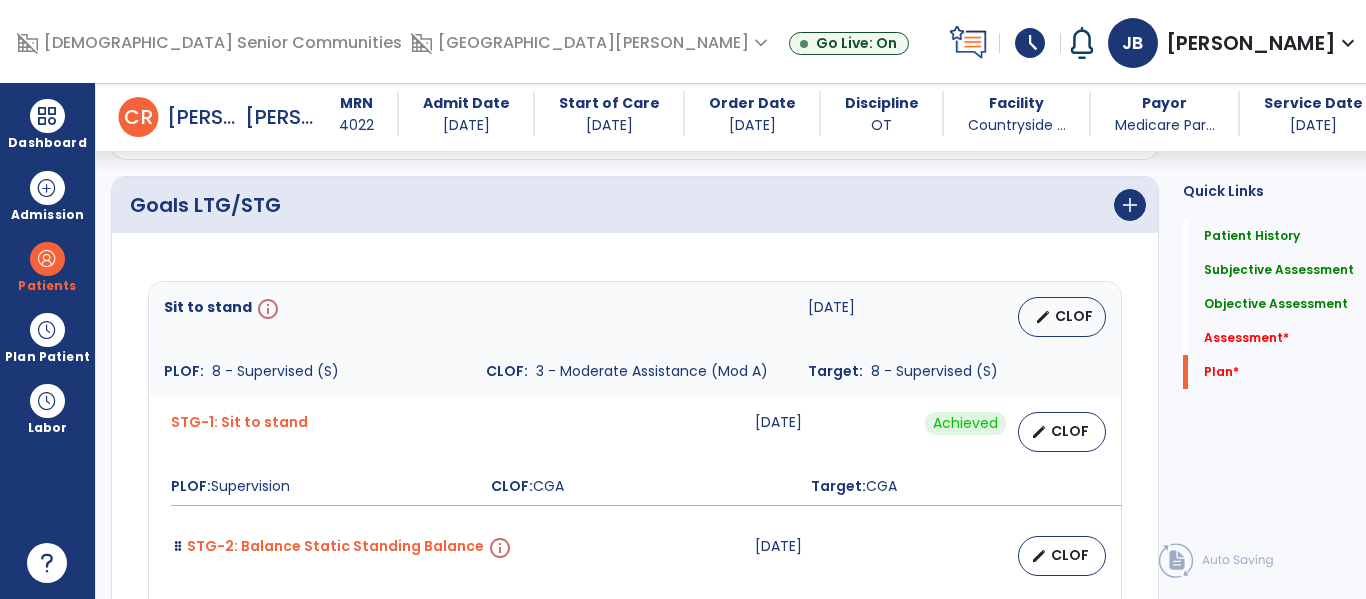 scroll, scrollTop: 4369, scrollLeft: 0, axis: vertical 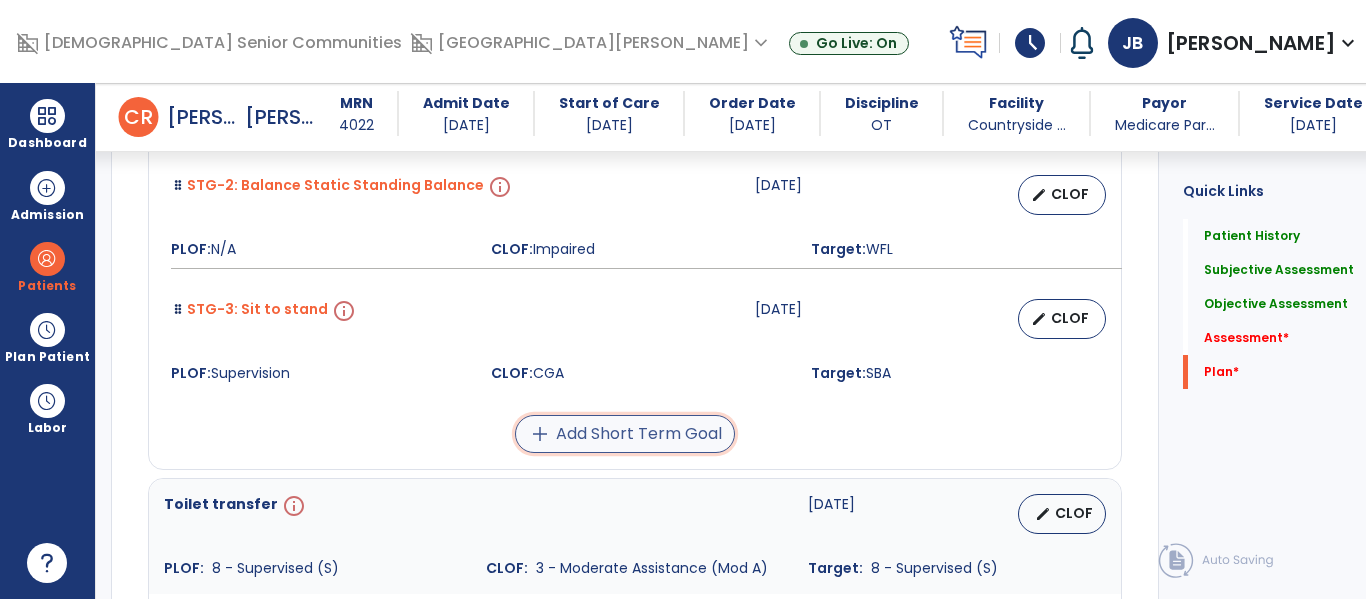 click on "add  Add Short Term Goal" at bounding box center (625, 434) 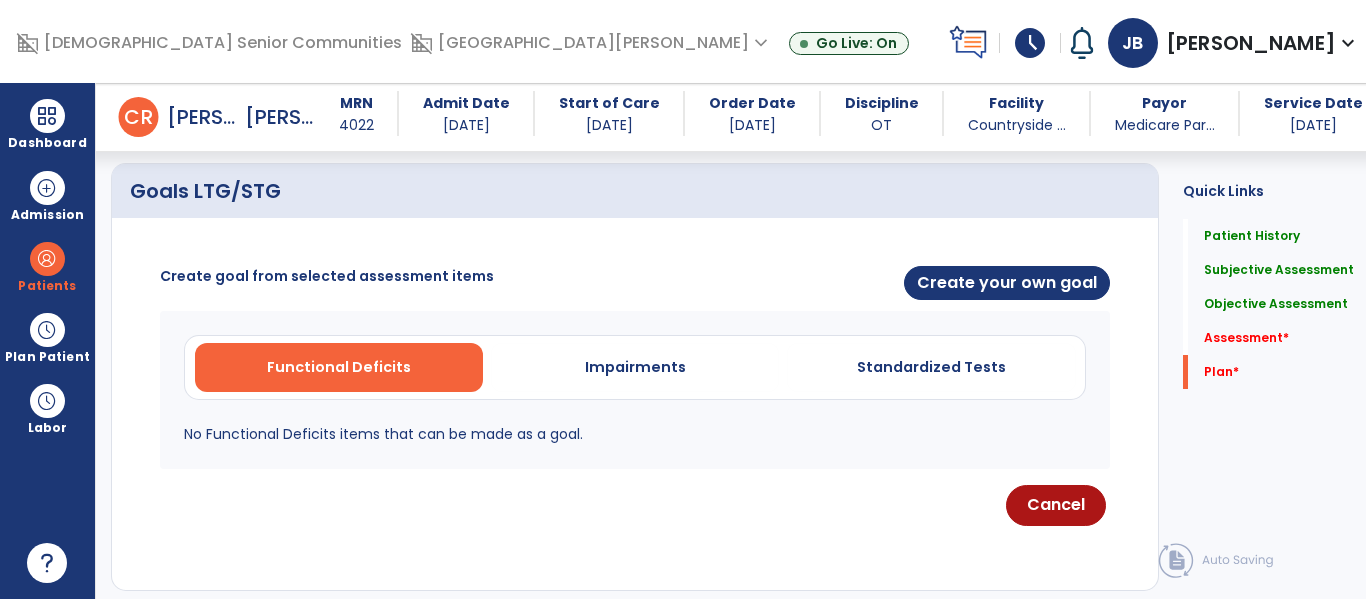 scroll, scrollTop: 4369, scrollLeft: 0, axis: vertical 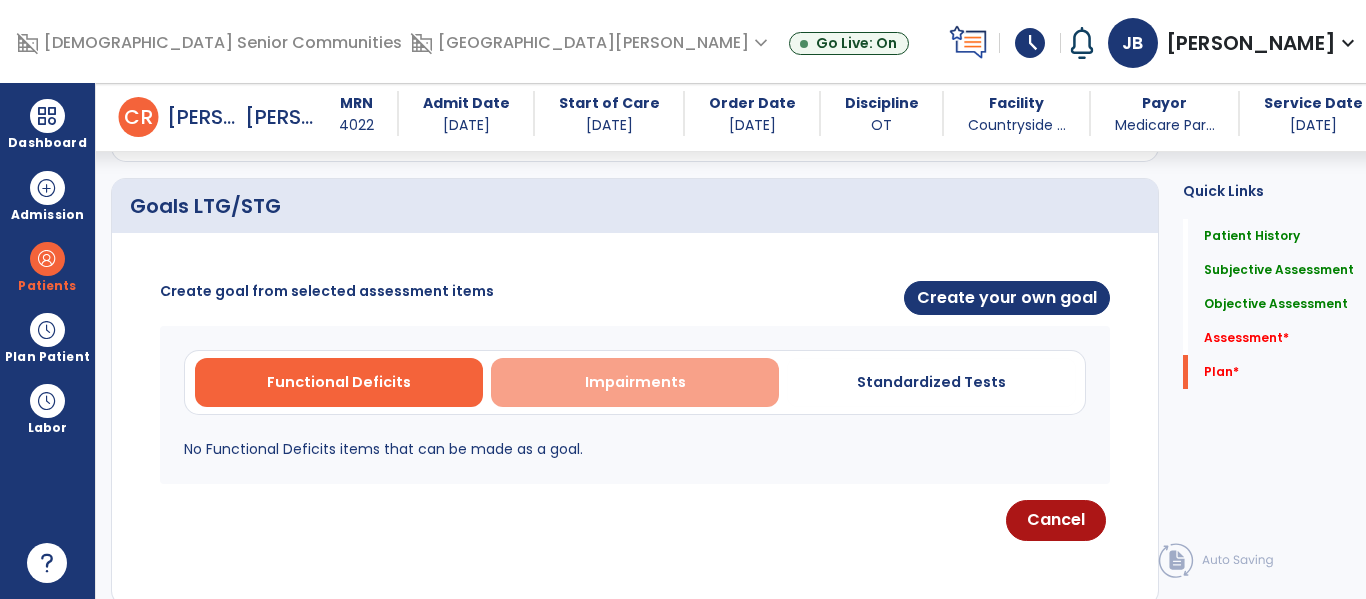 click on "Impairments" at bounding box center [635, 382] 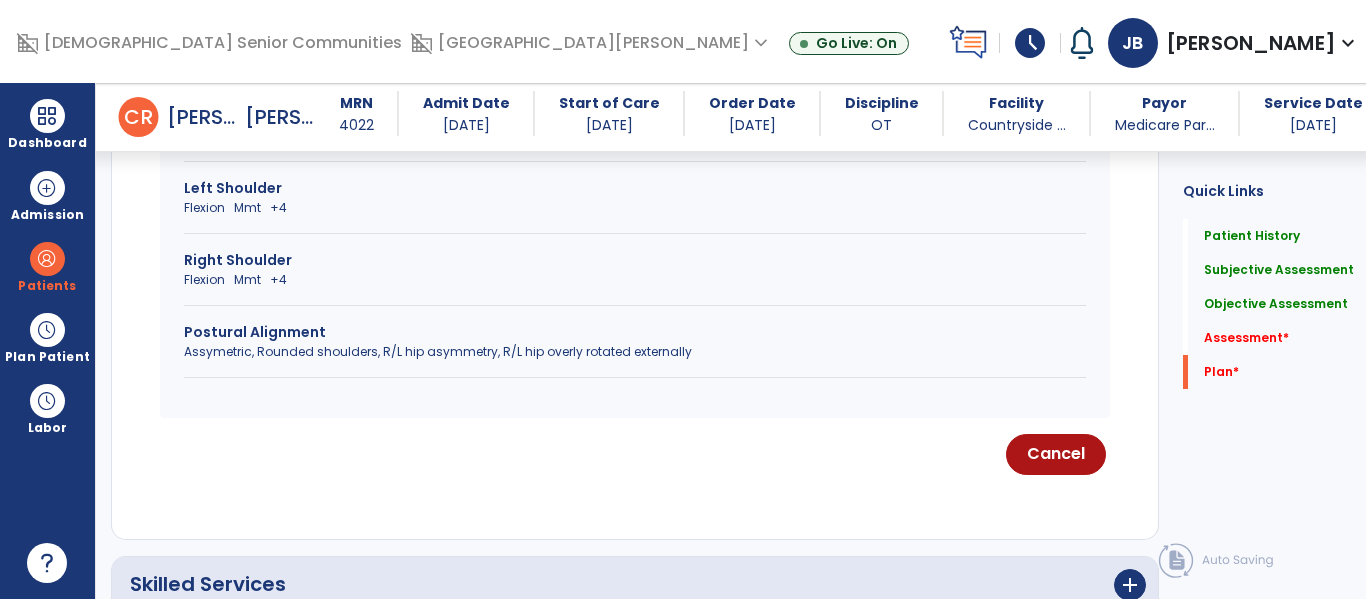 scroll, scrollTop: 5068, scrollLeft: 0, axis: vertical 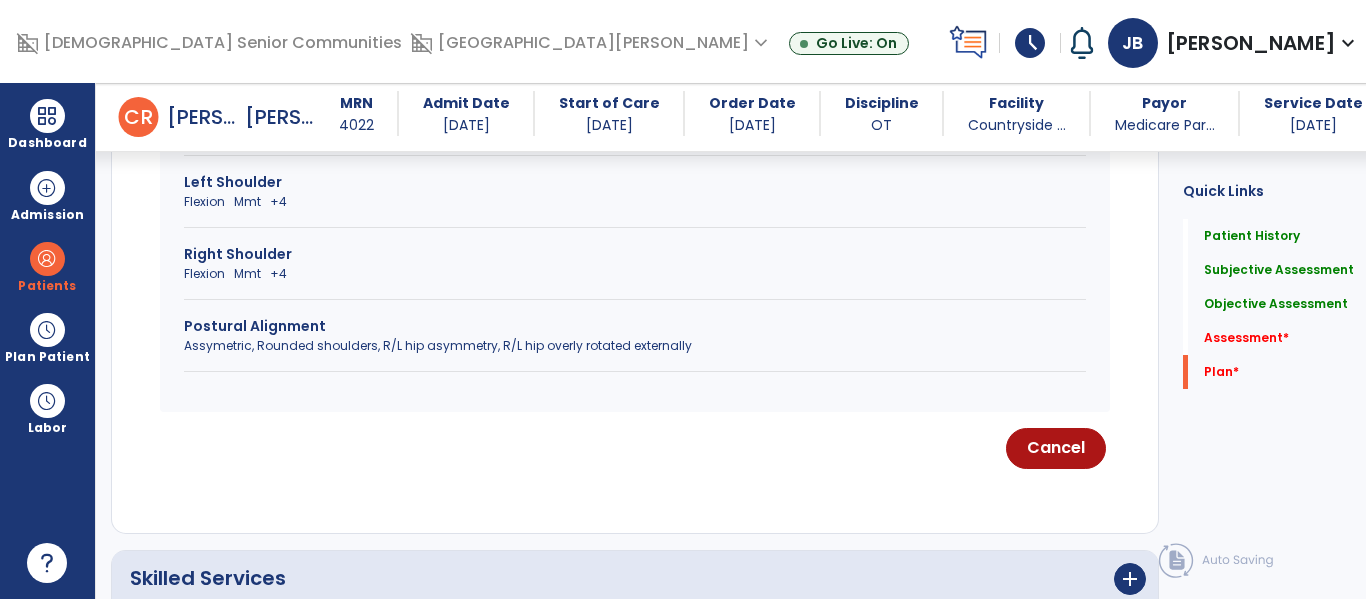 click 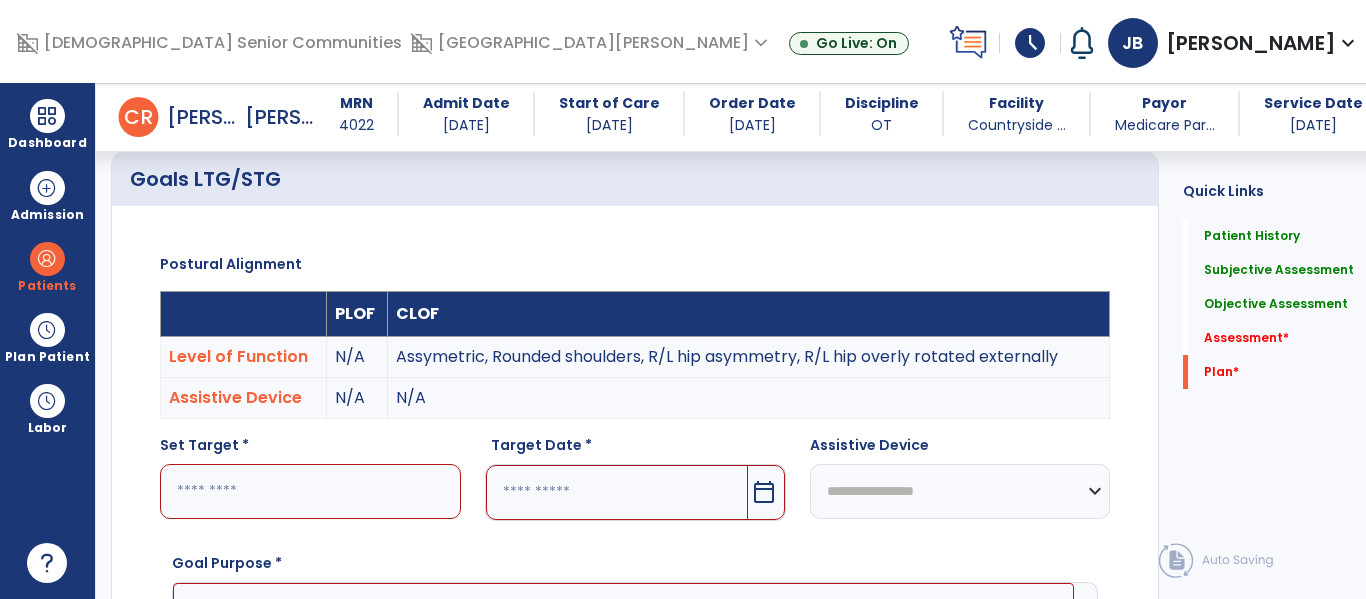 scroll, scrollTop: 4516, scrollLeft: 0, axis: vertical 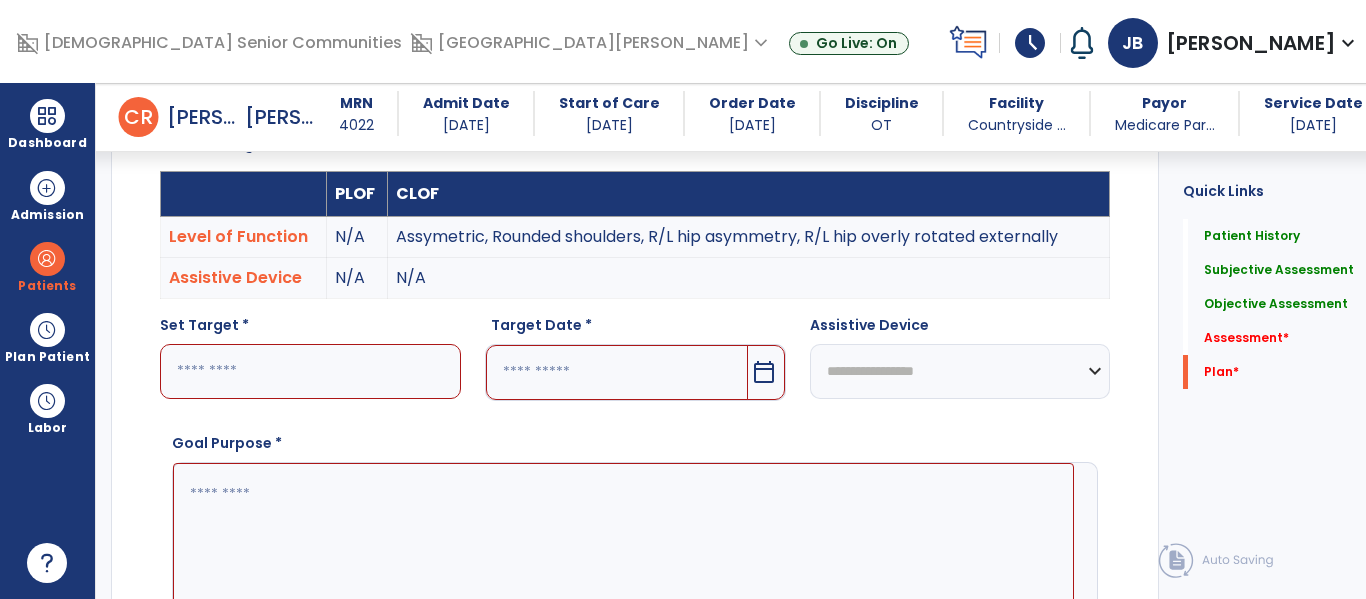 click 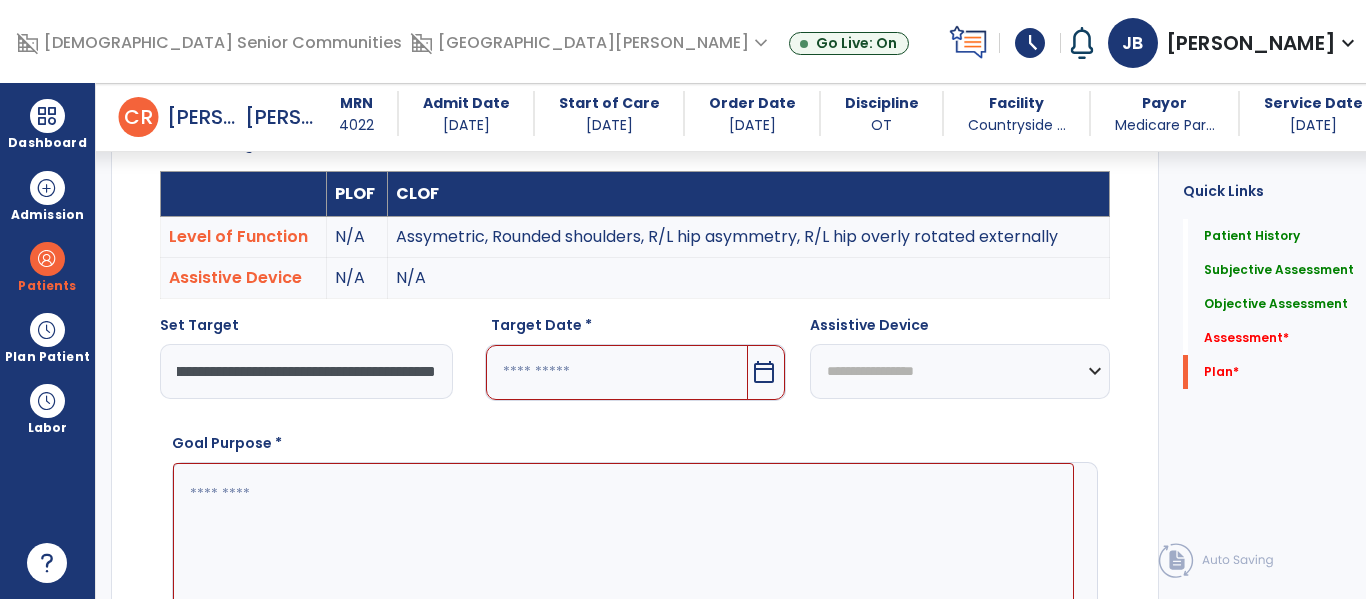 scroll, scrollTop: 0, scrollLeft: 353, axis: horizontal 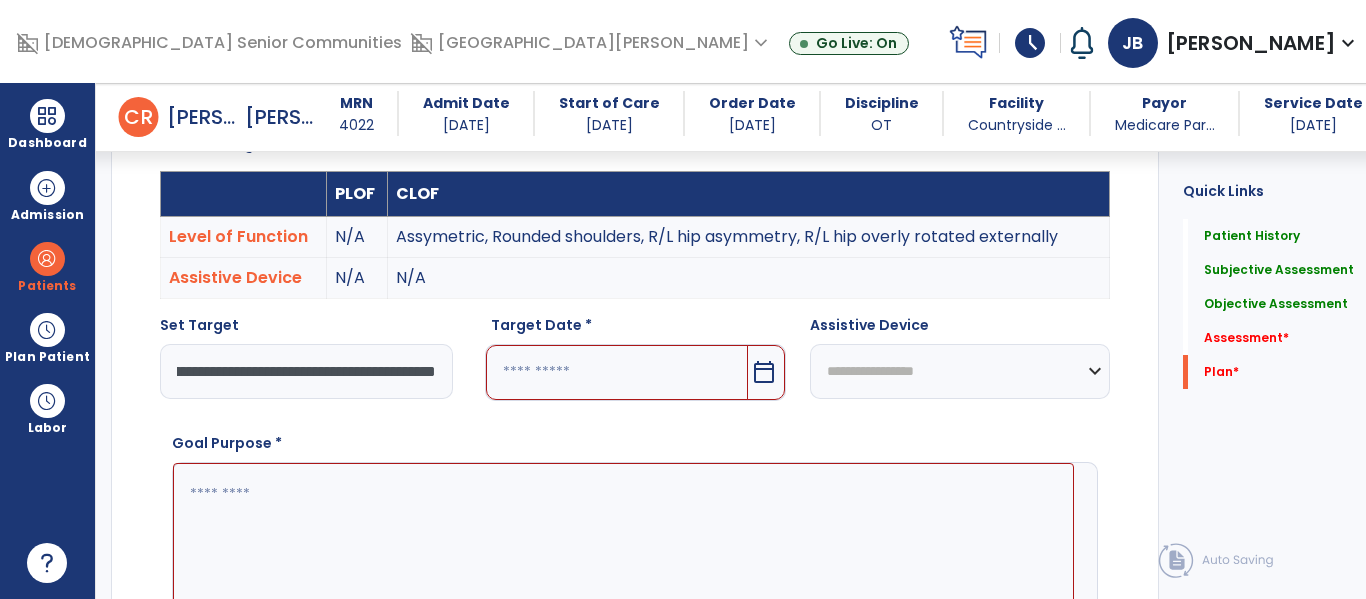 click on "**********" 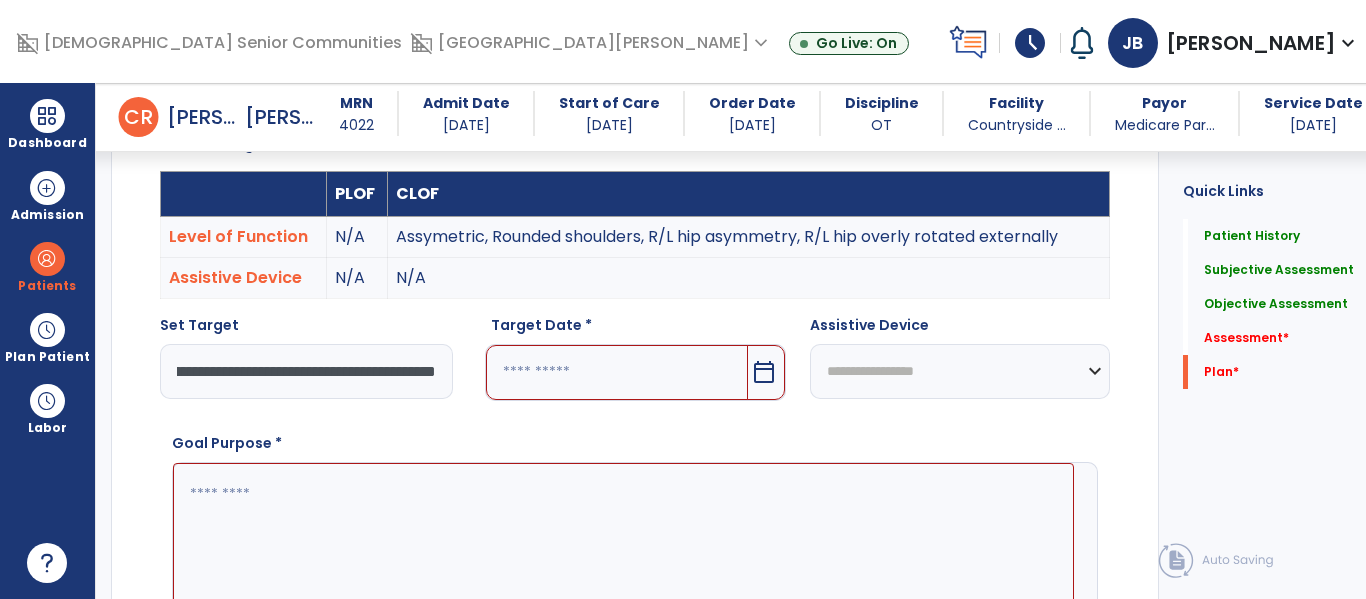 scroll, scrollTop: 0, scrollLeft: 367, axis: horizontal 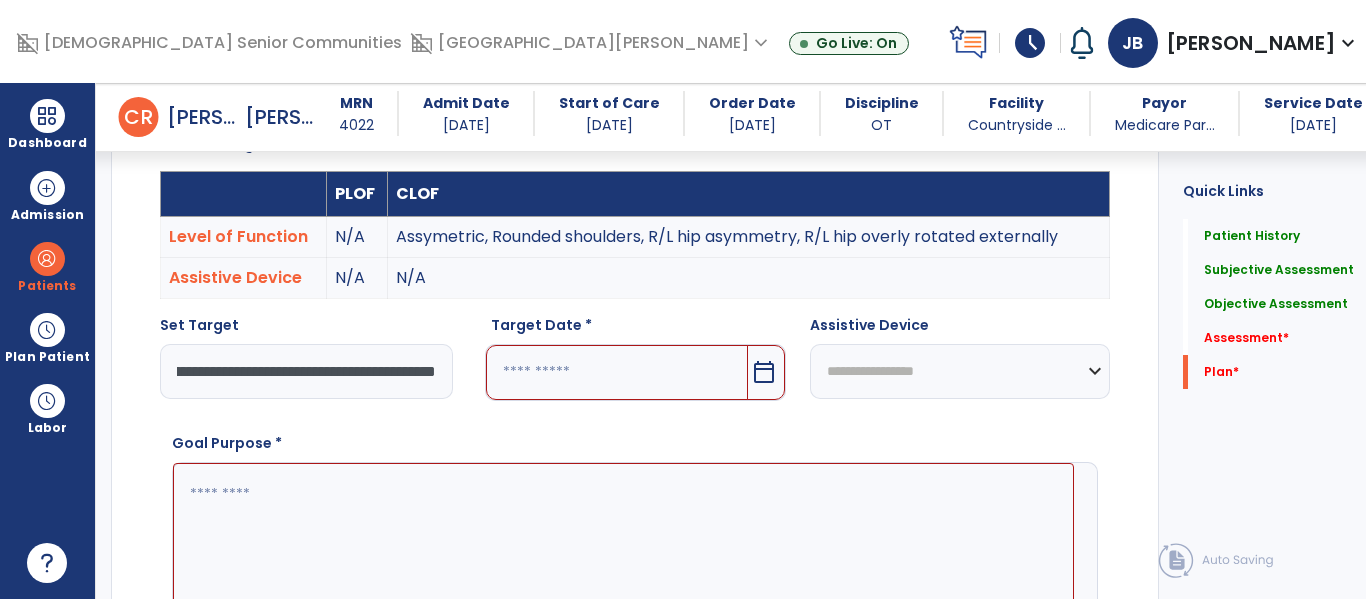 click on "**********" 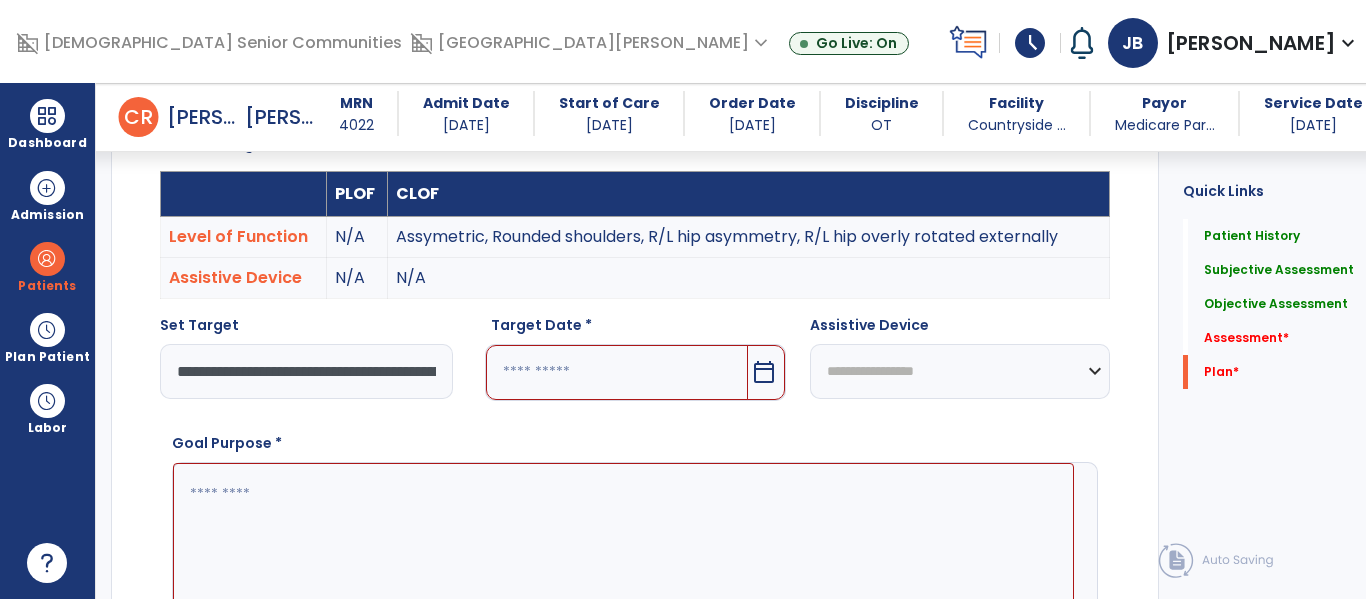 click on "Target Date *  calendar_today" 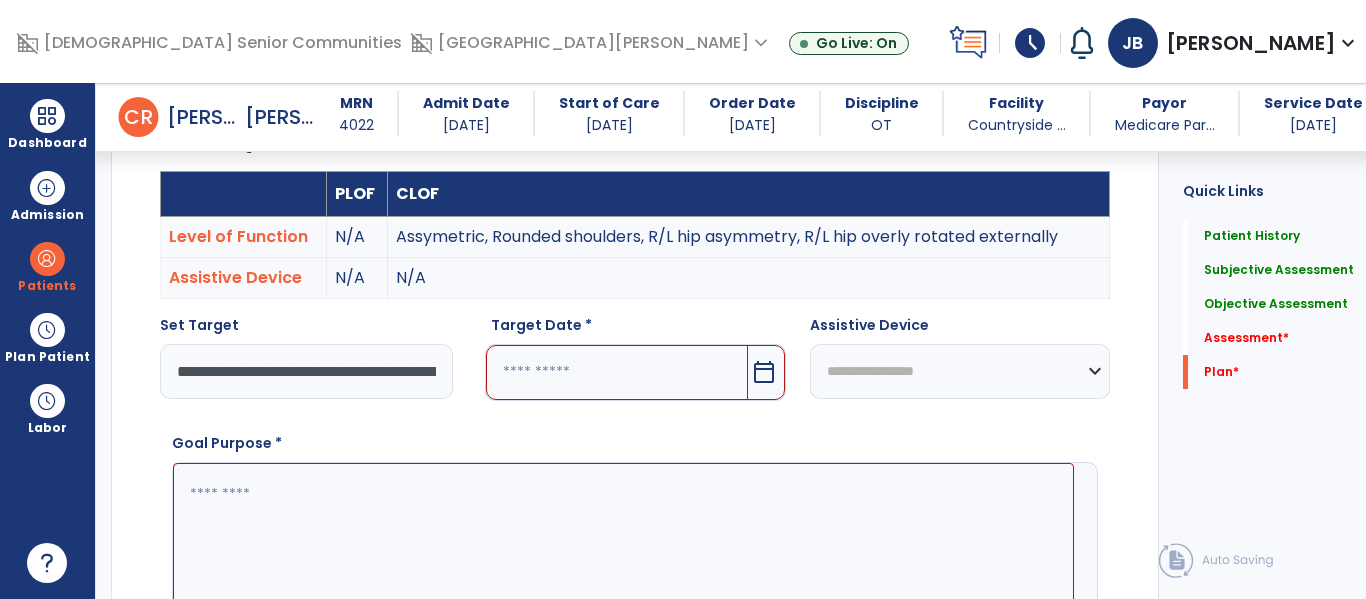 click at bounding box center (617, 372) 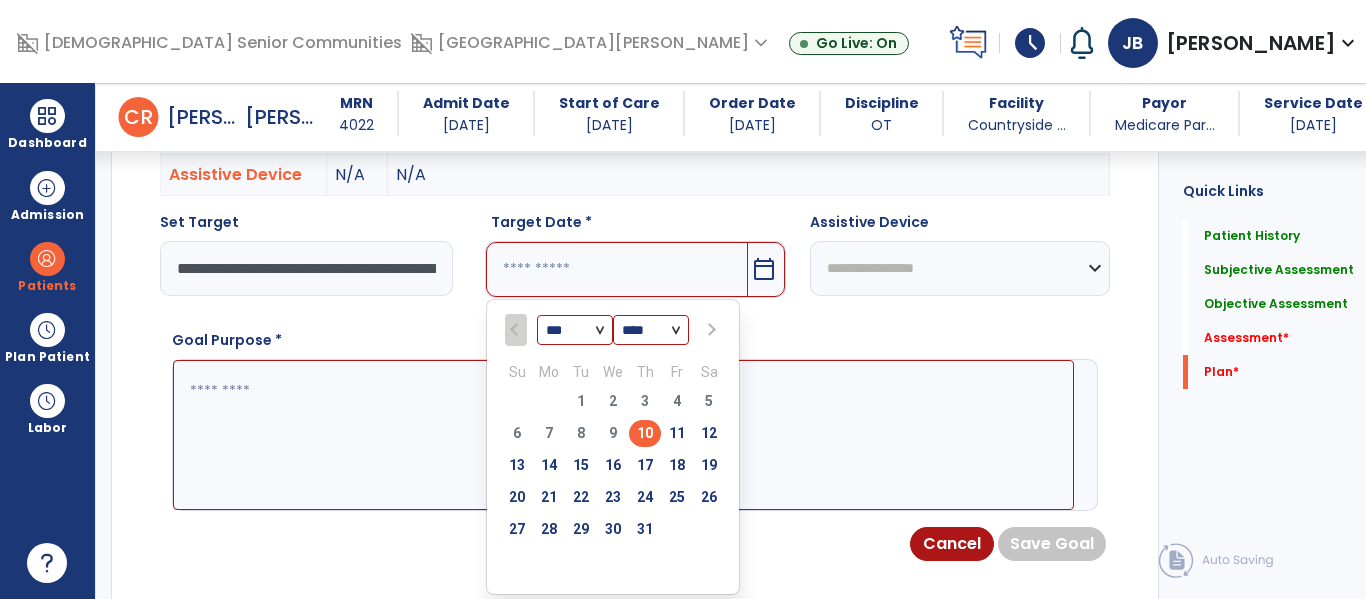 scroll, scrollTop: 4620, scrollLeft: 0, axis: vertical 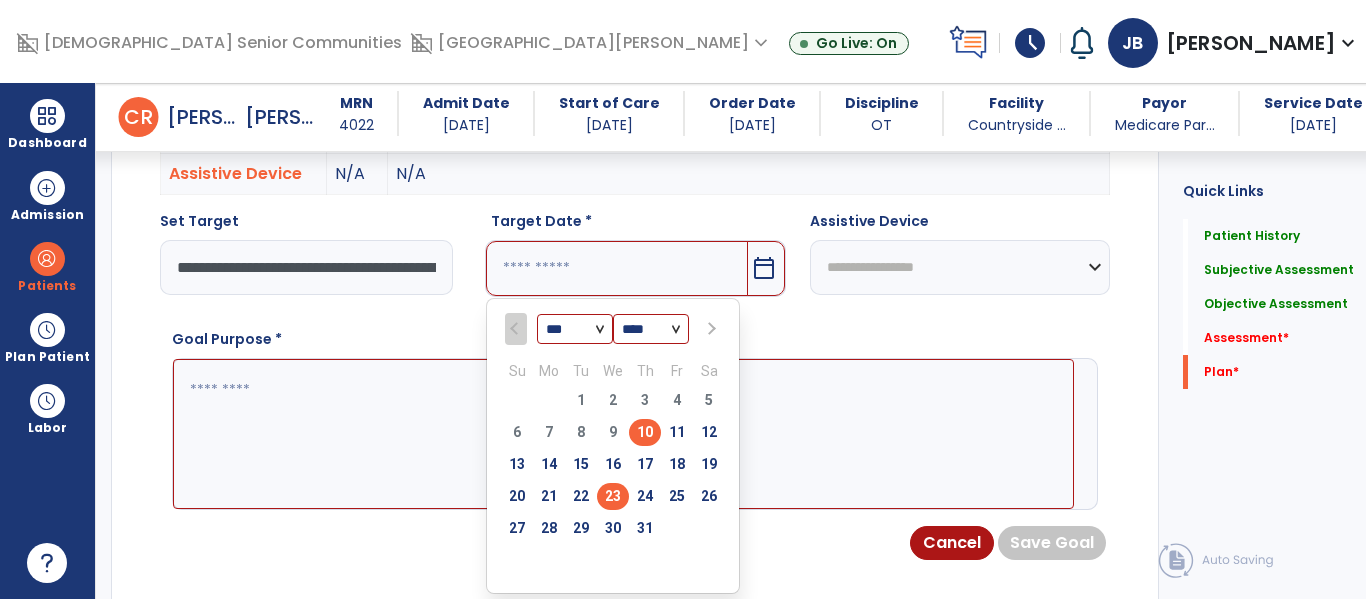 click on "23" at bounding box center [613, 496] 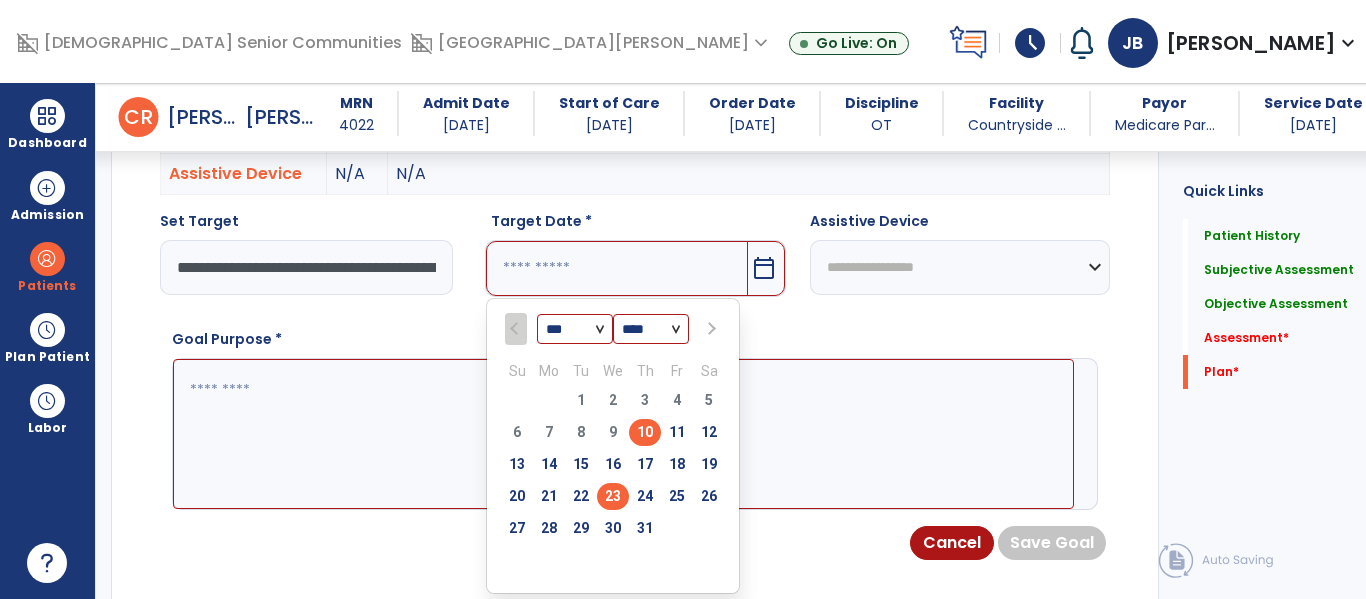 type on "*********" 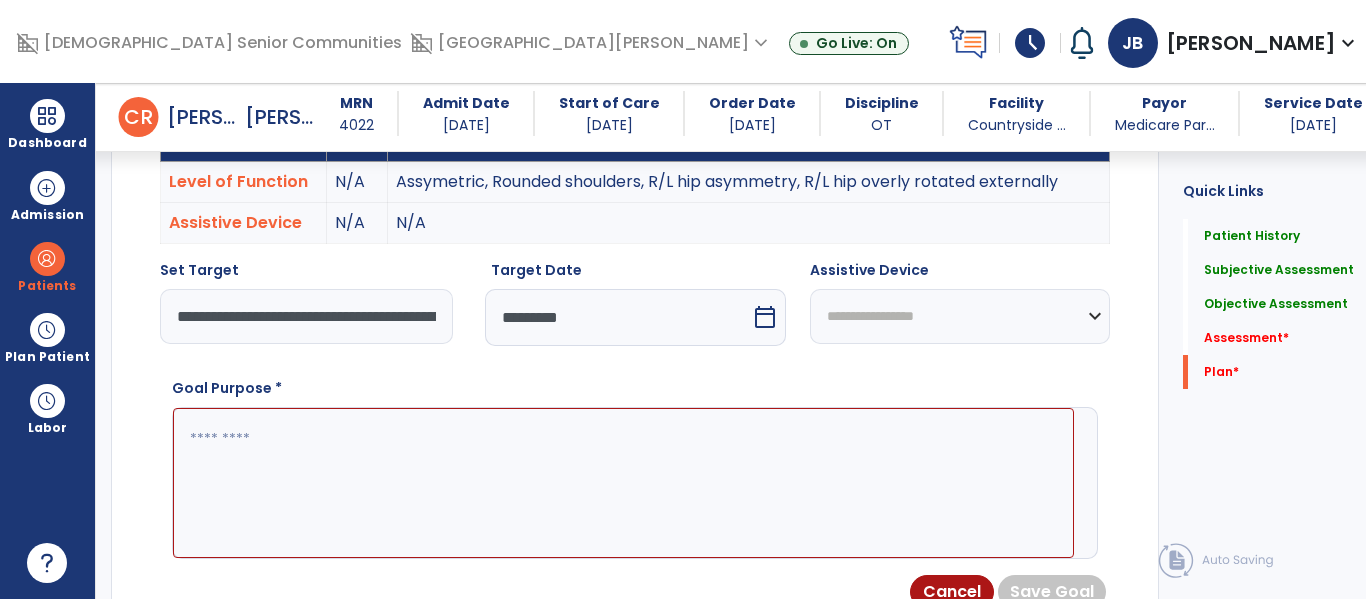 scroll, scrollTop: 4560, scrollLeft: 0, axis: vertical 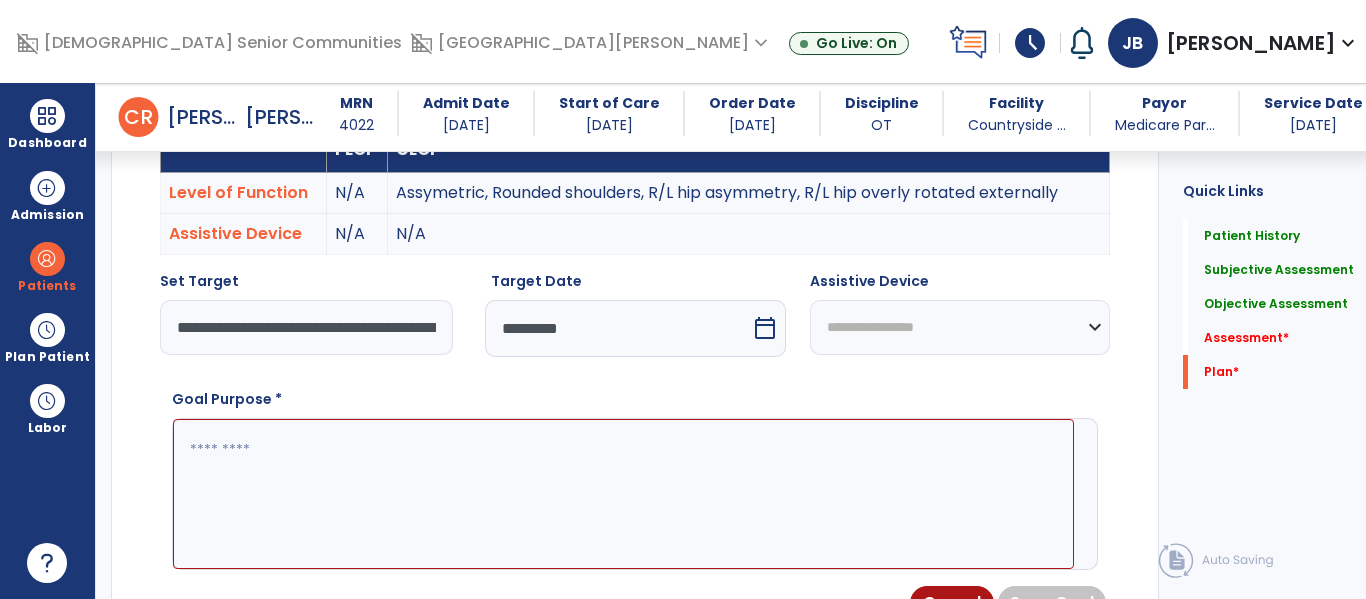 click on "*********" at bounding box center [618, 328] 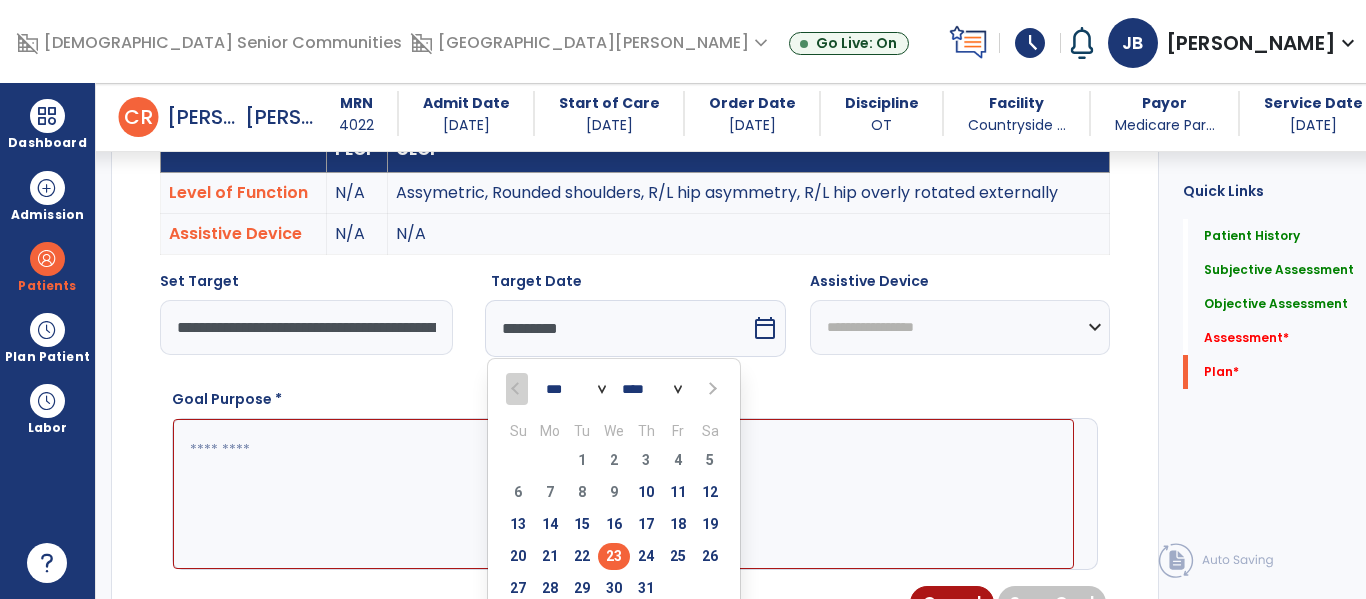 click 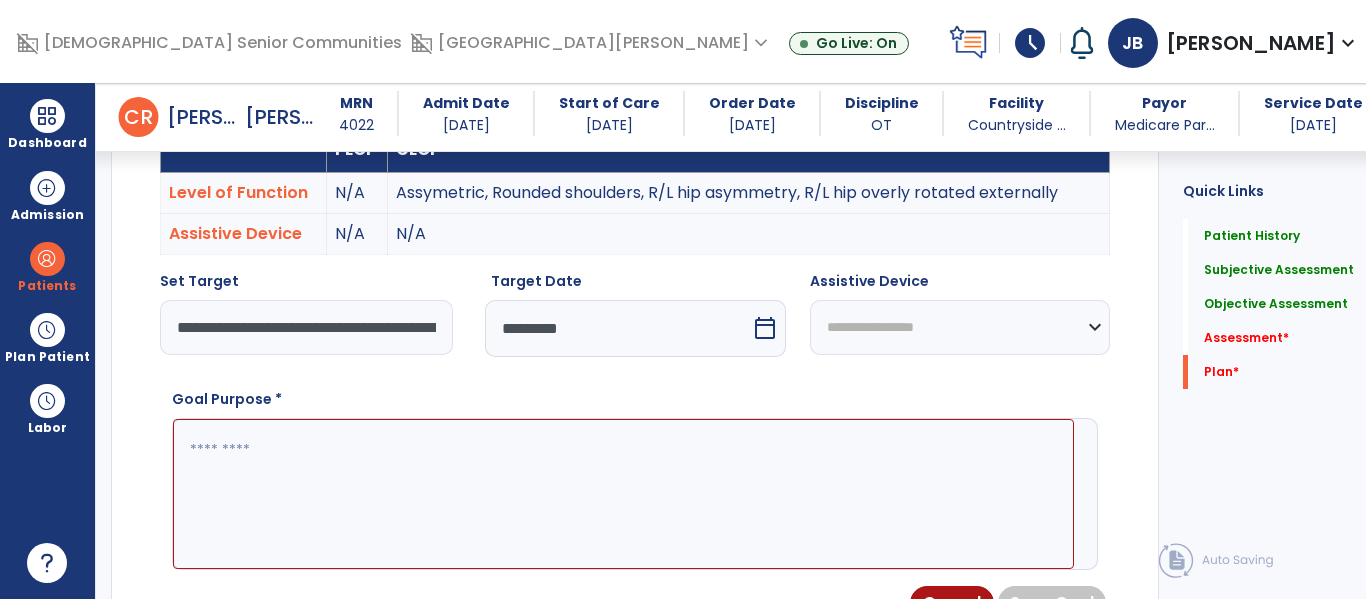 click on "Goal Purpose *" 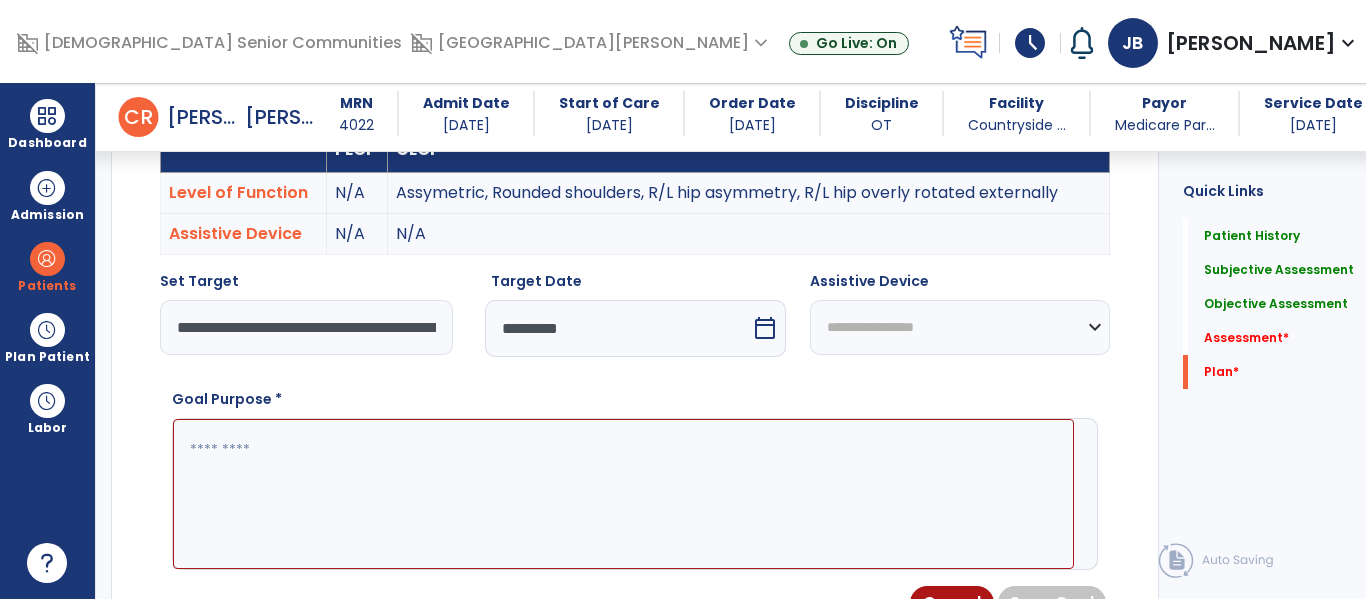 click on "**********" 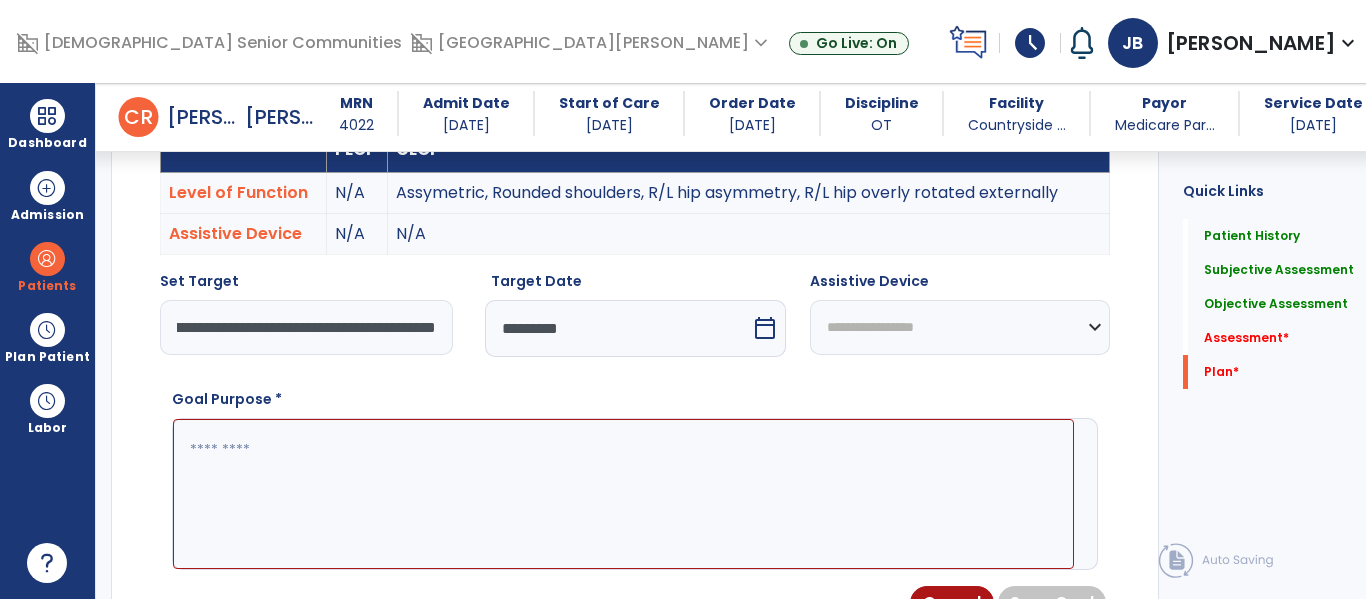 scroll, scrollTop: 0, scrollLeft: 748, axis: horizontal 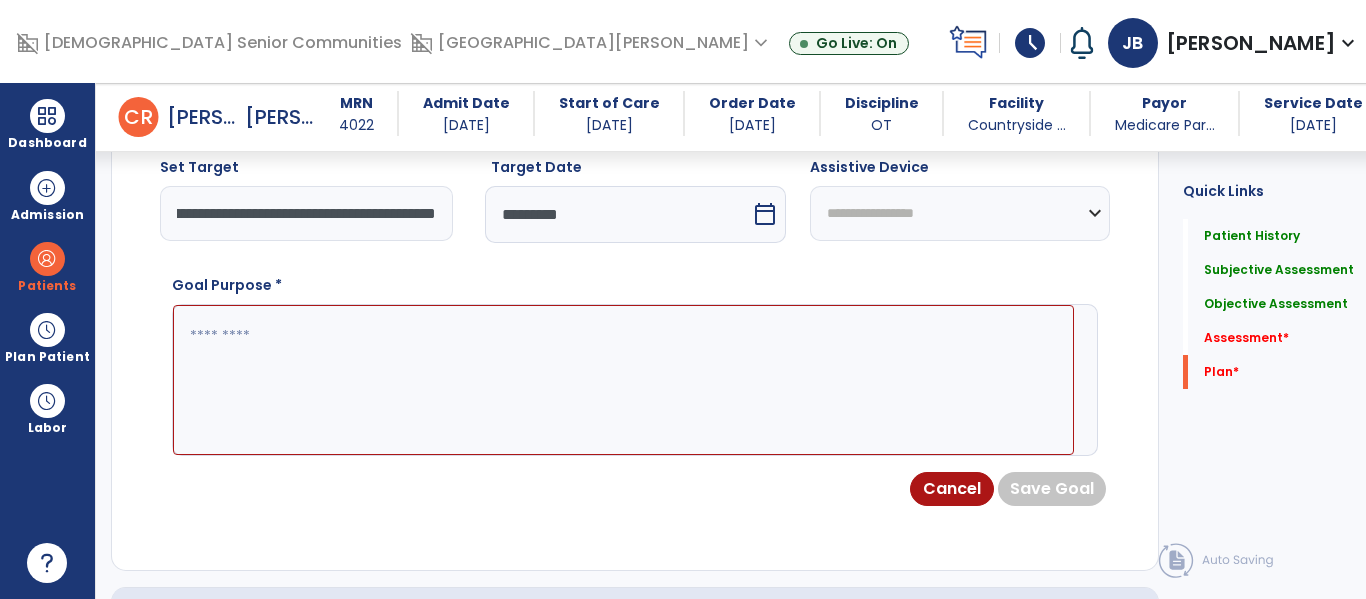 type on "**********" 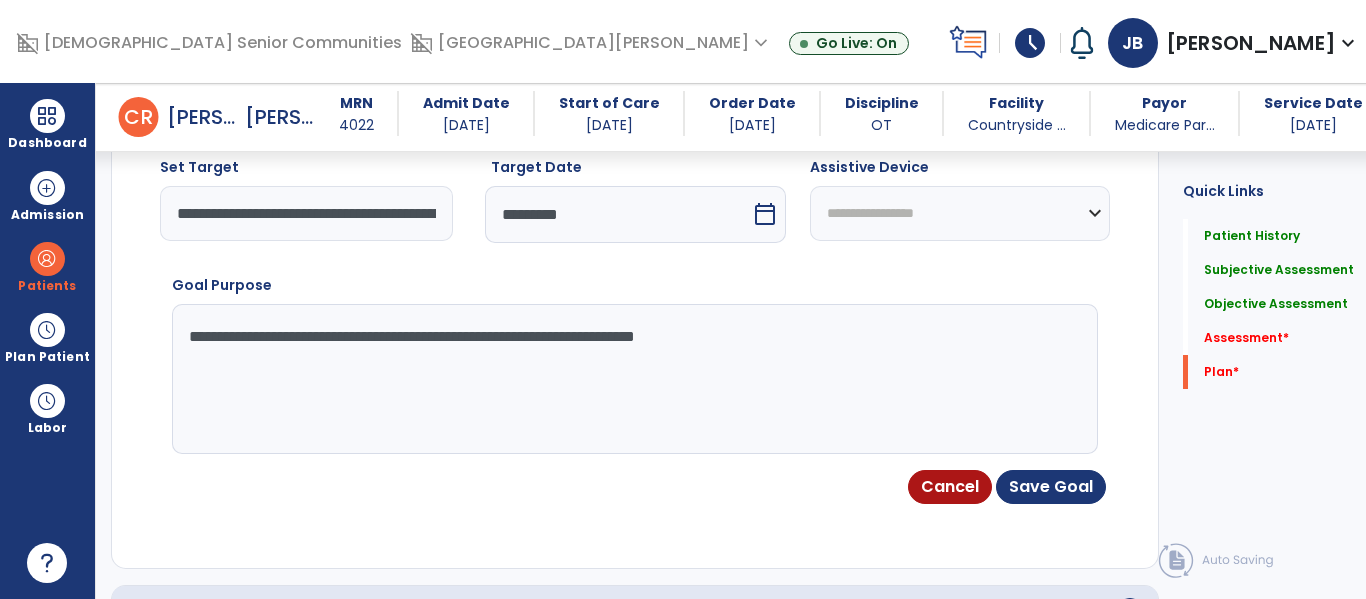 click on "**********" 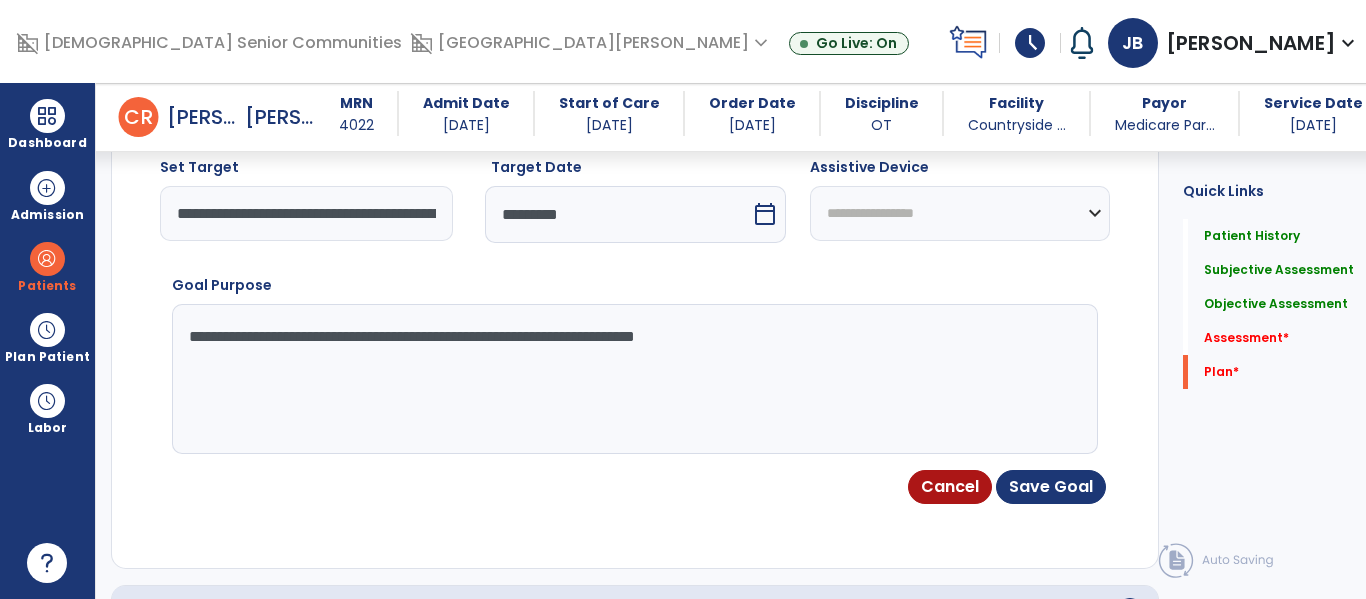 type on "**********" 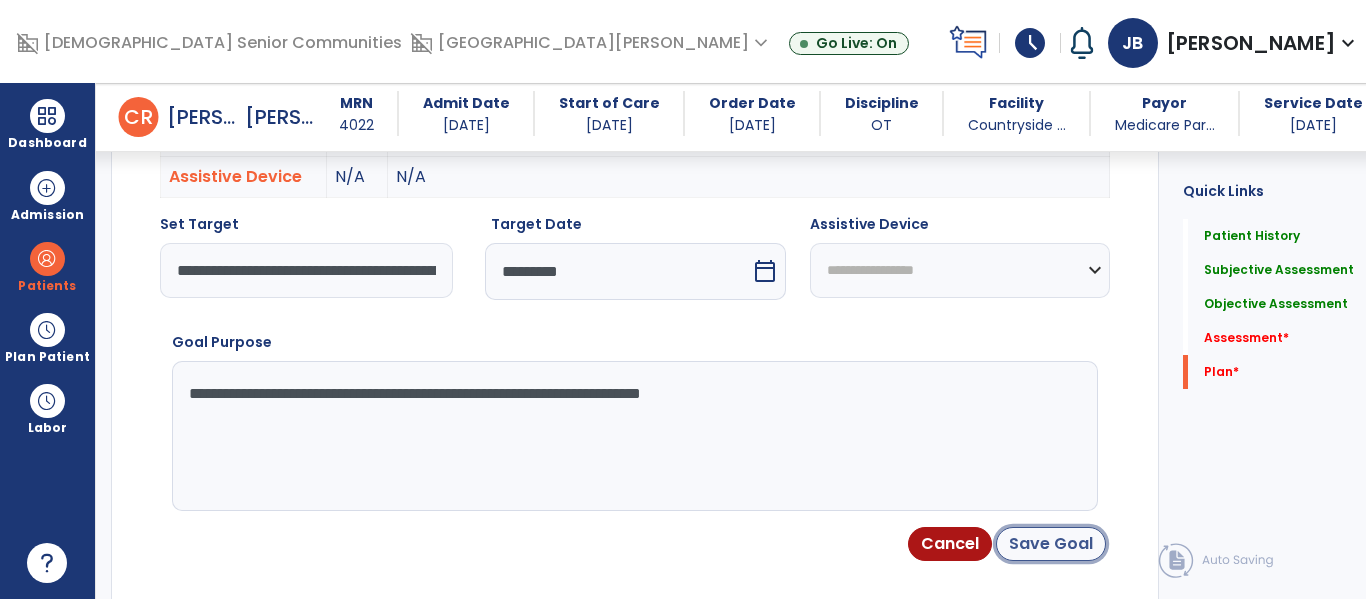 click on "Save Goal" 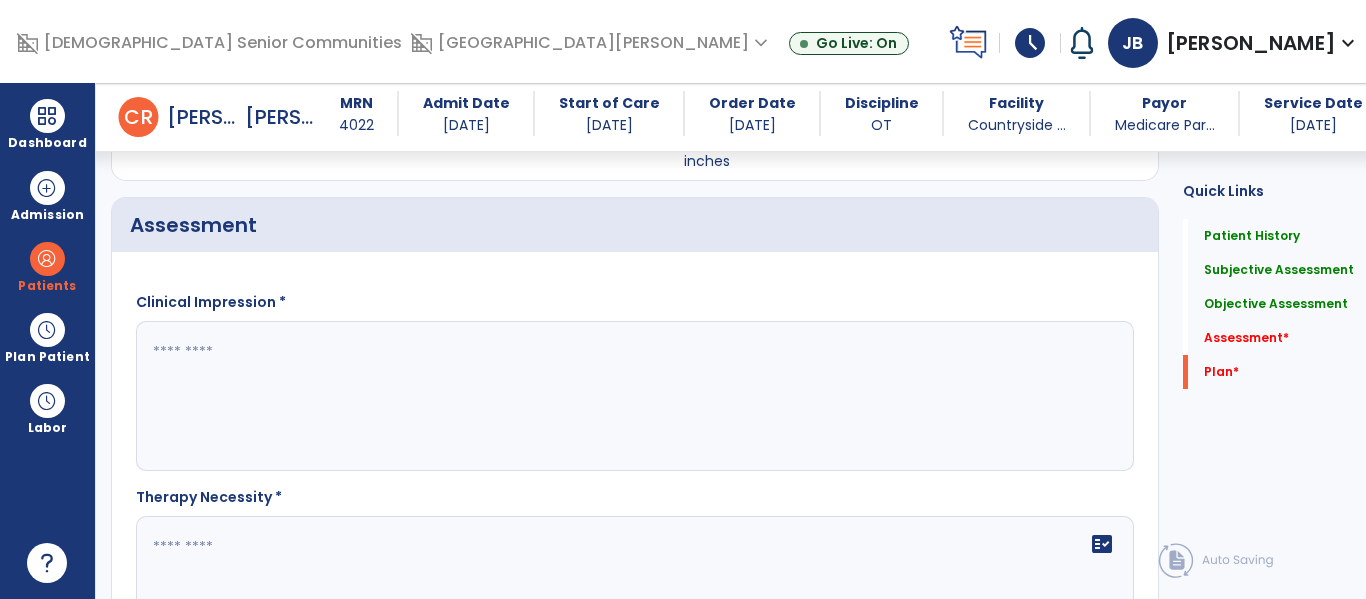 scroll, scrollTop: 2729, scrollLeft: 0, axis: vertical 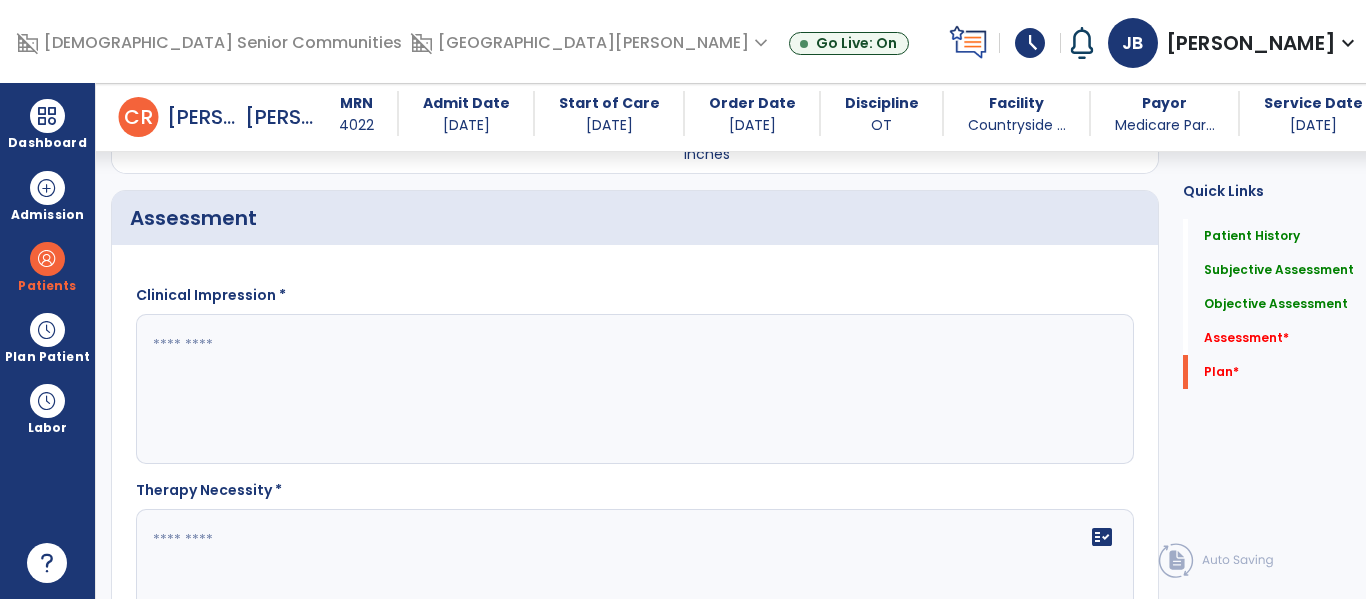 click 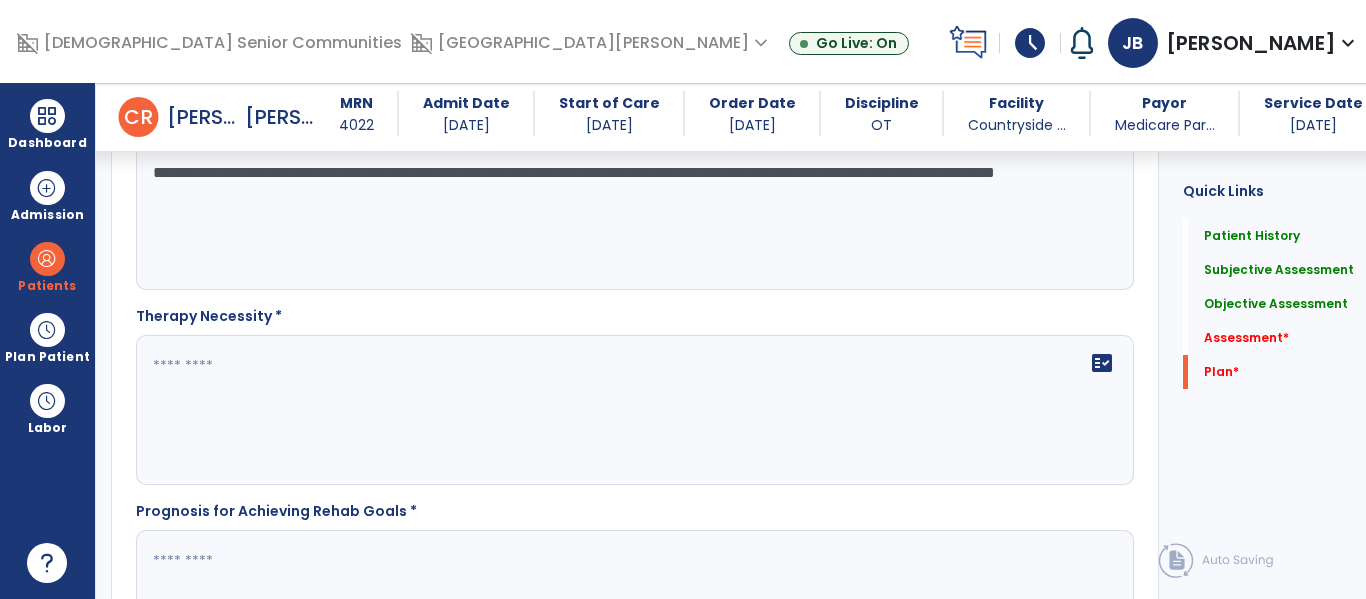 scroll, scrollTop: 2904, scrollLeft: 0, axis: vertical 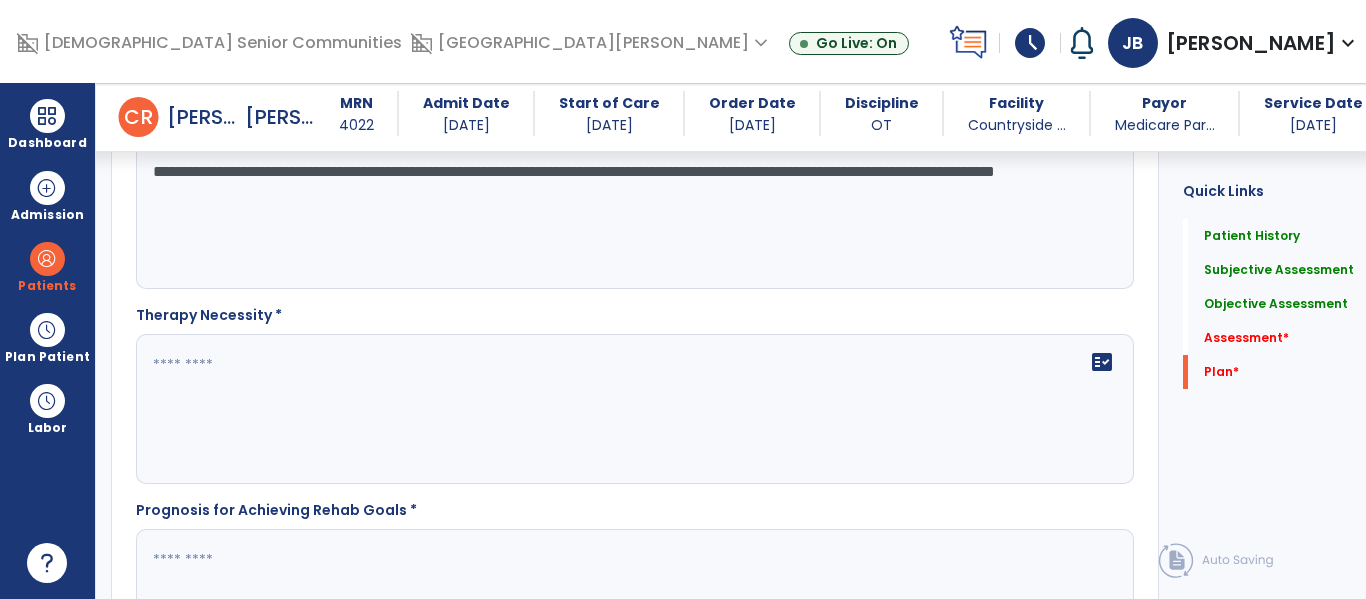 type on "**********" 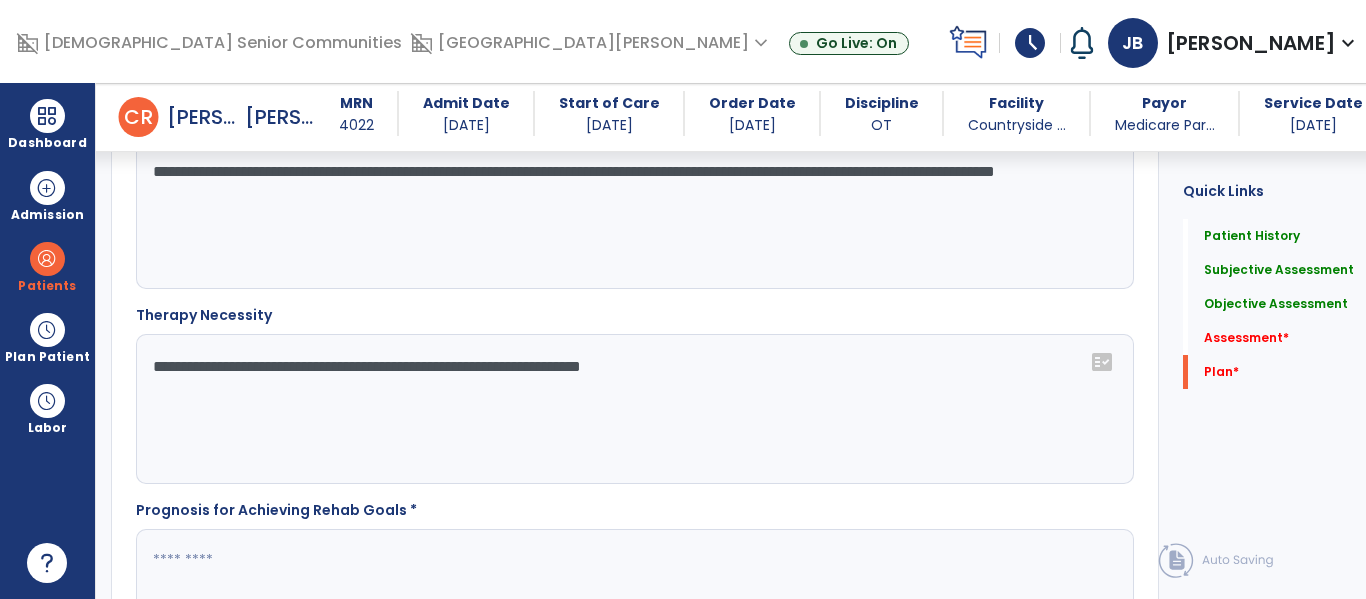 click on "**********" 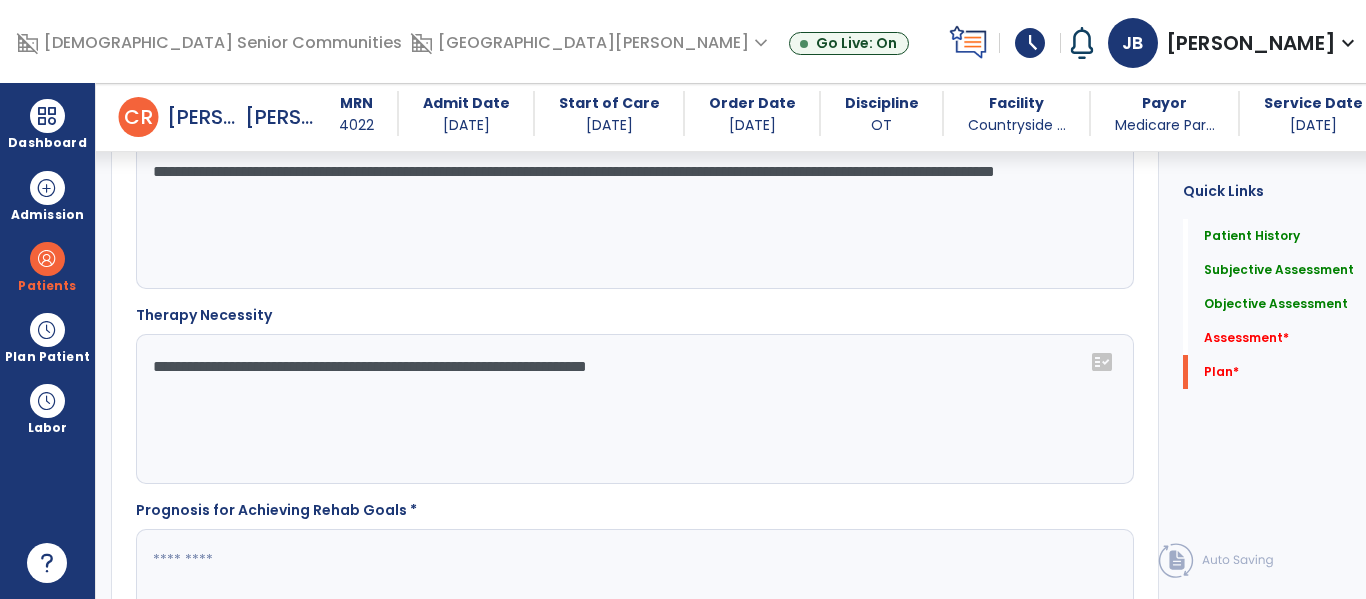 click on "**********" 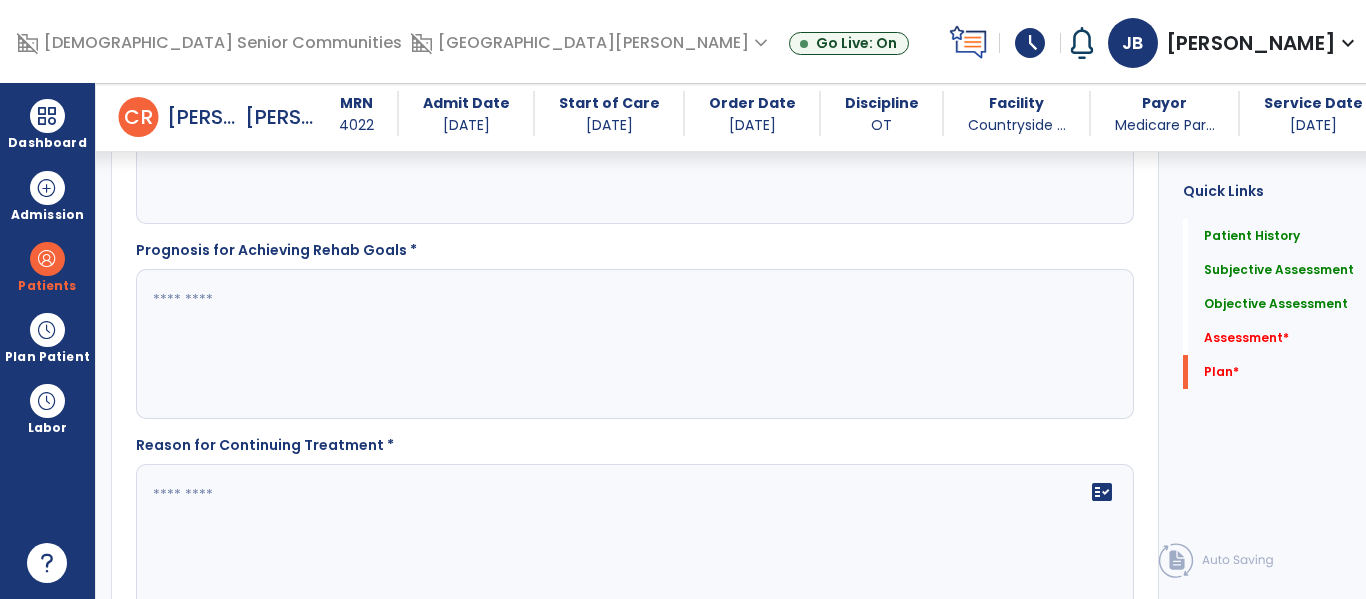 scroll, scrollTop: 3168, scrollLeft: 0, axis: vertical 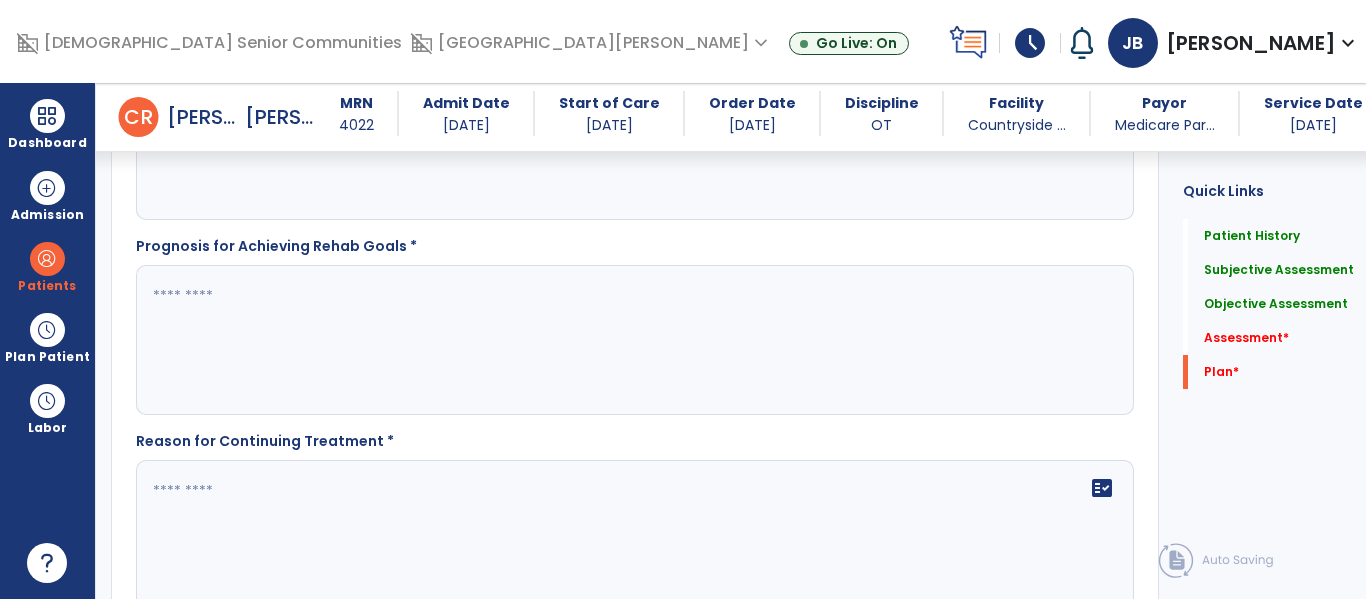 type on "**********" 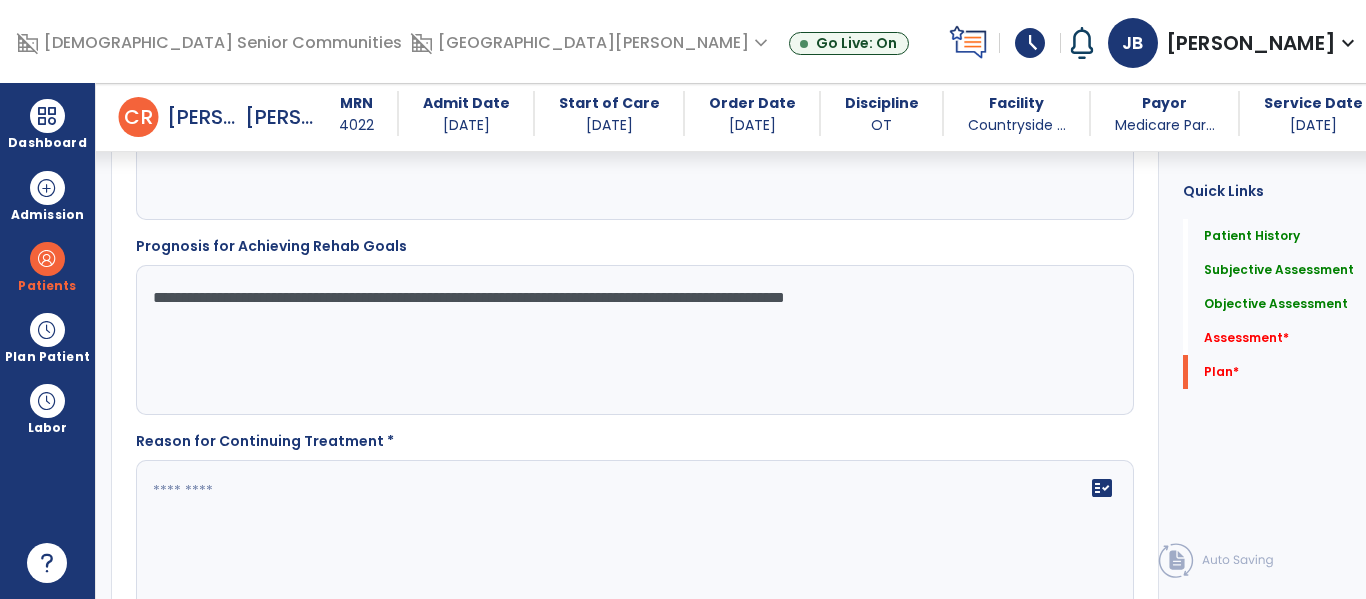 scroll, scrollTop: 3390, scrollLeft: 0, axis: vertical 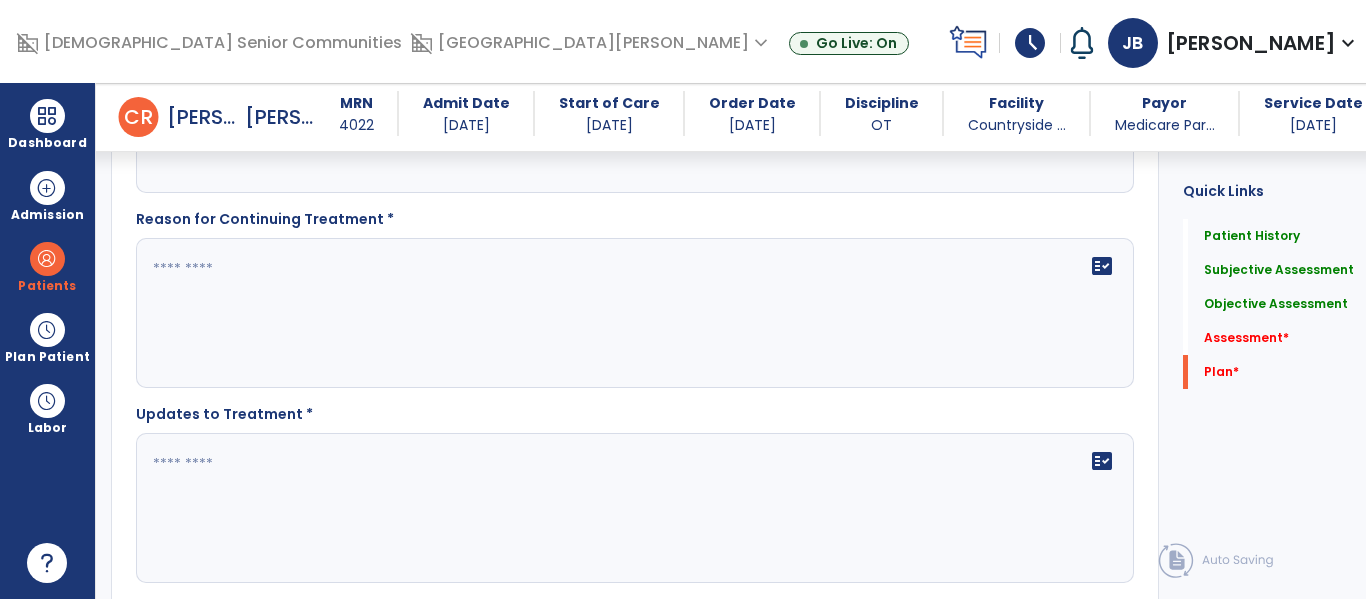 type on "**********" 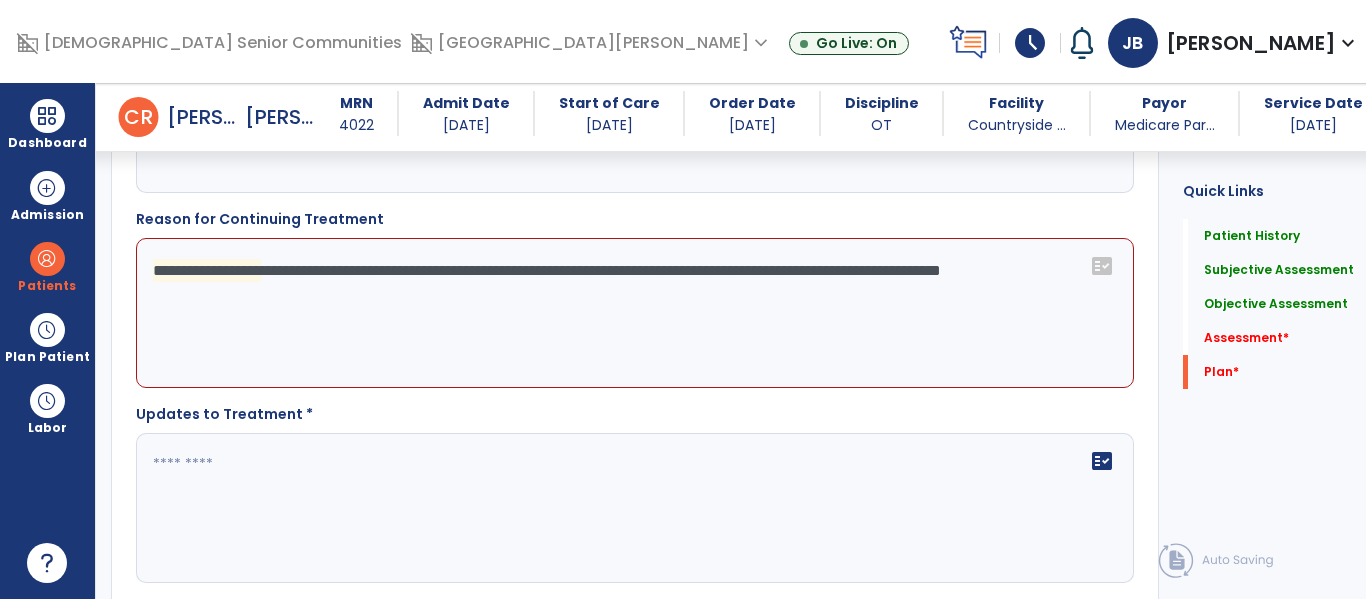 click on "**********" 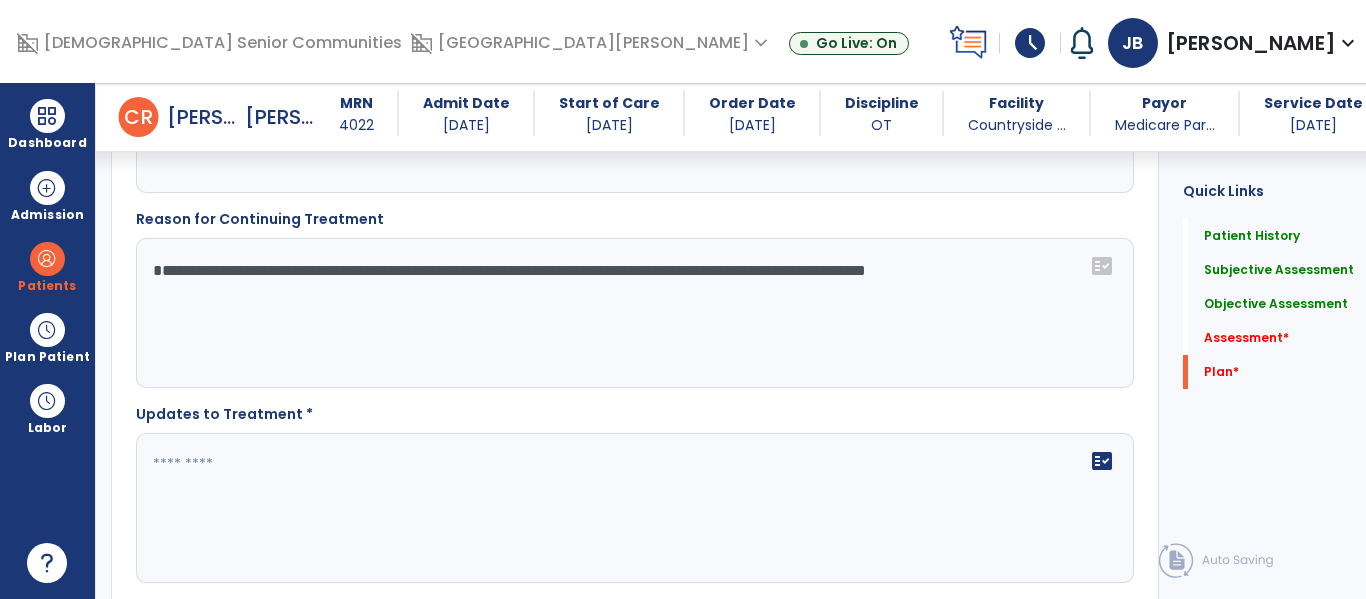 click on "**********" 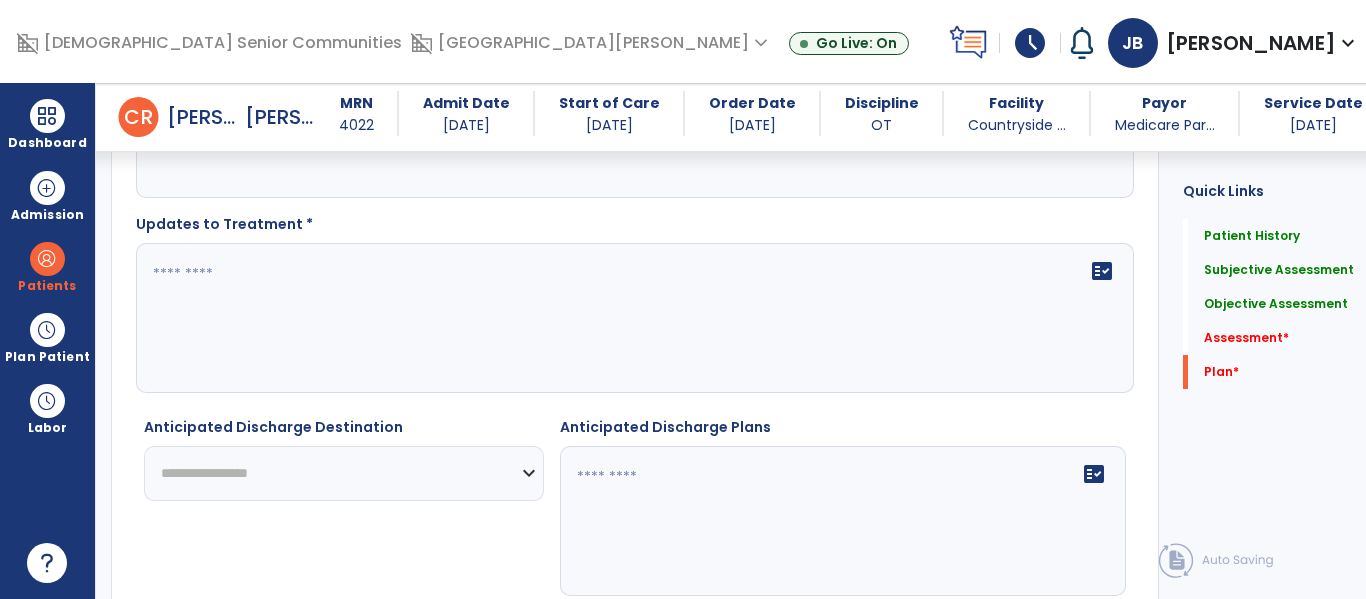 type on "**********" 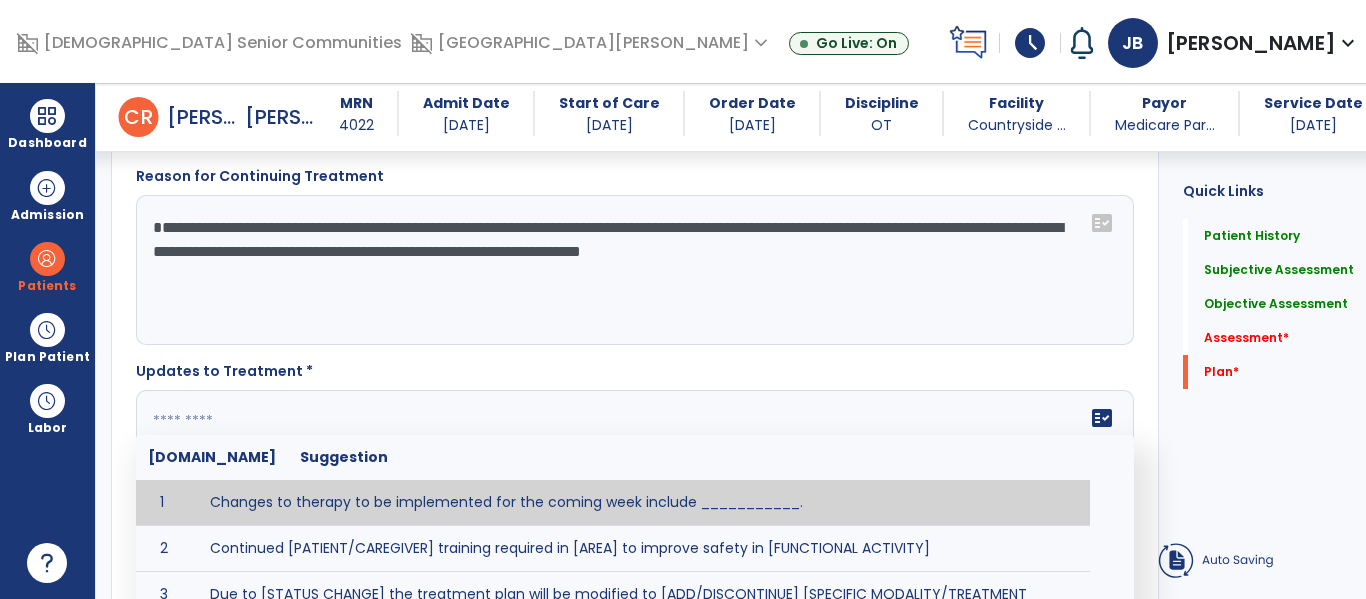 scroll, scrollTop: 3560, scrollLeft: 0, axis: vertical 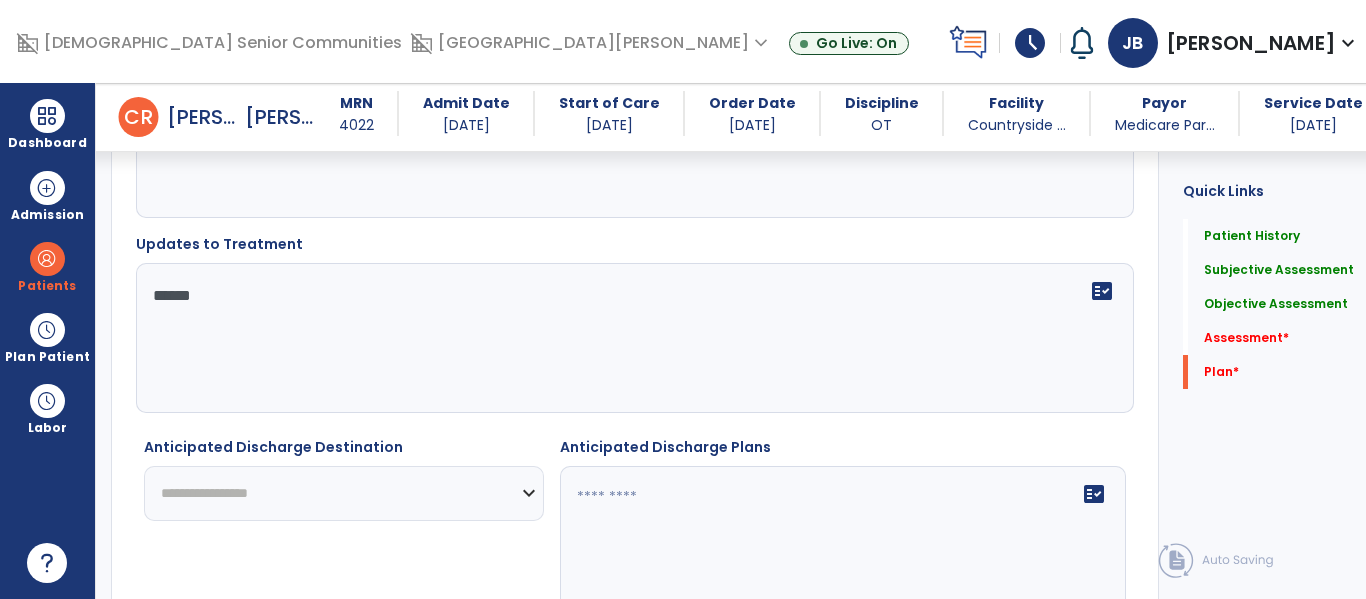 type on "*******" 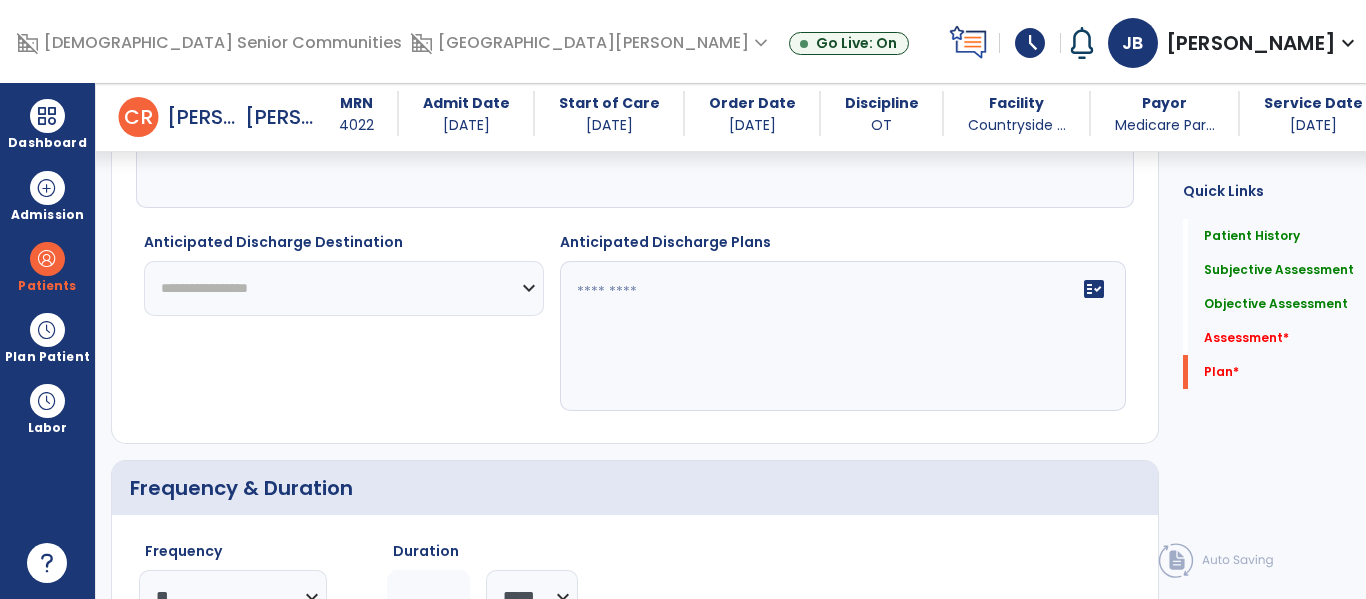 scroll, scrollTop: 3782, scrollLeft: 0, axis: vertical 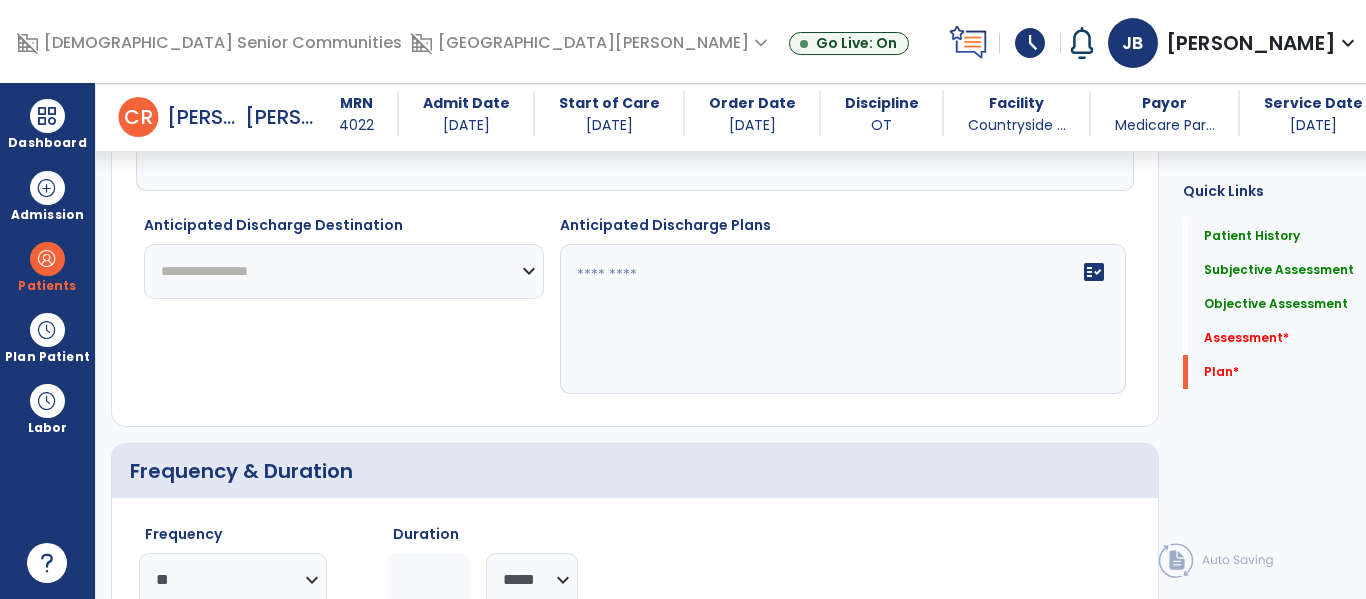 type on "**********" 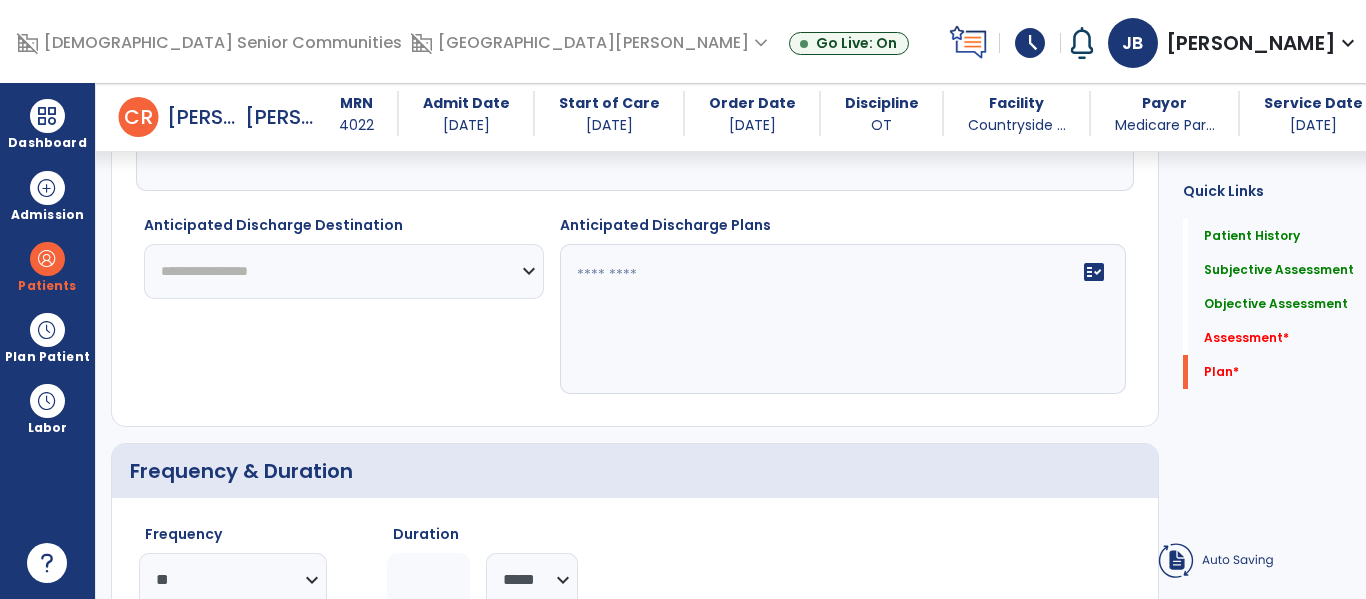 select on "***" 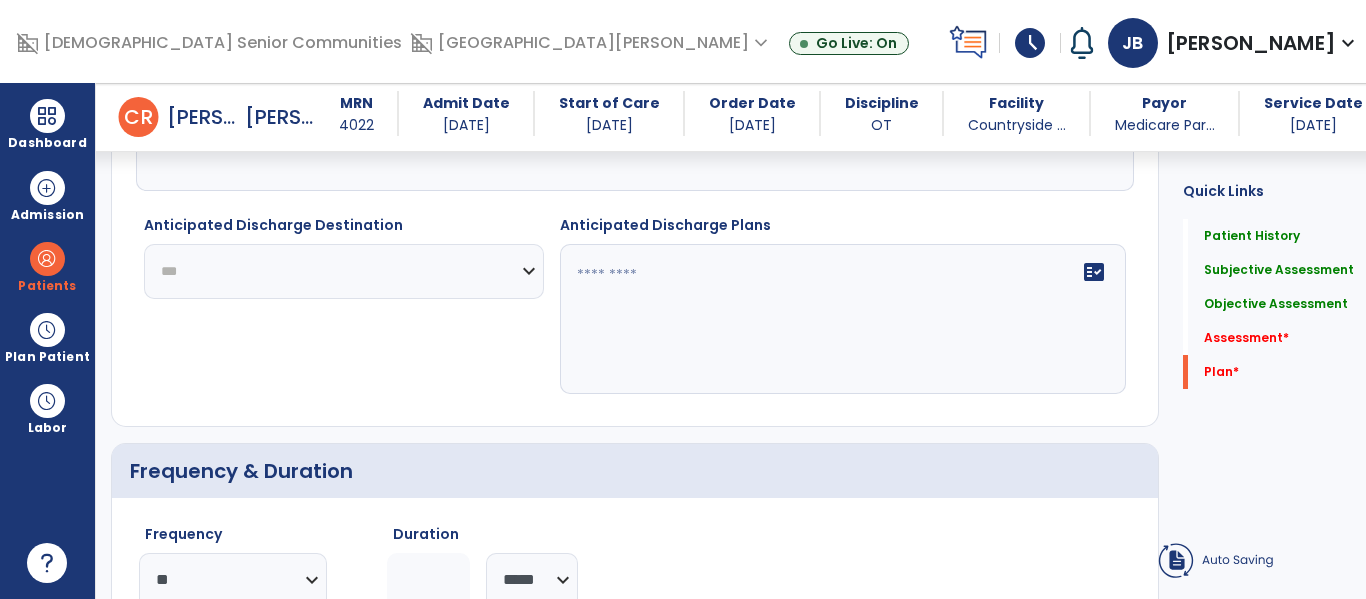 click on "**********" 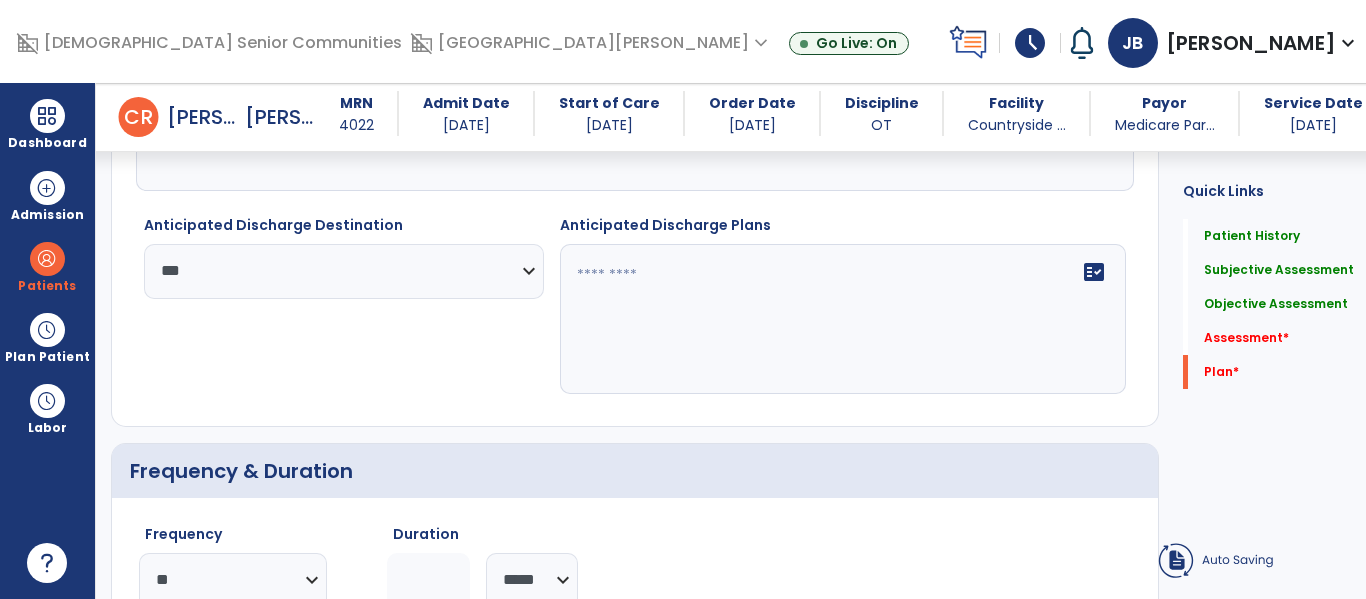 click on "fact_check" 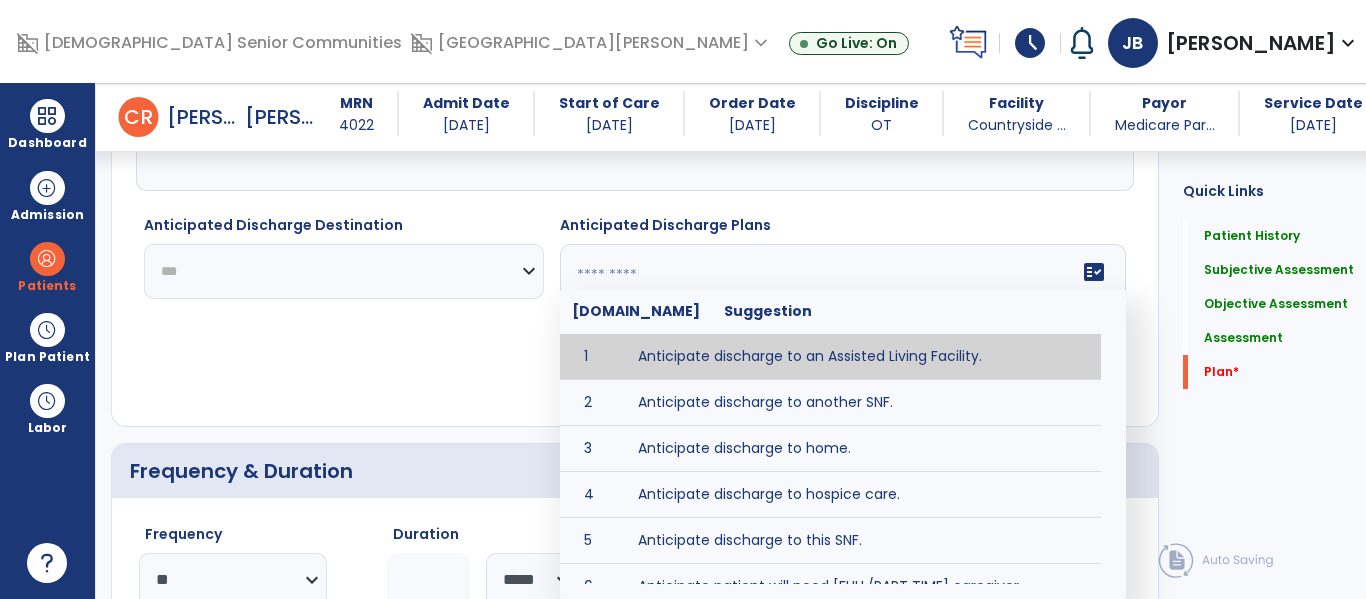 select 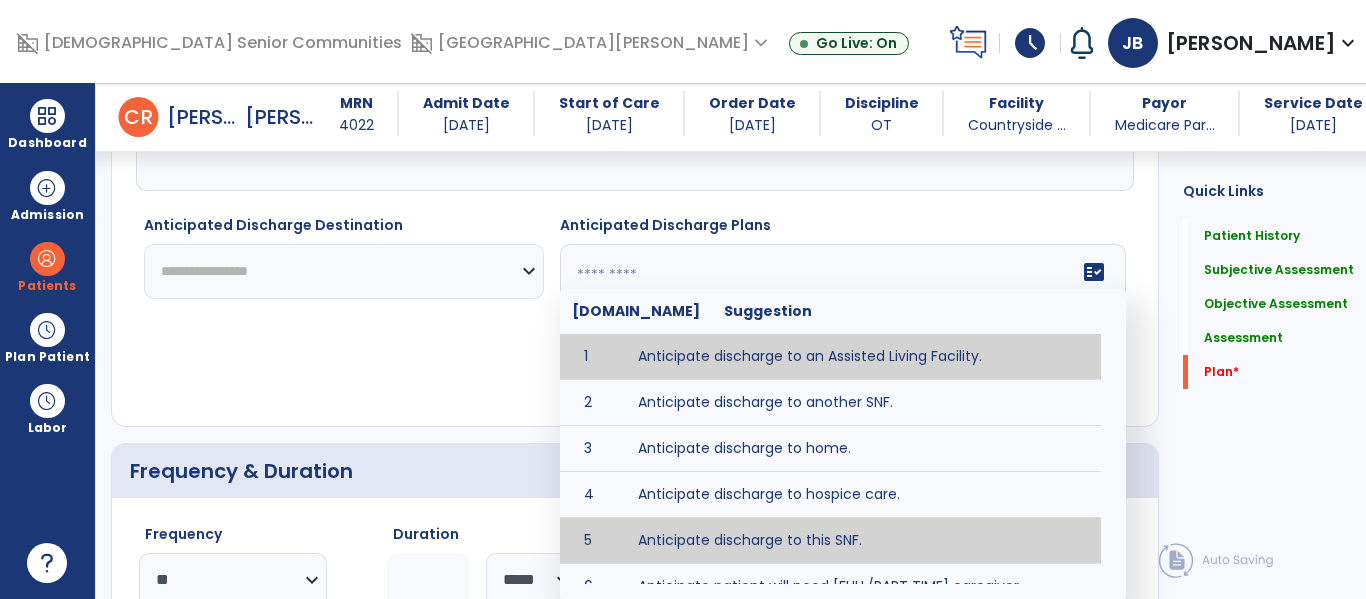 type on "**********" 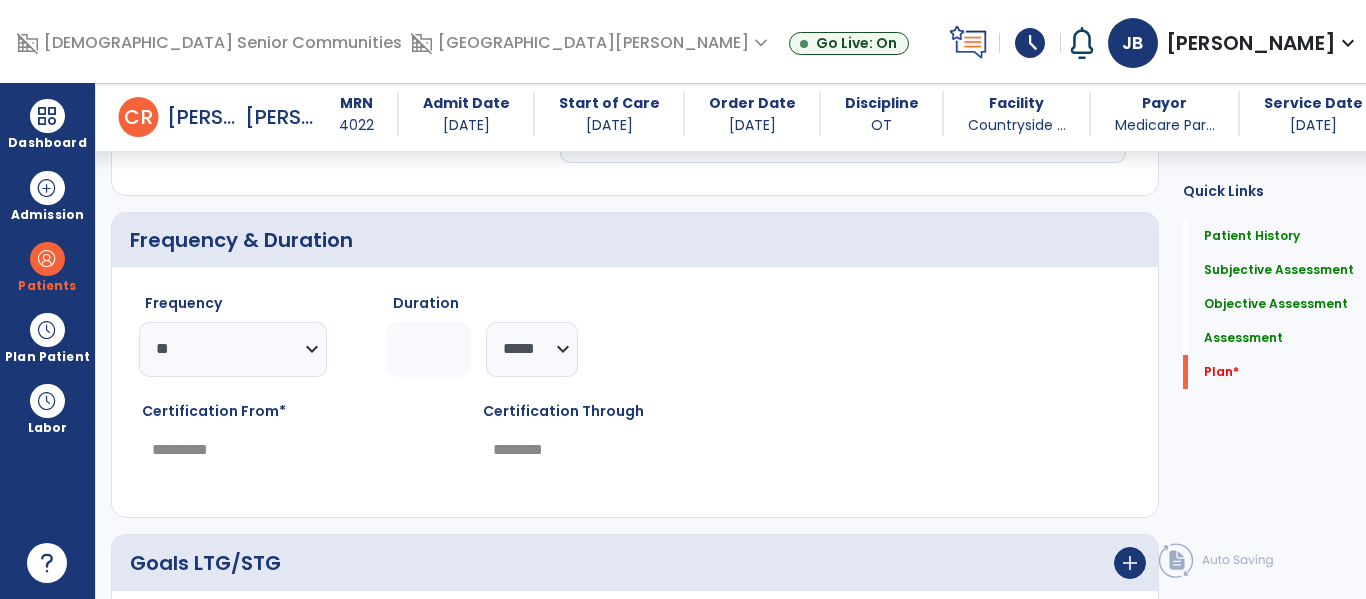 scroll, scrollTop: 4054, scrollLeft: 0, axis: vertical 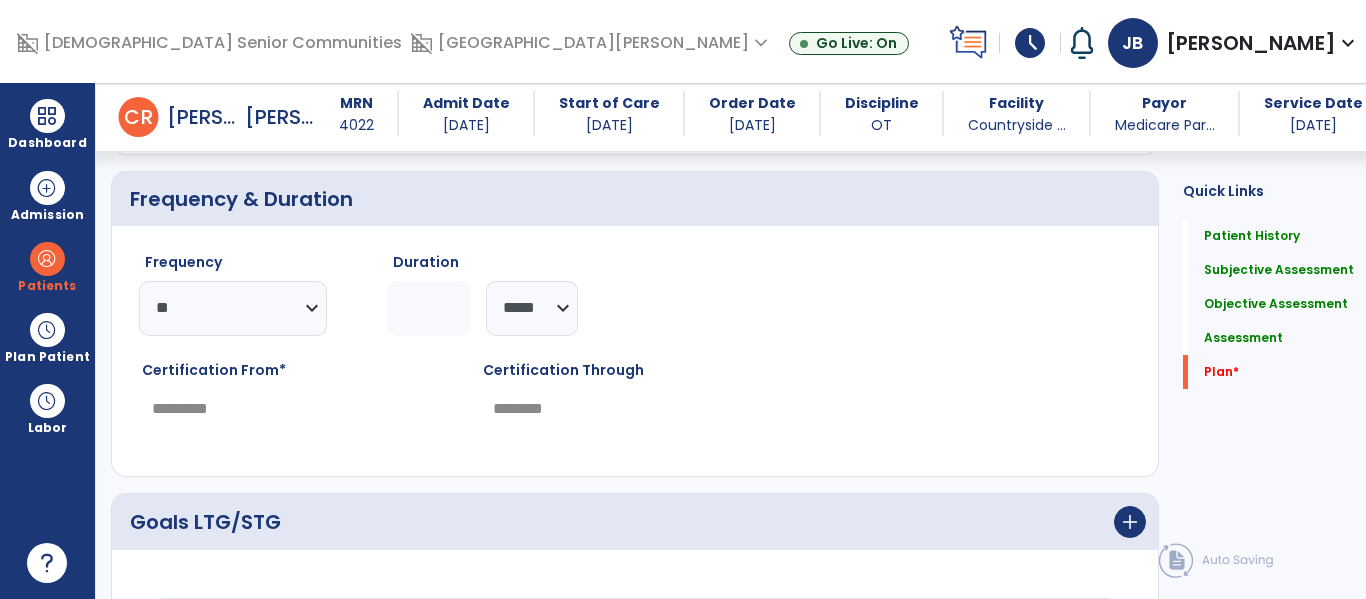 click on "*" 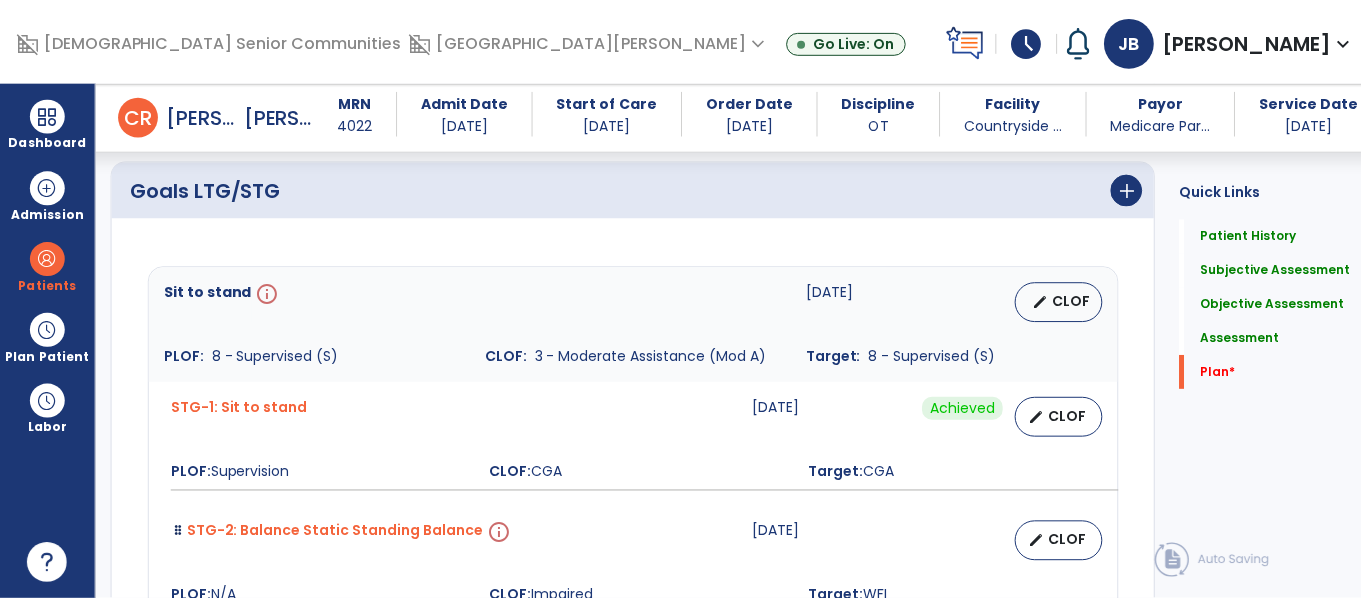 scroll, scrollTop: 4424, scrollLeft: 0, axis: vertical 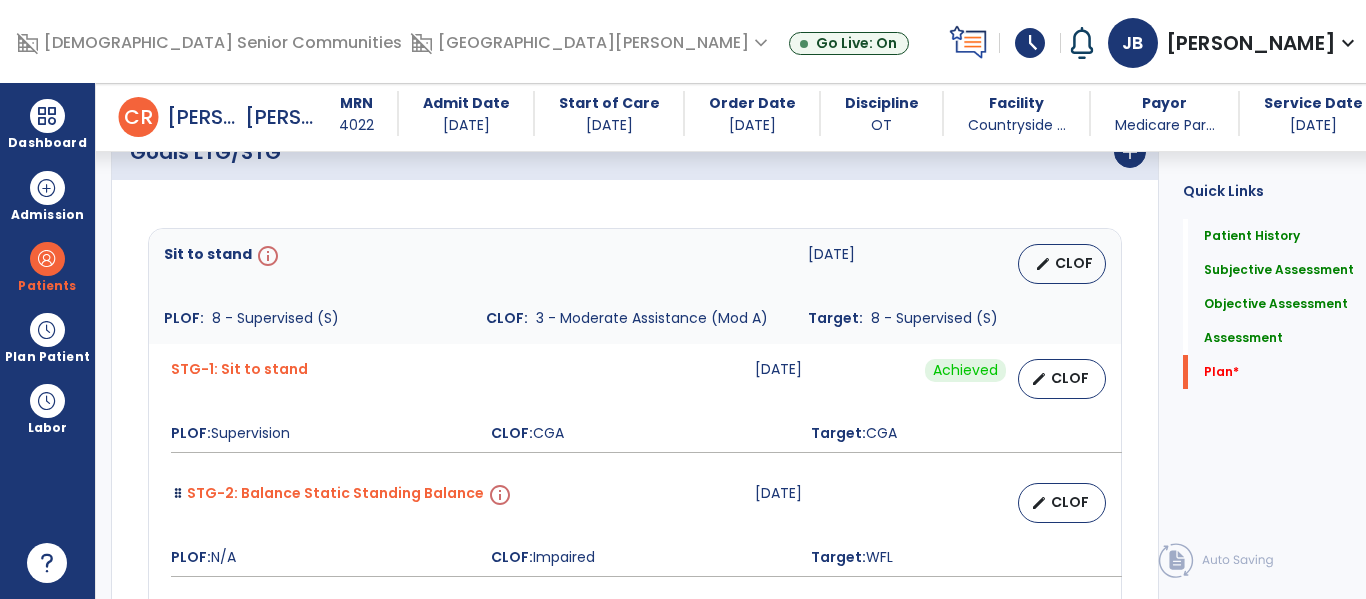 type on "*" 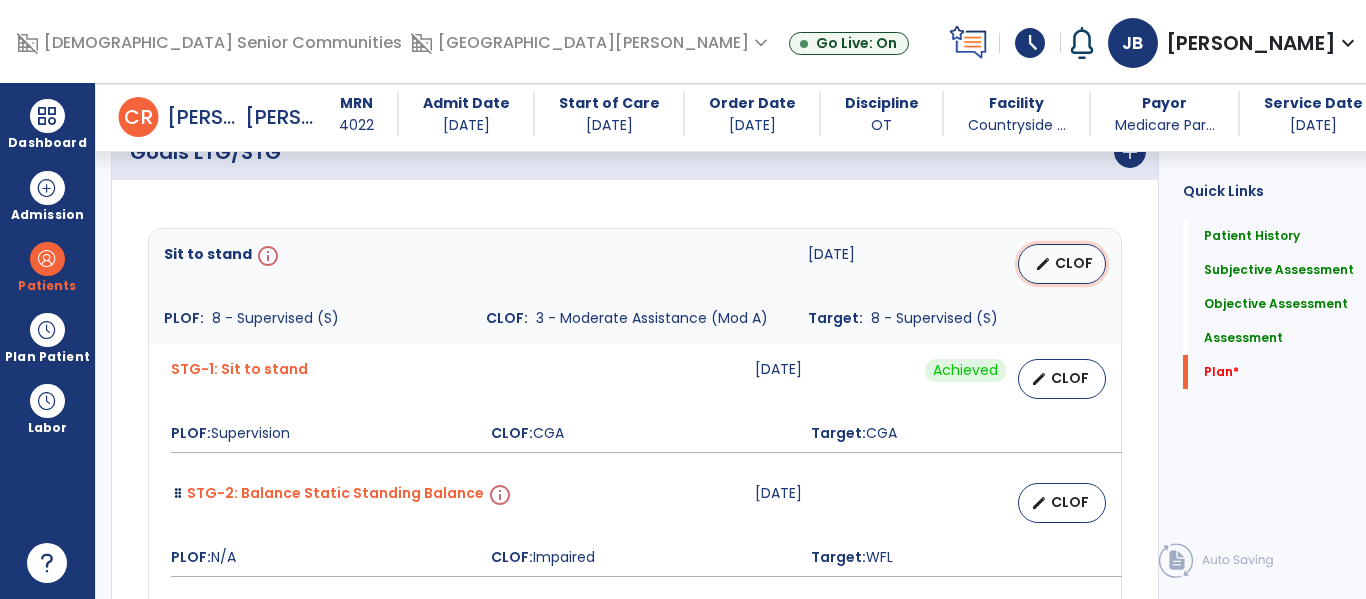 click on "edit   CLOF" at bounding box center (1062, 264) 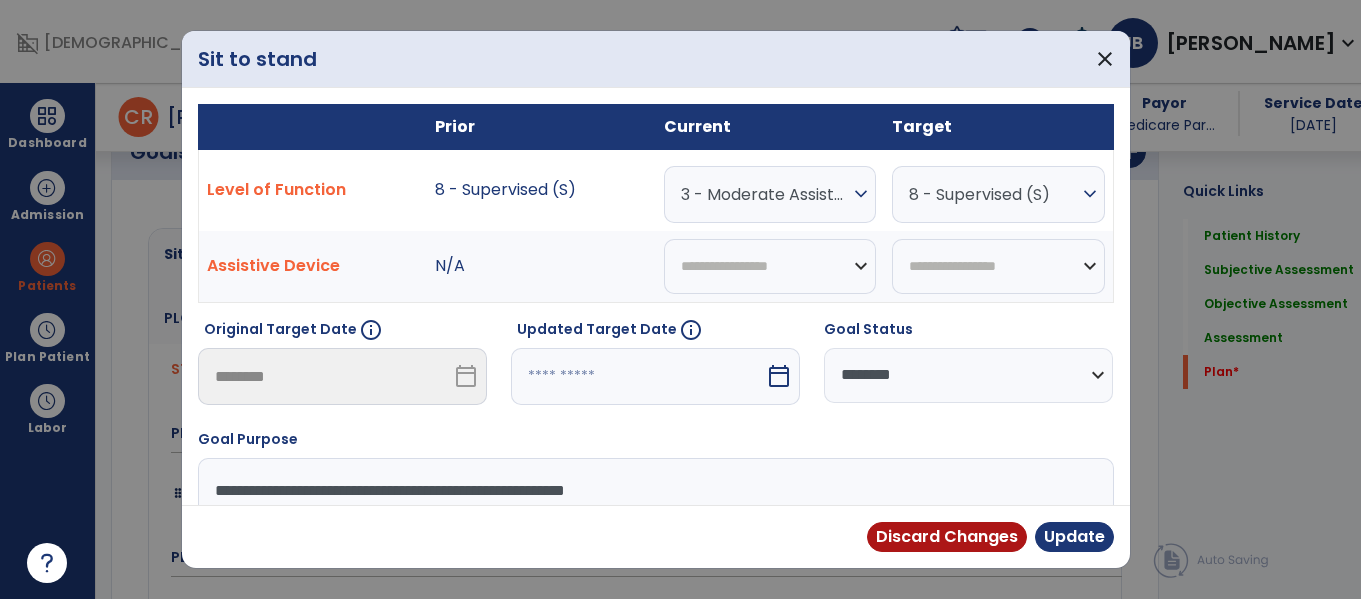scroll, scrollTop: 4424, scrollLeft: 0, axis: vertical 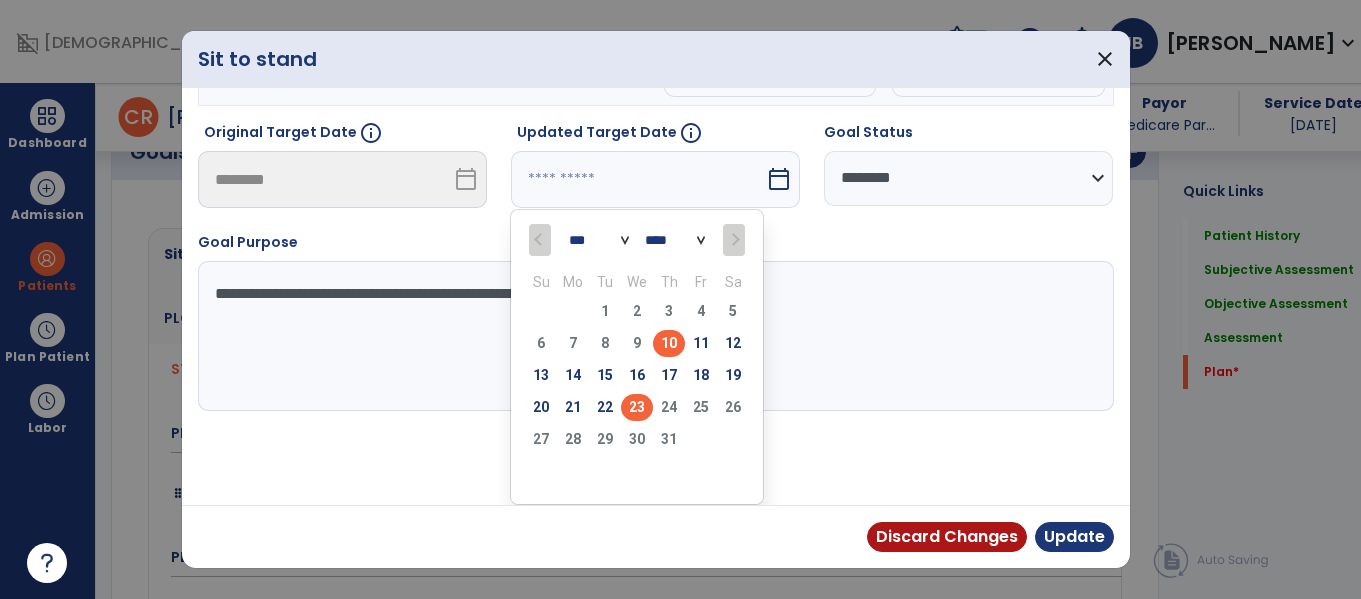 click on "23" at bounding box center [637, 407] 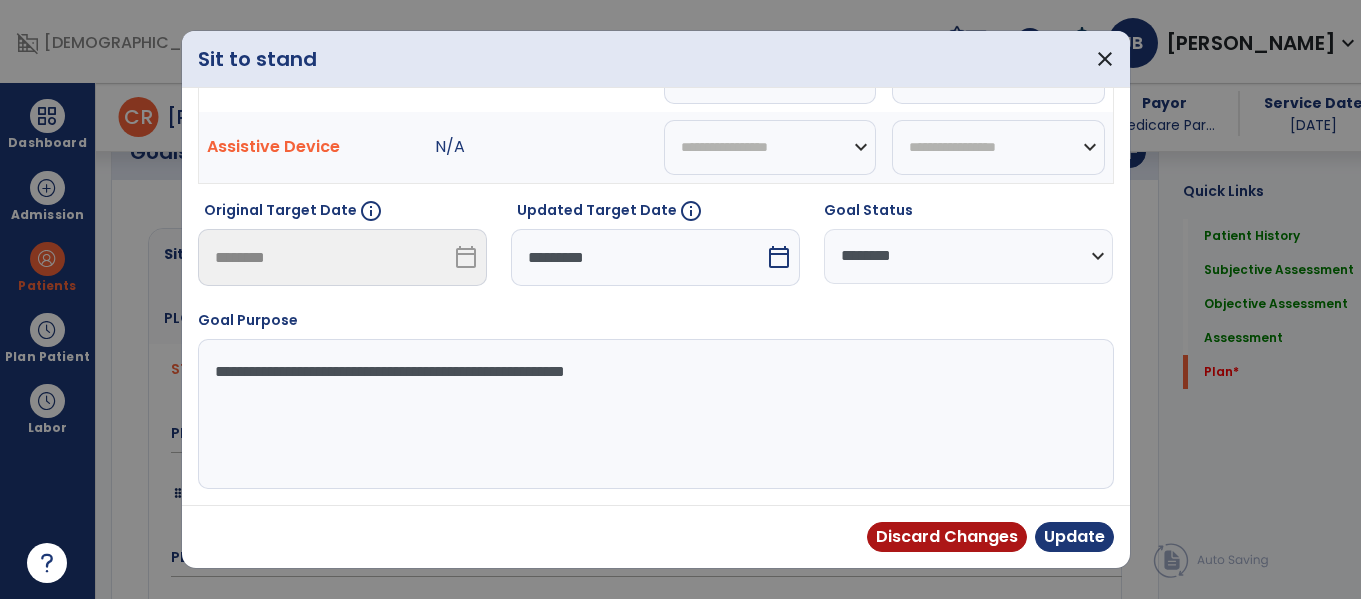 scroll, scrollTop: 119, scrollLeft: 0, axis: vertical 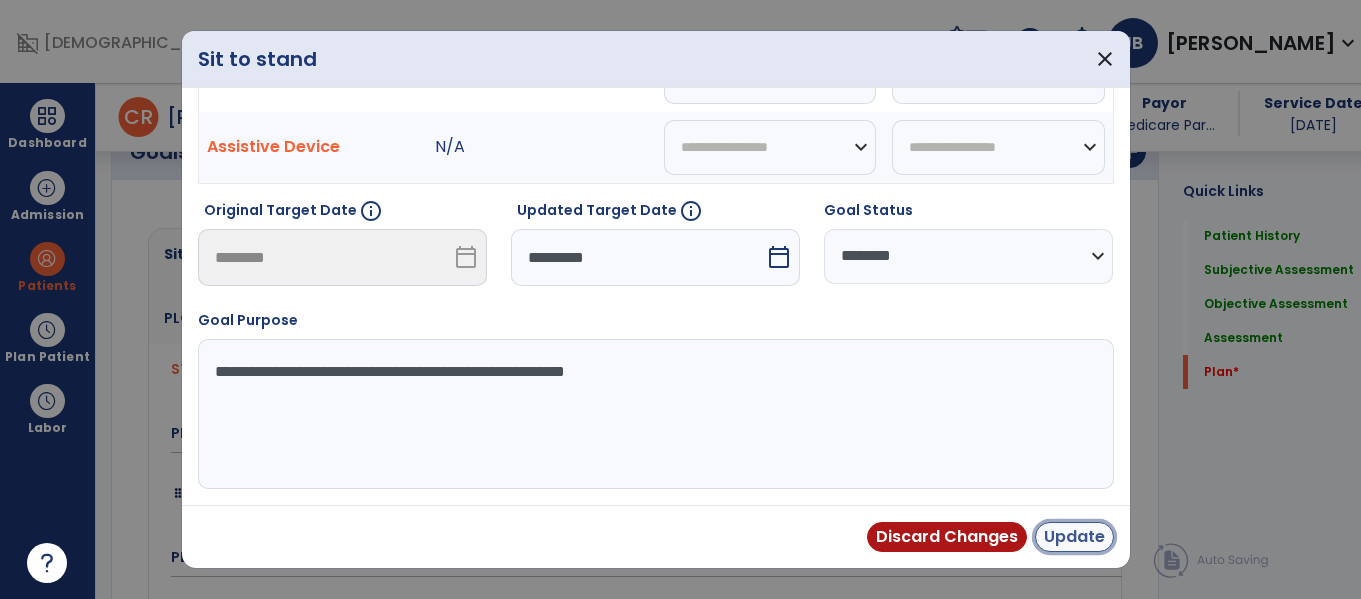 click on "Update" at bounding box center (1074, 537) 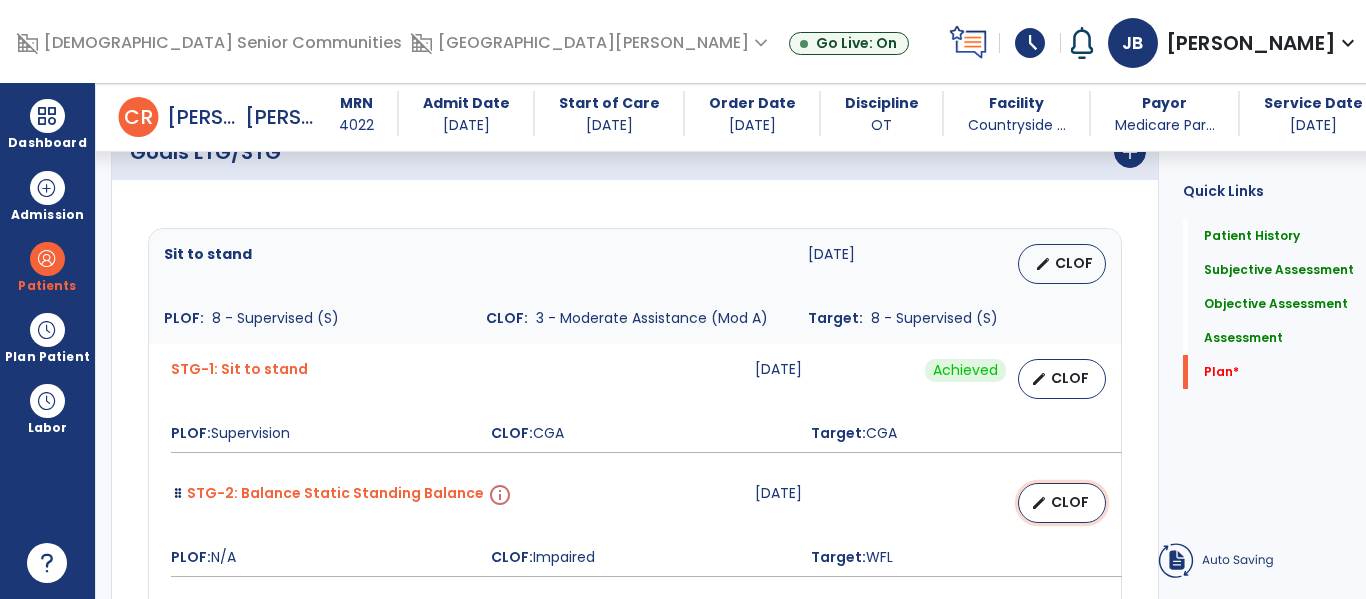click on "CLOF" at bounding box center [1070, 502] 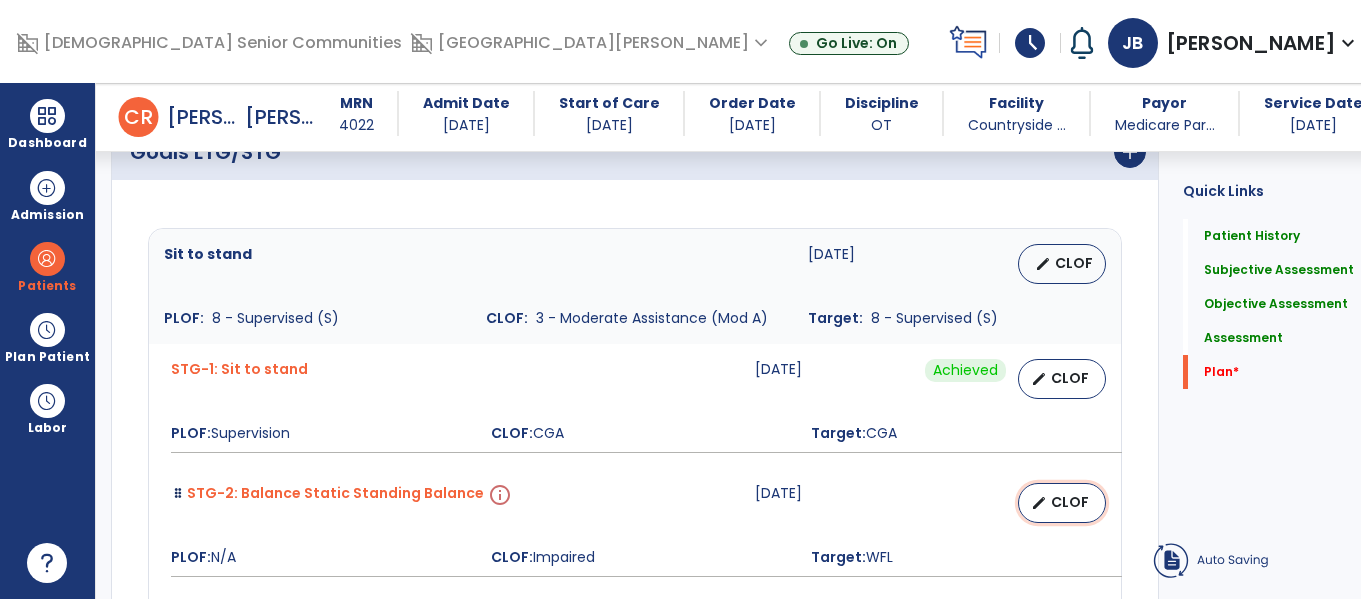 select on "********" 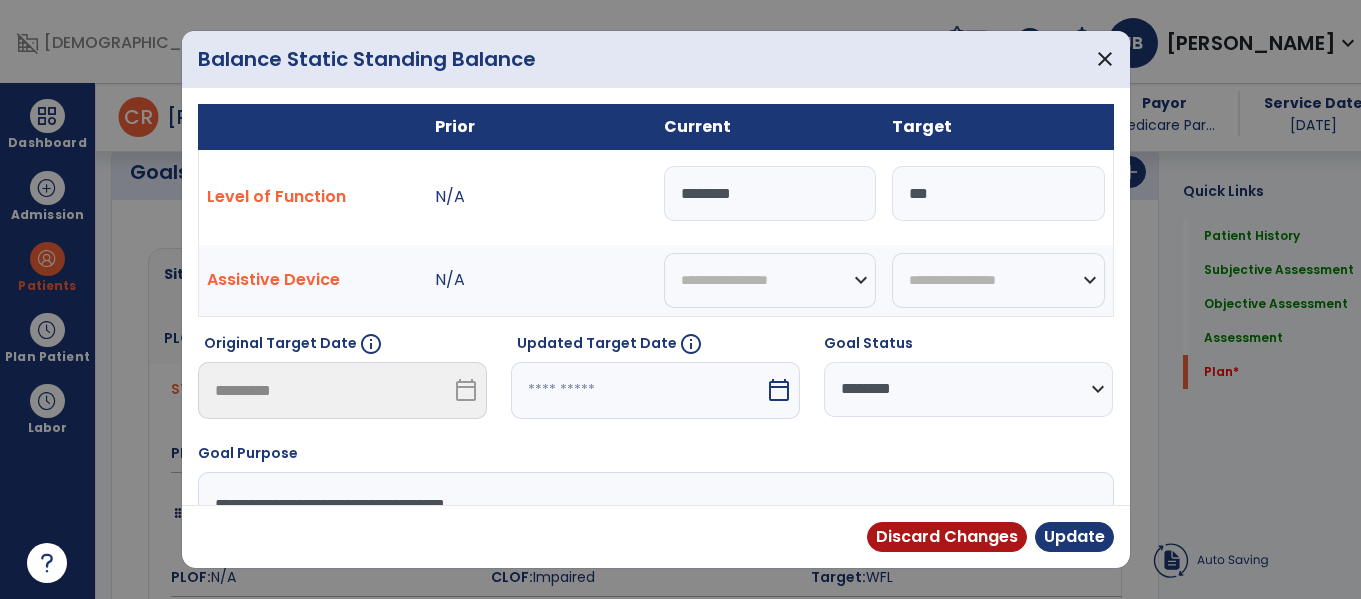 click at bounding box center [638, 390] 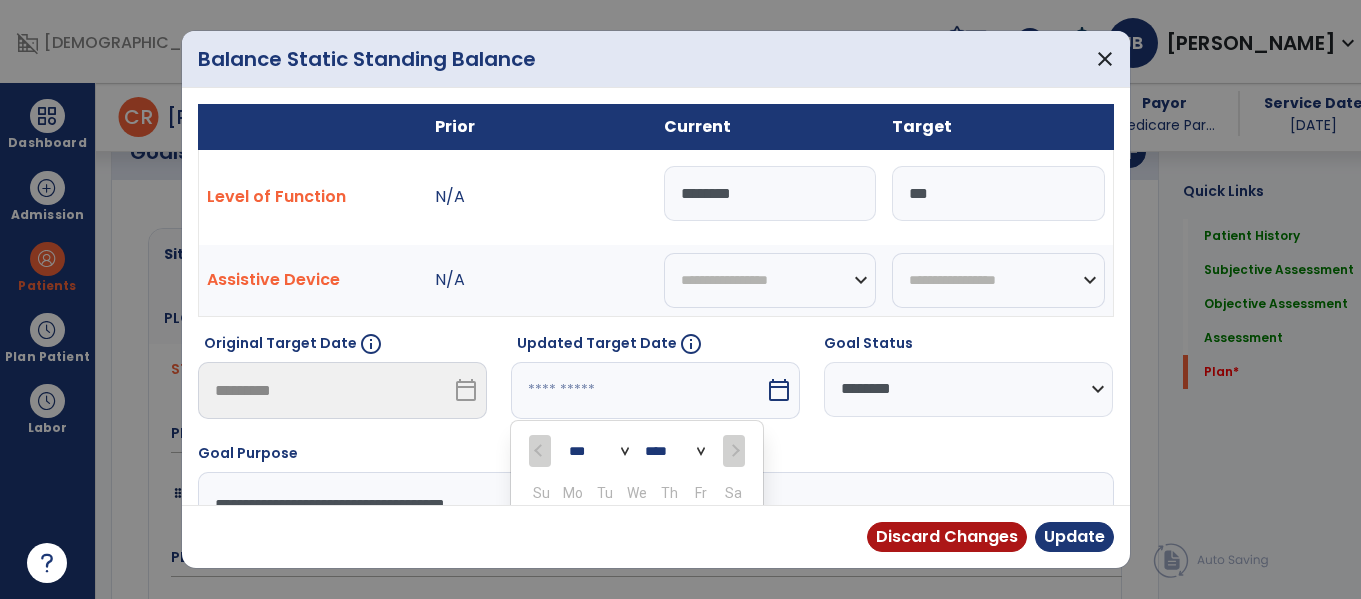 click on "23" at bounding box center [637, 618] 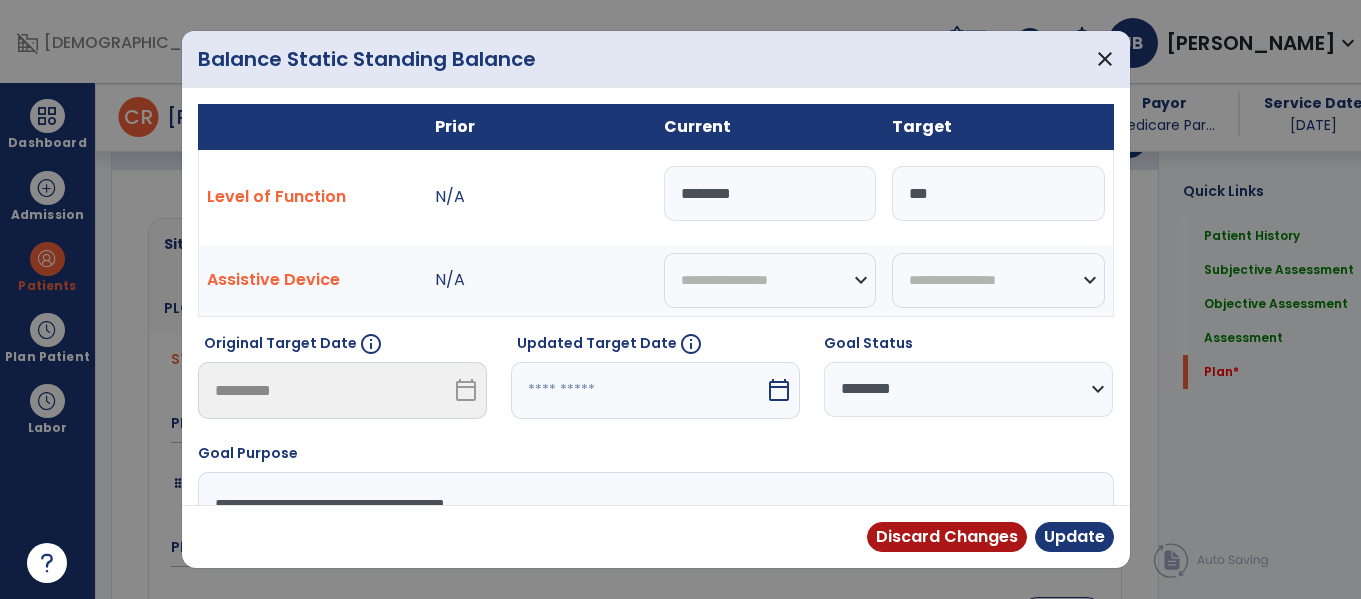 type on "*********" 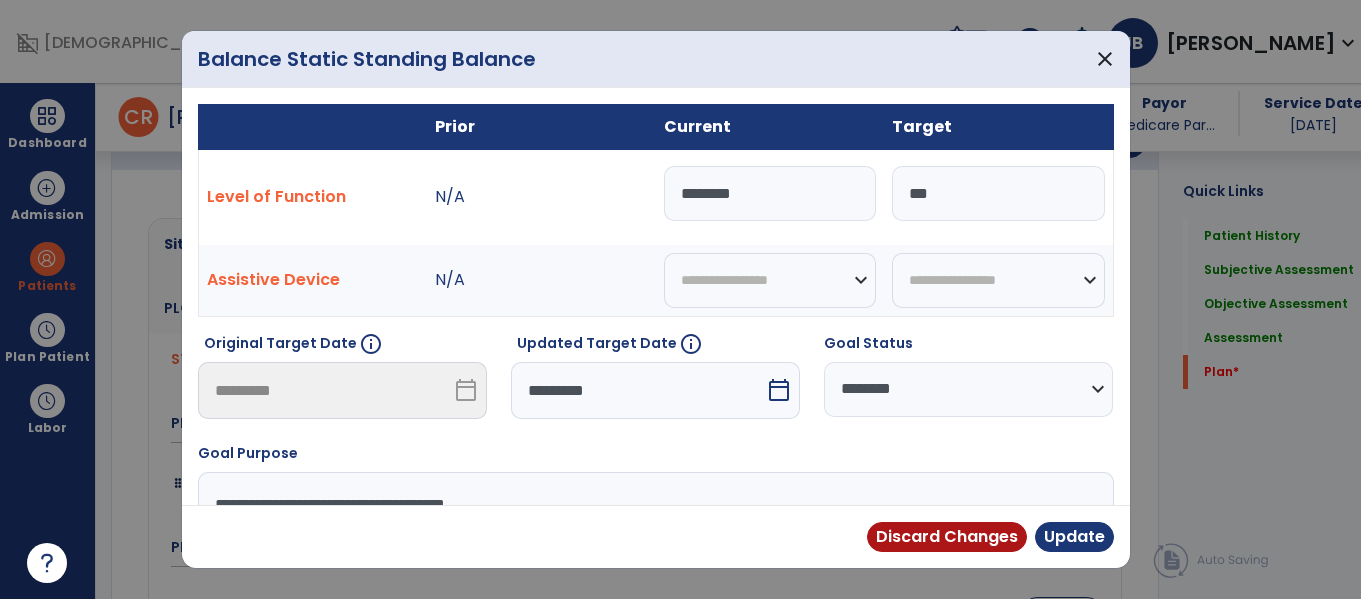 scroll, scrollTop: 133, scrollLeft: 0, axis: vertical 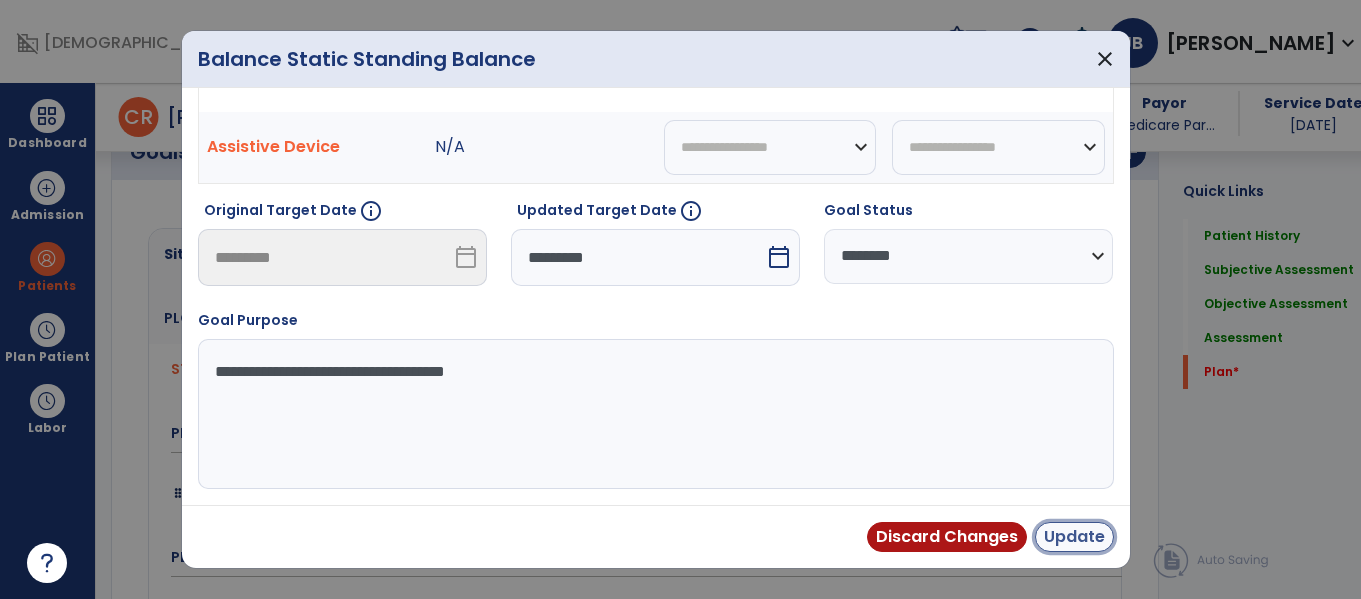 click on "Update" at bounding box center (1074, 537) 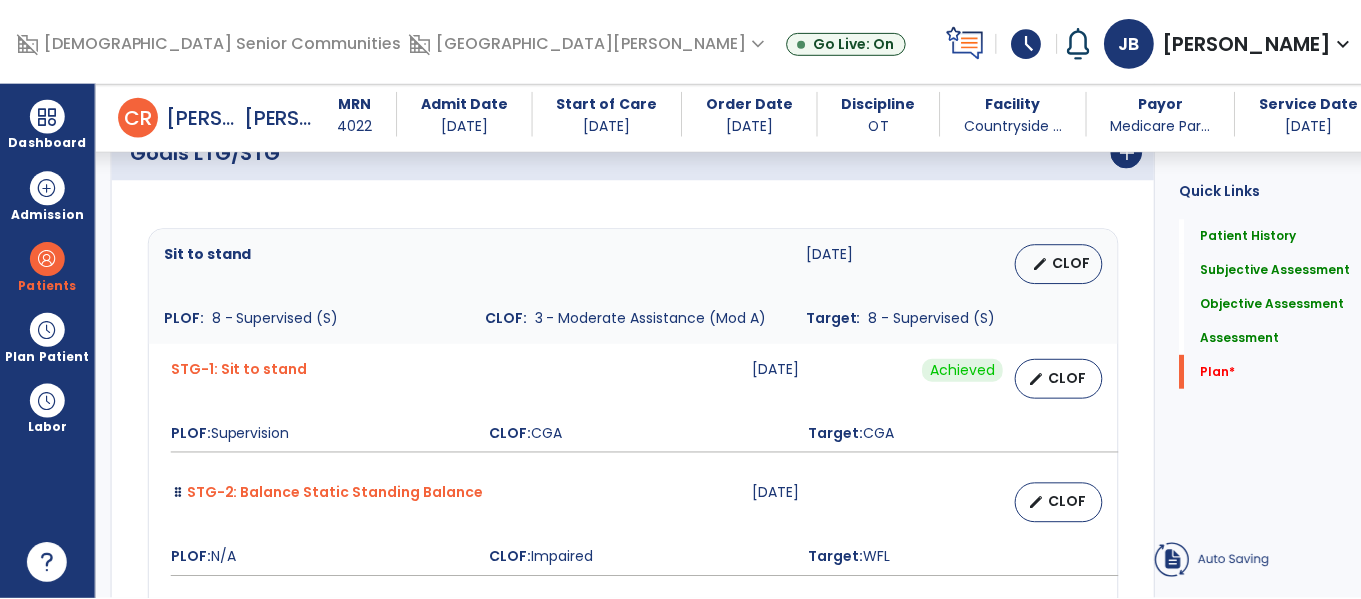 scroll, scrollTop: 4588, scrollLeft: 0, axis: vertical 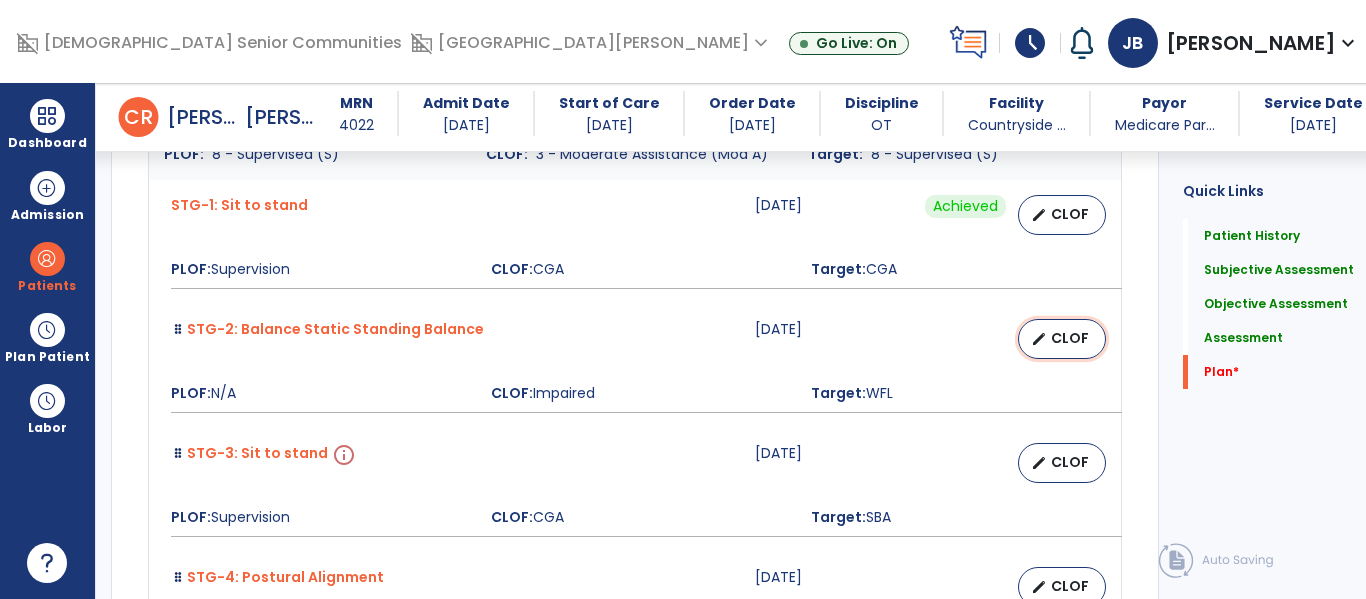 click on "edit" at bounding box center [1039, 339] 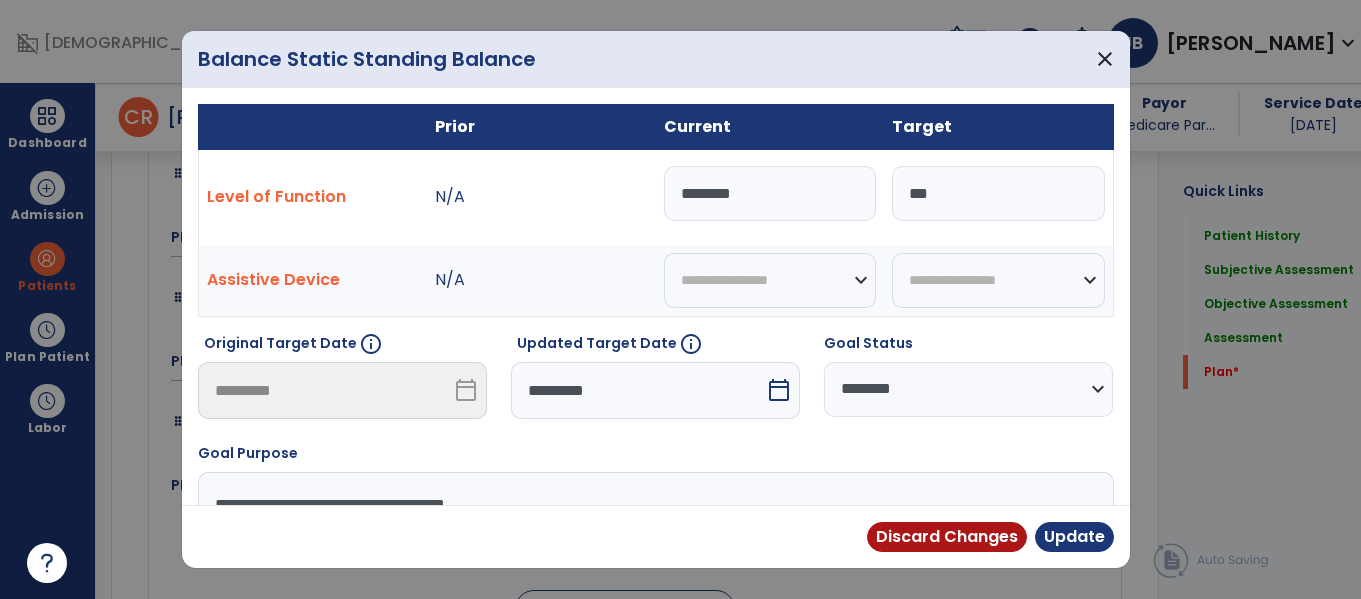 click on "*********" at bounding box center (638, 390) 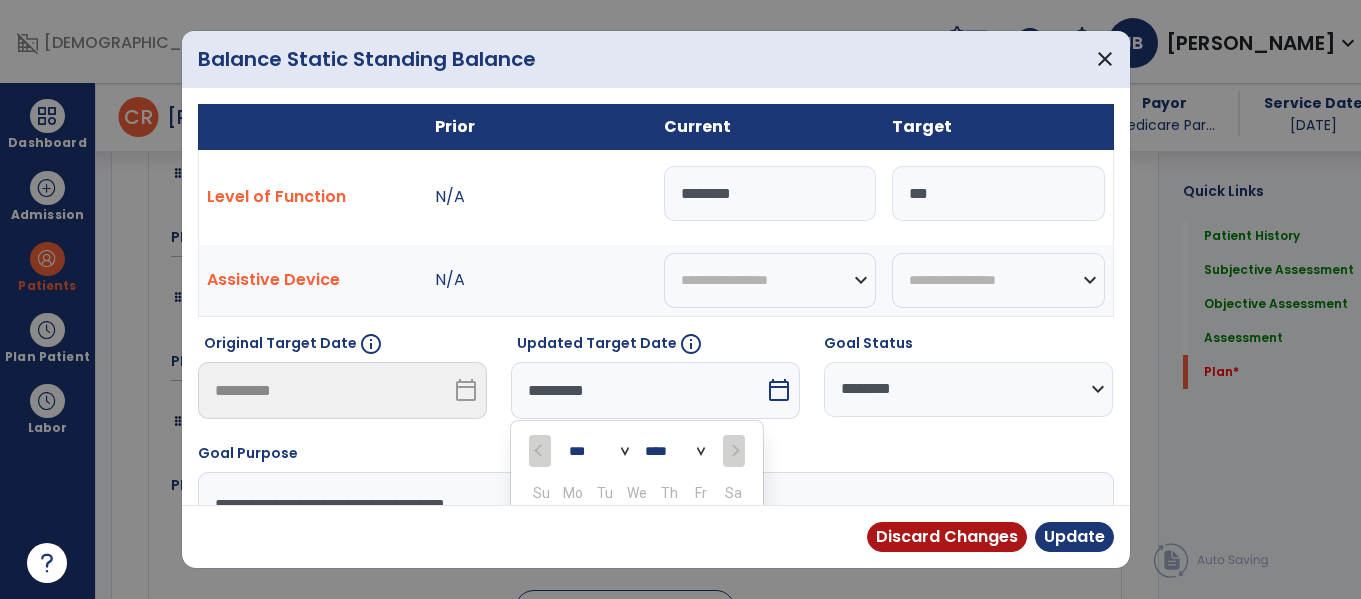 scroll, scrollTop: 4729, scrollLeft: 0, axis: vertical 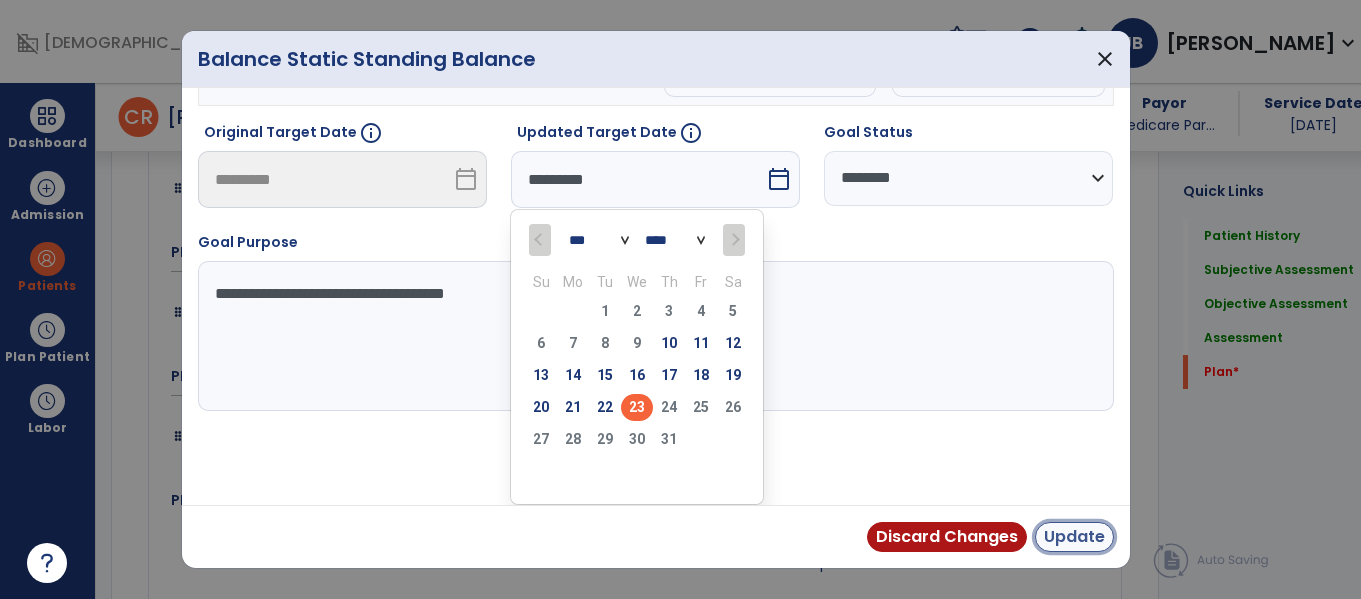 click on "Update" at bounding box center (1074, 537) 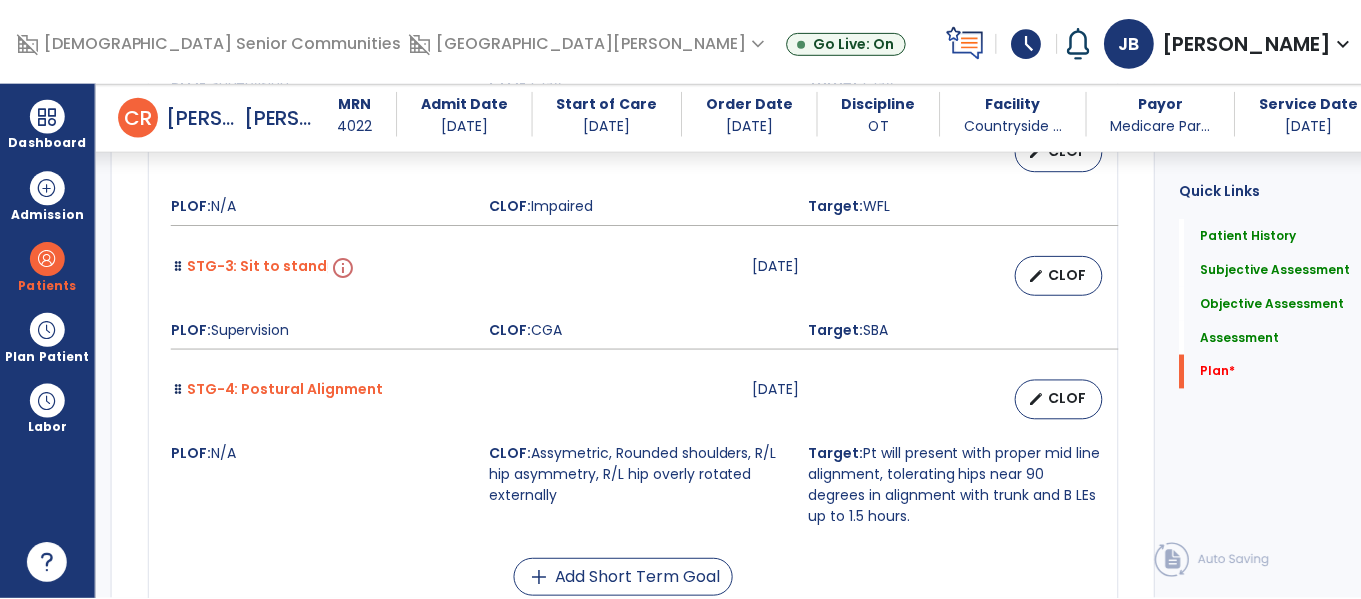scroll, scrollTop: 4774, scrollLeft: 0, axis: vertical 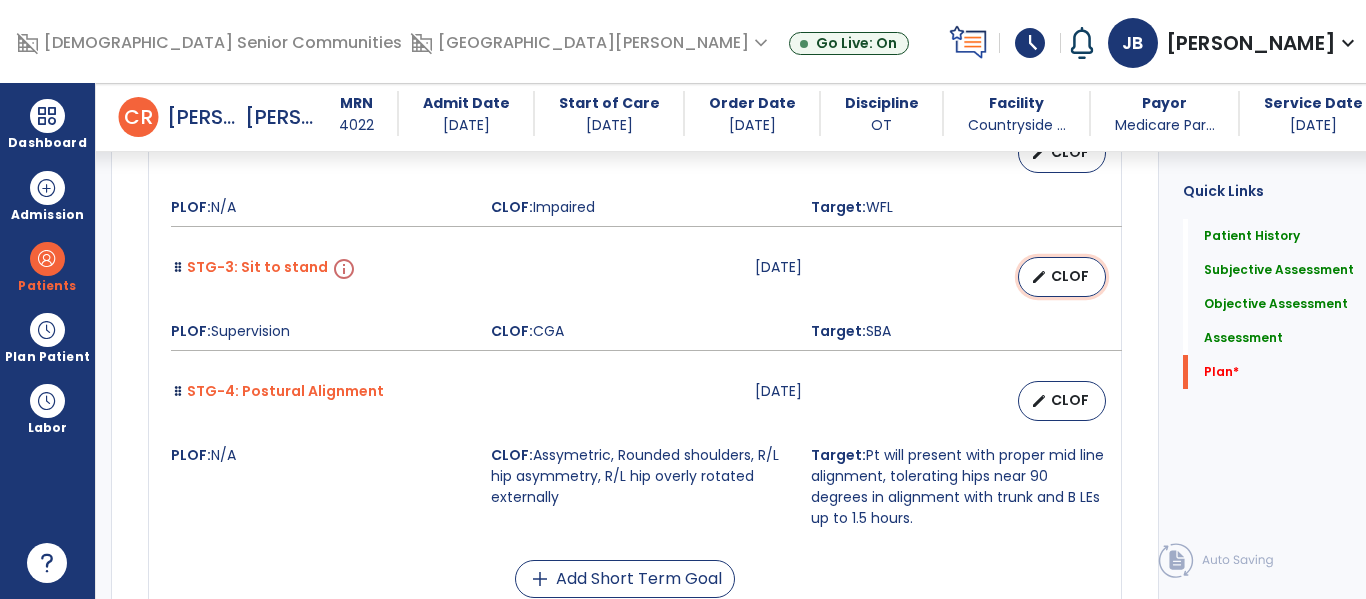 click on "CLOF" at bounding box center (1070, 276) 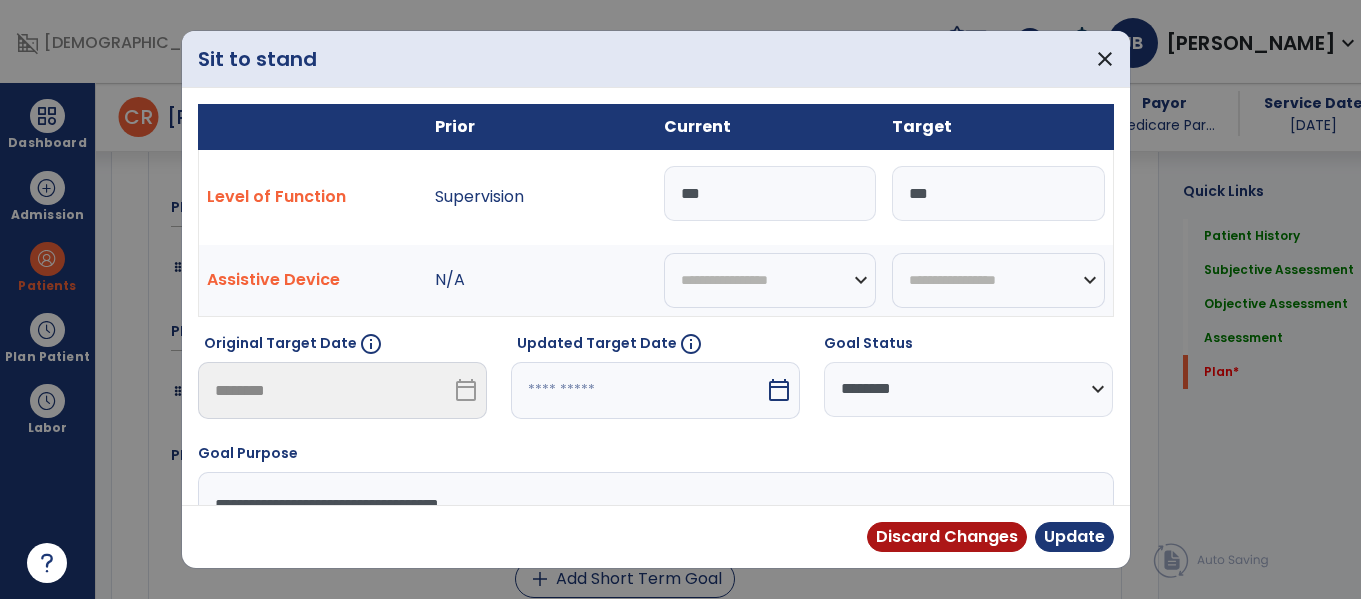 click at bounding box center [638, 390] 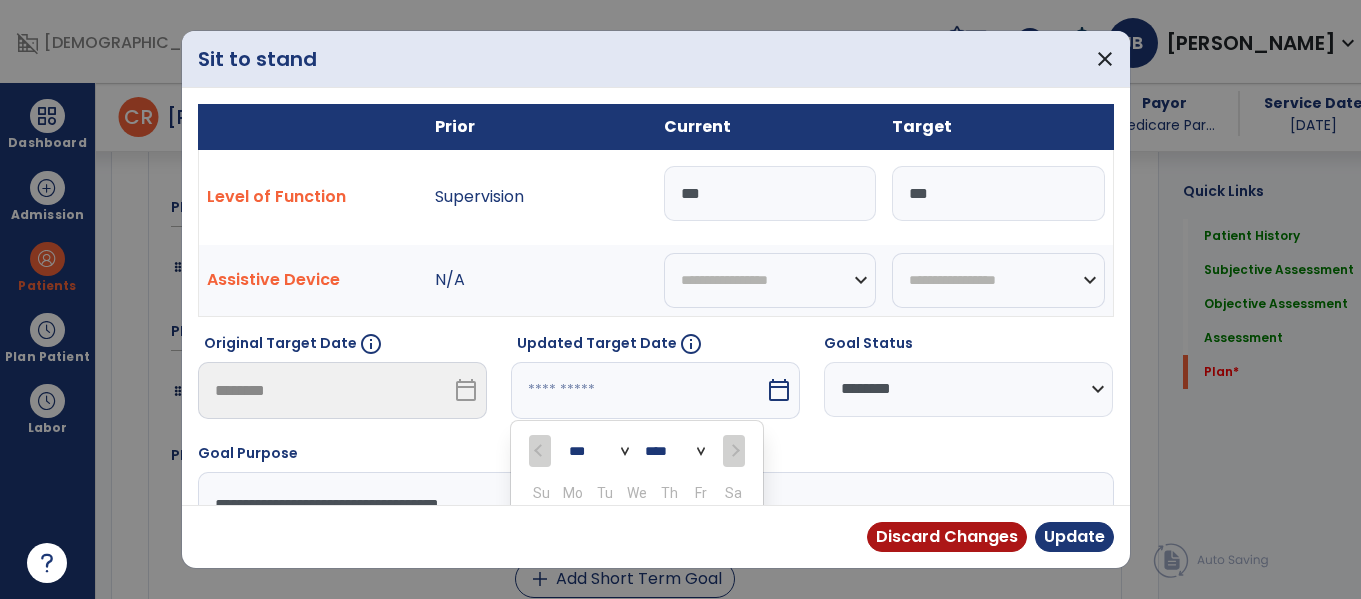 scroll, scrollTop: 211, scrollLeft: 0, axis: vertical 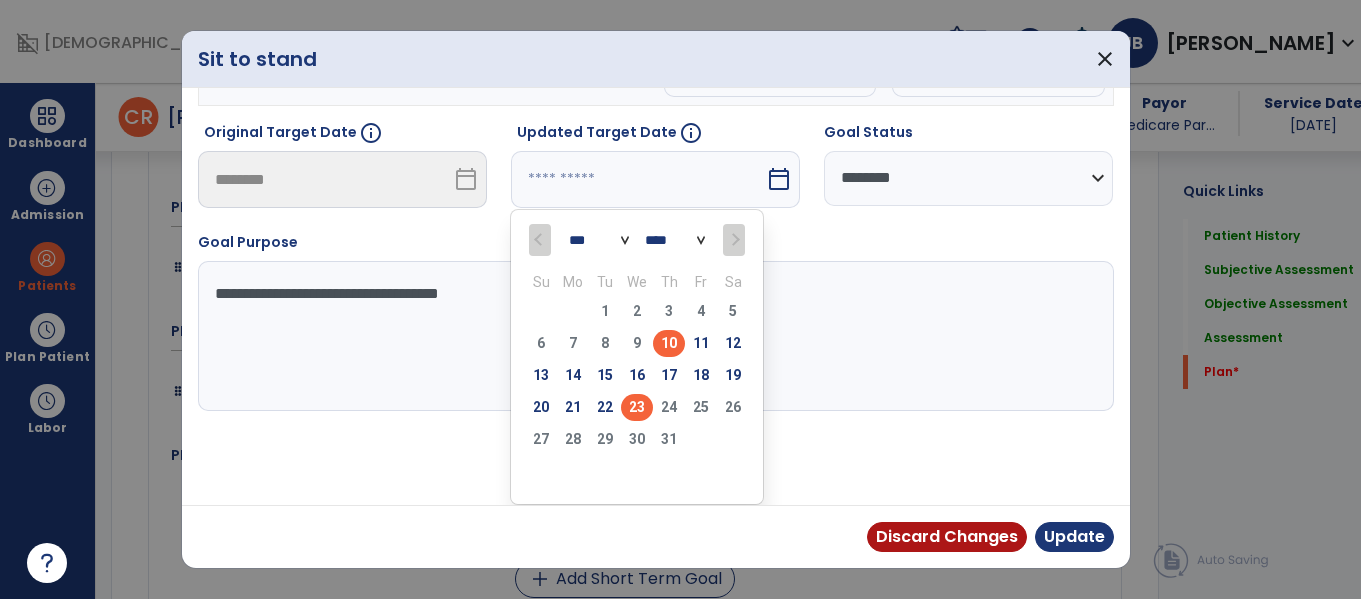 click on "23" at bounding box center [637, 407] 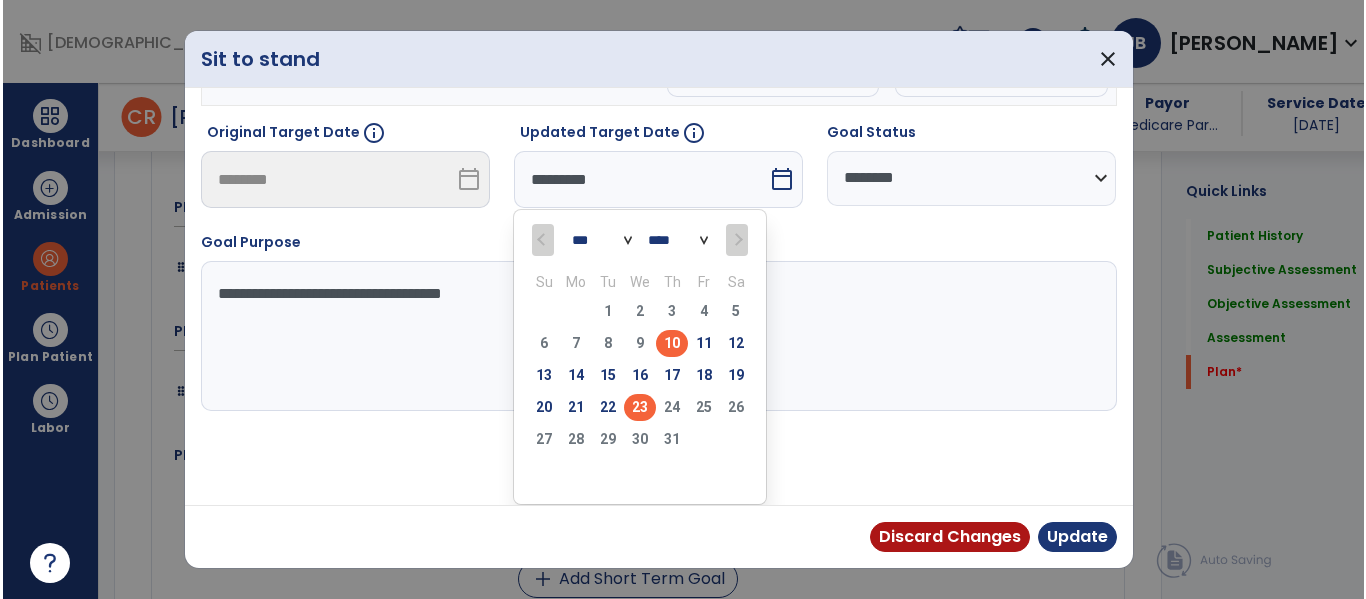 scroll, scrollTop: 133, scrollLeft: 0, axis: vertical 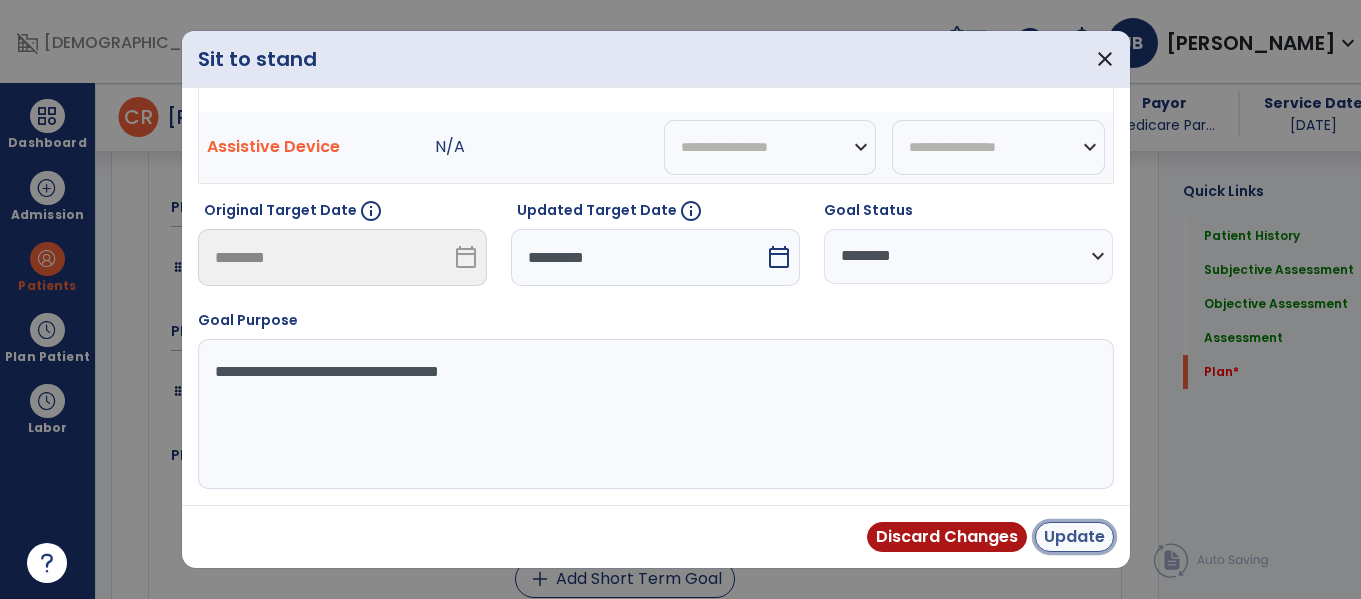 click on "Update" at bounding box center (1074, 537) 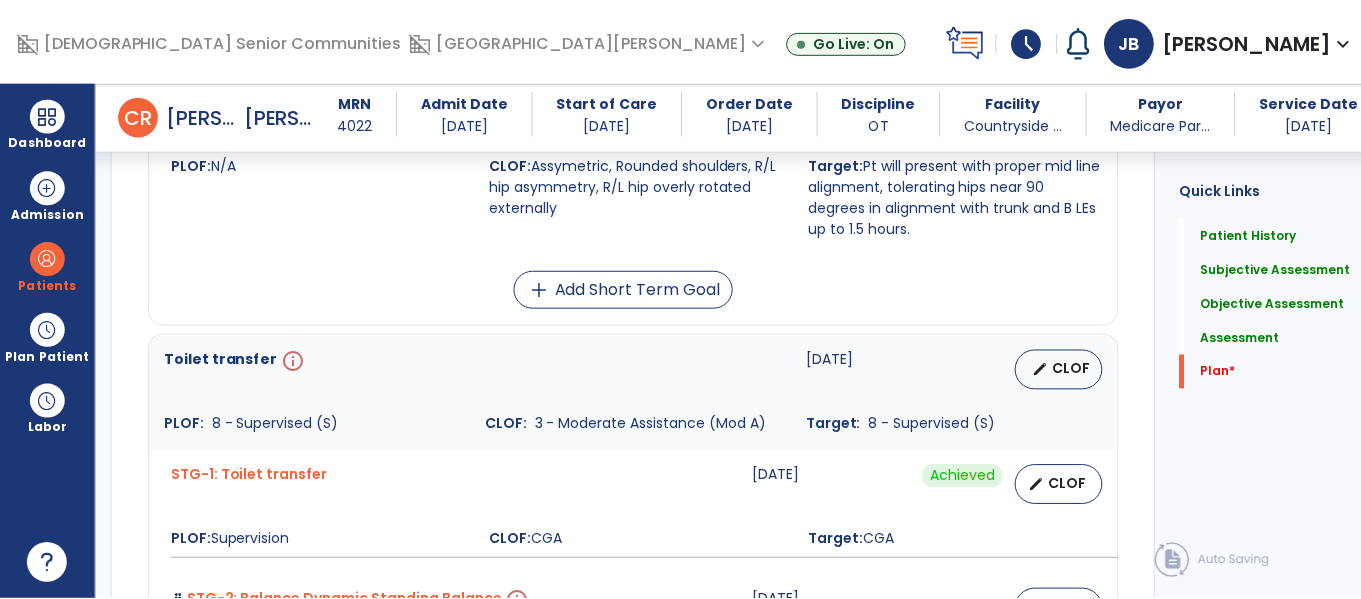 scroll, scrollTop: 5065, scrollLeft: 0, axis: vertical 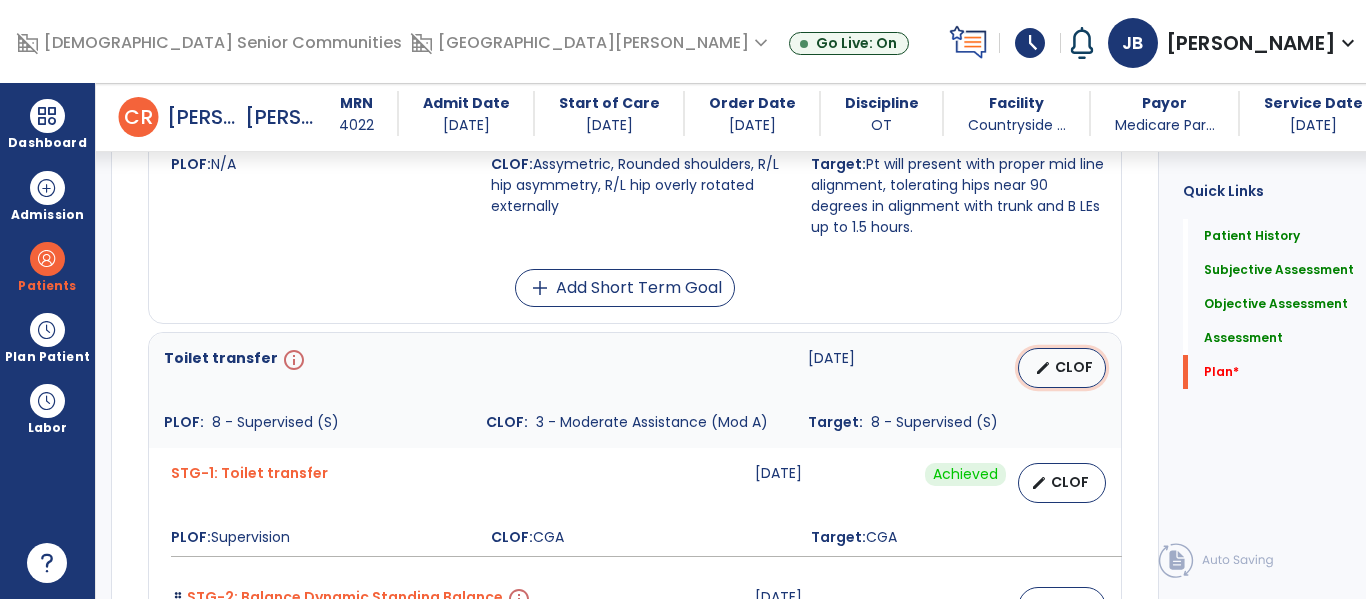 click on "CLOF" at bounding box center (1074, 367) 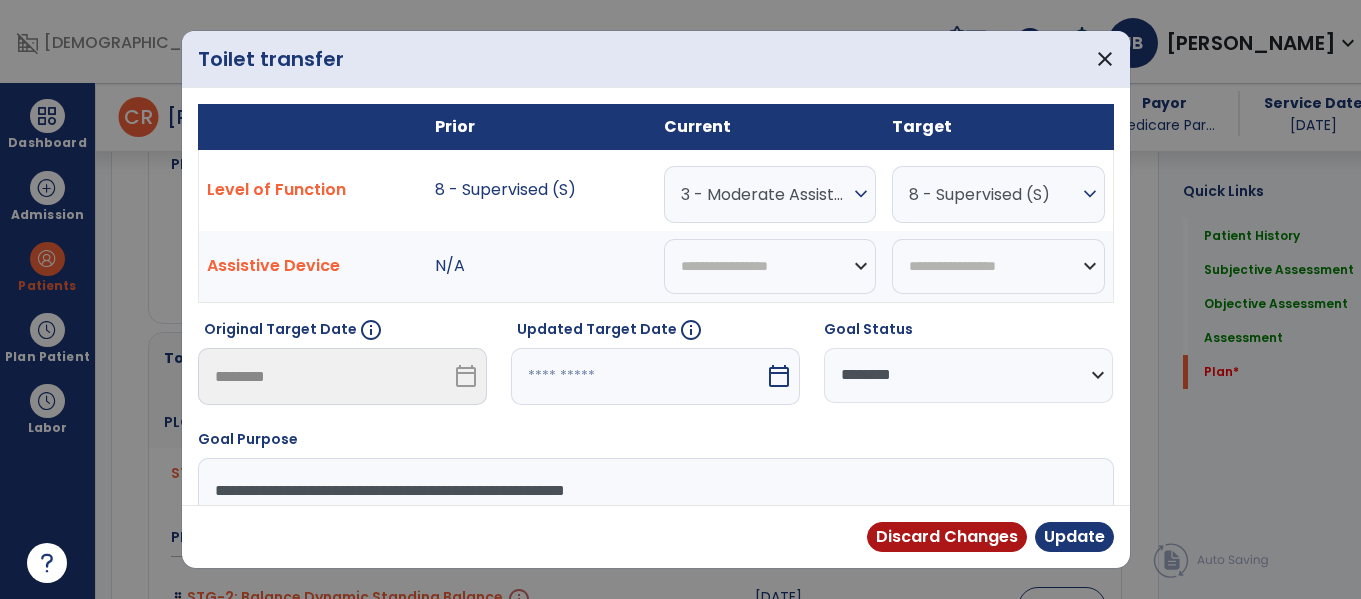 click at bounding box center (638, 376) 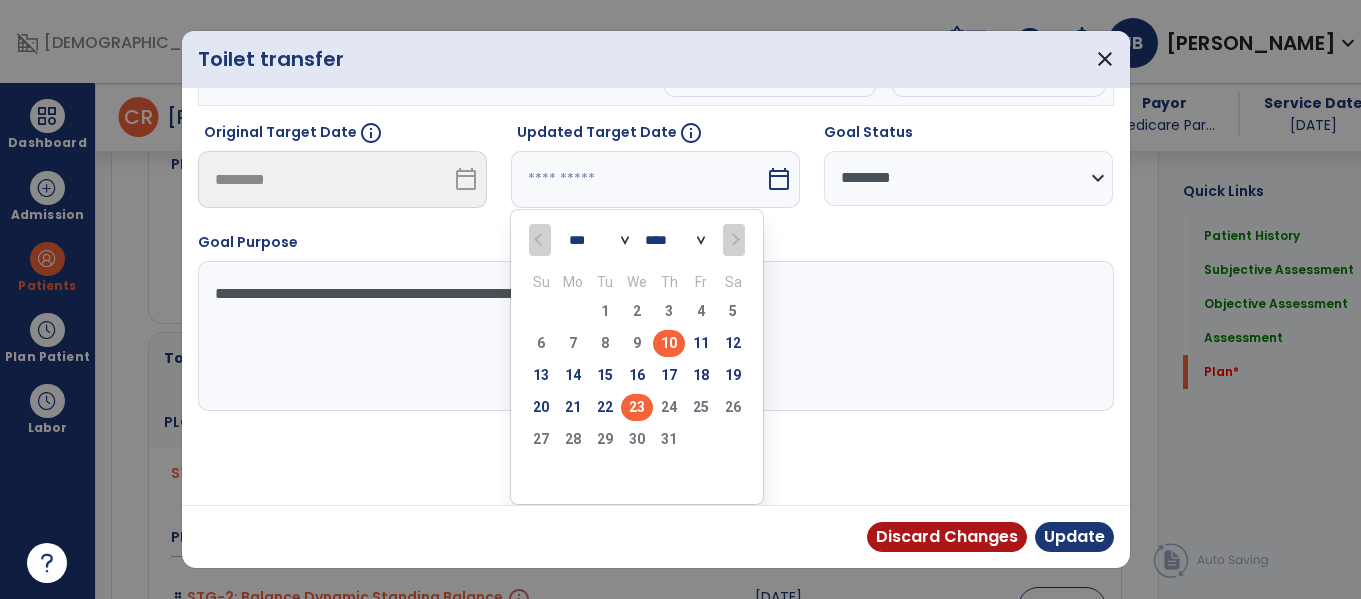 click on "23" at bounding box center [637, 407] 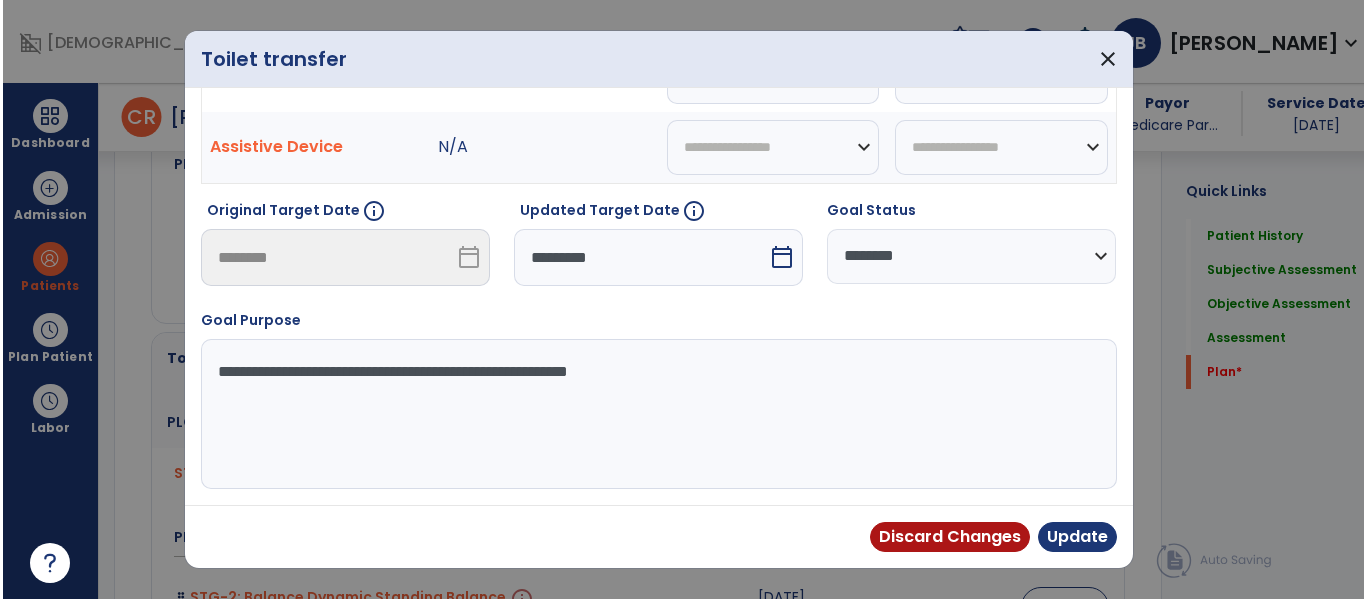 scroll, scrollTop: 119, scrollLeft: 0, axis: vertical 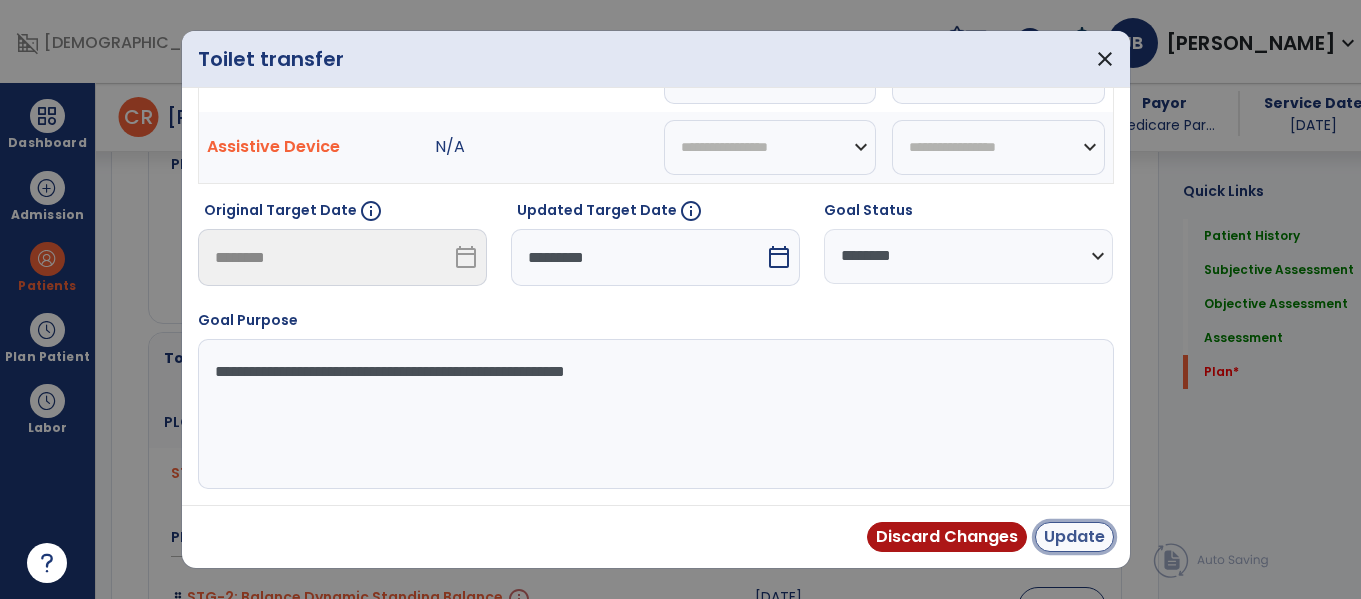 click on "Update" at bounding box center [1074, 537] 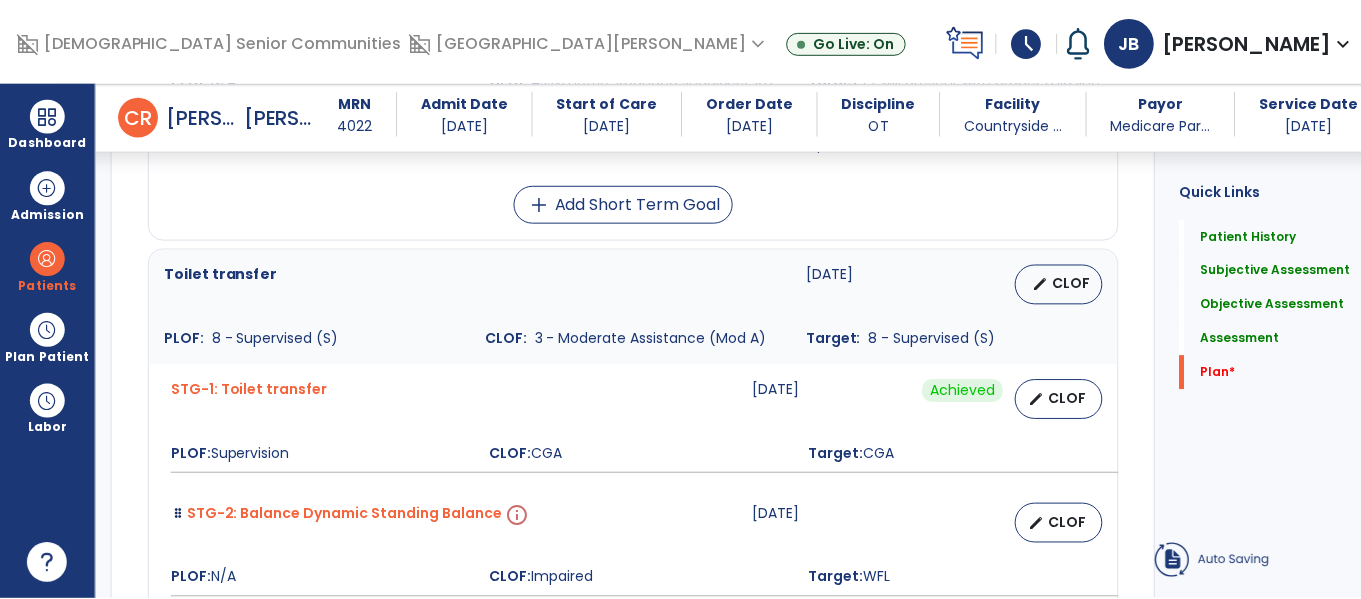 scroll, scrollTop: 5206, scrollLeft: 0, axis: vertical 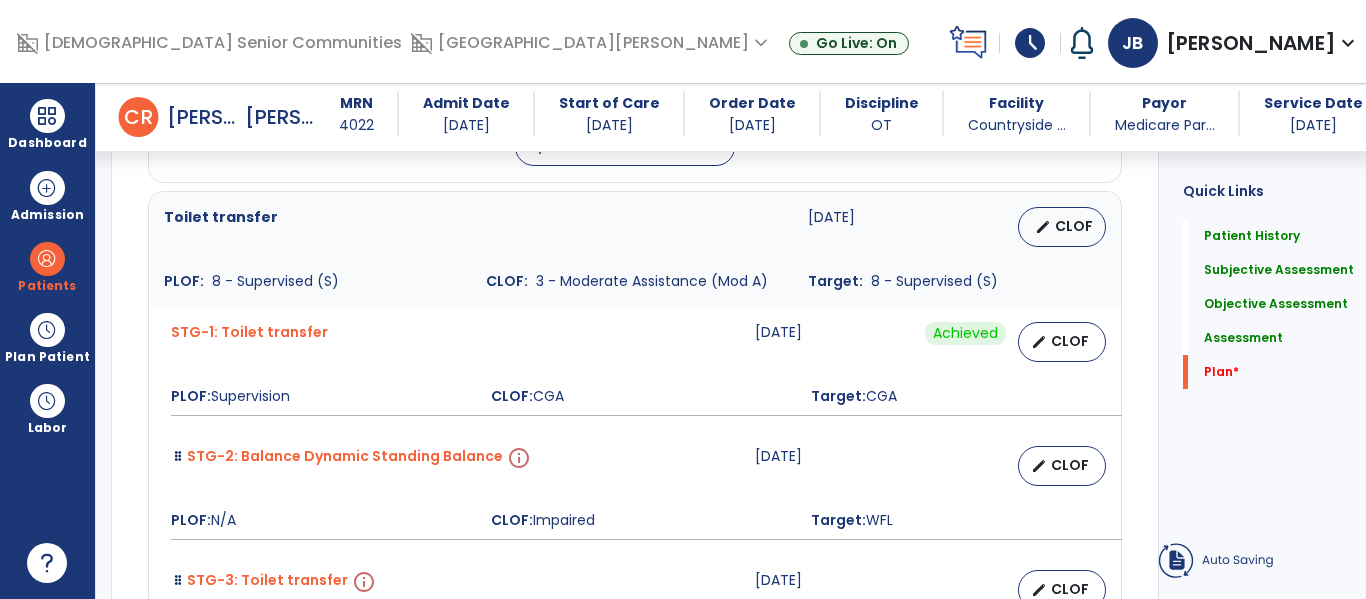 select on "********" 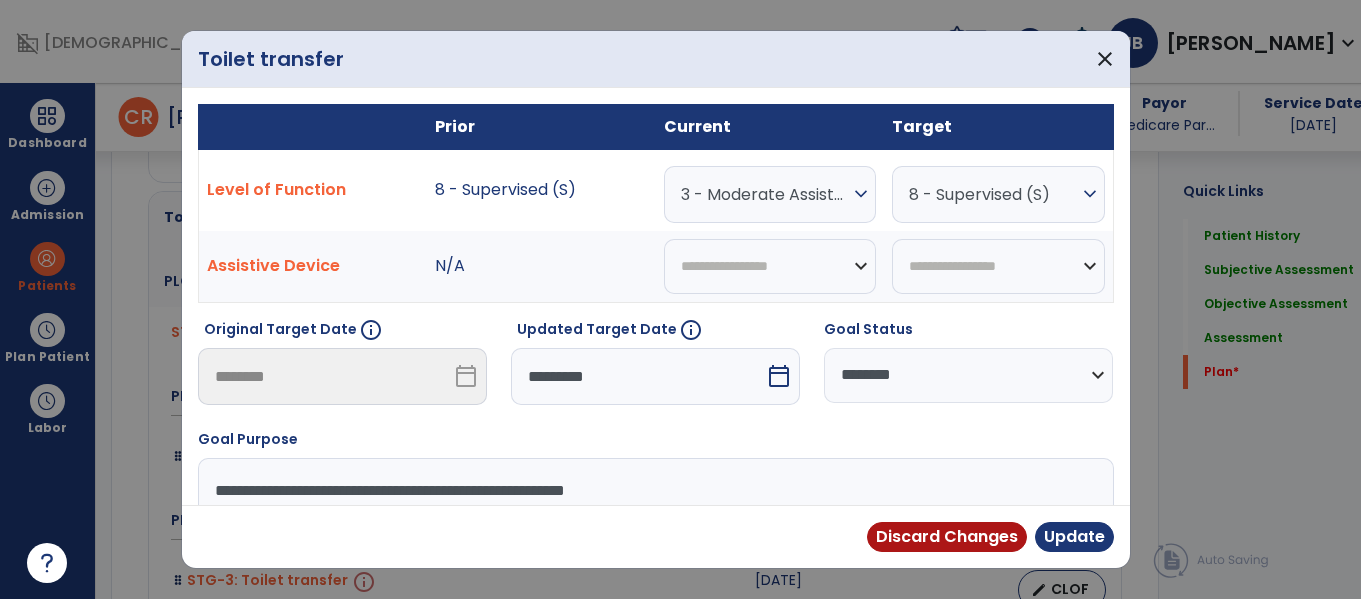 scroll, scrollTop: 5206, scrollLeft: 0, axis: vertical 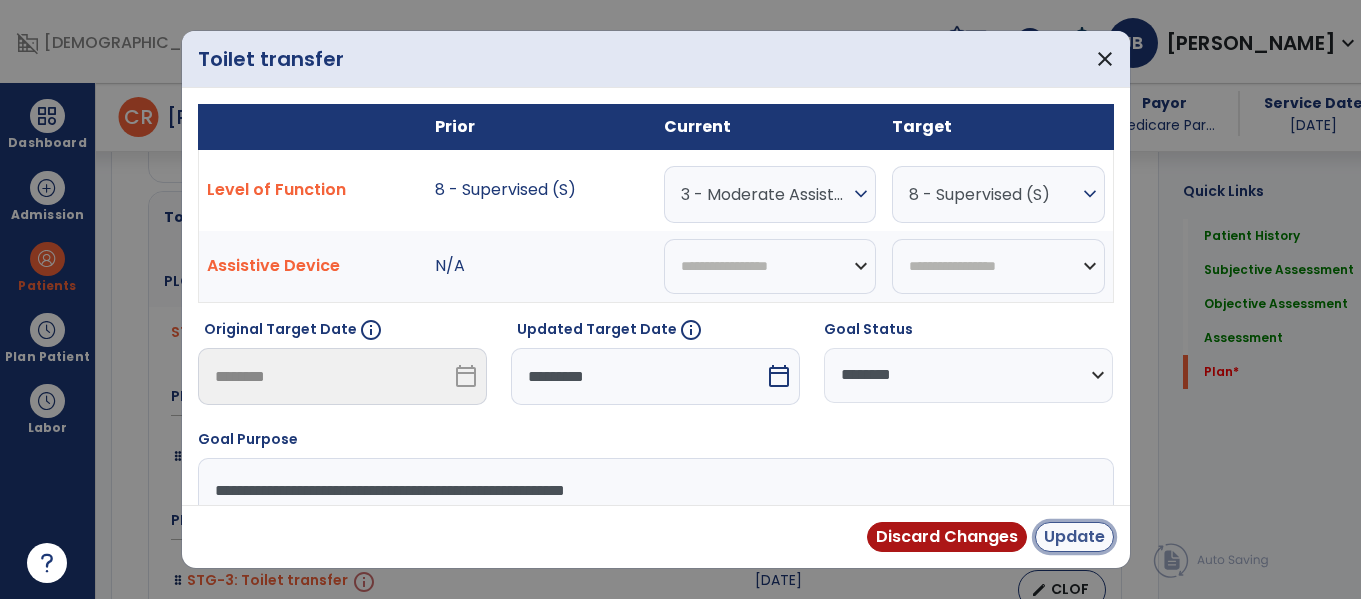 click on "Update" at bounding box center (1074, 537) 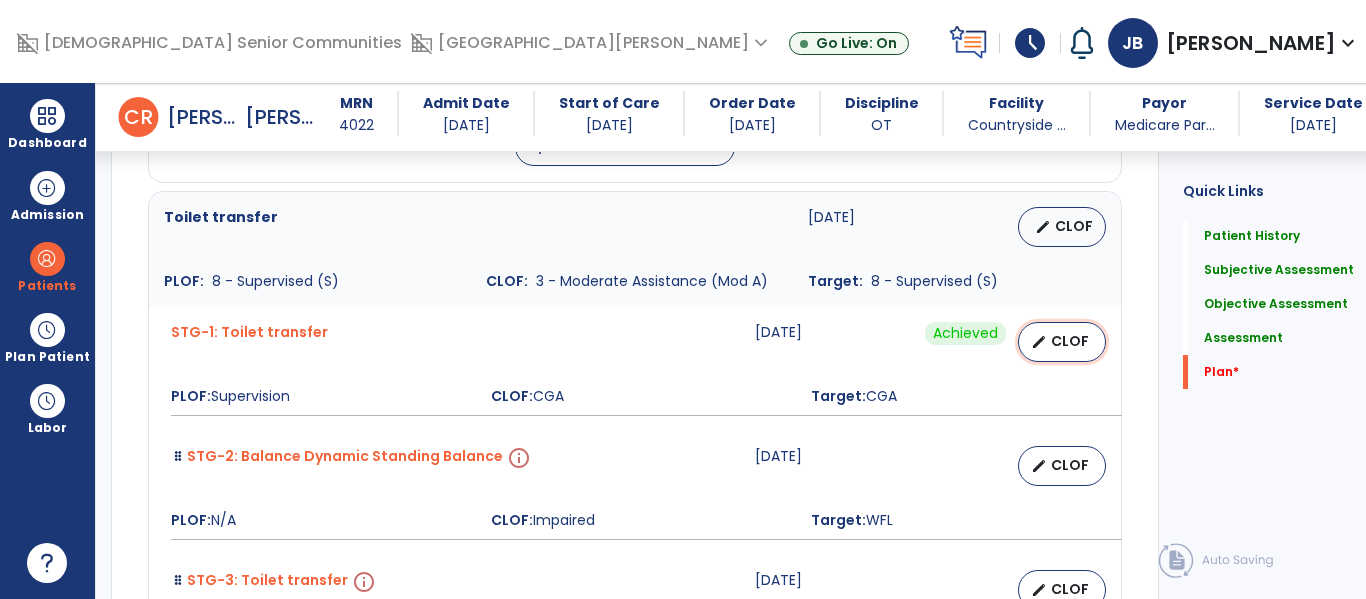 click on "CLOF" at bounding box center [1070, 341] 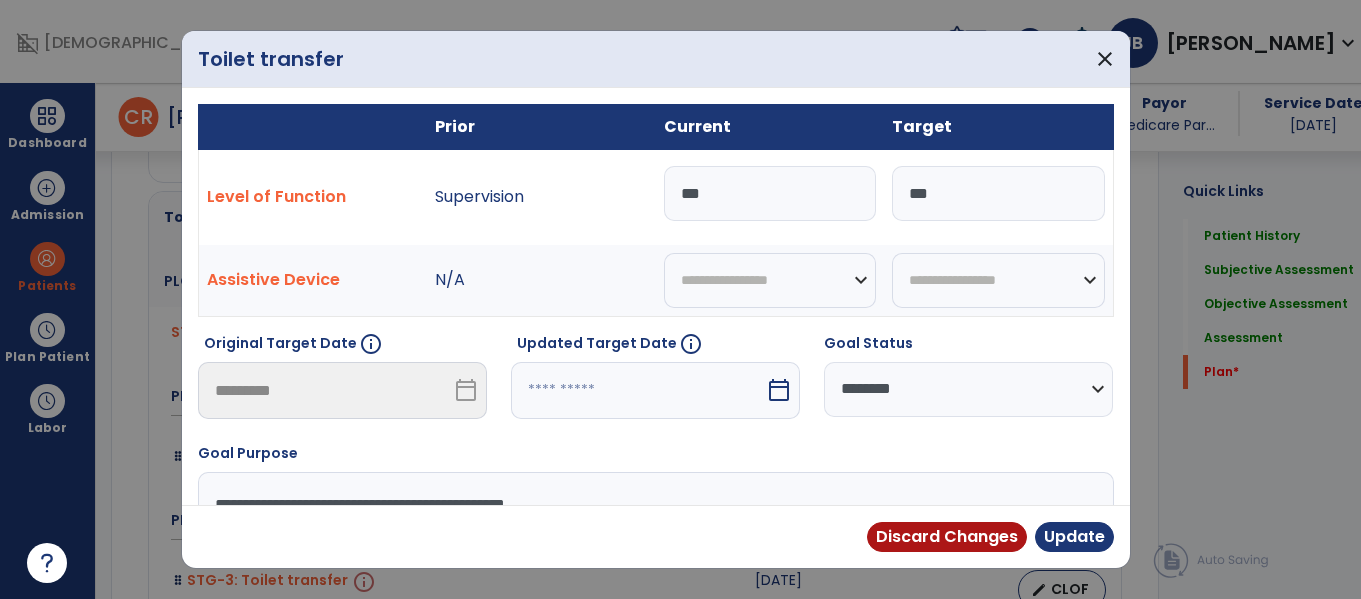 scroll, scrollTop: 5206, scrollLeft: 0, axis: vertical 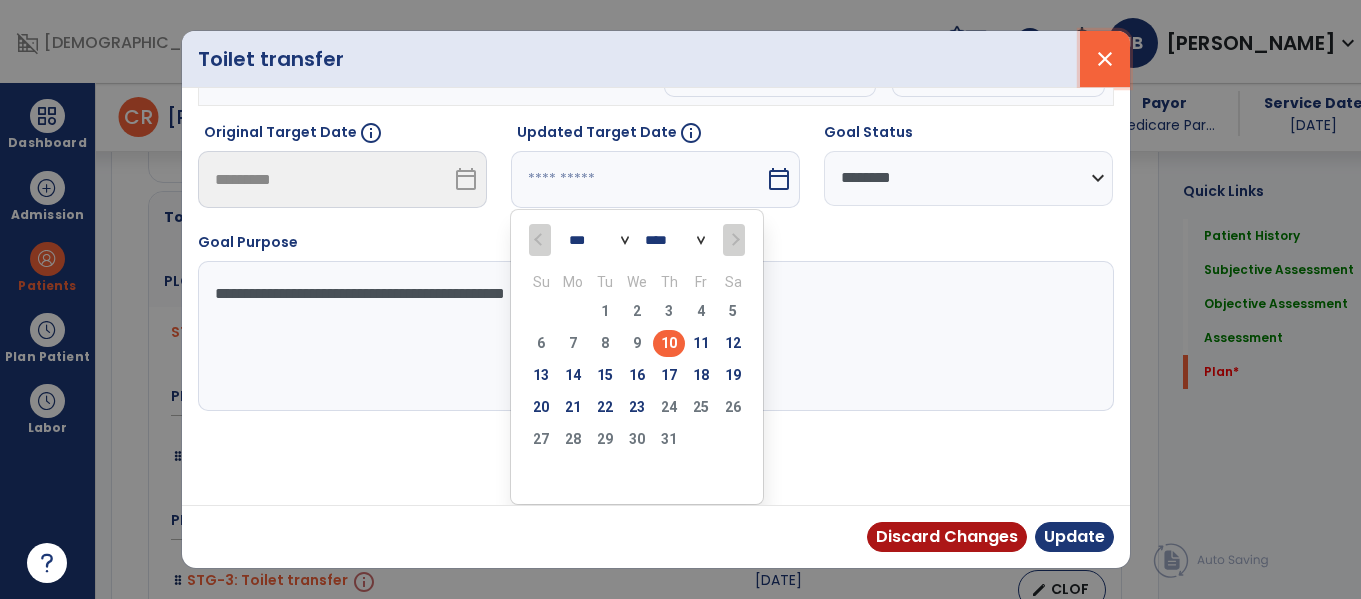 click on "close" at bounding box center [1105, 59] 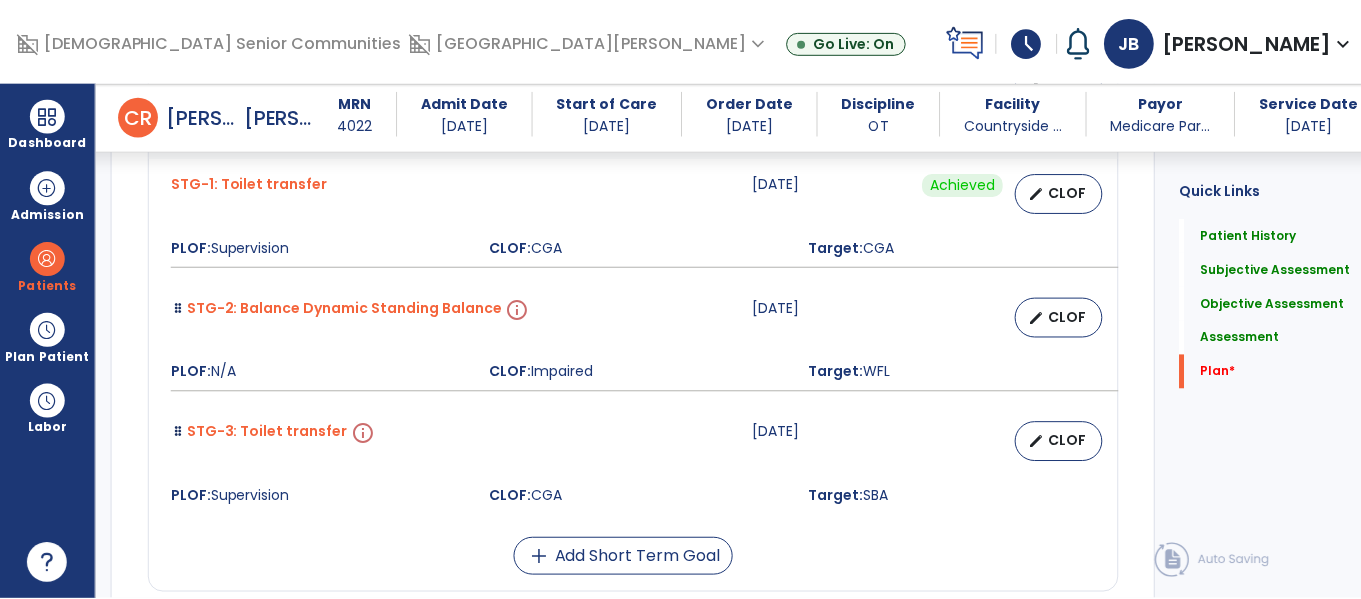 scroll, scrollTop: 5389, scrollLeft: 0, axis: vertical 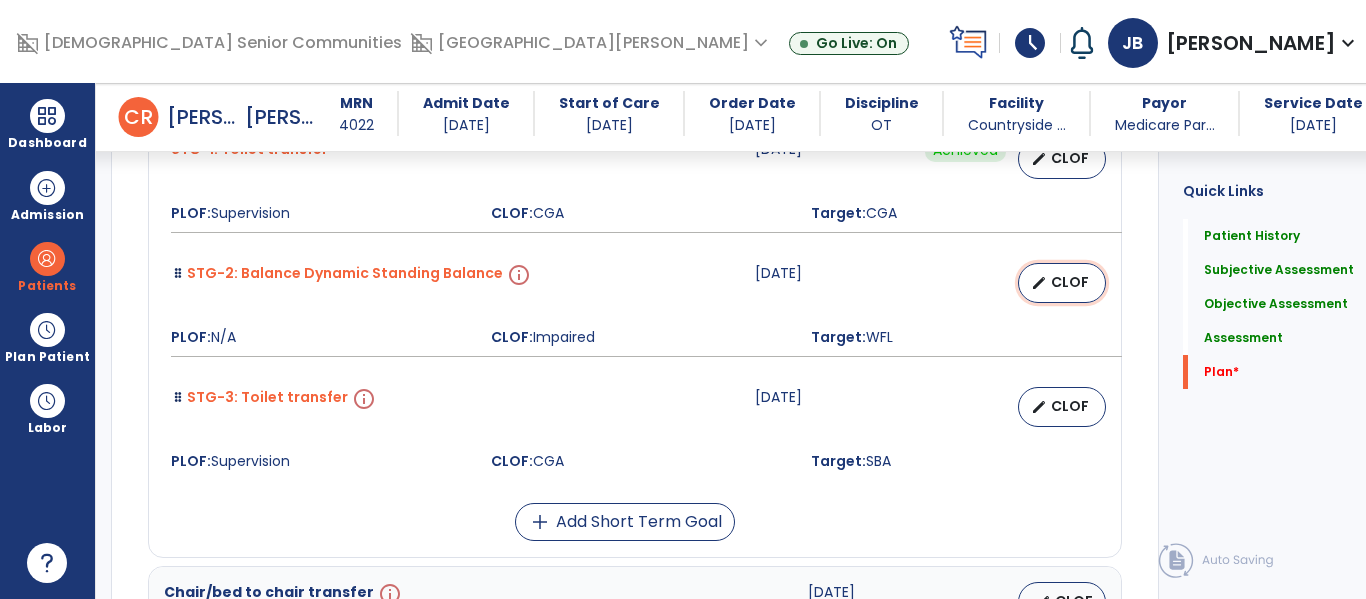 click on "CLOF" at bounding box center [1070, 282] 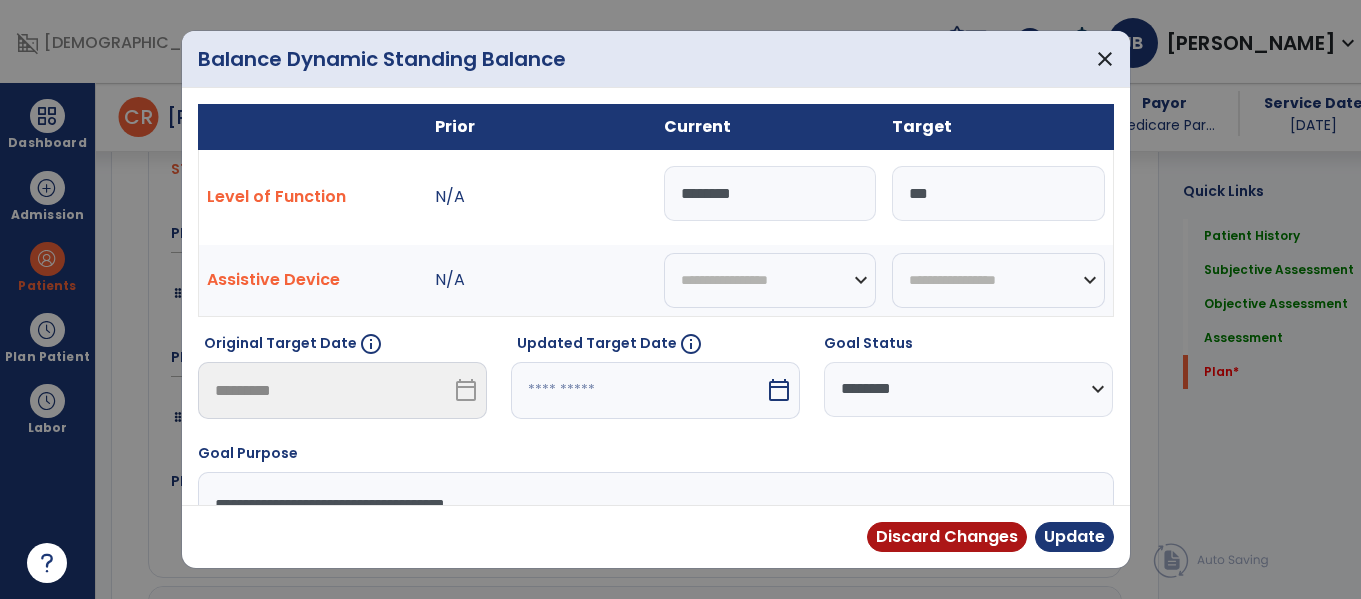 click on "calendar_today" at bounding box center [781, 390] 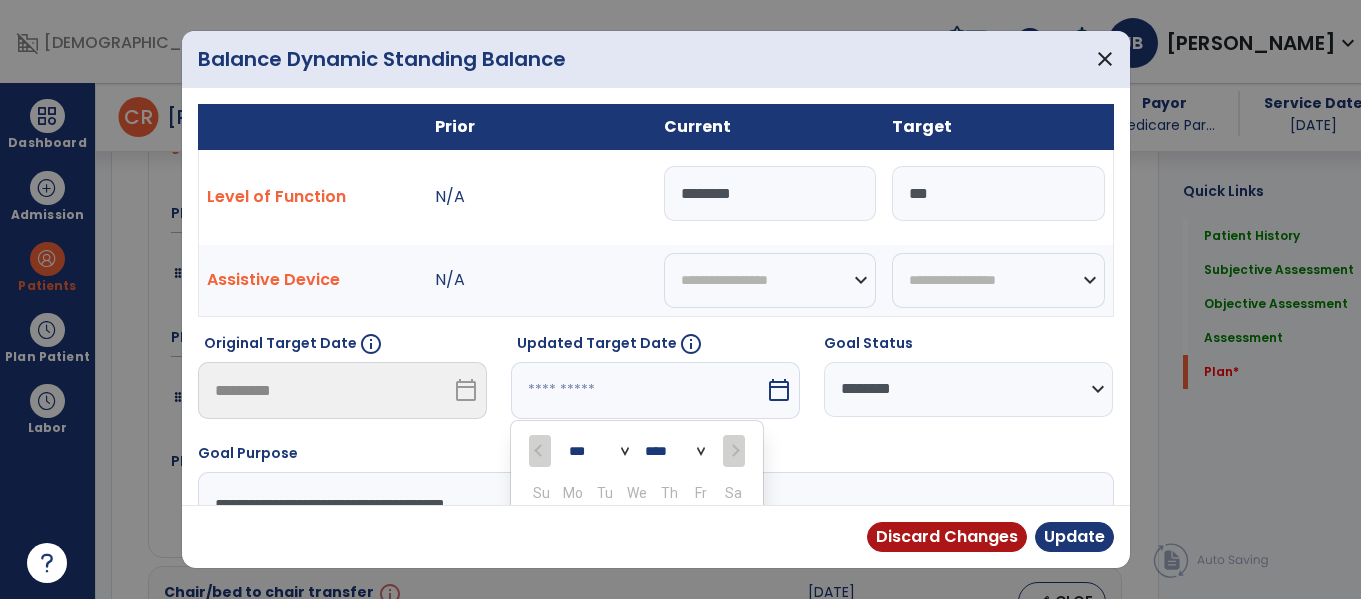 scroll, scrollTop: 5389, scrollLeft: 0, axis: vertical 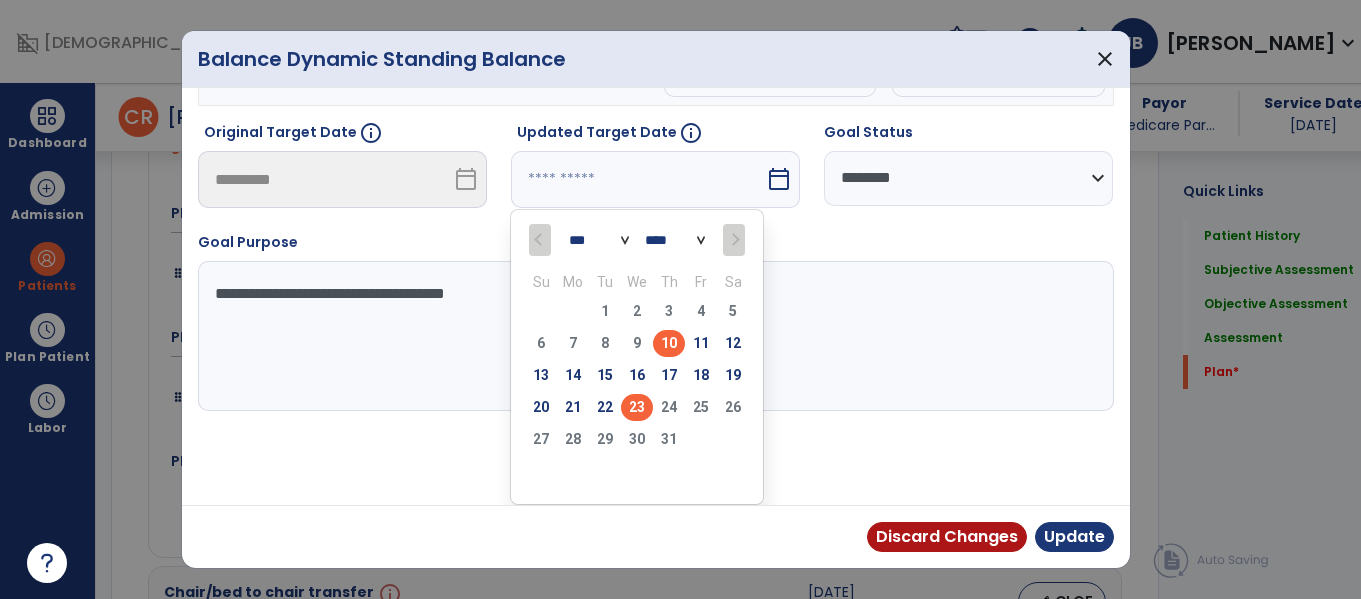 click on "23" at bounding box center [637, 407] 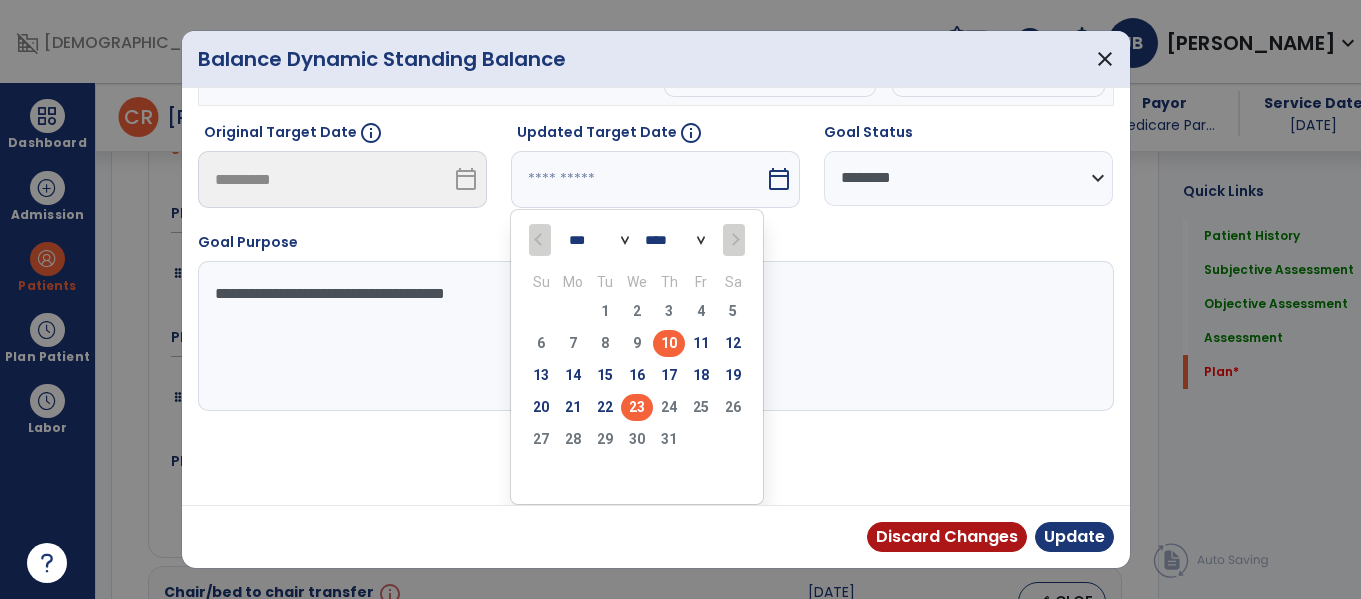 type on "*********" 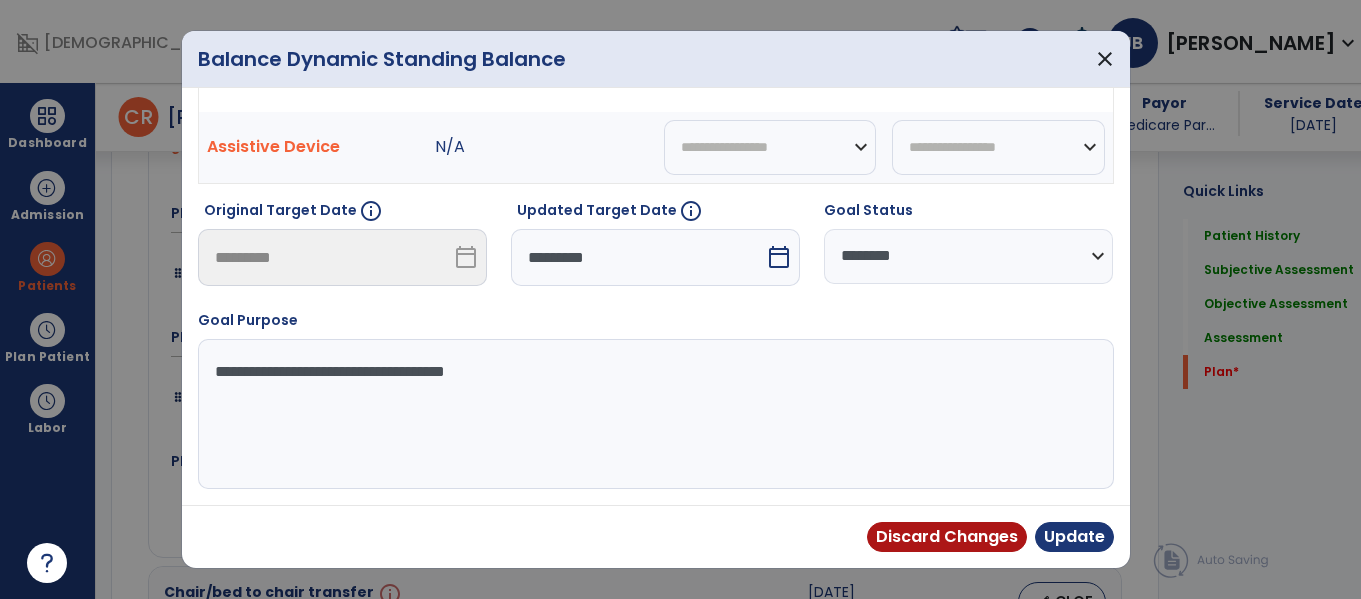 scroll, scrollTop: 133, scrollLeft: 0, axis: vertical 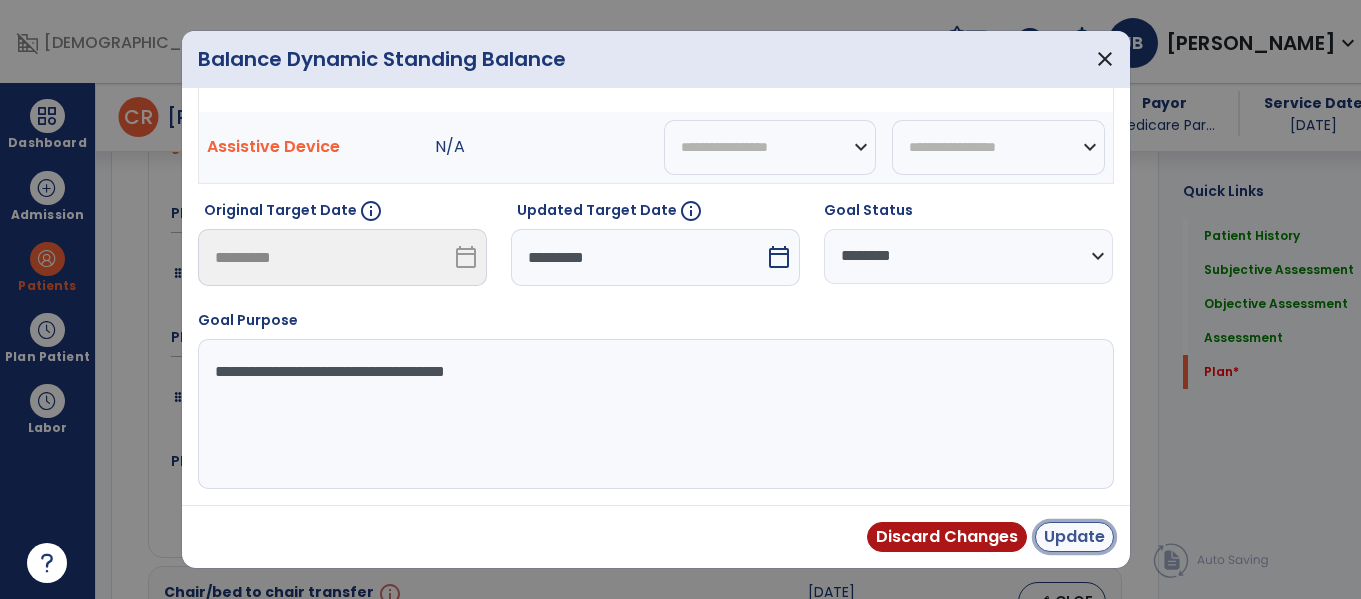 click on "Update" at bounding box center (1074, 537) 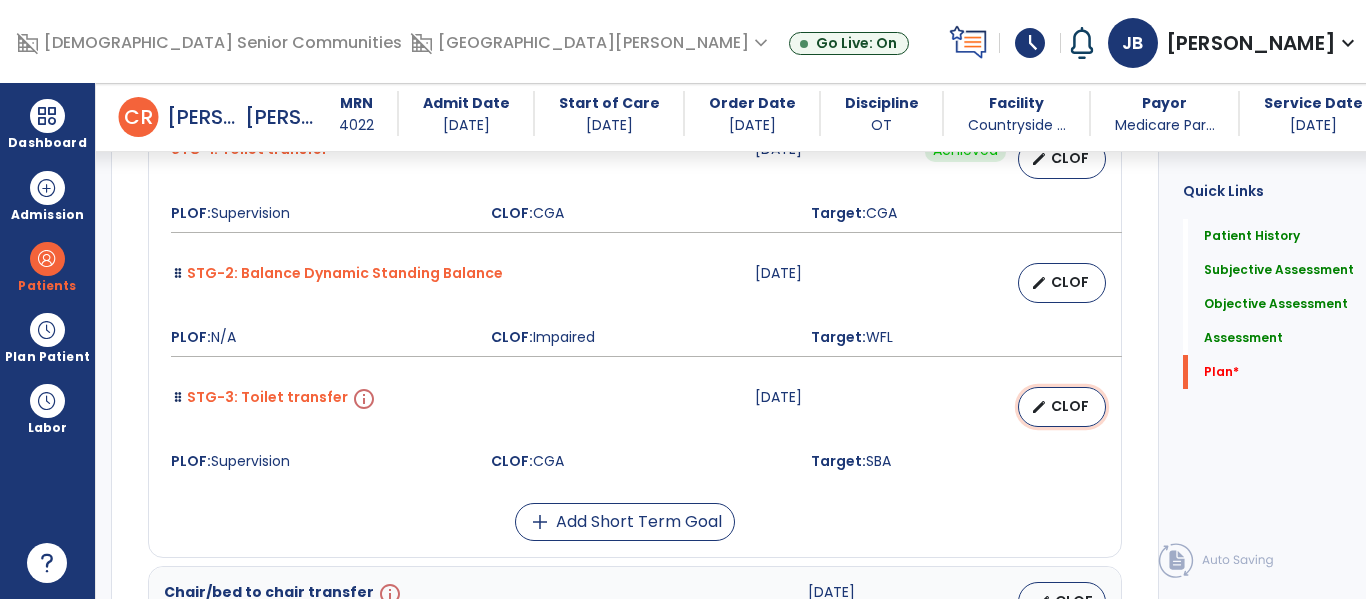 click on "CLOF" at bounding box center (1070, 406) 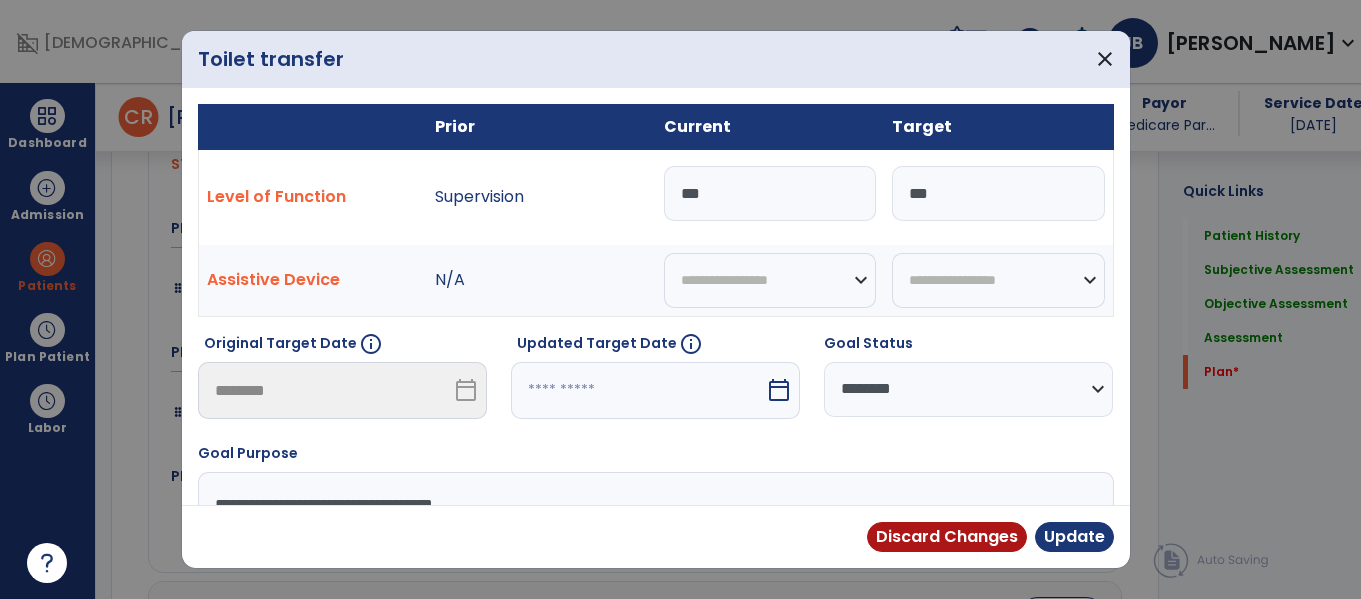 click on "calendar_today" at bounding box center (781, 390) 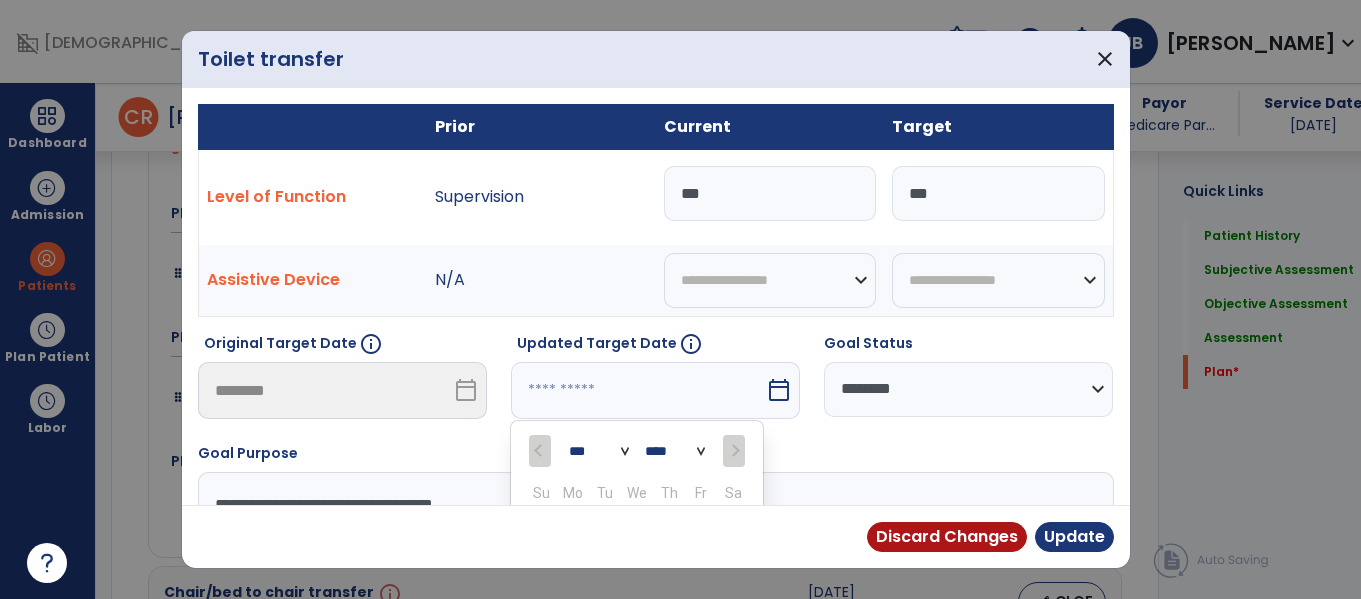 scroll, scrollTop: 5389, scrollLeft: 0, axis: vertical 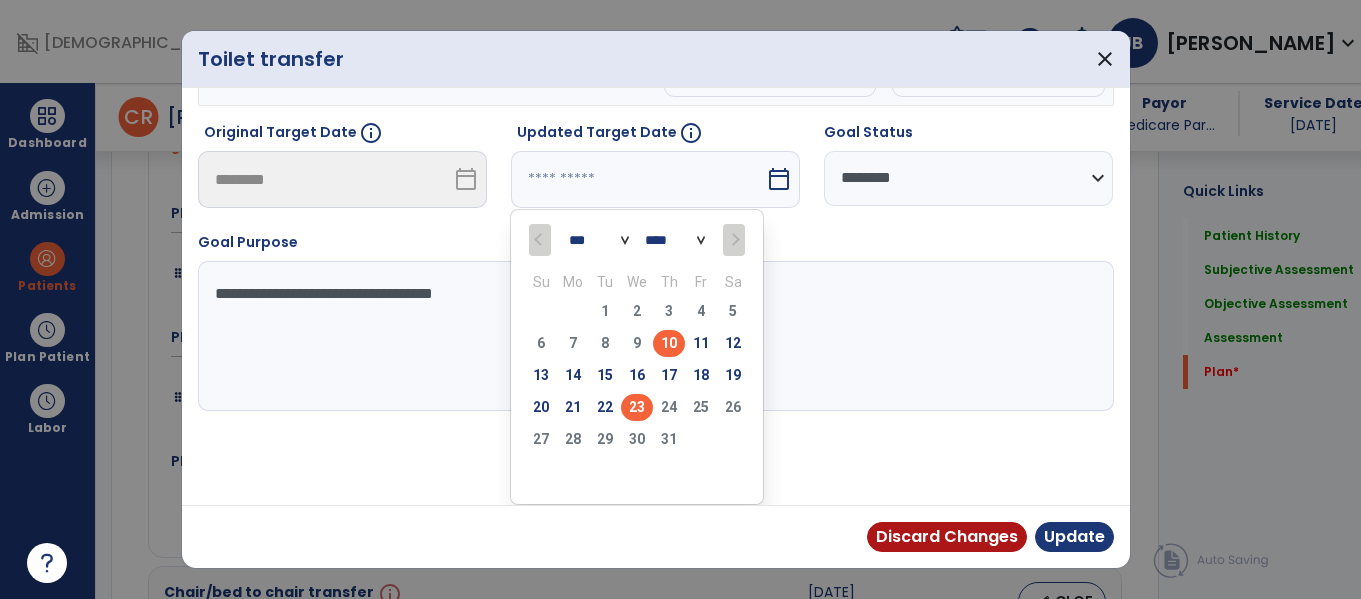 click on "23" at bounding box center (637, 407) 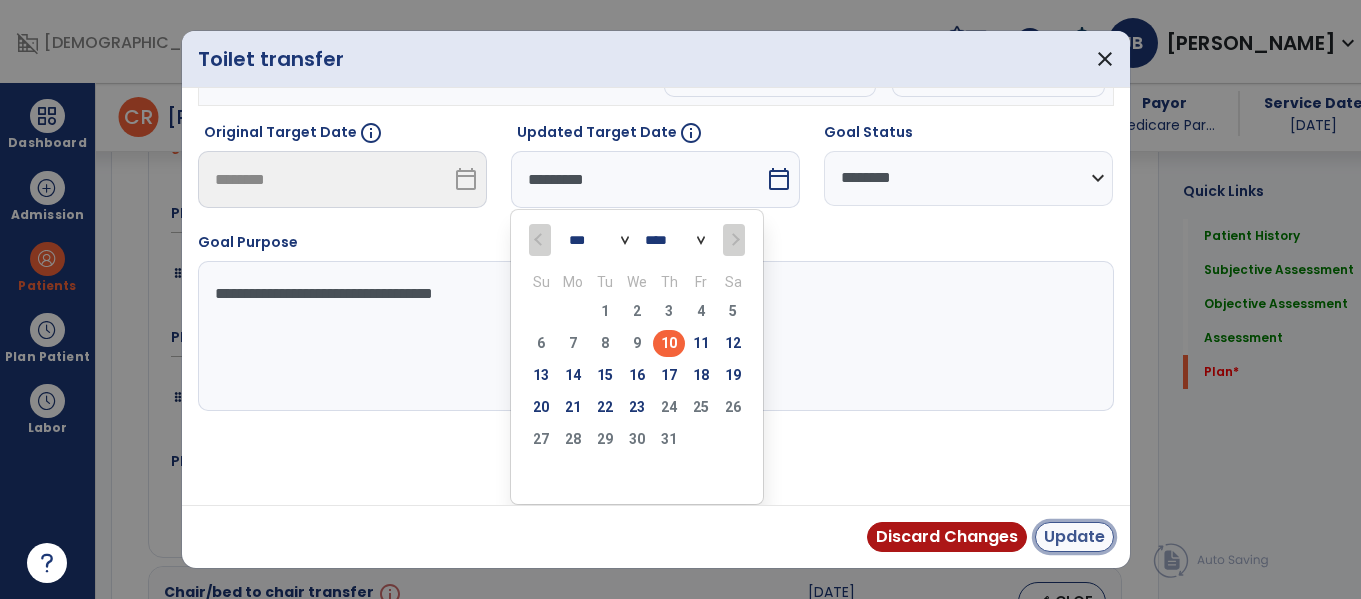 click on "Update" at bounding box center [1074, 537] 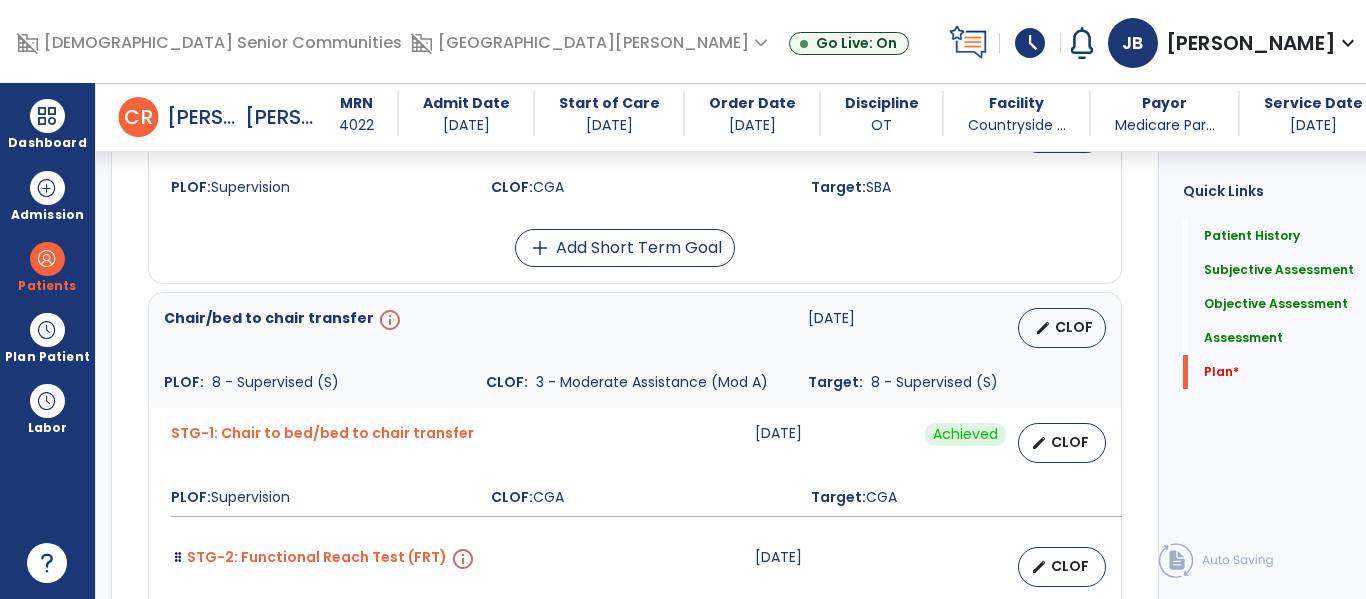 scroll 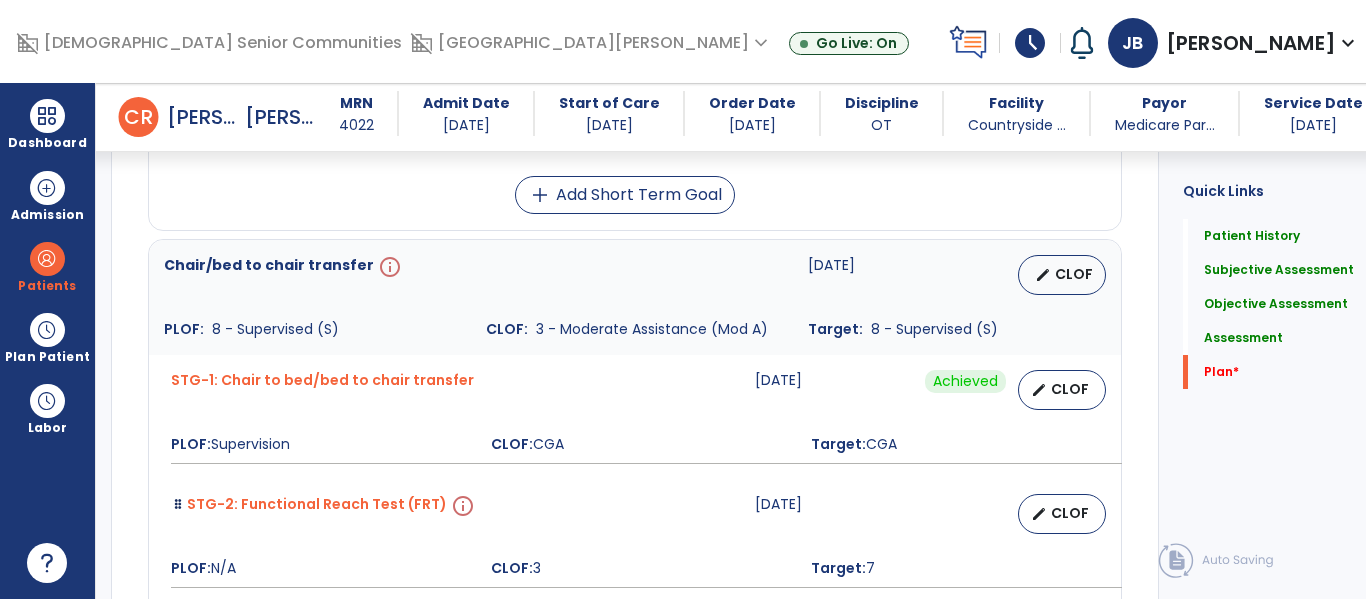 click on "Target:  CGA" at bounding box center (959, 444) 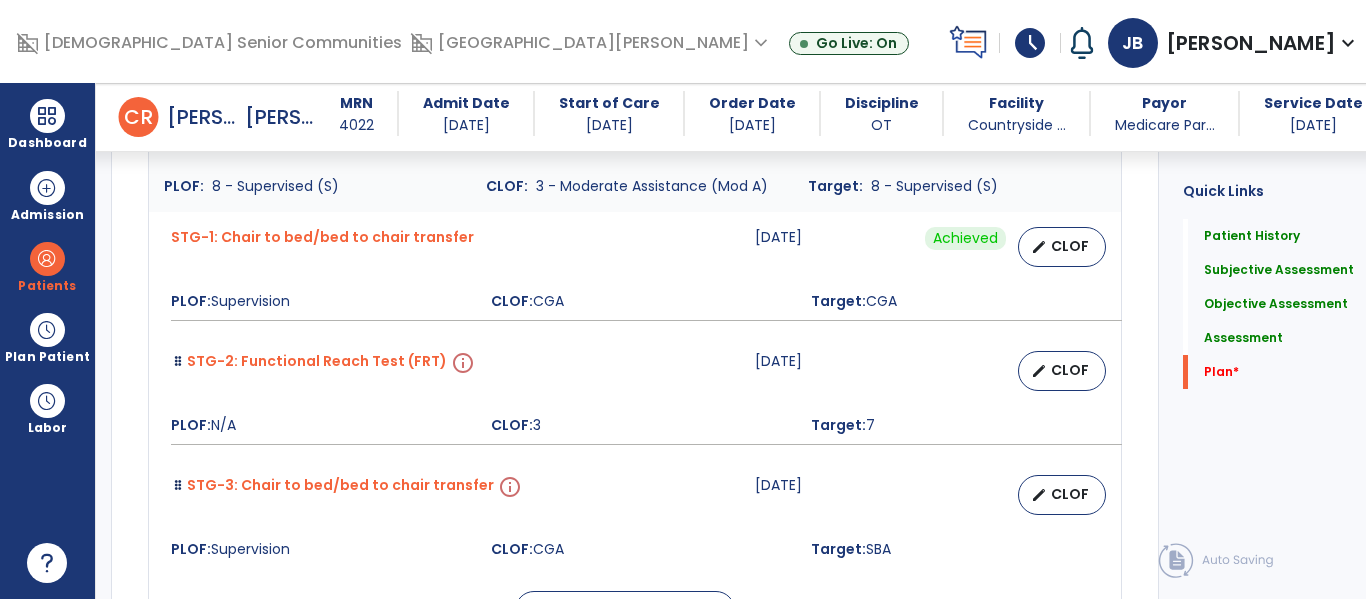 click on "STG-2: Functional Reach Test (FRT)  info   06-26-2025   edit   CLOF PLOF:  N/A  CLOF:  3  Target:  7" at bounding box center [635, 398] 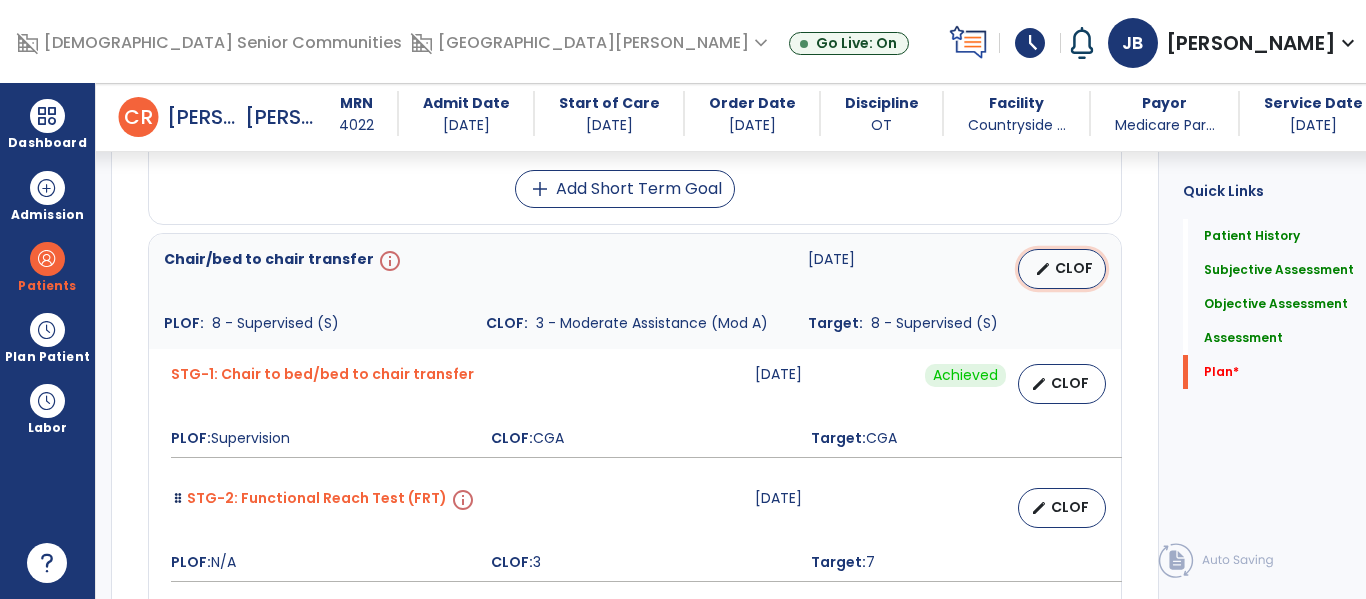 click on "CLOF" at bounding box center (1074, 268) 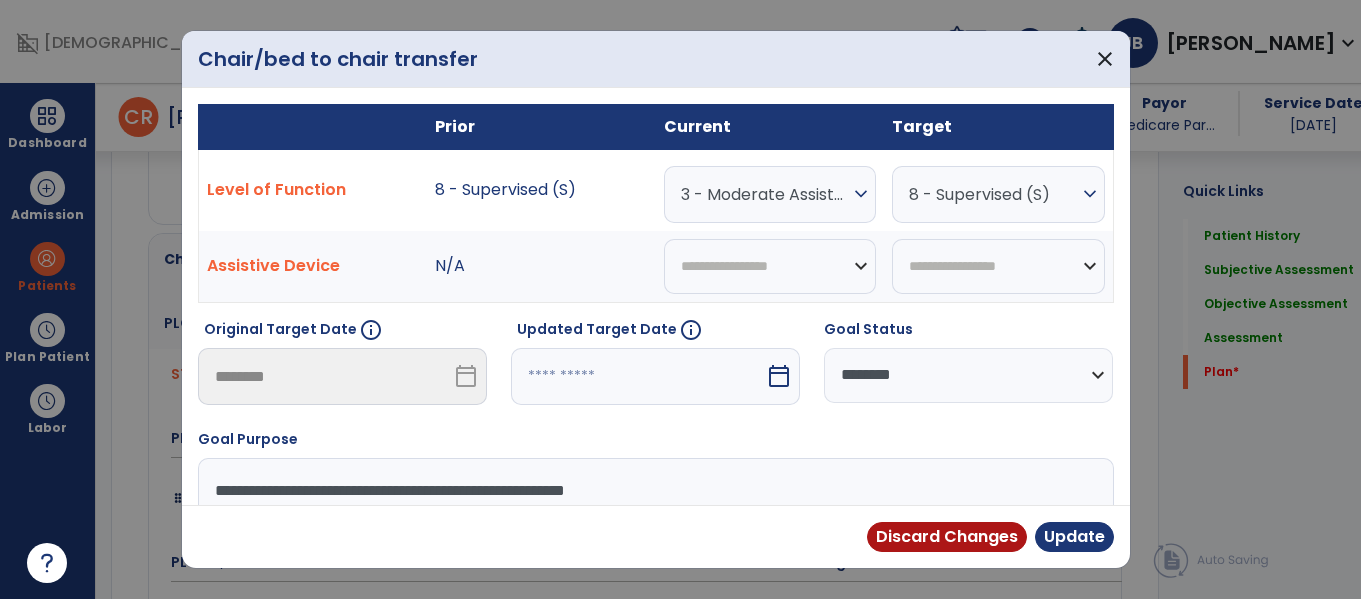 click at bounding box center (638, 376) 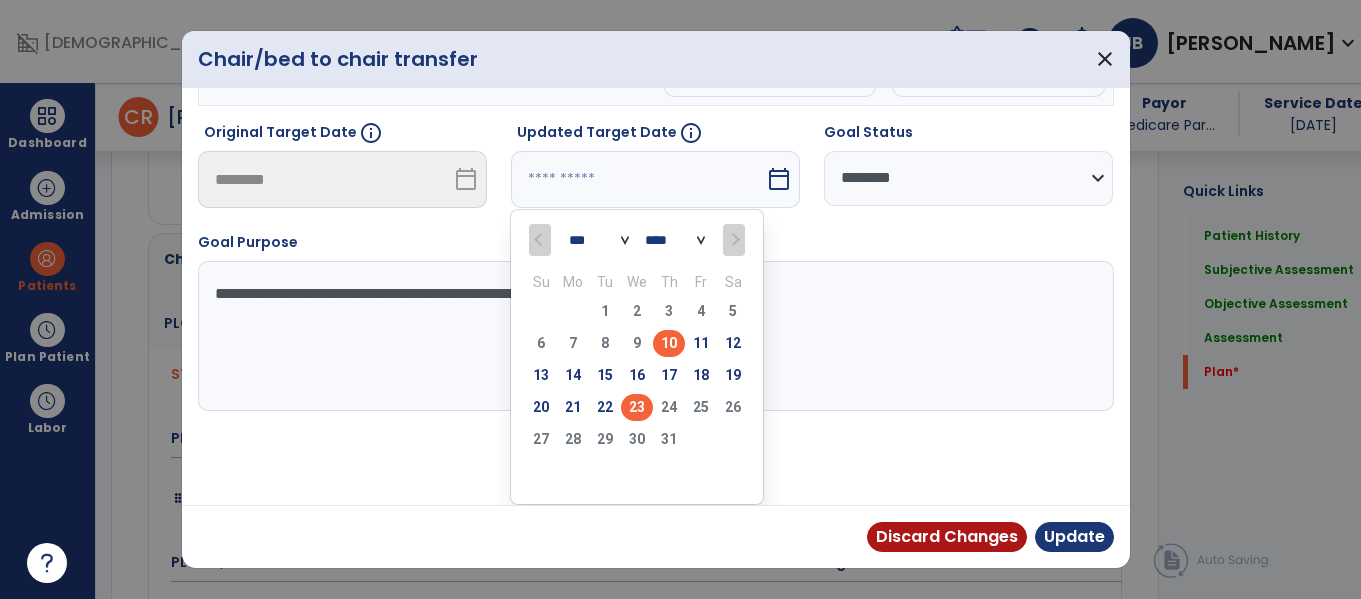 click on "23" at bounding box center [637, 407] 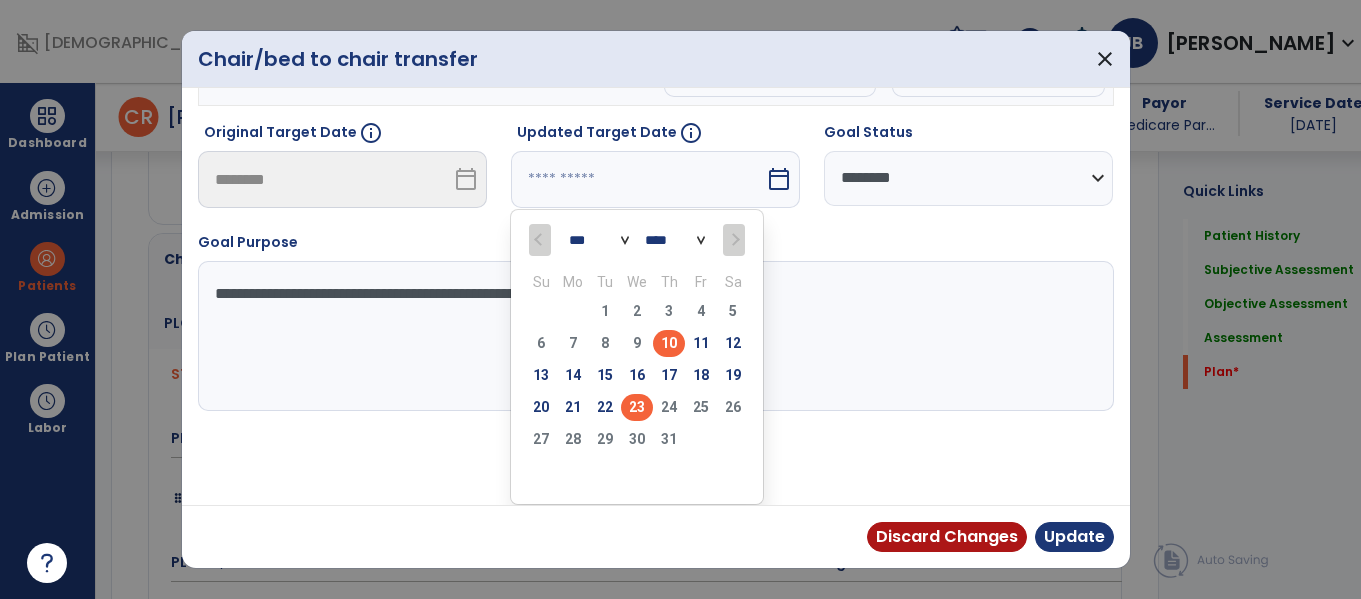 type on "*********" 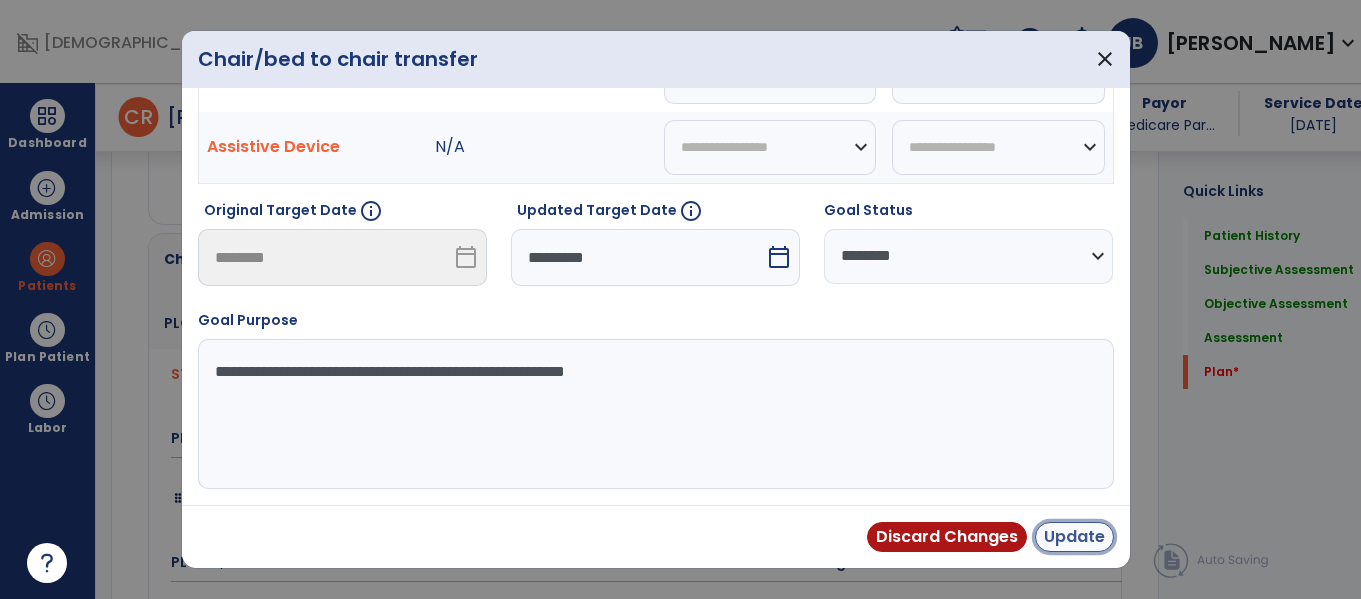 click on "Update" at bounding box center (1074, 537) 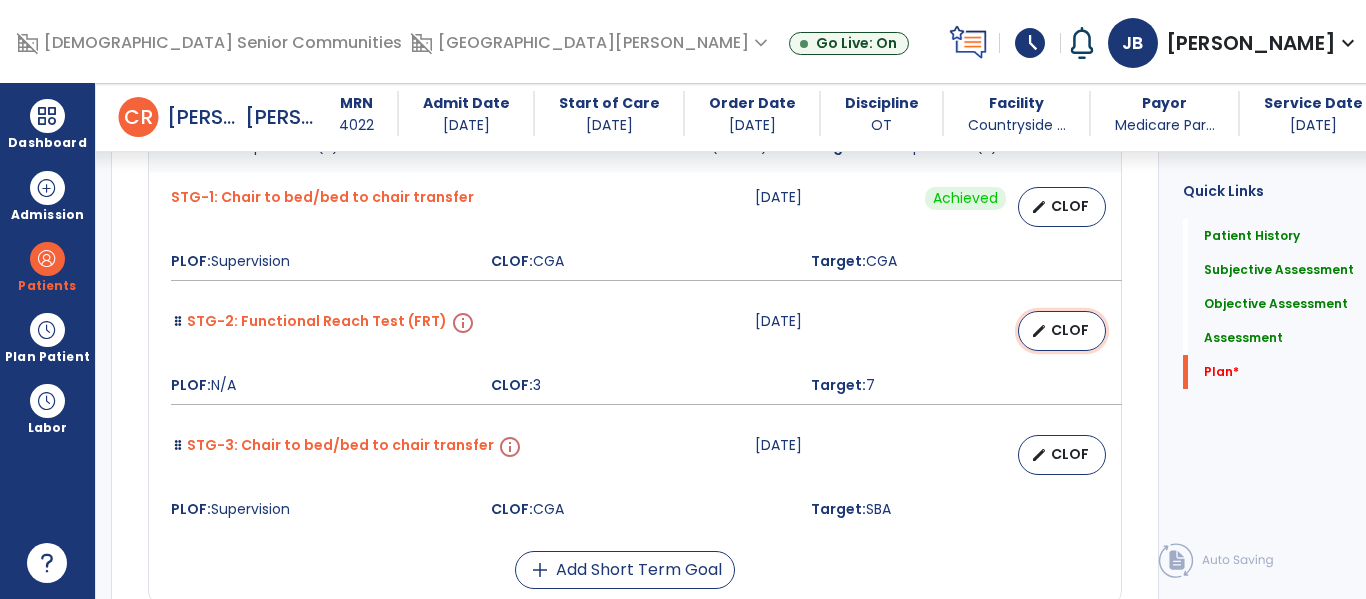 click on "edit   CLOF" at bounding box center [1062, 331] 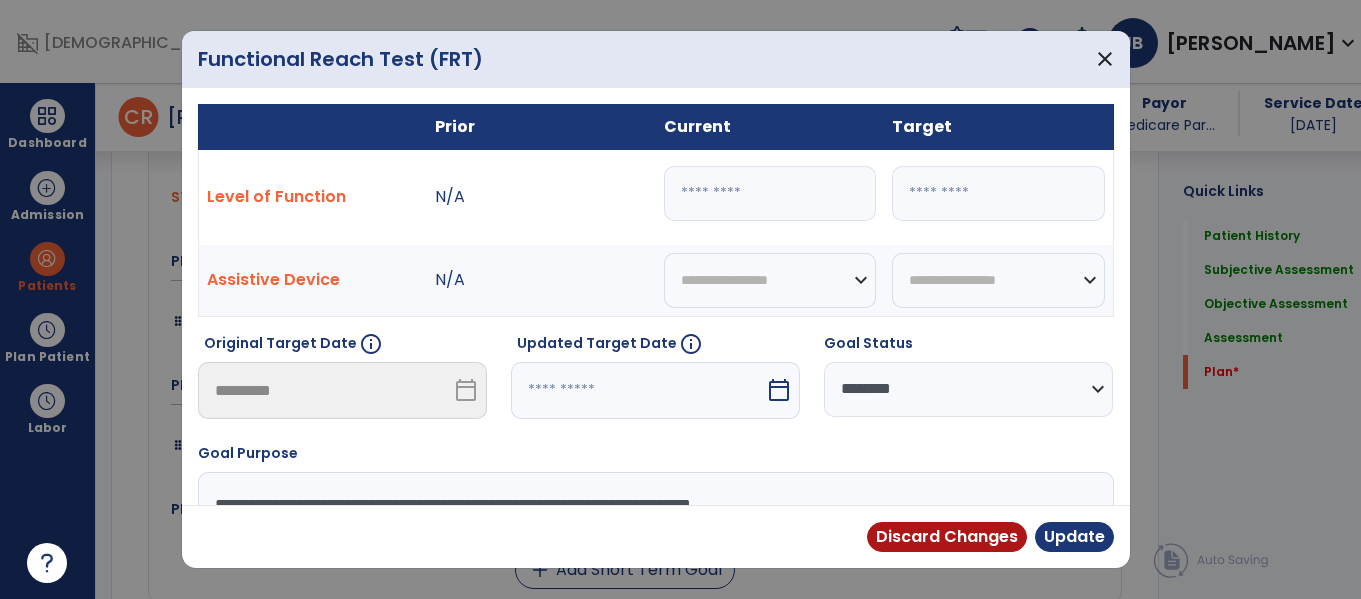click at bounding box center [638, 390] 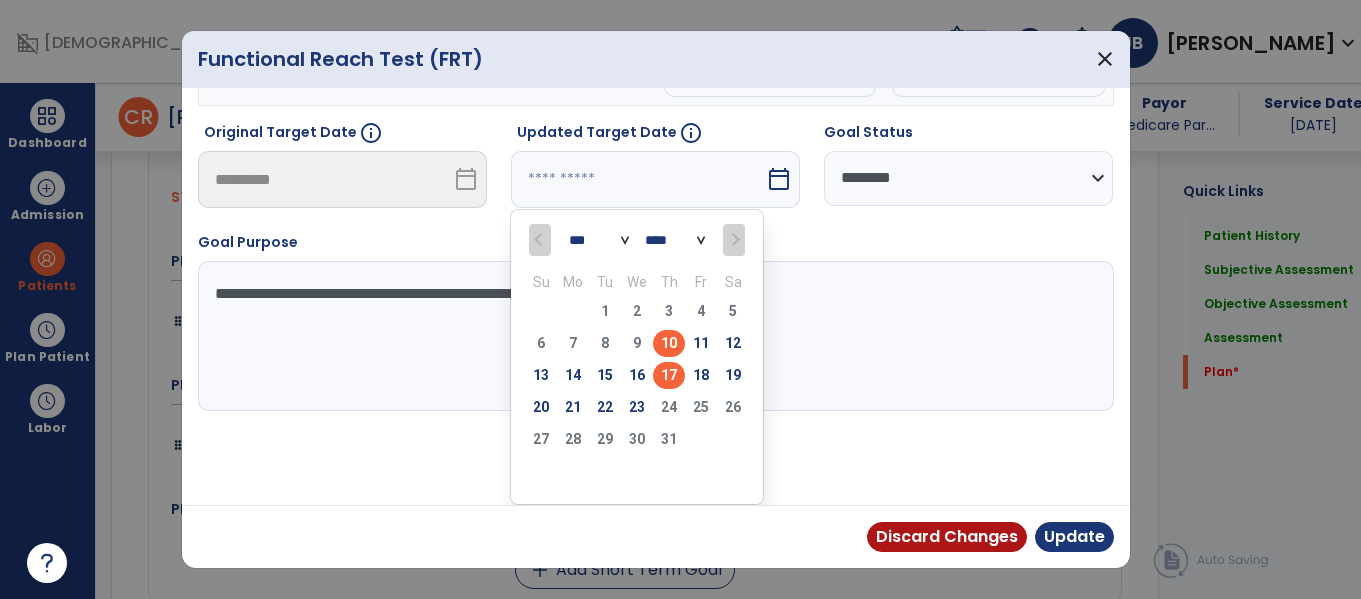 click on "17" at bounding box center (669, 375) 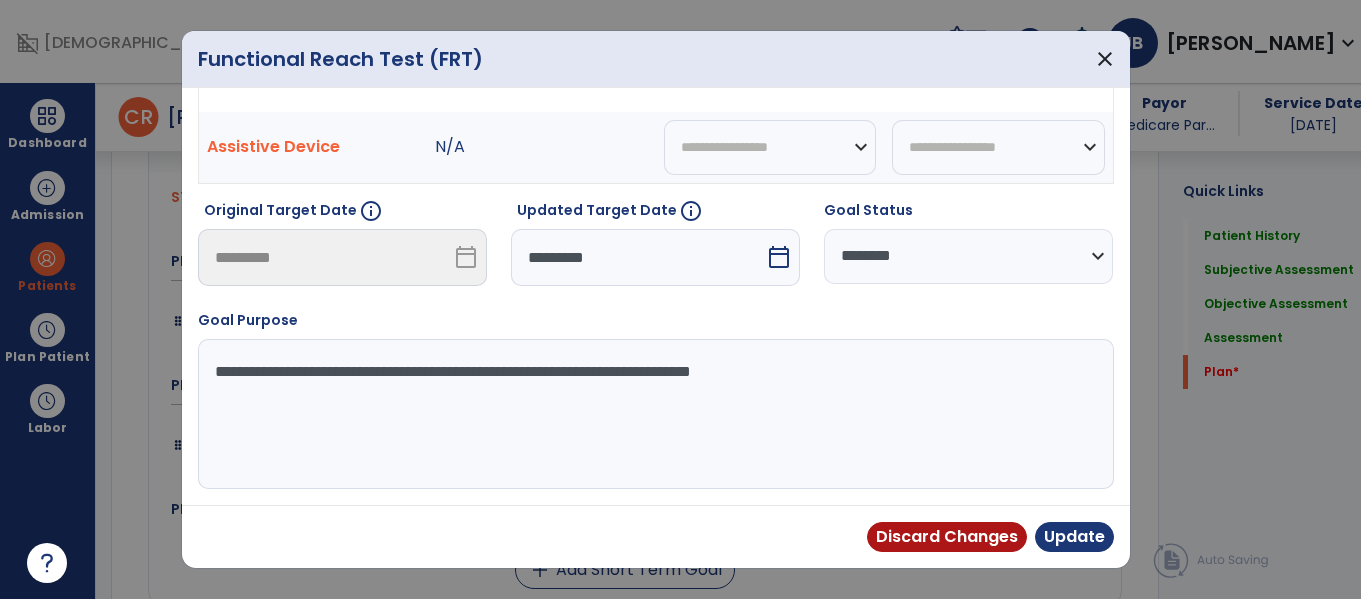click on "*********" at bounding box center (638, 257) 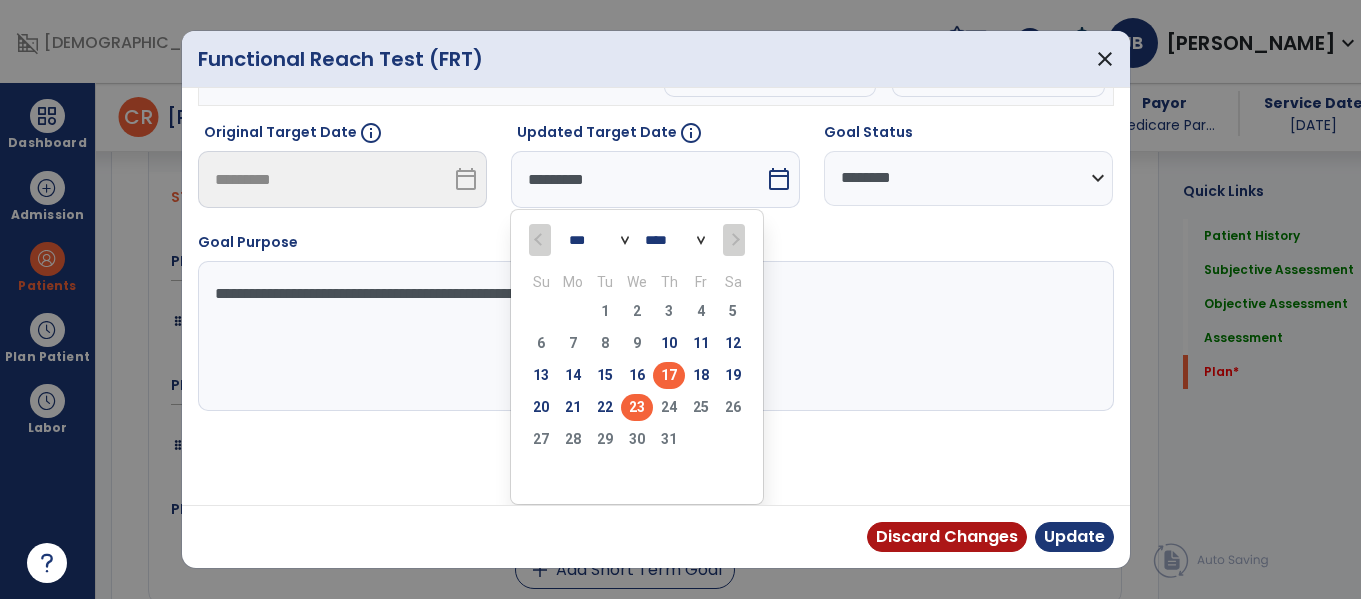 click on "23" at bounding box center (637, 407) 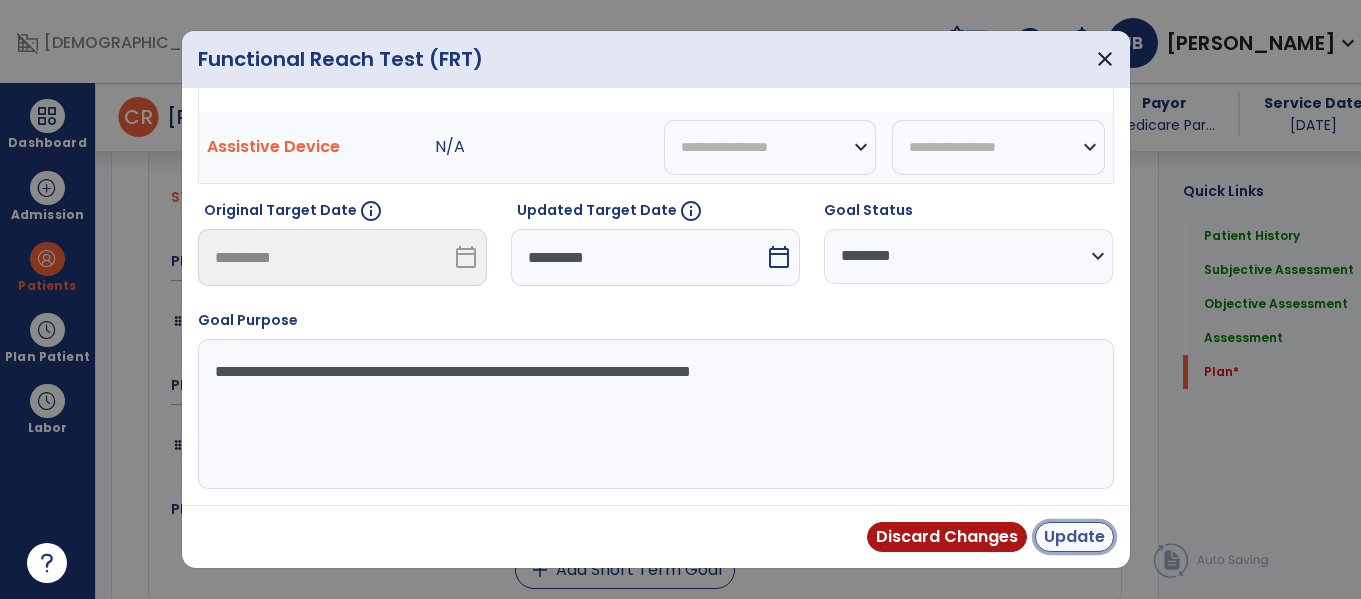 click on "Update" at bounding box center [1074, 537] 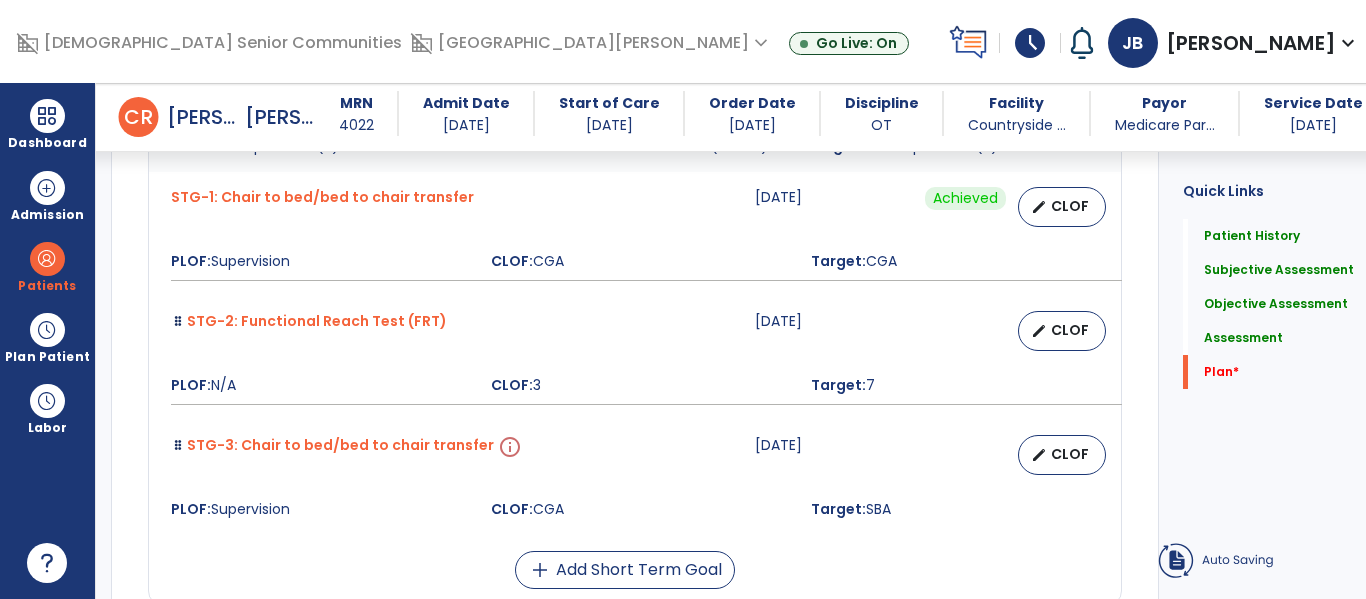 select on "********" 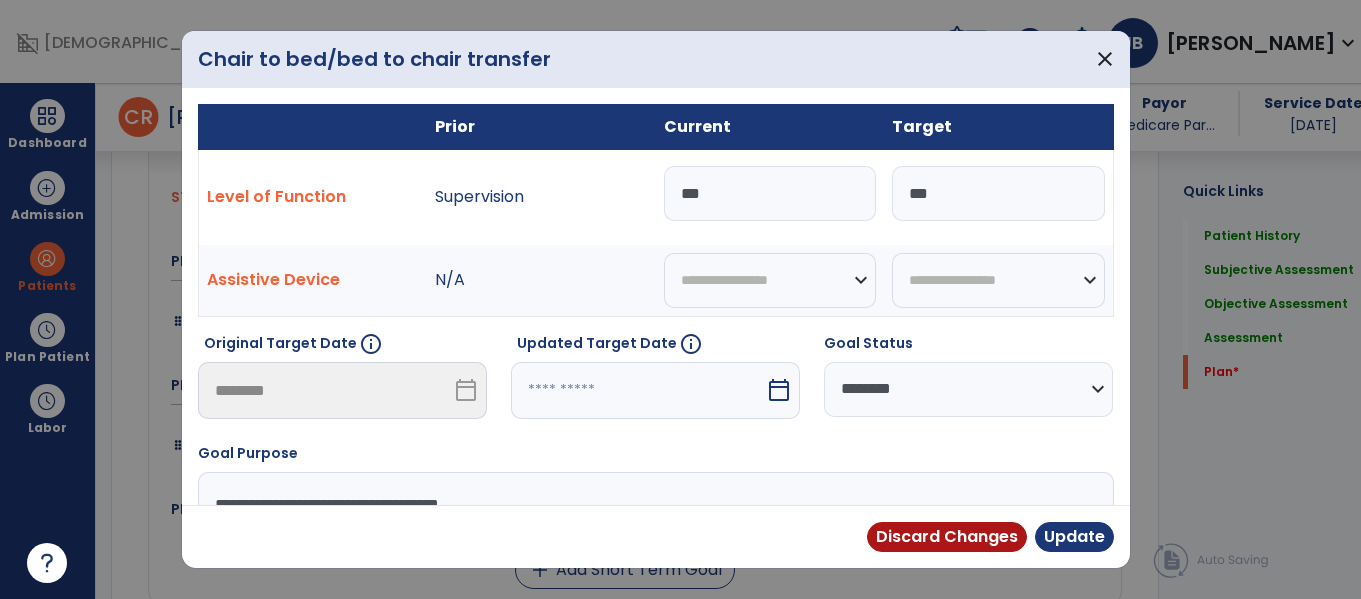 click at bounding box center (638, 390) 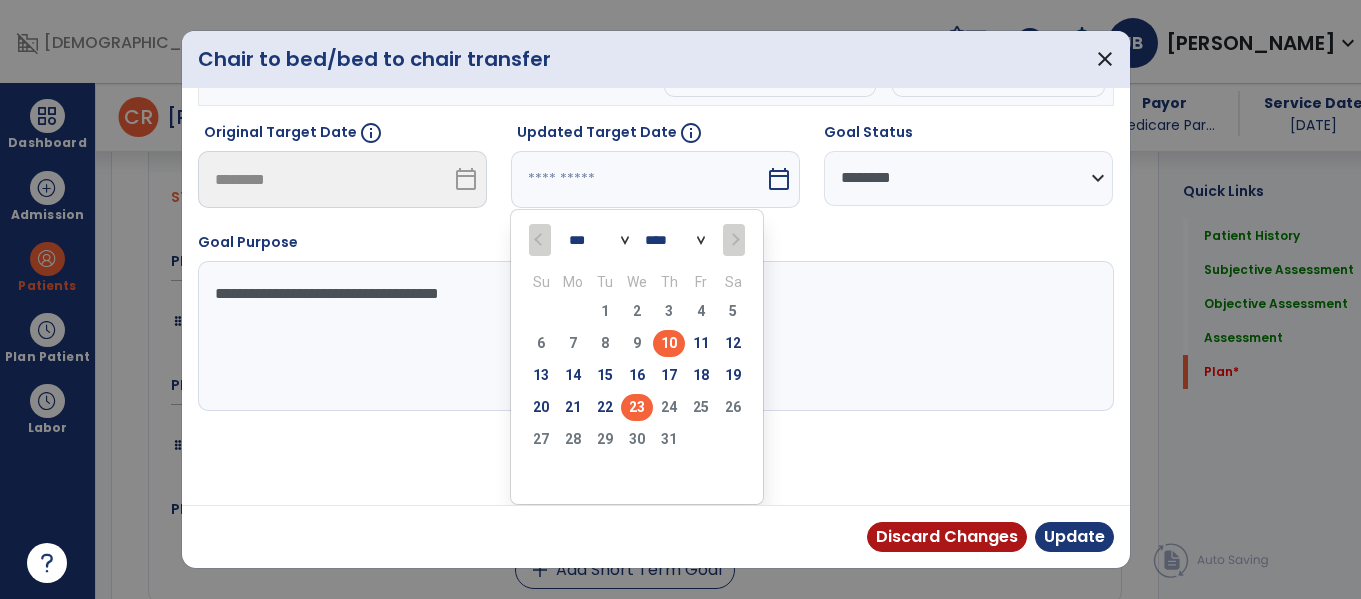 click on "23" at bounding box center [637, 407] 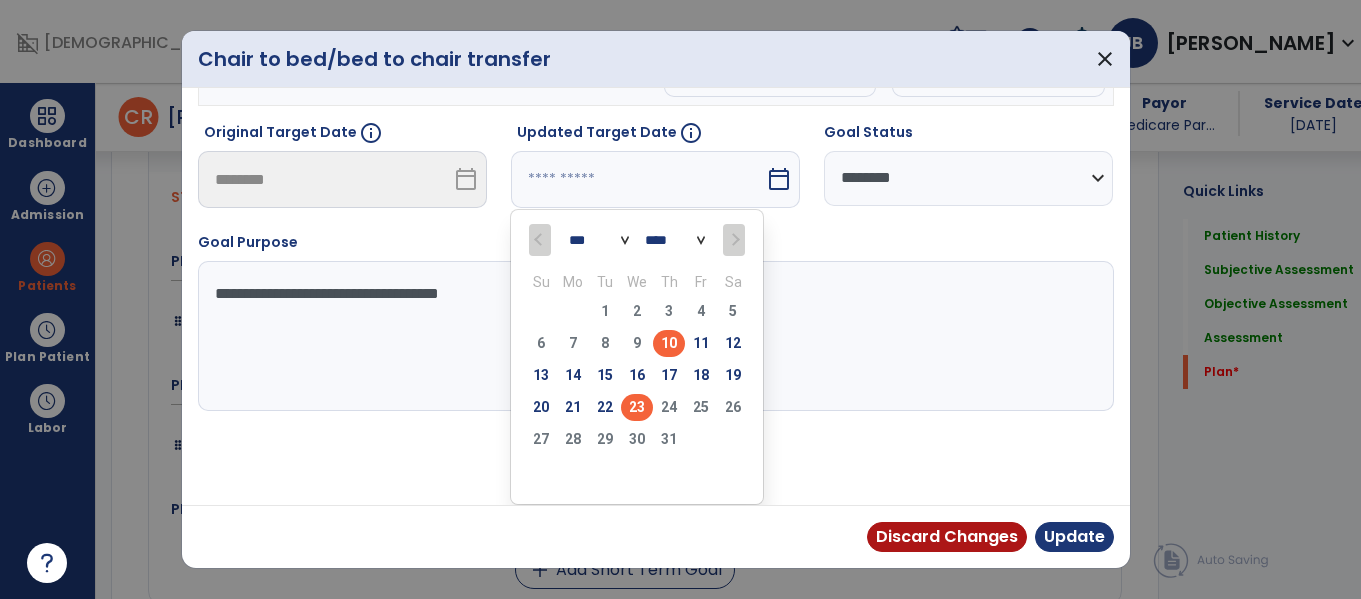 type on "*********" 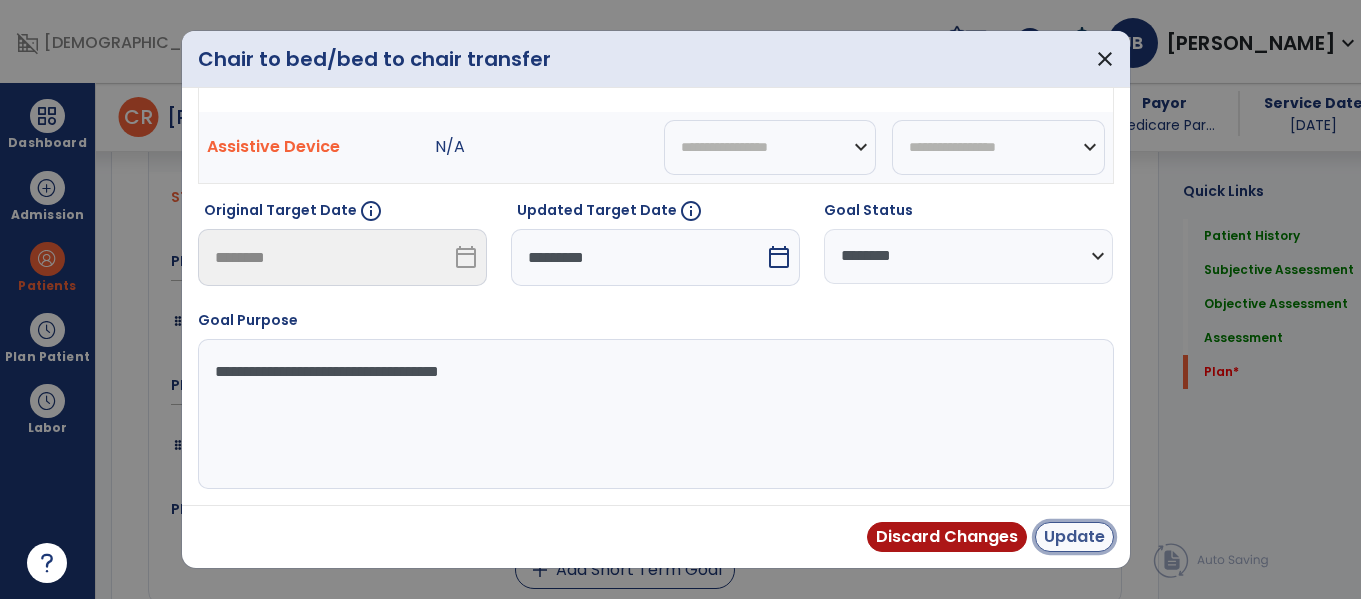 click on "Update" at bounding box center [1074, 537] 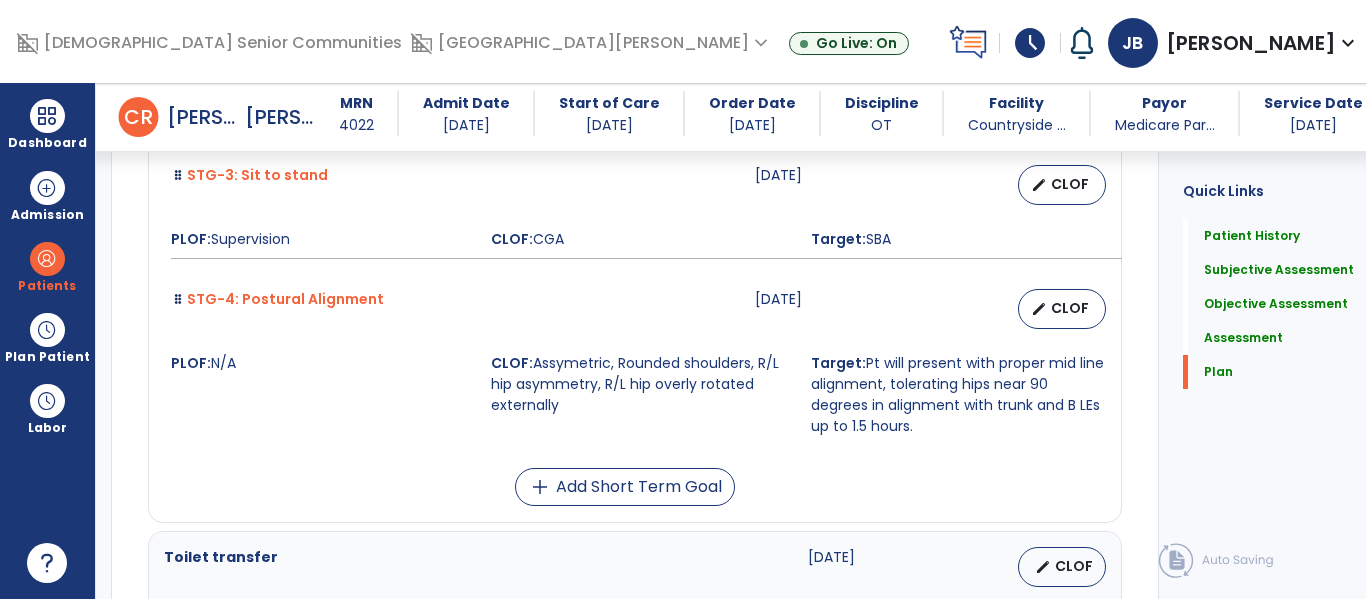 scroll, scrollTop: 4867, scrollLeft: 0, axis: vertical 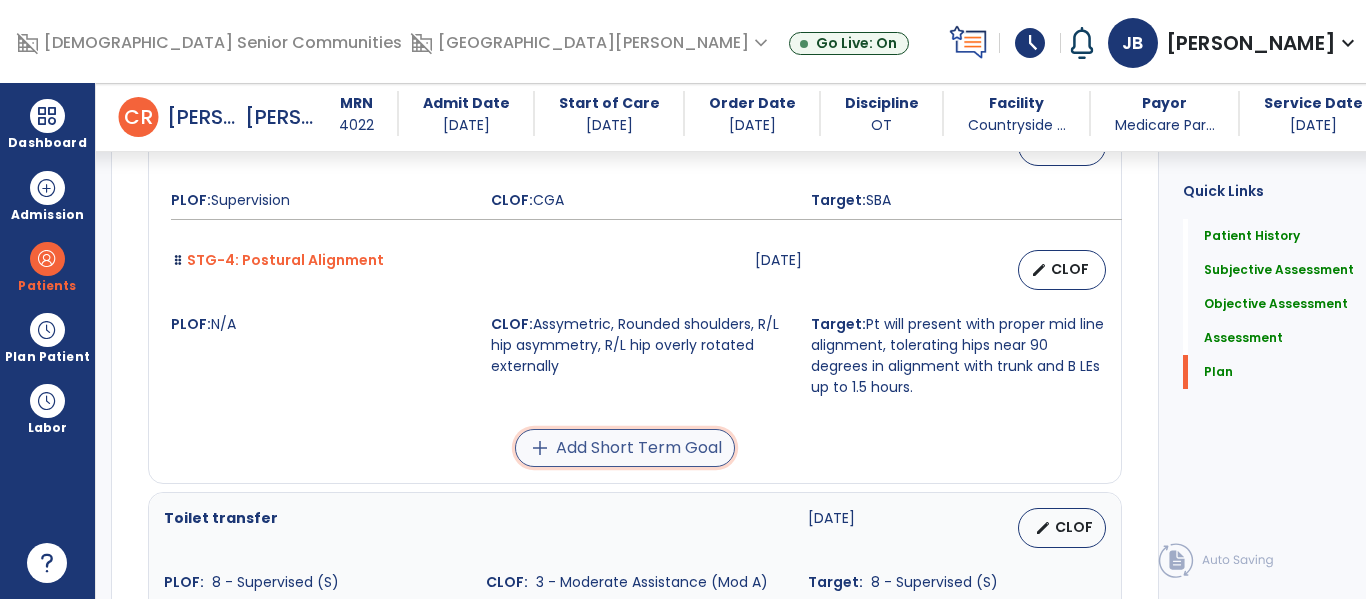 click on "add  Add Short Term Goal" at bounding box center [625, 448] 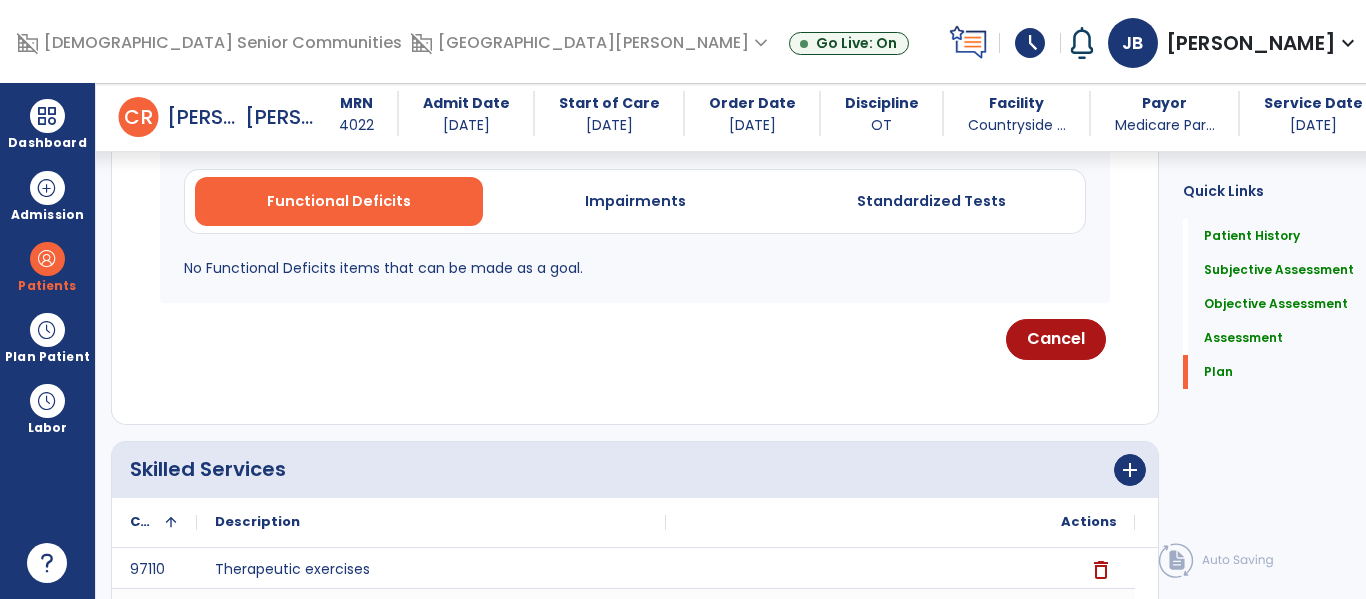 scroll, scrollTop: 4547, scrollLeft: 0, axis: vertical 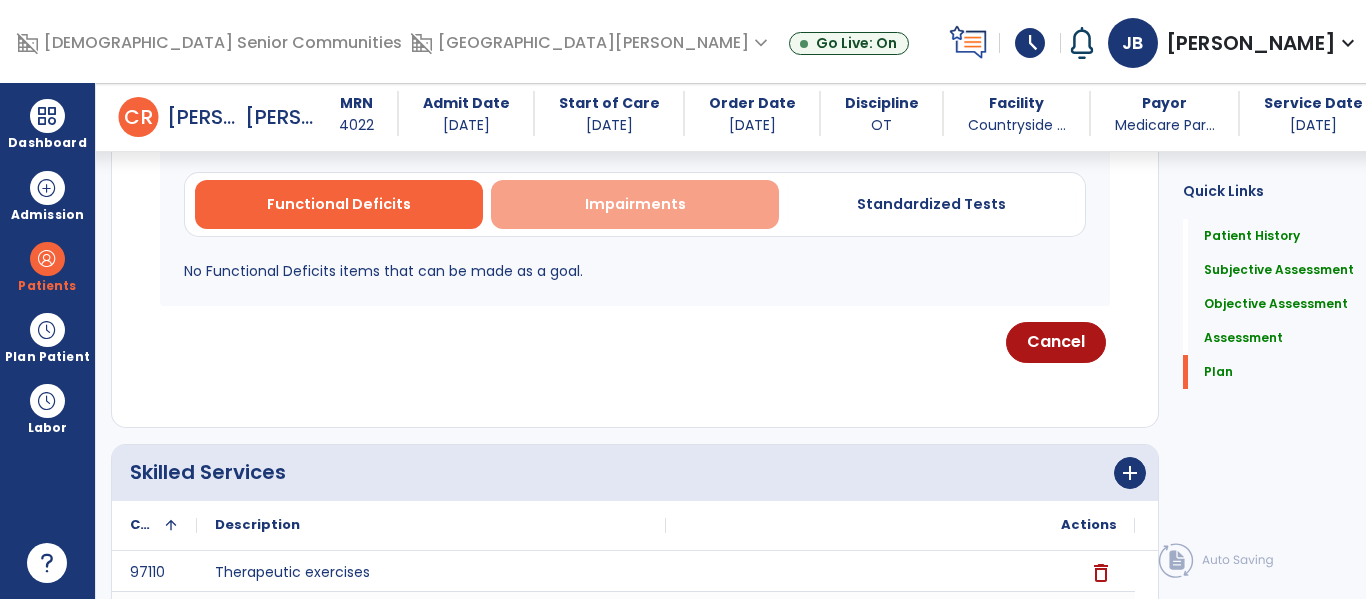 click on "Impairments" at bounding box center (635, 204) 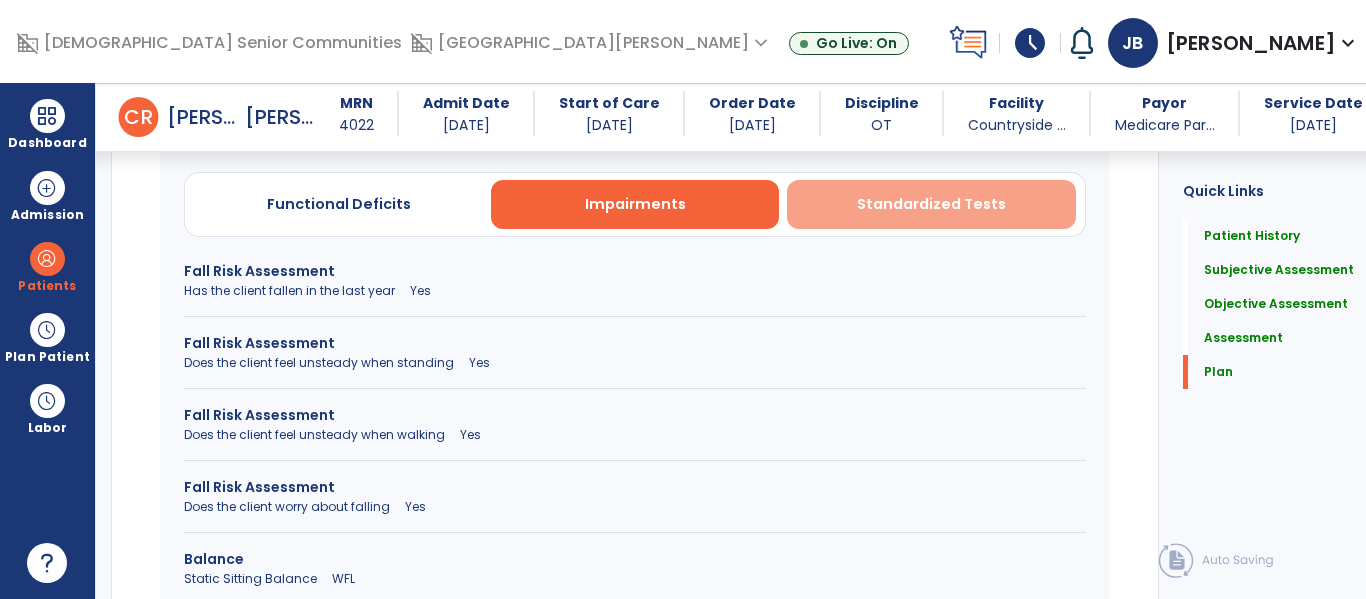 click on "Standardized Tests" at bounding box center (931, 204) 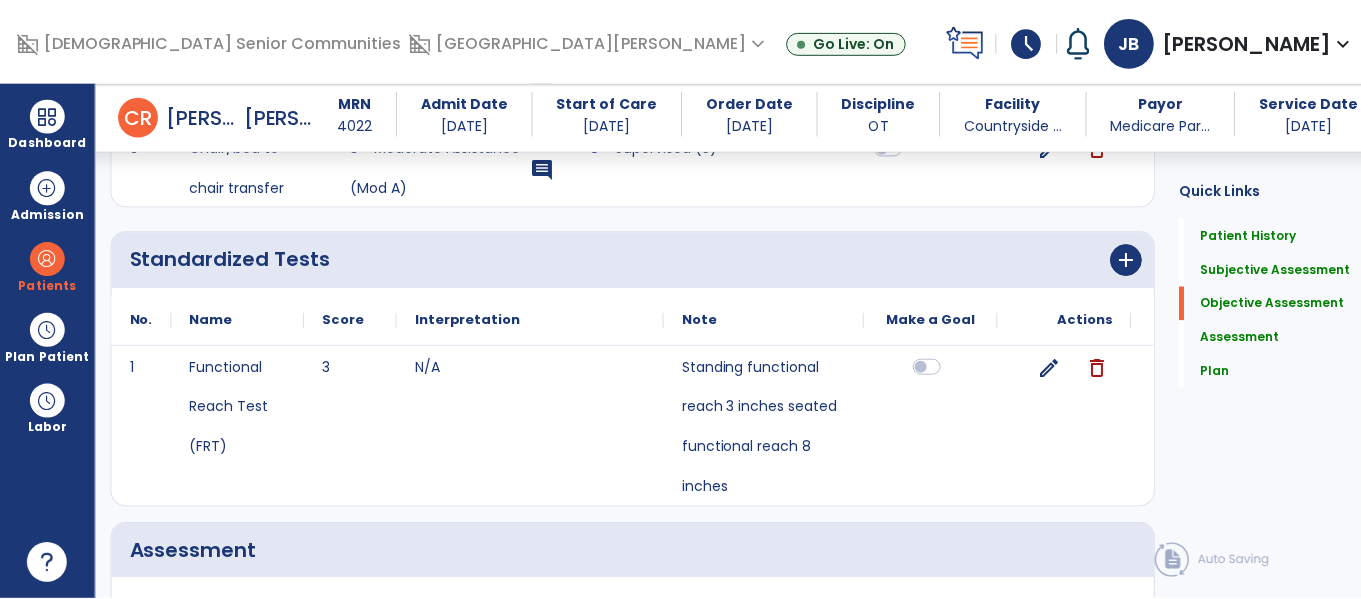 scroll, scrollTop: 2395, scrollLeft: 0, axis: vertical 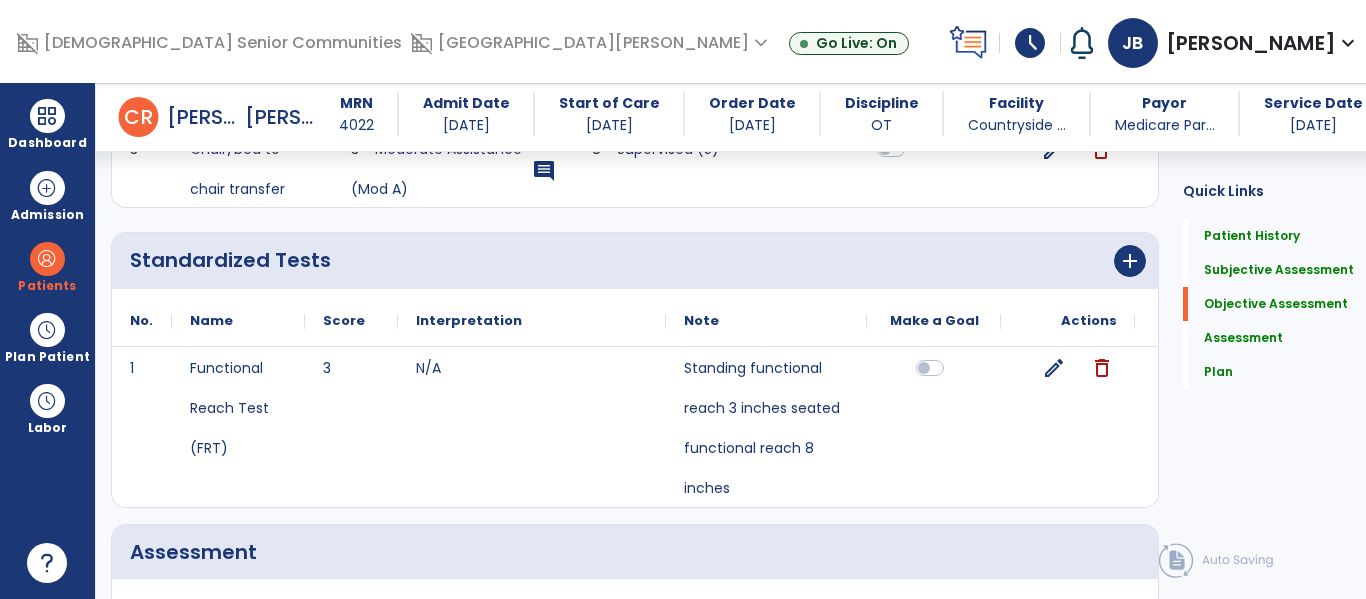 click on "edit" 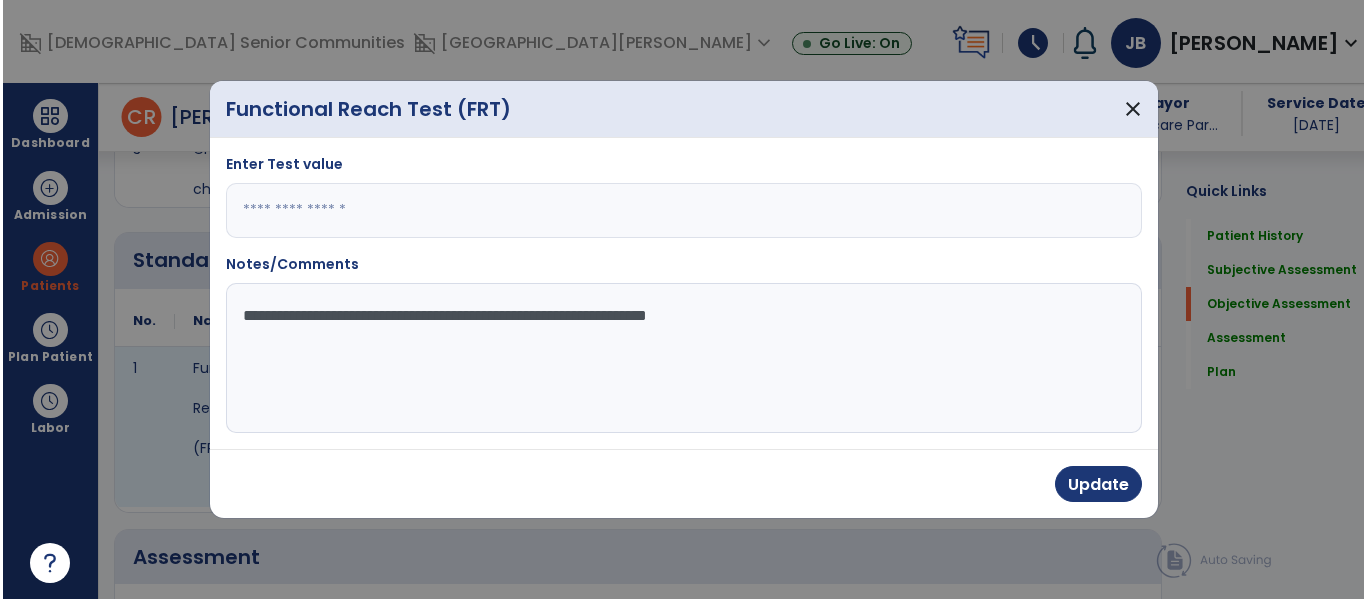 scroll, scrollTop: 2395, scrollLeft: 0, axis: vertical 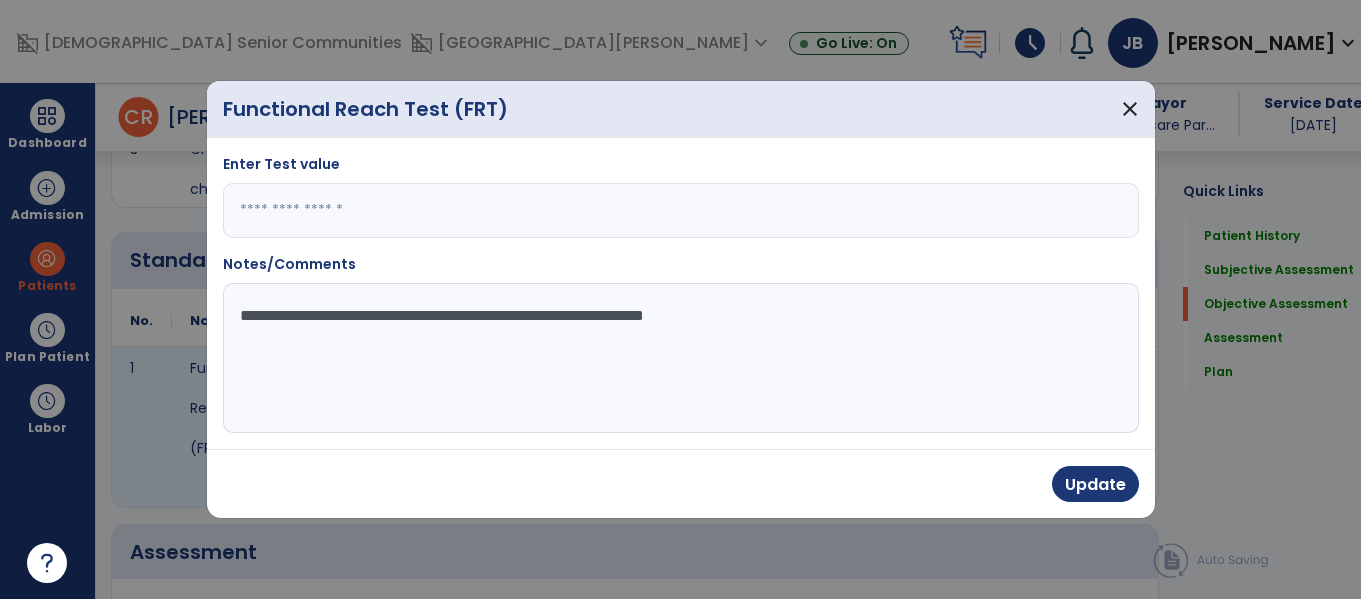 click on "**********" 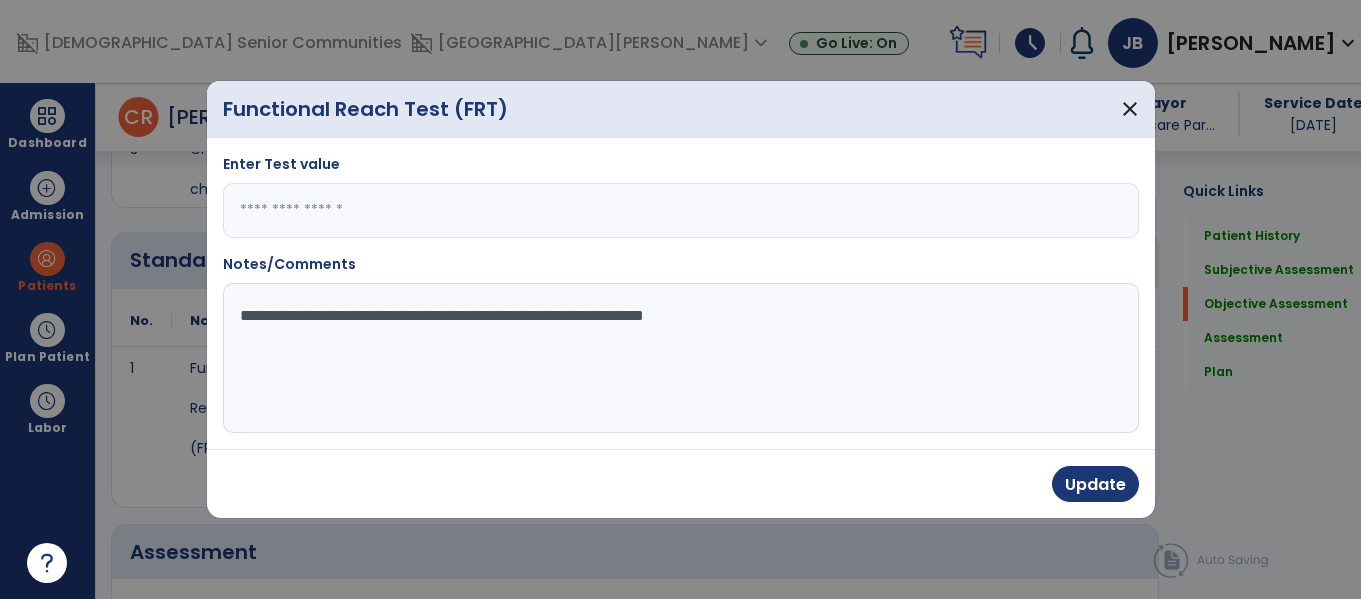 type on "**********" 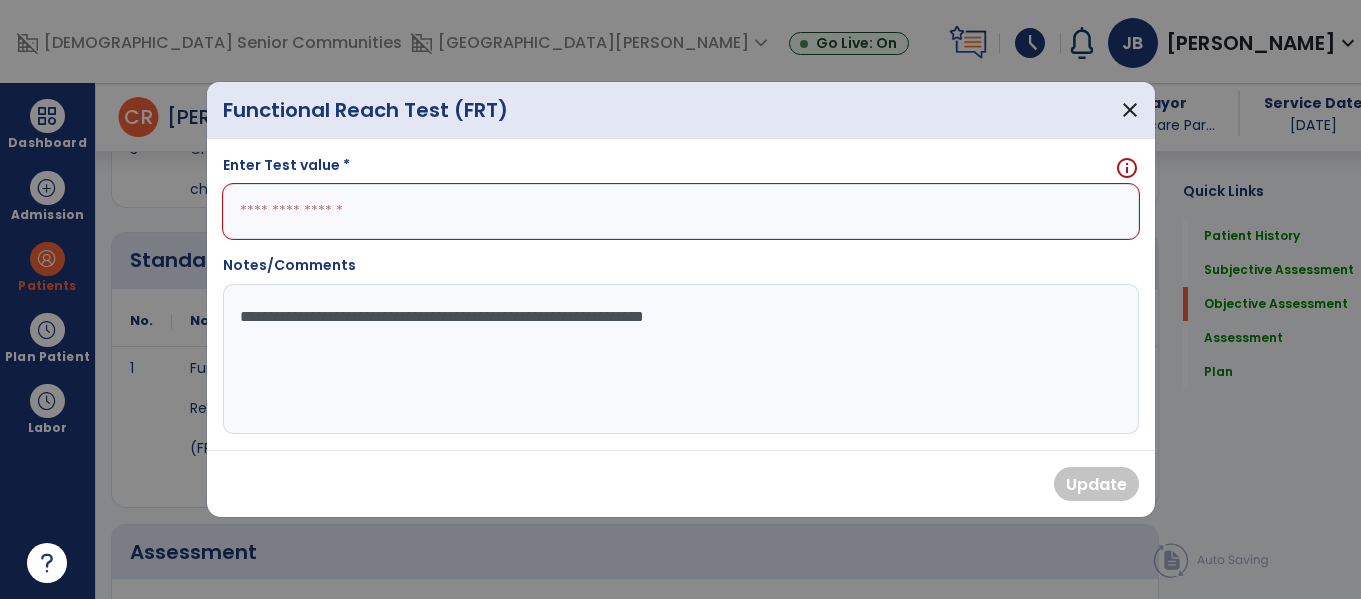 type on "*" 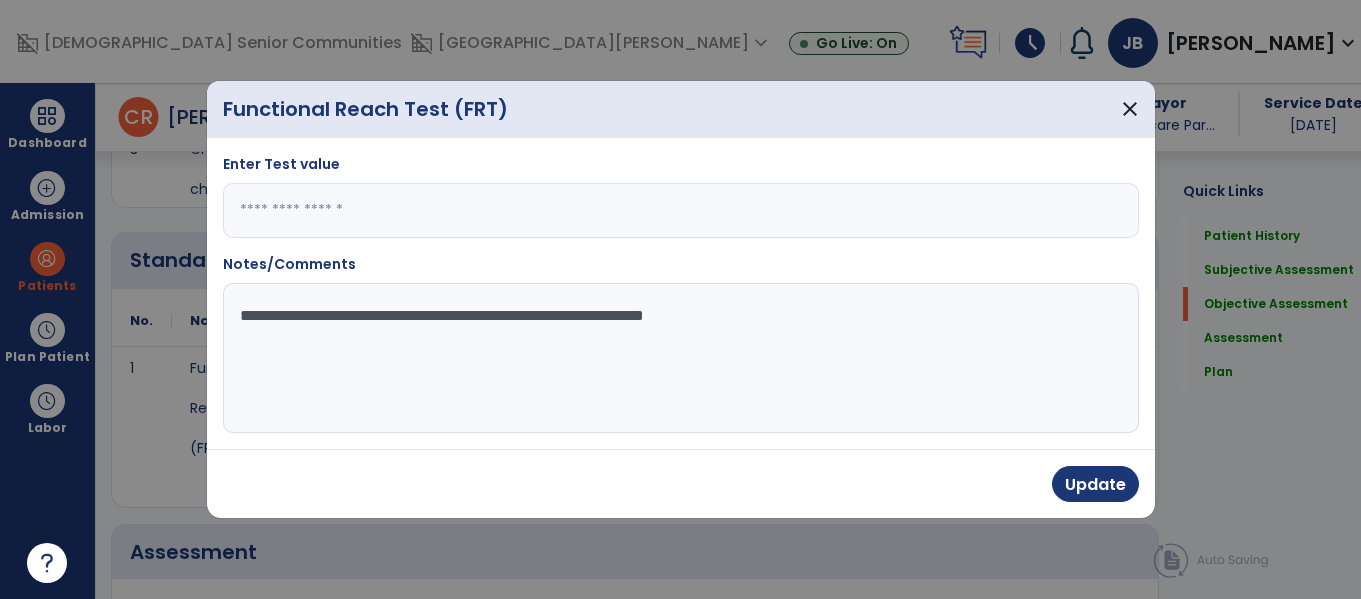 type on "*" 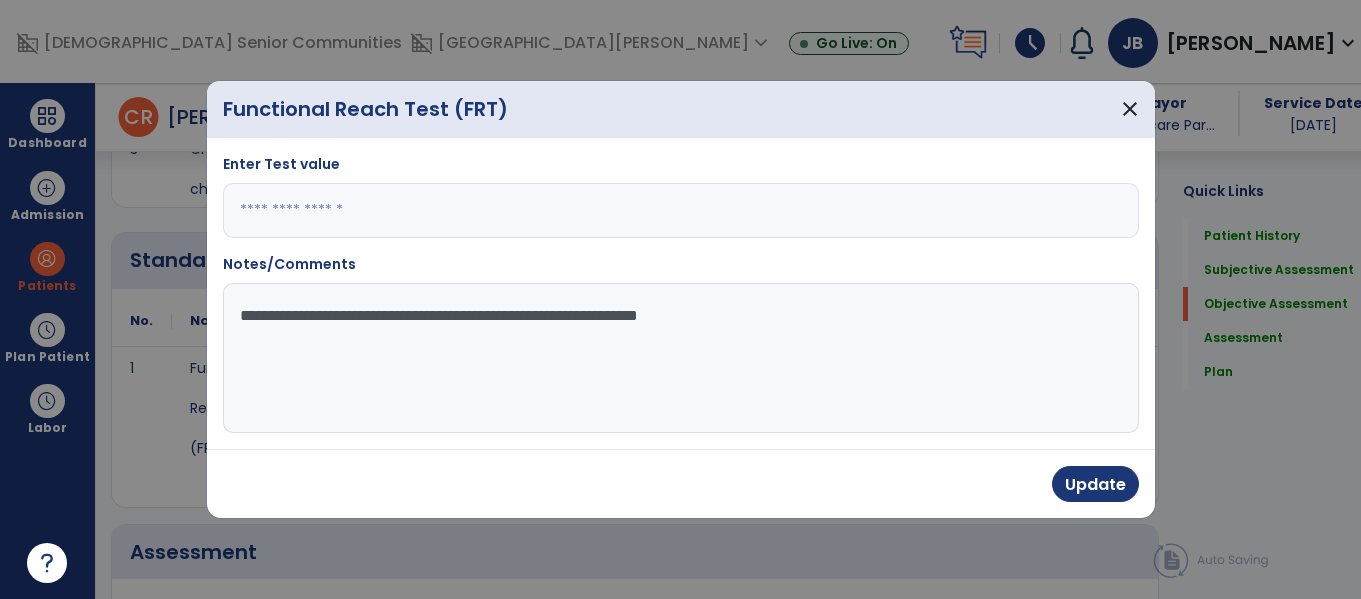 type on "**********" 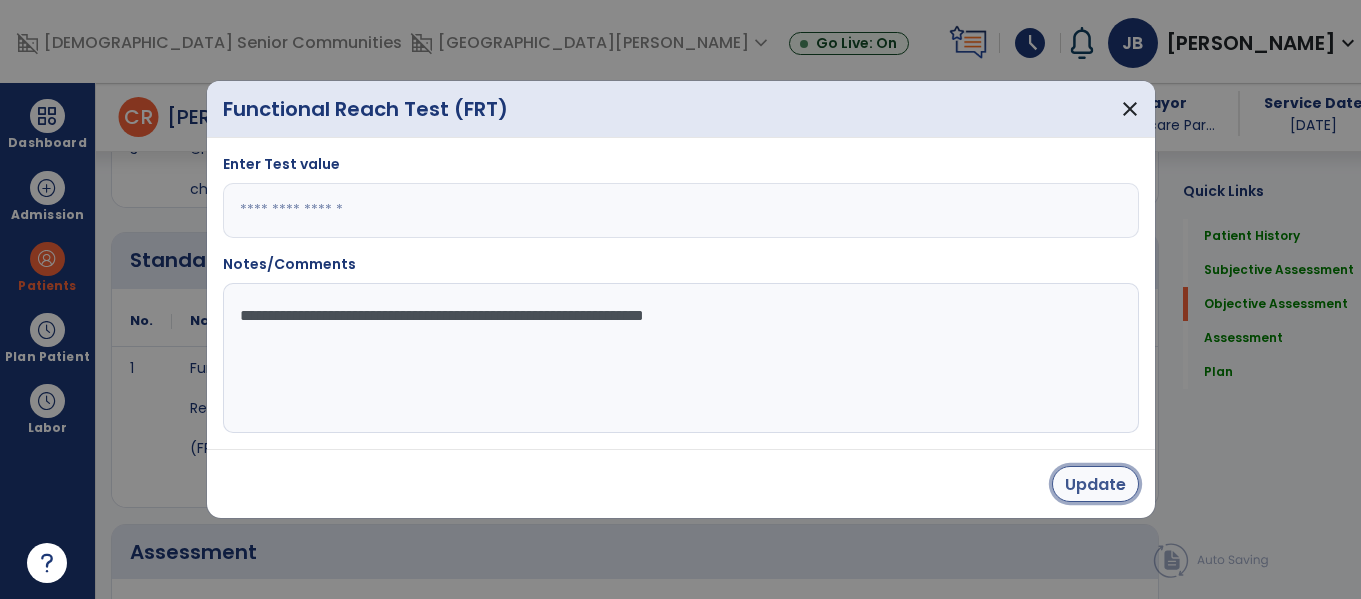 click on "Update" at bounding box center (1095, 484) 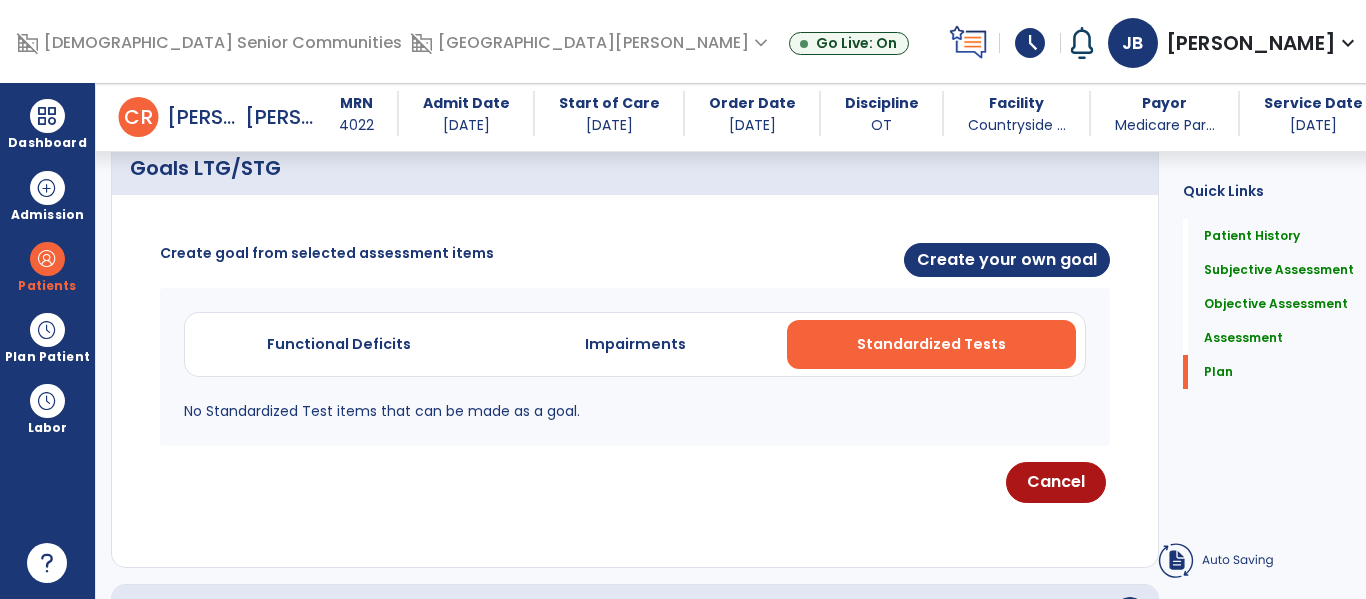 scroll, scrollTop: 4389, scrollLeft: 0, axis: vertical 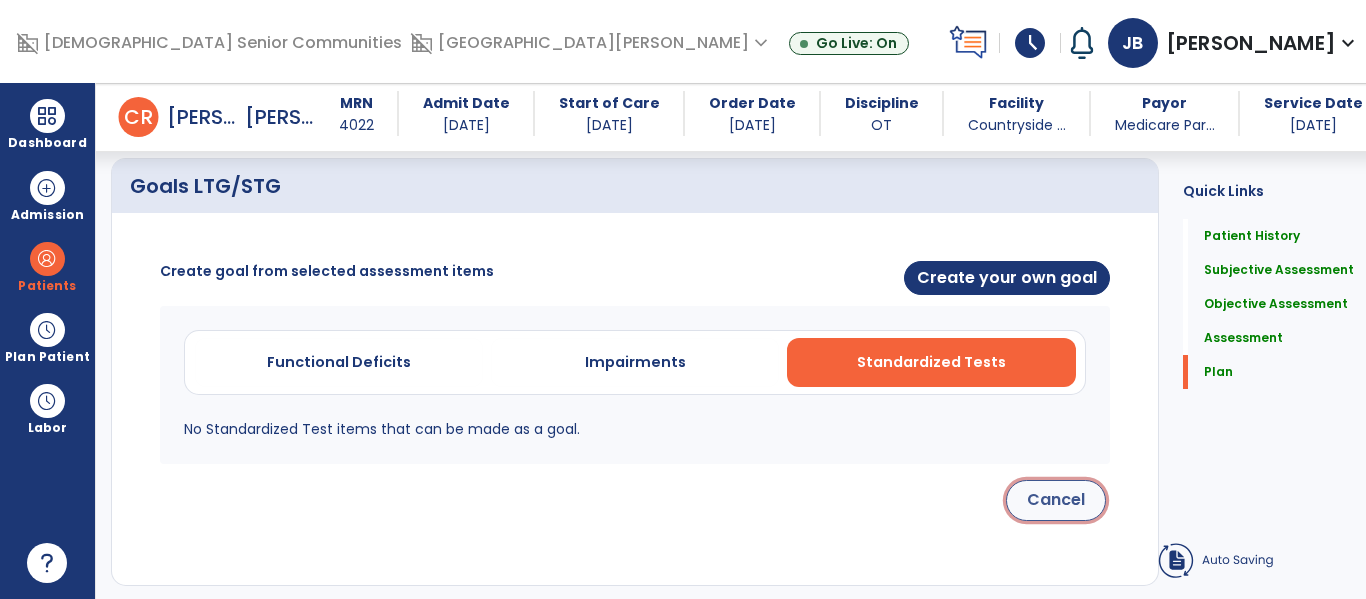 click on "Cancel" 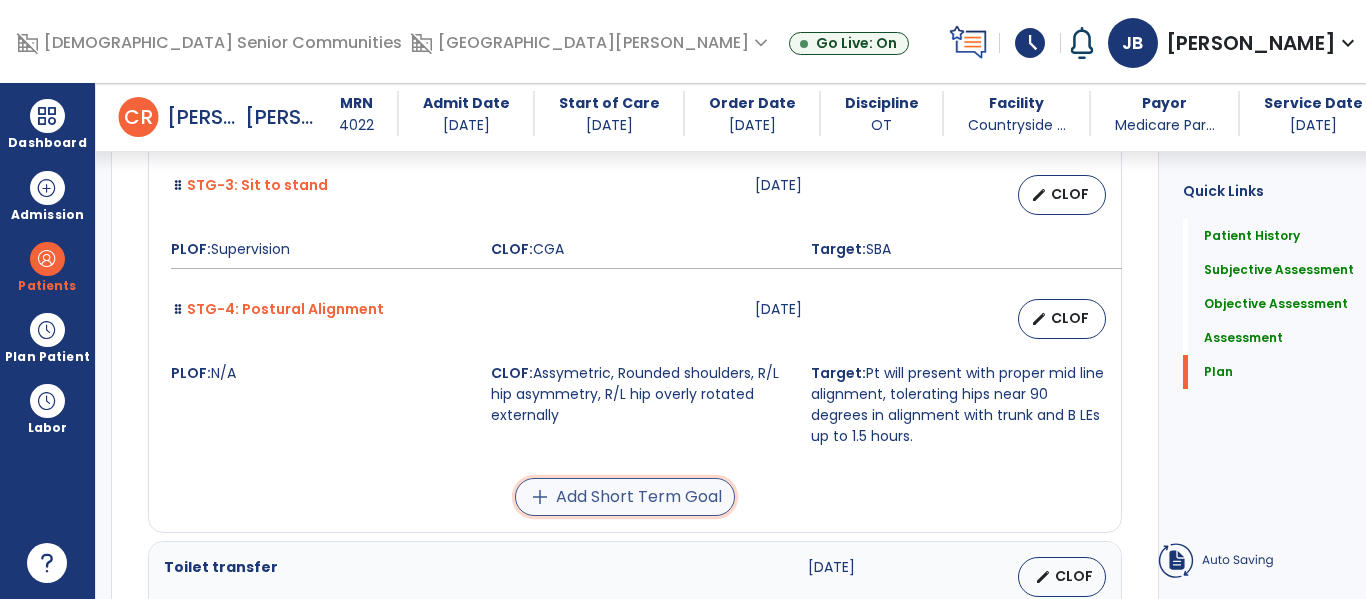 click on "add  Add Short Term Goal" at bounding box center (625, 497) 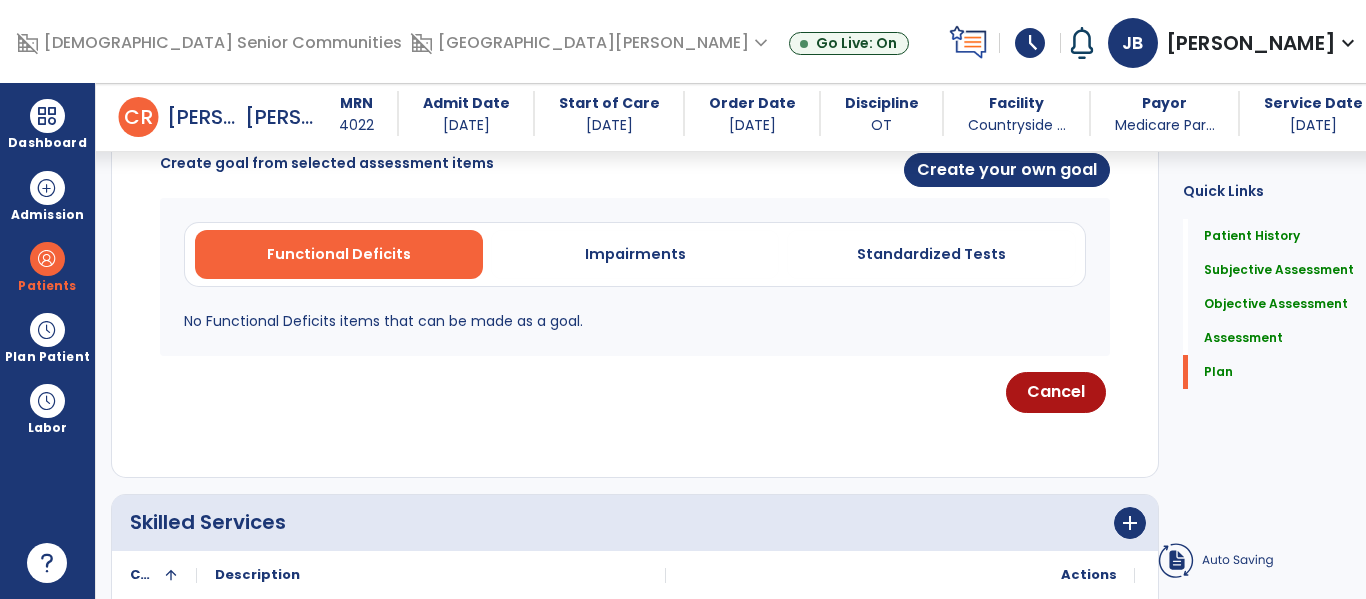 scroll, scrollTop: 4495, scrollLeft: 0, axis: vertical 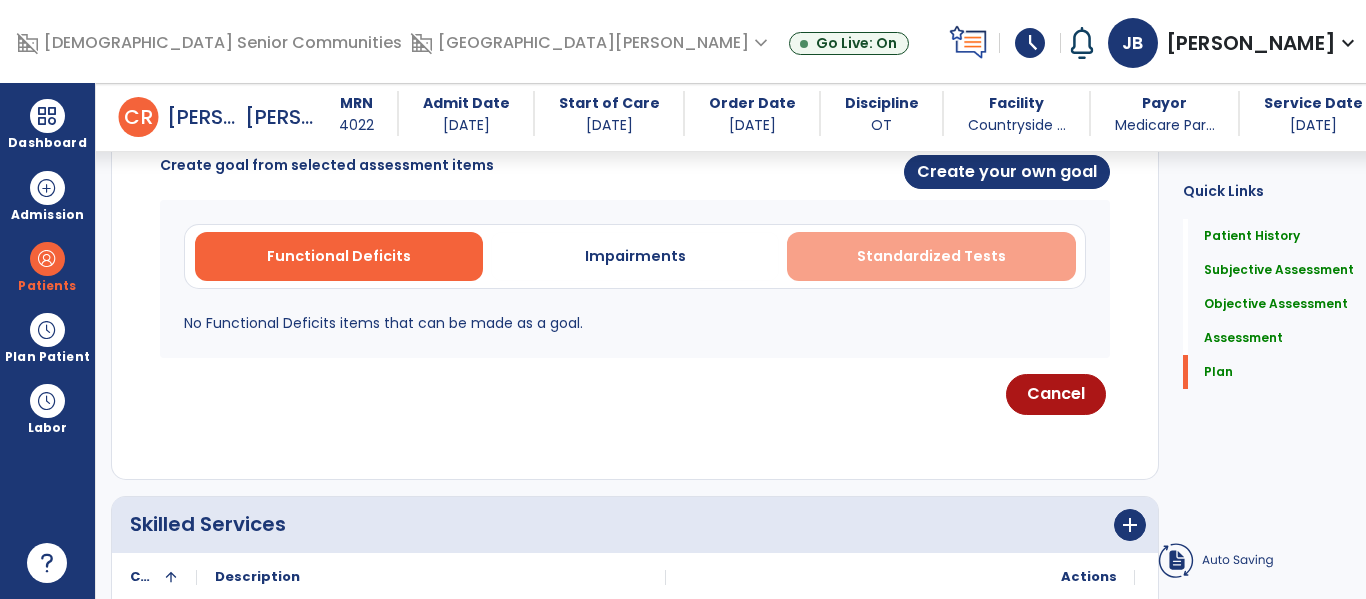 click on "Standardized Tests" at bounding box center [931, 256] 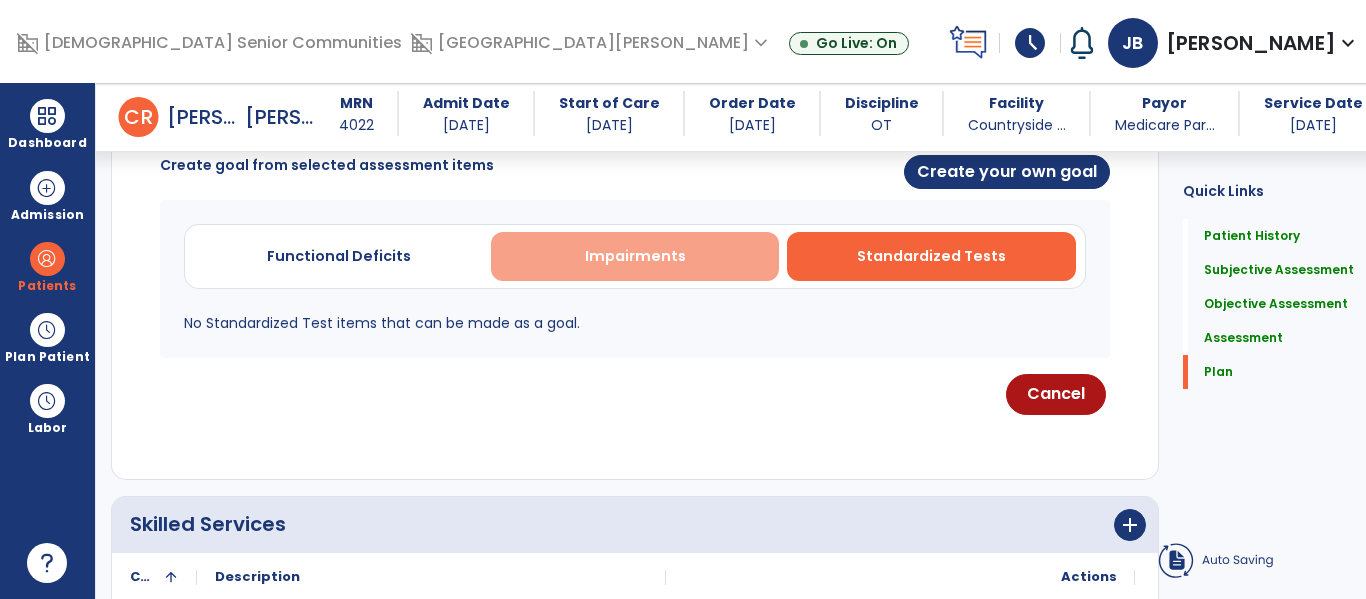 click on "Impairments" at bounding box center (635, 256) 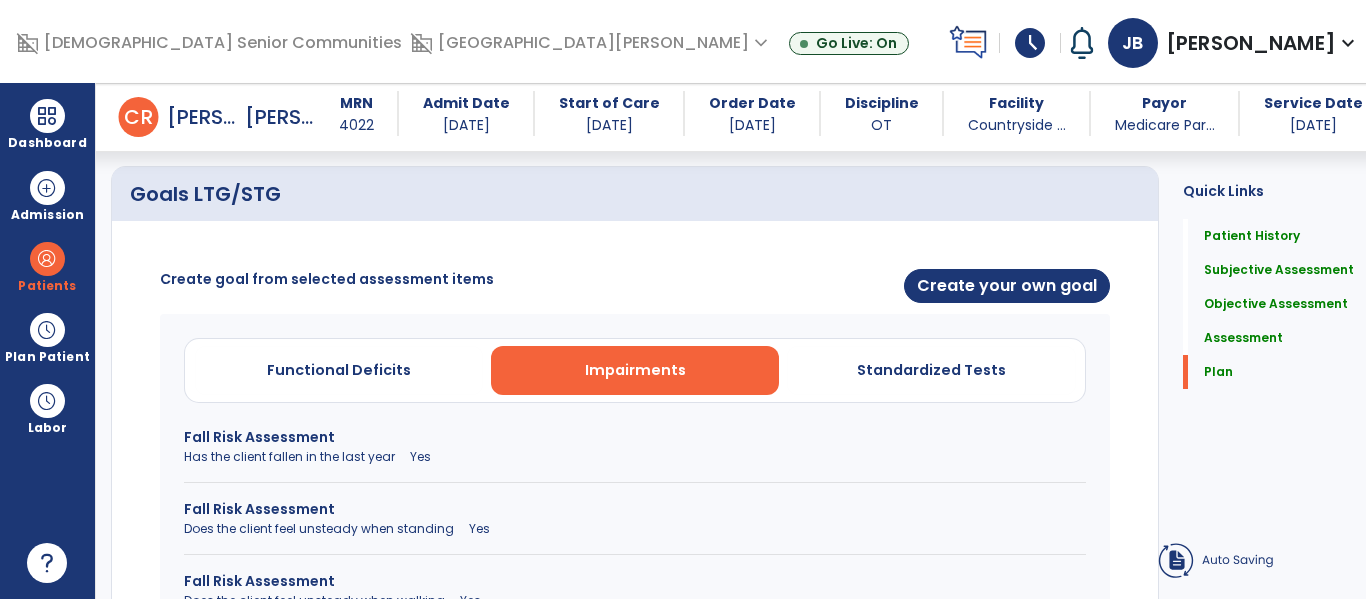scroll, scrollTop: 4367, scrollLeft: 0, axis: vertical 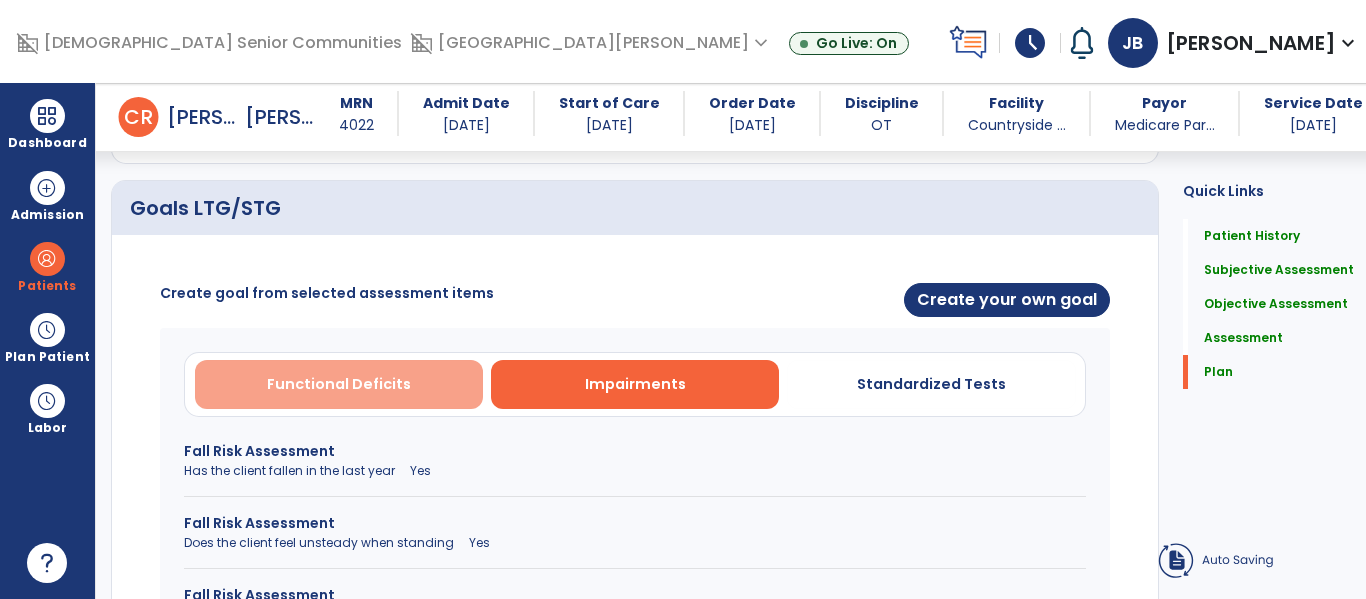 click on "Functional Deficits" at bounding box center [339, 384] 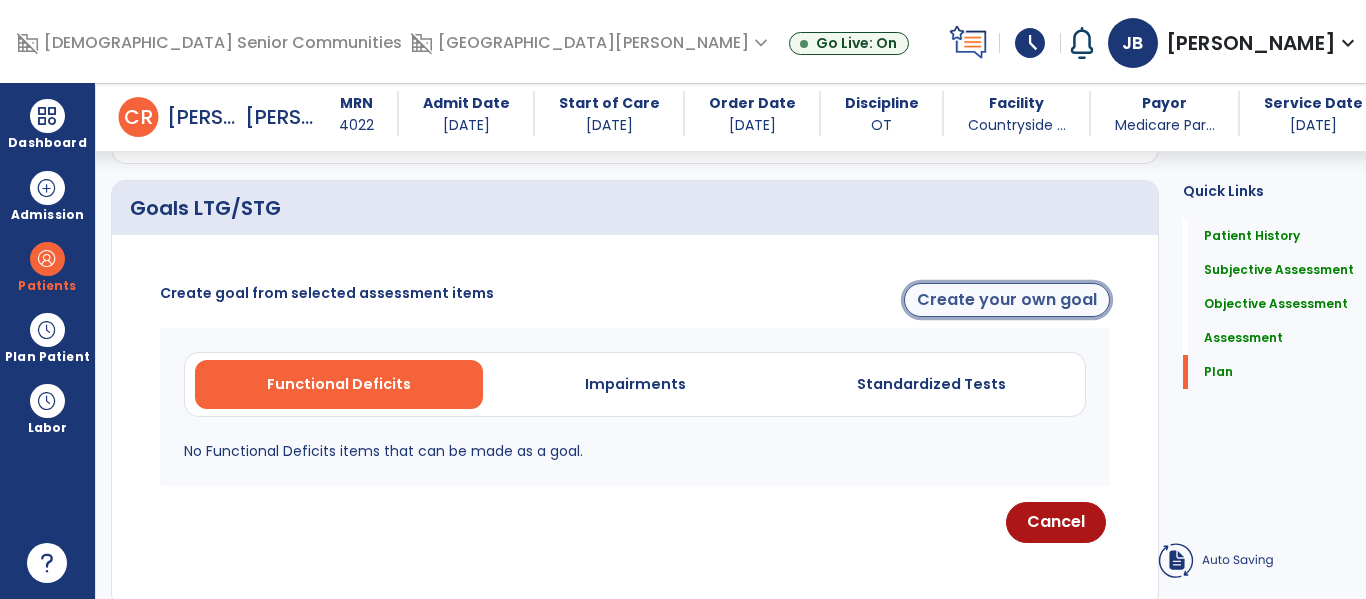 click on "Create your own goal" 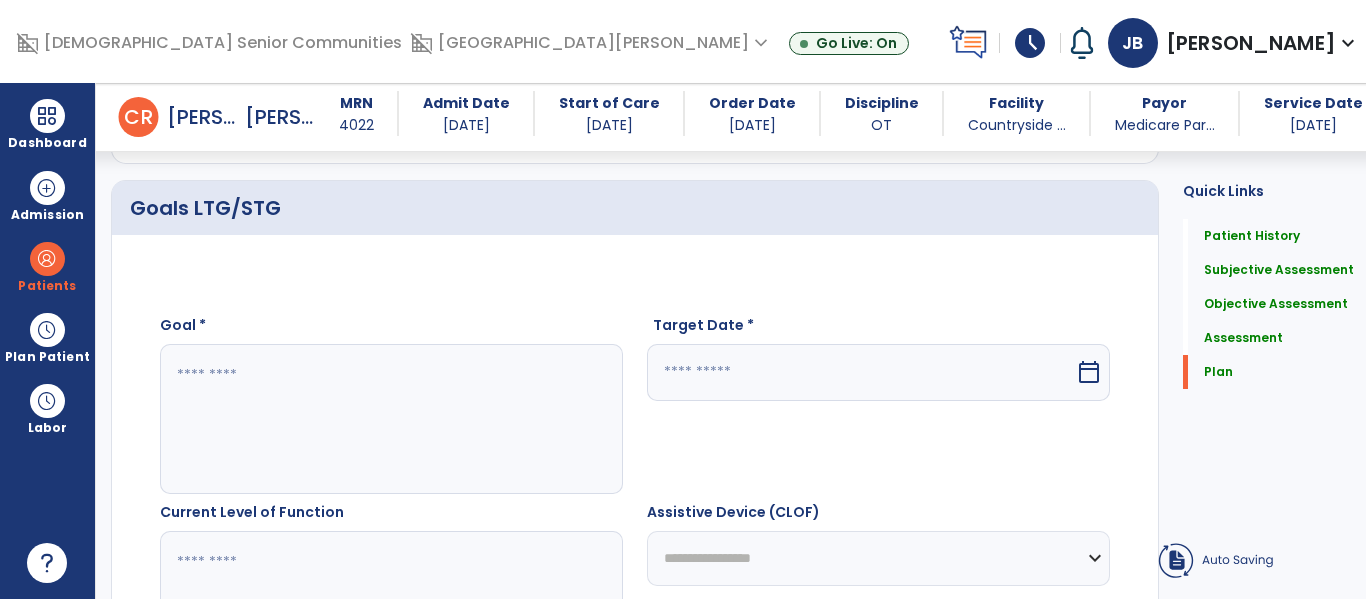 click 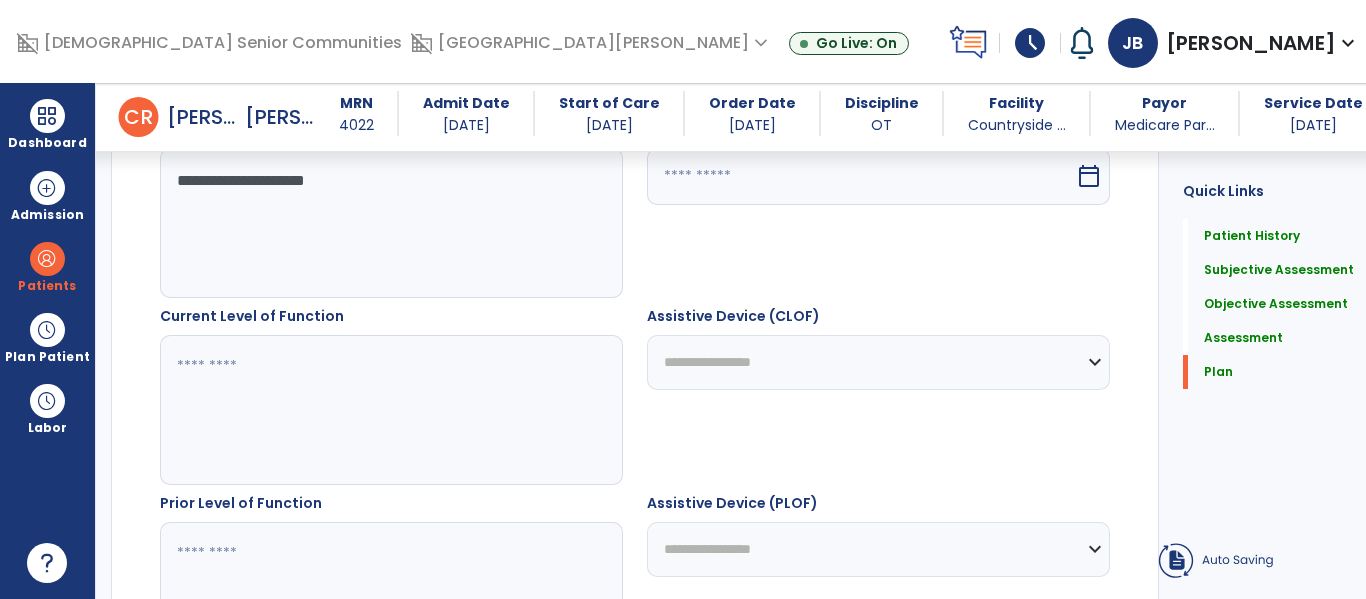 scroll, scrollTop: 4571, scrollLeft: 0, axis: vertical 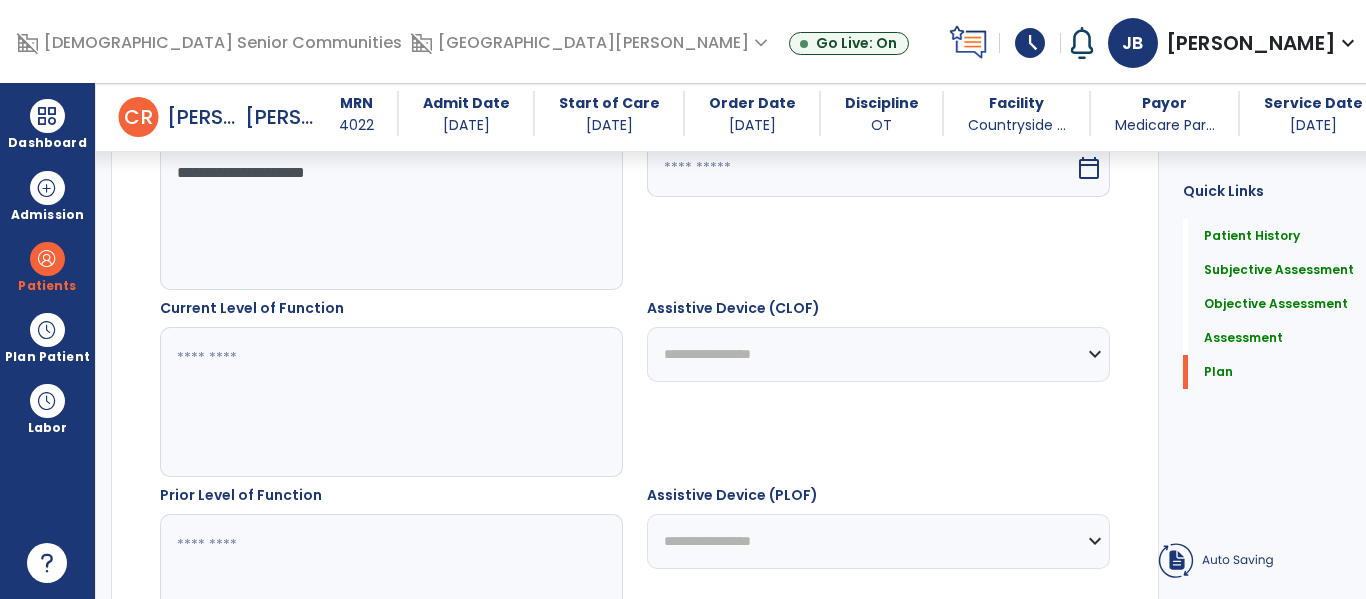 type on "**********" 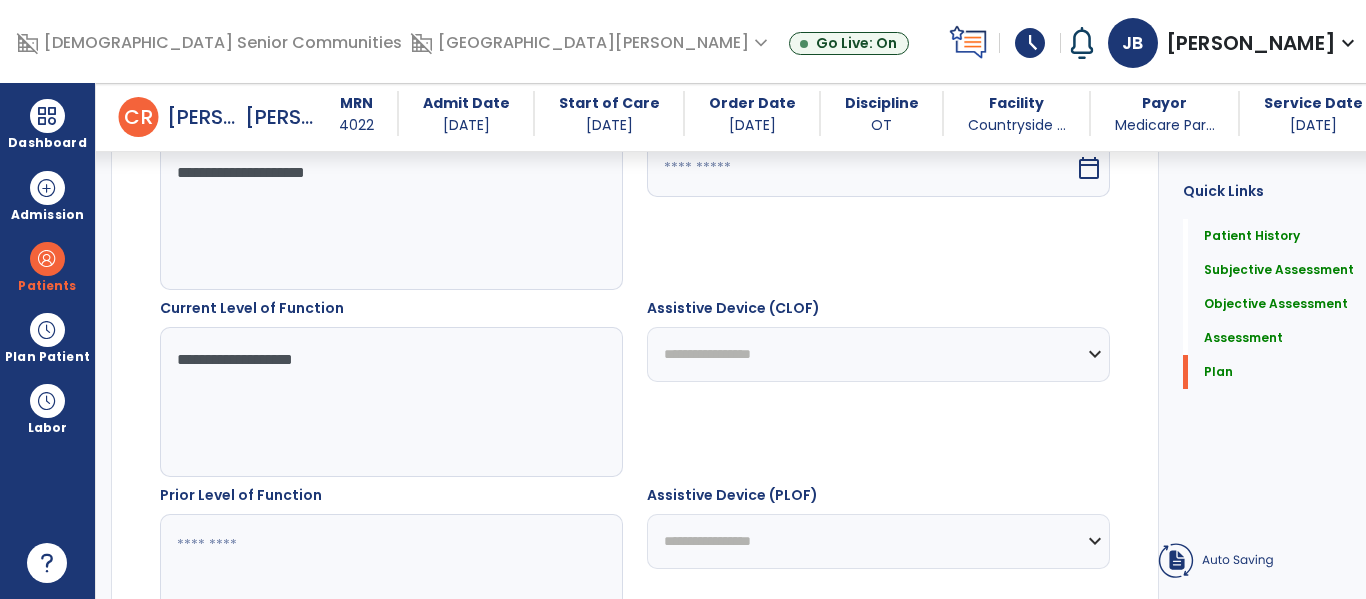 scroll, scrollTop: 4789, scrollLeft: 0, axis: vertical 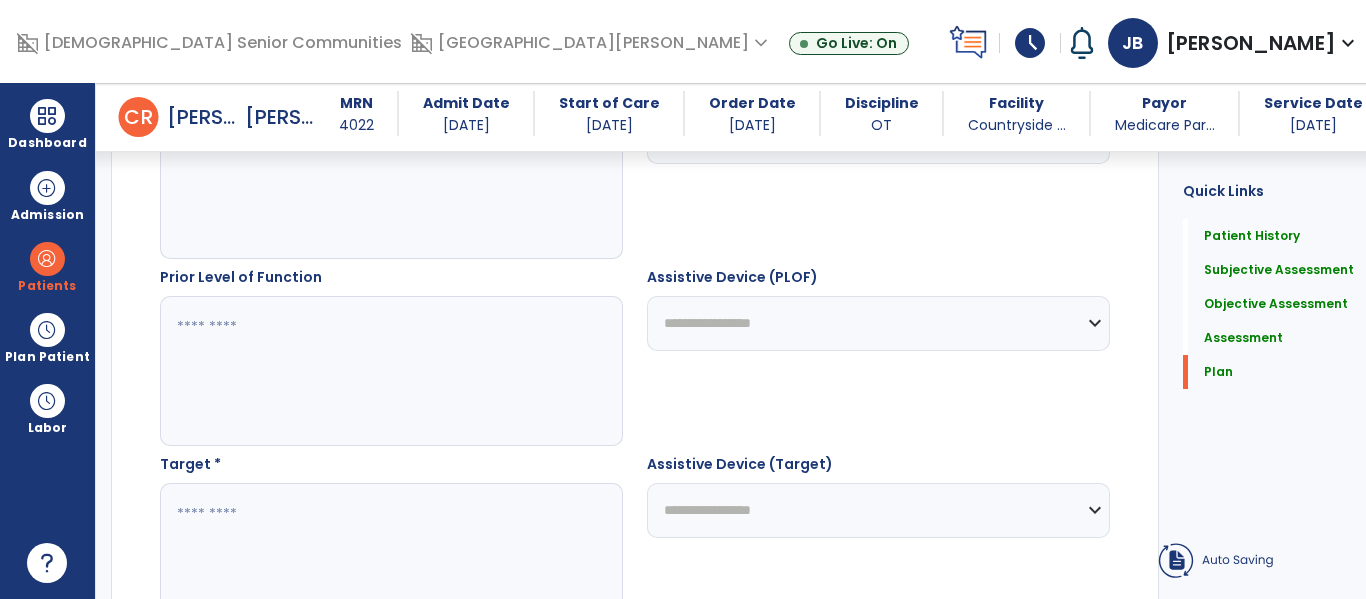 type on "**********" 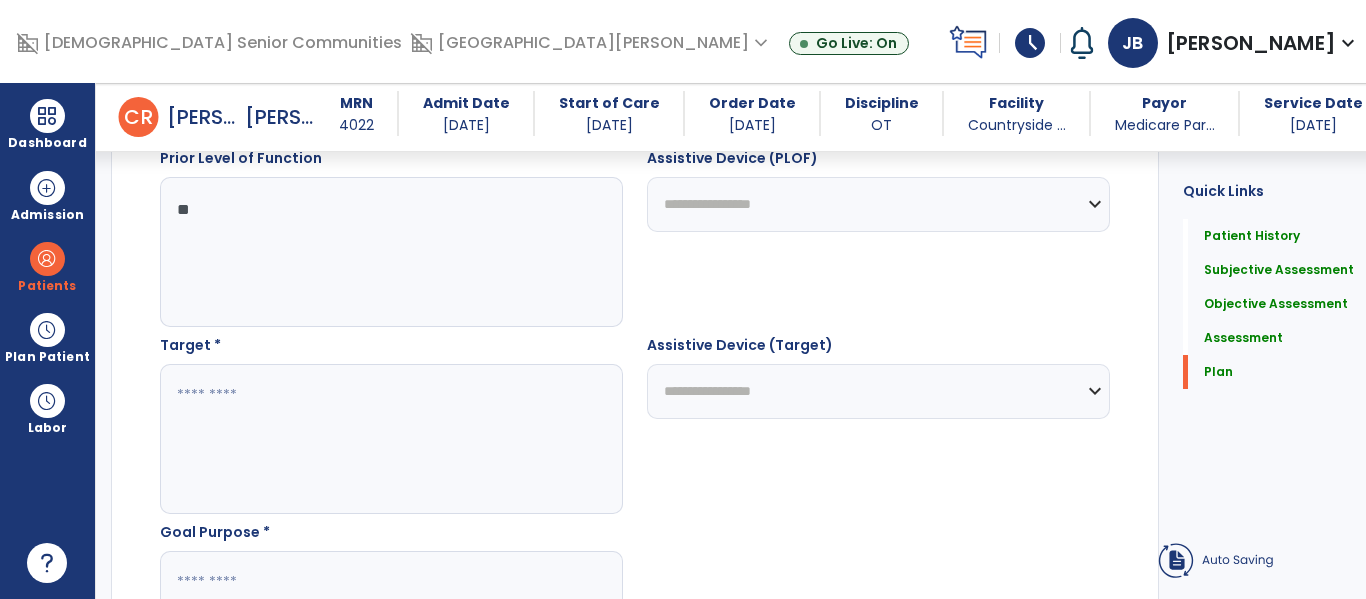 scroll, scrollTop: 4911, scrollLeft: 0, axis: vertical 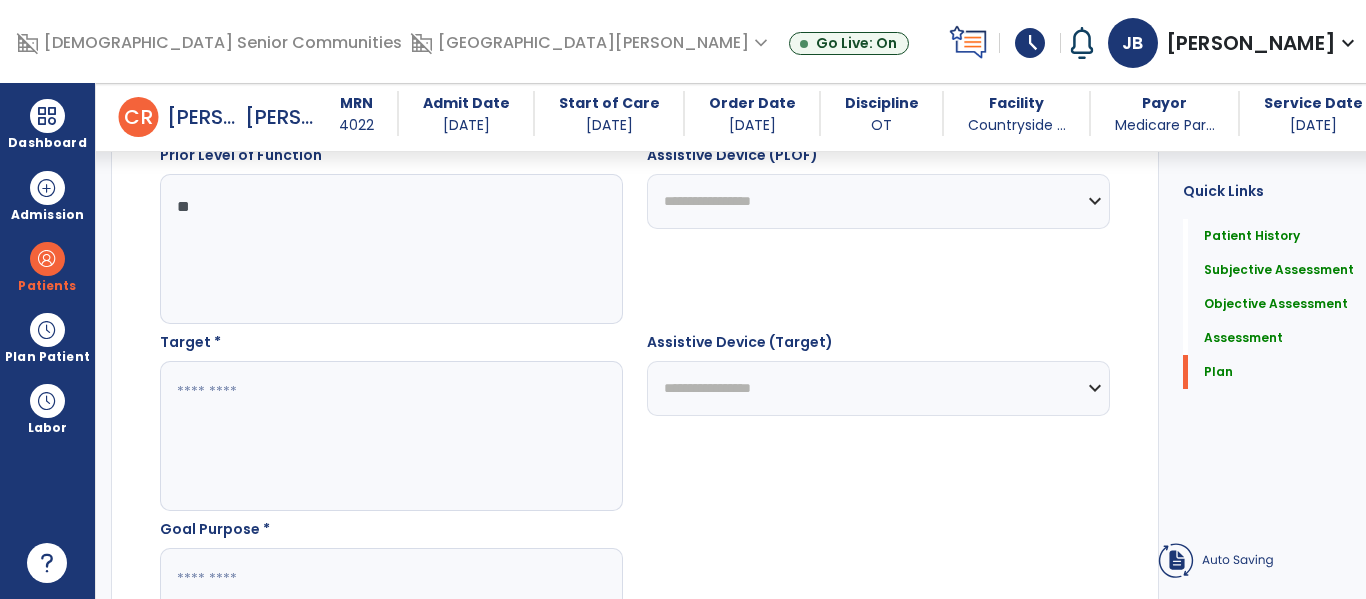 type on "**" 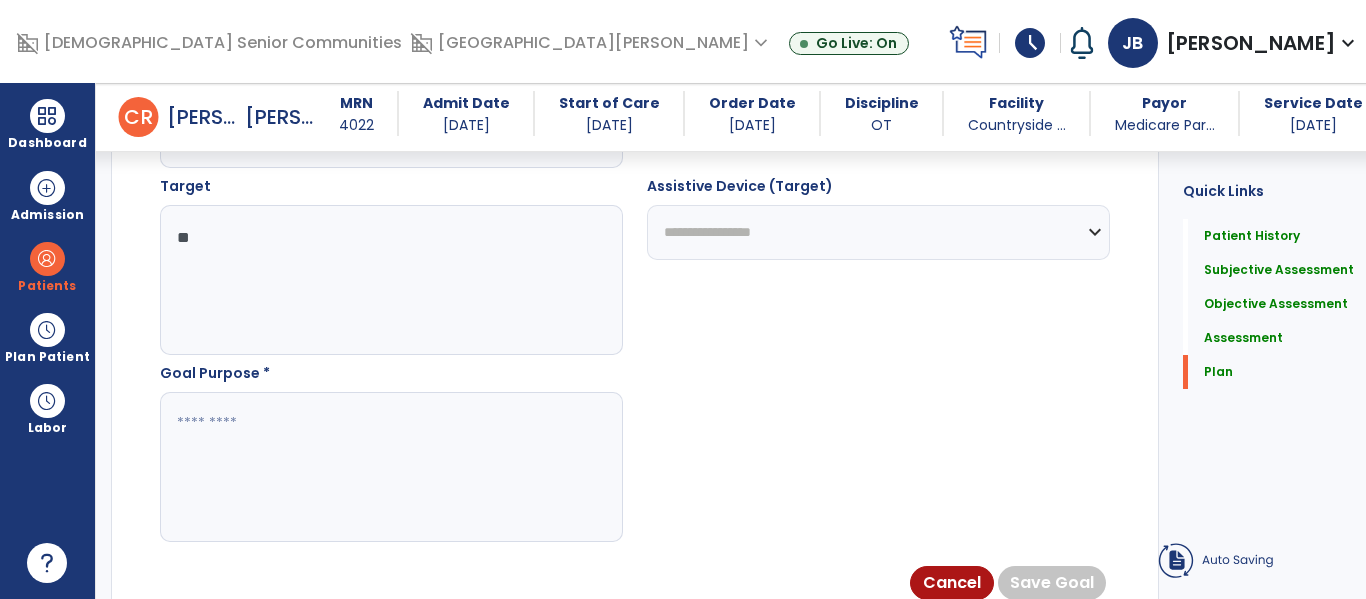 scroll, scrollTop: 5078, scrollLeft: 0, axis: vertical 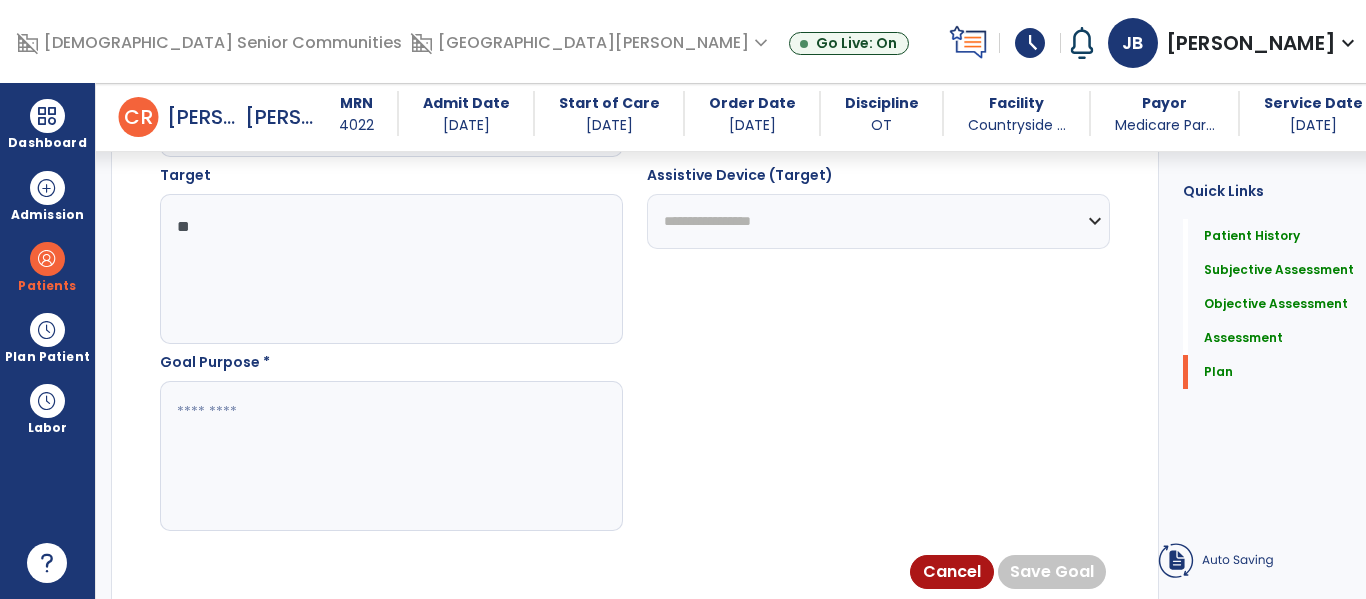 type on "**" 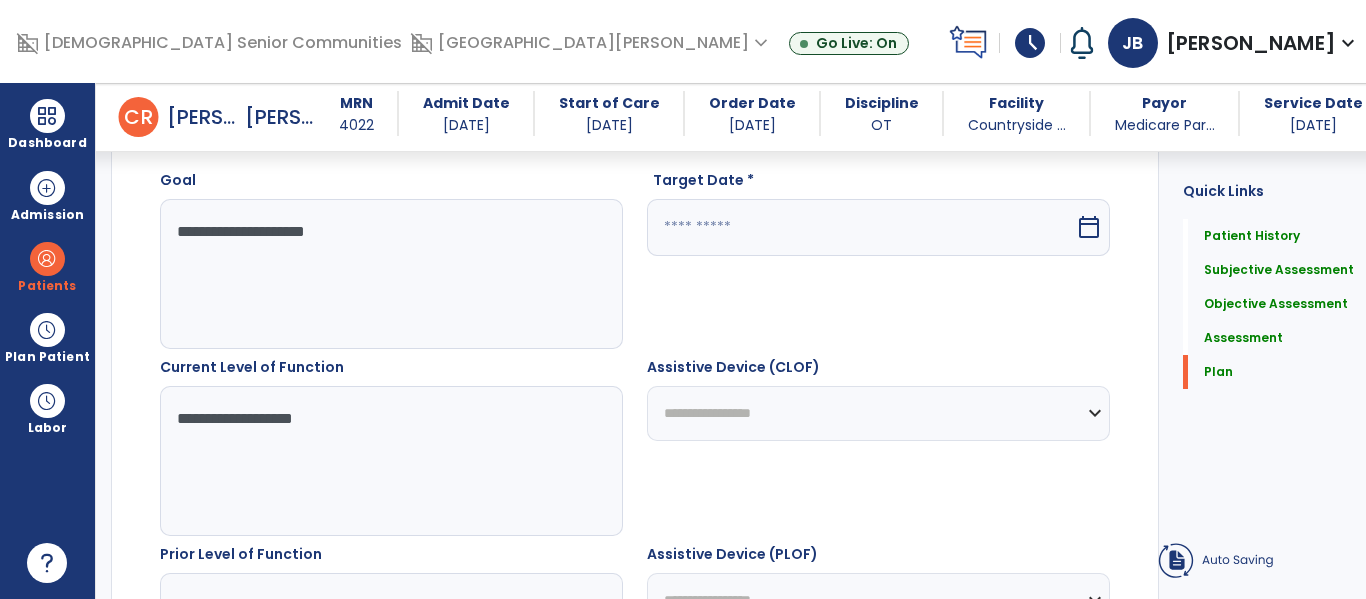 scroll, scrollTop: 4483, scrollLeft: 0, axis: vertical 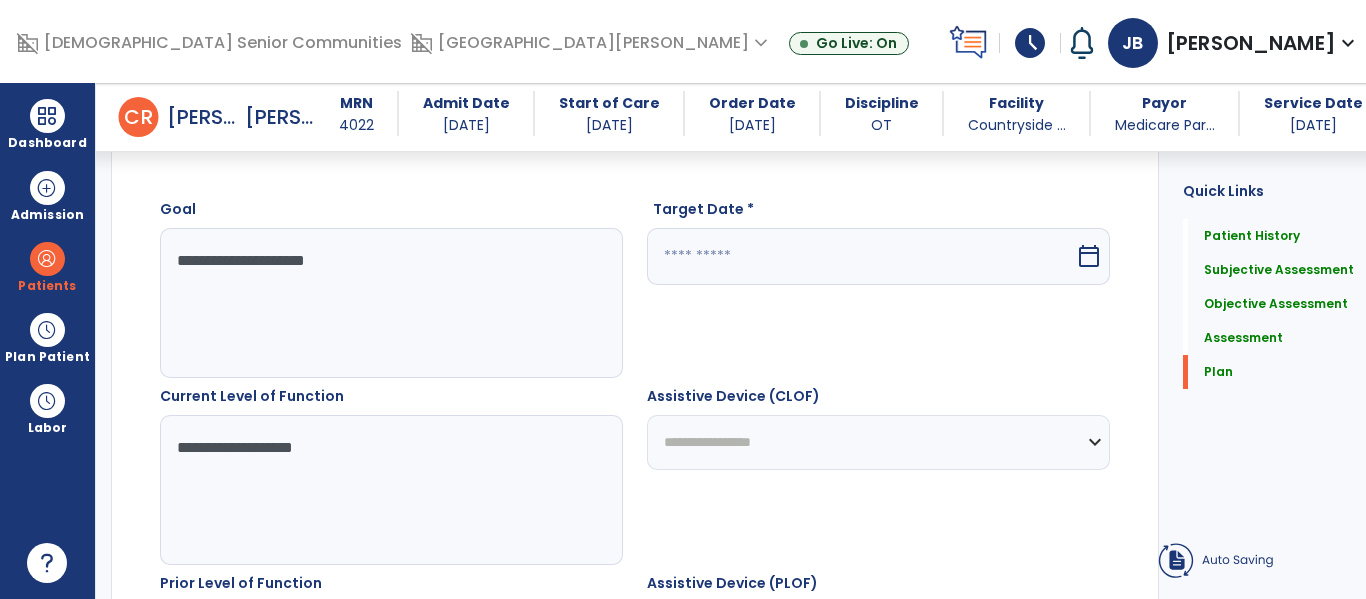 type on "**********" 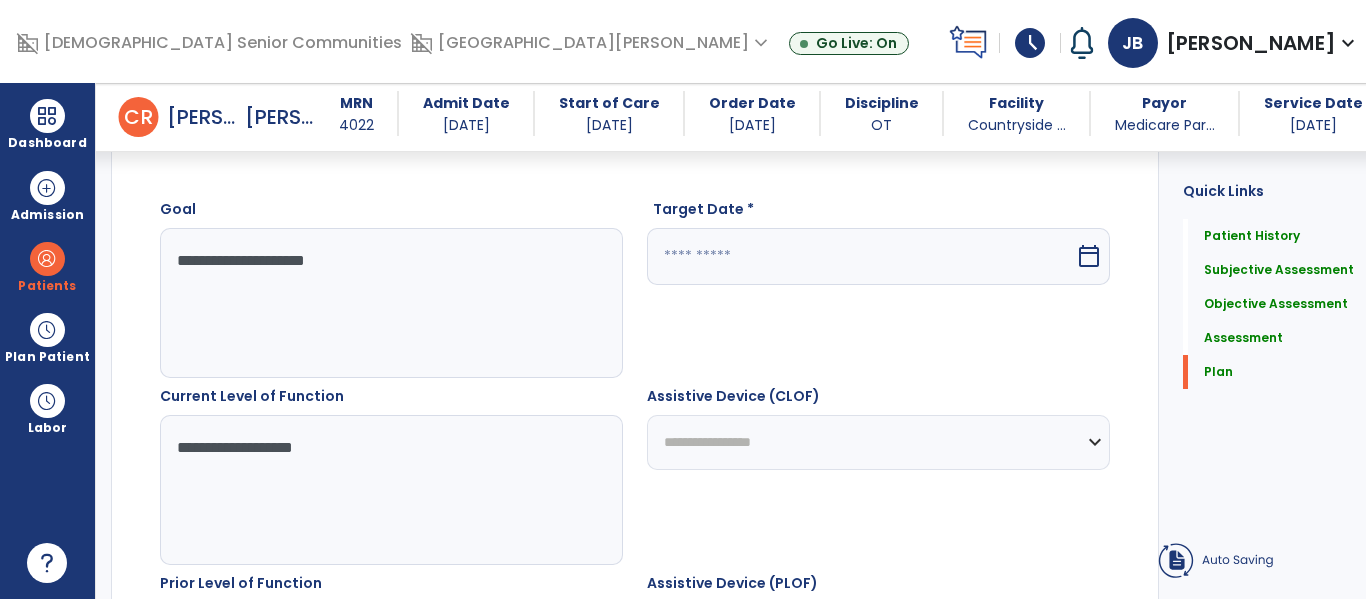 click at bounding box center [861, 256] 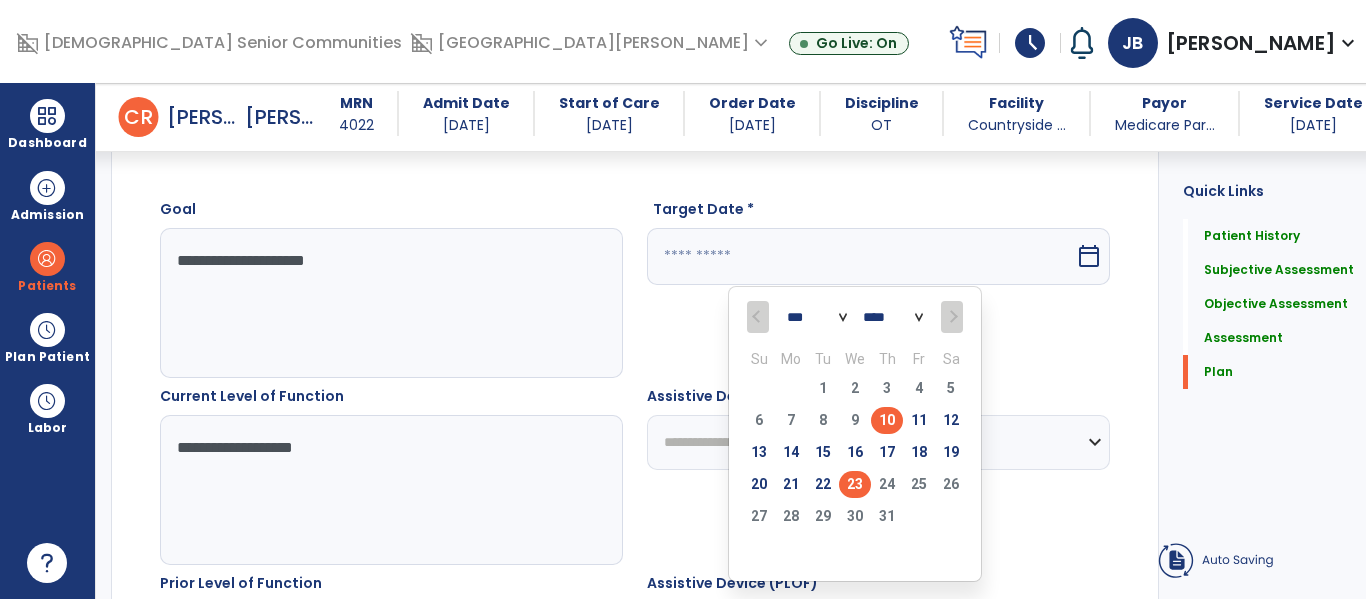 click on "23" at bounding box center [855, 484] 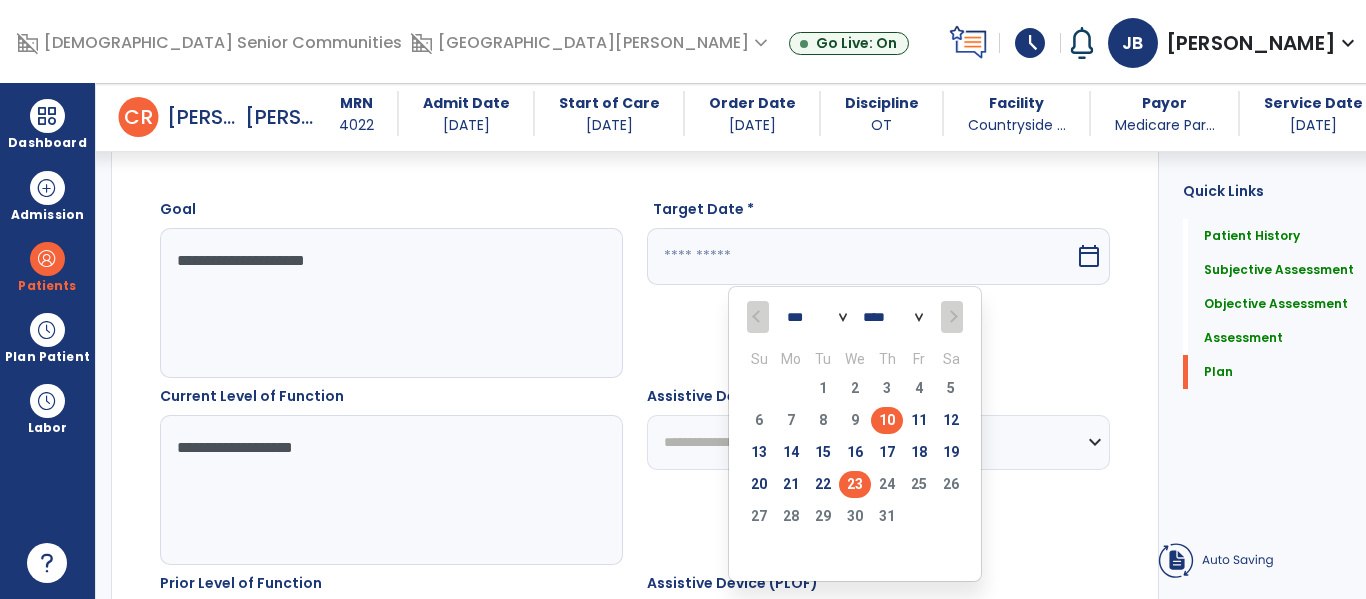 type on "*********" 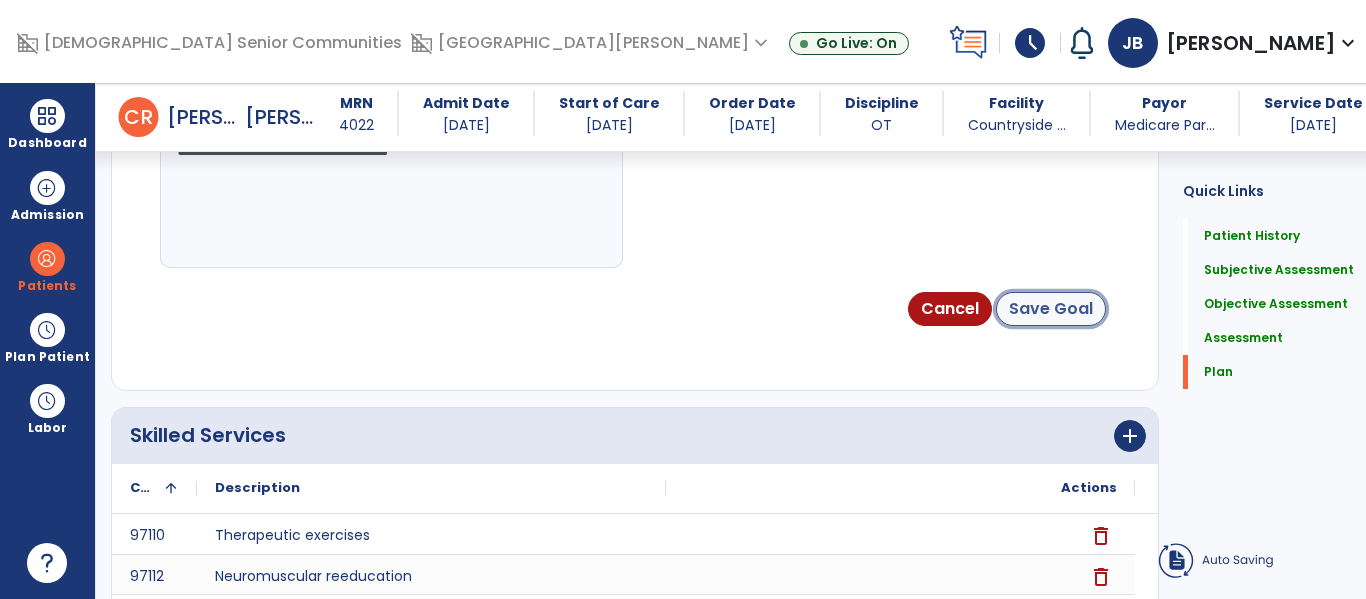 click on "Save Goal" 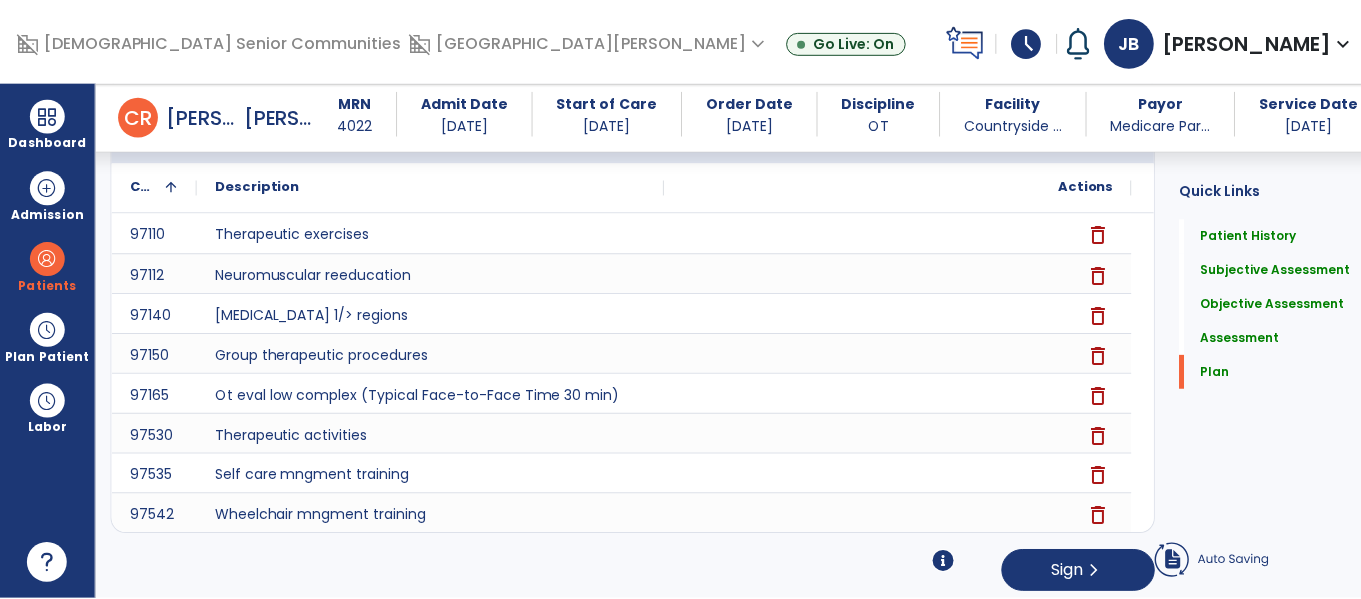 scroll, scrollTop: 6605, scrollLeft: 0, axis: vertical 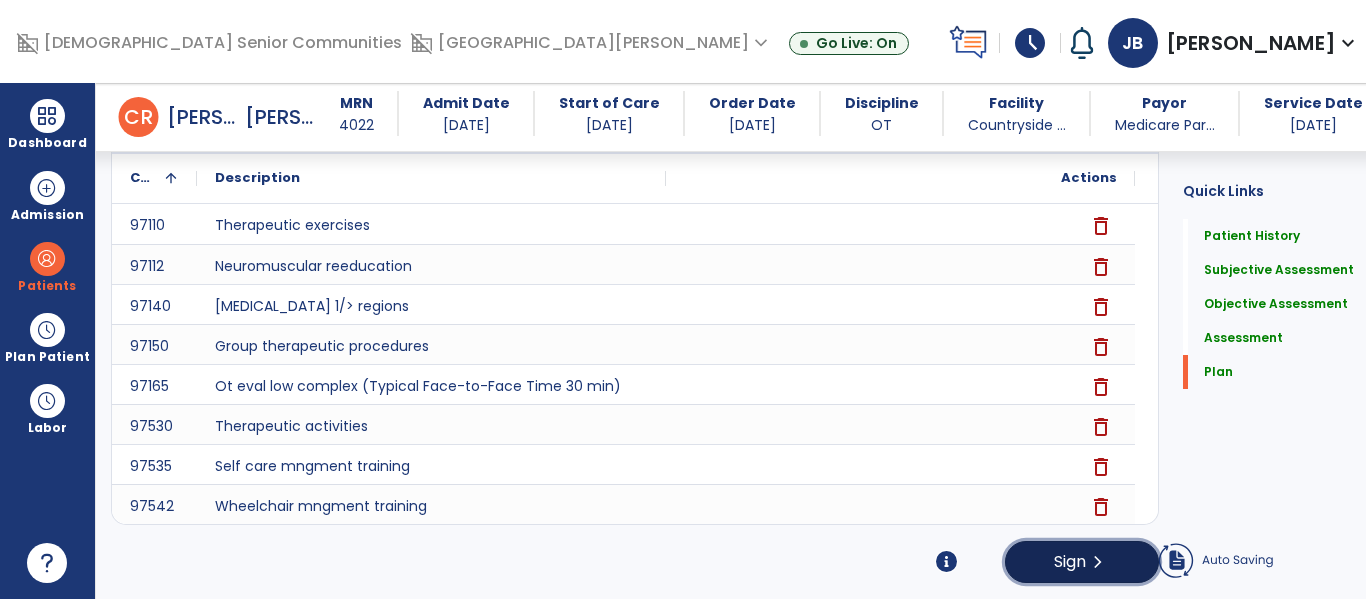 click on "Sign  chevron_right" 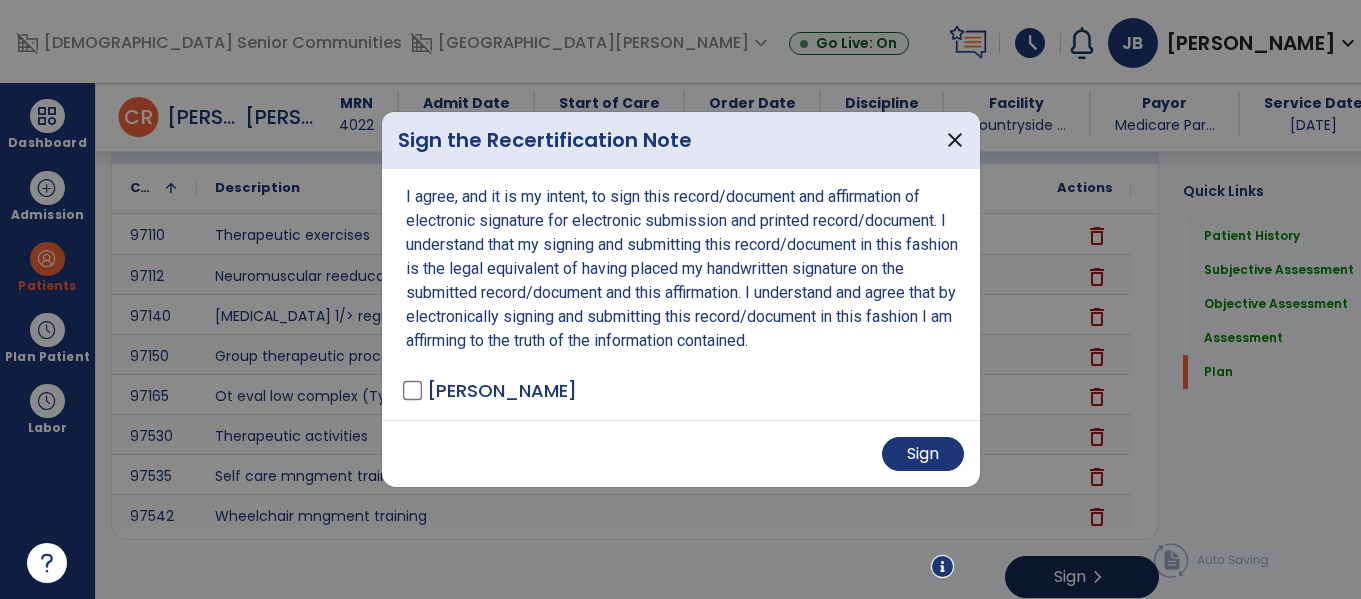 scroll, scrollTop: 6605, scrollLeft: 0, axis: vertical 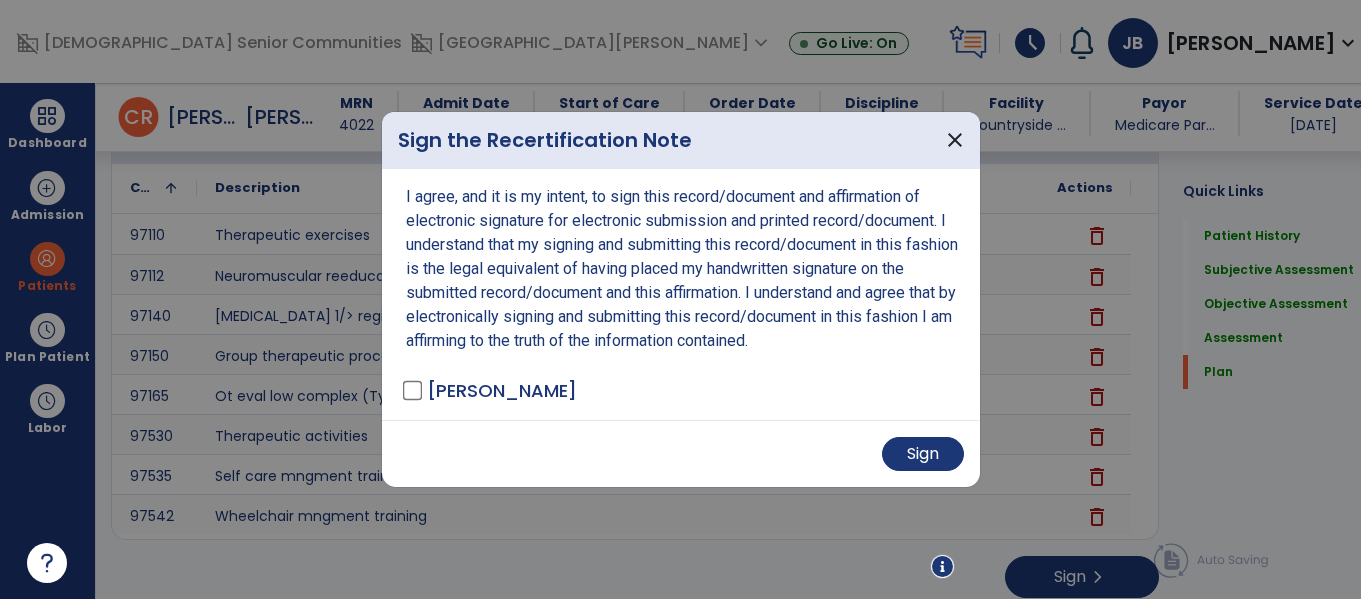 click on "Sign" at bounding box center [681, 453] 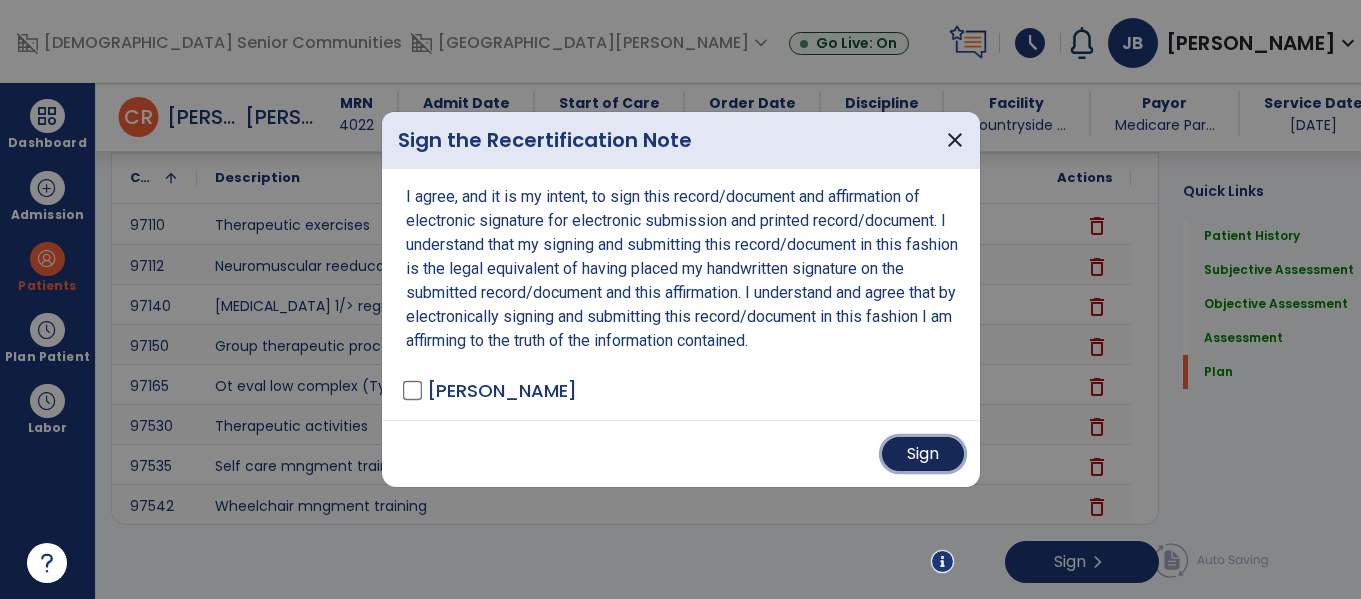 click on "Sign" at bounding box center (923, 454) 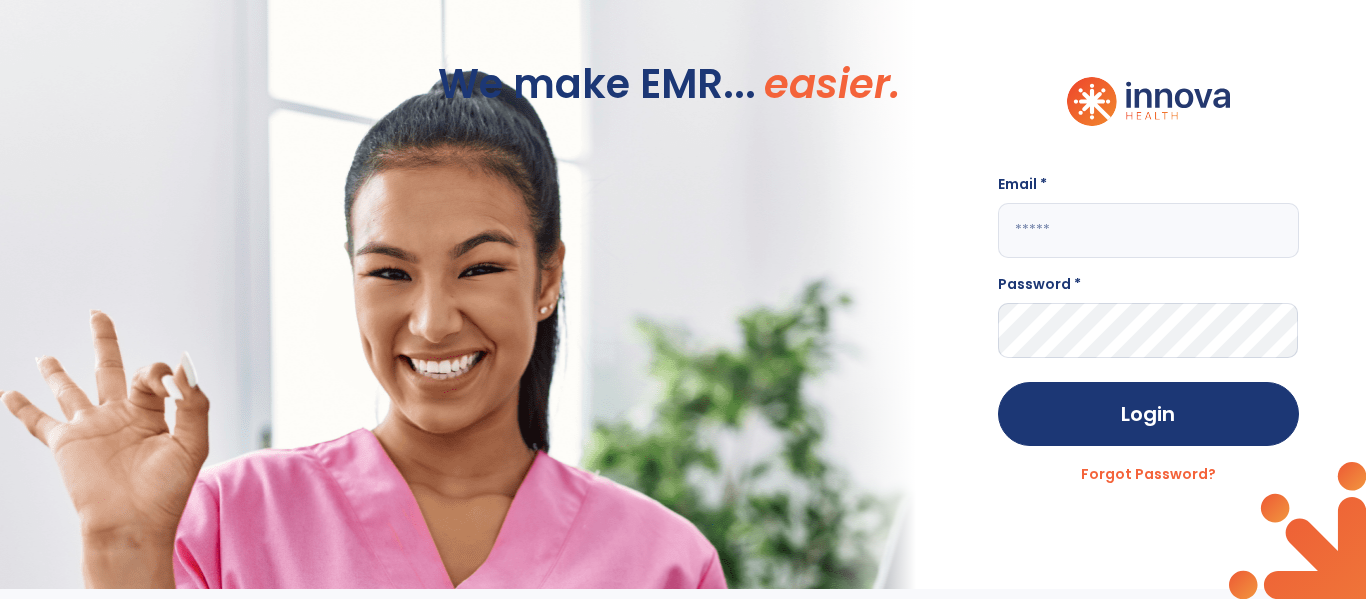 scroll, scrollTop: 0, scrollLeft: 0, axis: both 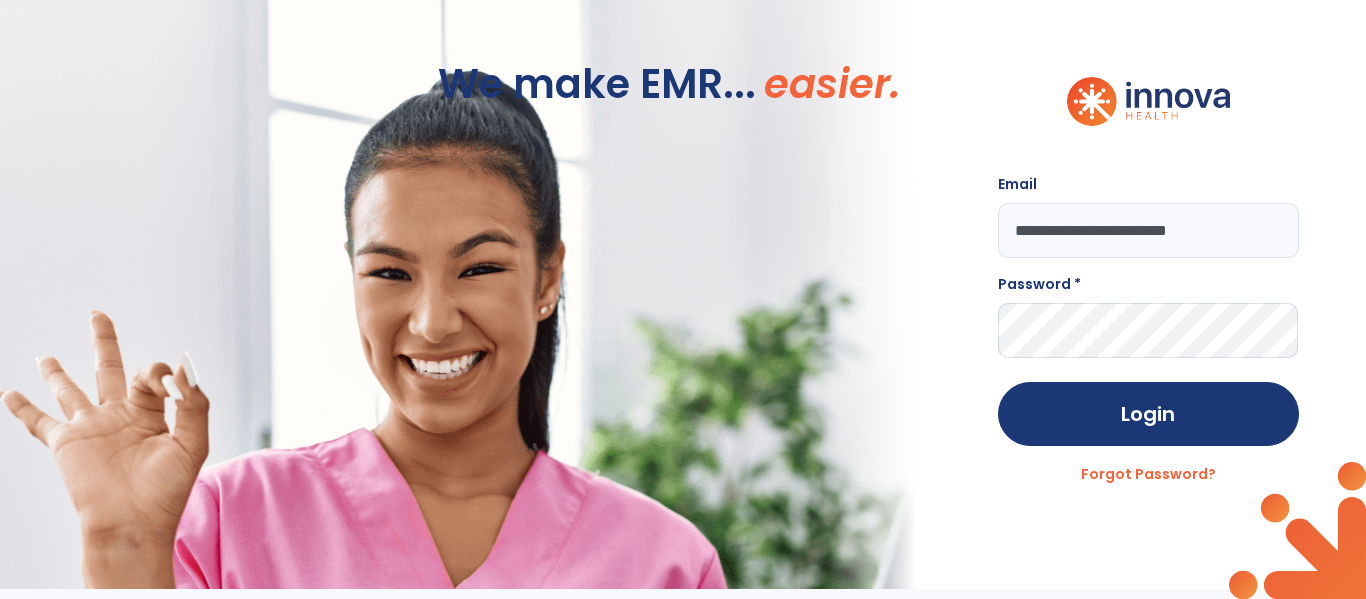 type on "**********" 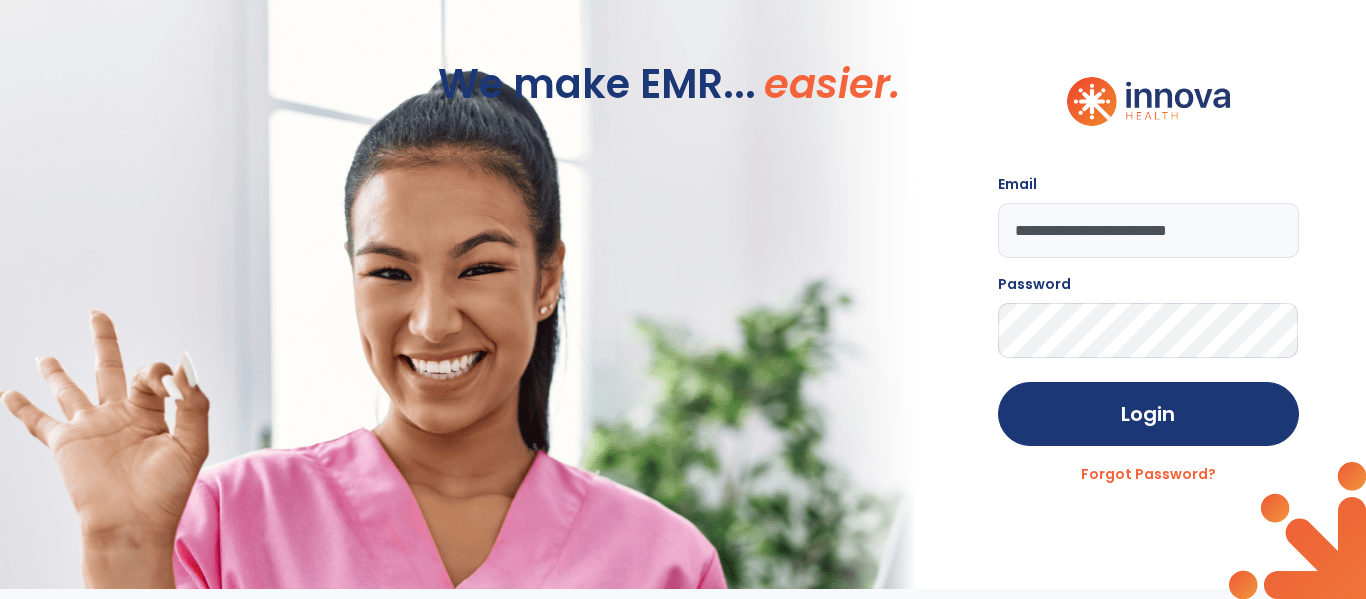 click on "Login" 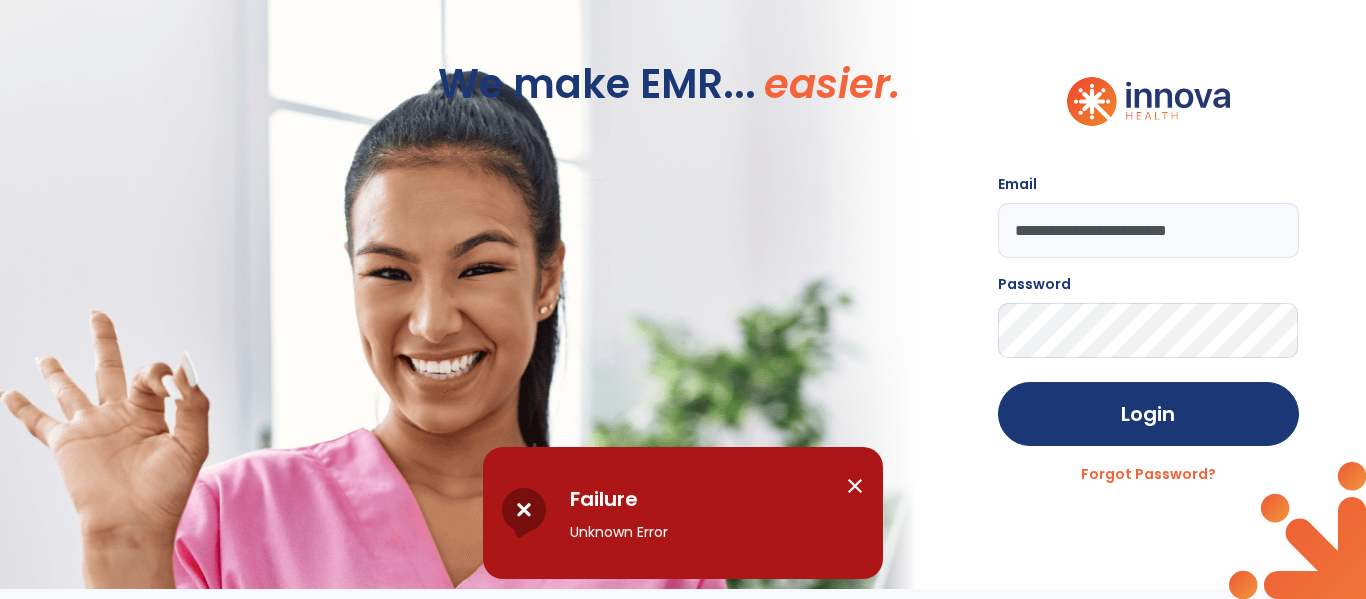 click on "**********" 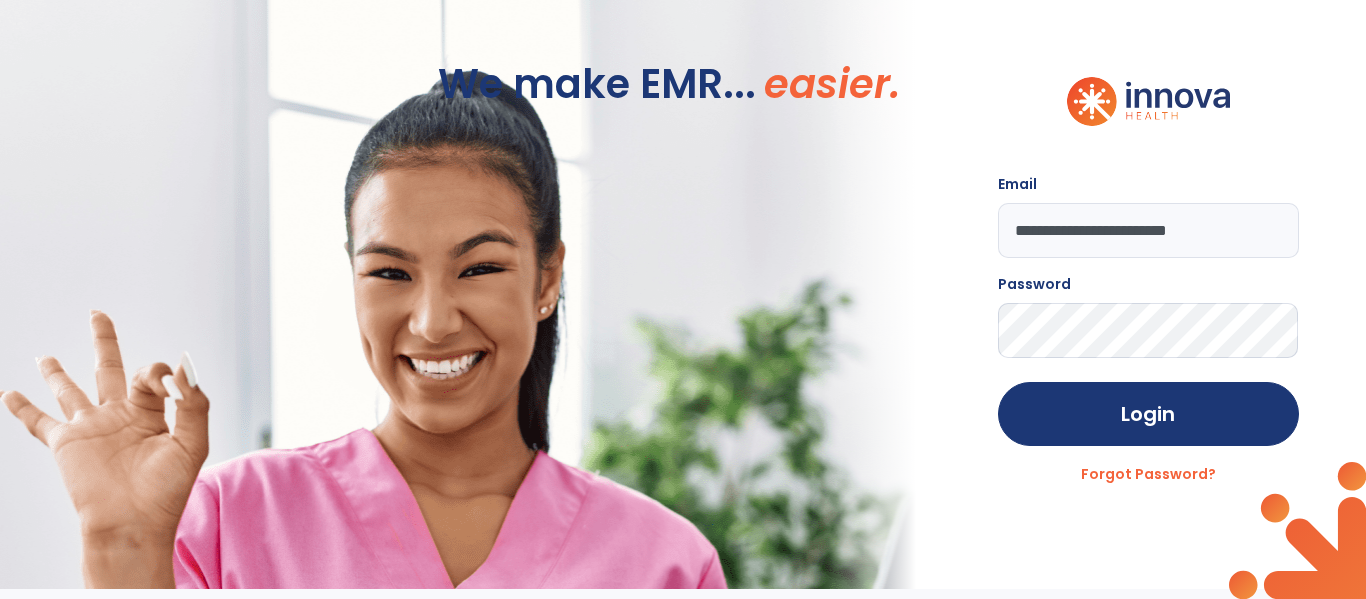 click on "**********" 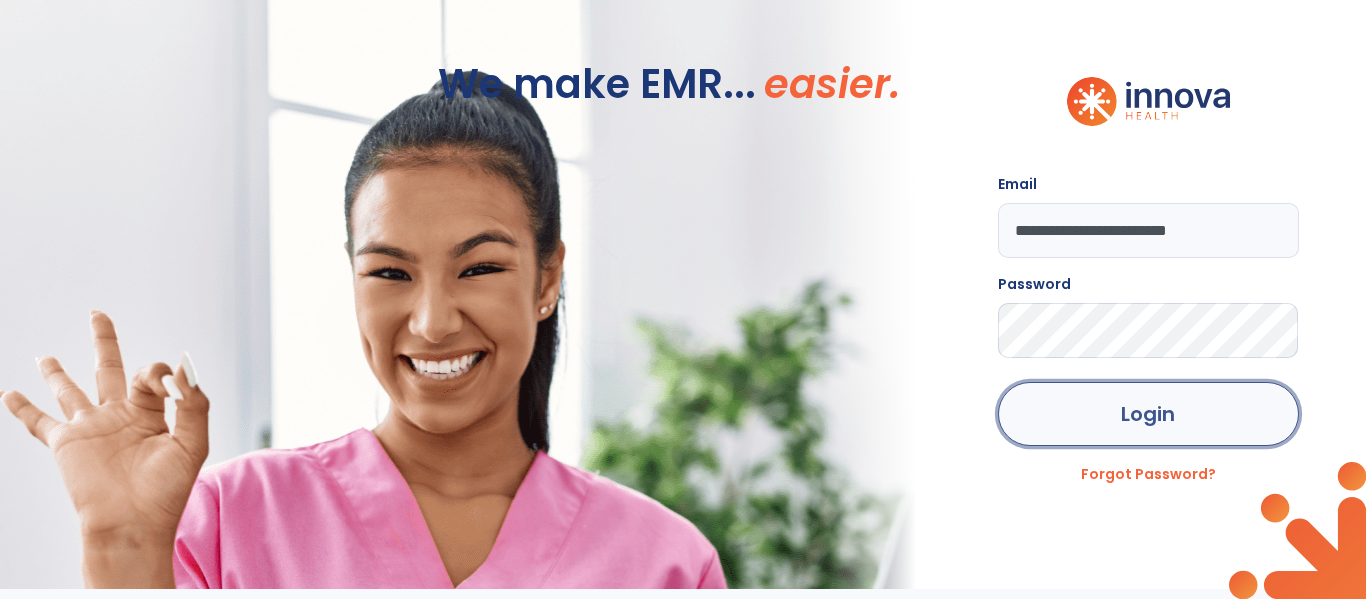 click on "Login" 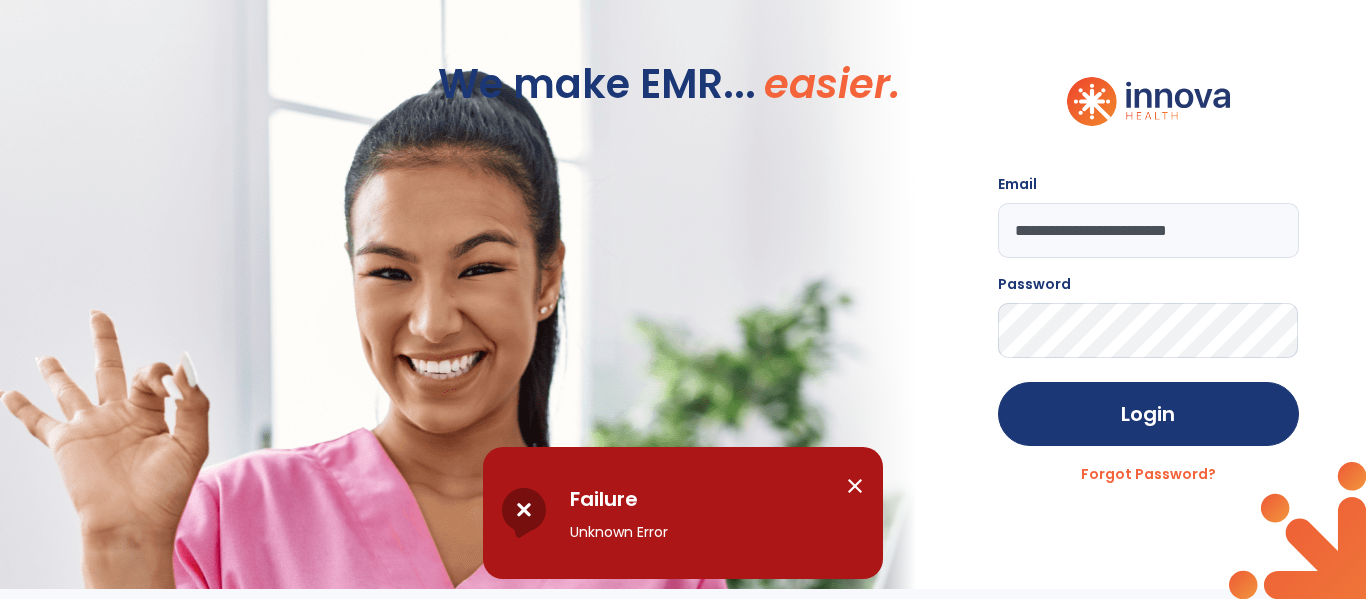 click on "close" at bounding box center (855, 486) 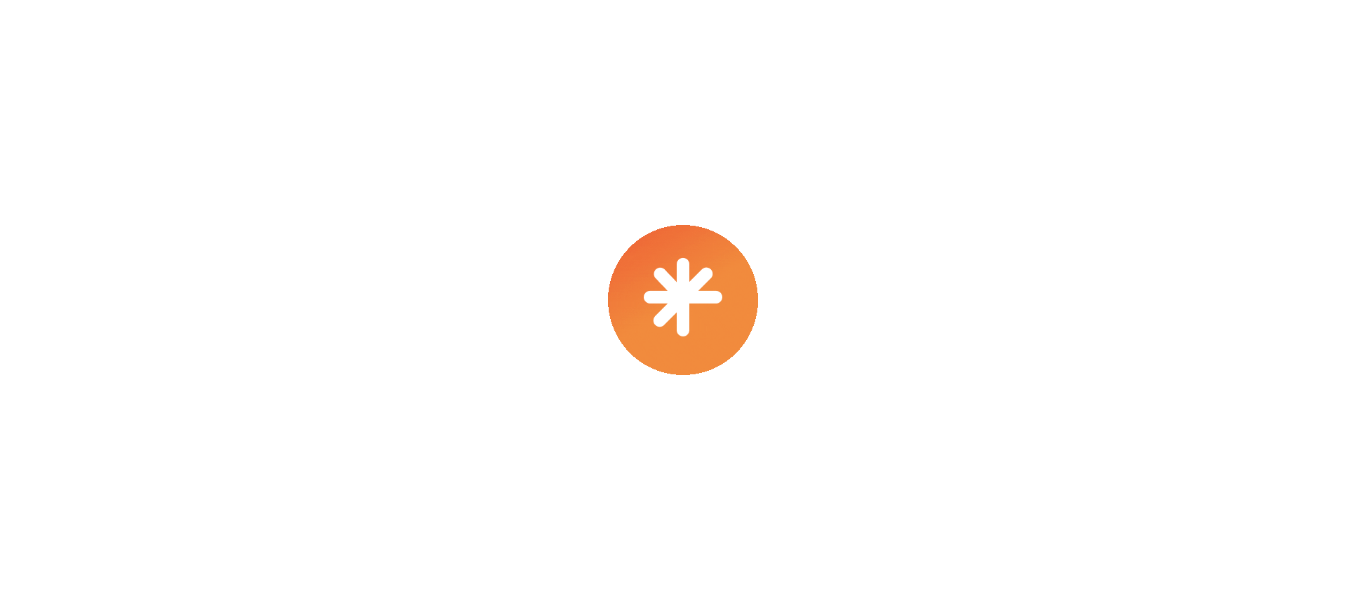 scroll, scrollTop: 0, scrollLeft: 0, axis: both 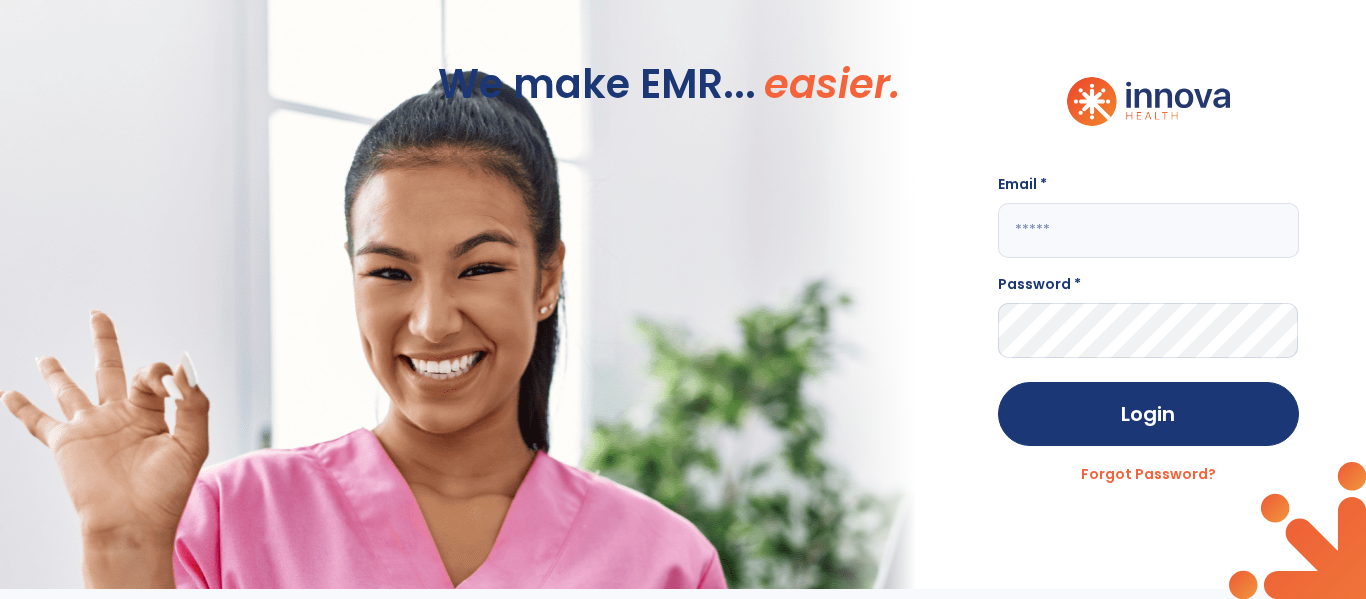 click 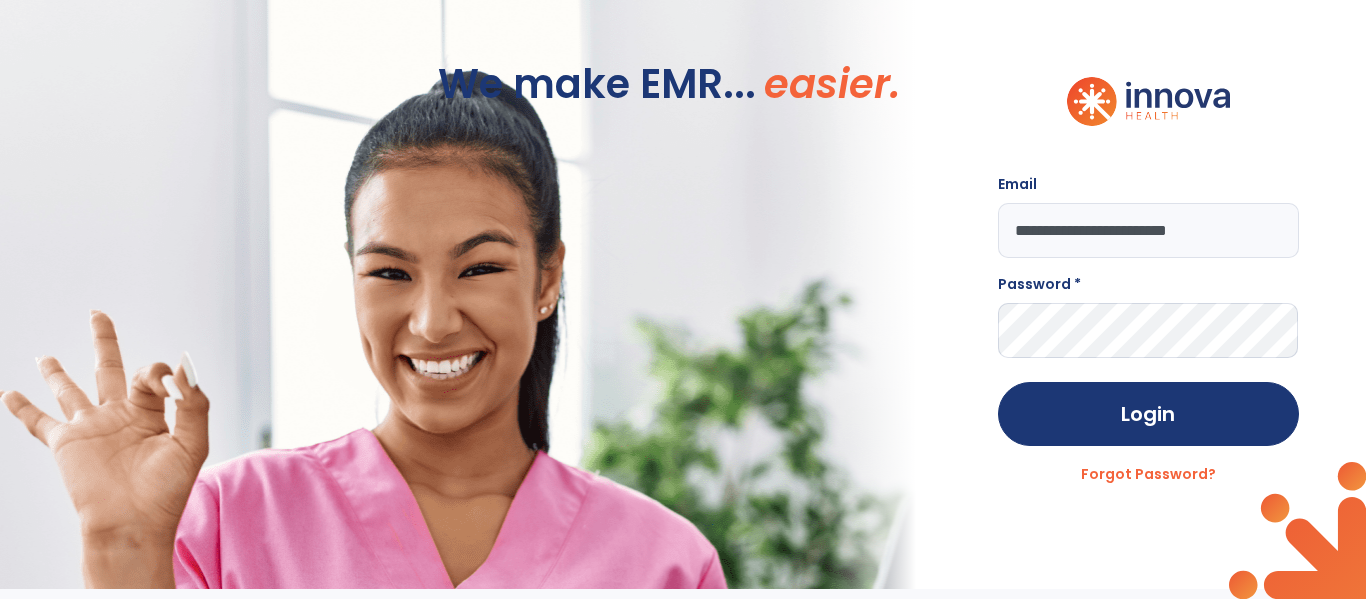 type on "**********" 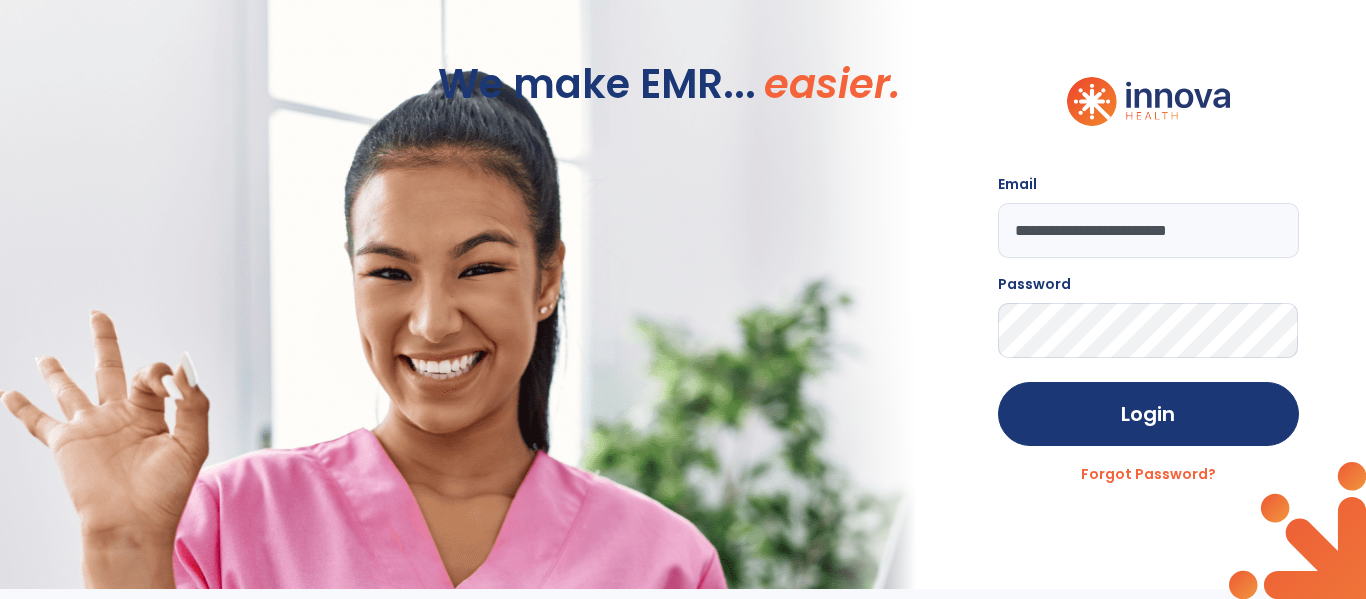 click on "Login" 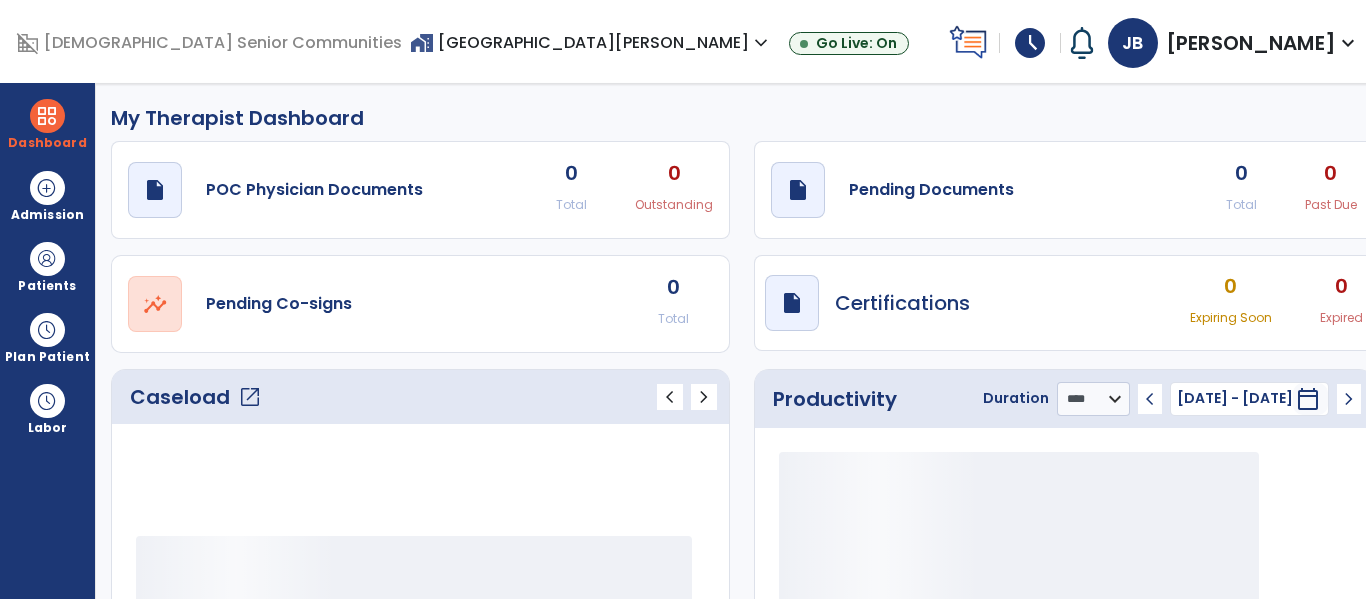 select on "****" 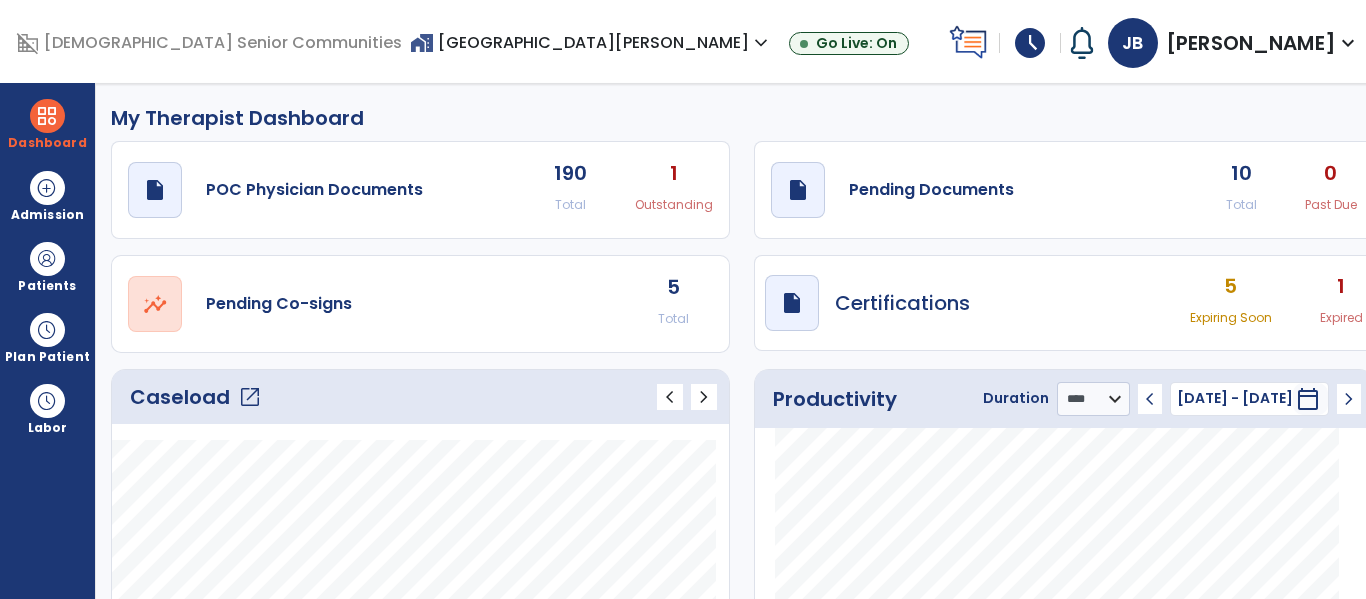 scroll, scrollTop: 0, scrollLeft: 0, axis: both 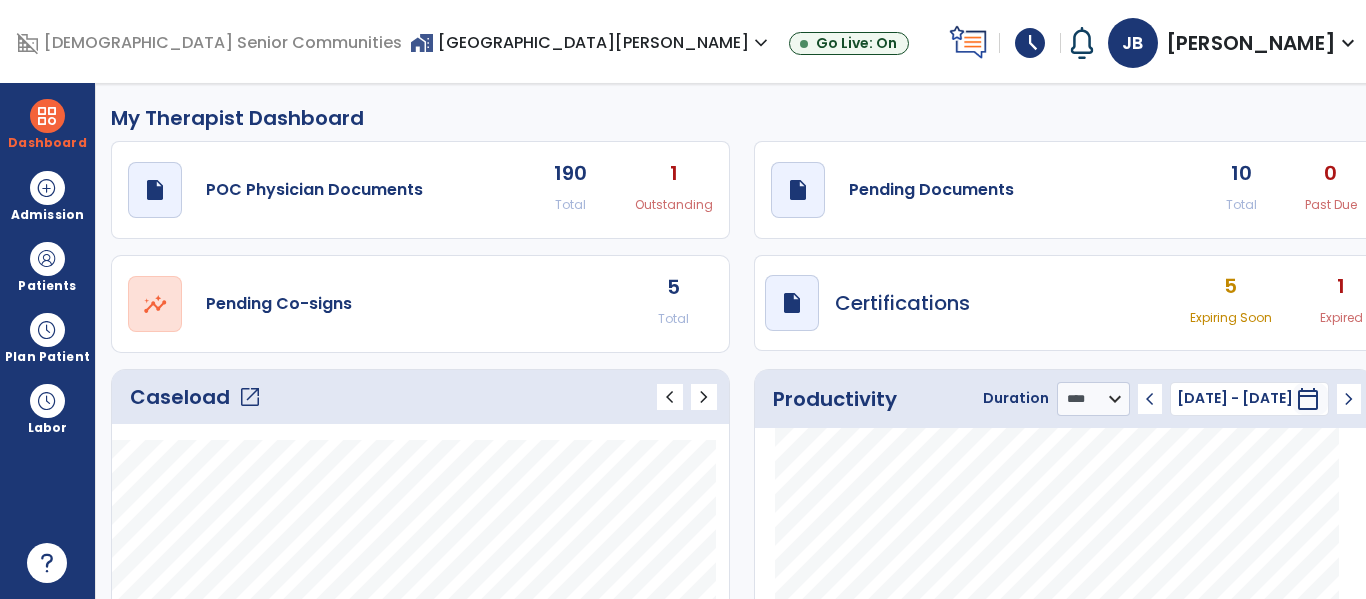 click on "draft   open_in_new  Pending Documents 10 Total 0 Past Due" 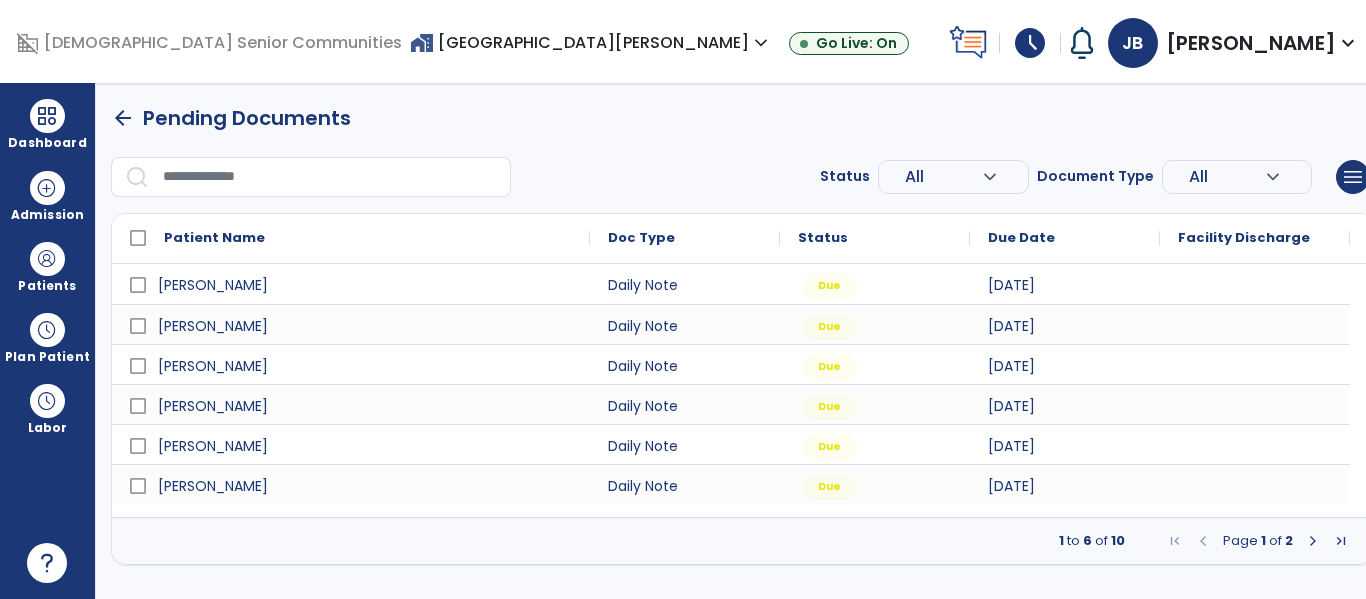 click at bounding box center (1313, 541) 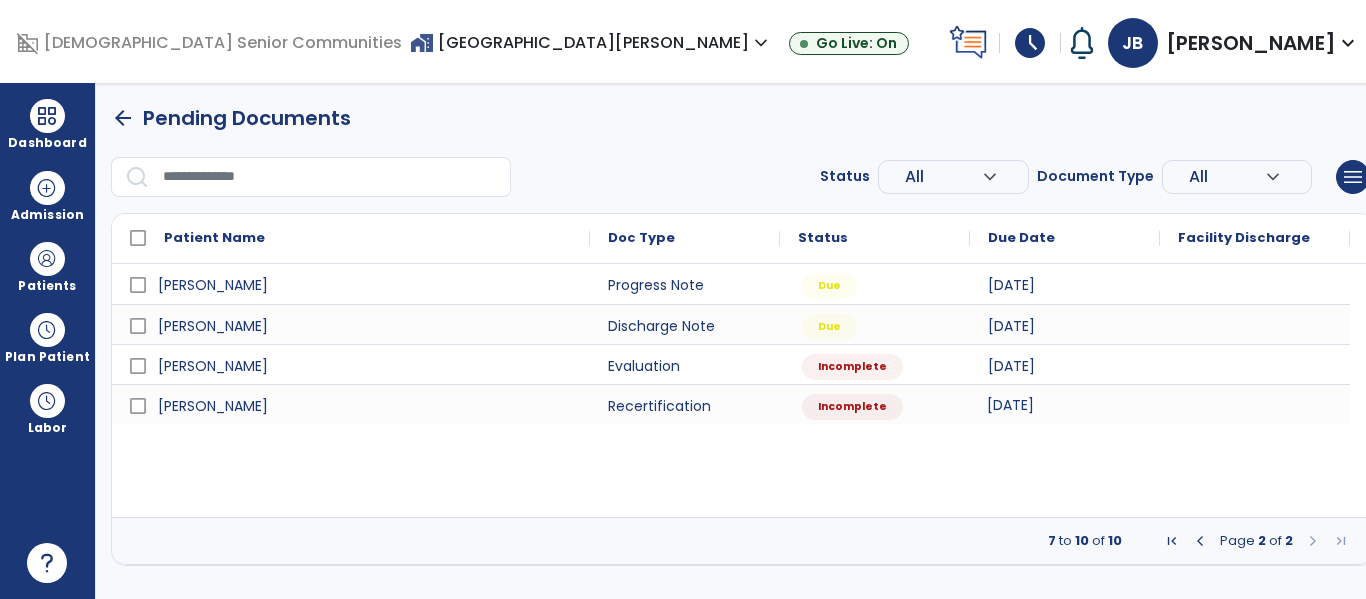 click on "[DATE]" at bounding box center [1065, 404] 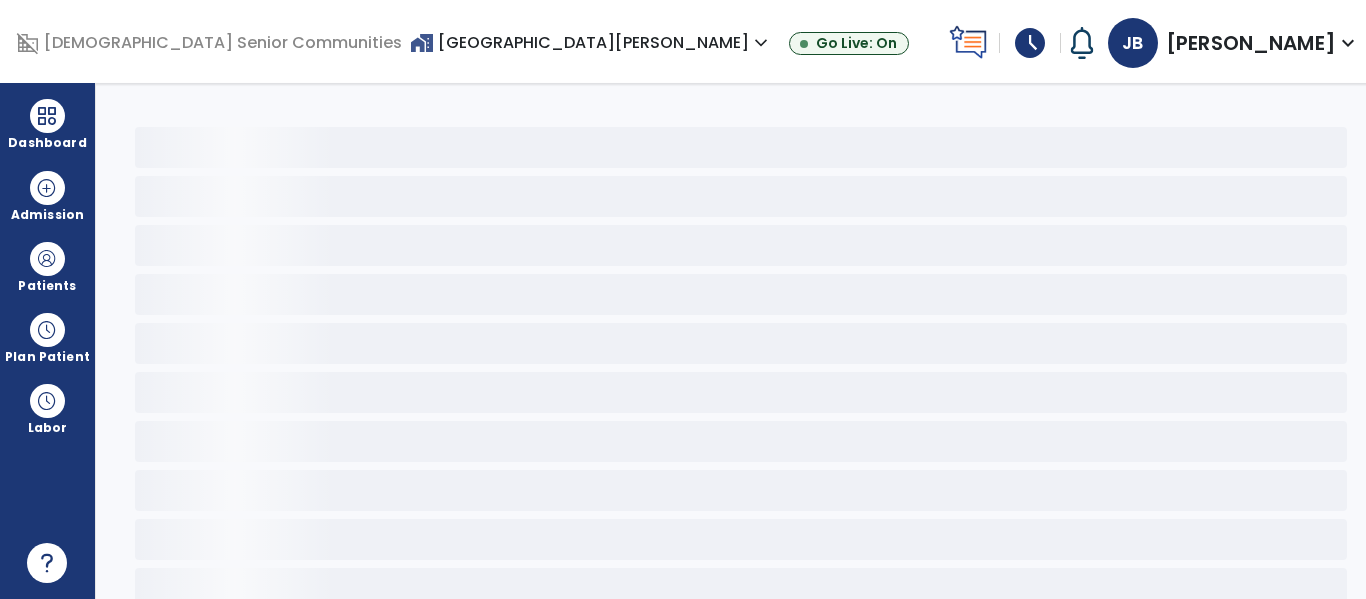 select on "**" 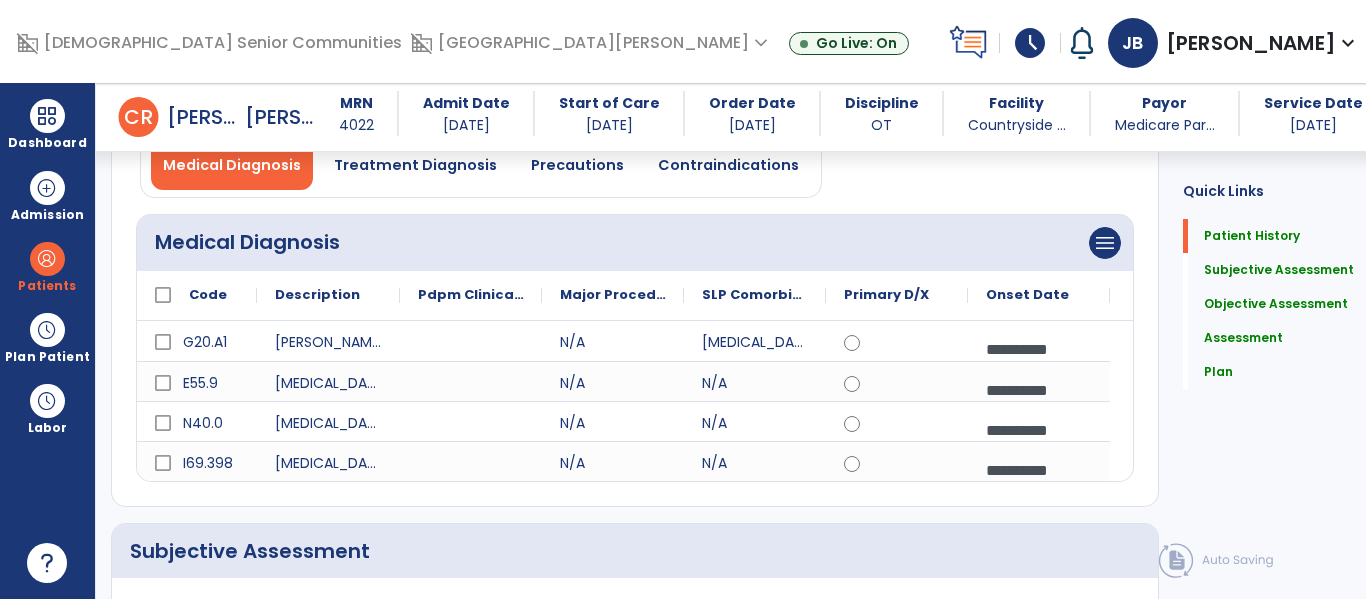scroll, scrollTop: 167, scrollLeft: 0, axis: vertical 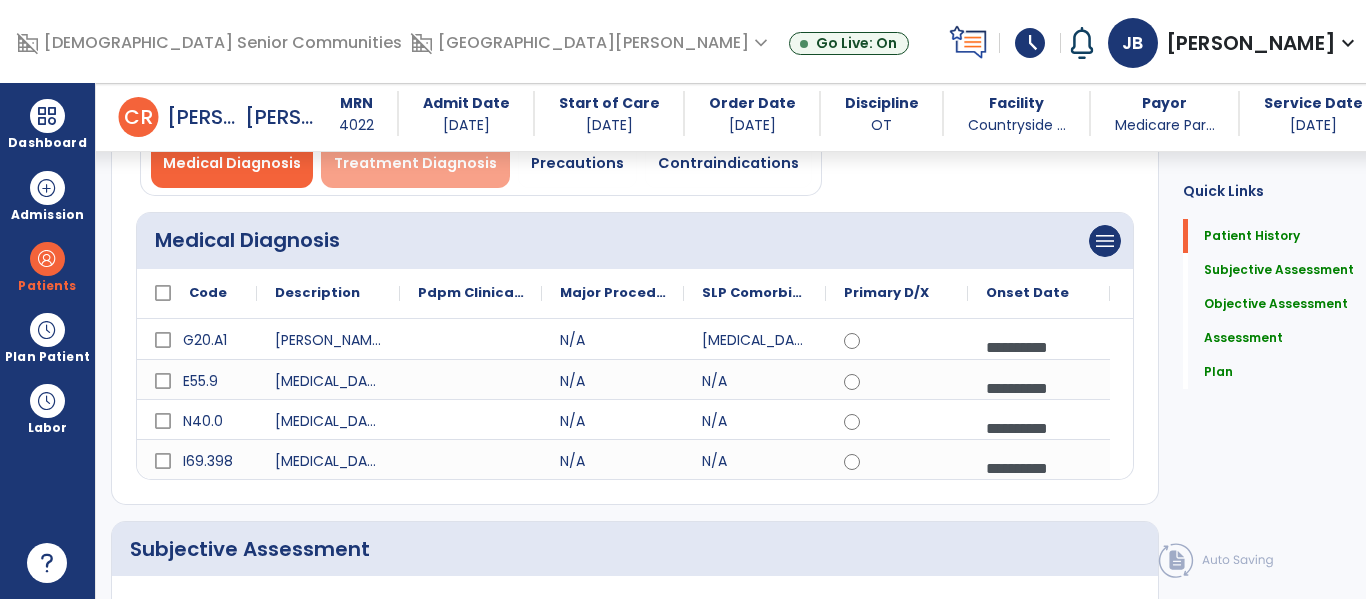 click on "Treatment Diagnosis" at bounding box center (415, 163) 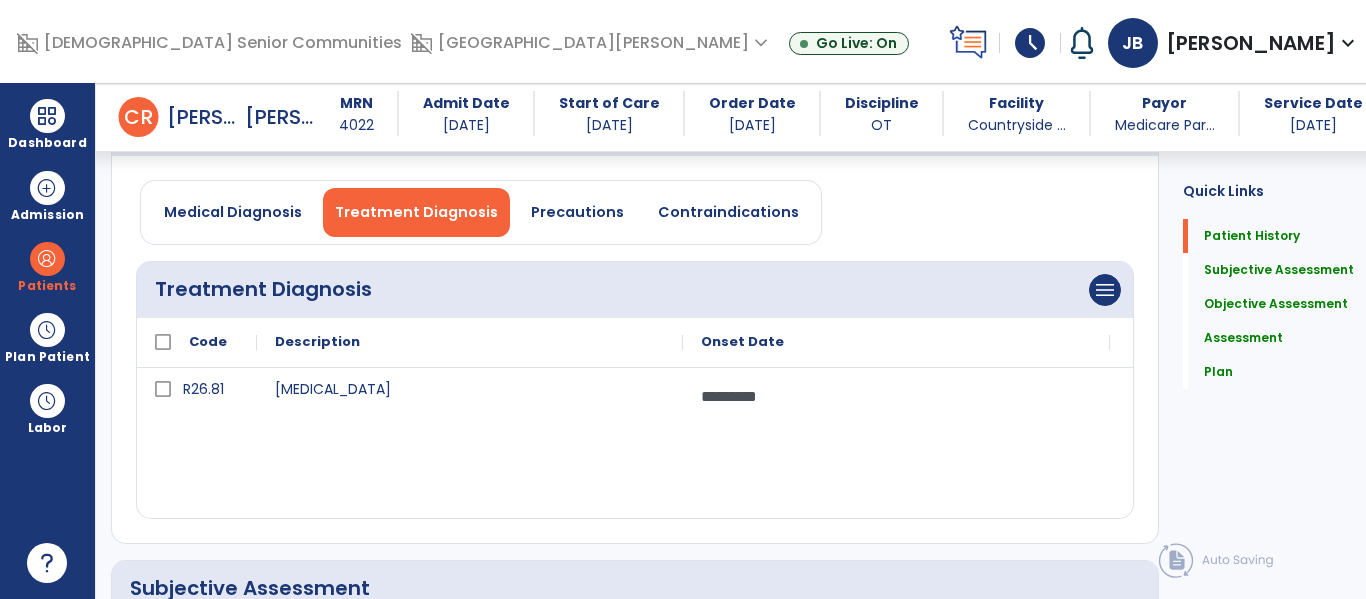 scroll, scrollTop: 107, scrollLeft: 0, axis: vertical 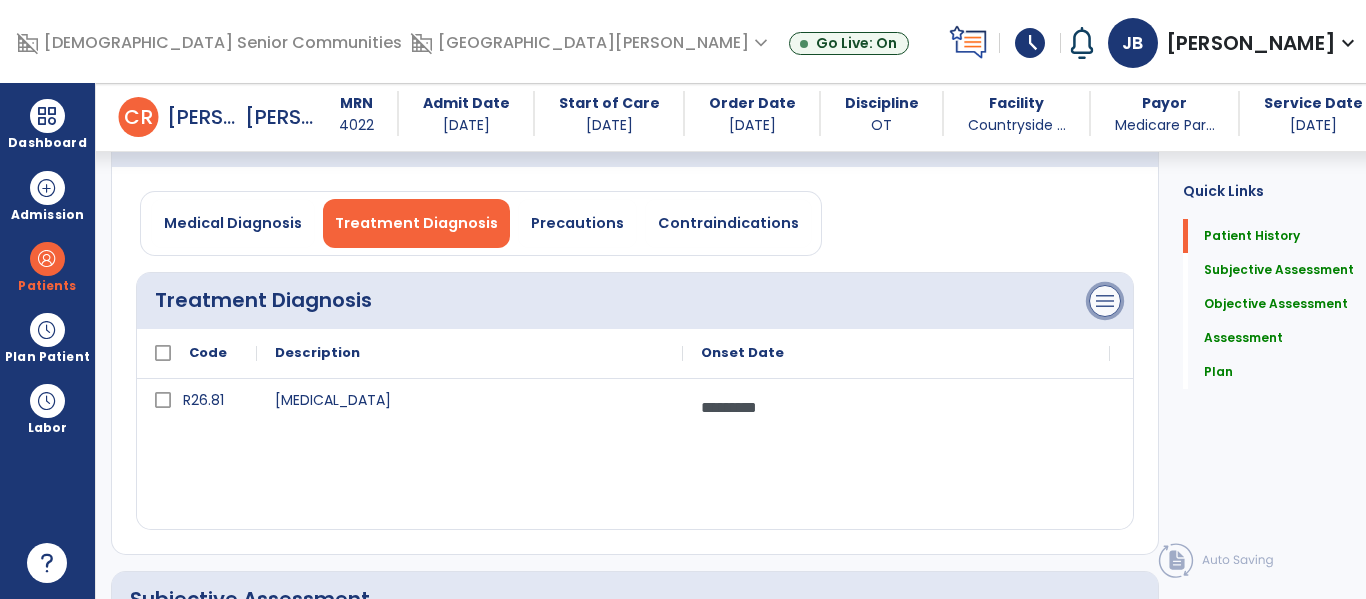 click on "menu" at bounding box center [1105, 301] 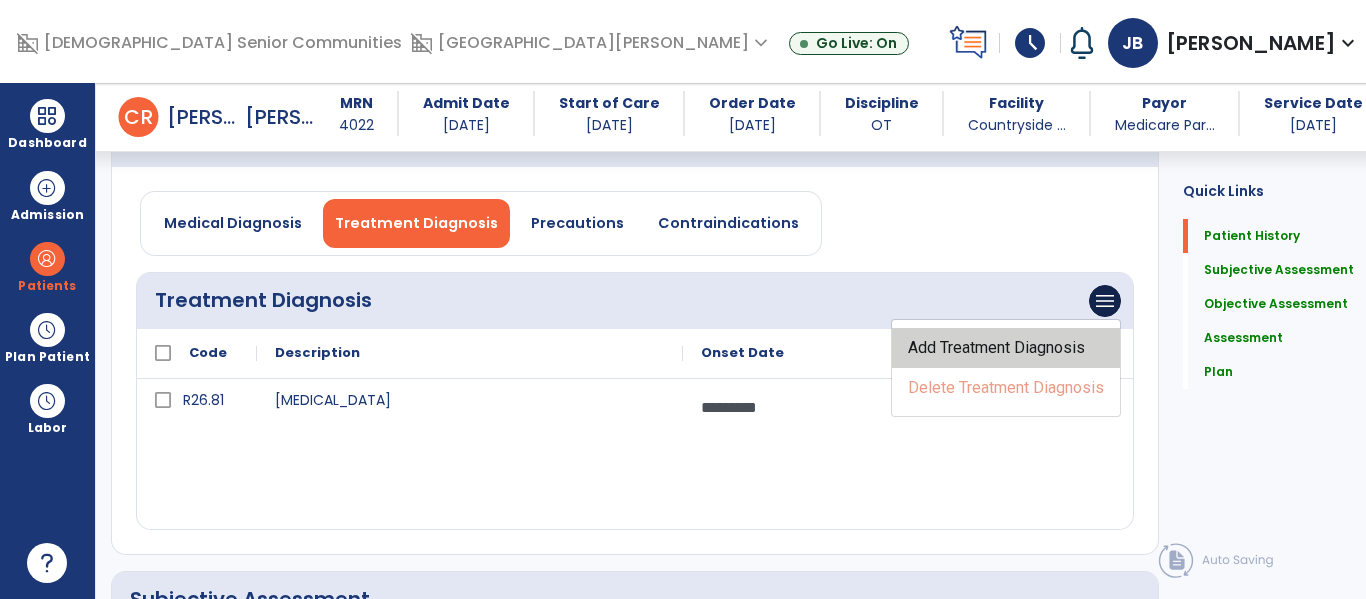 click on "Add Treatment Diagnosis" 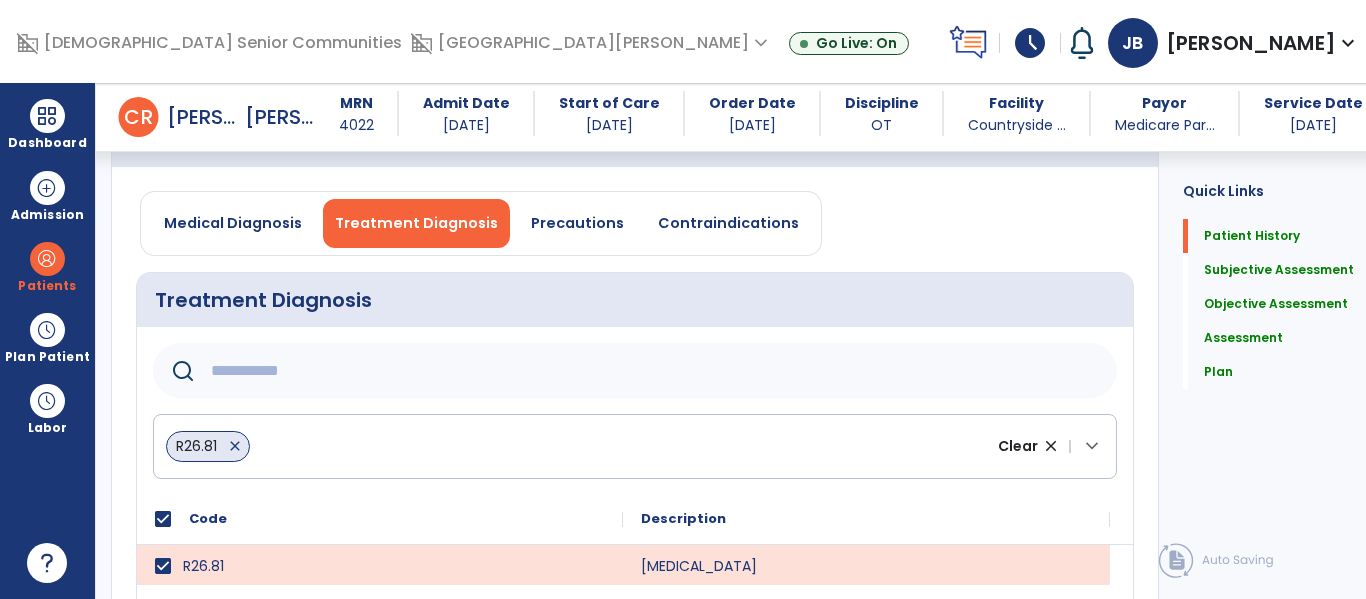 click 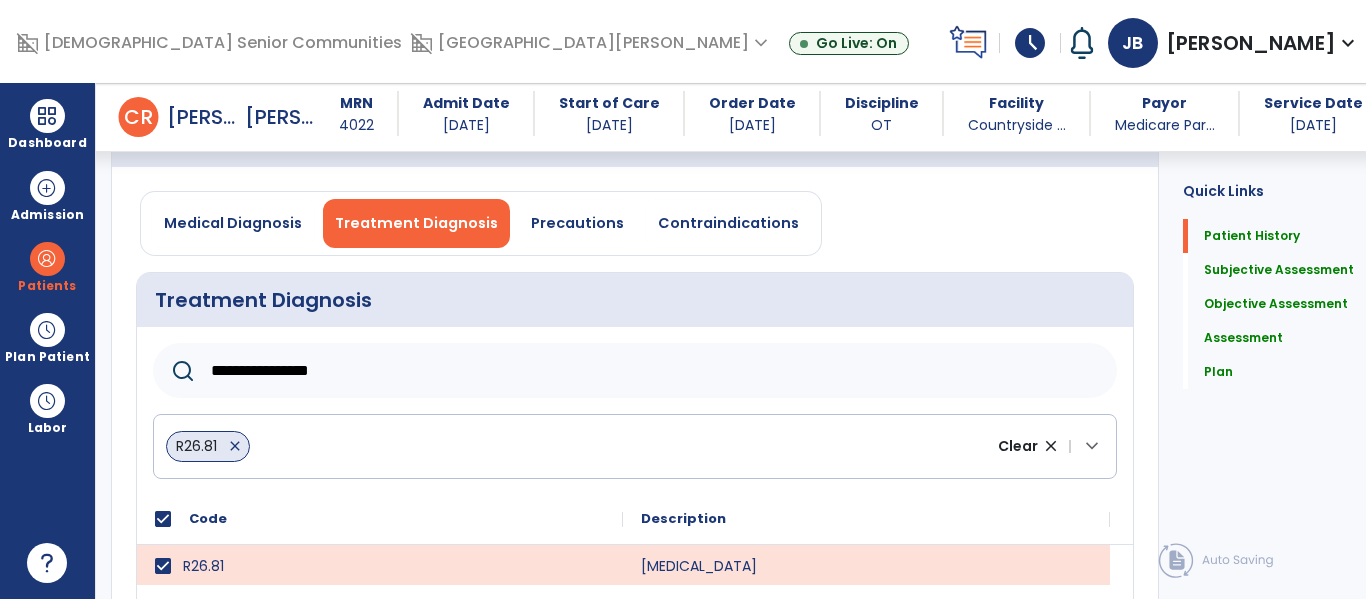 type on "**********" 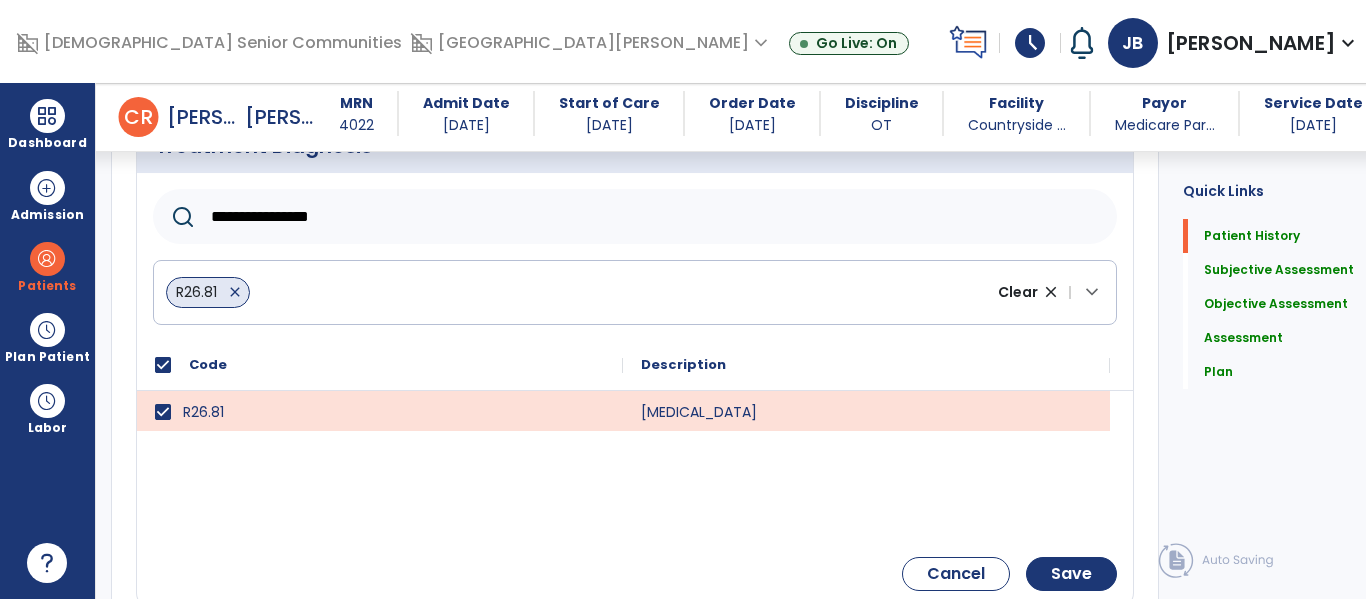 scroll, scrollTop: 274, scrollLeft: 0, axis: vertical 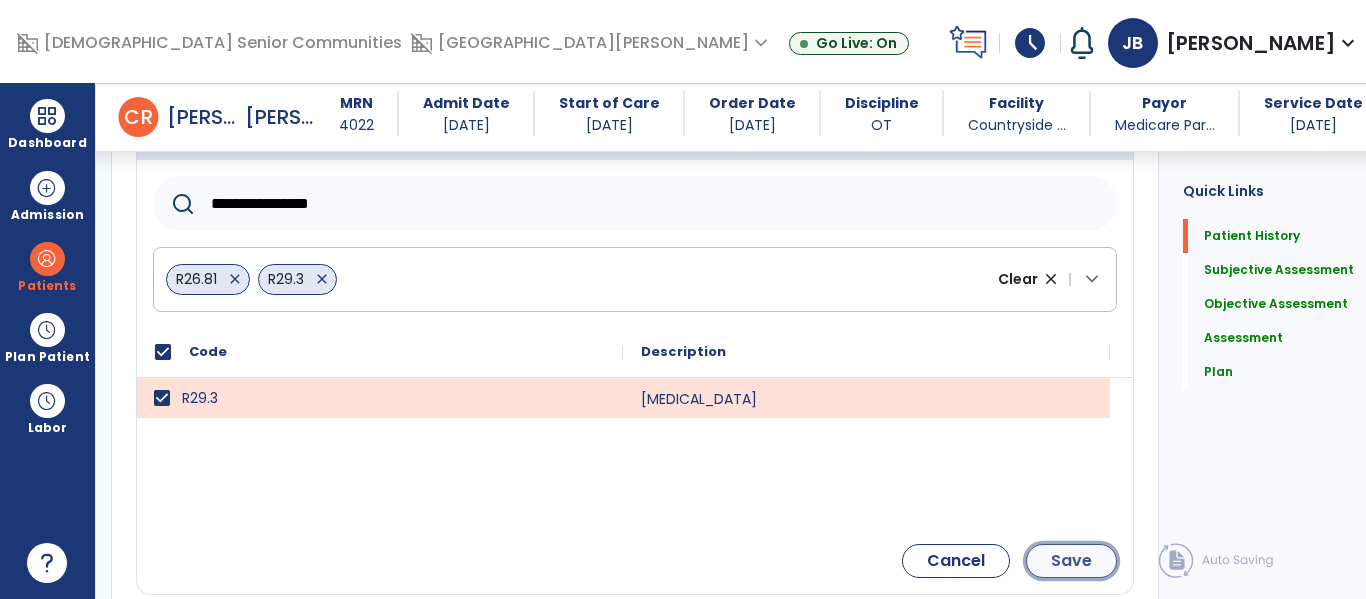 click on "Save" 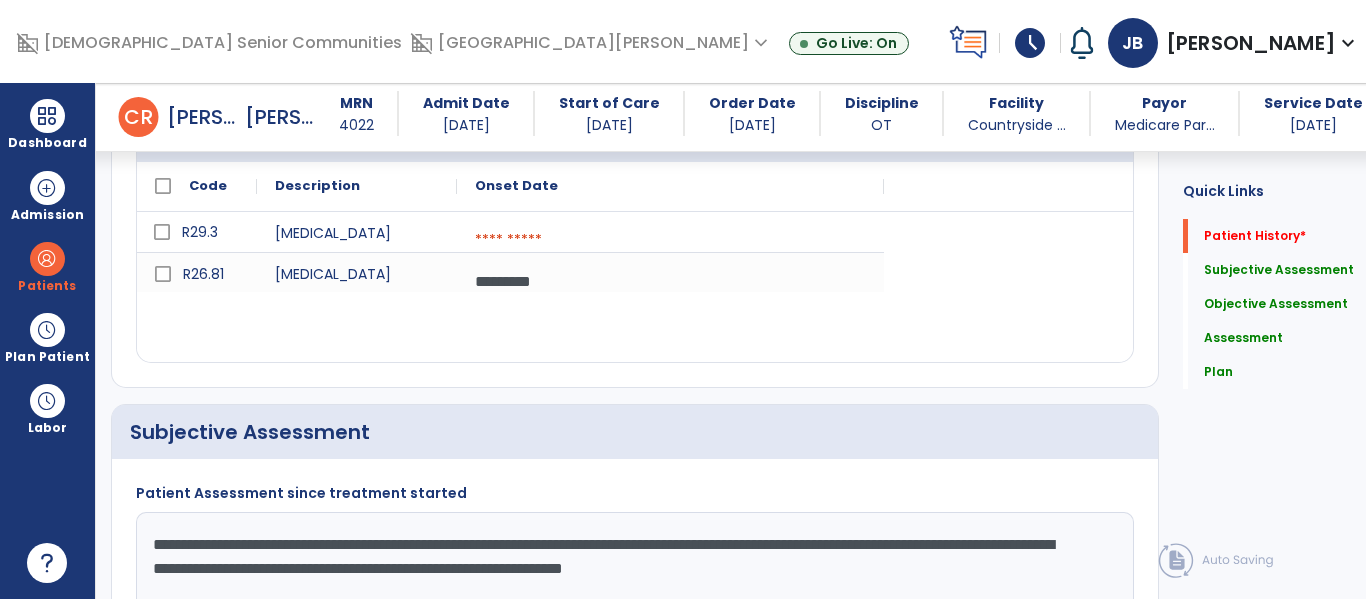 click at bounding box center [670, 240] 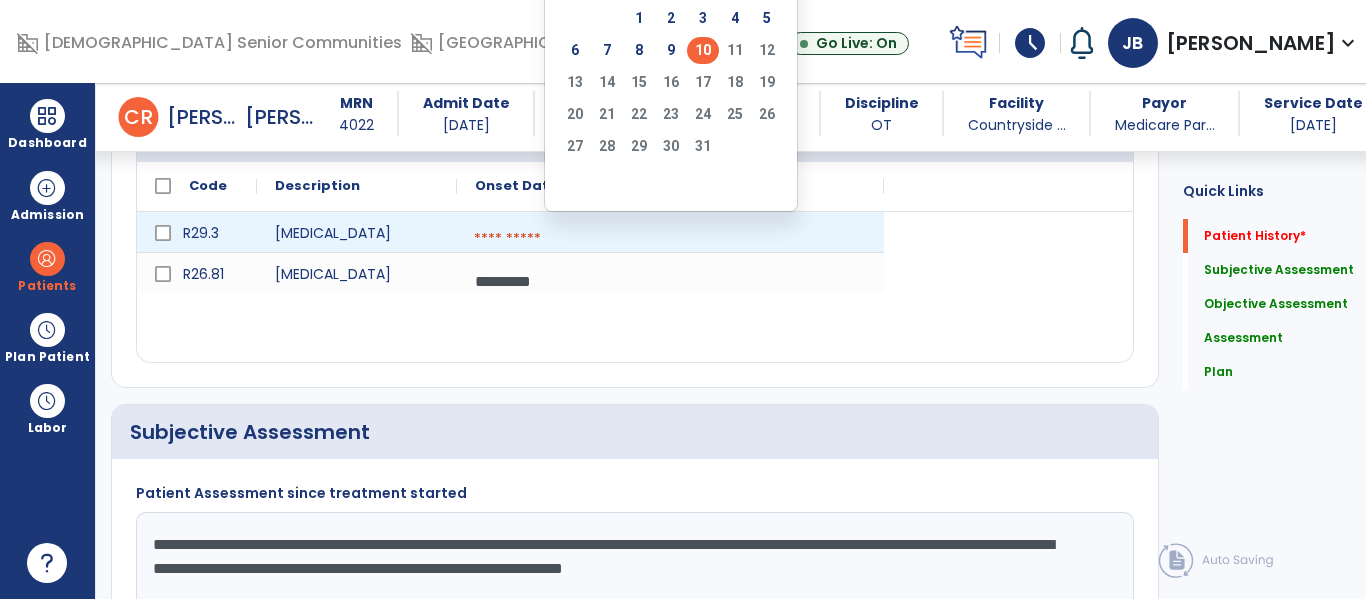 click on "10" 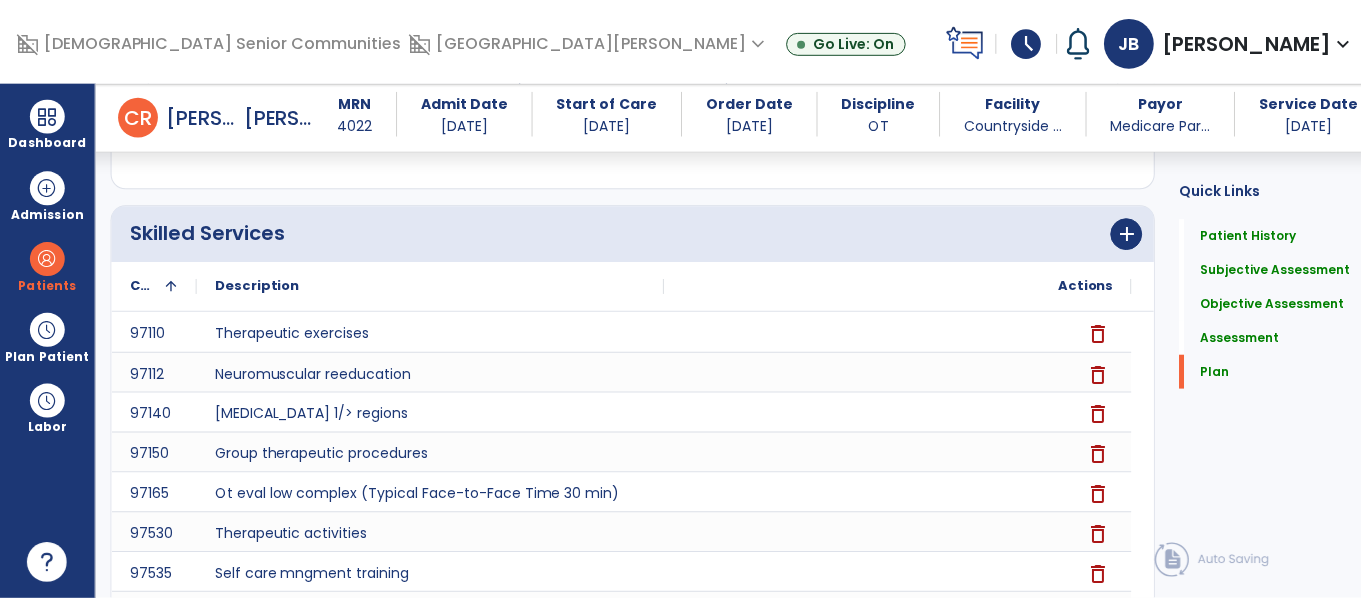 scroll, scrollTop: 6471, scrollLeft: 0, axis: vertical 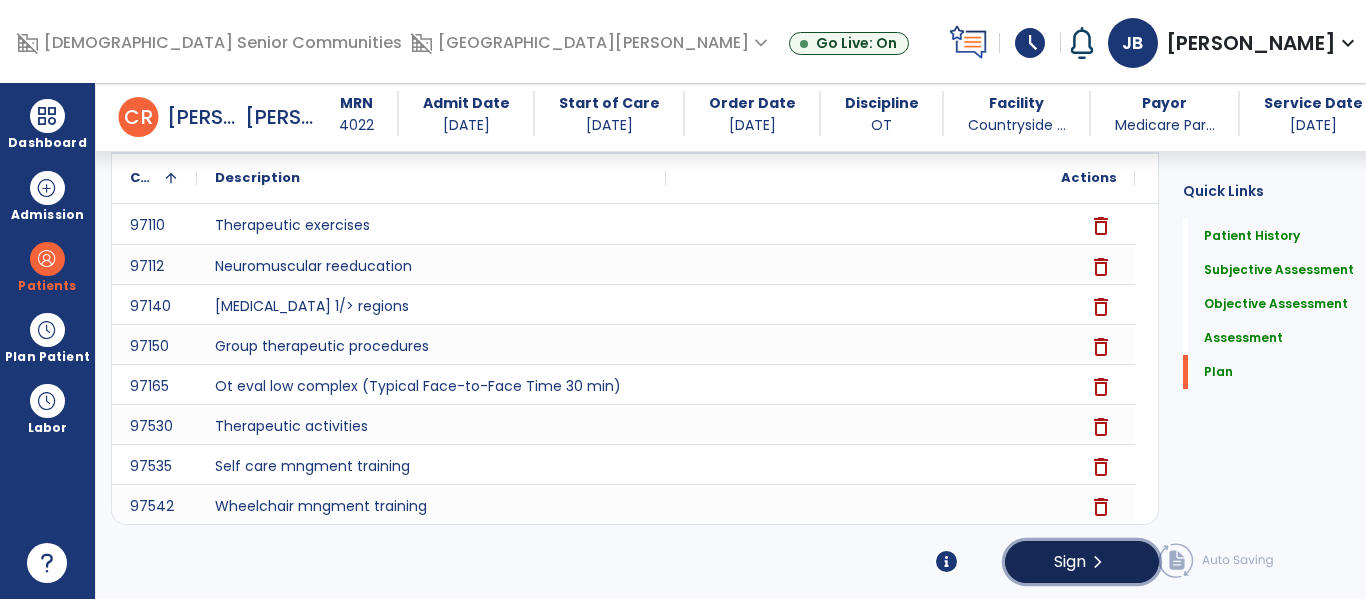 click on "chevron_right" 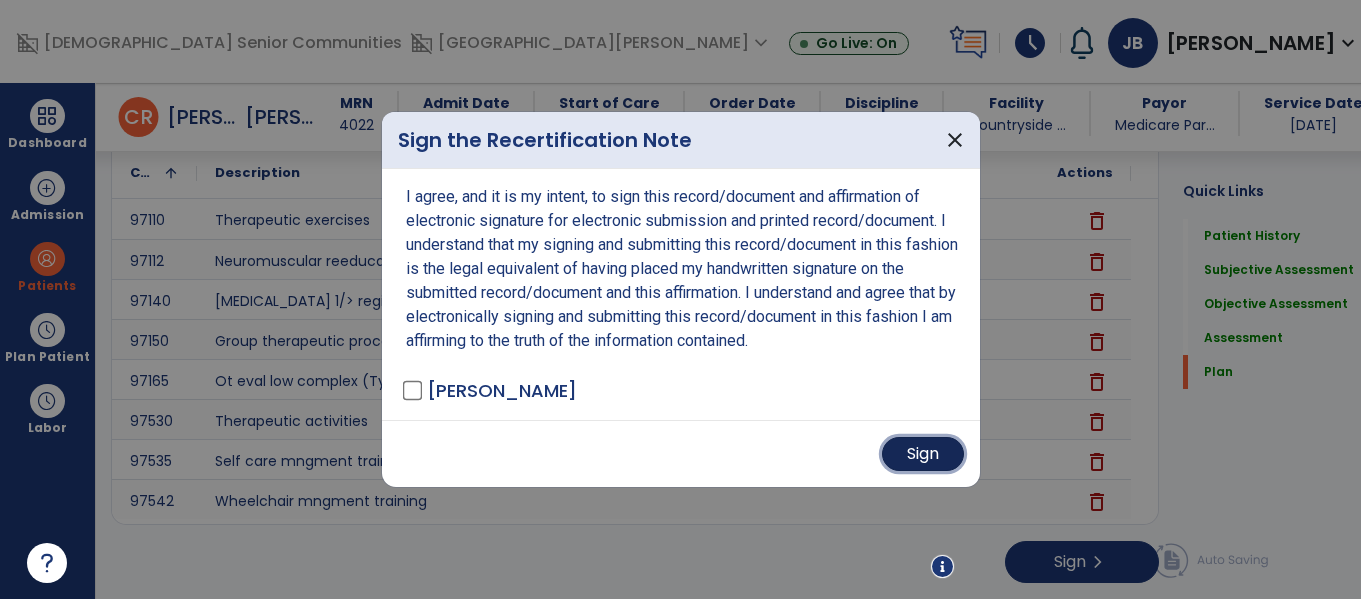 click on "Sign" at bounding box center (923, 454) 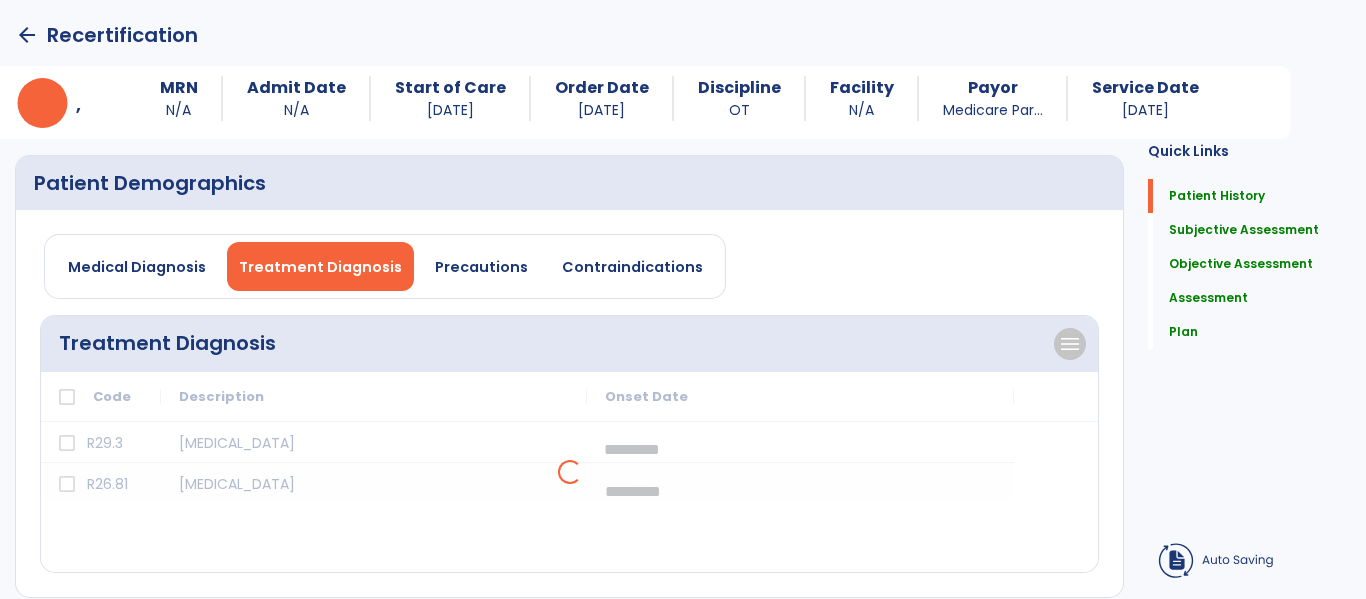 scroll, scrollTop: 0, scrollLeft: 0, axis: both 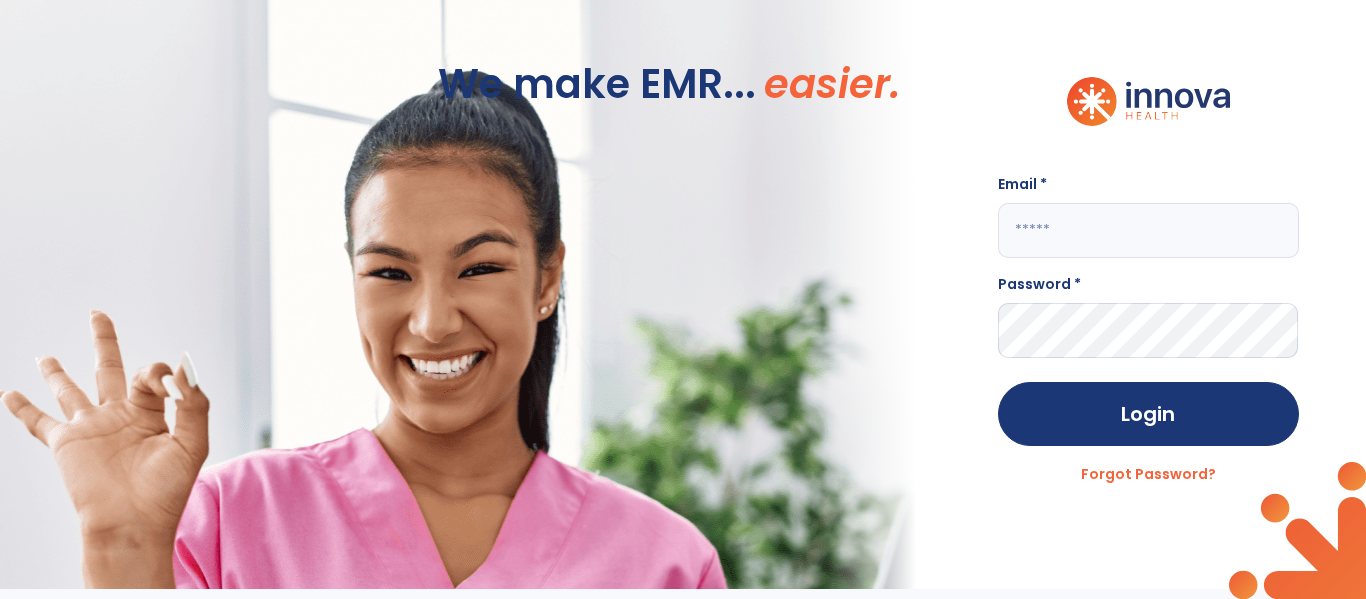 click 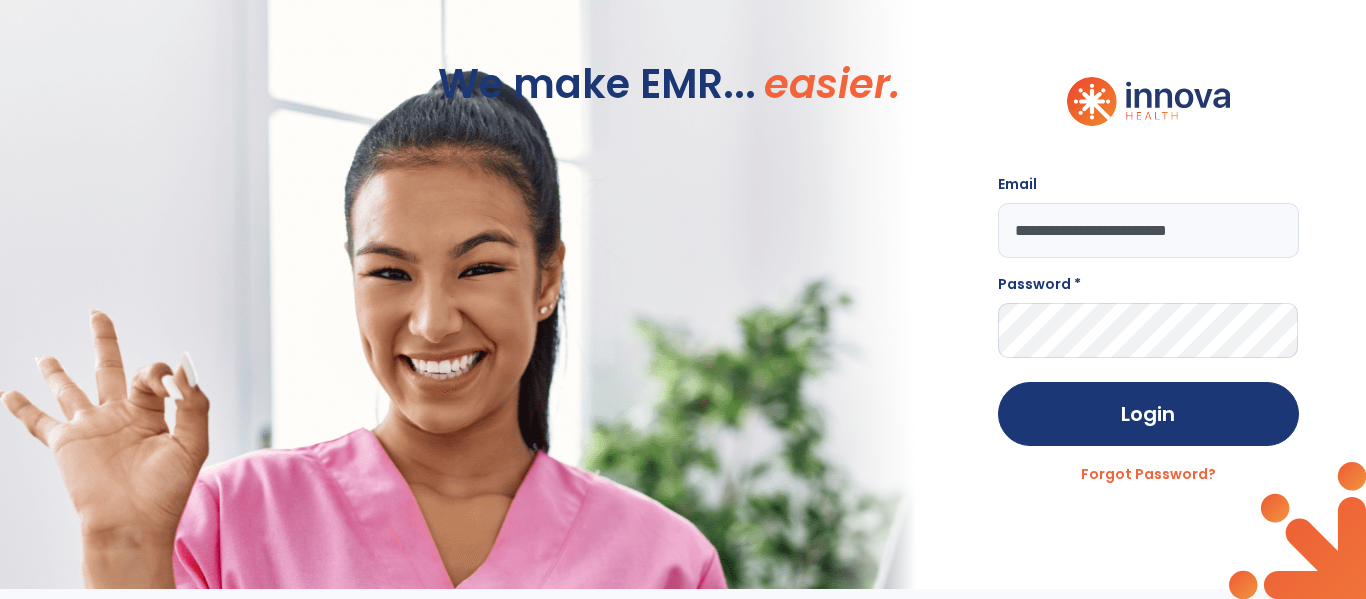 type on "**********" 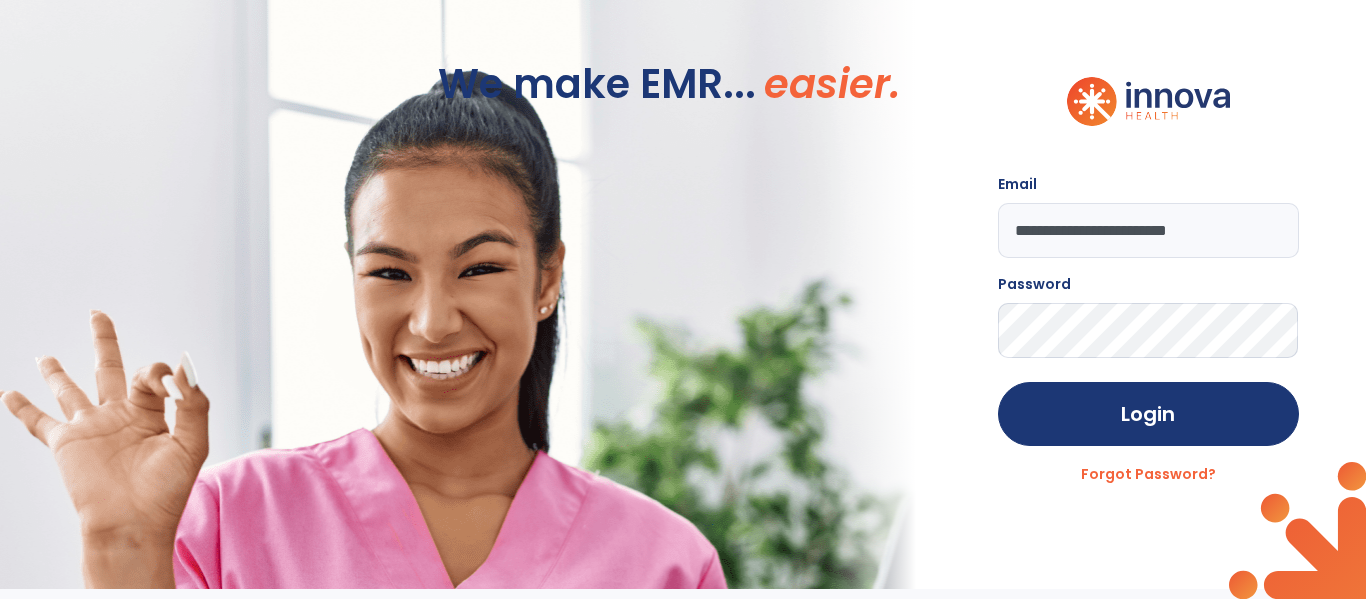 click on "Login" 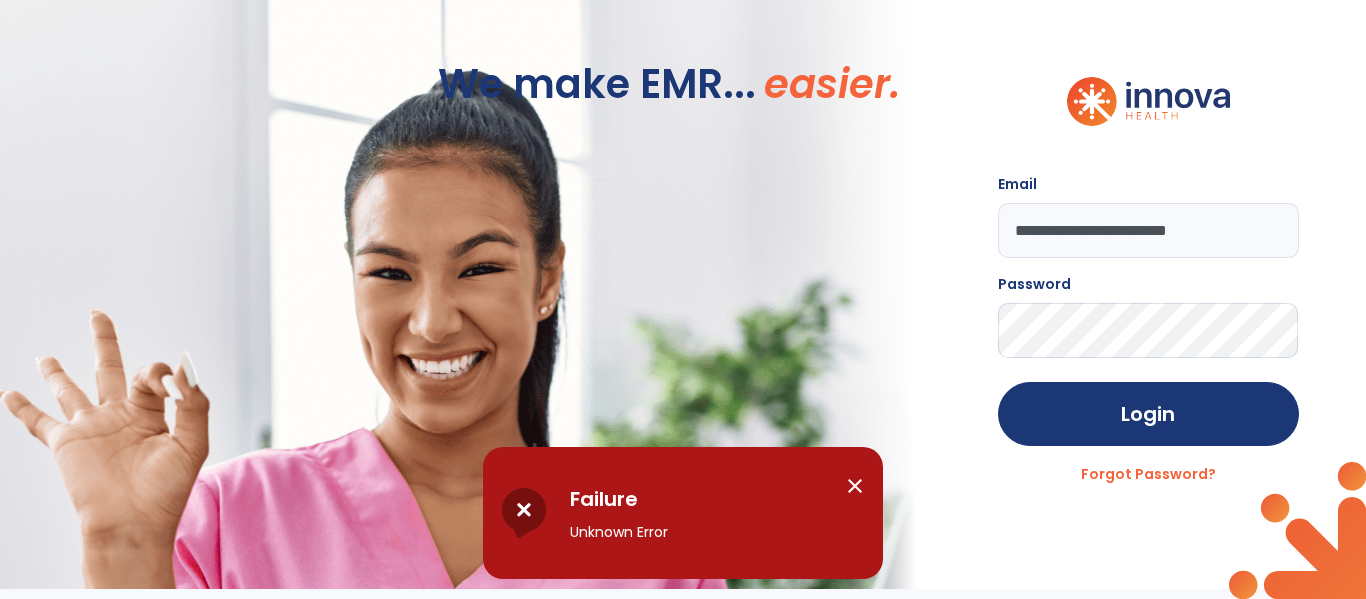 click on "close" at bounding box center (855, 486) 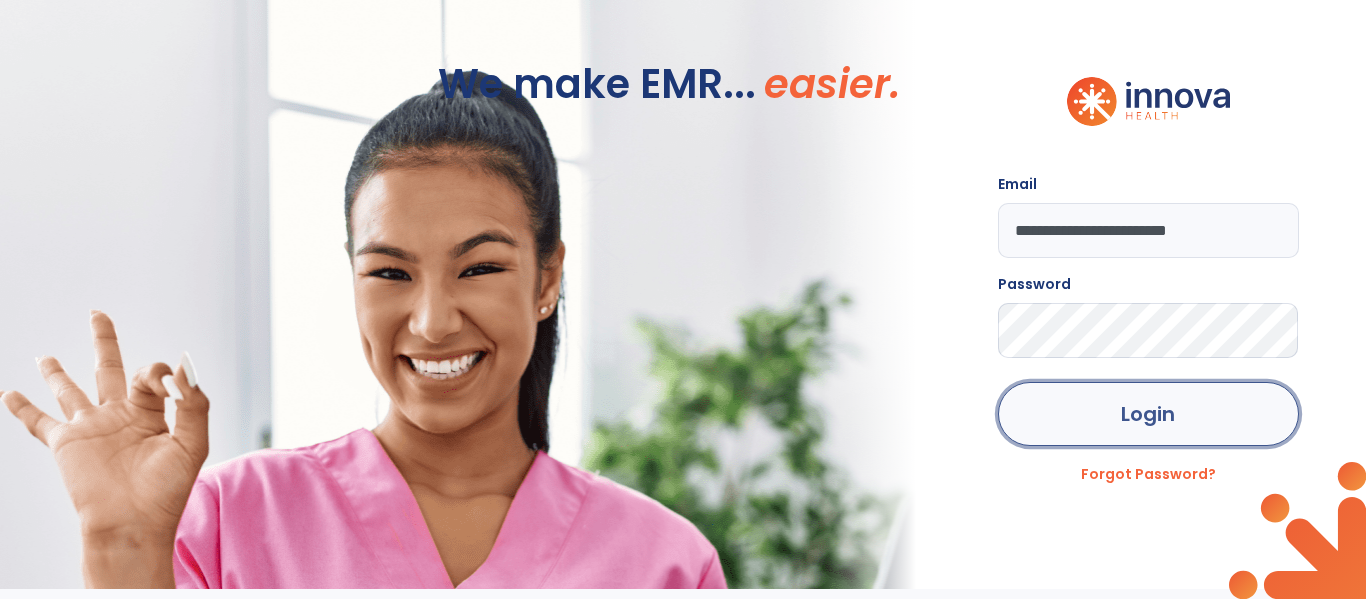 click on "Login" 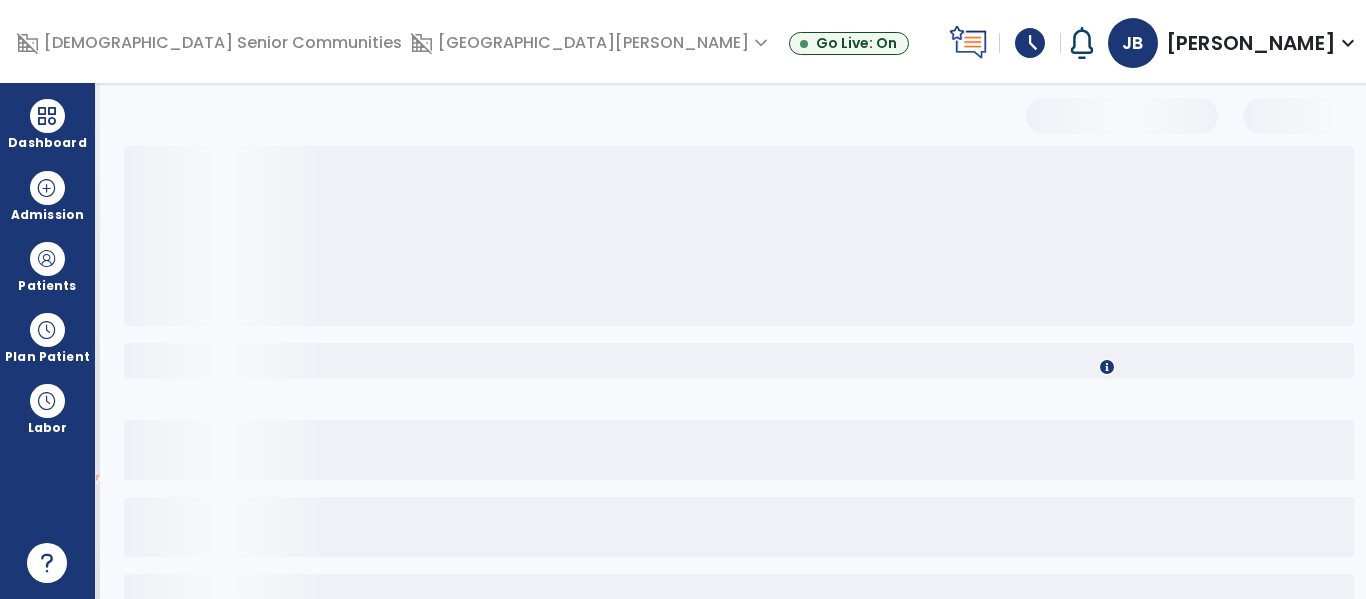 select on "**" 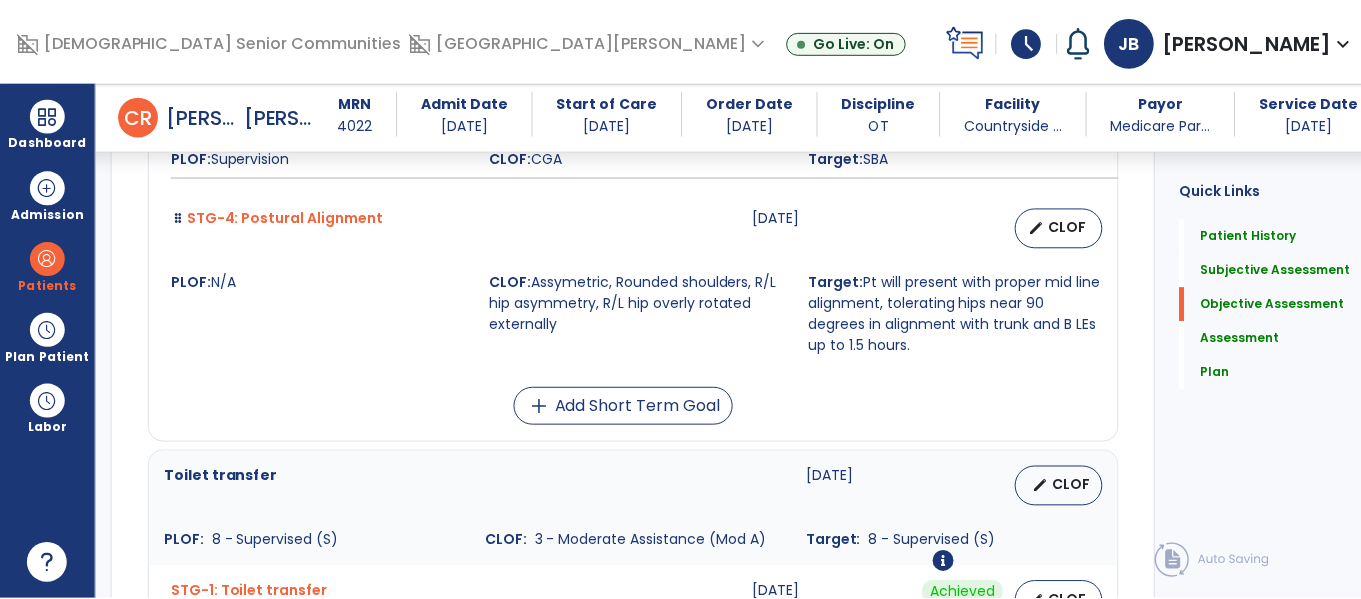 scroll, scrollTop: 6481, scrollLeft: 0, axis: vertical 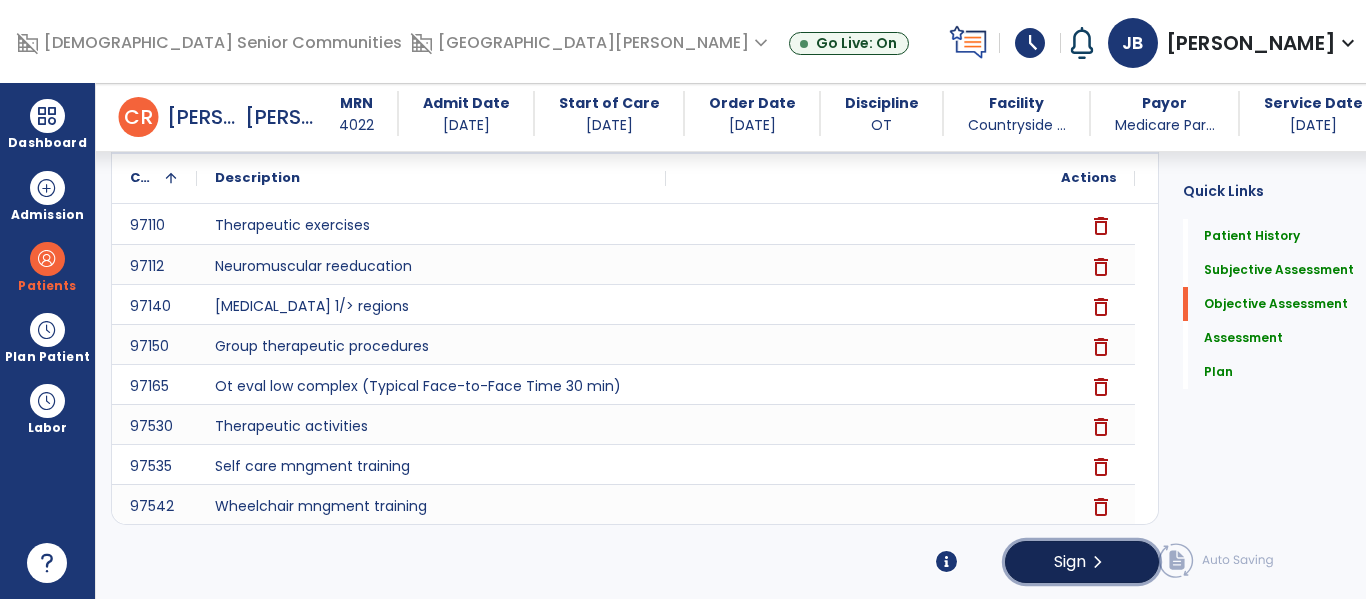 click on "Sign" 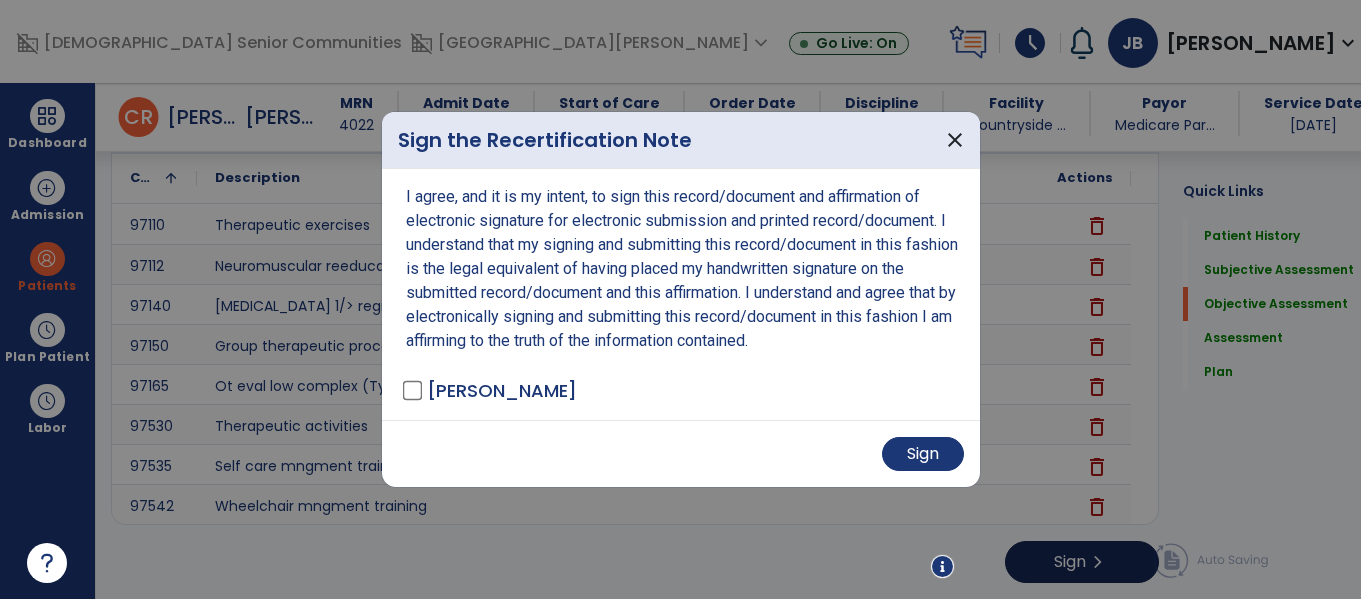 scroll, scrollTop: 6481, scrollLeft: 0, axis: vertical 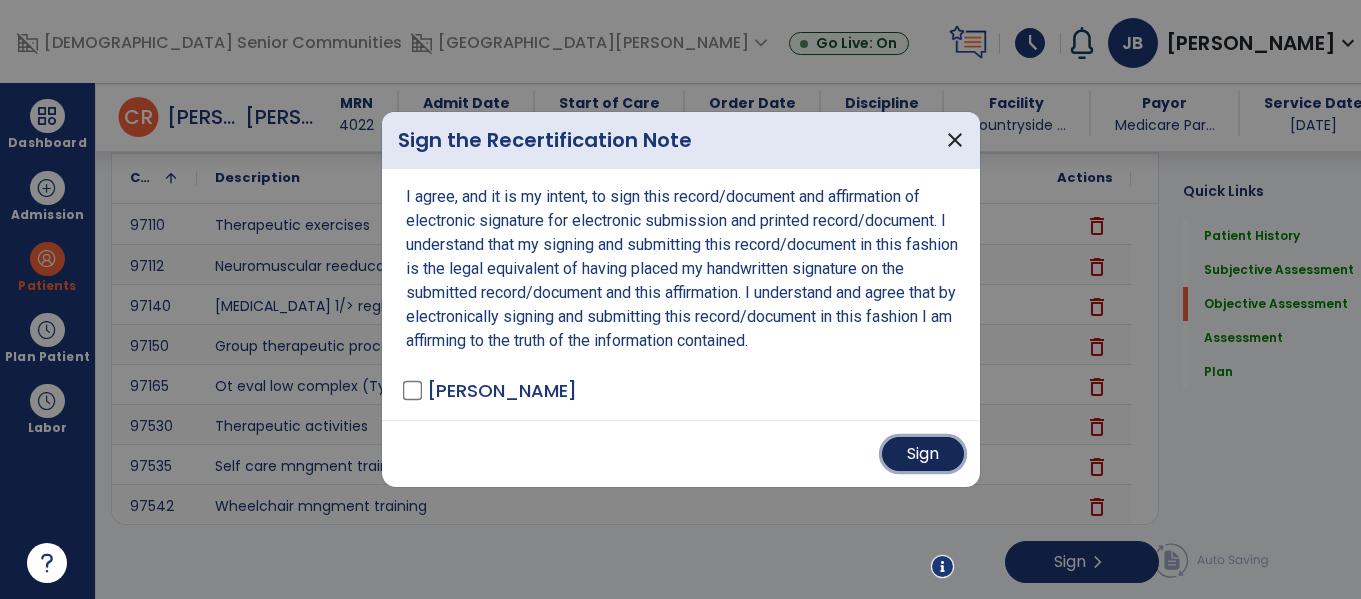 click on "Sign" at bounding box center (923, 454) 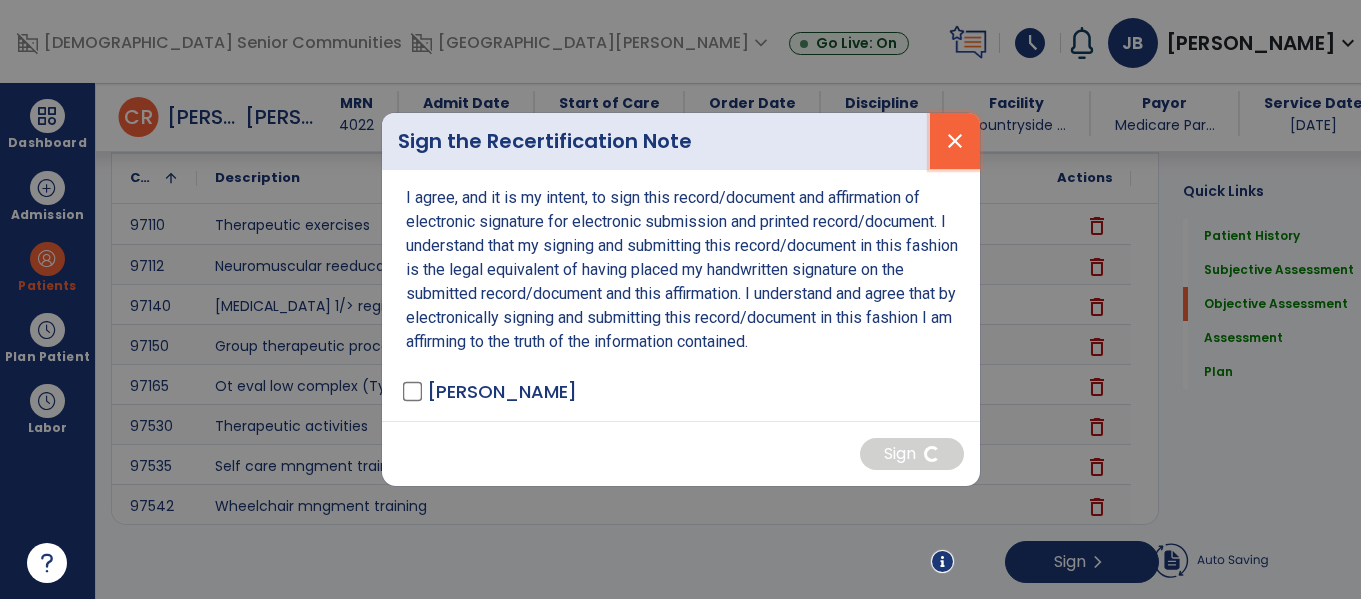 click on "close" at bounding box center (955, 141) 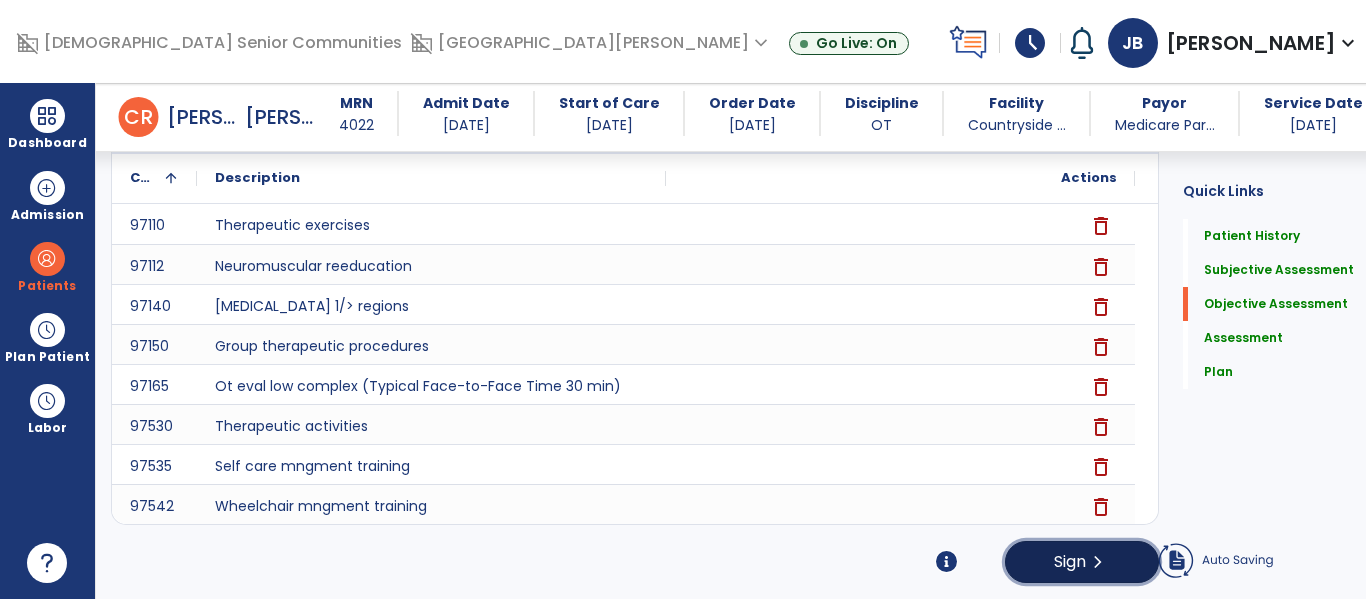click on "Sign  chevron_right" 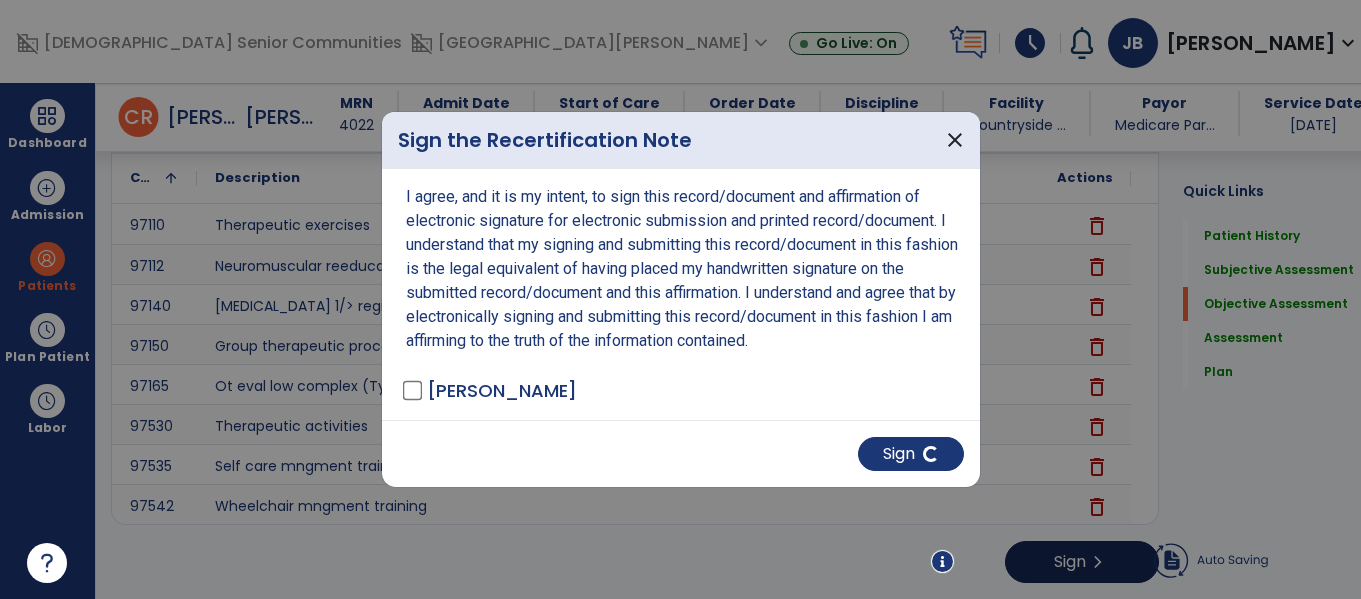 scroll, scrollTop: 6481, scrollLeft: 0, axis: vertical 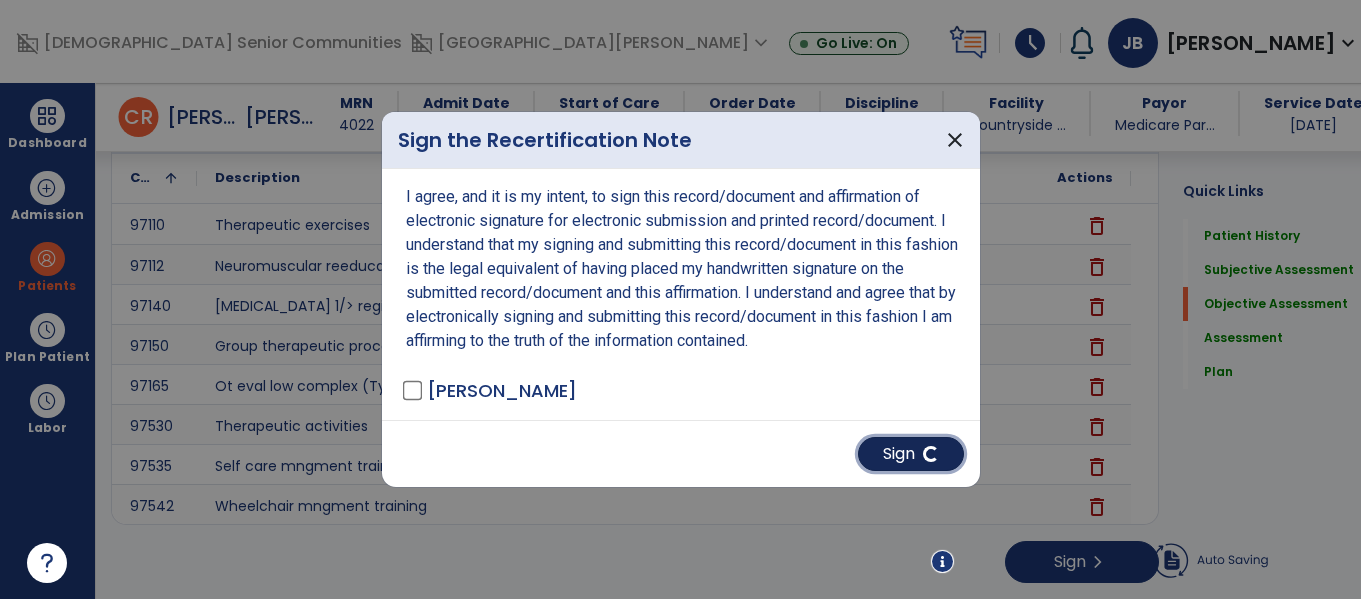click on "Sign" at bounding box center [911, 454] 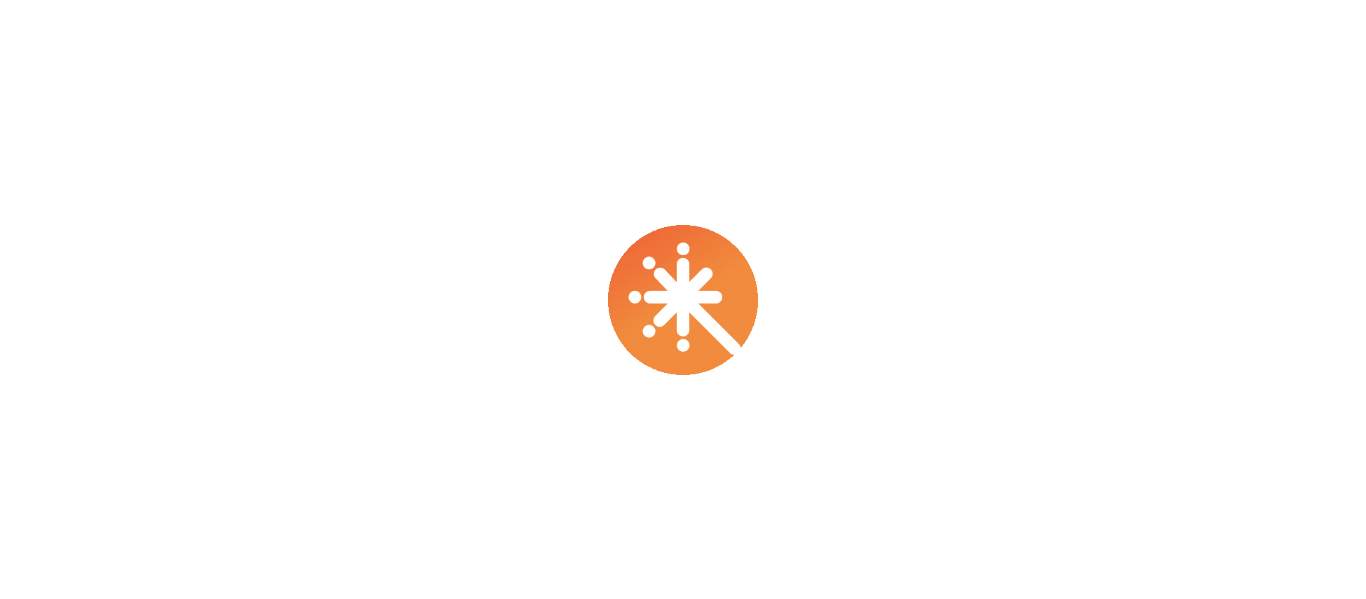 scroll, scrollTop: 0, scrollLeft: 0, axis: both 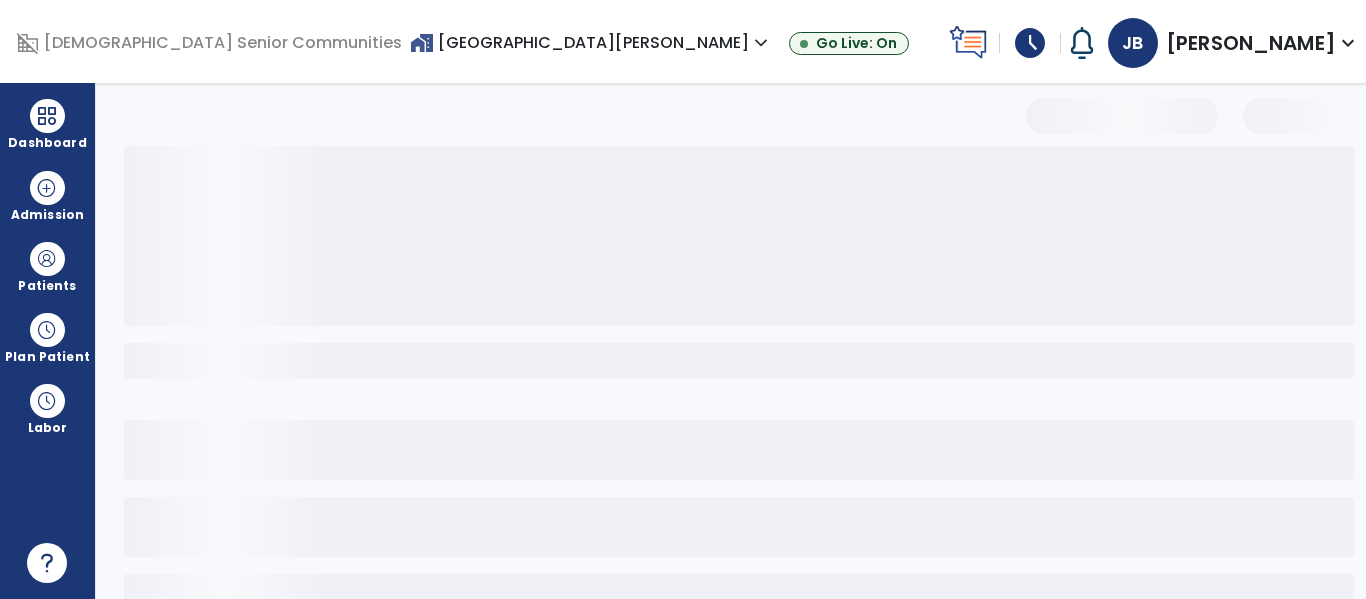 select on "**" 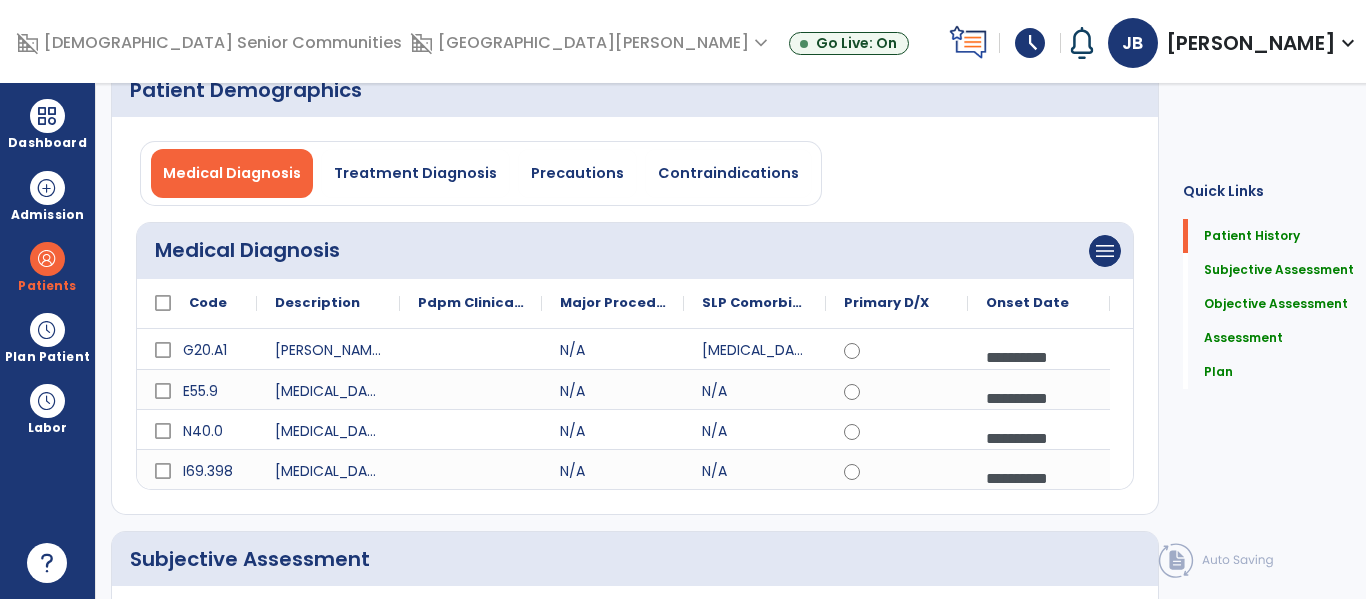 scroll, scrollTop: 0, scrollLeft: 0, axis: both 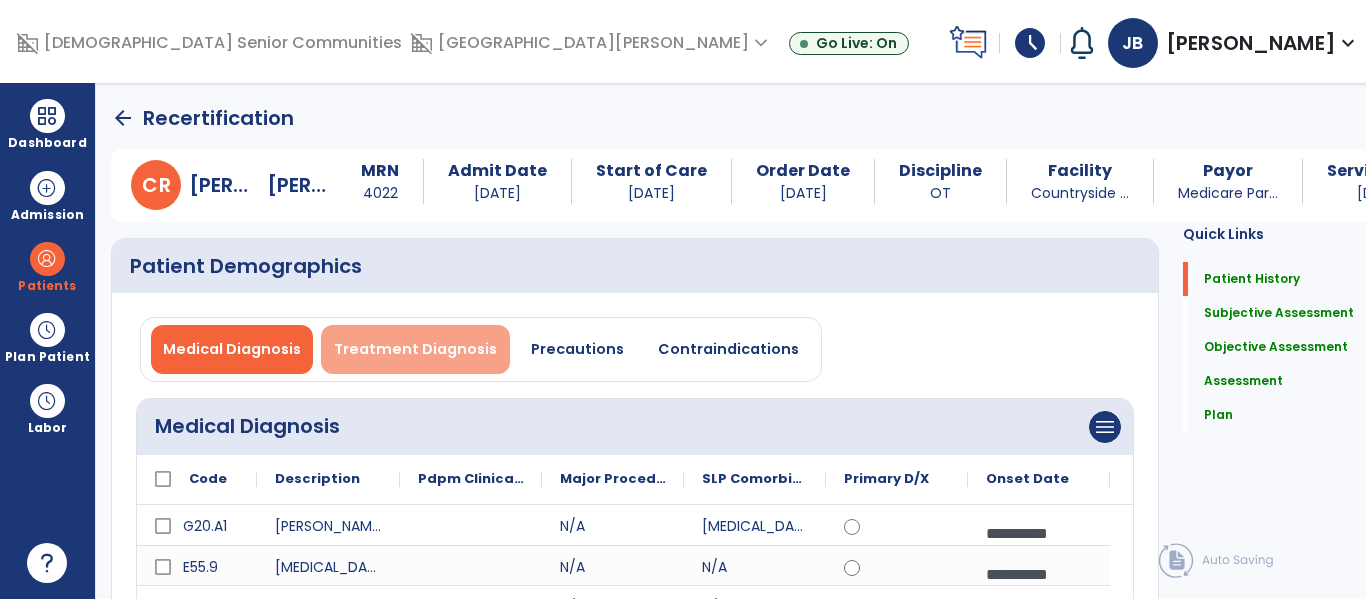 click on "Treatment Diagnosis" at bounding box center [415, 349] 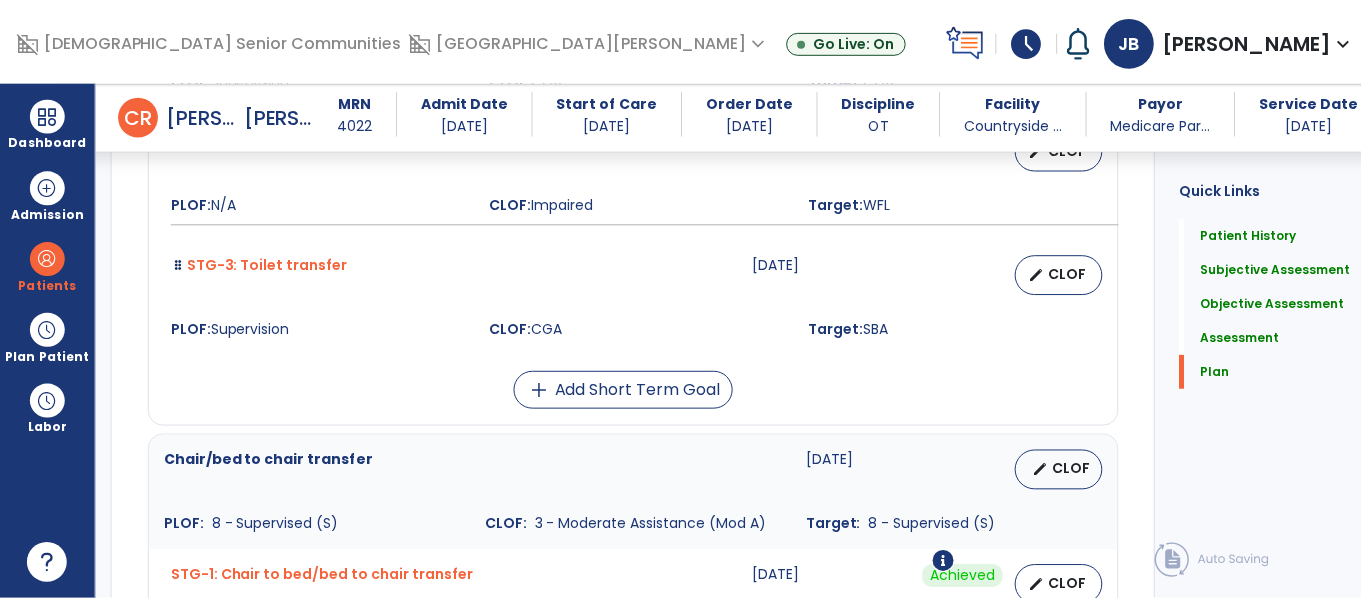 scroll, scrollTop: 6471, scrollLeft: 0, axis: vertical 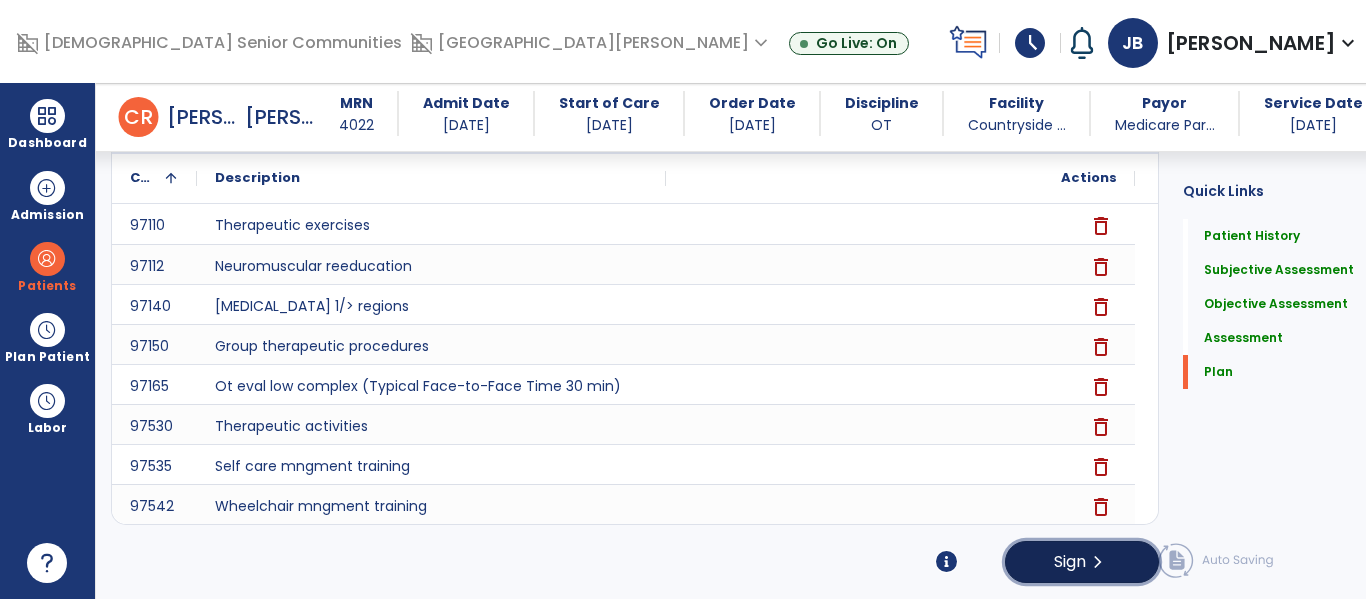 click on "Sign" 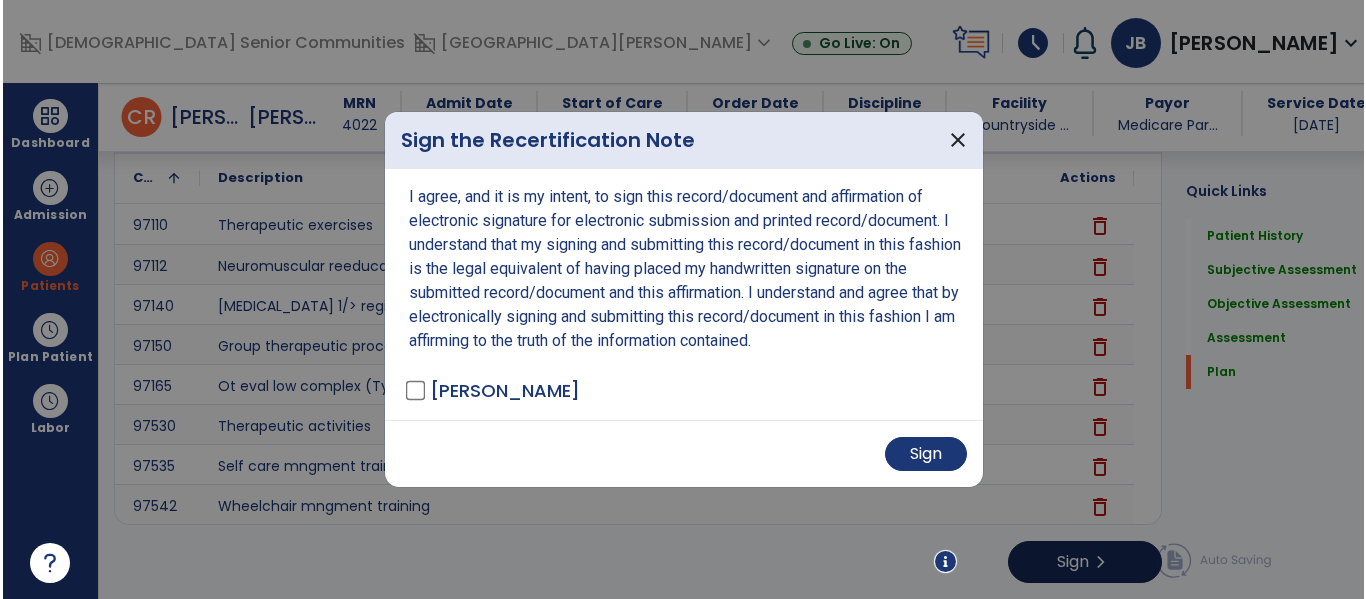 scroll, scrollTop: 6471, scrollLeft: 0, axis: vertical 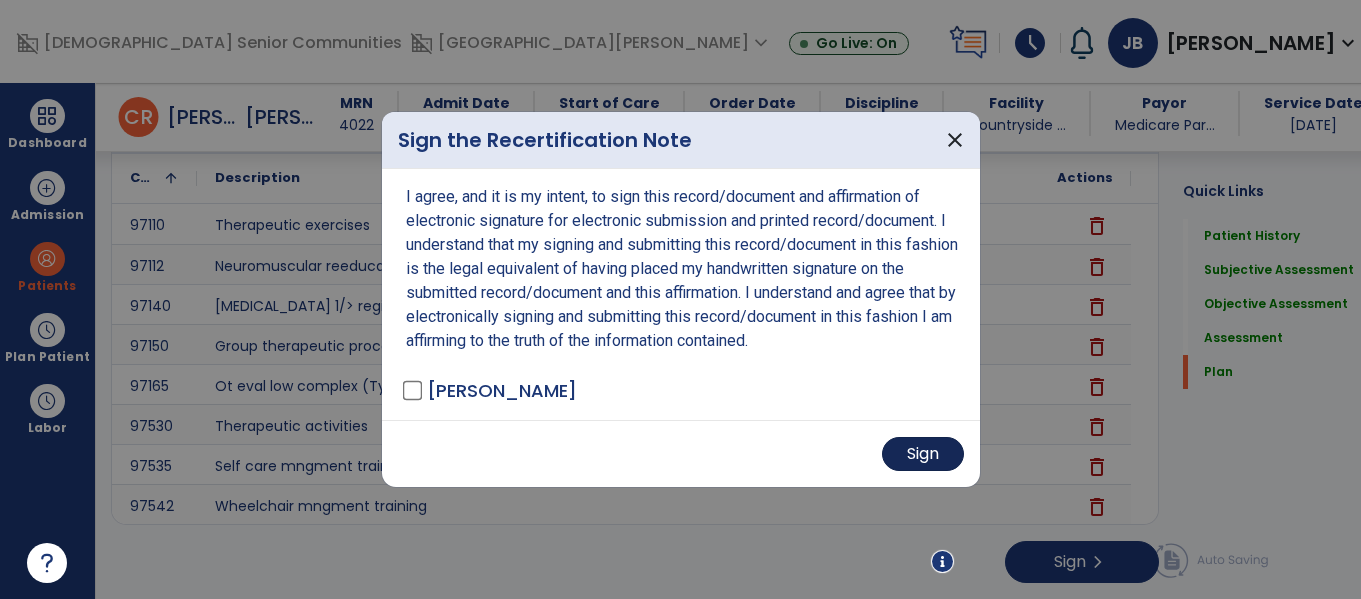 click on "Sign" at bounding box center (923, 454) 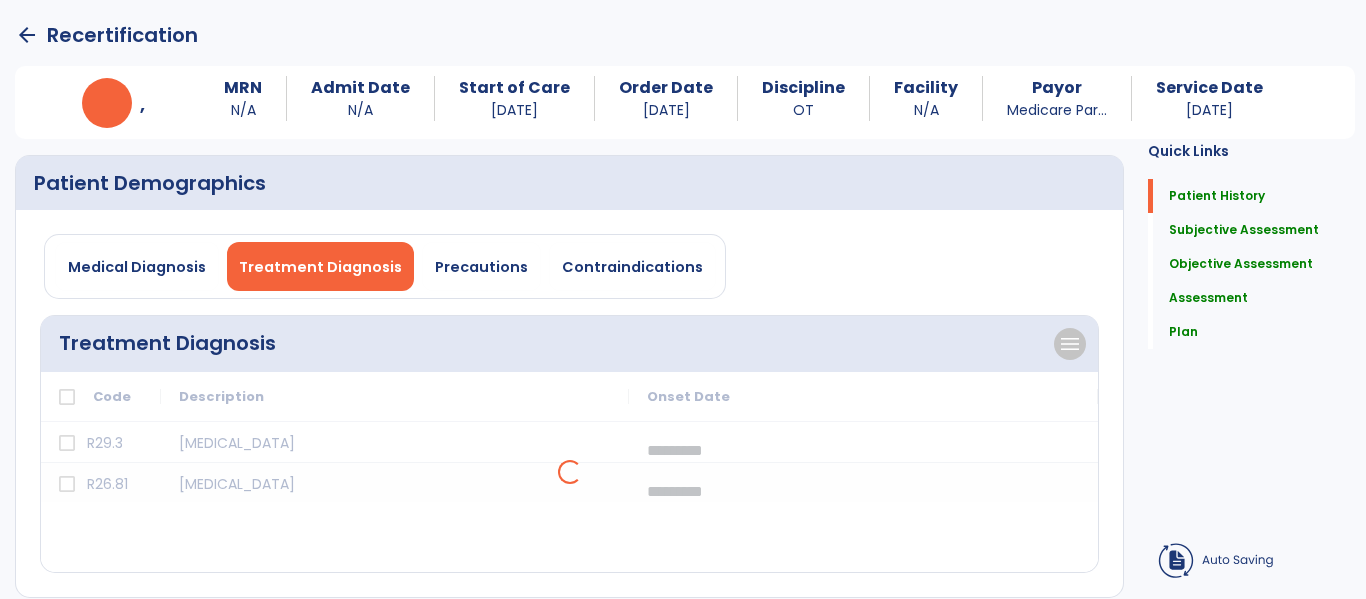 scroll, scrollTop: 0, scrollLeft: 0, axis: both 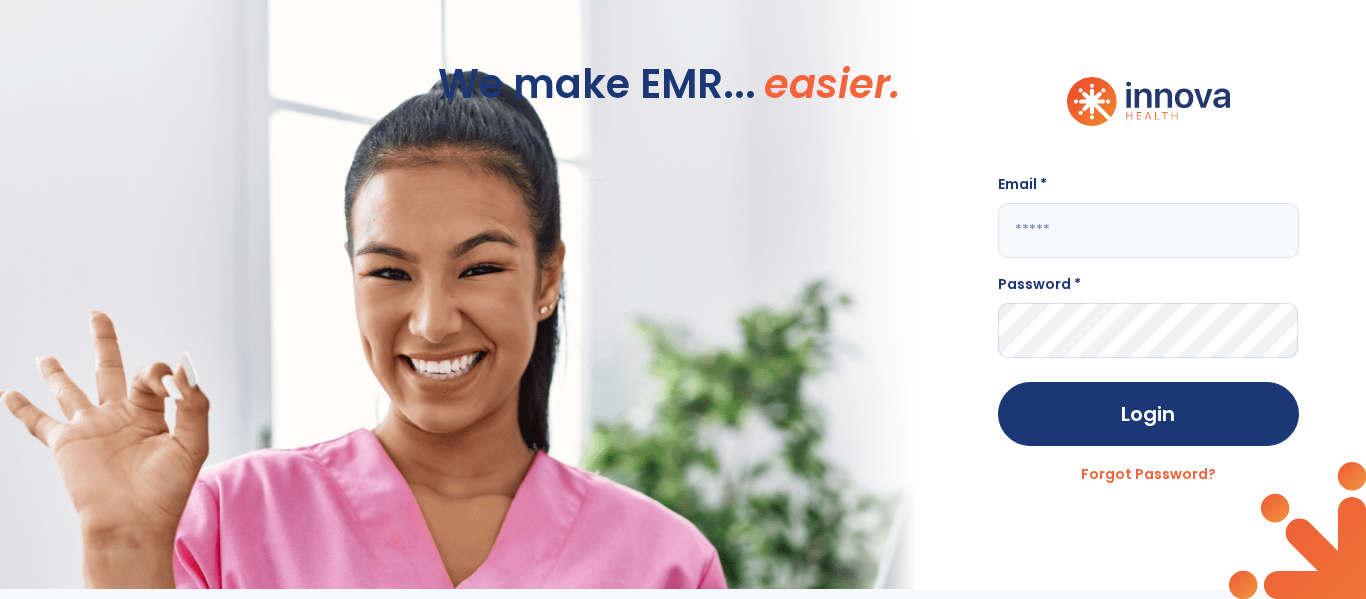 click 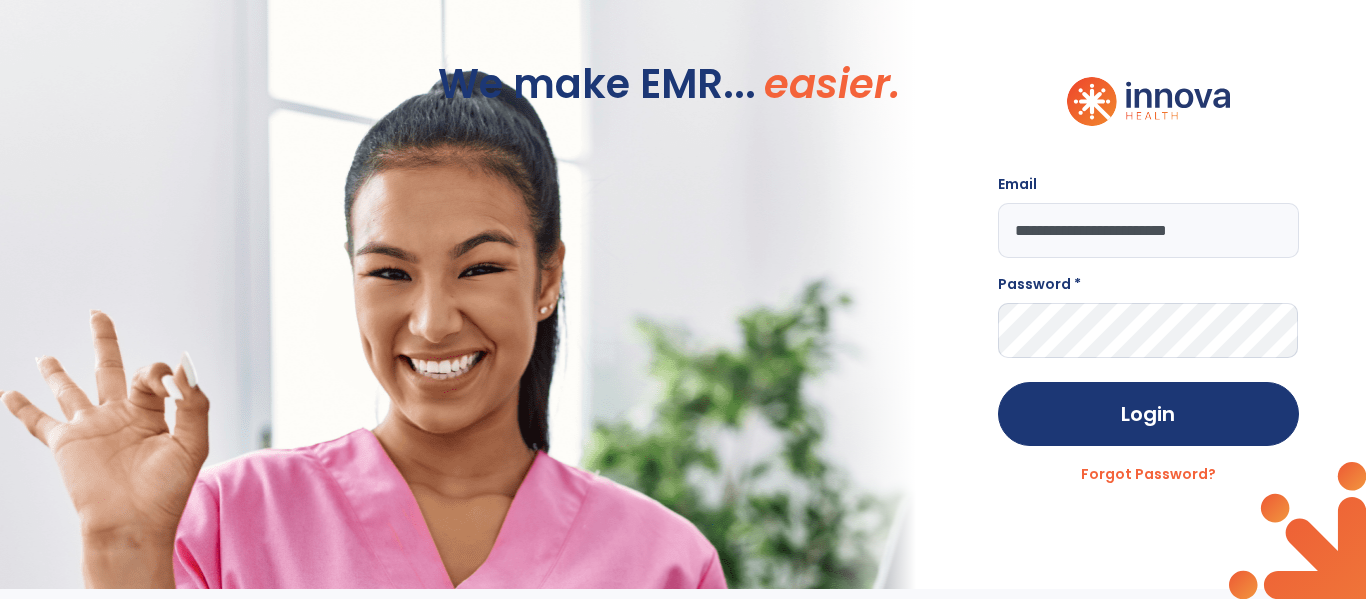 type on "**********" 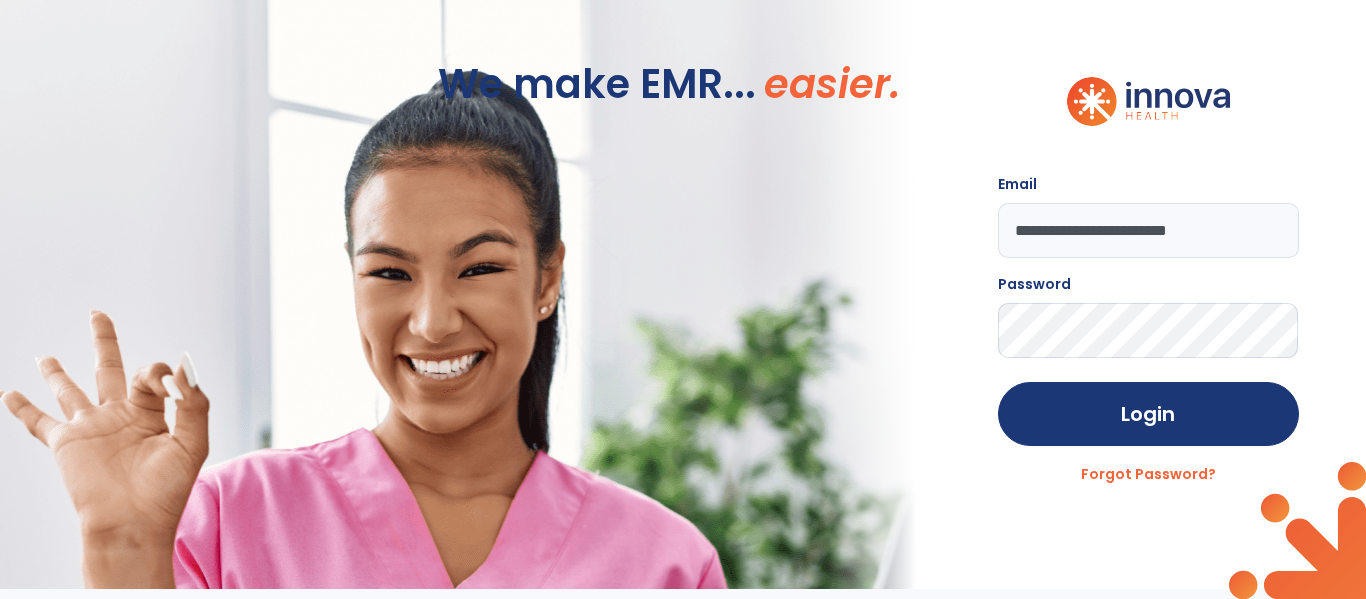 click on "Login" 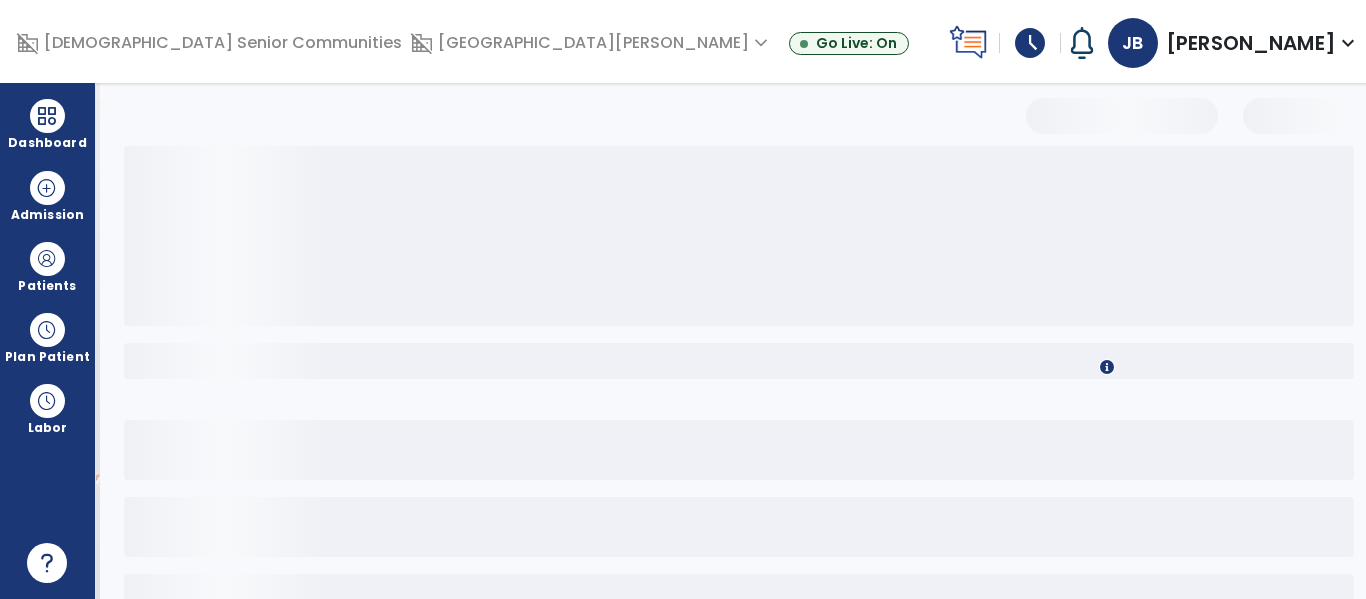 select on "**" 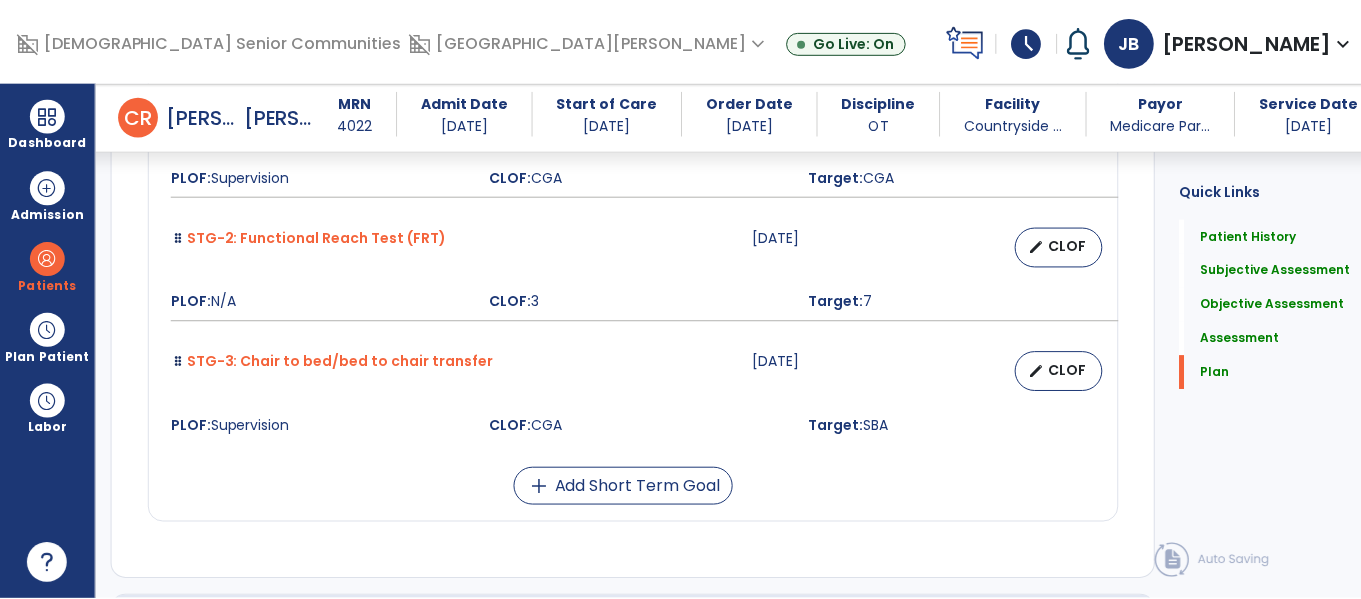 scroll, scrollTop: 6481, scrollLeft: 0, axis: vertical 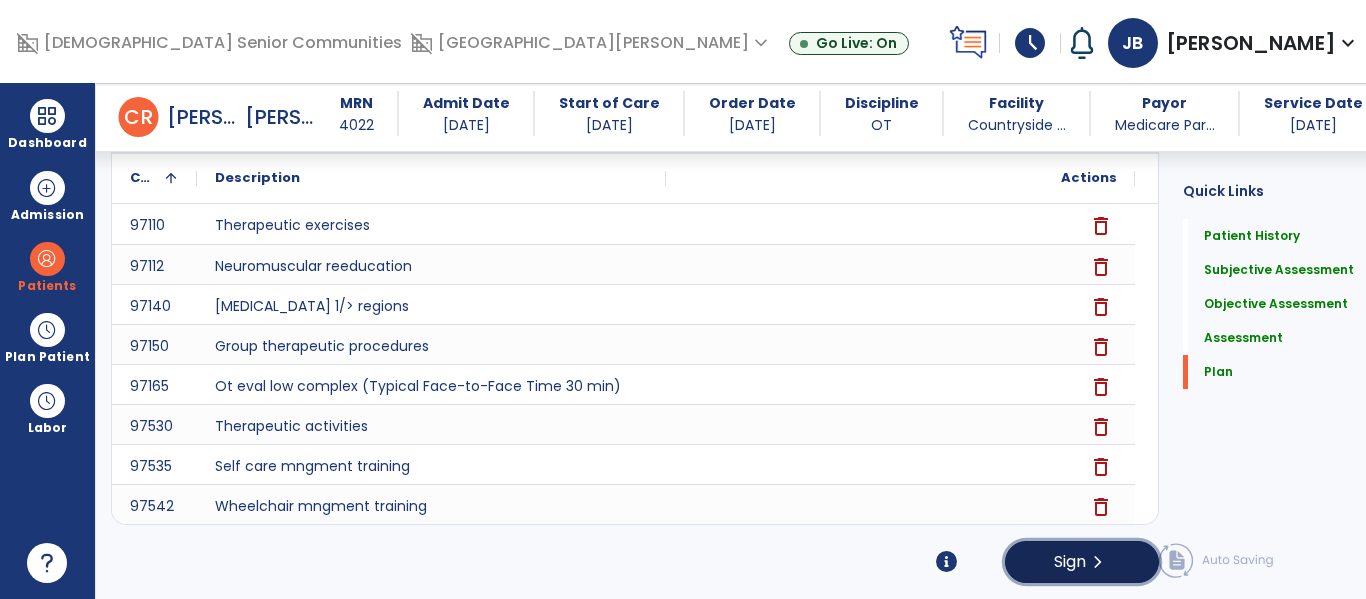 click on "Sign" 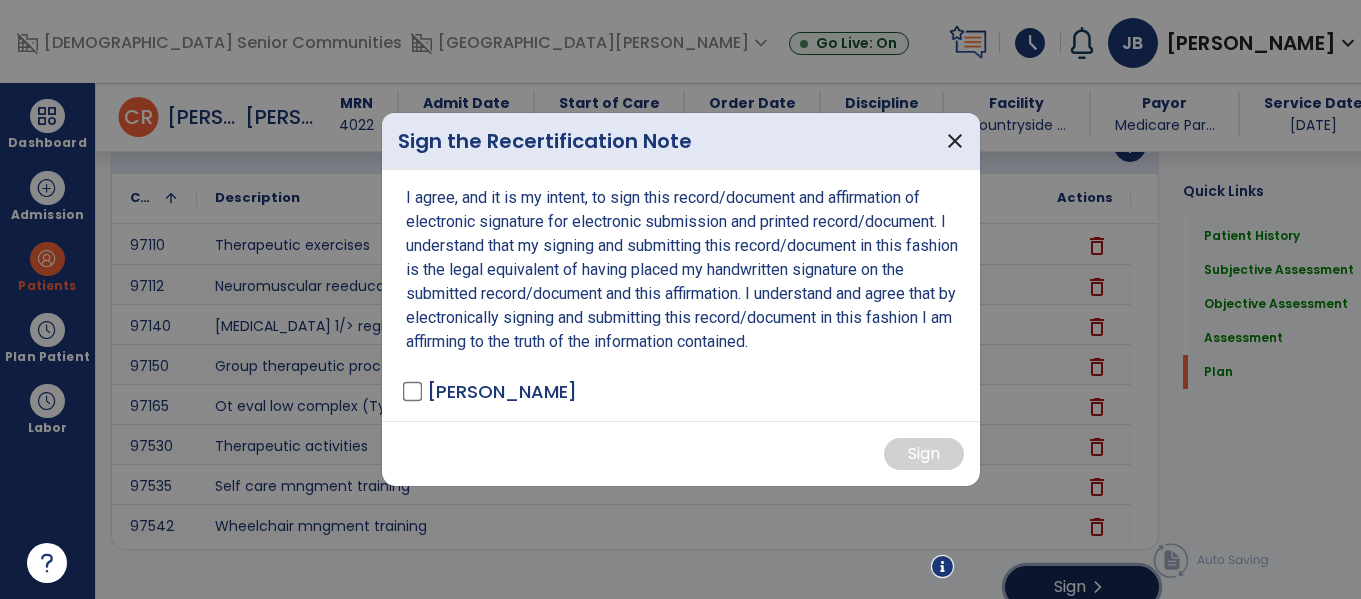 scroll, scrollTop: 6501, scrollLeft: 0, axis: vertical 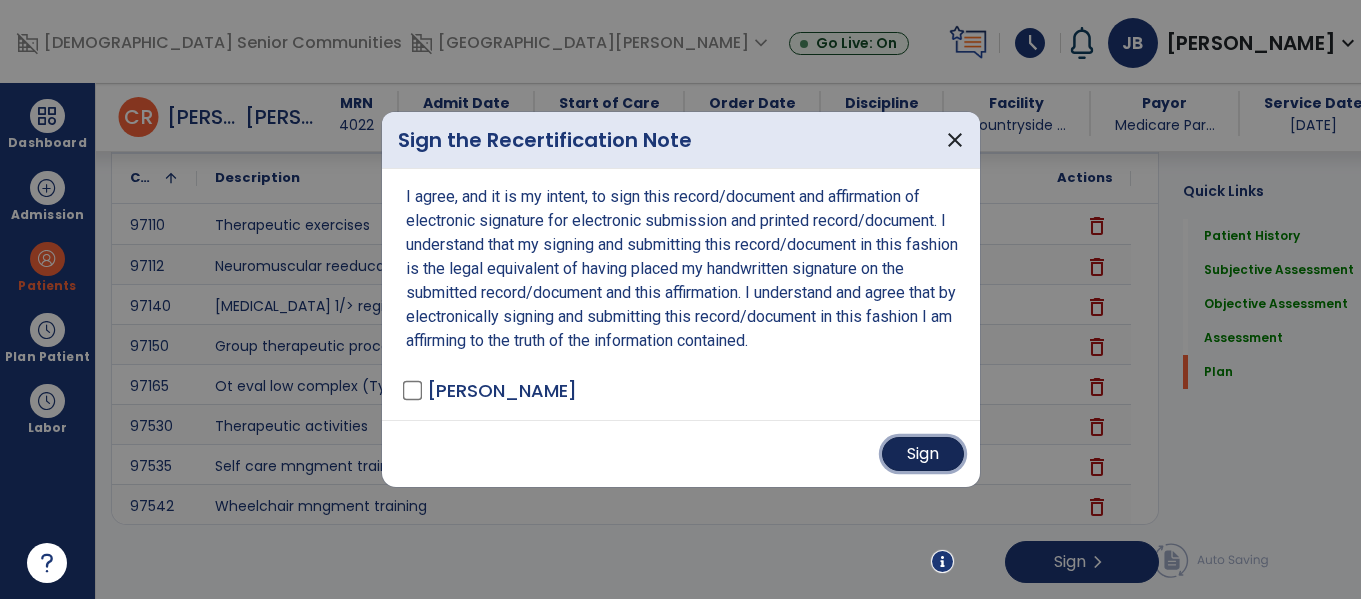 click on "Sign" at bounding box center [923, 454] 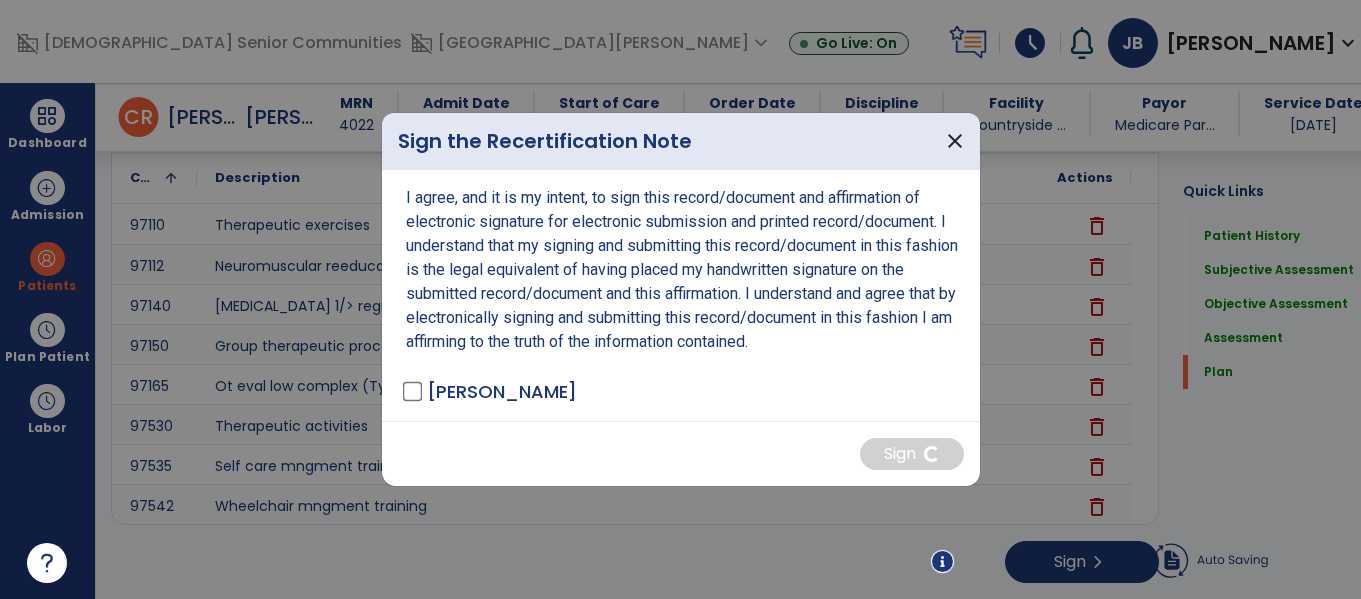 scroll, scrollTop: 6481, scrollLeft: 0, axis: vertical 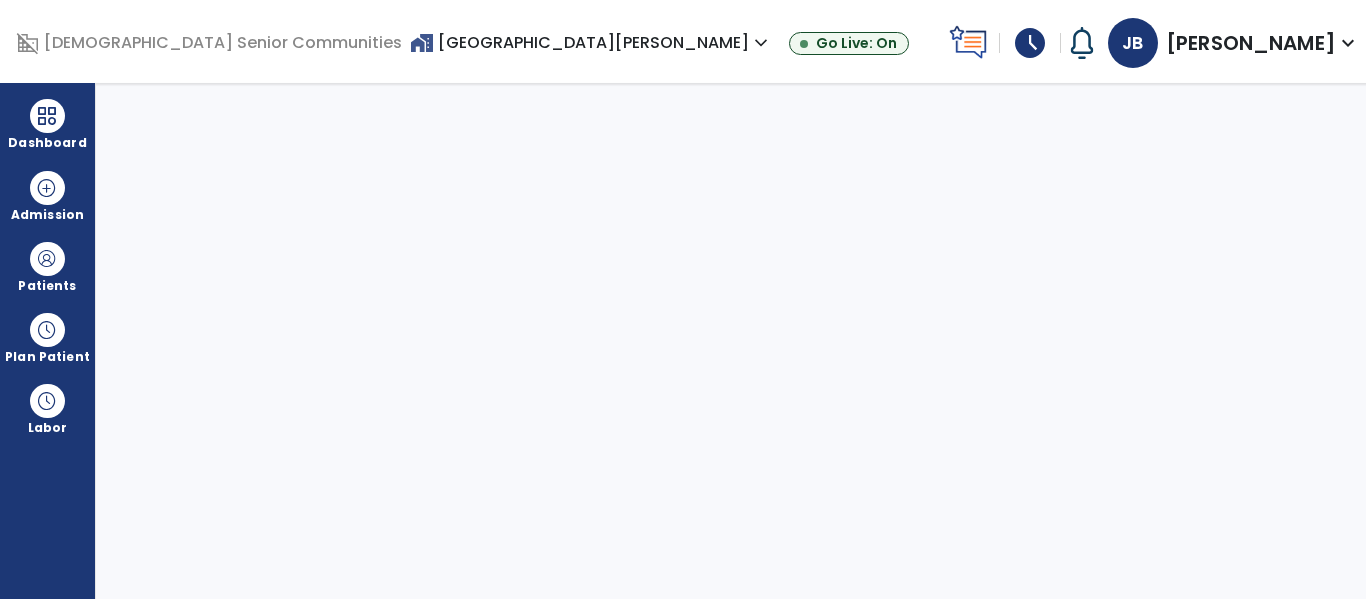 select on "****" 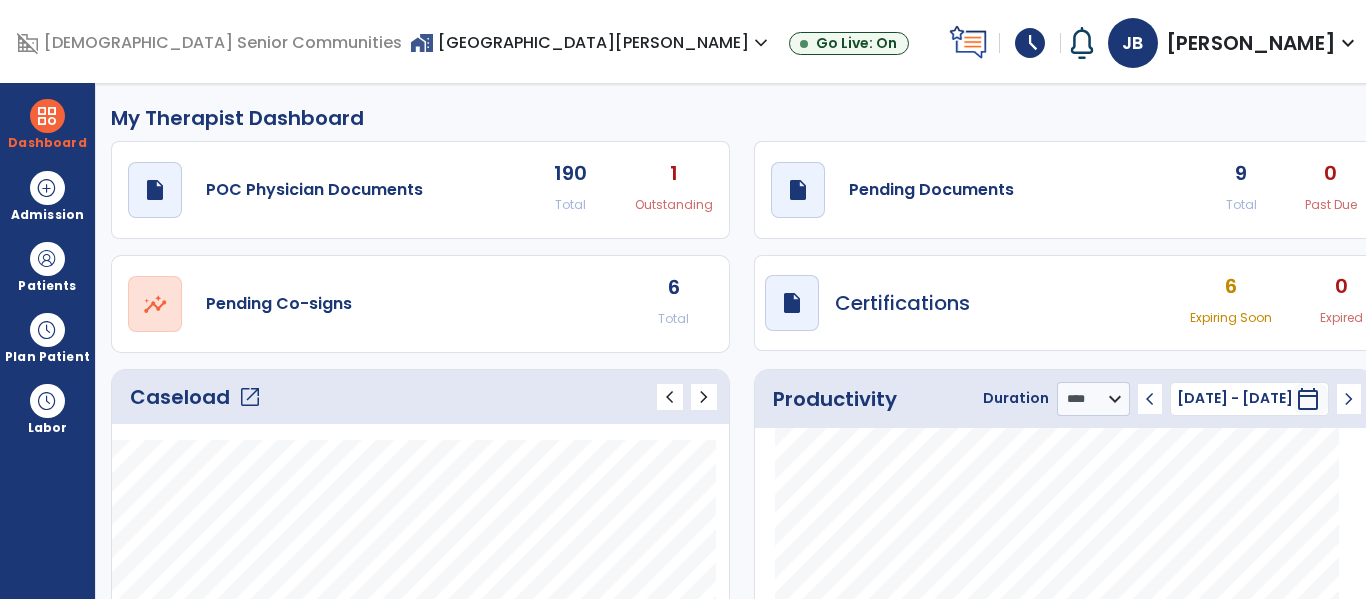click on "draft   open_in_new  Pending Documents 9 Total 0 Past Due" 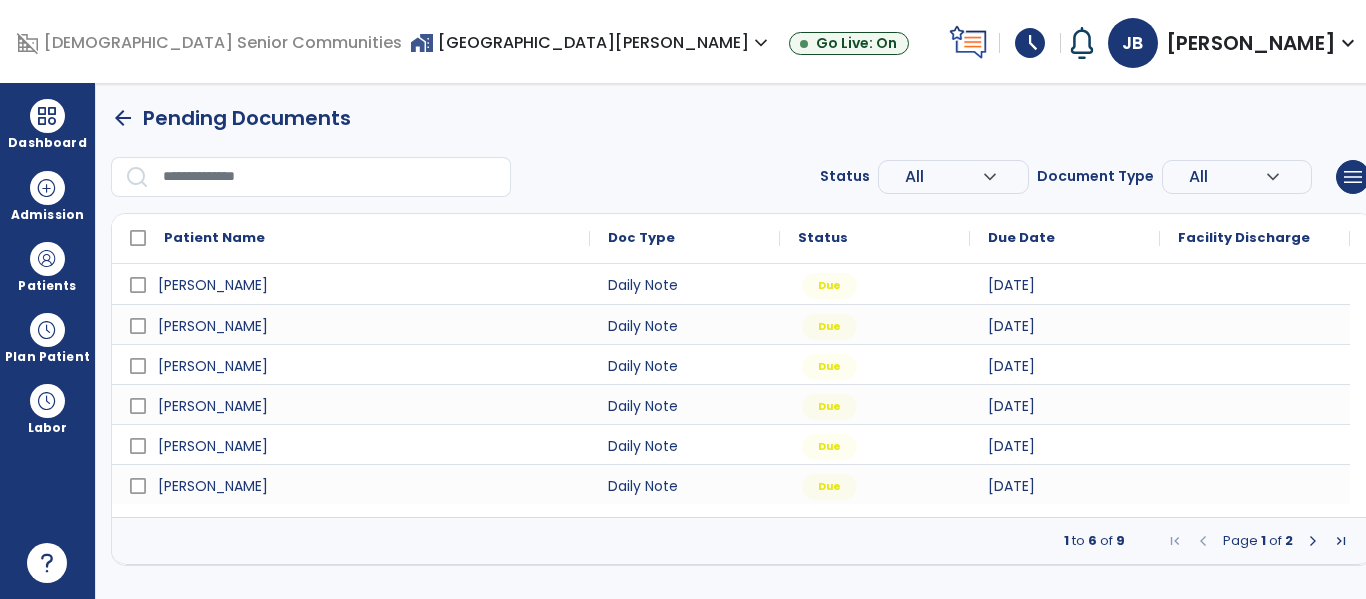 click at bounding box center [1313, 541] 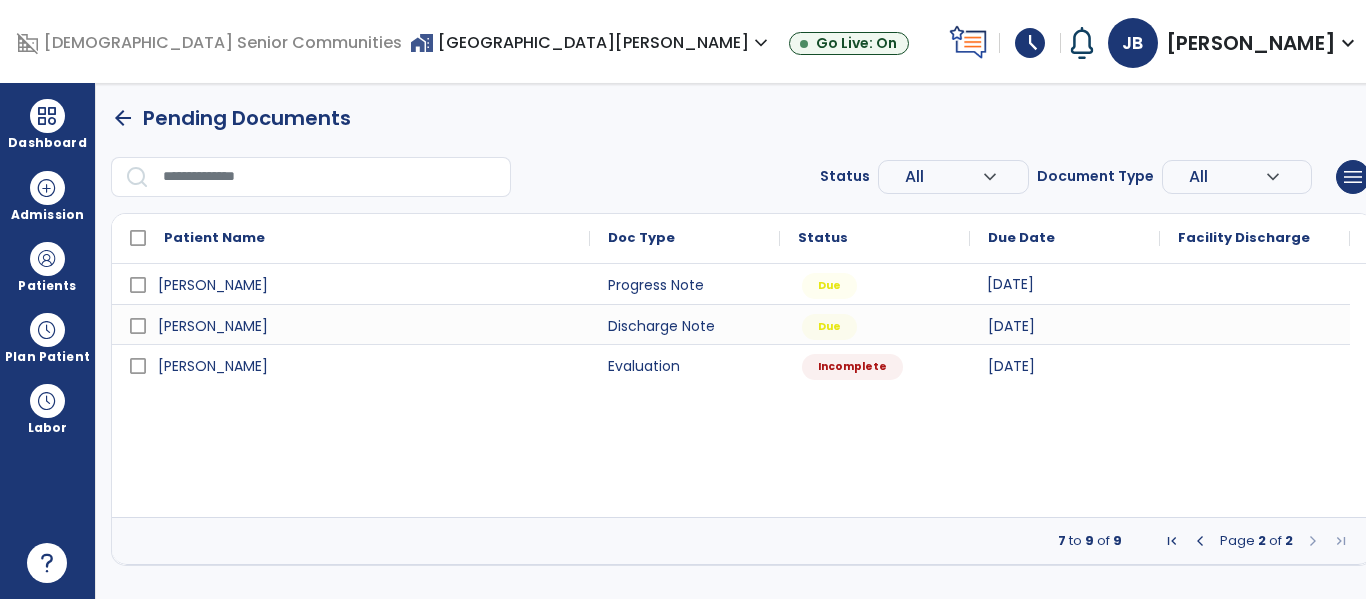 click on "[DATE]" at bounding box center (1065, 284) 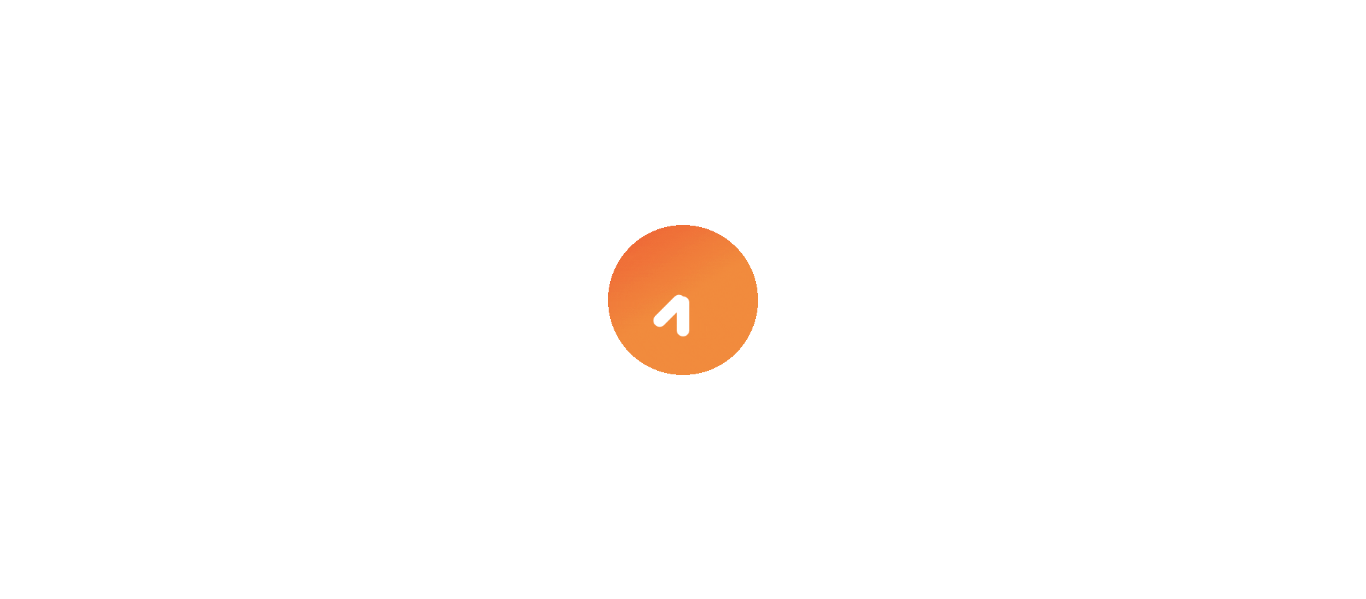 scroll, scrollTop: 0, scrollLeft: 0, axis: both 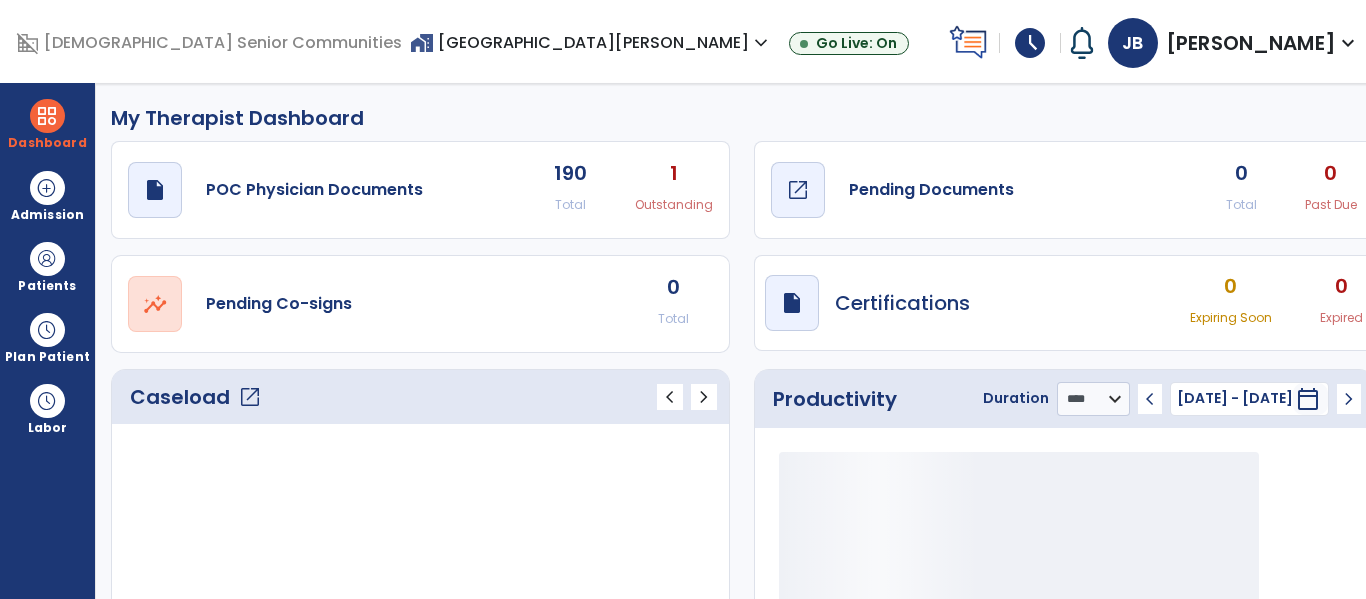 click on "Pending Documents" 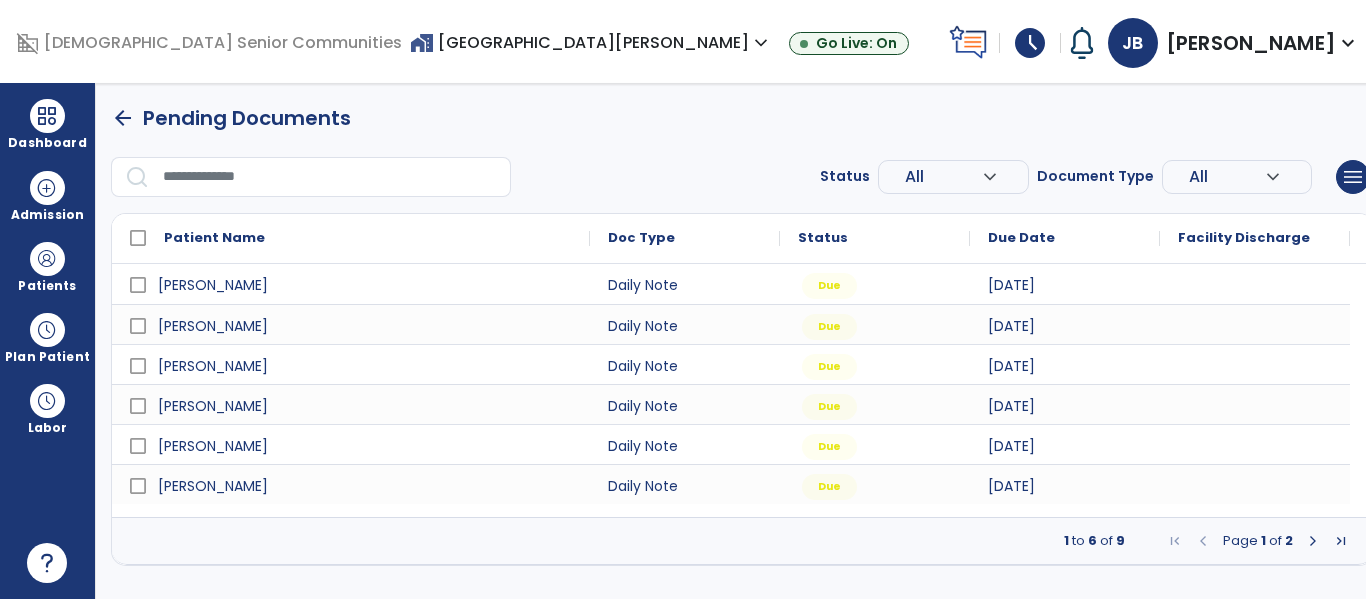 click at bounding box center [1313, 541] 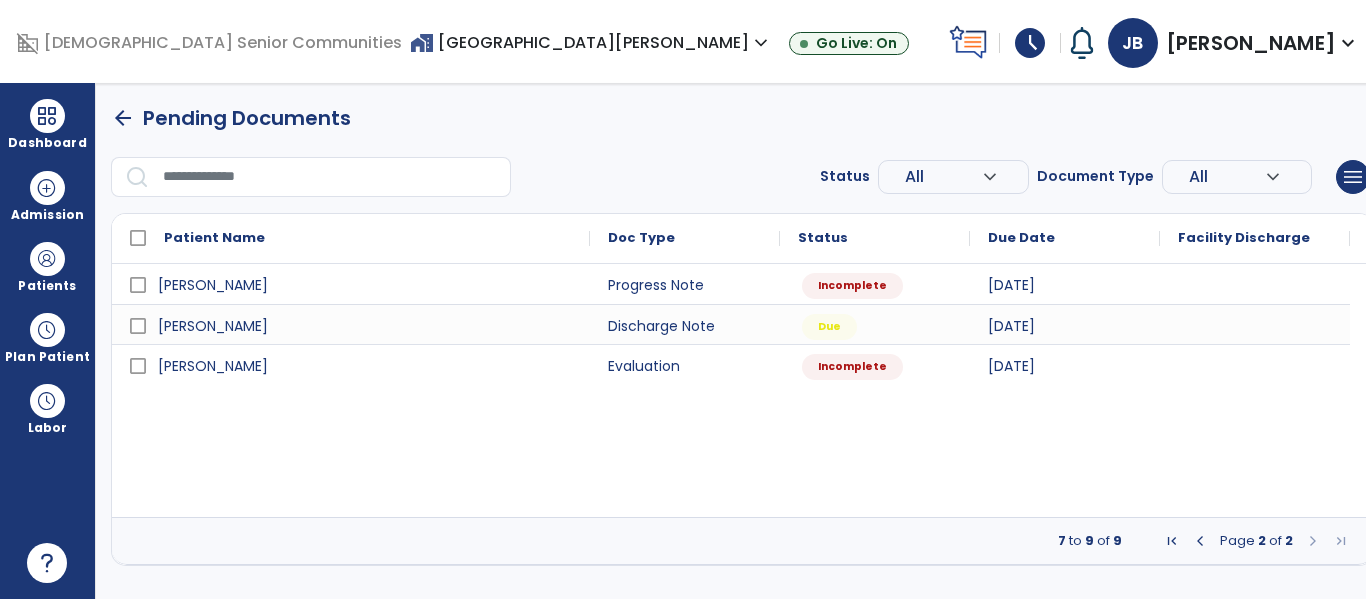 click at bounding box center [1200, 541] 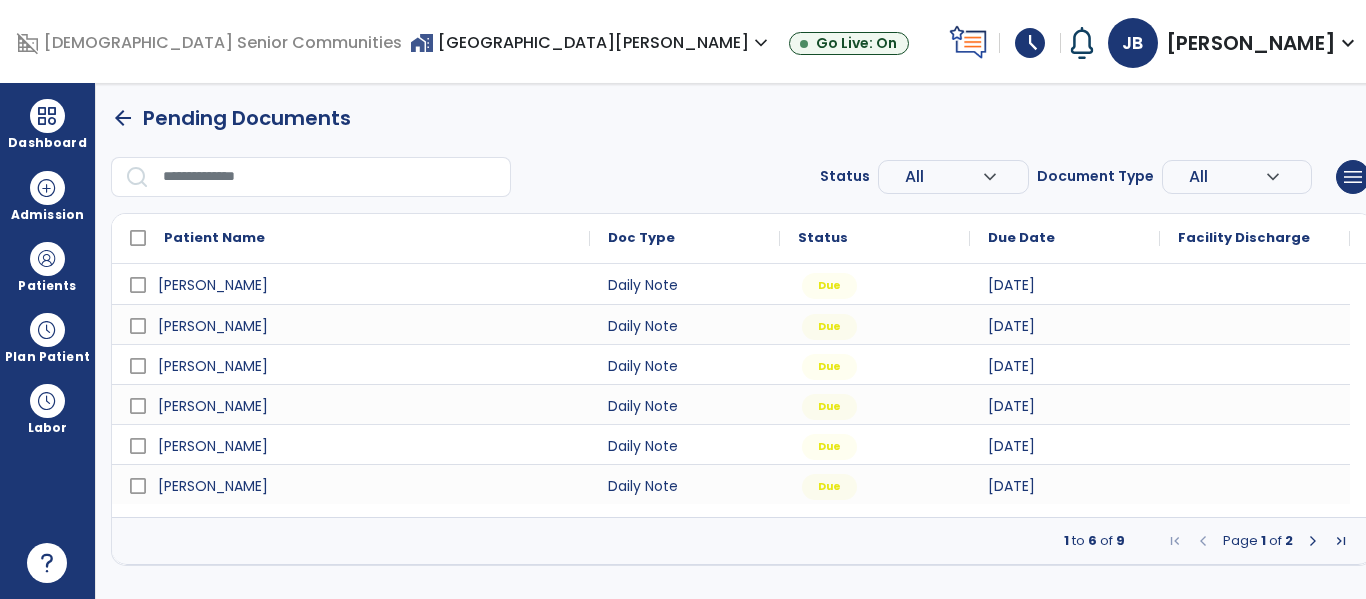 click at bounding box center [1313, 541] 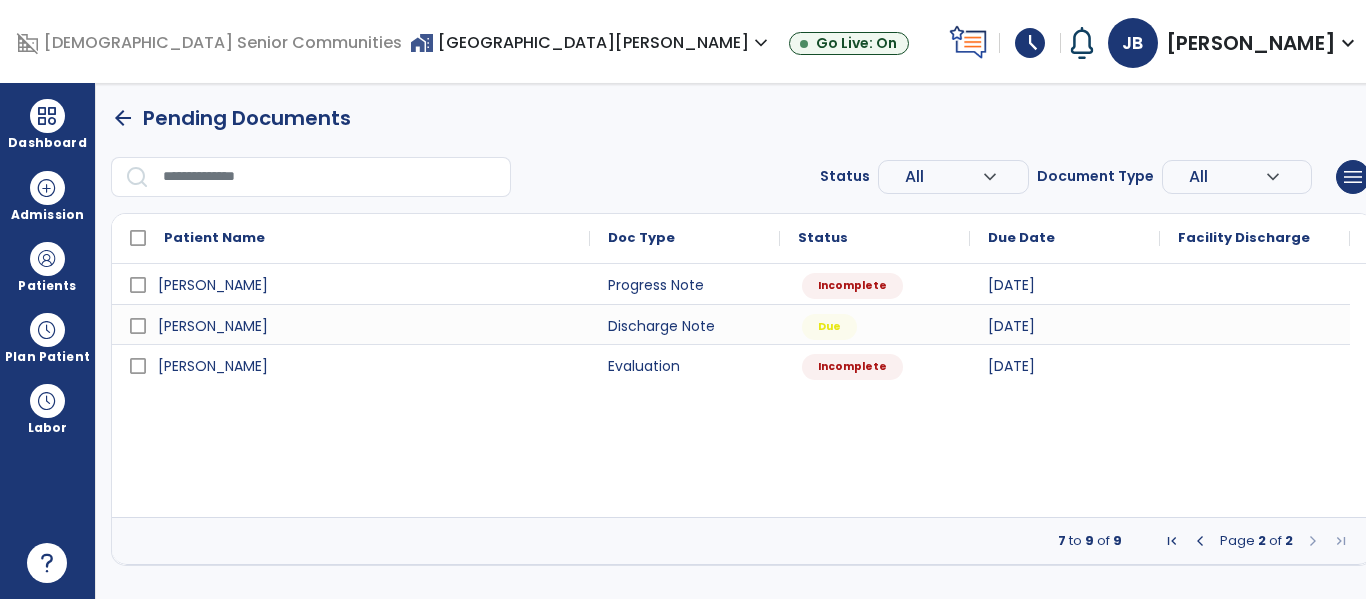 click at bounding box center (1200, 541) 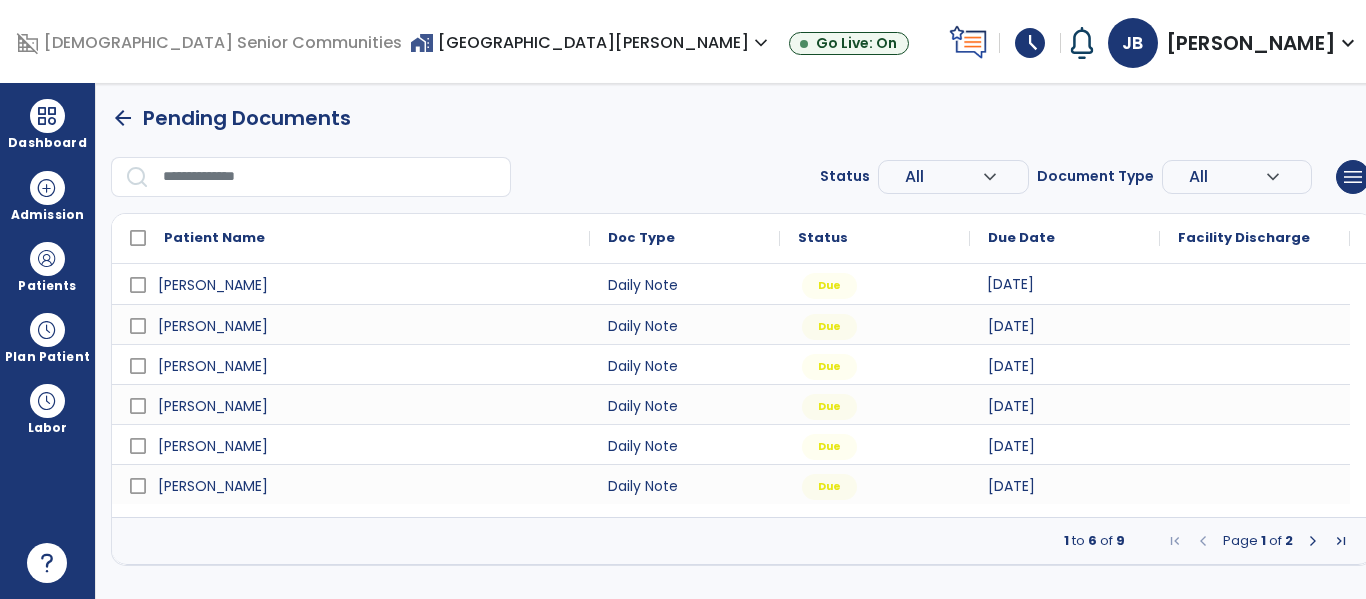 click on "[DATE]" at bounding box center (1065, 284) 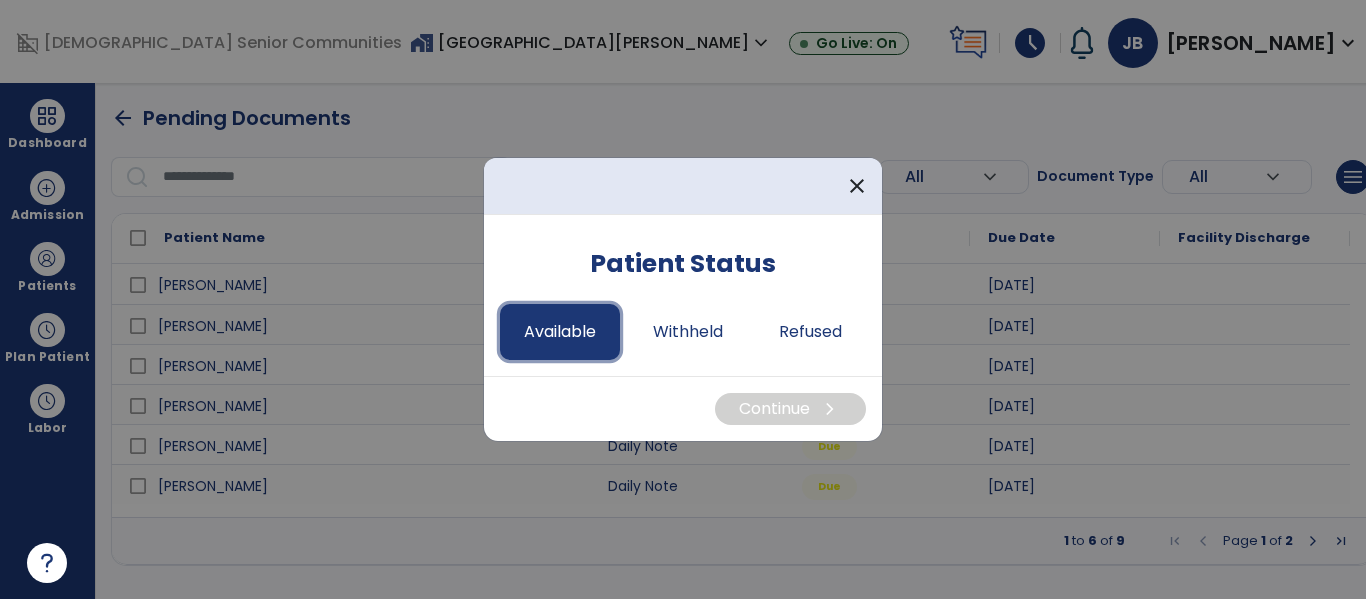 click on "Available" at bounding box center [560, 332] 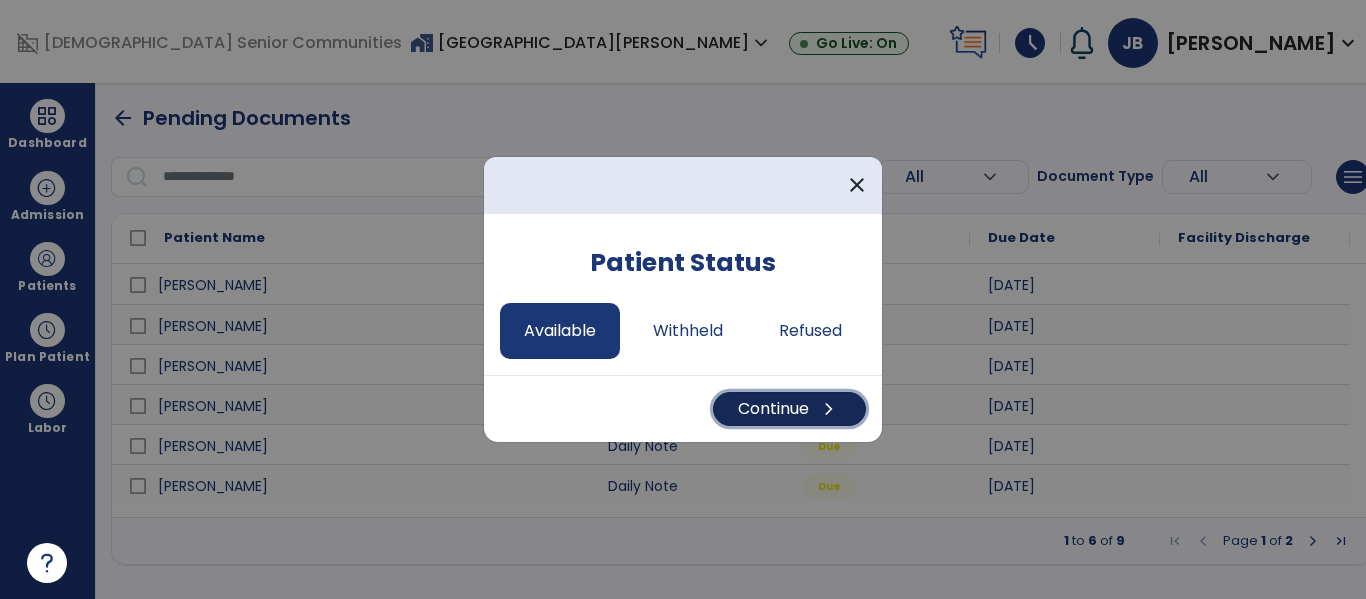 click on "Continue   chevron_right" at bounding box center [789, 409] 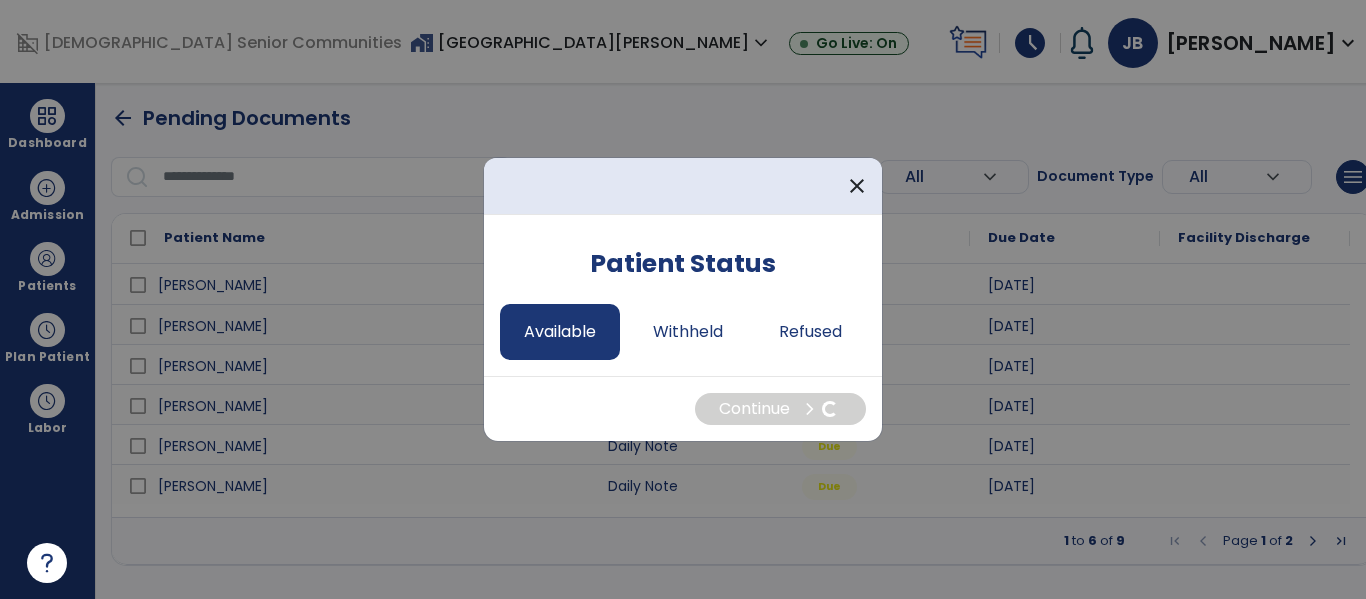 select on "*" 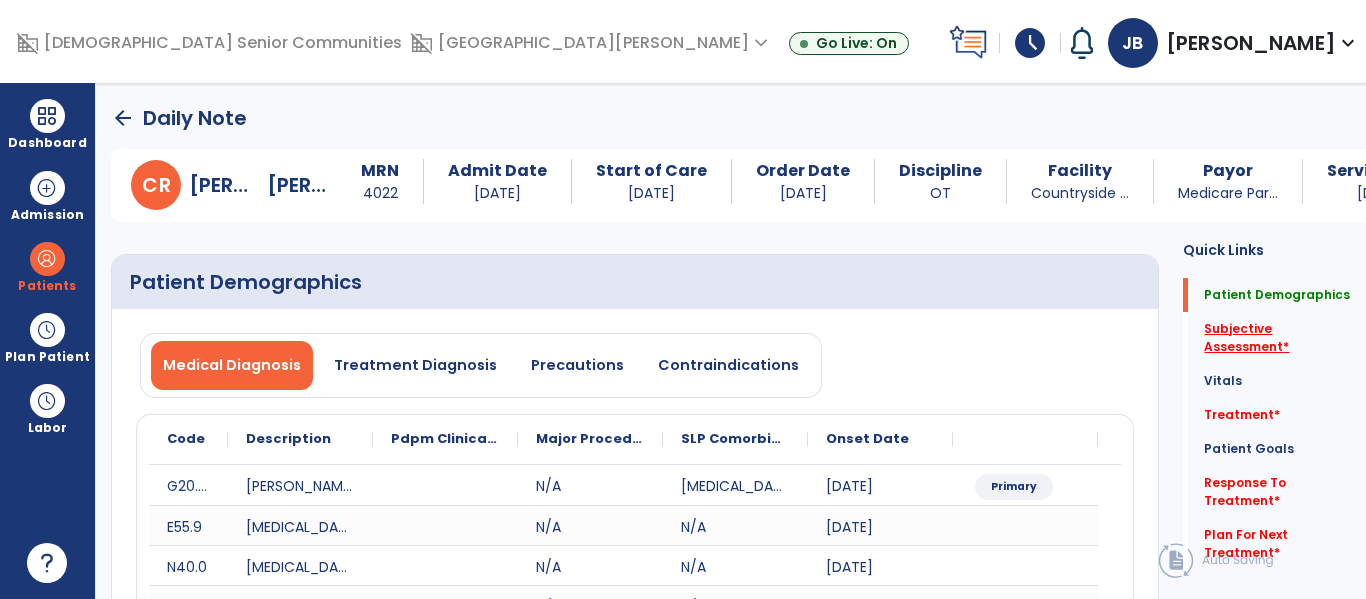 click on "Subjective Assessment   *" 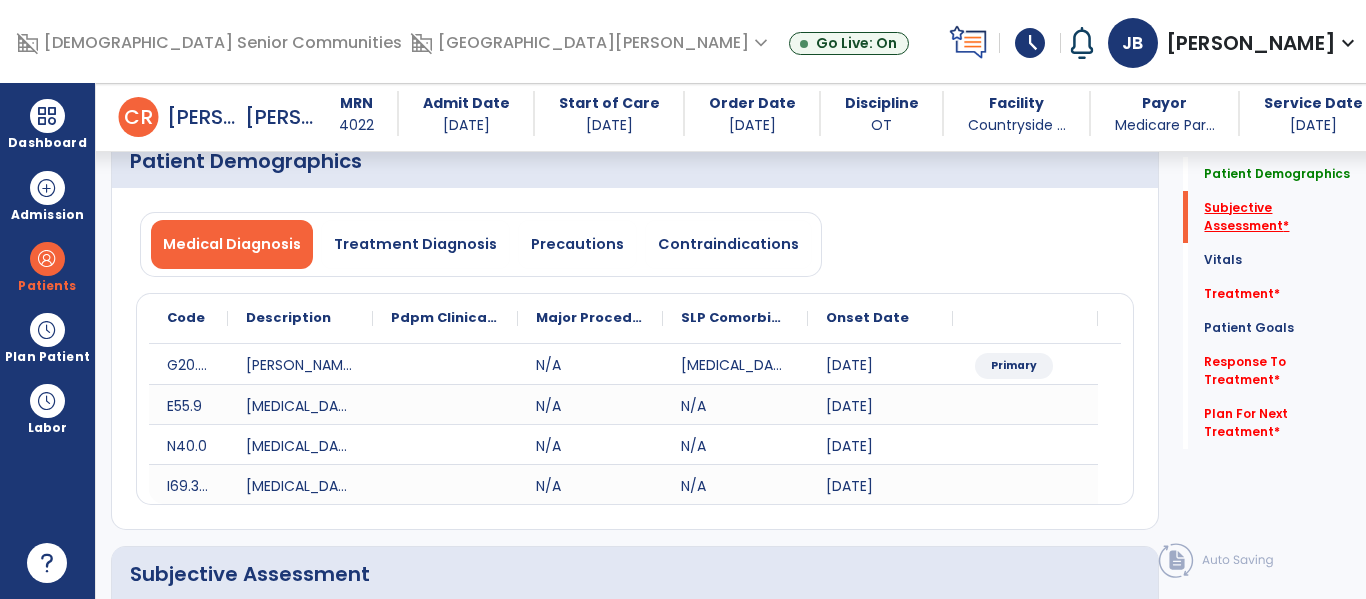 scroll, scrollTop: 467, scrollLeft: 0, axis: vertical 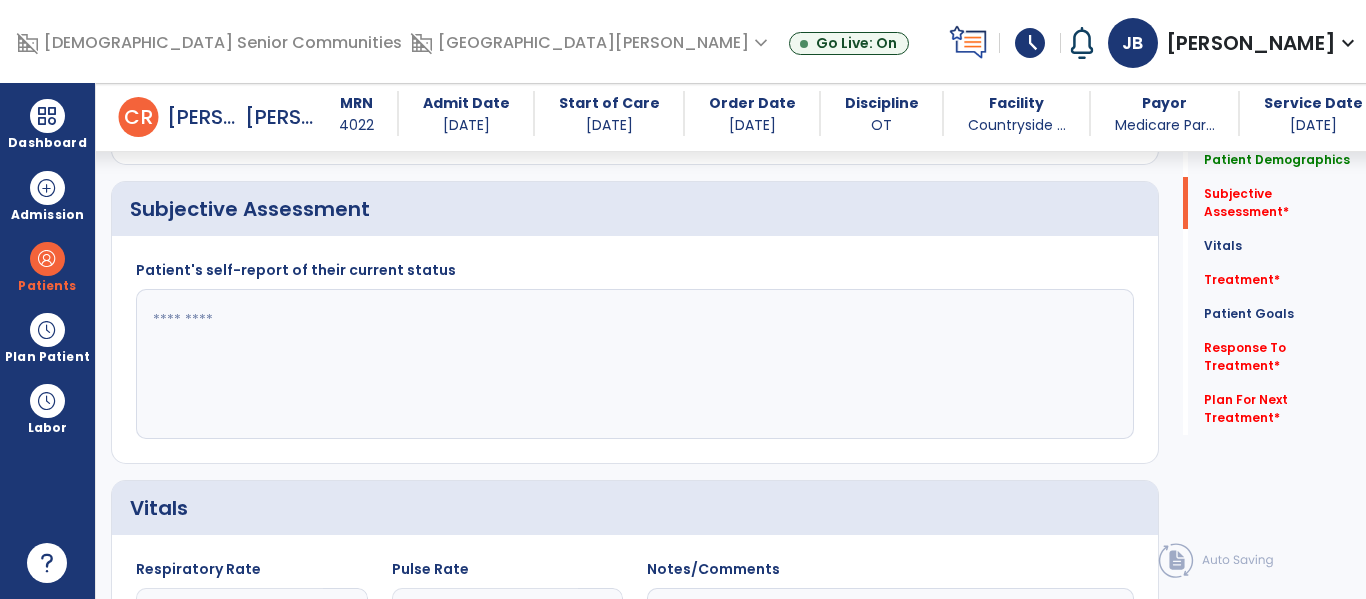 click 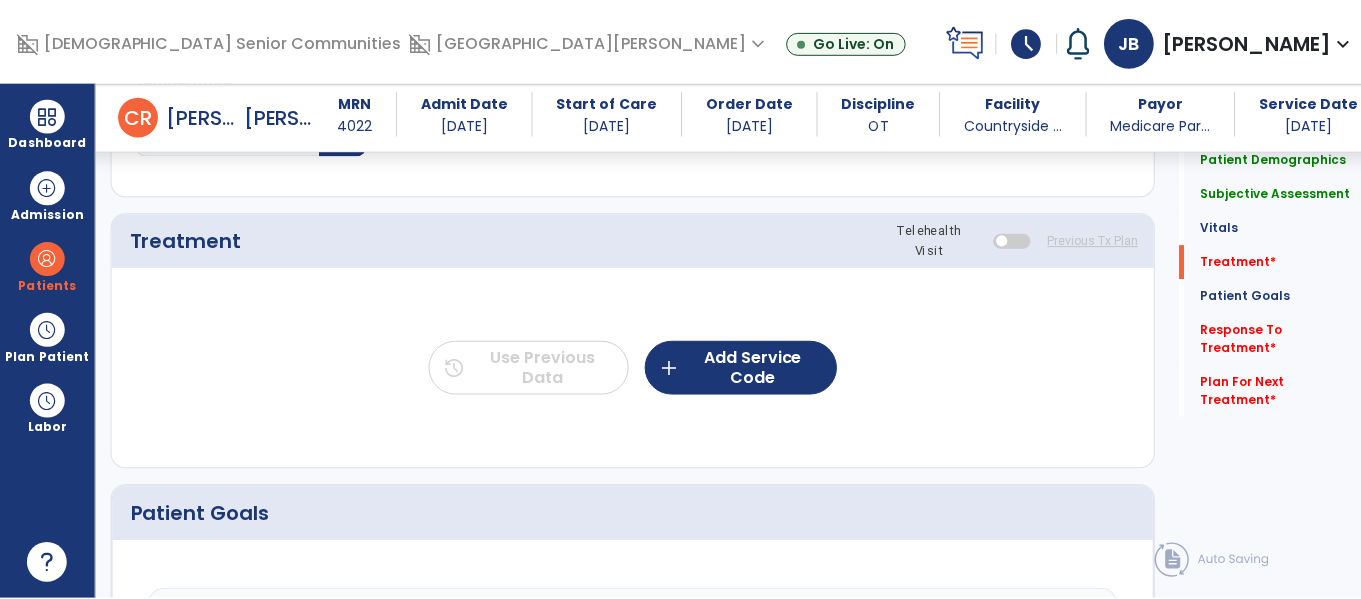scroll, scrollTop: 1158, scrollLeft: 0, axis: vertical 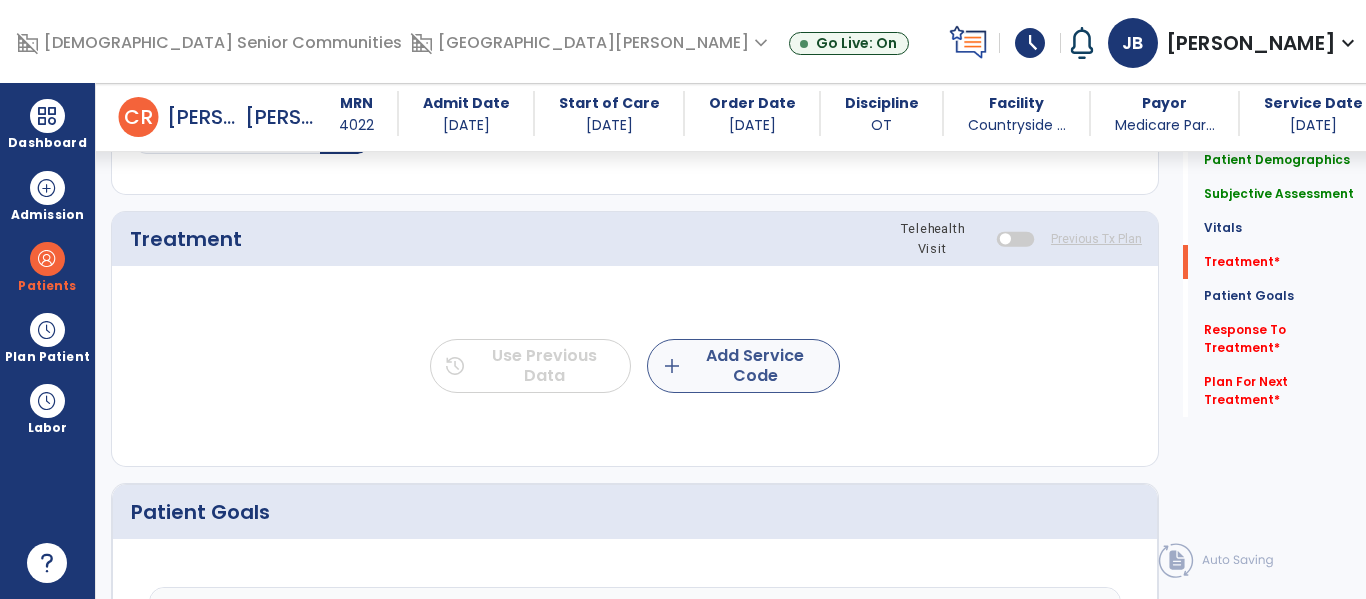 type on "**********" 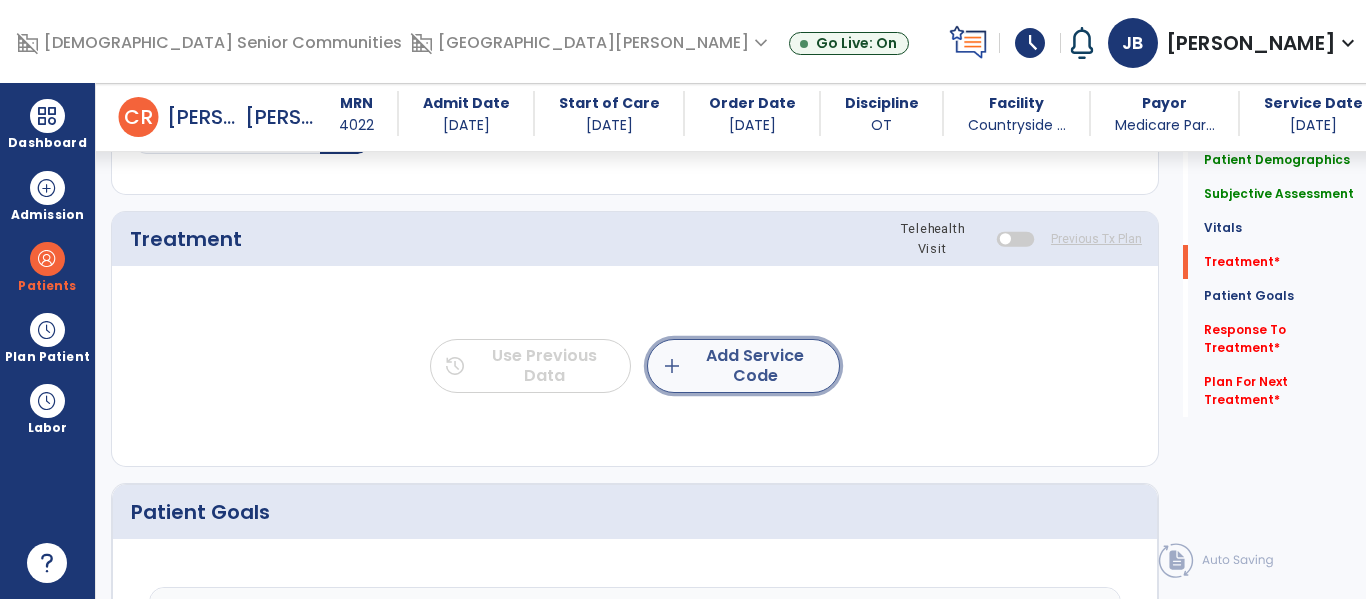 click on "add  Add Service Code" 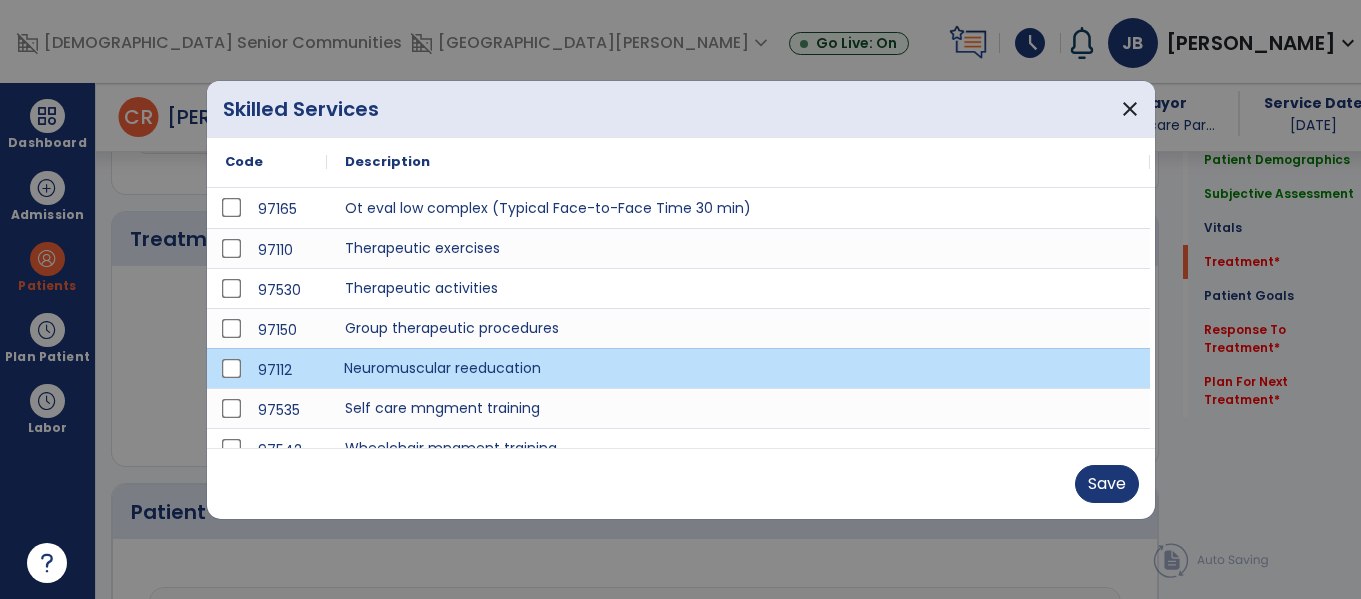 scroll, scrollTop: 1158, scrollLeft: 0, axis: vertical 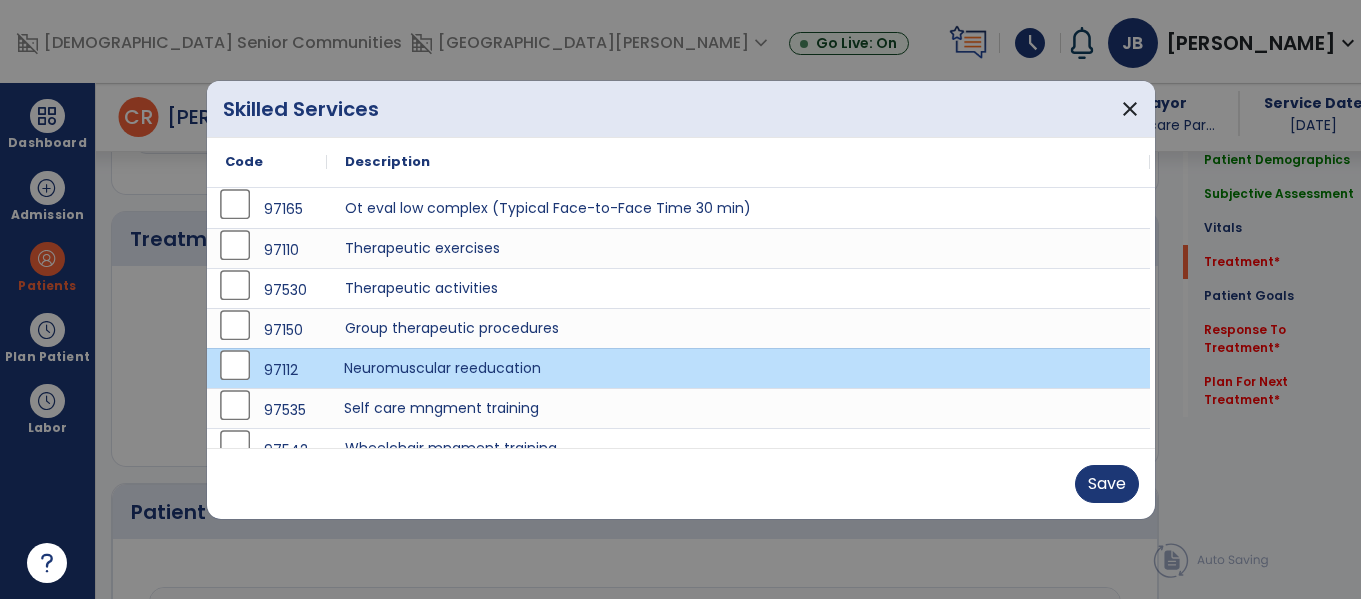 click on "Self care mngment training" at bounding box center (738, 408) 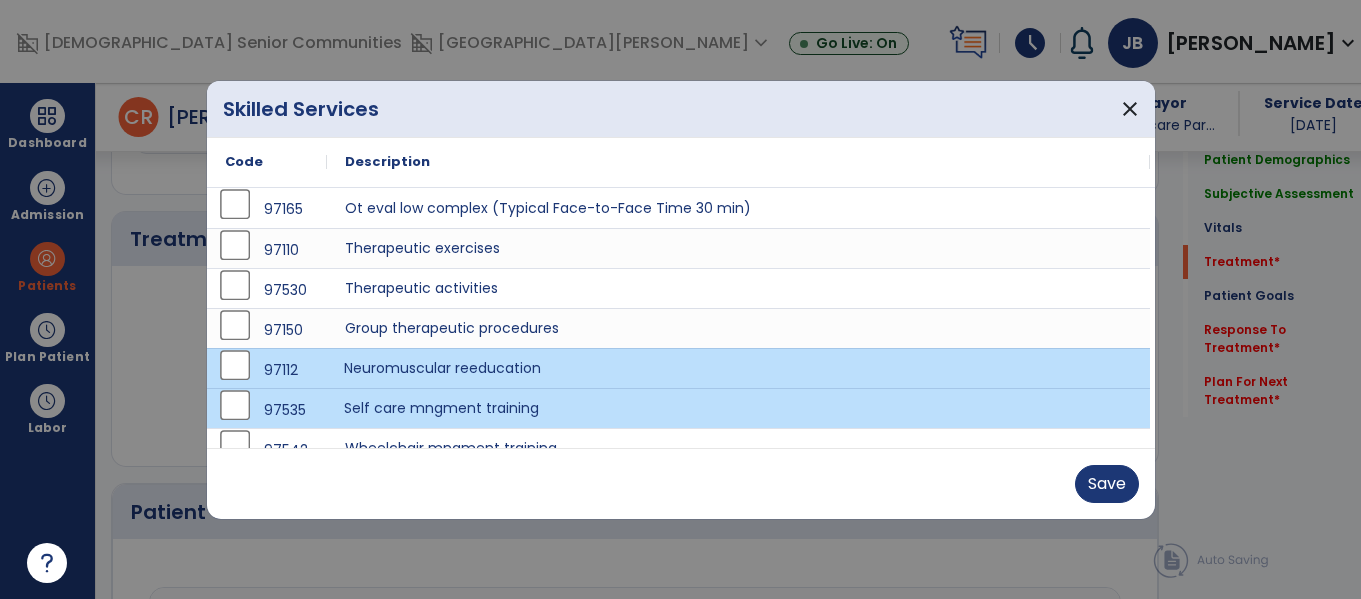 click on "Neuromuscular reeducation" at bounding box center [738, 368] 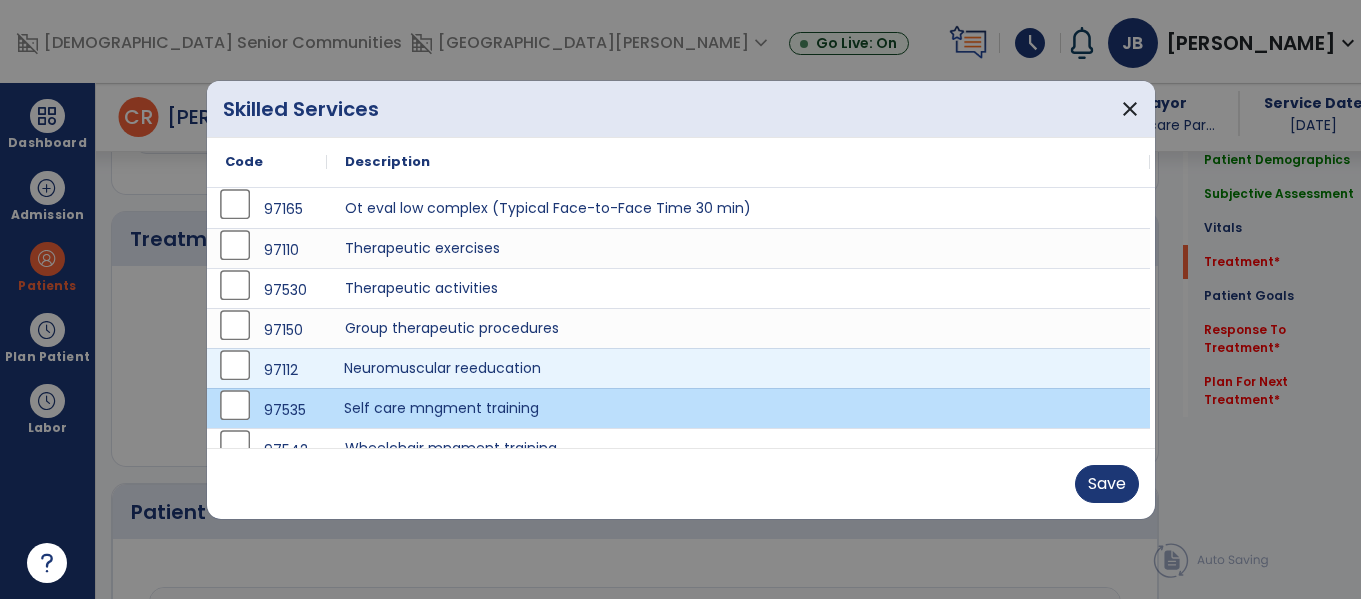 click on "Self care mngment training" at bounding box center (738, 408) 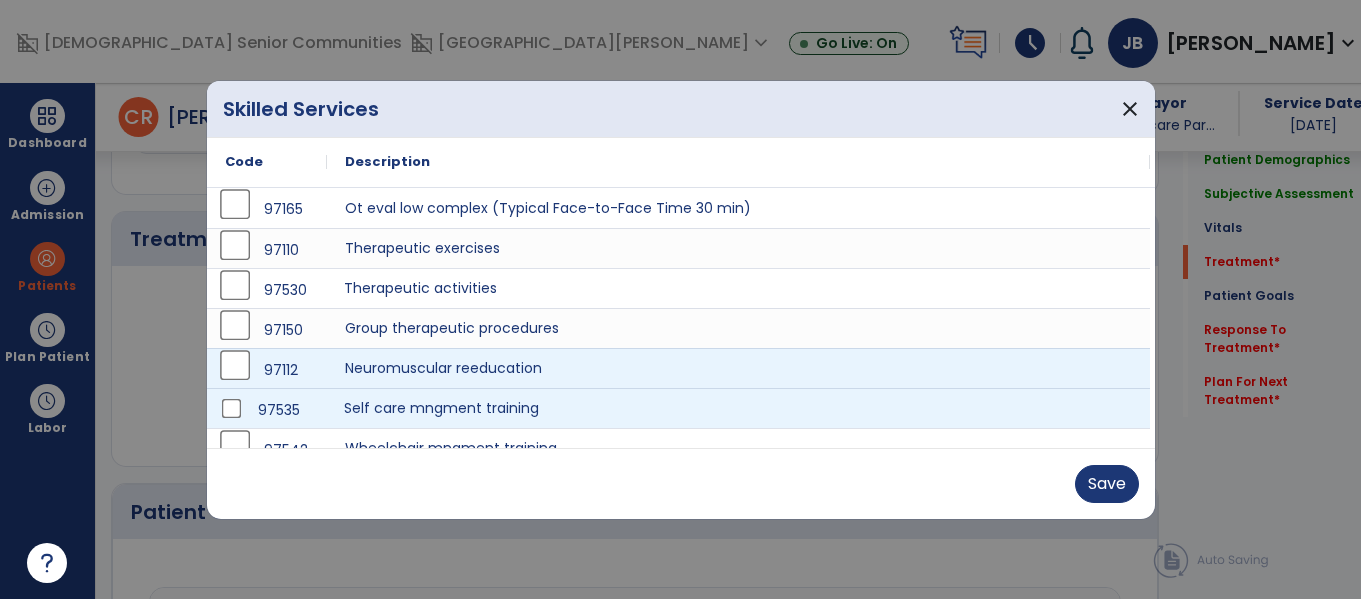 click on "Therapeutic activities" at bounding box center (738, 288) 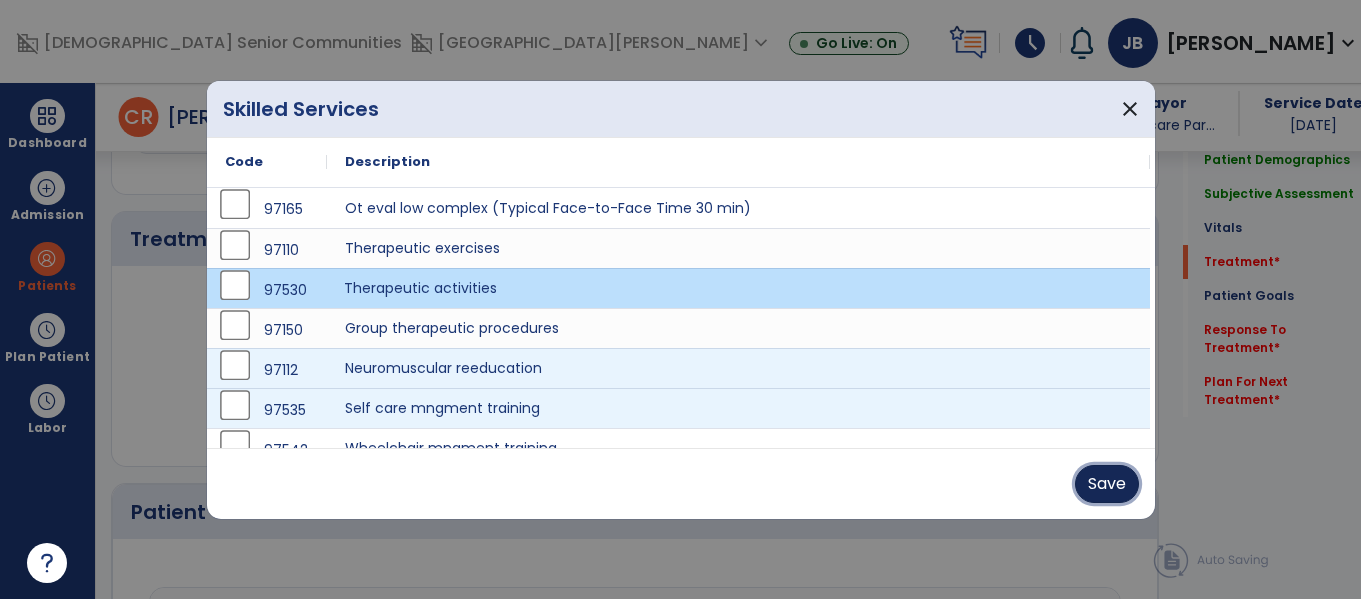 click on "Save" at bounding box center [1107, 484] 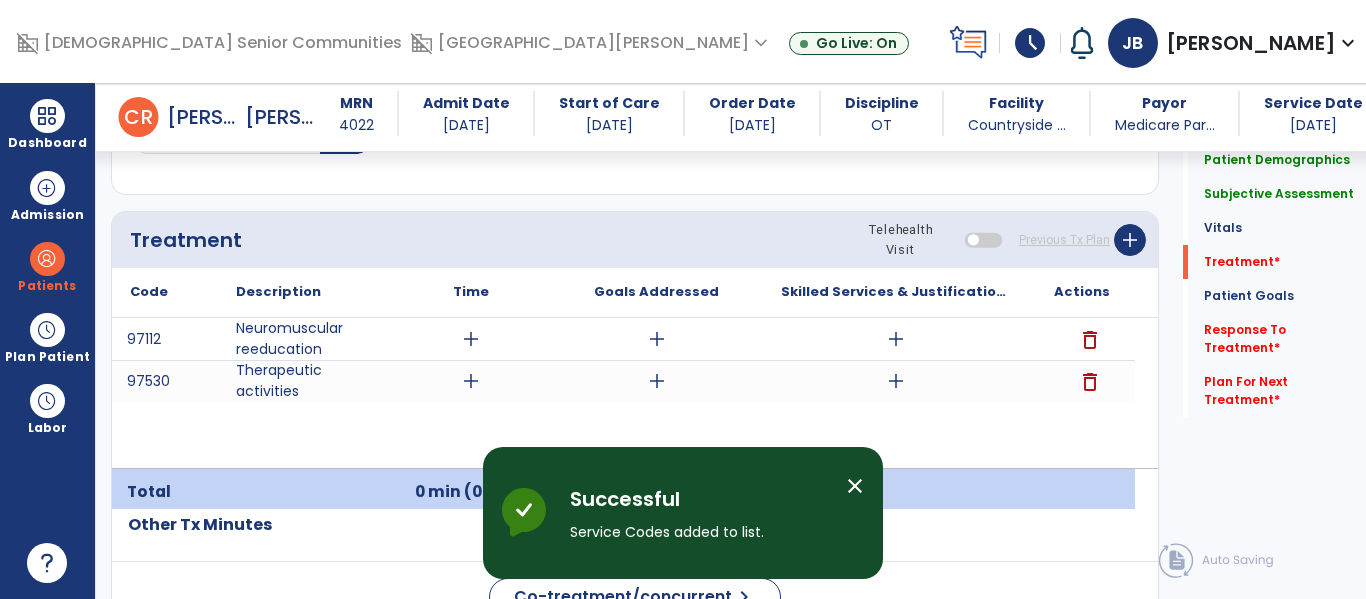 click on "delete" at bounding box center [1090, 340] 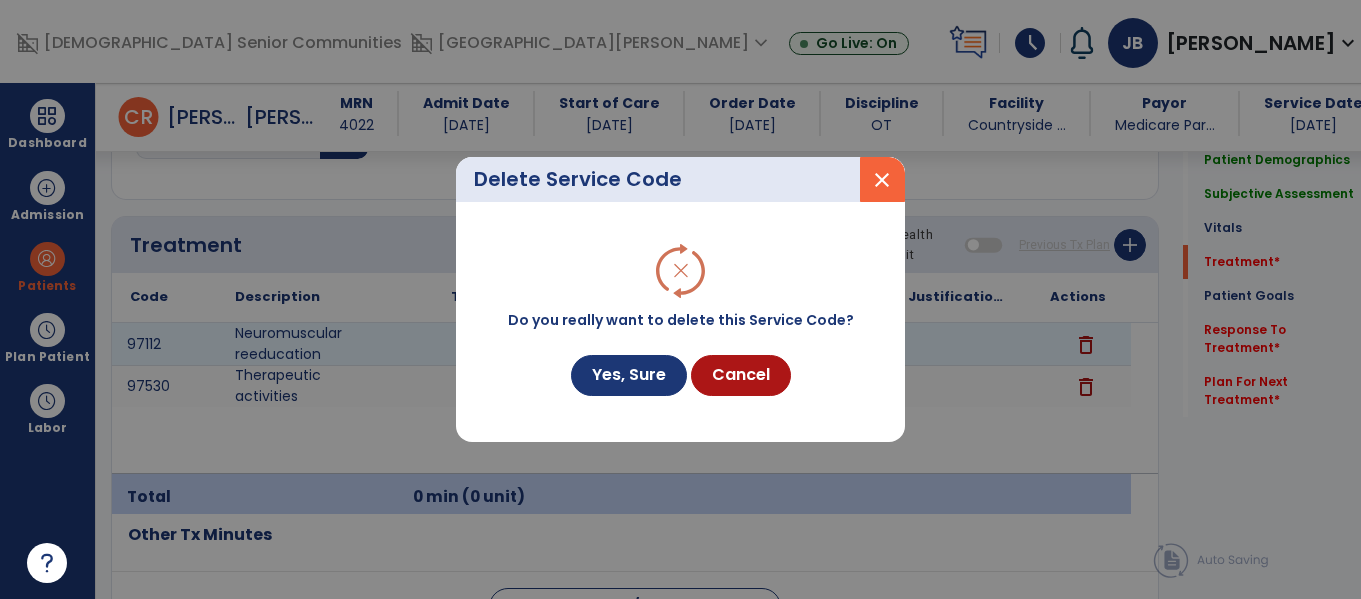 scroll, scrollTop: 1158, scrollLeft: 0, axis: vertical 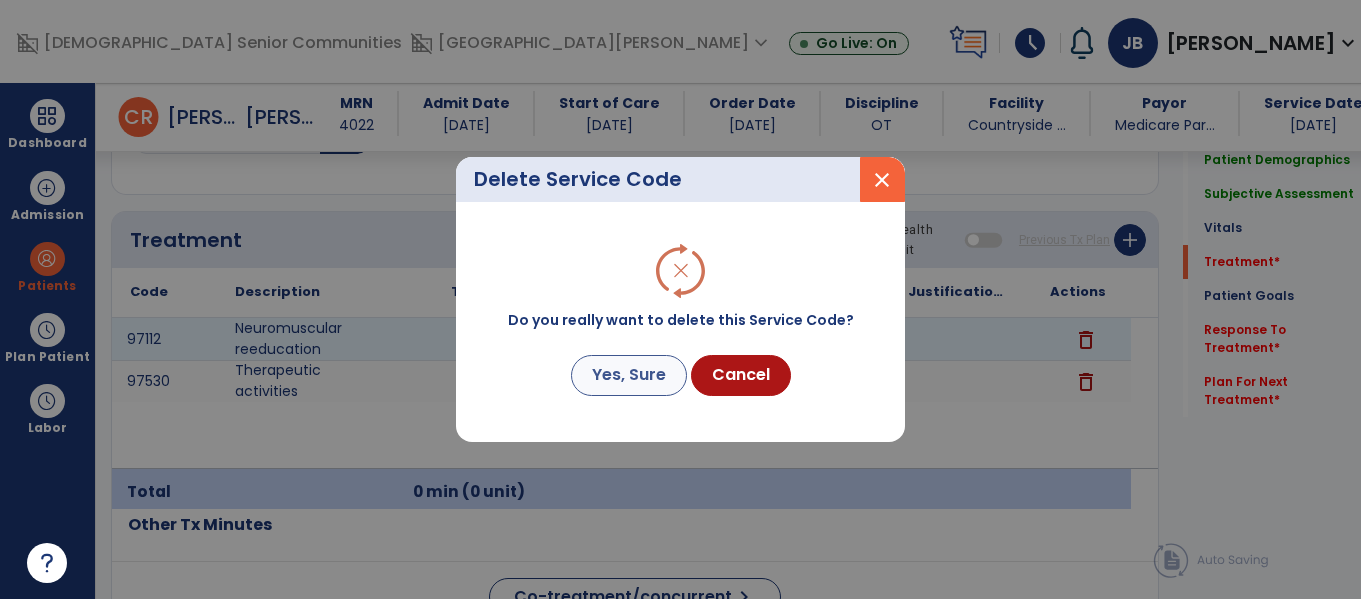 click on "Yes, Sure" at bounding box center [629, 375] 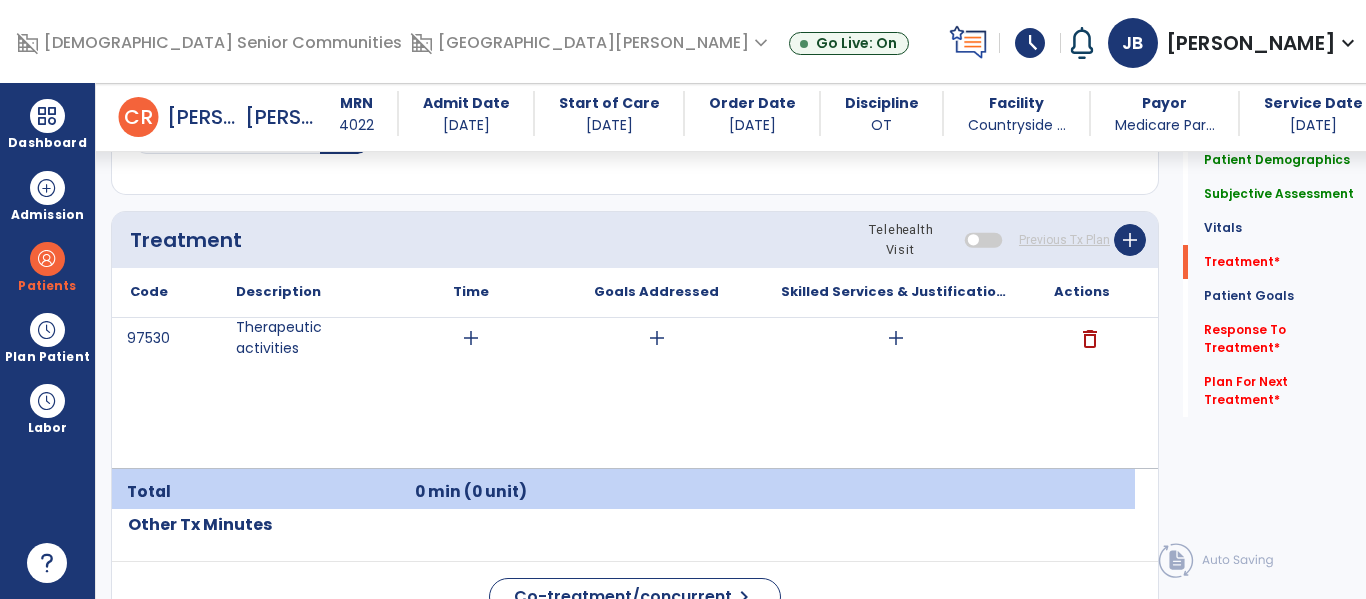 click on "add" at bounding box center [471, 338] 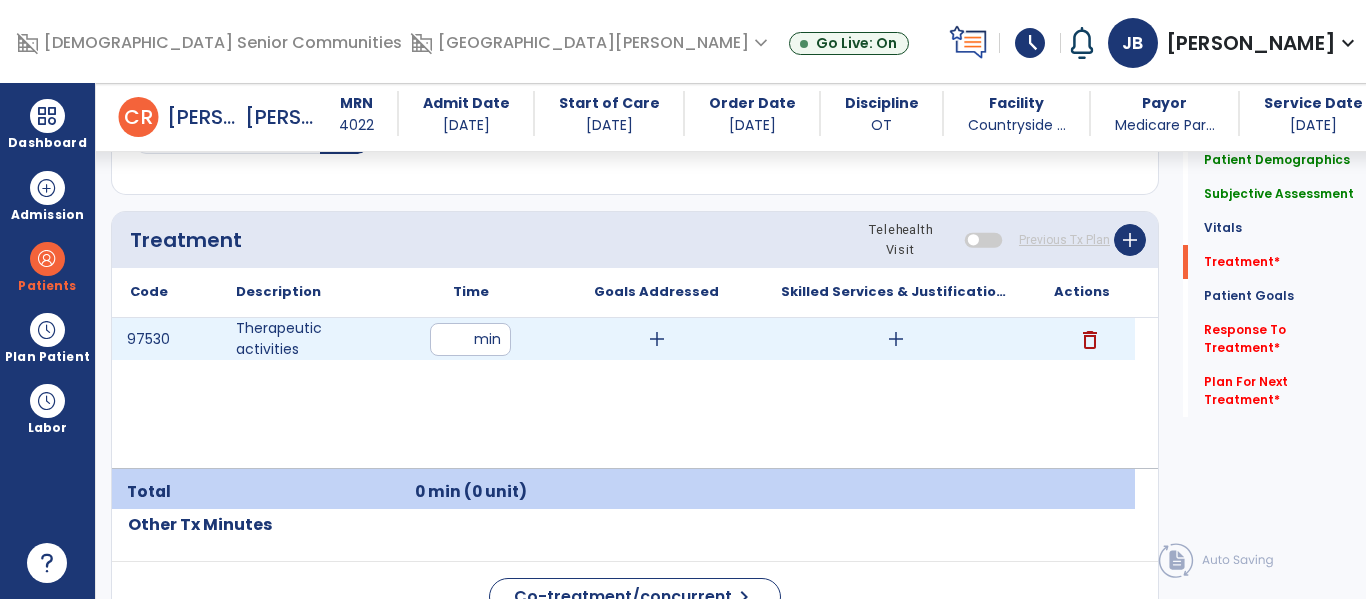 type on "**" 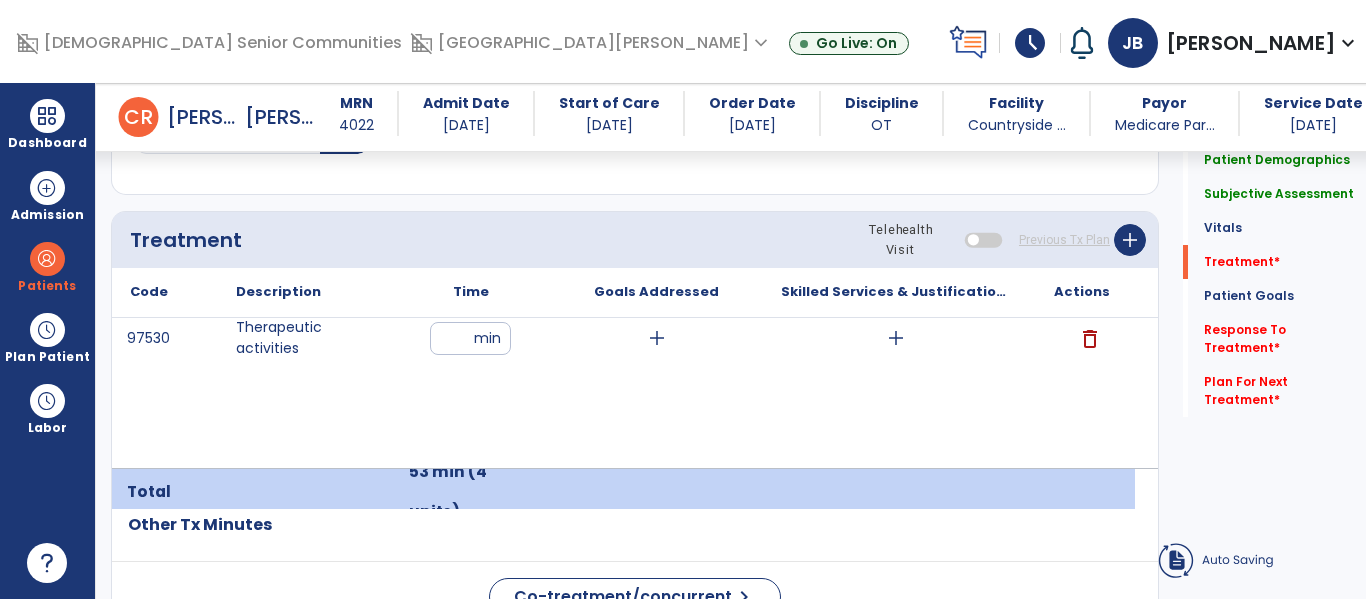 click on "add" at bounding box center (896, 338) 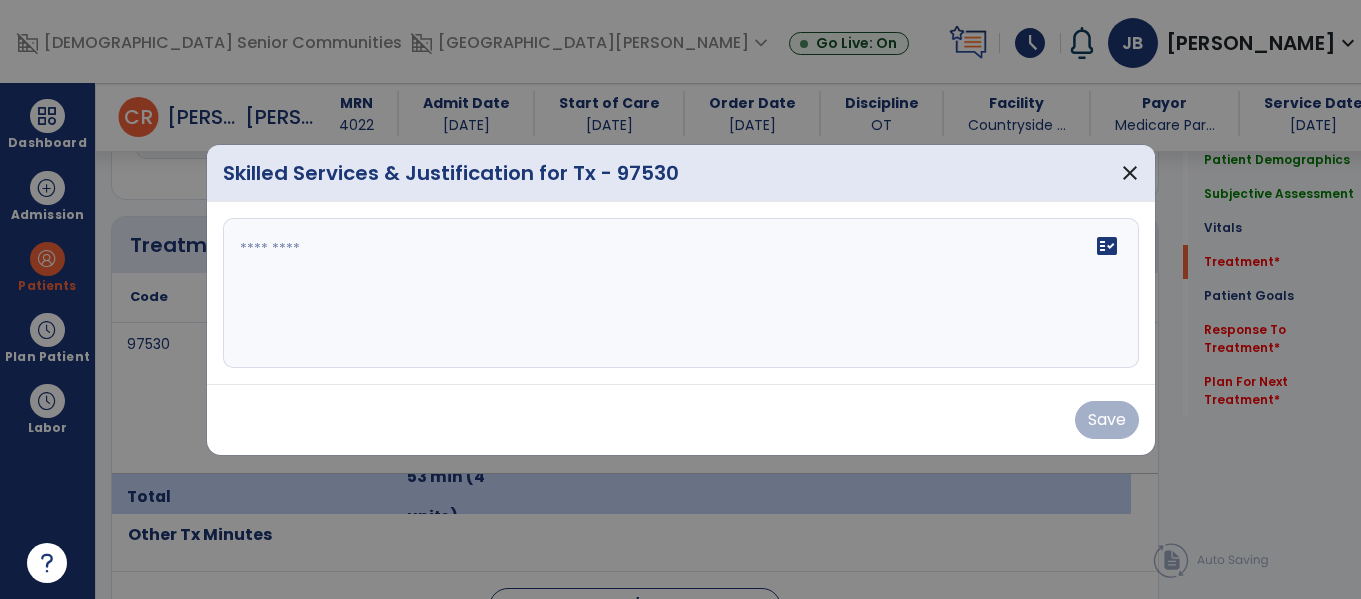 click on "fact_check" at bounding box center (681, 293) 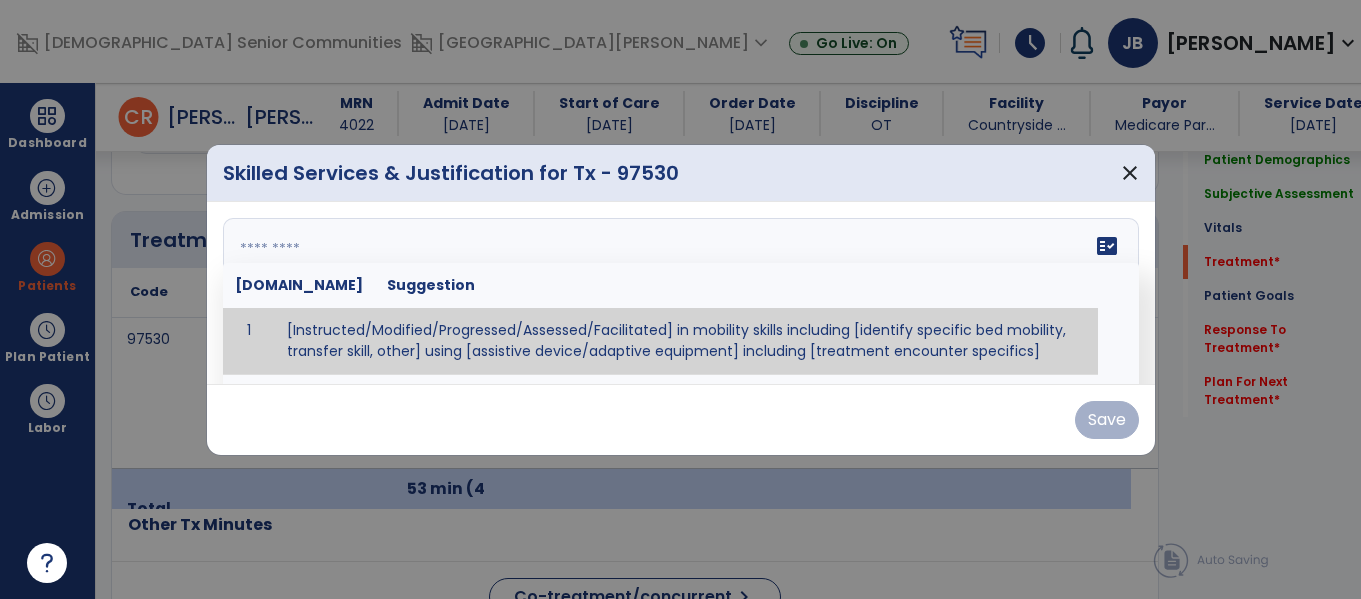 scroll, scrollTop: 1158, scrollLeft: 0, axis: vertical 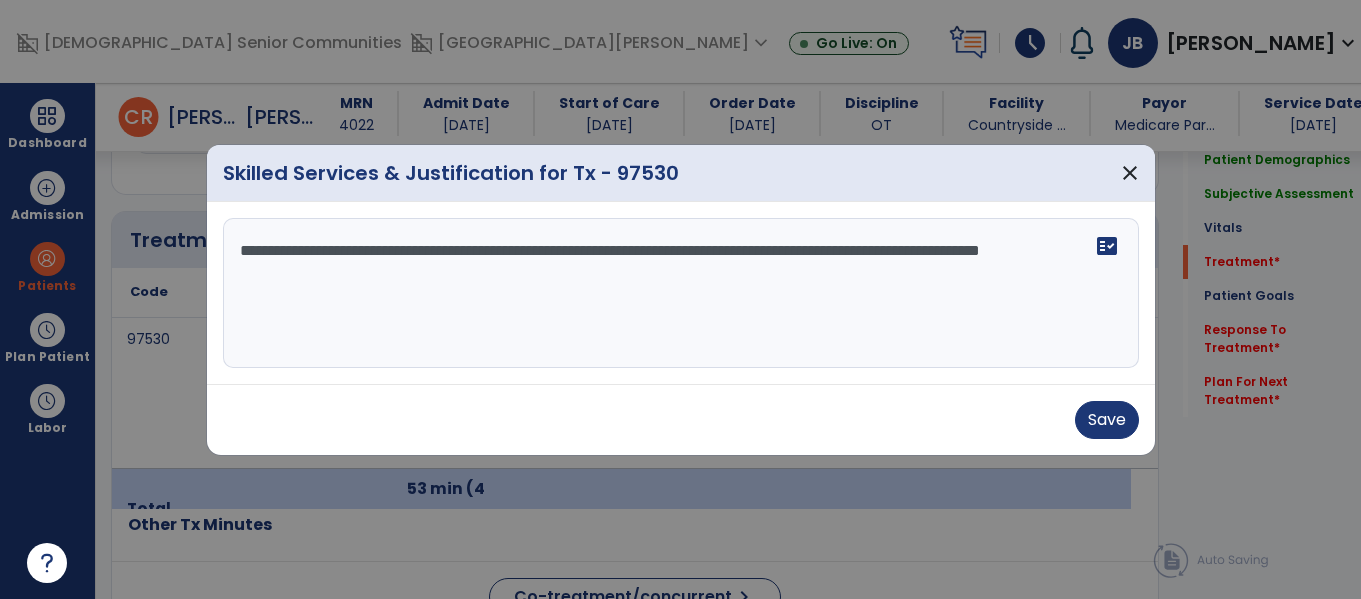 click on "**********" at bounding box center (681, 293) 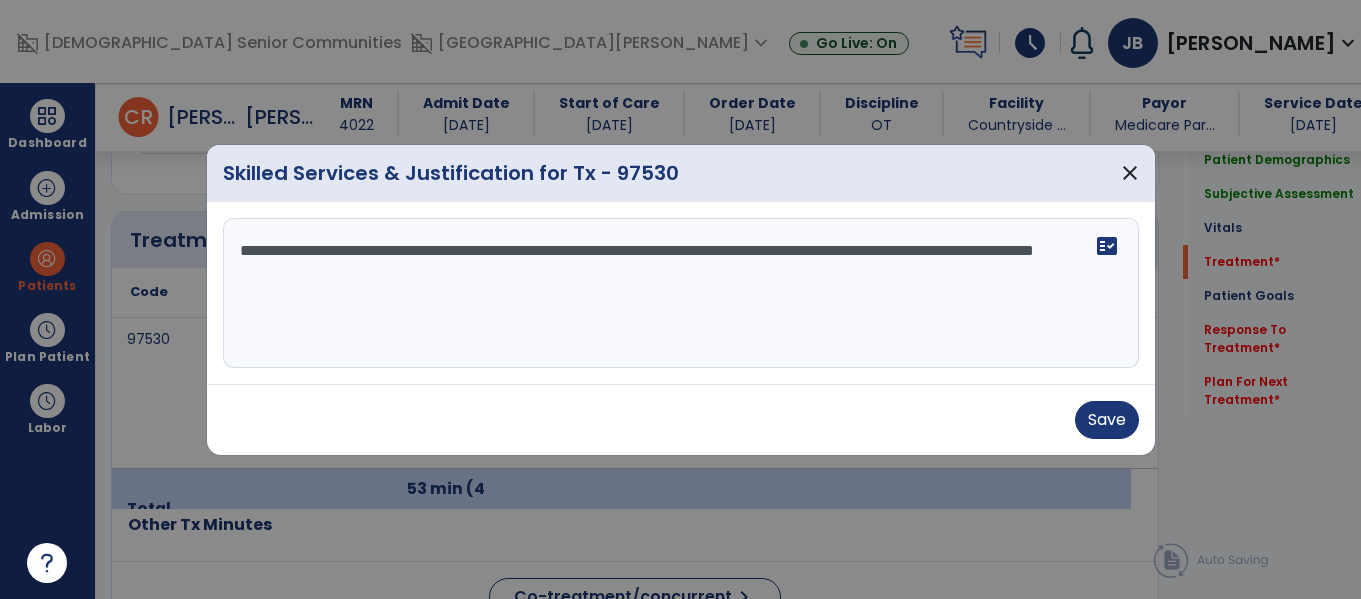 click on "**********" at bounding box center [681, 293] 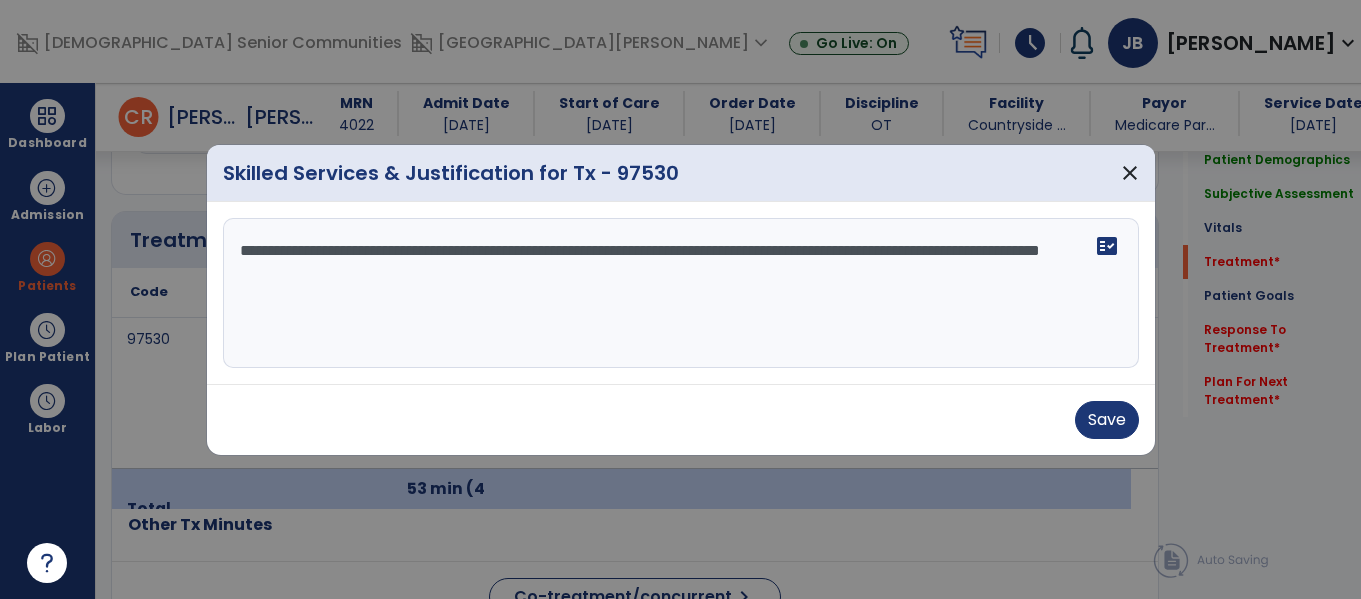 paste on "**********" 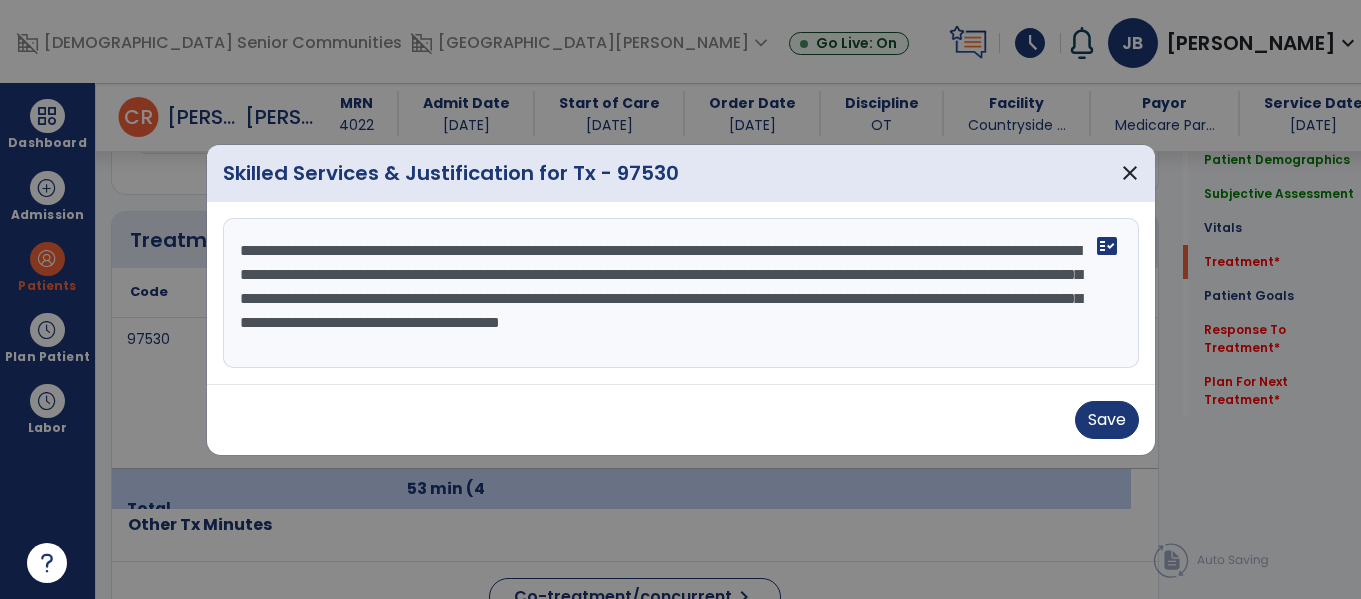 scroll, scrollTop: 16, scrollLeft: 0, axis: vertical 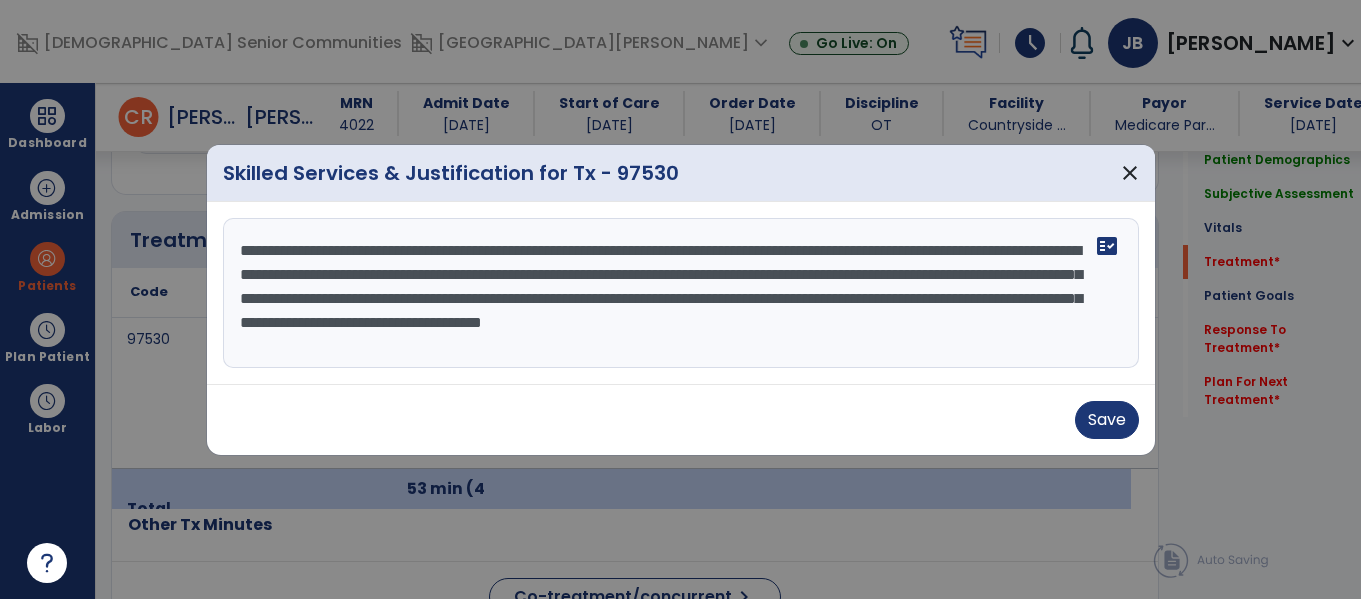 click on "**********" at bounding box center (681, 293) 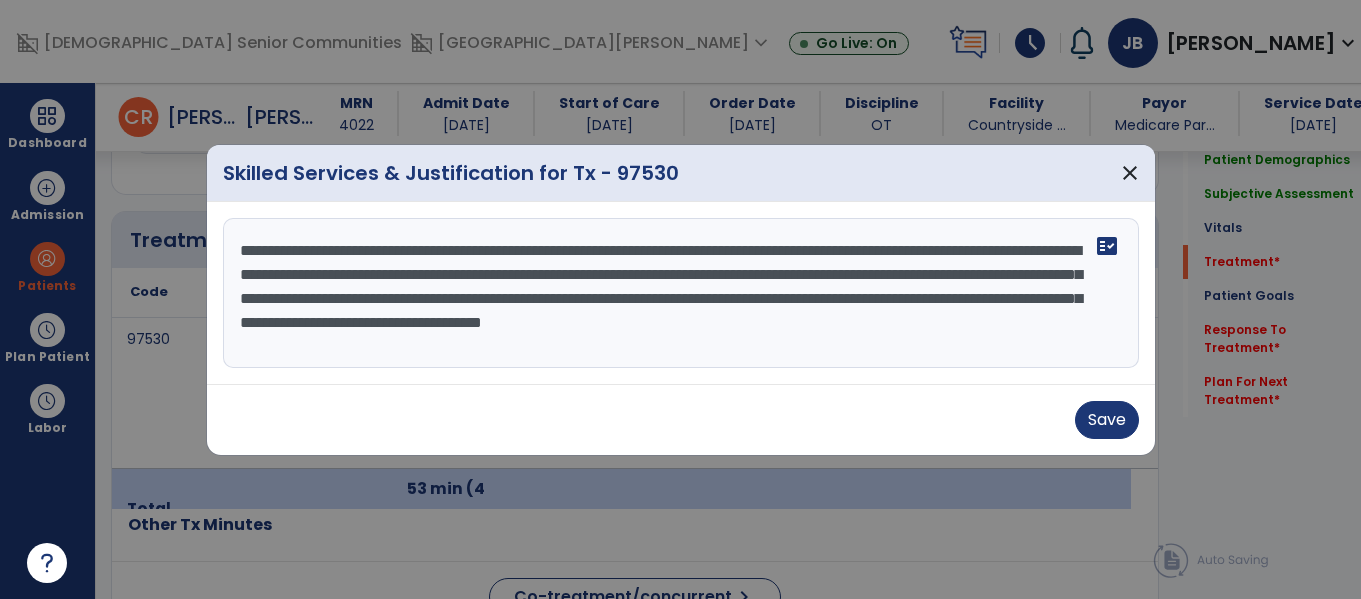 click on "**********" at bounding box center (681, 293) 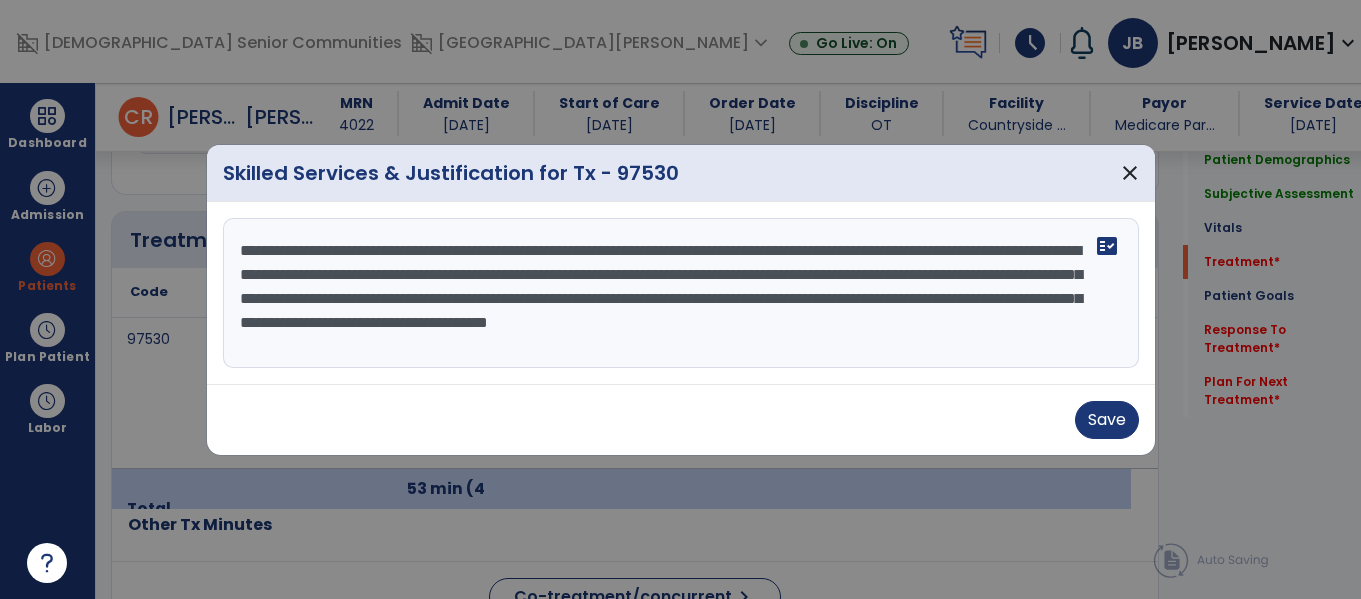 click on "**********" at bounding box center (681, 293) 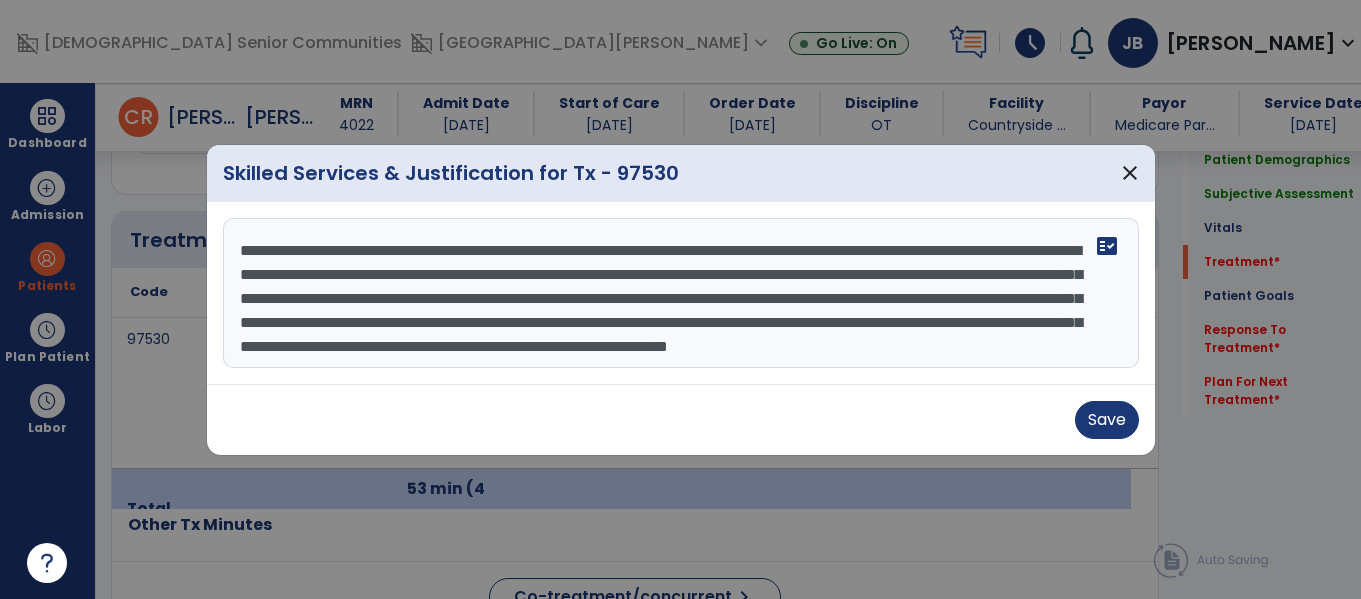 click on "**********" at bounding box center [681, 293] 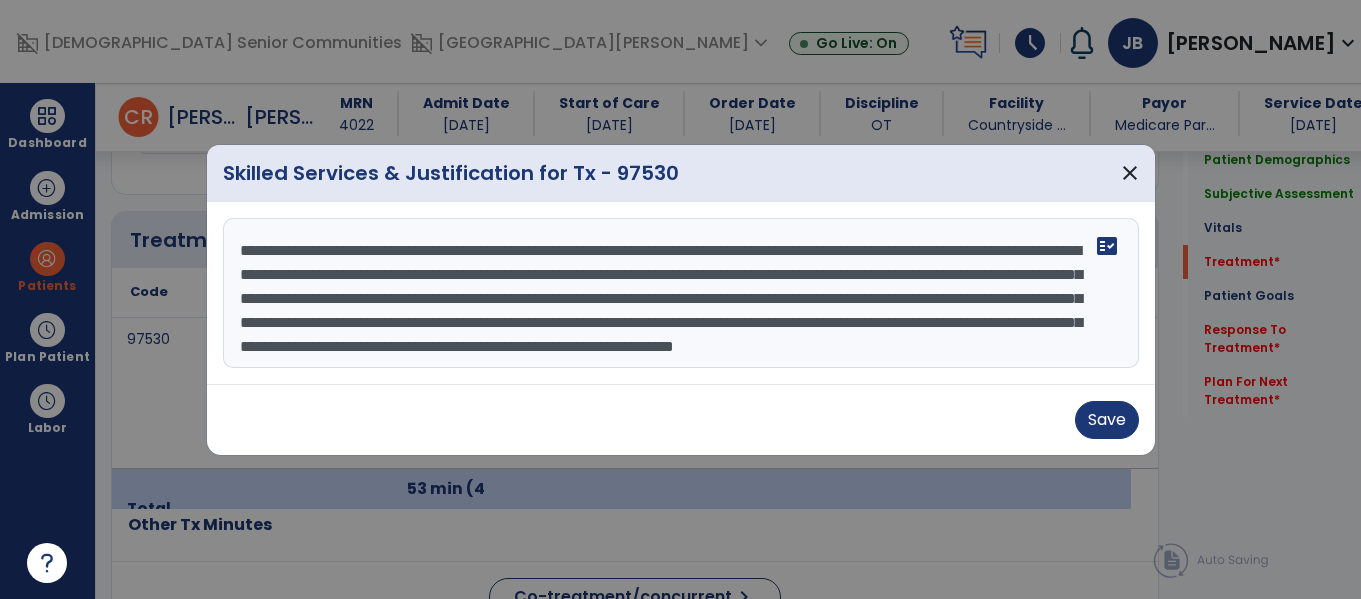 click on "**********" at bounding box center [681, 293] 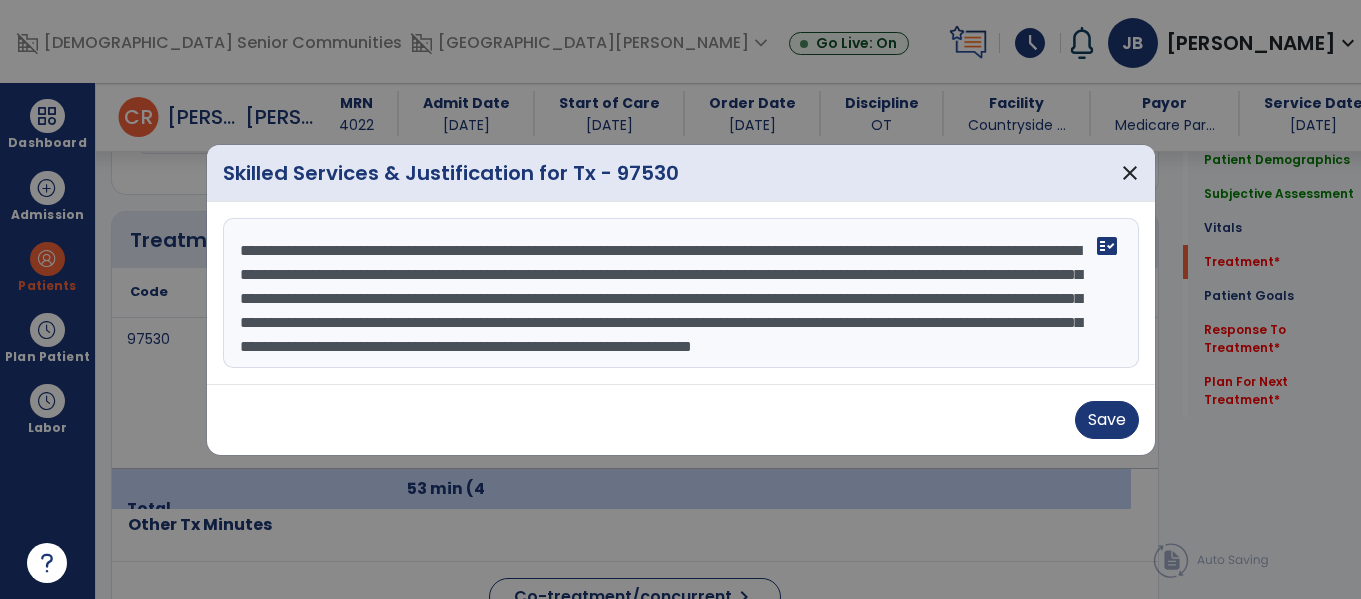 scroll, scrollTop: 40, scrollLeft: 0, axis: vertical 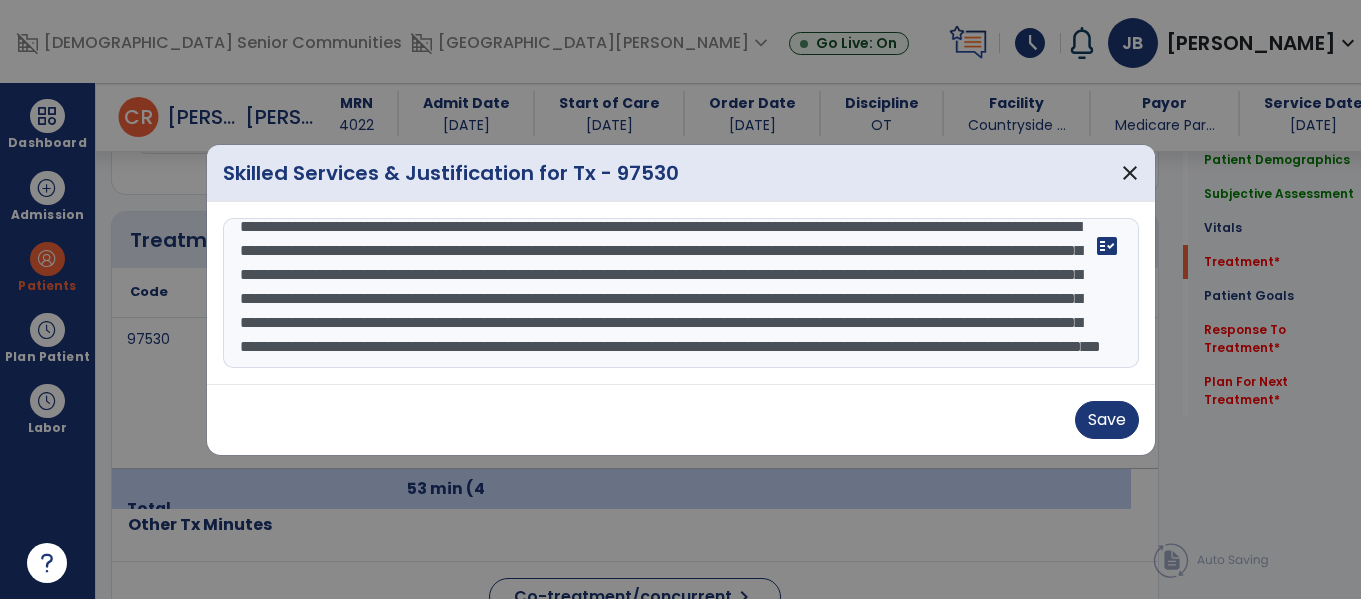 click on "**********" at bounding box center (681, 293) 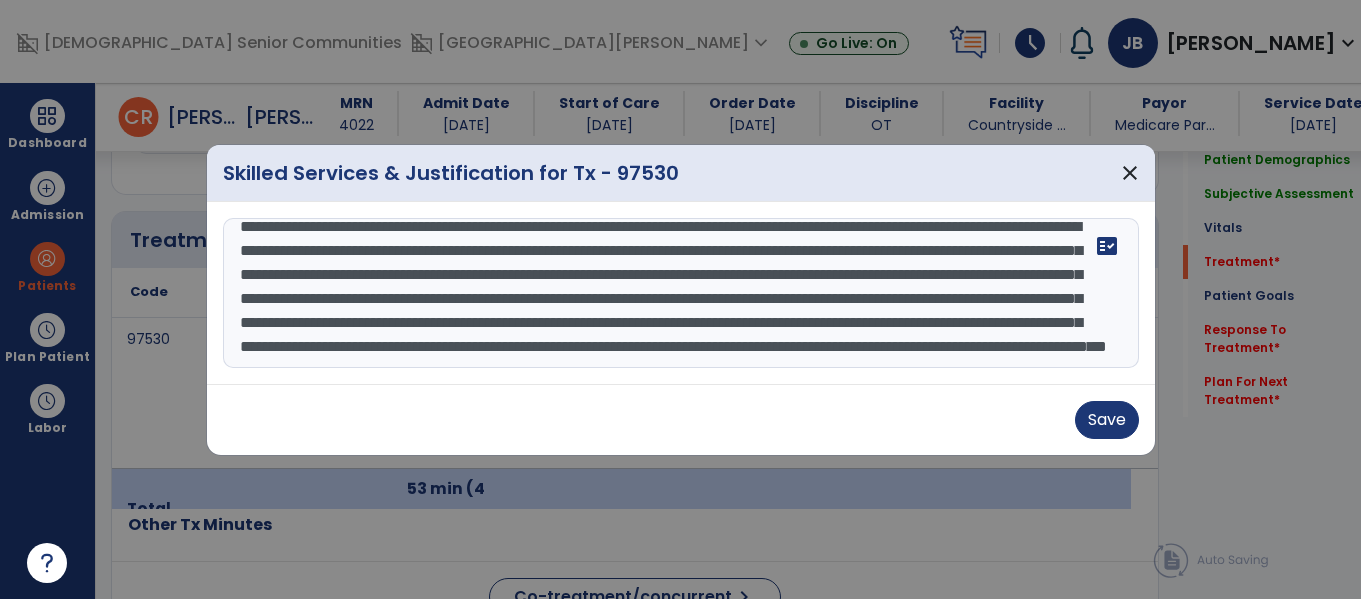click on "**********" at bounding box center [681, 293] 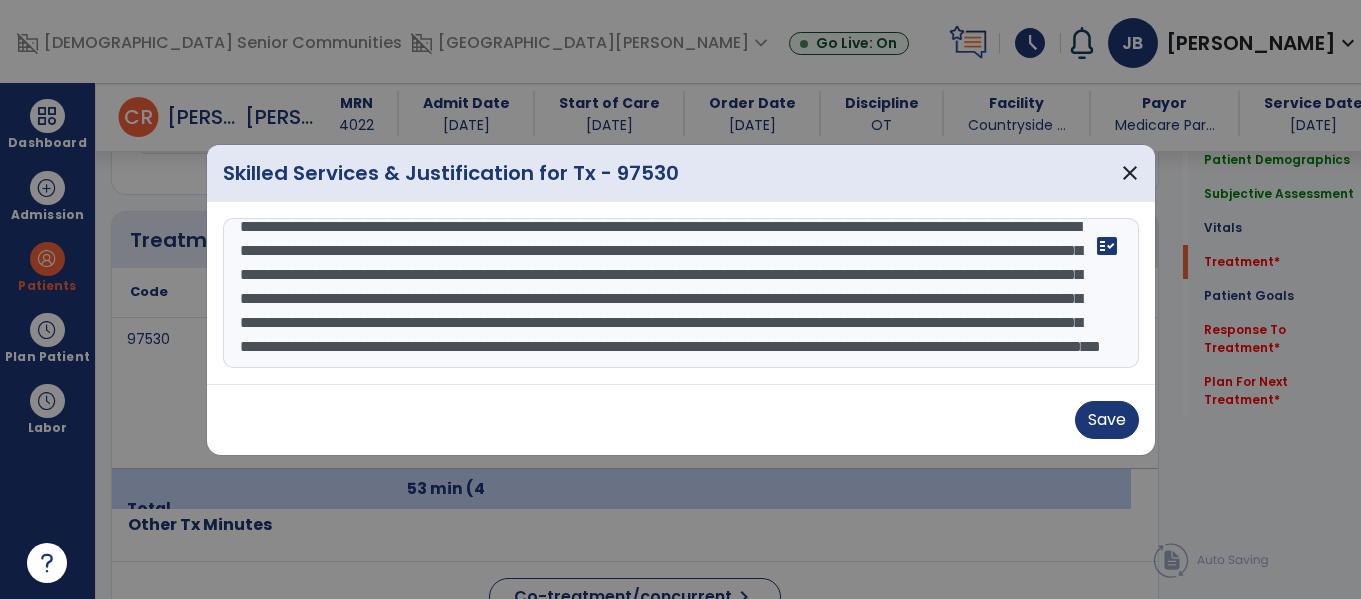 click on "**********" at bounding box center (681, 293) 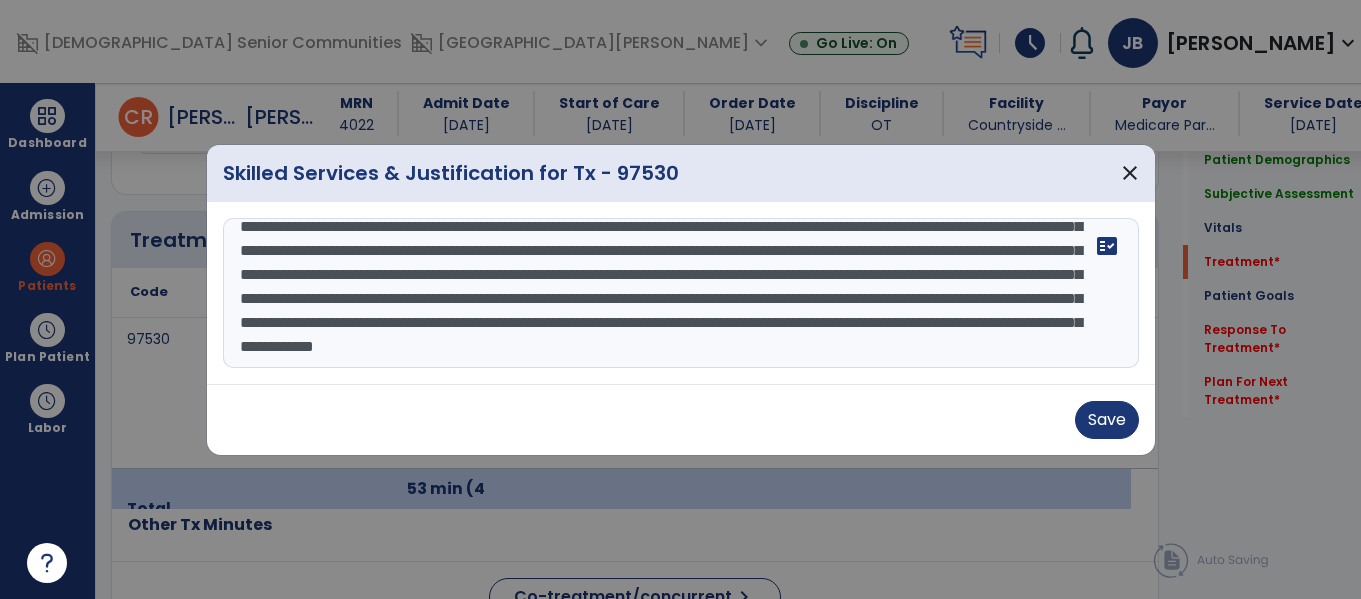 scroll, scrollTop: 88, scrollLeft: 0, axis: vertical 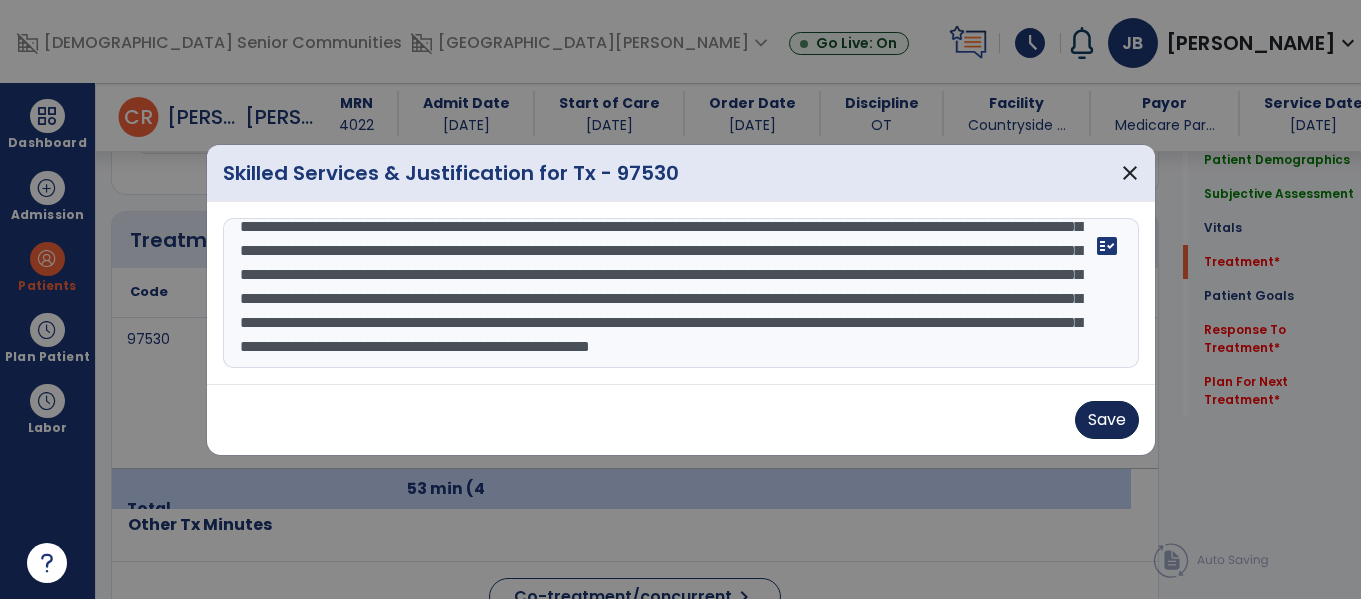 type on "**********" 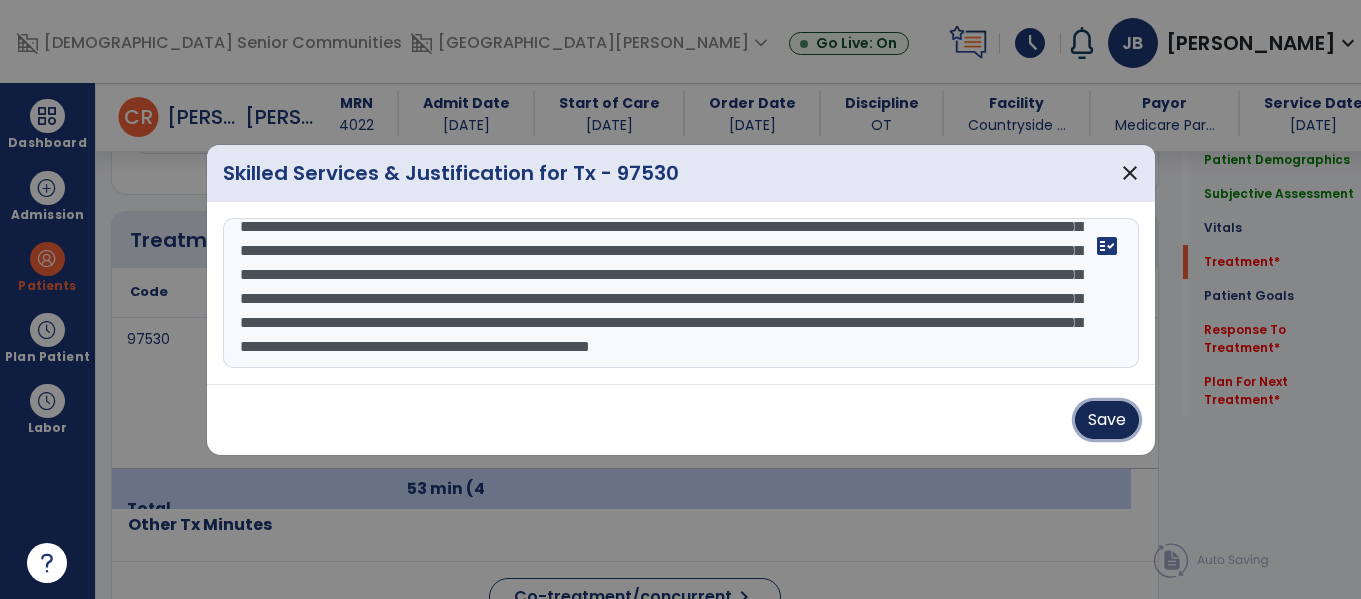 click on "Save" at bounding box center (1107, 420) 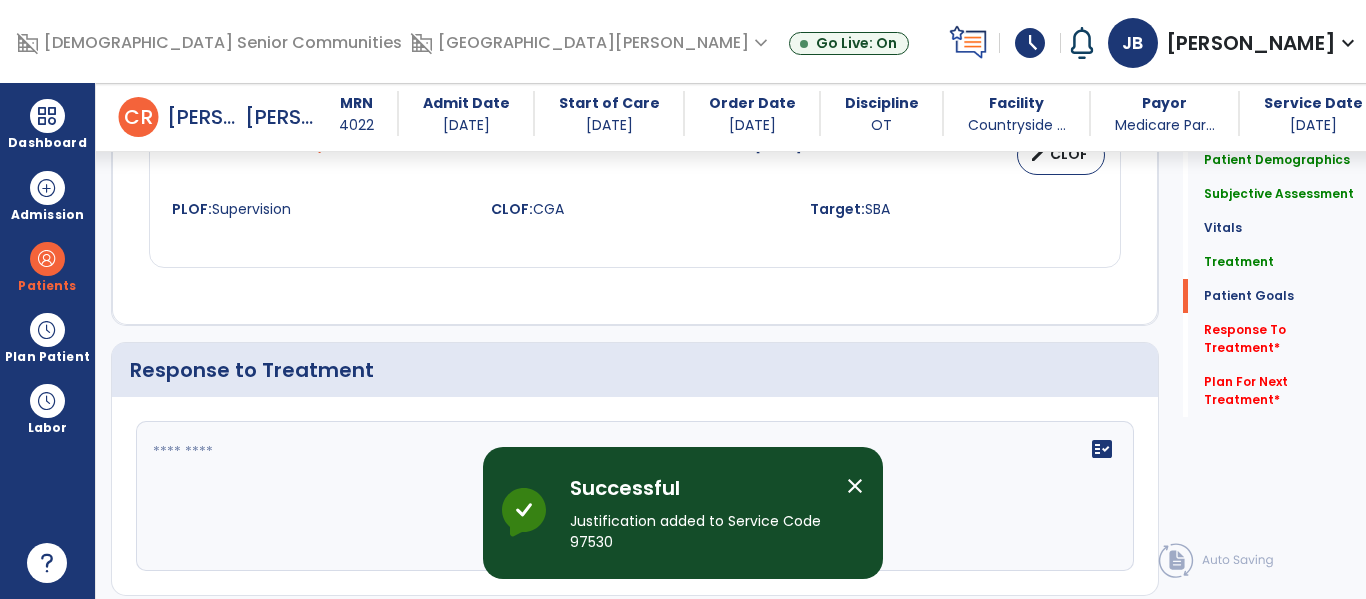 scroll, scrollTop: 3495, scrollLeft: 0, axis: vertical 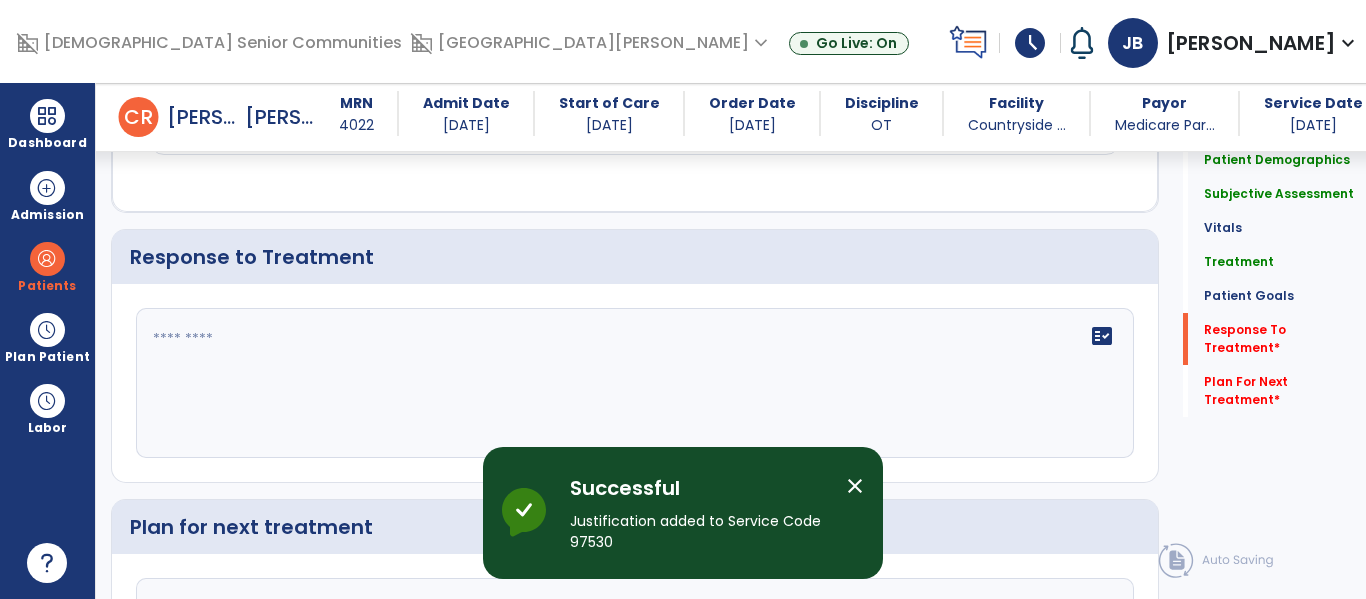 click on "fact_check" 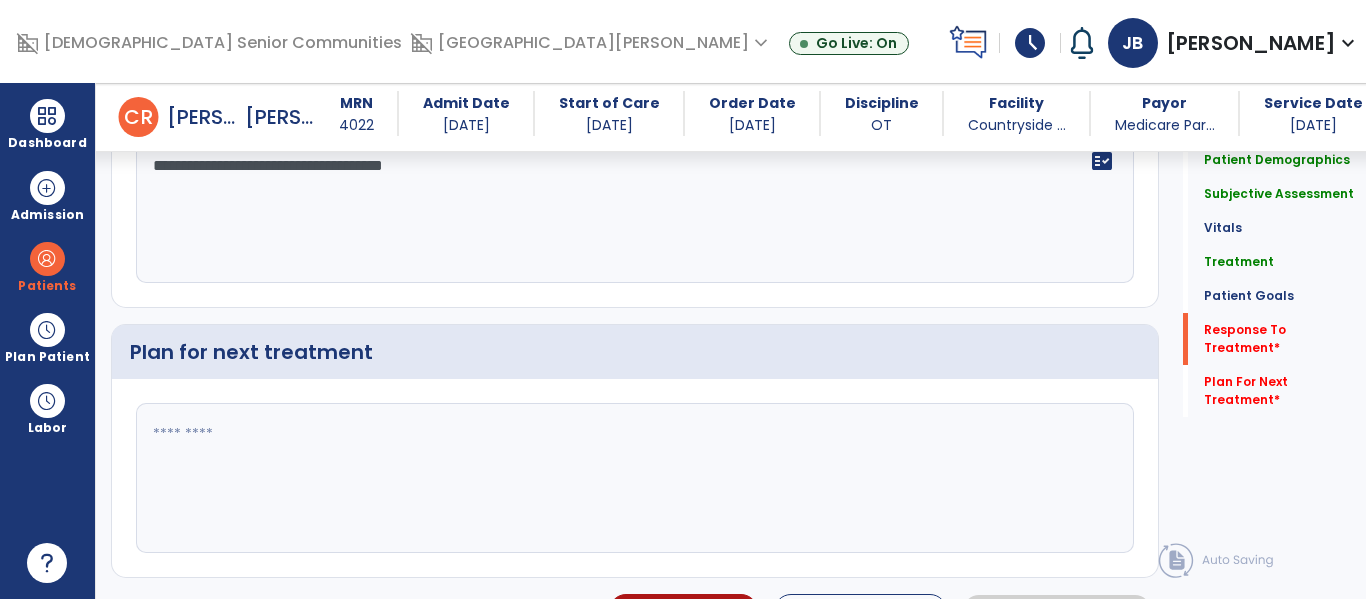scroll, scrollTop: 3688, scrollLeft: 0, axis: vertical 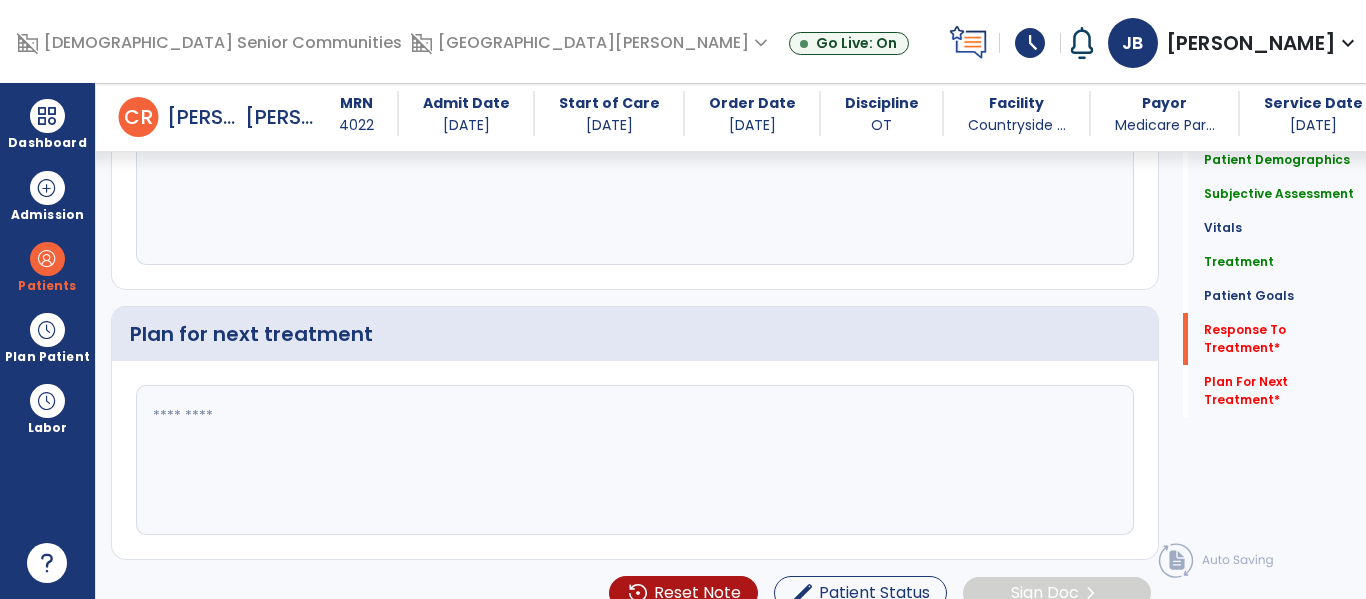 type on "**********" 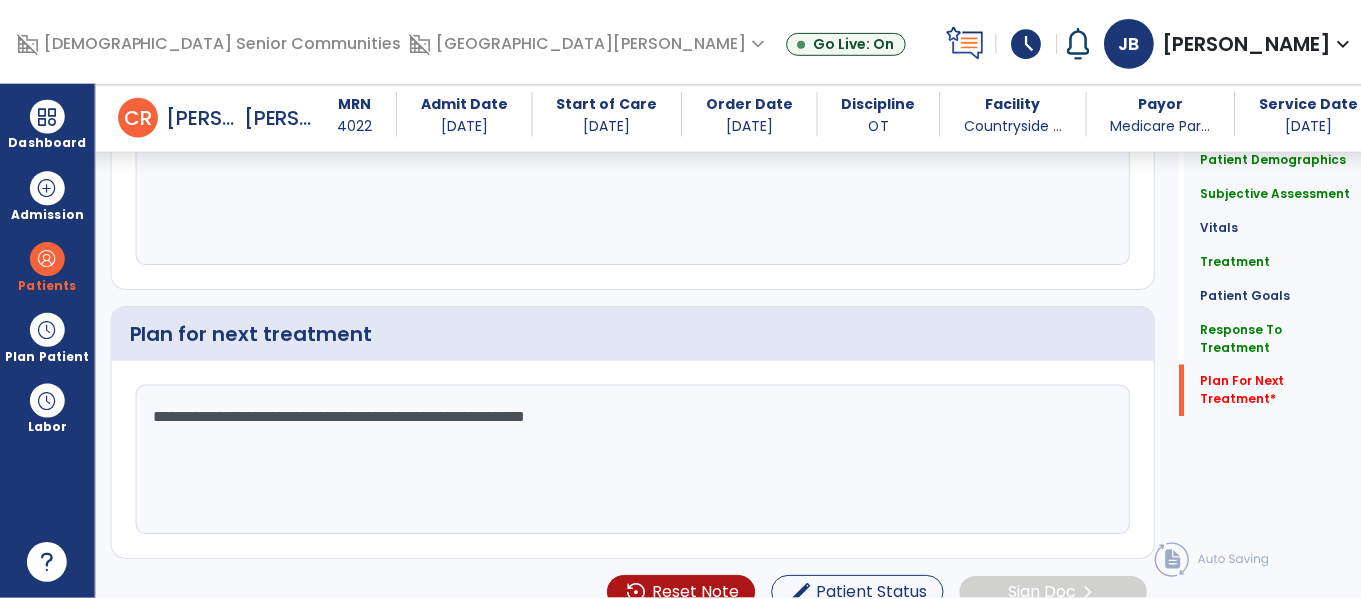 scroll, scrollTop: 3715, scrollLeft: 0, axis: vertical 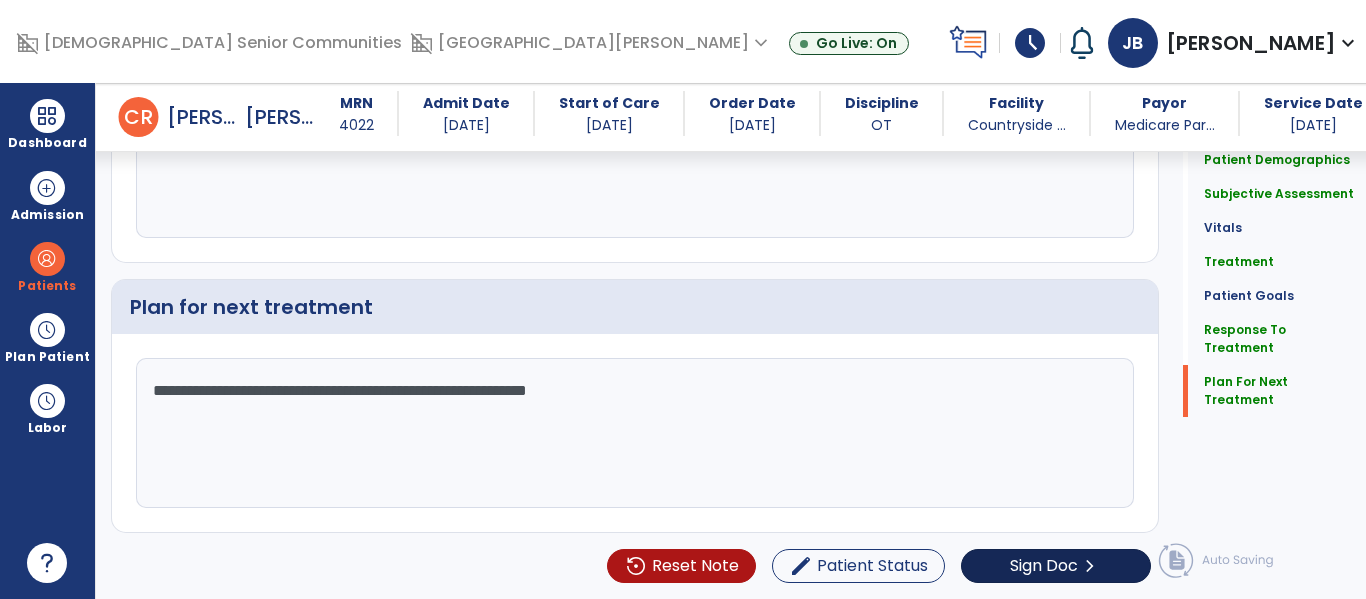 type on "**********" 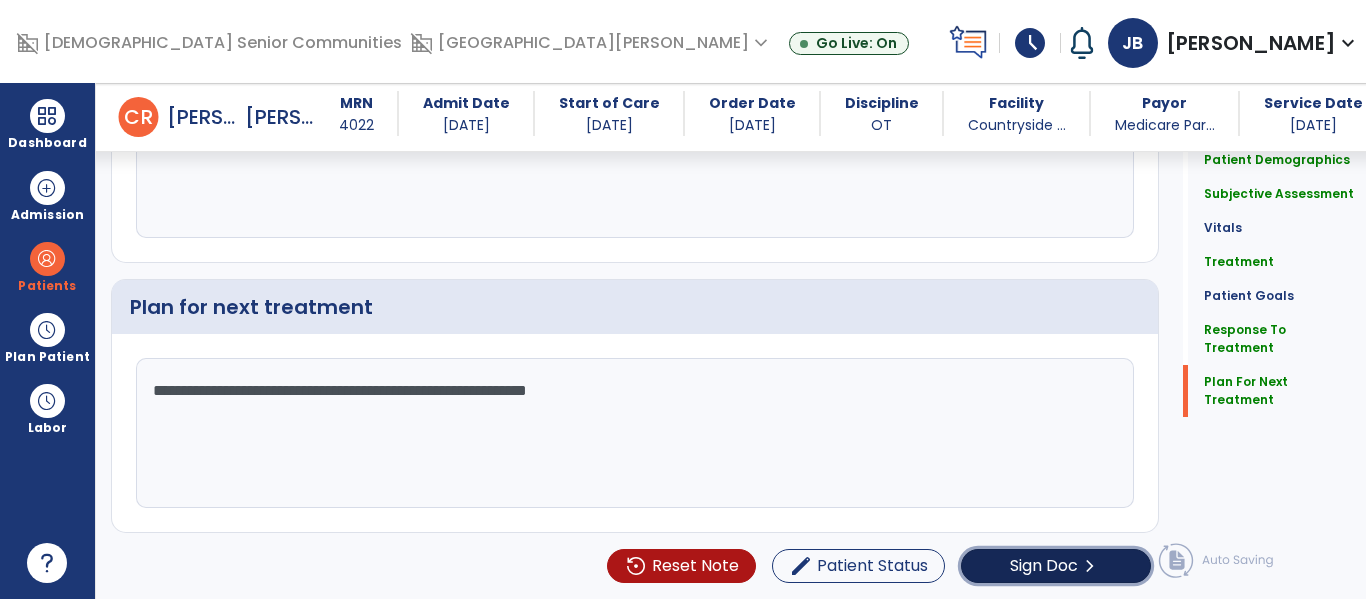 click on "Sign Doc" 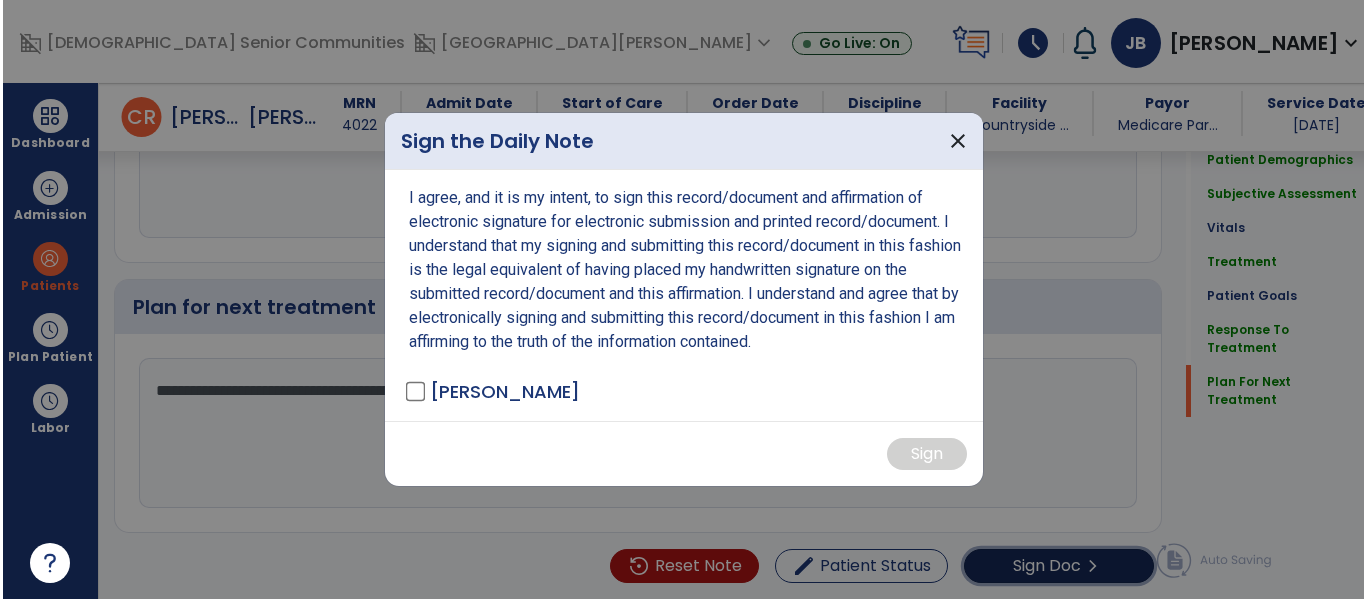 scroll, scrollTop: 3715, scrollLeft: 0, axis: vertical 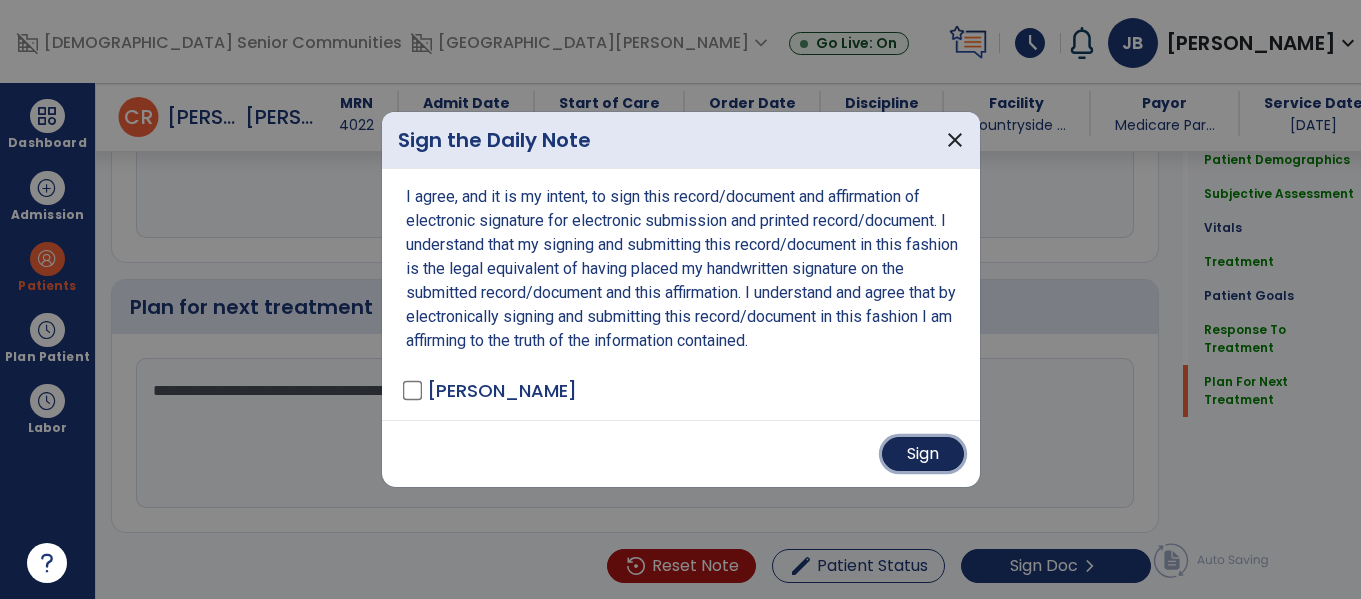 click on "Sign" at bounding box center [923, 454] 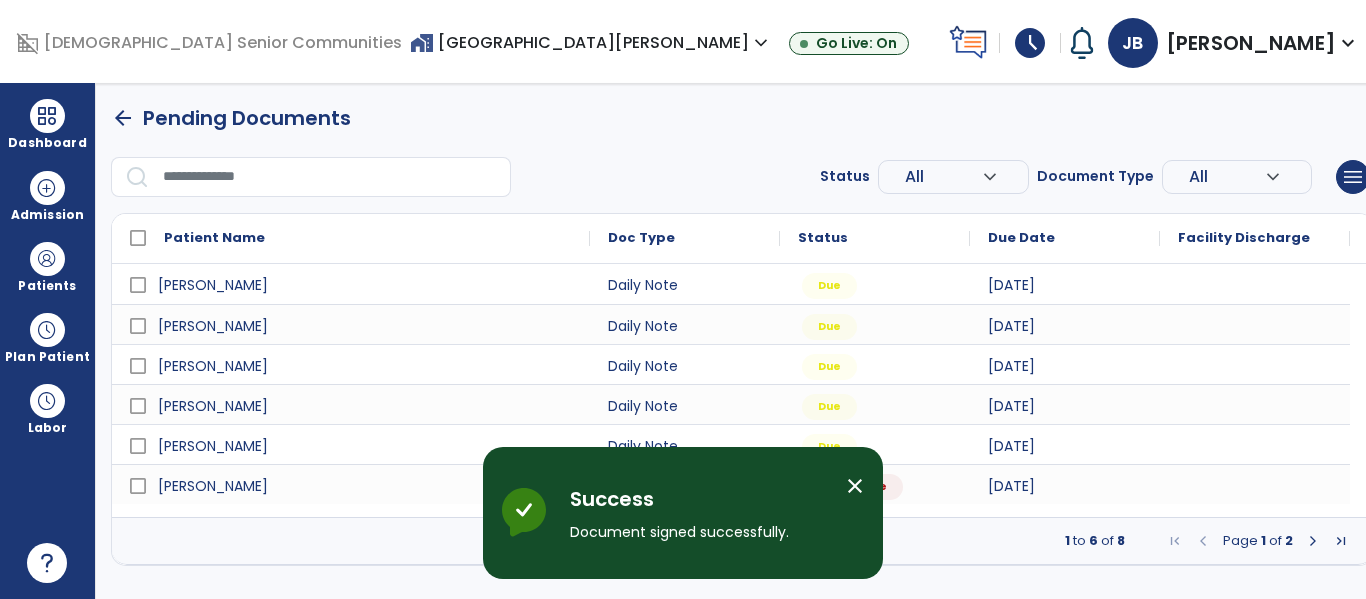 scroll, scrollTop: 0, scrollLeft: 0, axis: both 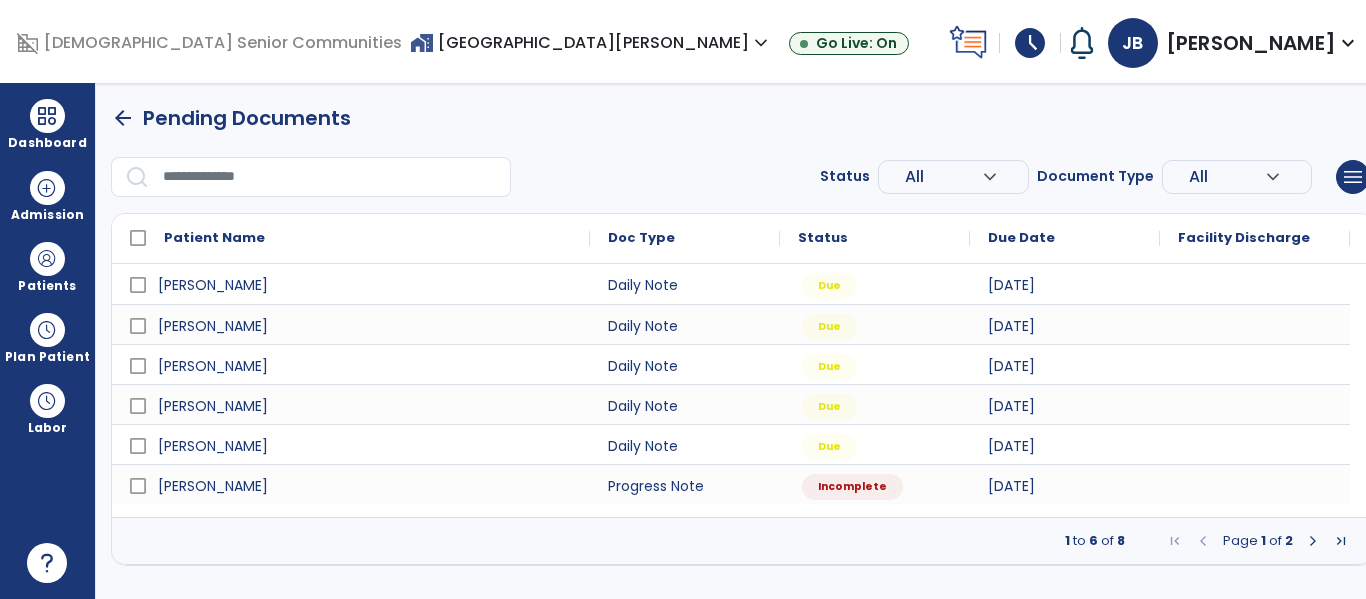 click at bounding box center (1313, 541) 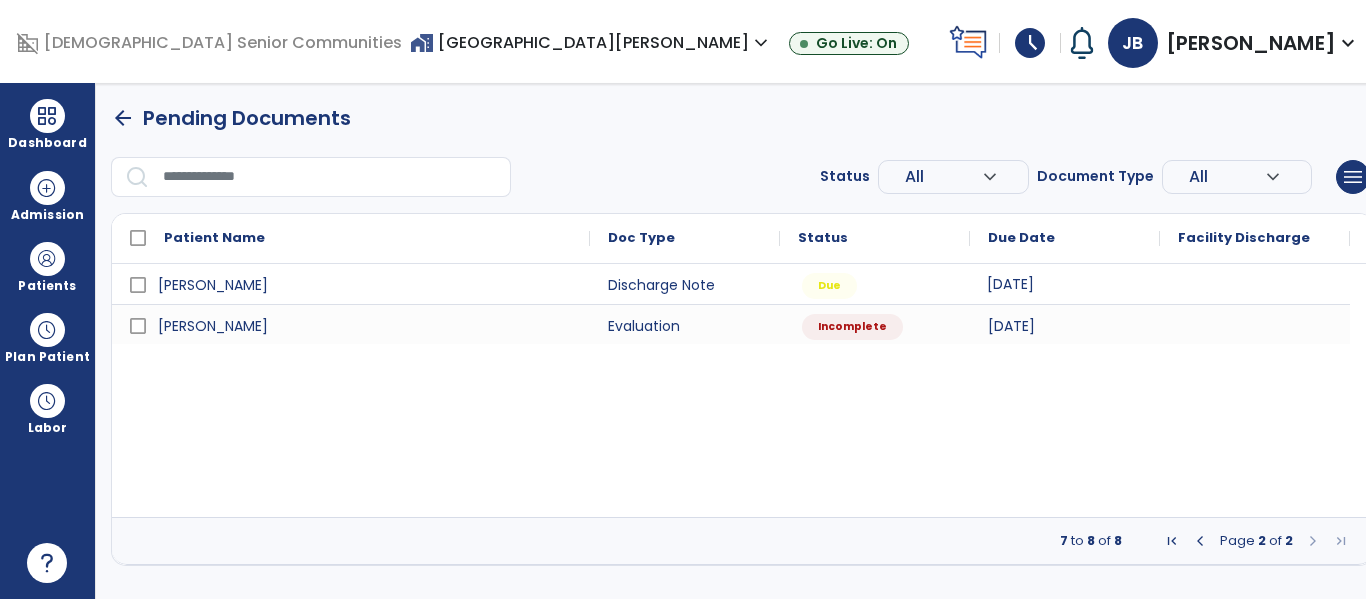 click on "[DATE]" at bounding box center [1065, 284] 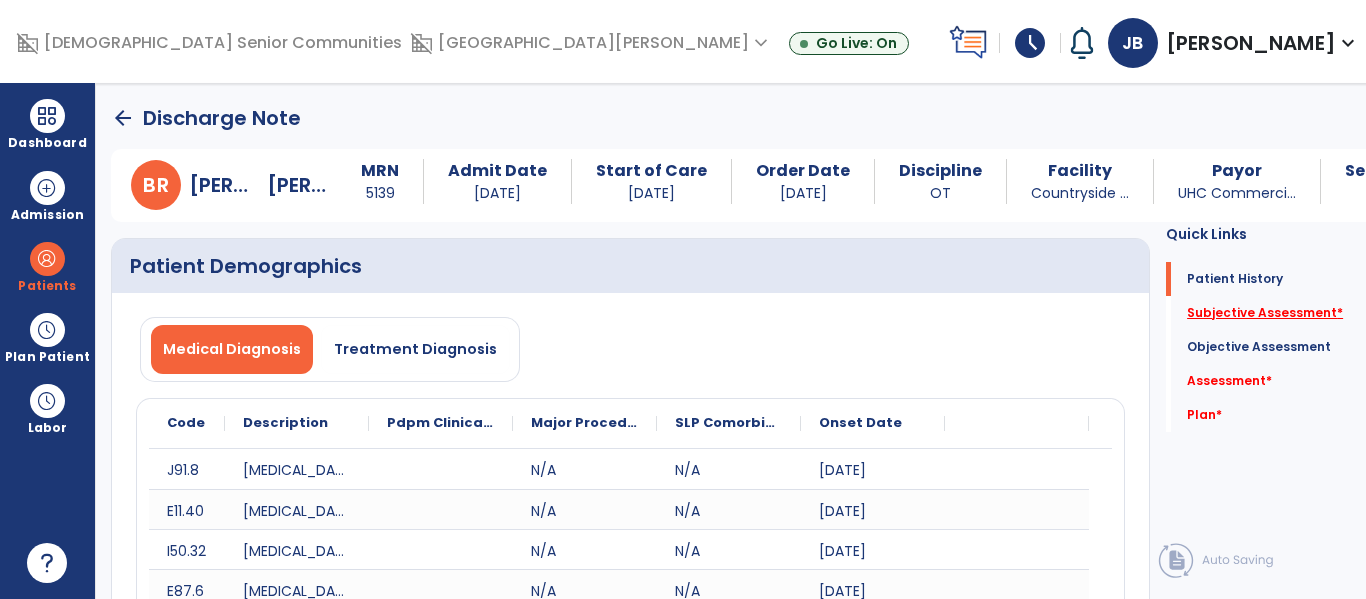 click on "Subjective Assessment   *" 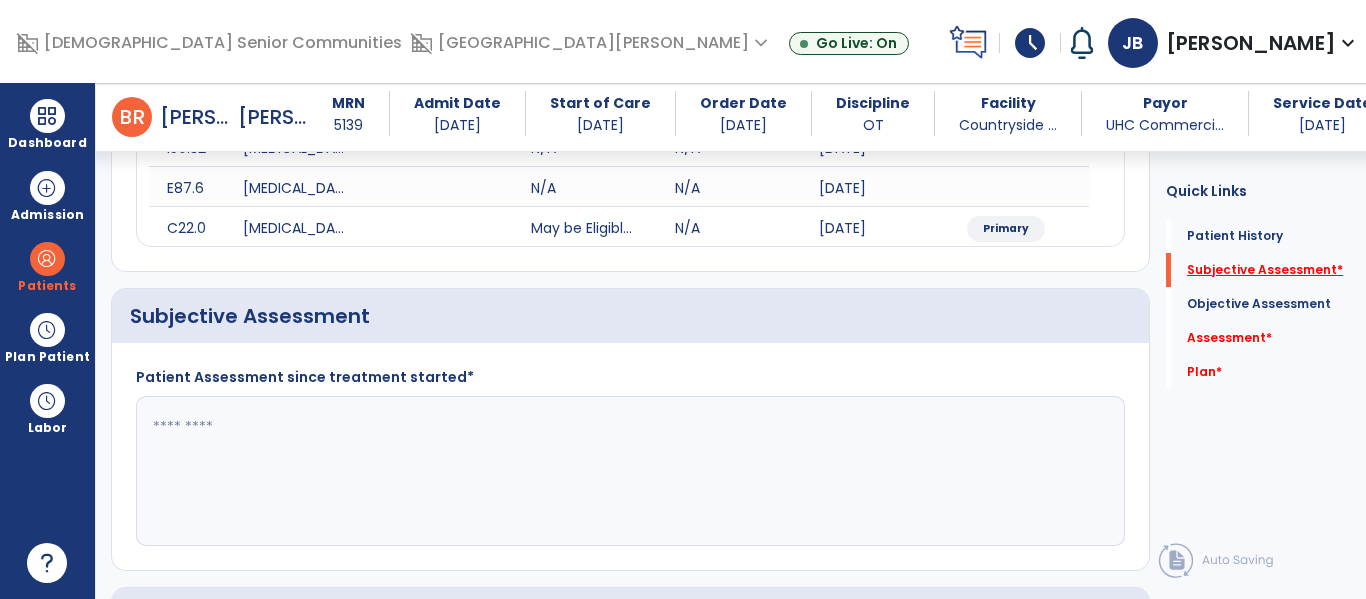 scroll, scrollTop: 491, scrollLeft: 0, axis: vertical 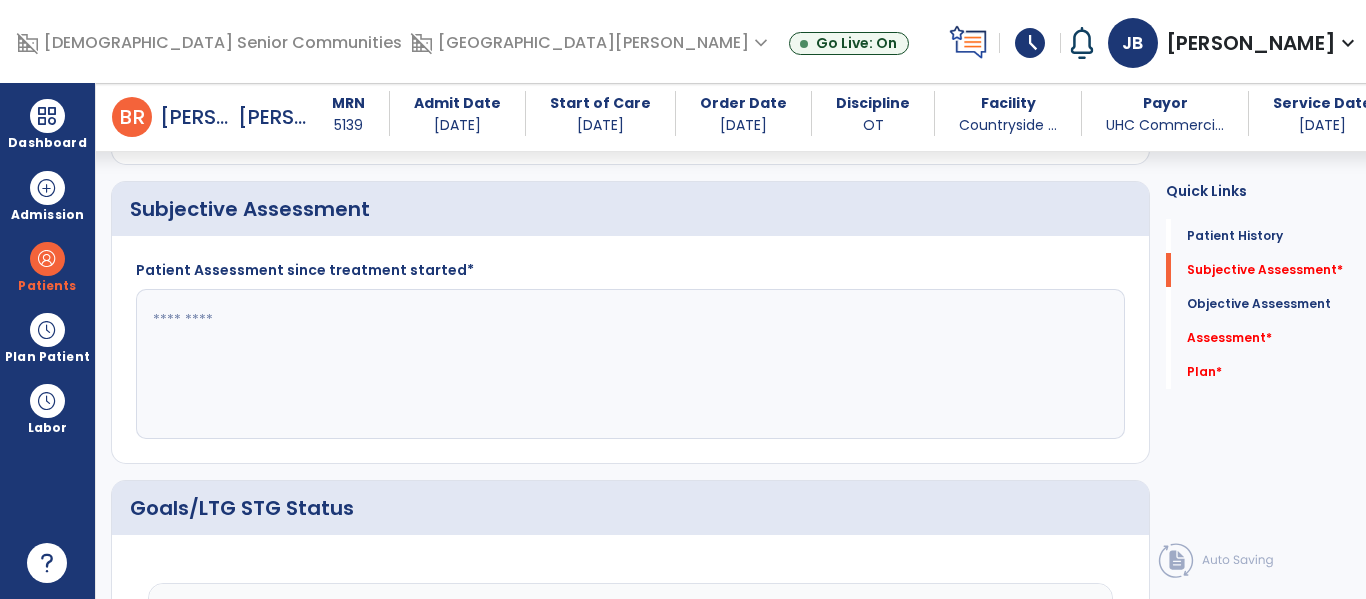 click 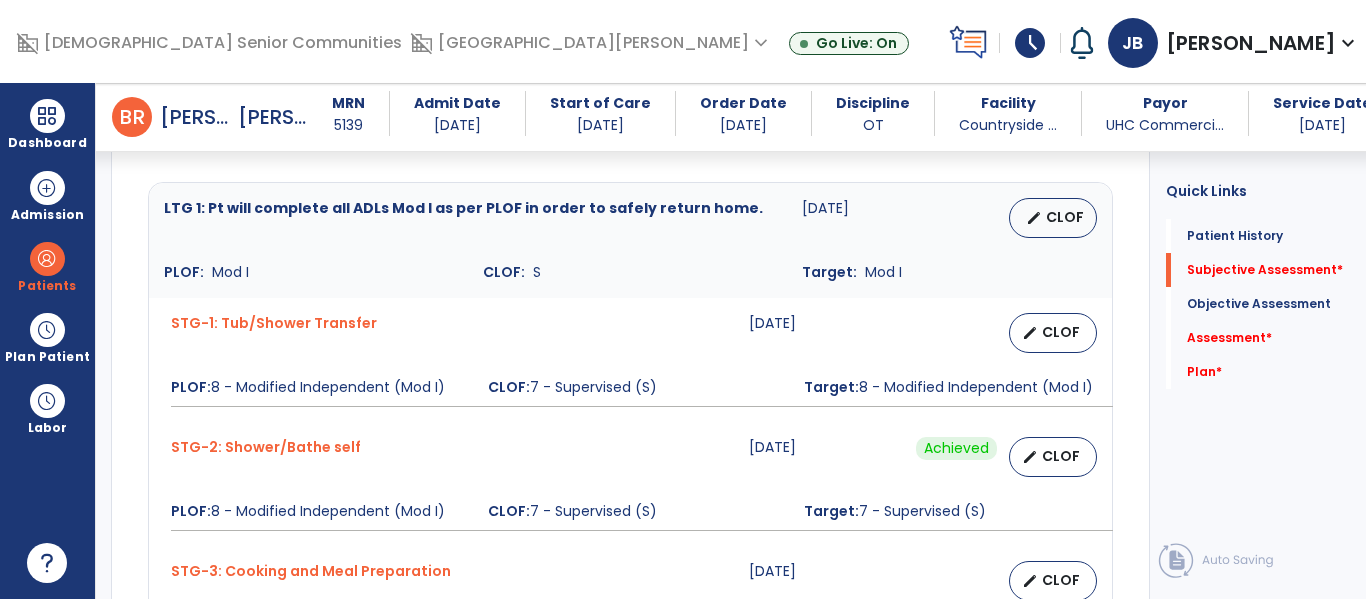 type on "**********" 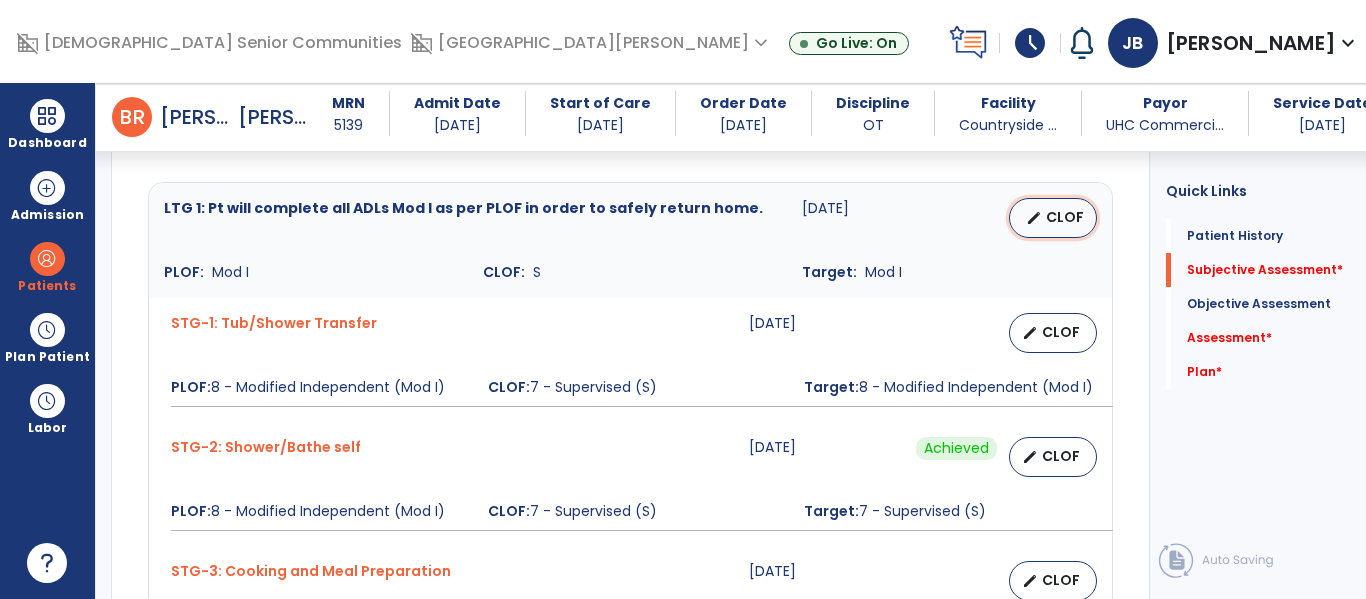 click on "edit   CLOF" at bounding box center (1053, 218) 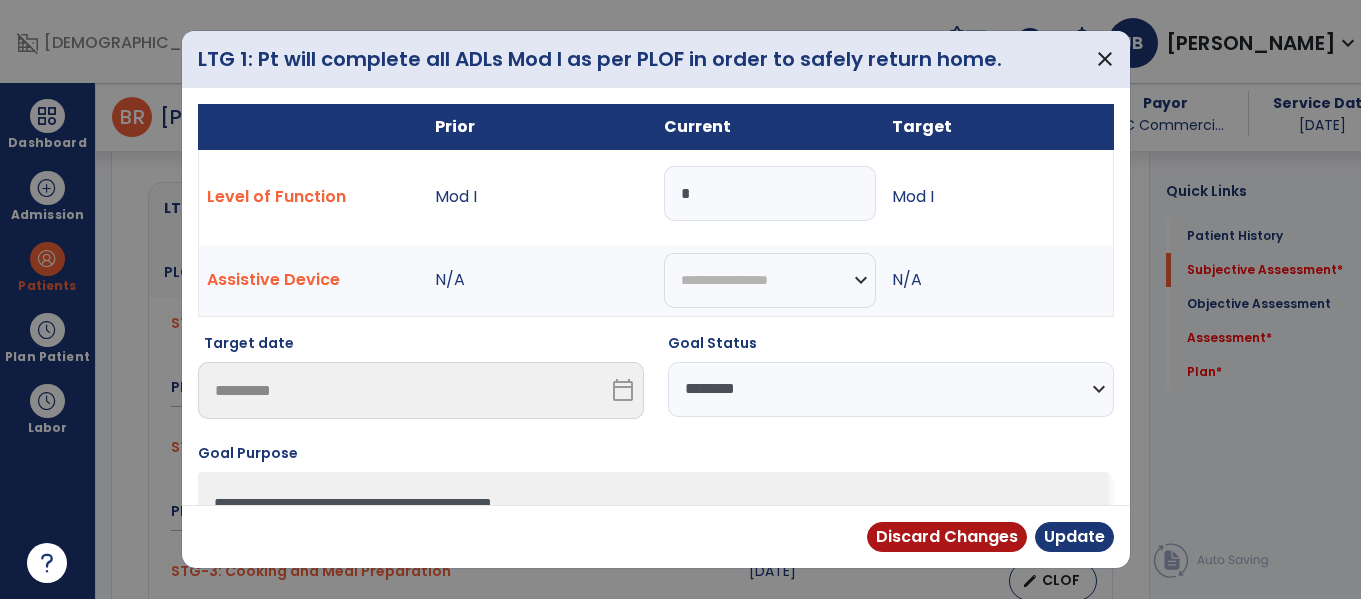 scroll, scrollTop: 892, scrollLeft: 0, axis: vertical 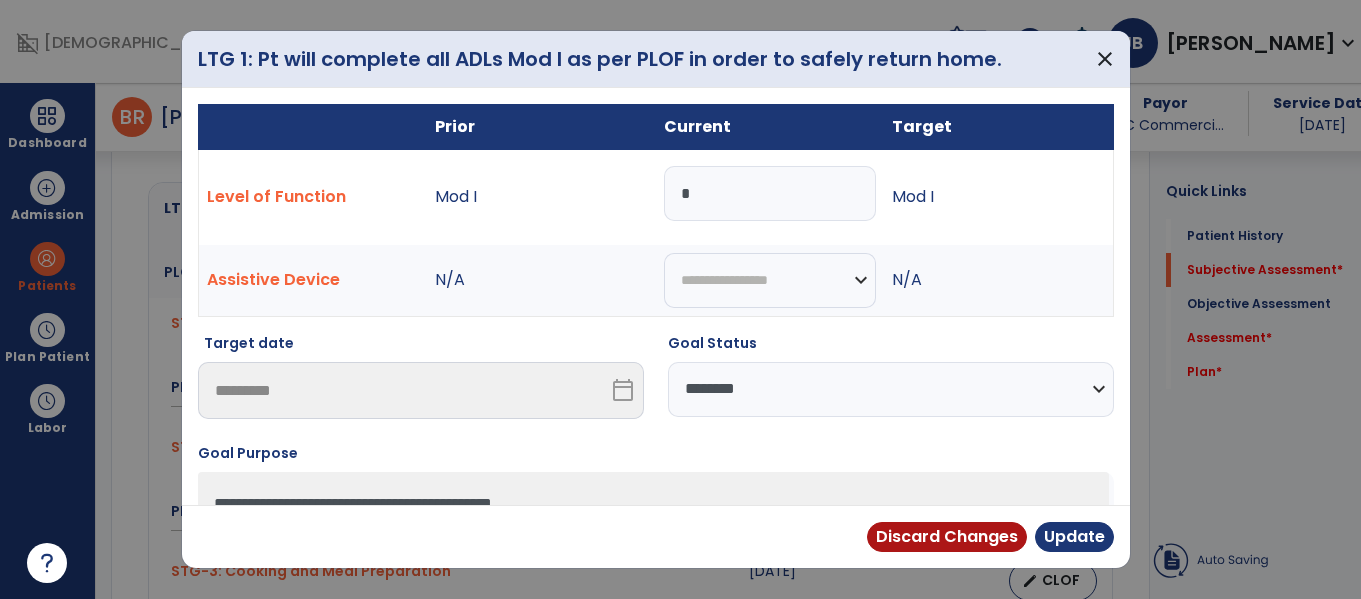 click on "*" at bounding box center (770, 193) 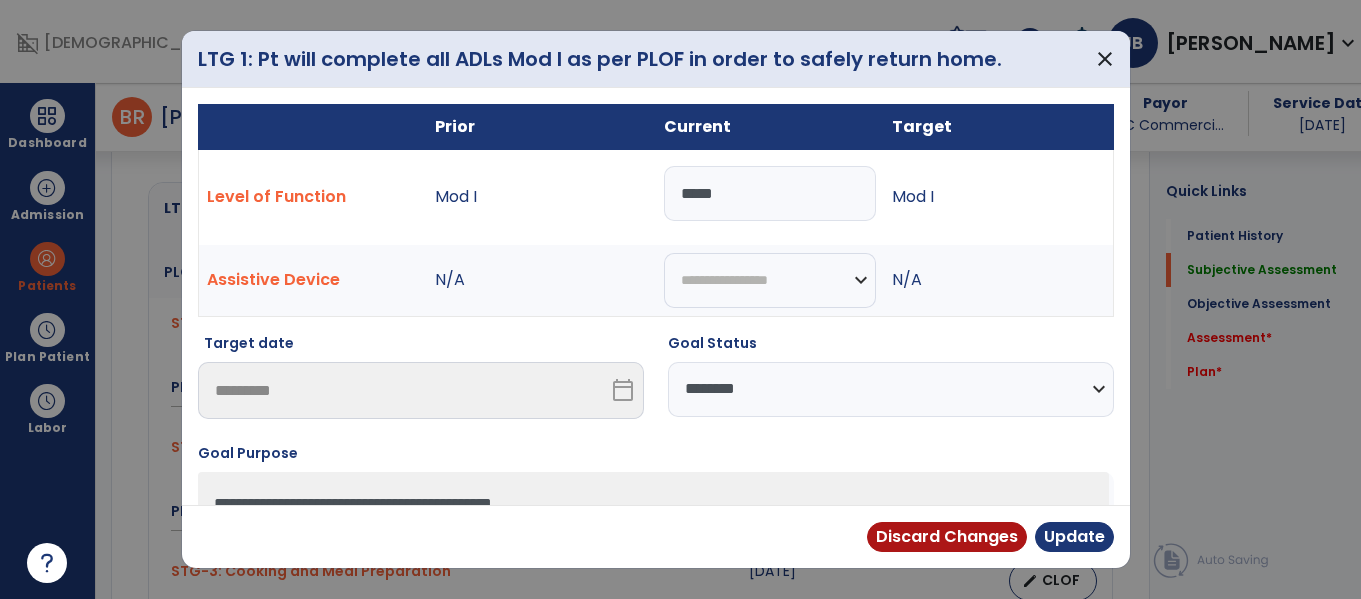 click on "**********" at bounding box center (891, 389) 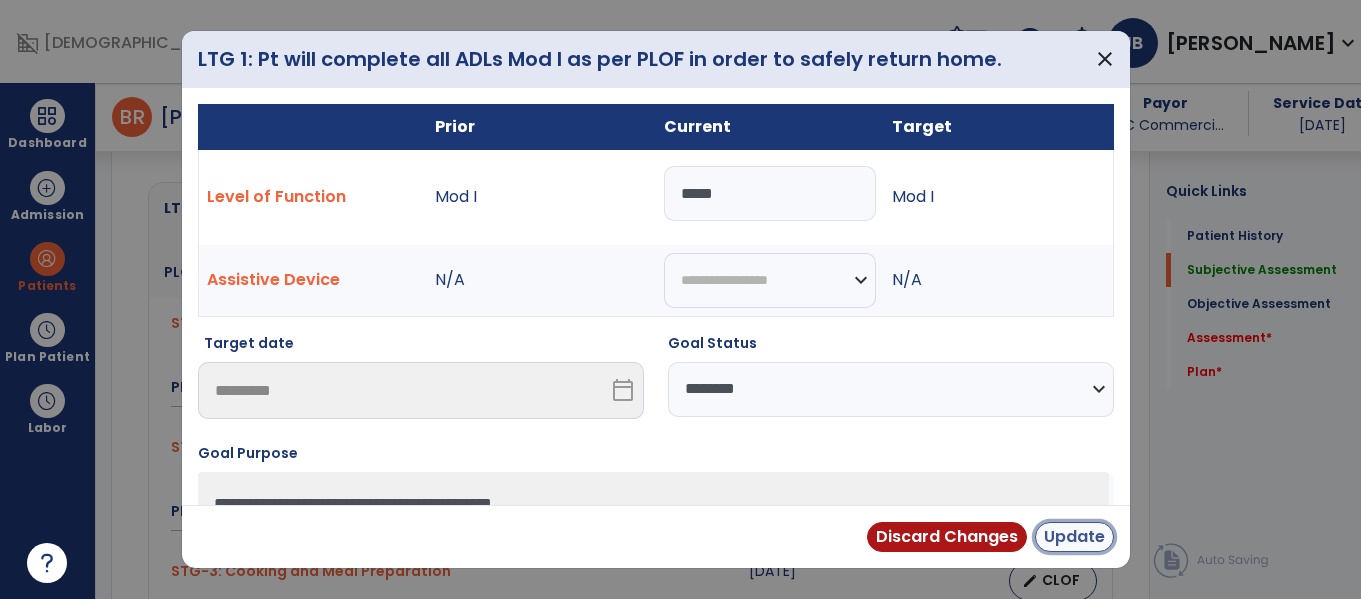 click on "Update" at bounding box center (1074, 537) 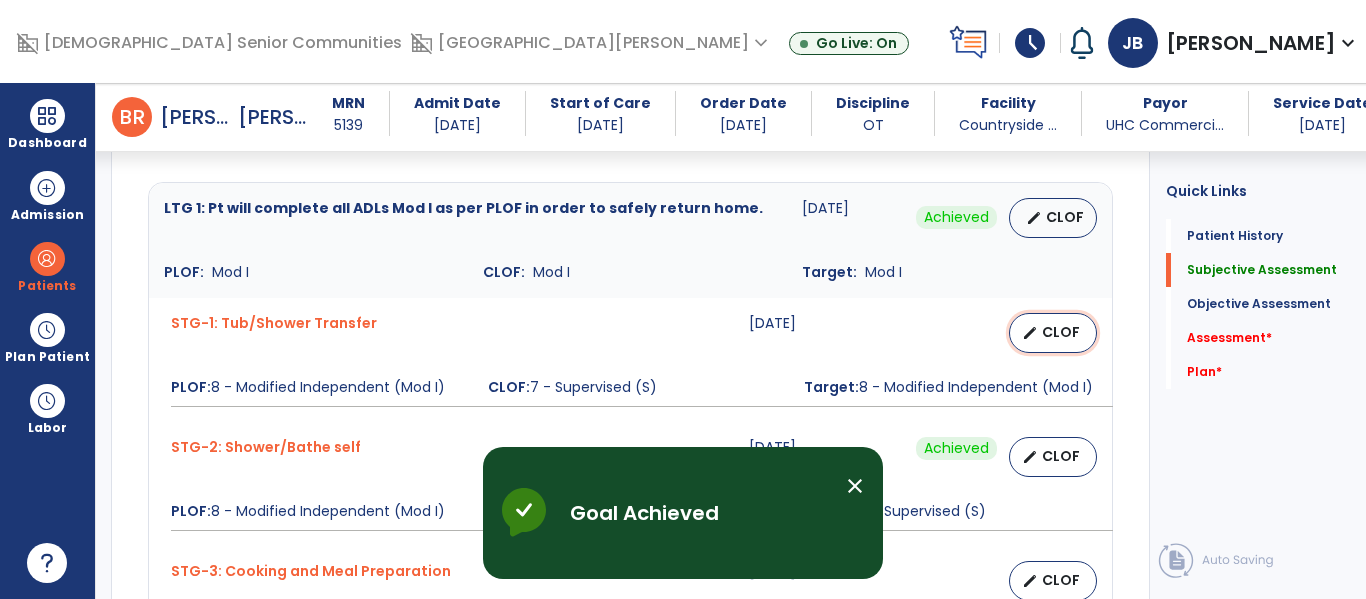 click on "CLOF" at bounding box center (1061, 332) 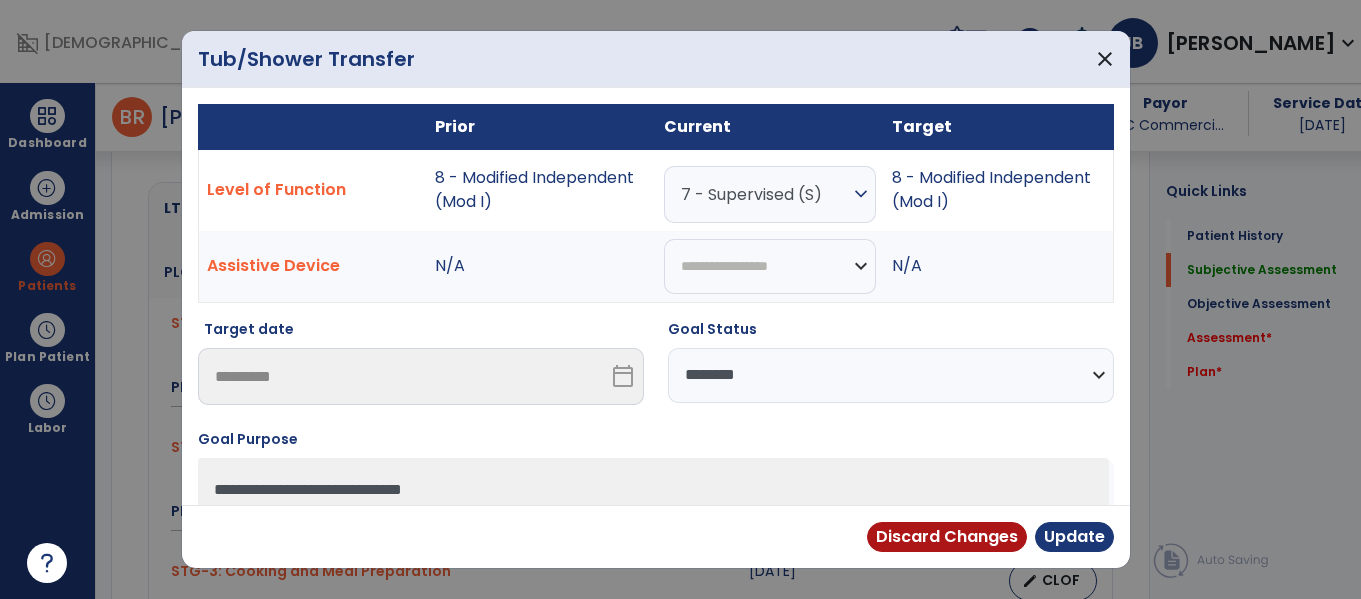 scroll, scrollTop: 892, scrollLeft: 0, axis: vertical 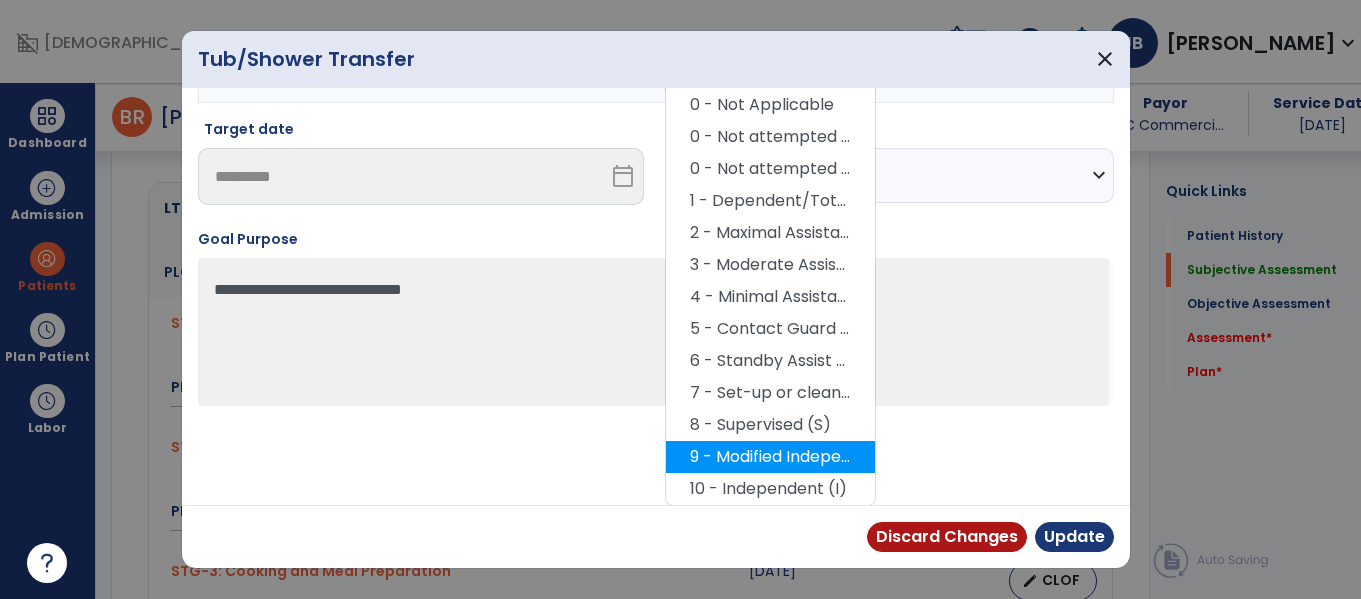 click on "9 - Modified Independent (Mod I)" at bounding box center [770, 457] 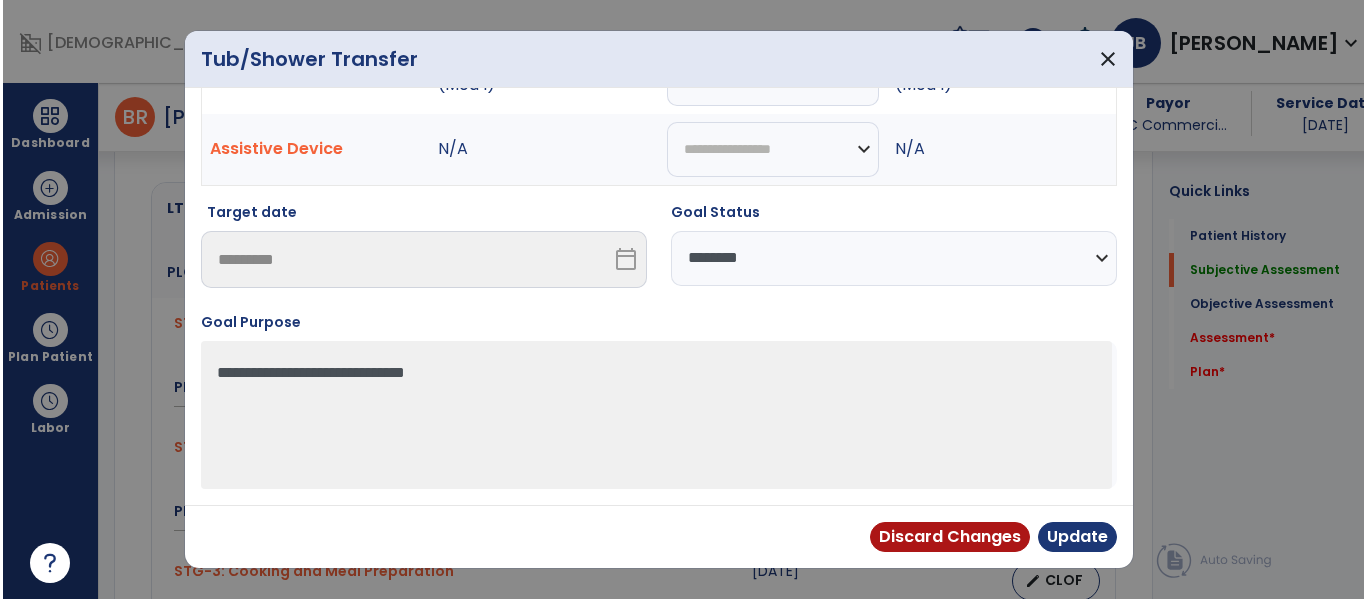 scroll, scrollTop: 117, scrollLeft: 0, axis: vertical 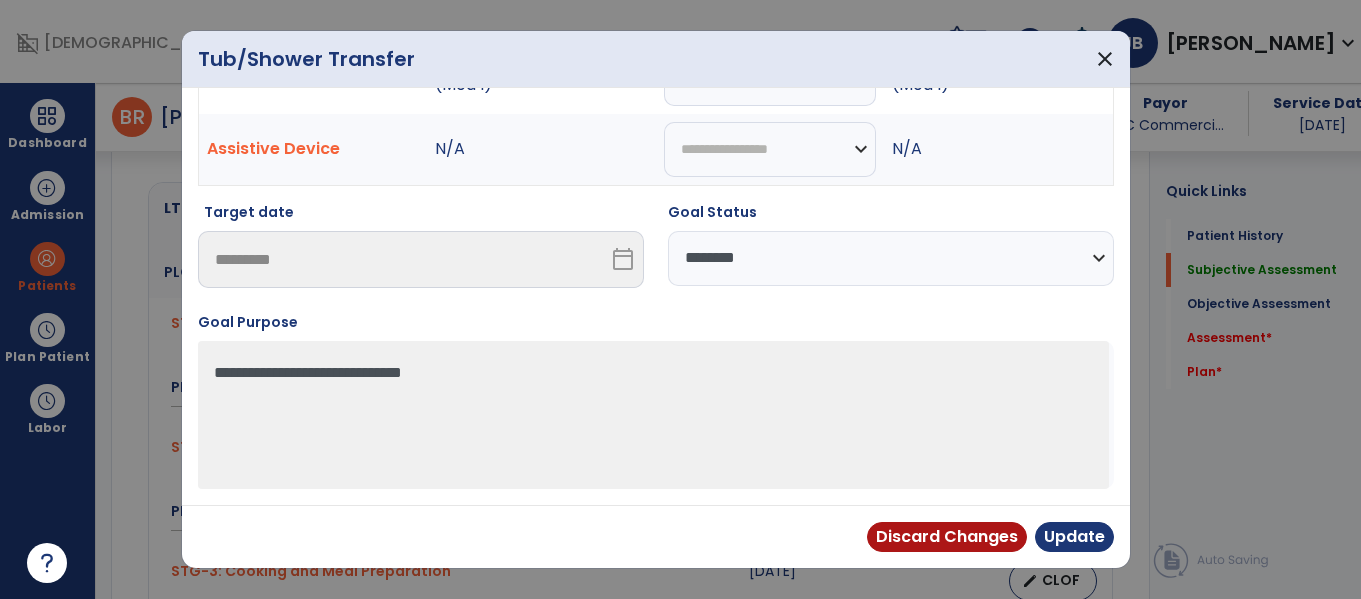 click on "Goal Status" at bounding box center [891, 216] 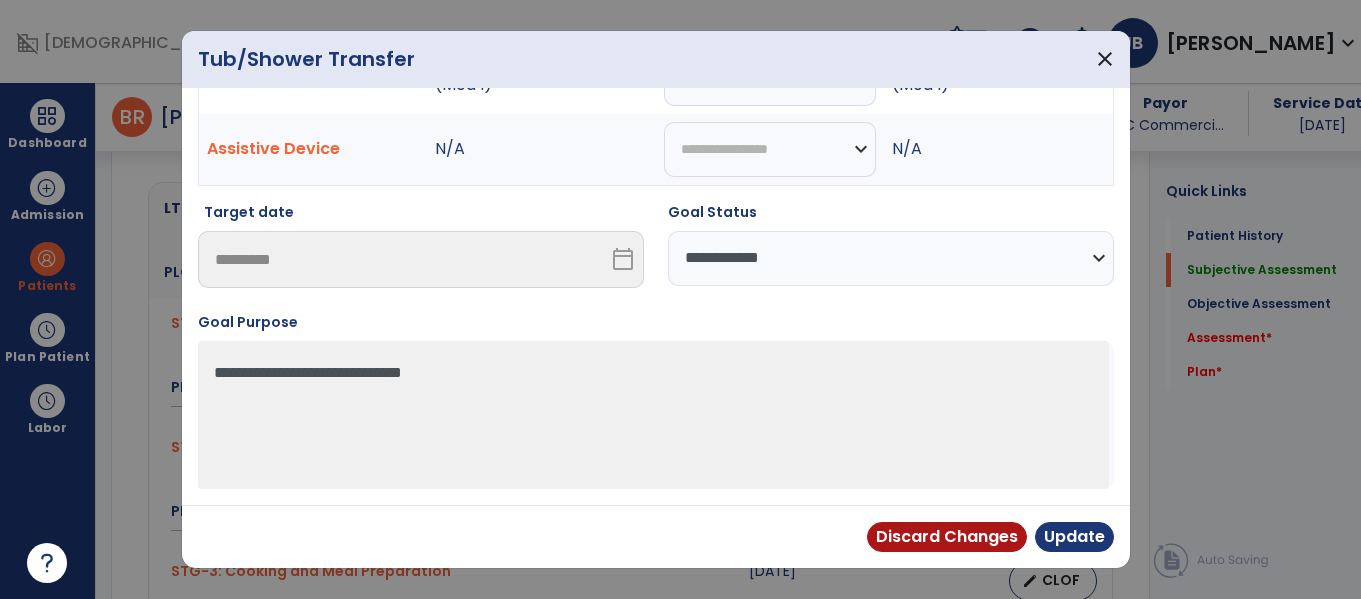 click on "**********" at bounding box center (891, 258) 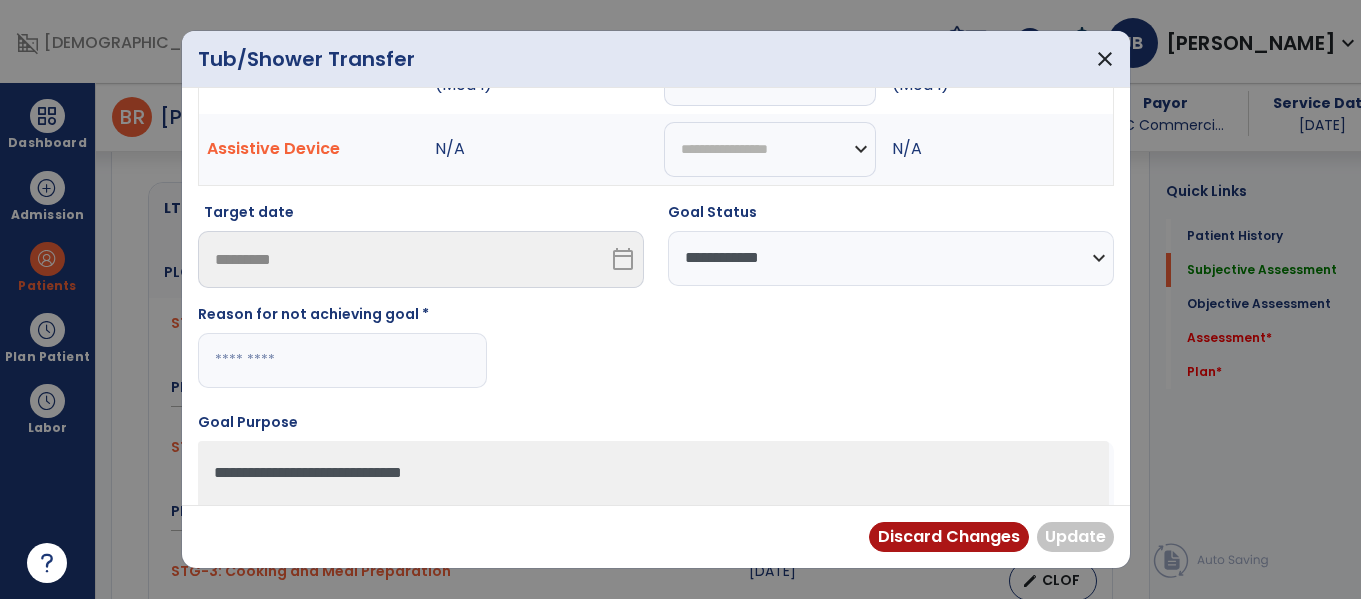 click on "**********" at bounding box center [891, 258] 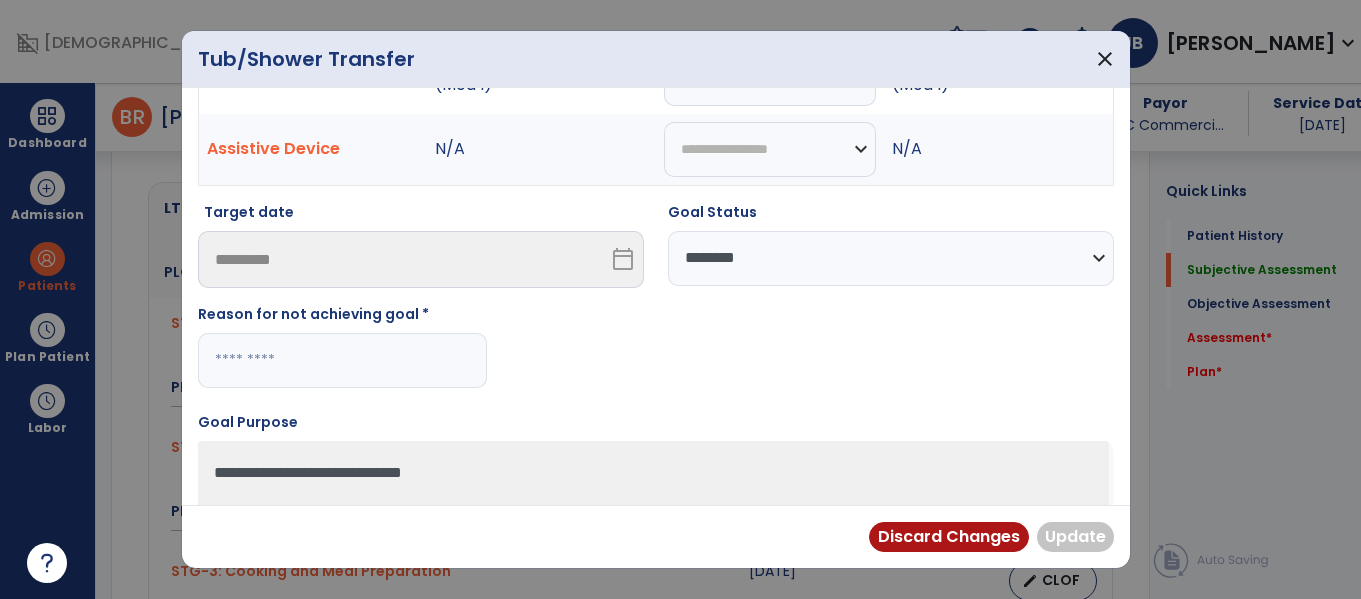 click on "**********" at bounding box center (891, 258) 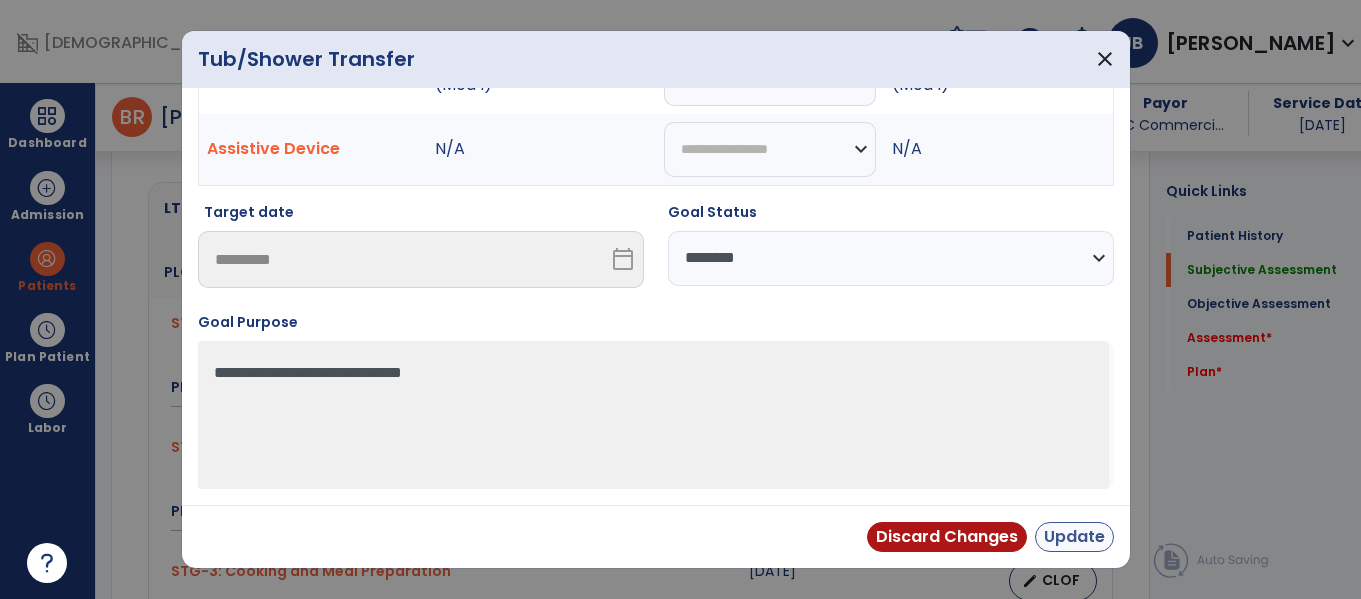 click on "Update" at bounding box center [1074, 537] 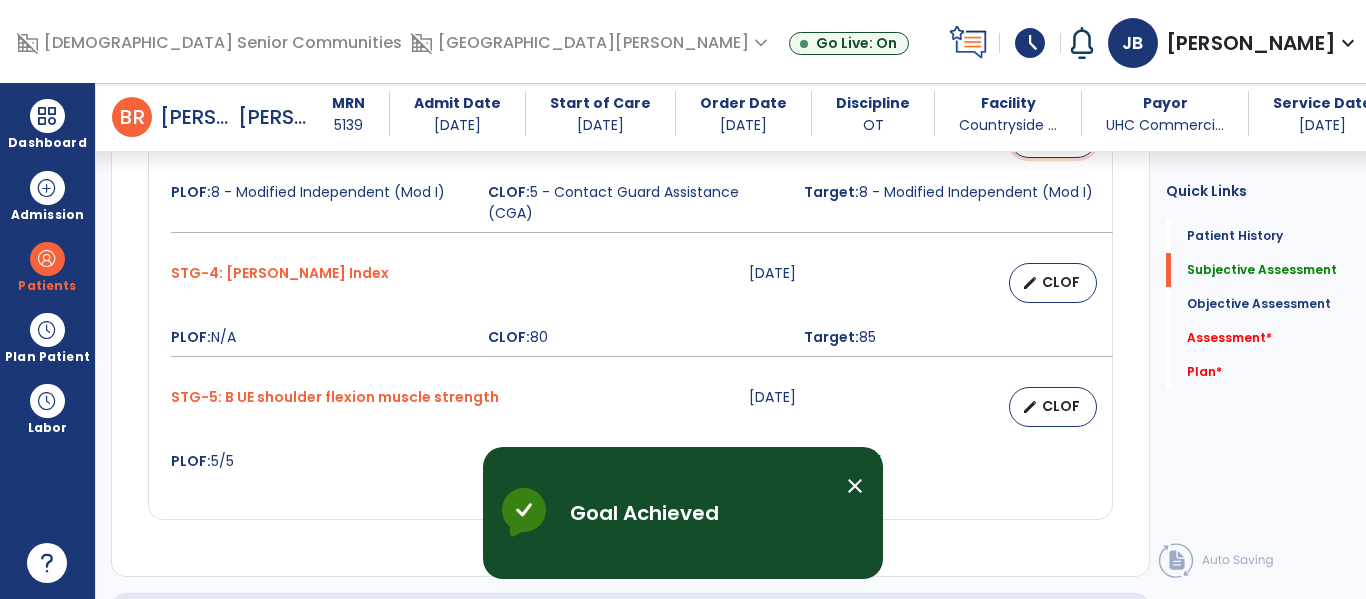 click on "edit   CLOF" at bounding box center [1053, 138] 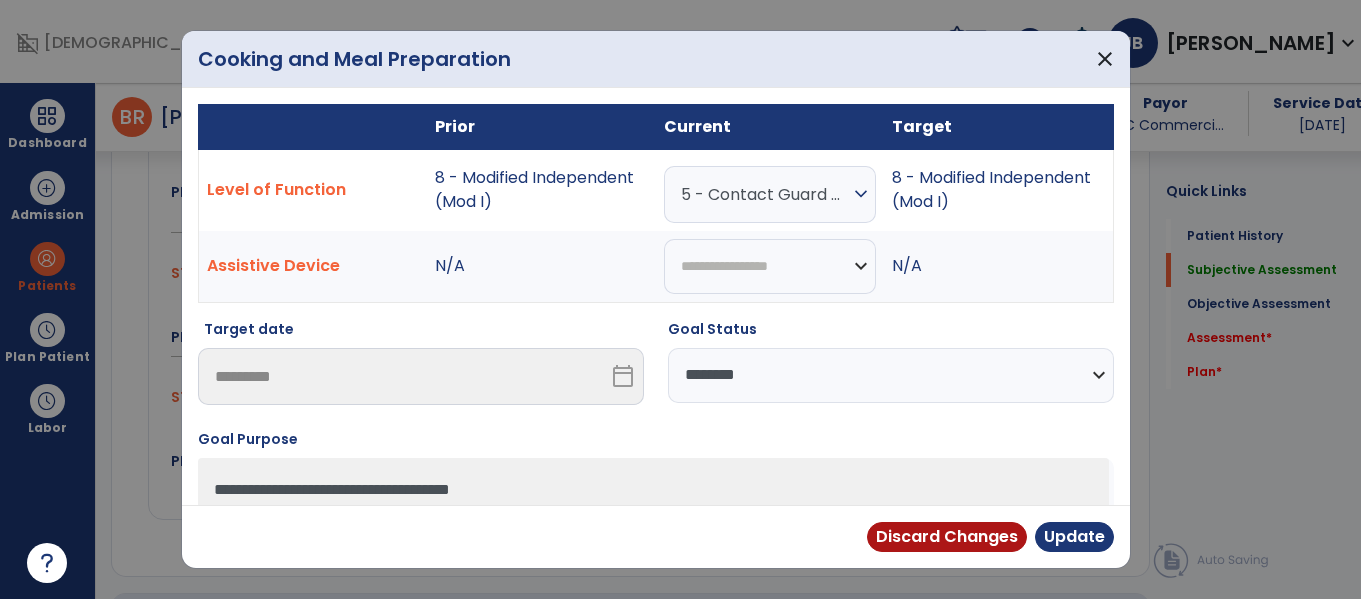 scroll, scrollTop: 1335, scrollLeft: 0, axis: vertical 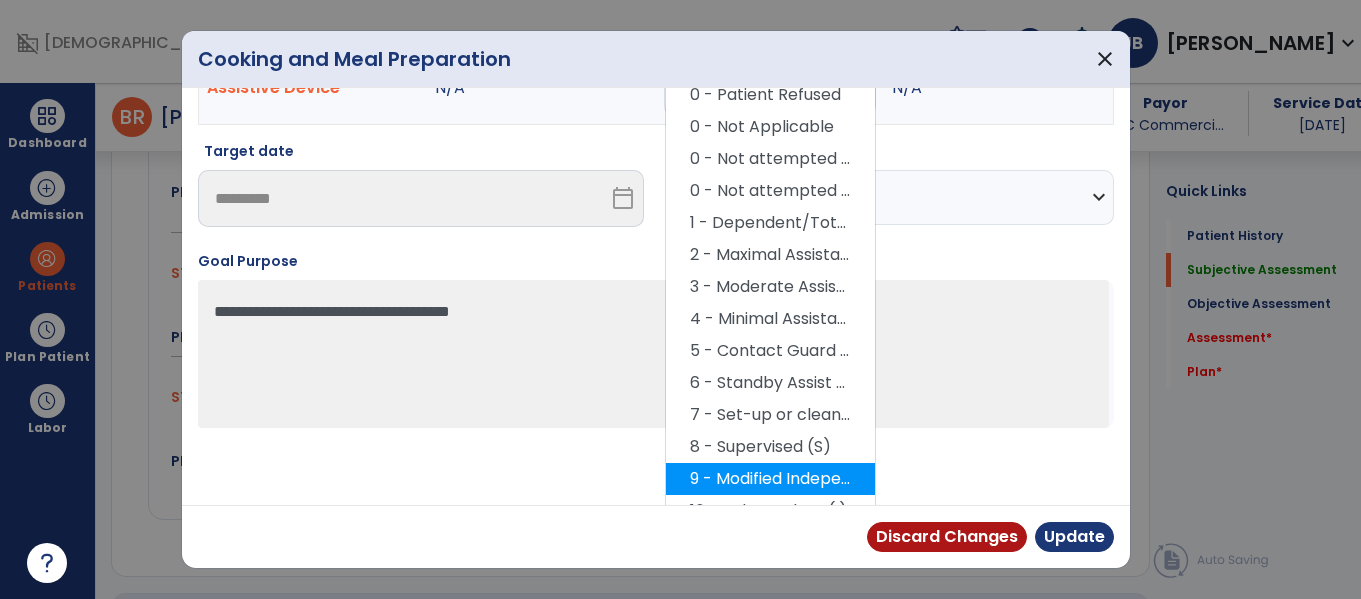 click on "9 - Modified Independent (Mod I)" at bounding box center (770, 479) 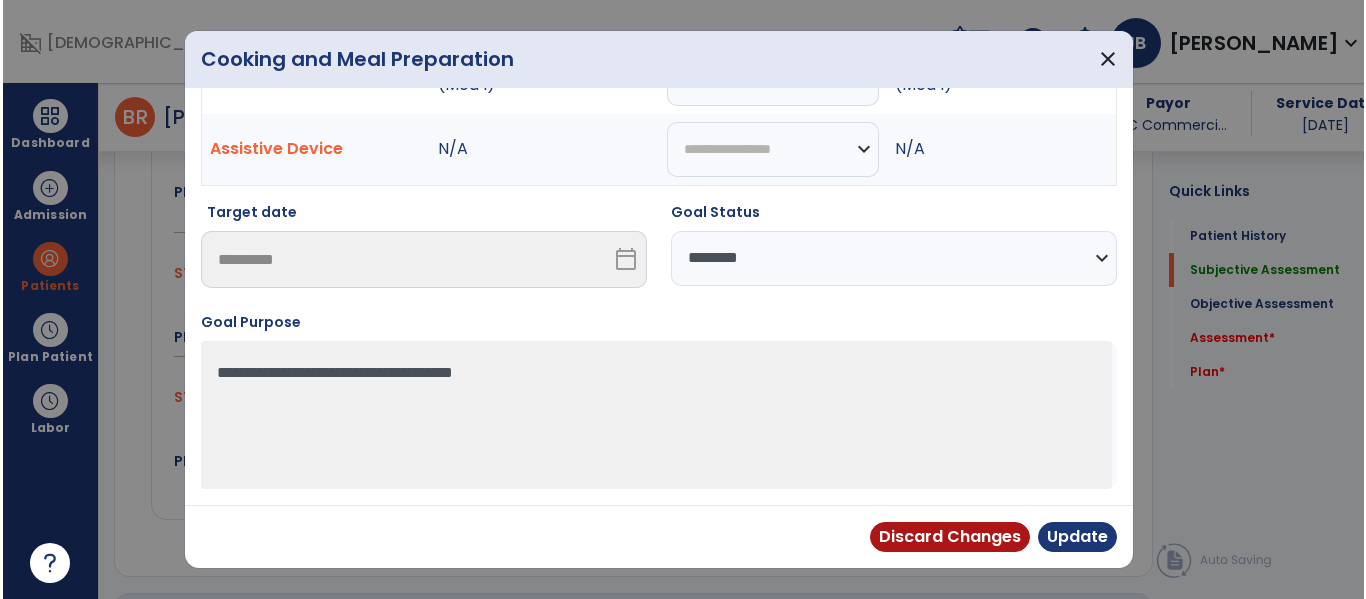 scroll, scrollTop: 117, scrollLeft: 0, axis: vertical 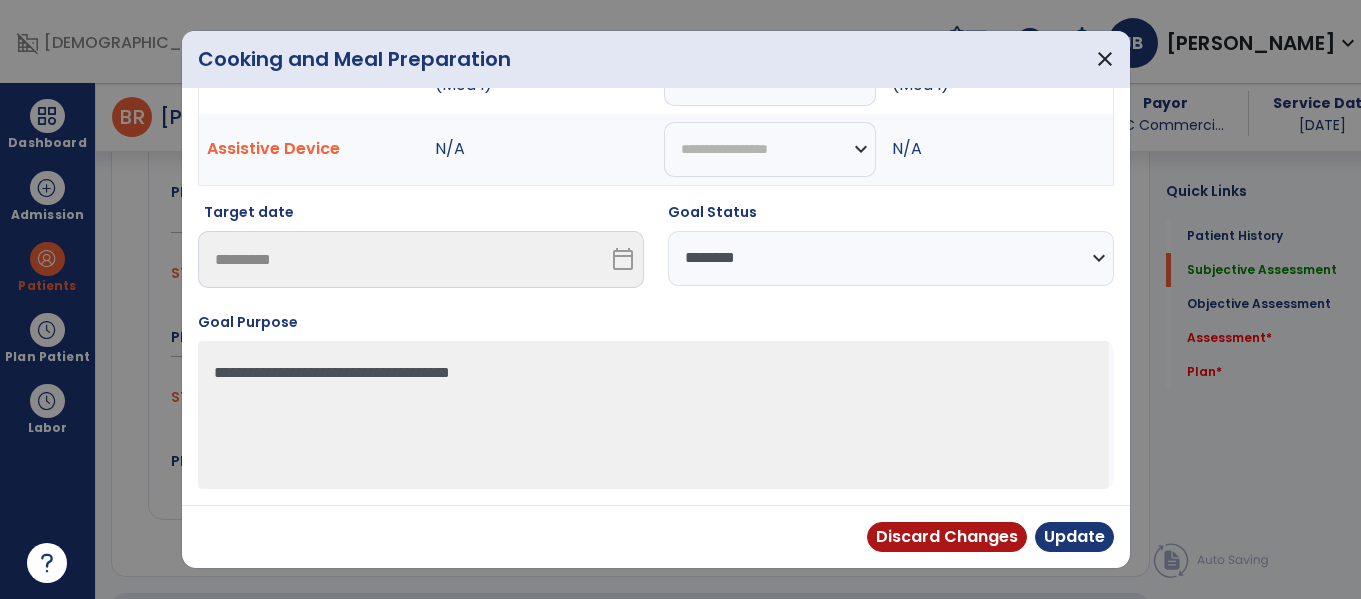 click on "**********" at bounding box center [891, 258] 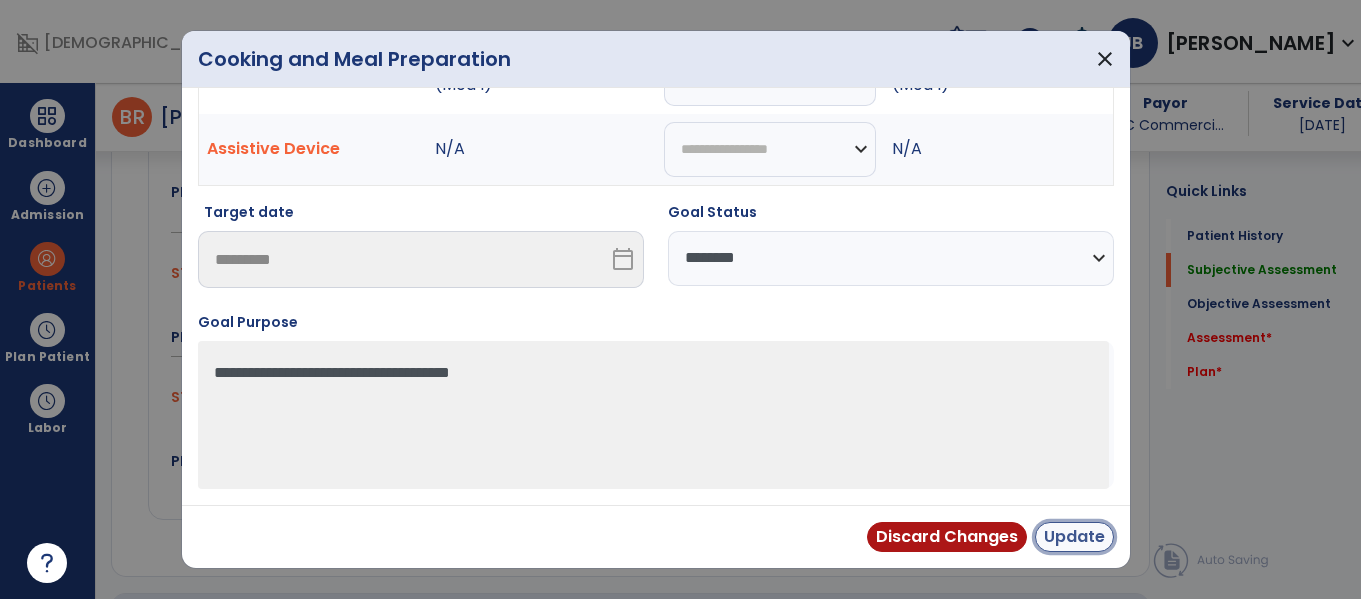 click on "Update" at bounding box center [1074, 537] 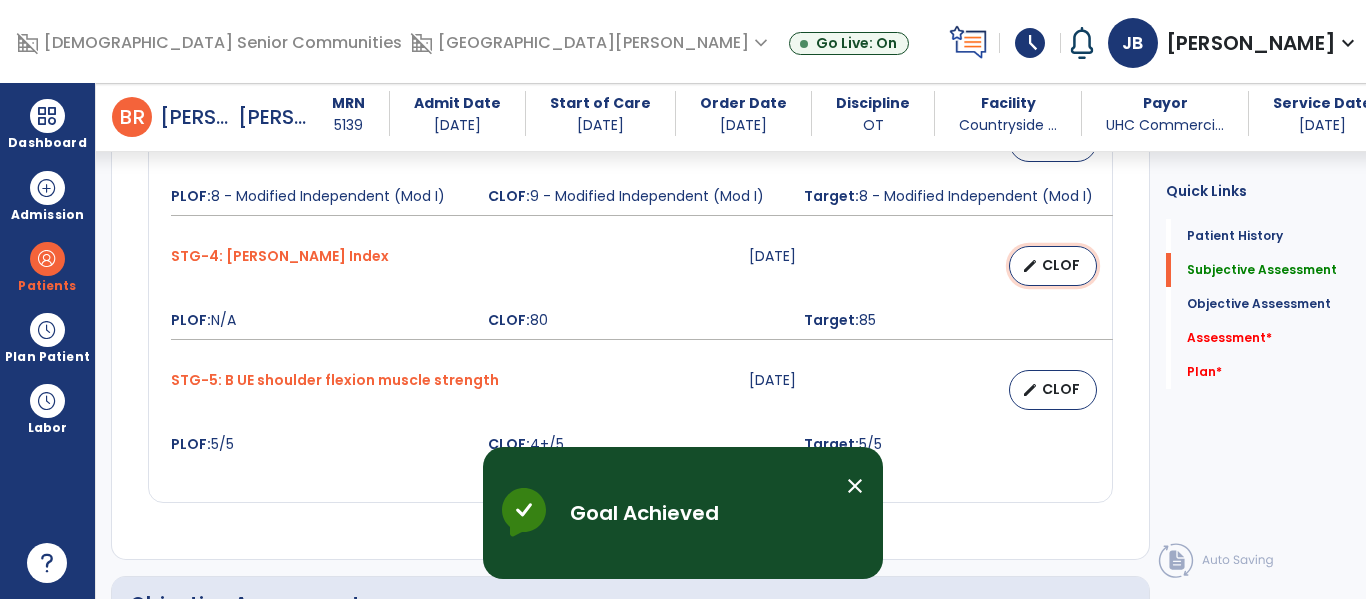 click on "edit   CLOF" at bounding box center (1053, 266) 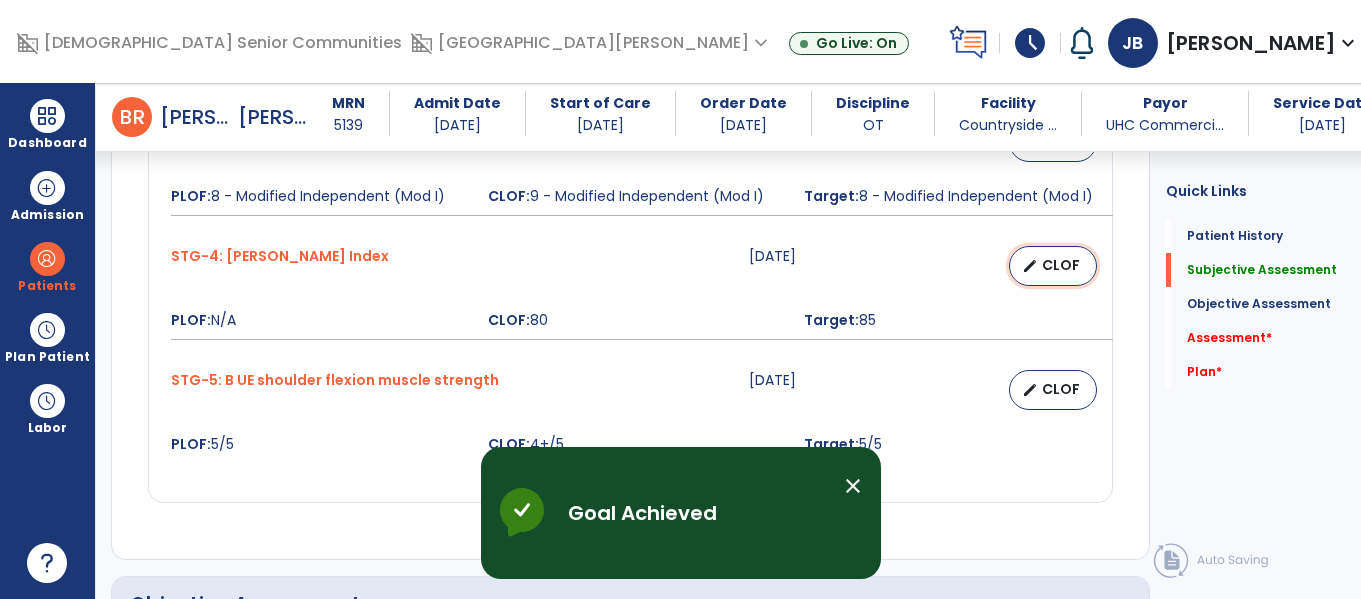 select on "********" 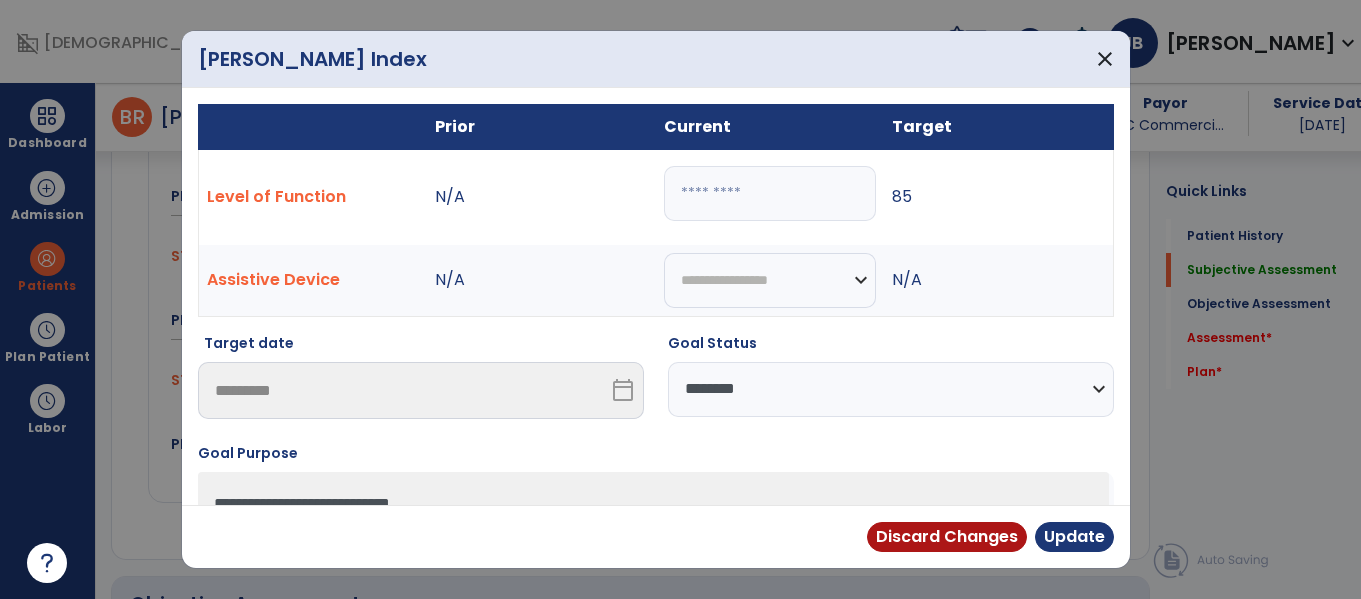 scroll, scrollTop: 1331, scrollLeft: 0, axis: vertical 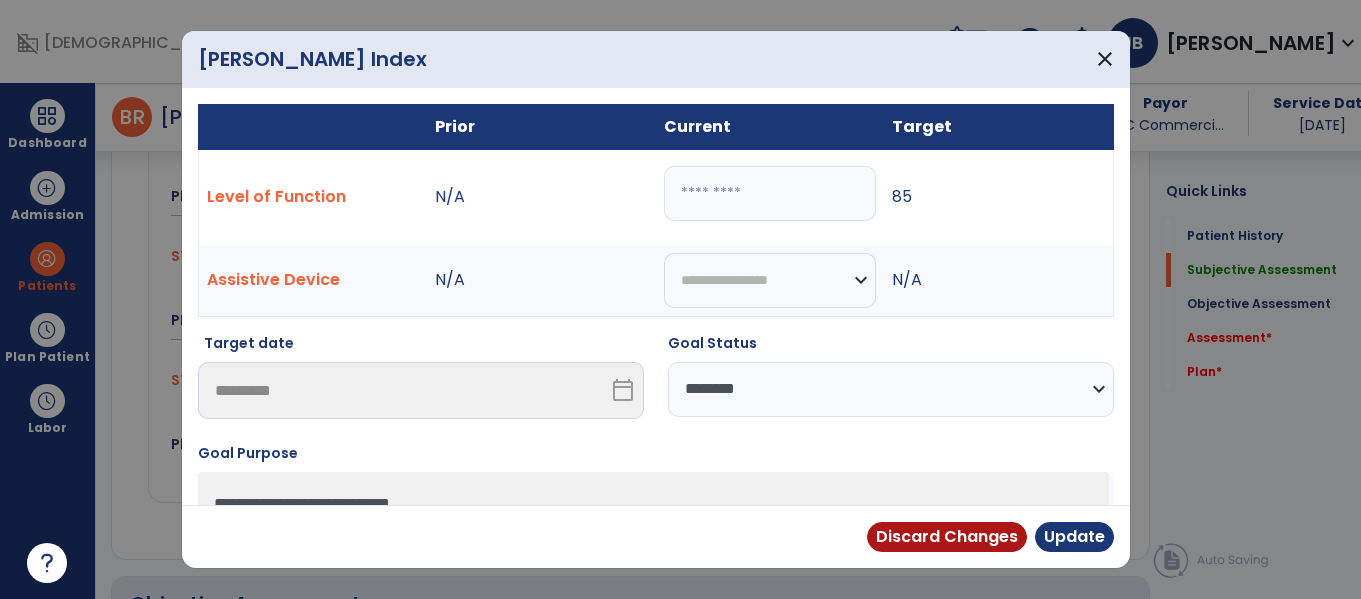 click on "**" at bounding box center [770, 193] 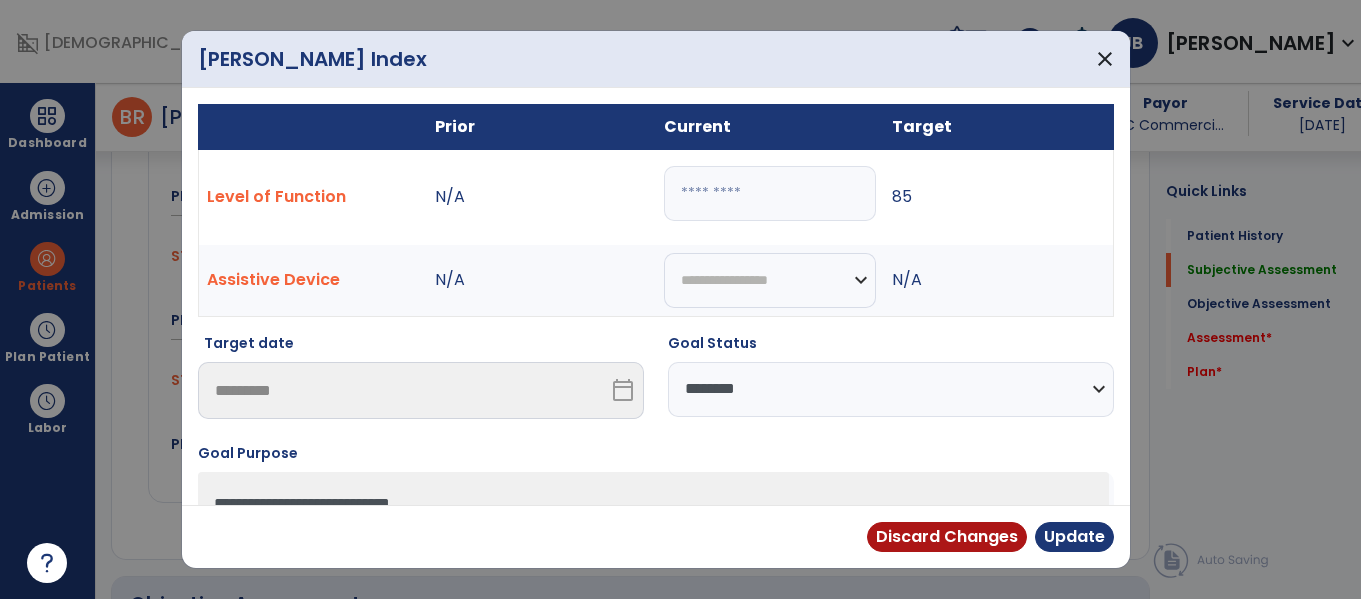 type on "**" 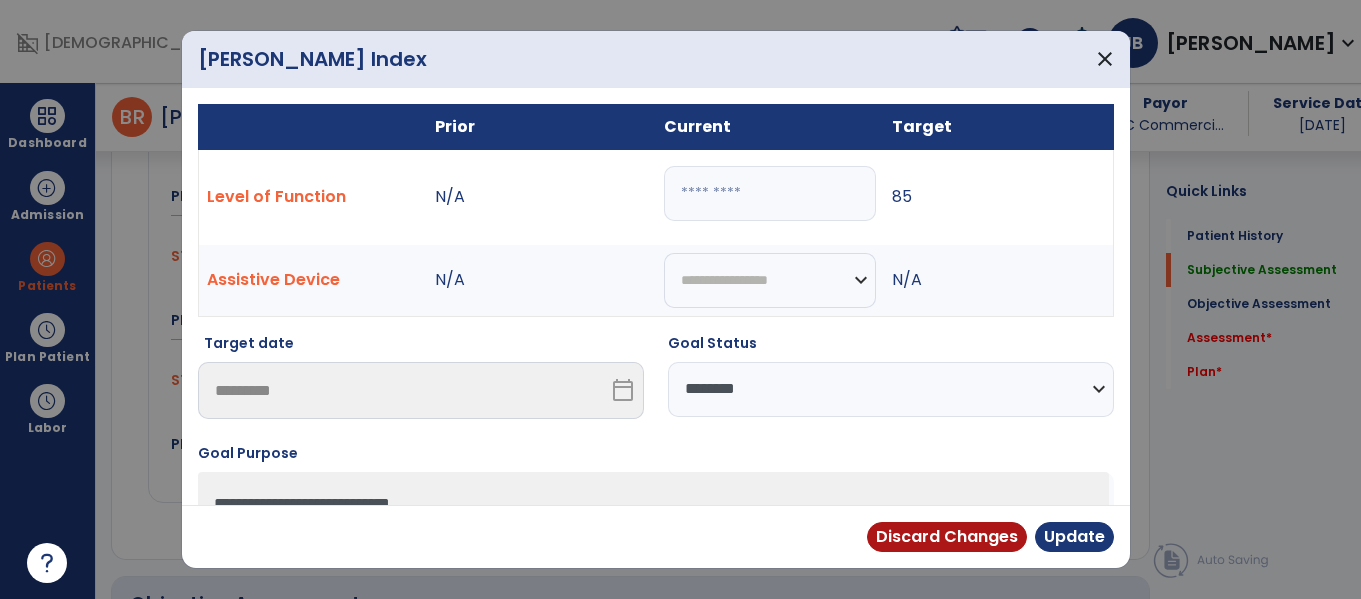 click on "**********" at bounding box center [891, 389] 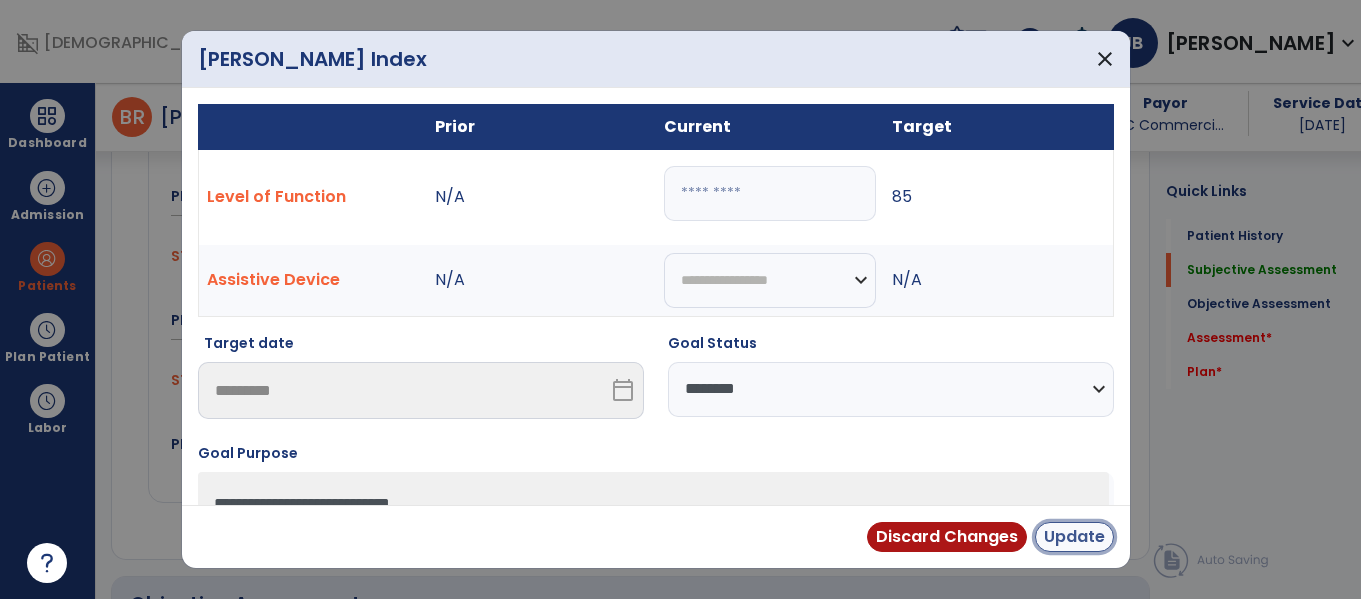 click on "Update" at bounding box center [1074, 537] 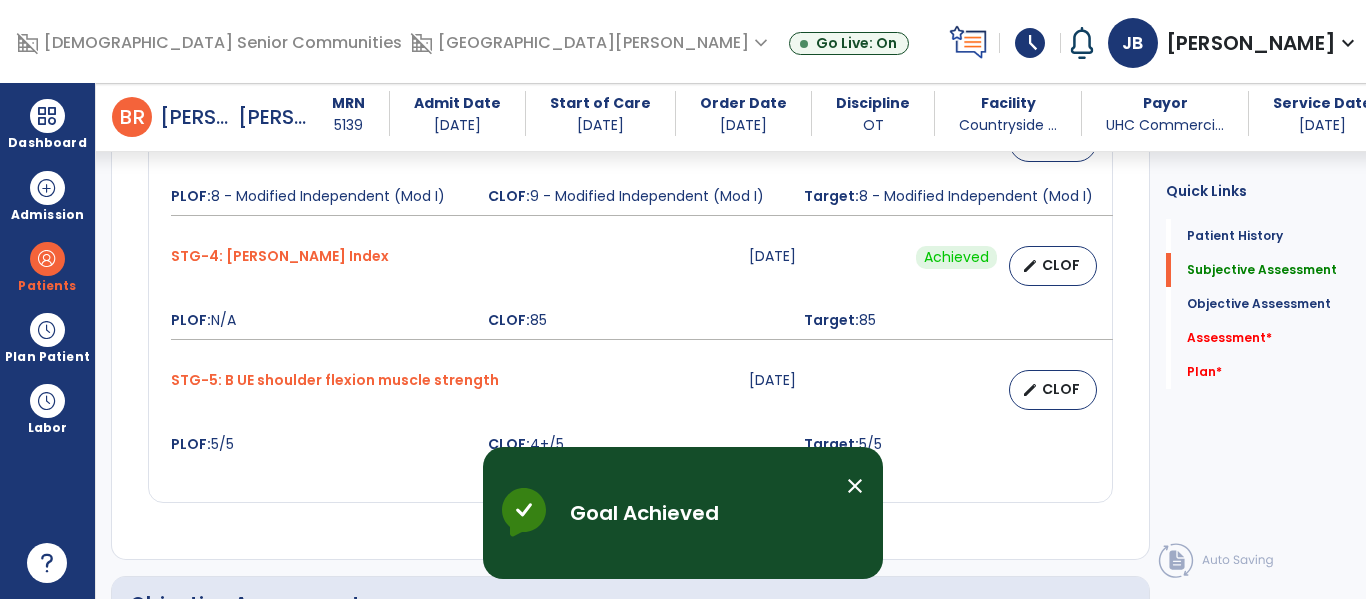 click on "CLOF" at bounding box center (1061, 389) 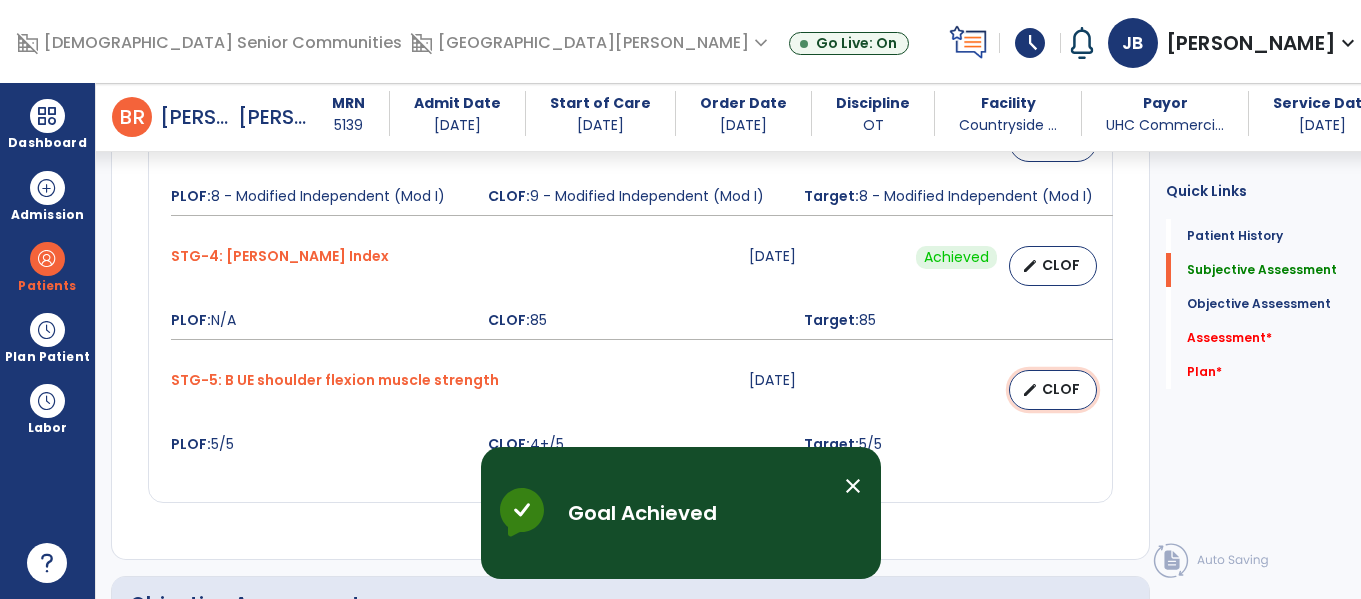 select on "********" 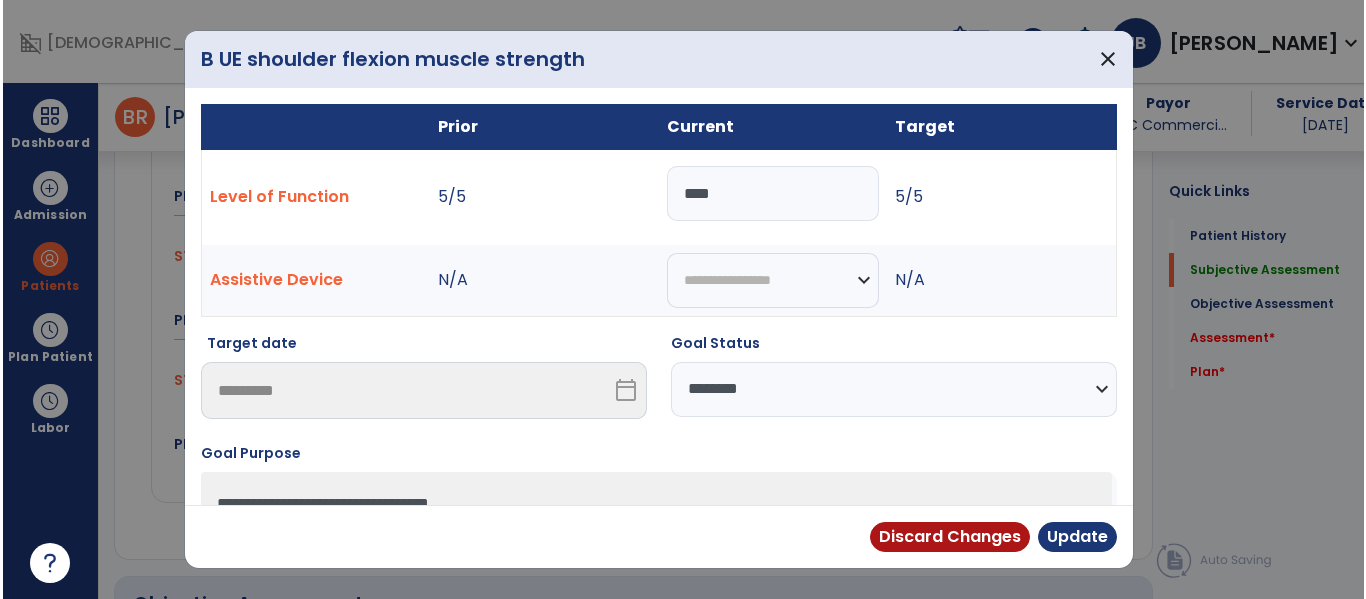 scroll, scrollTop: 1331, scrollLeft: 0, axis: vertical 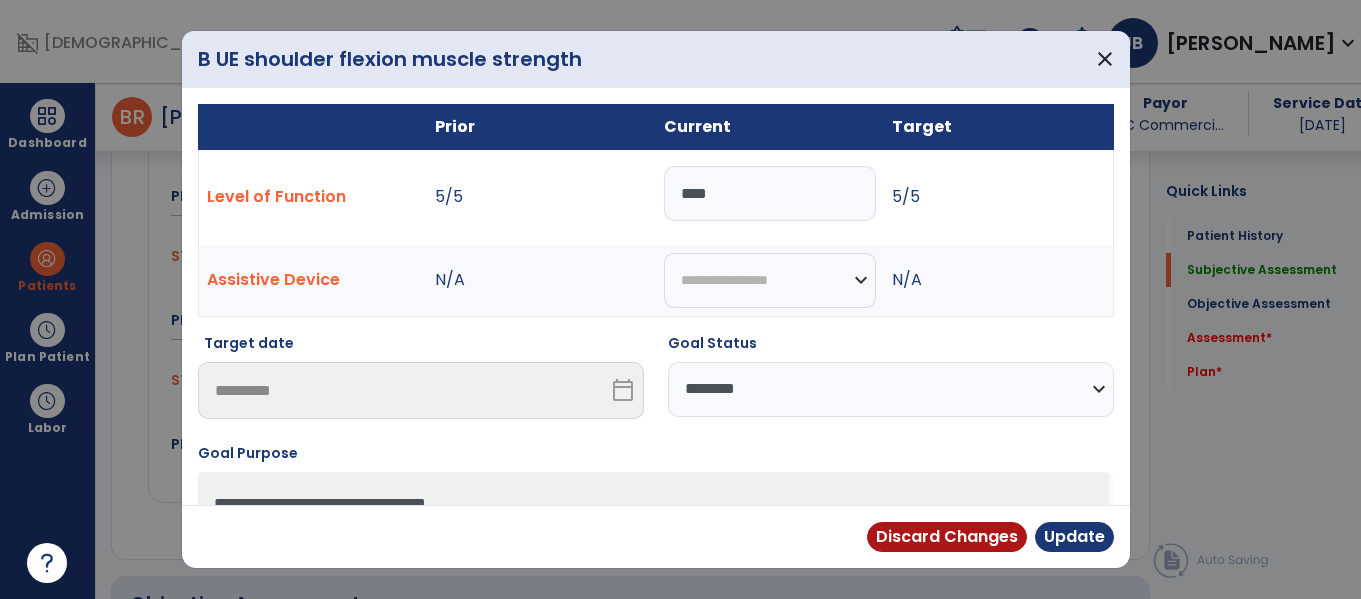 click on "****" at bounding box center (770, 193) 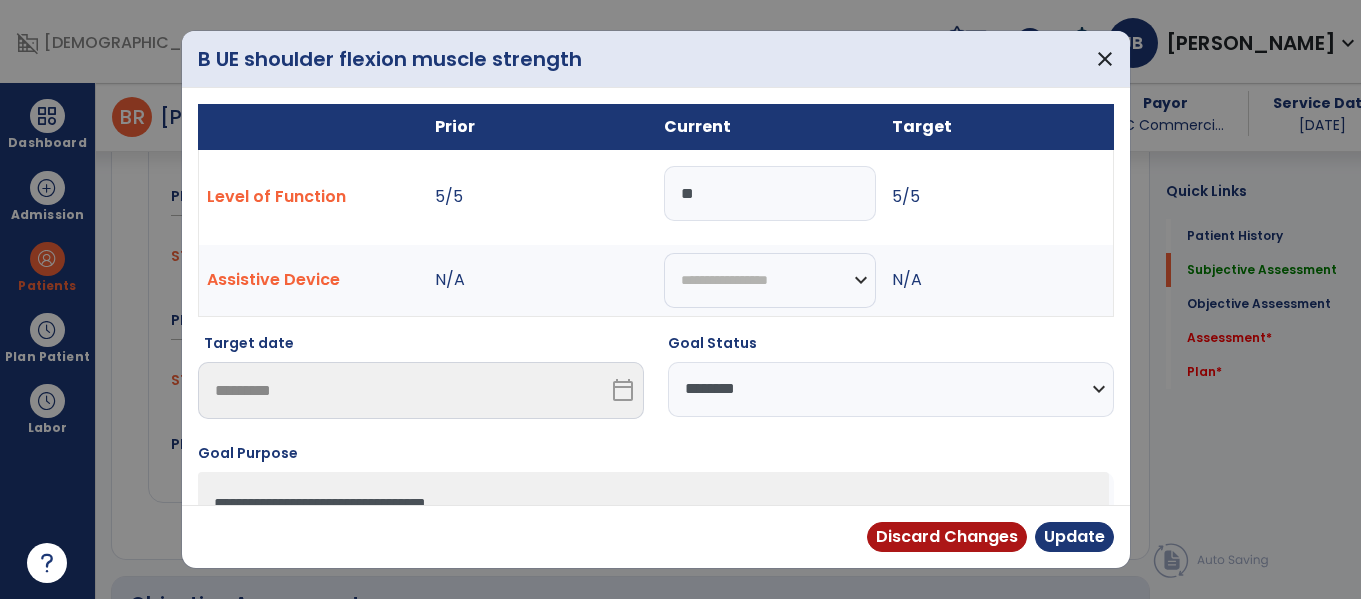 type on "*" 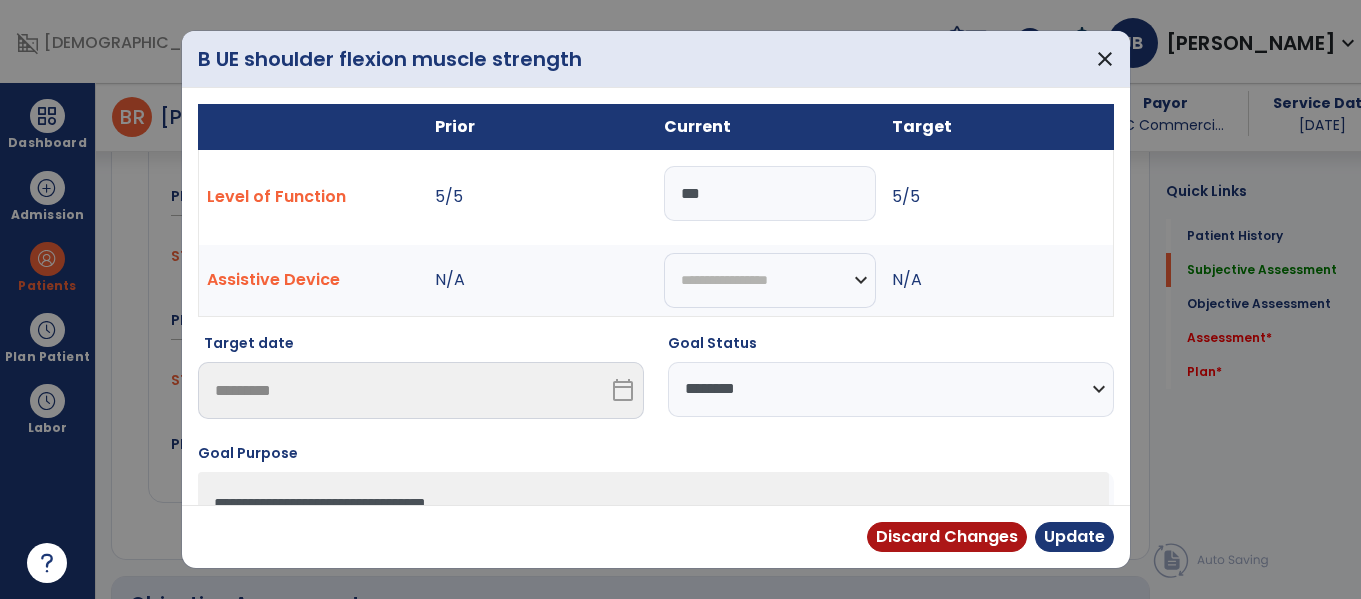 type on "***" 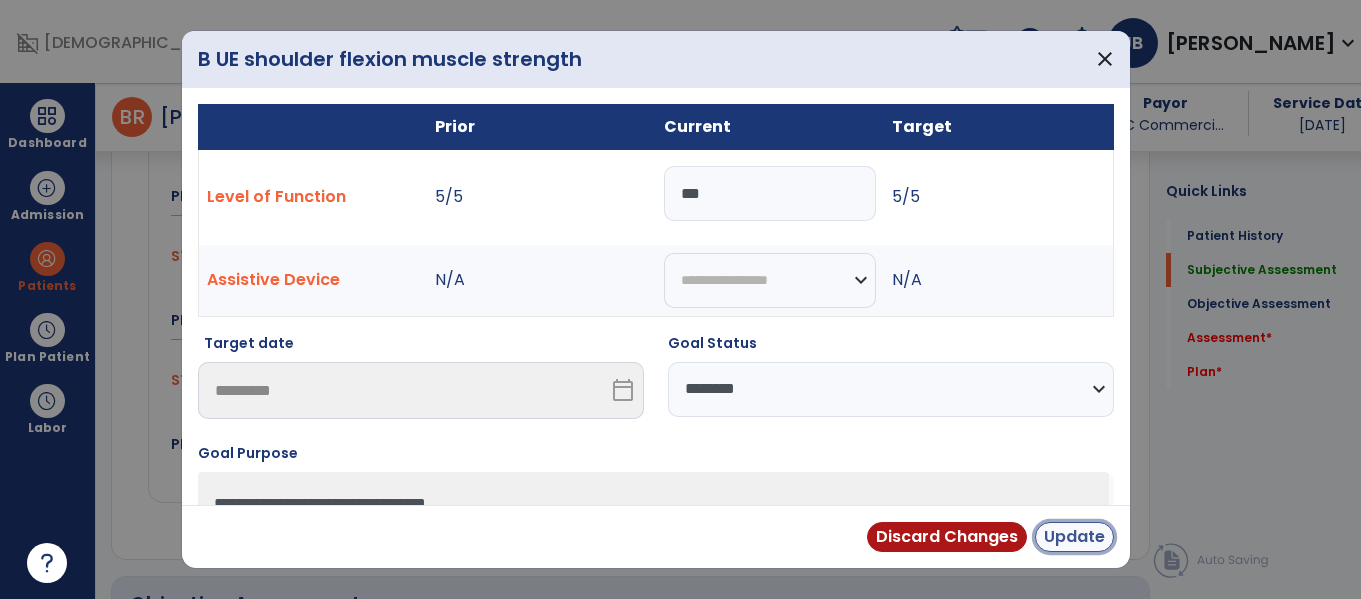 click on "Update" at bounding box center (1074, 537) 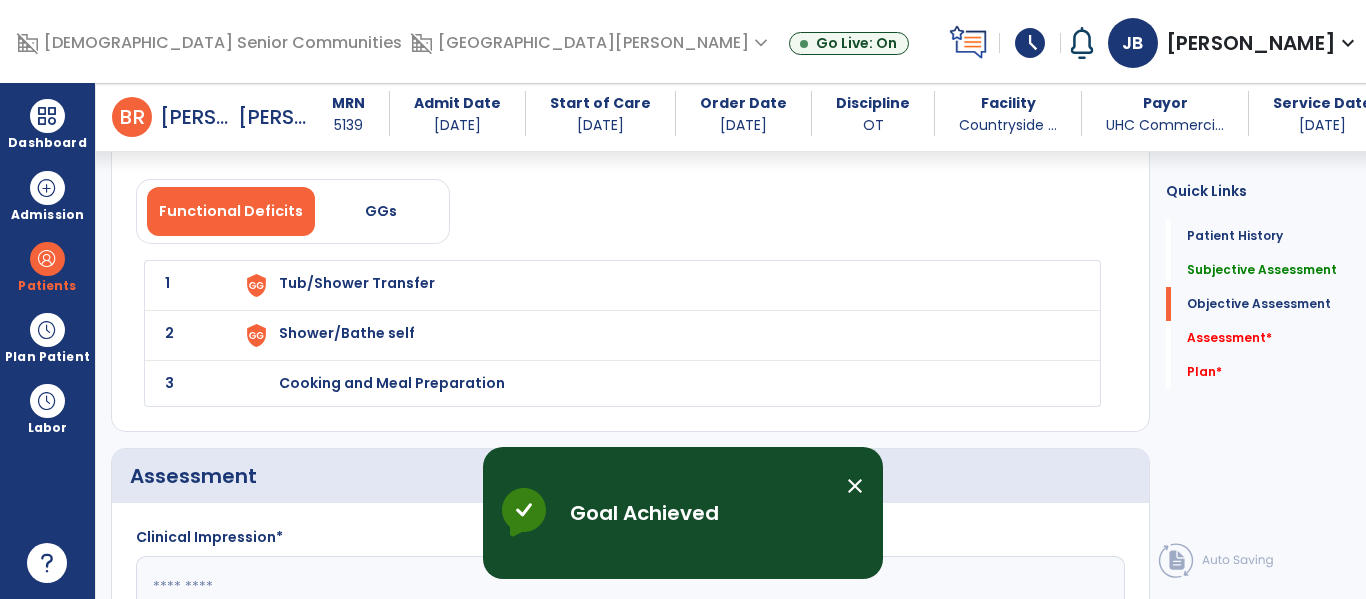 click on "Tub/Shower Transfer" at bounding box center [657, 285] 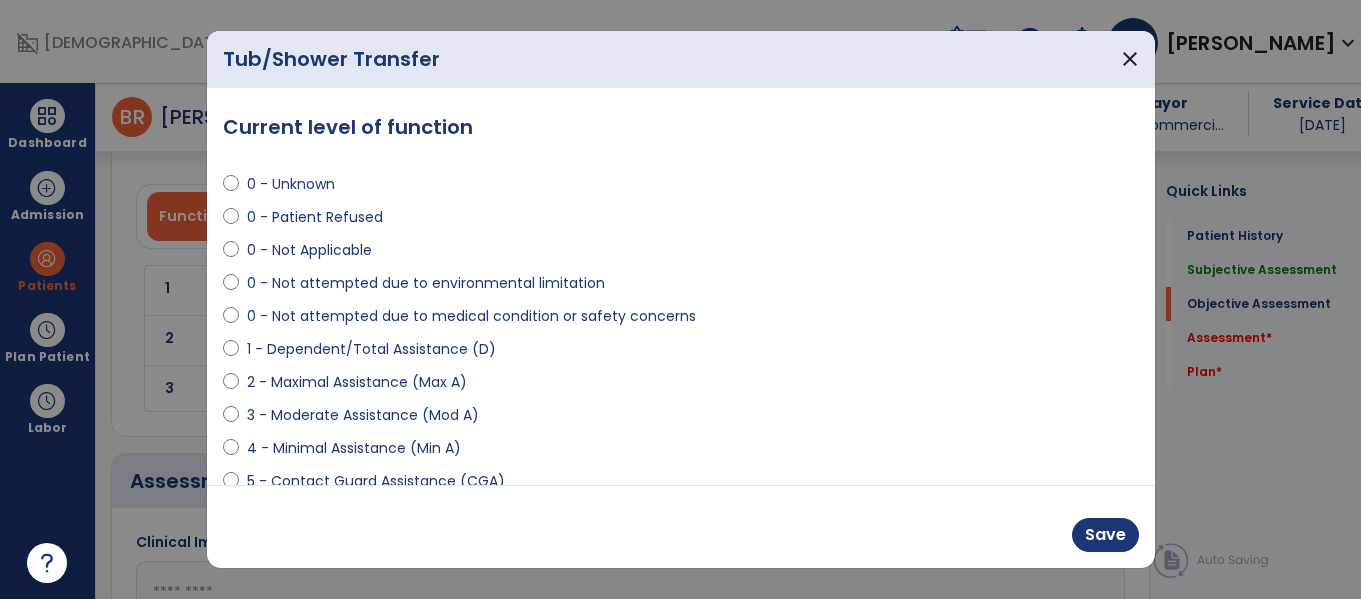 scroll, scrollTop: 1815, scrollLeft: 0, axis: vertical 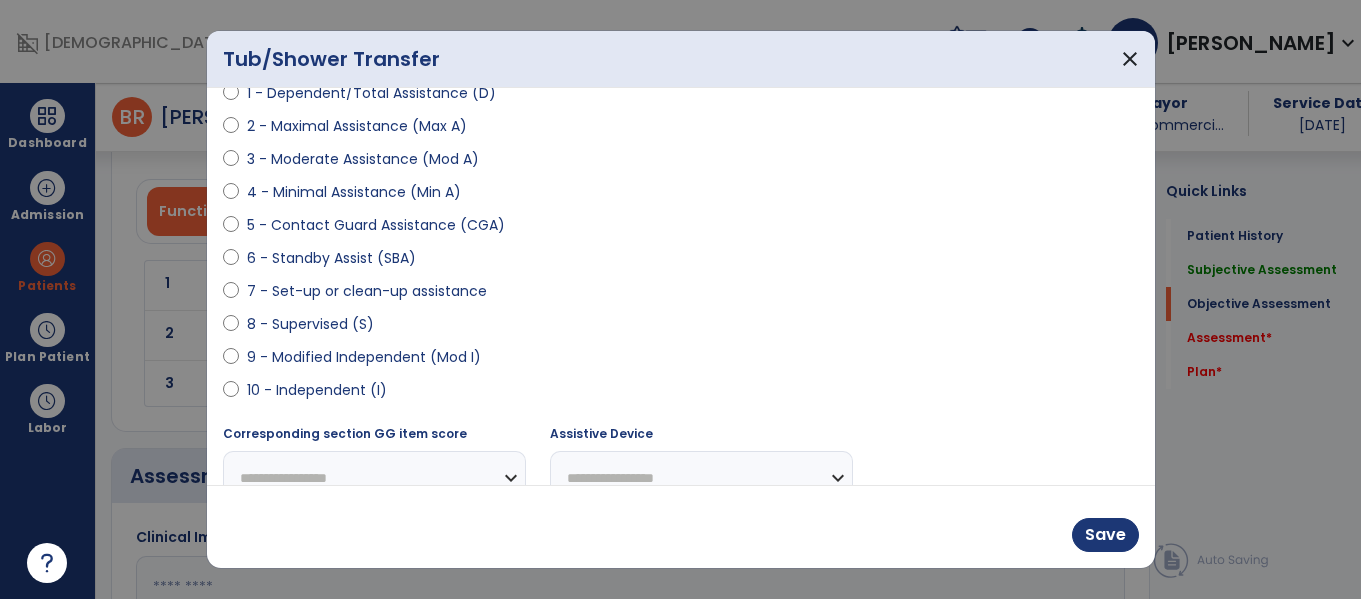 click on "9 - Modified Independent (Mod I)" at bounding box center (364, 357) 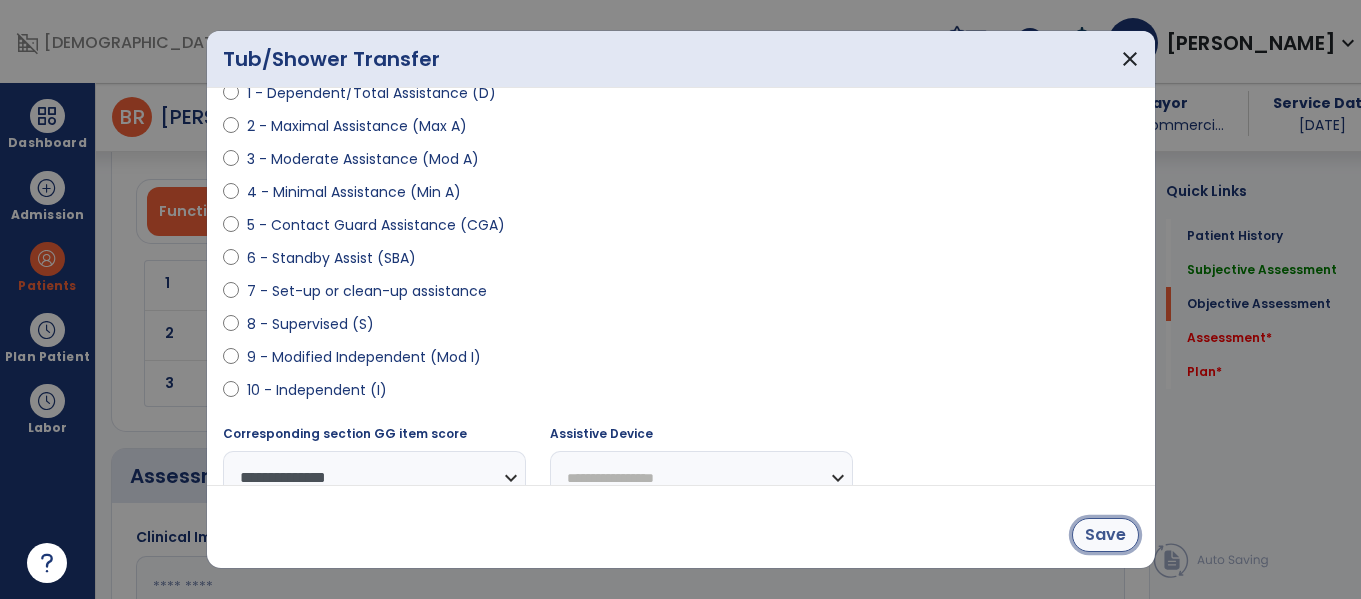click on "Save" at bounding box center (1105, 535) 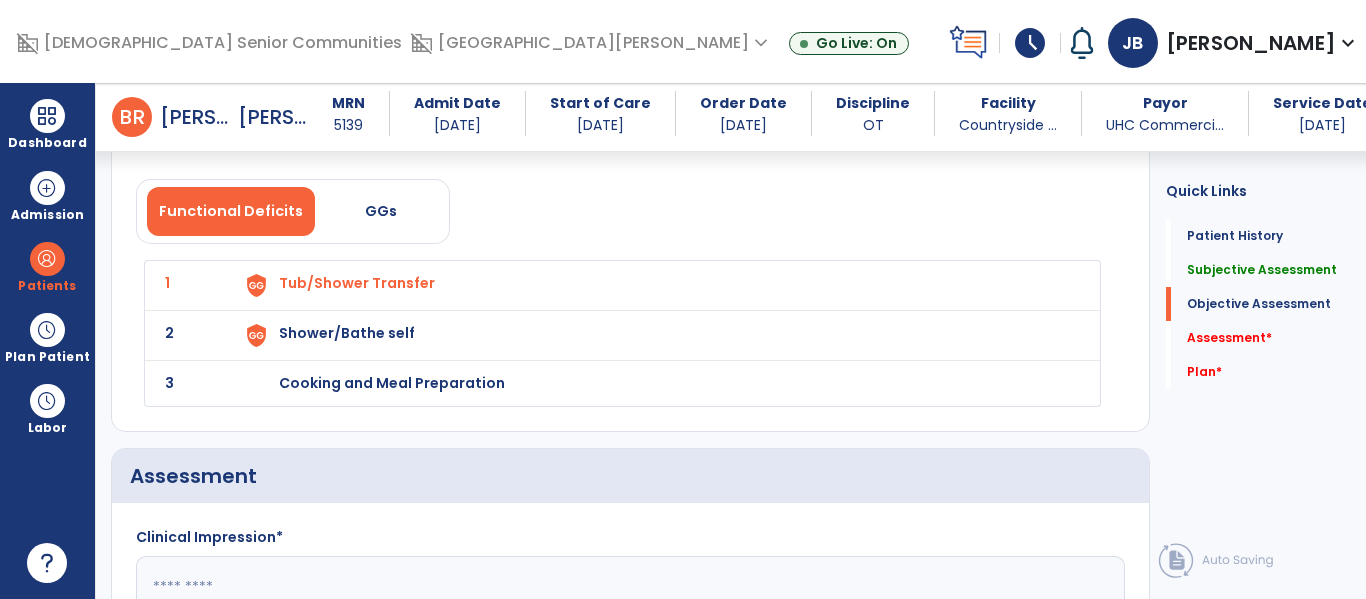 click on "Shower/Bathe self" at bounding box center (357, 283) 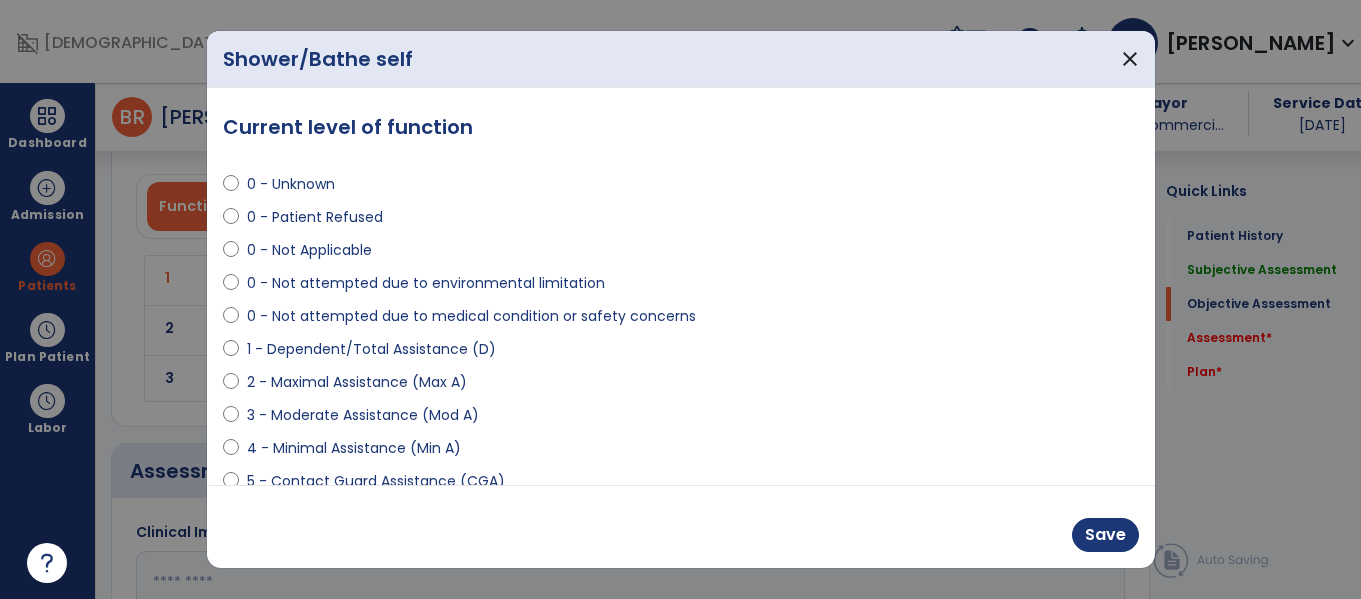 scroll, scrollTop: 1815, scrollLeft: 0, axis: vertical 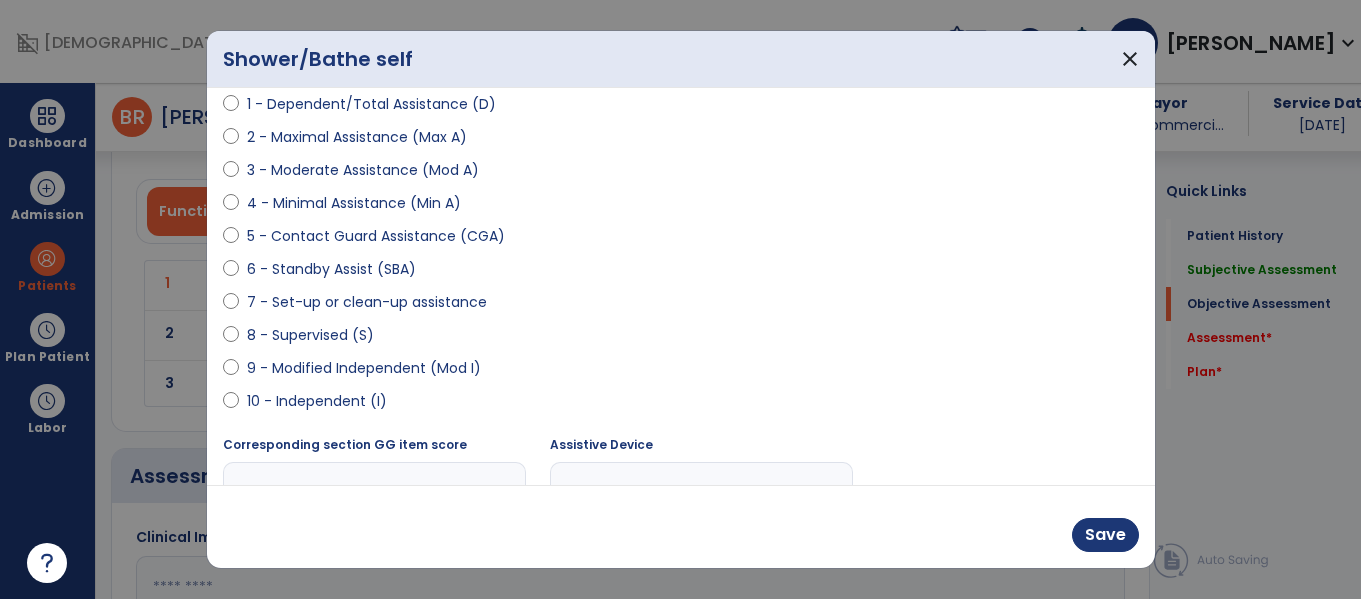click on "9 - Modified Independent (Mod I)" at bounding box center (364, 368) 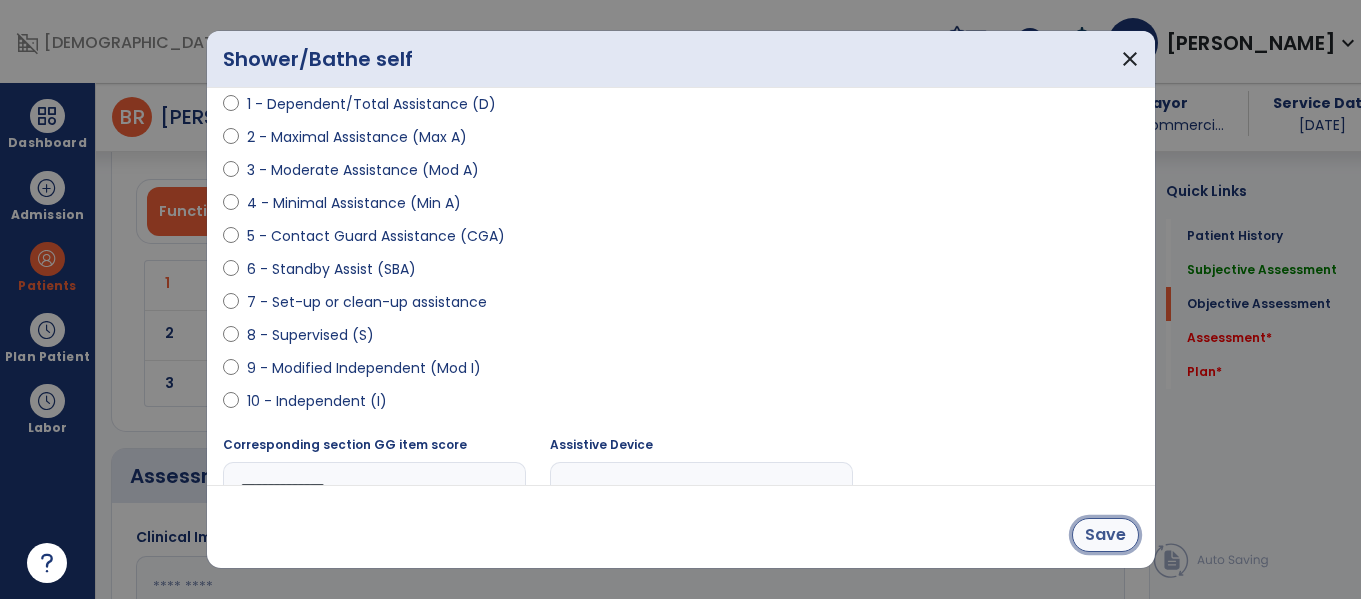 click on "Save" at bounding box center (1105, 535) 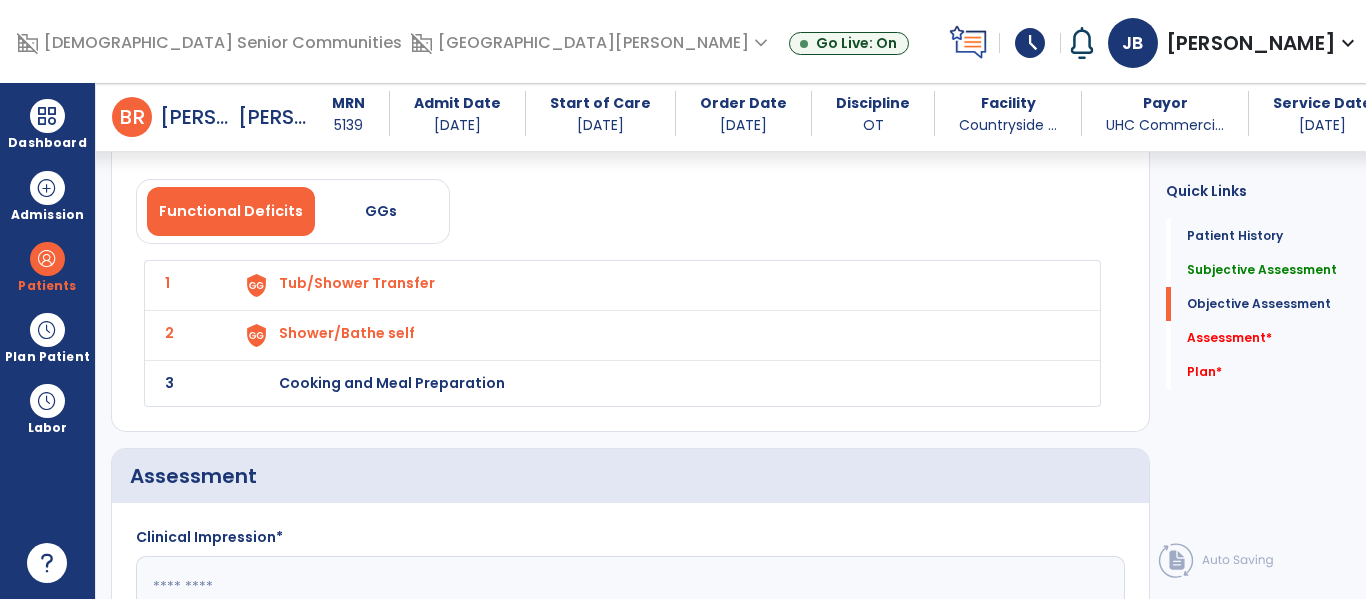 click on "Cooking and Meal Preparation" at bounding box center (357, 283) 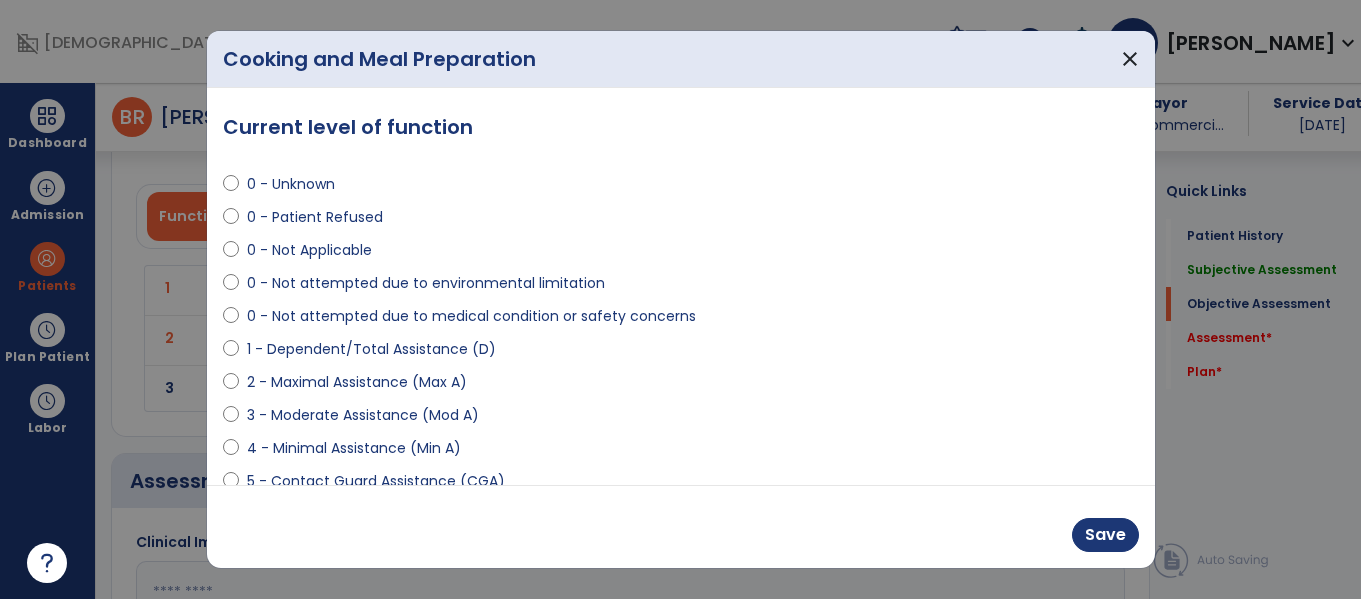 scroll, scrollTop: 1815, scrollLeft: 0, axis: vertical 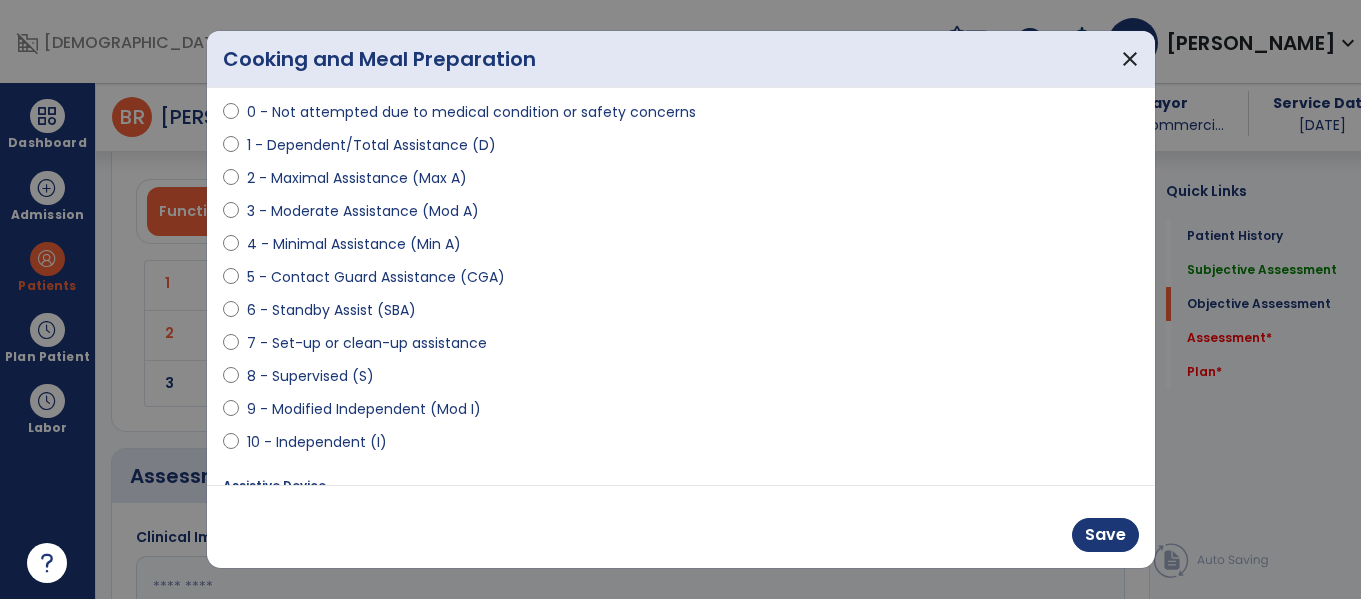 click on "9 - Modified Independent (Mod I)" at bounding box center [364, 409] 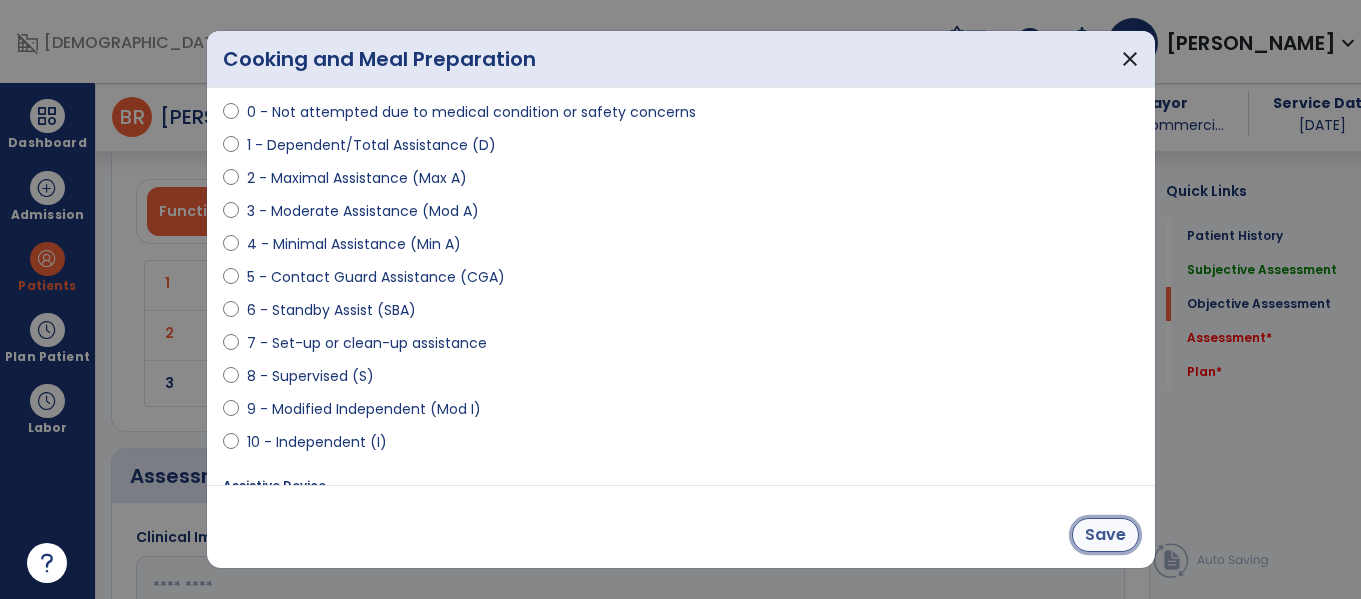 click on "Save" at bounding box center [1105, 535] 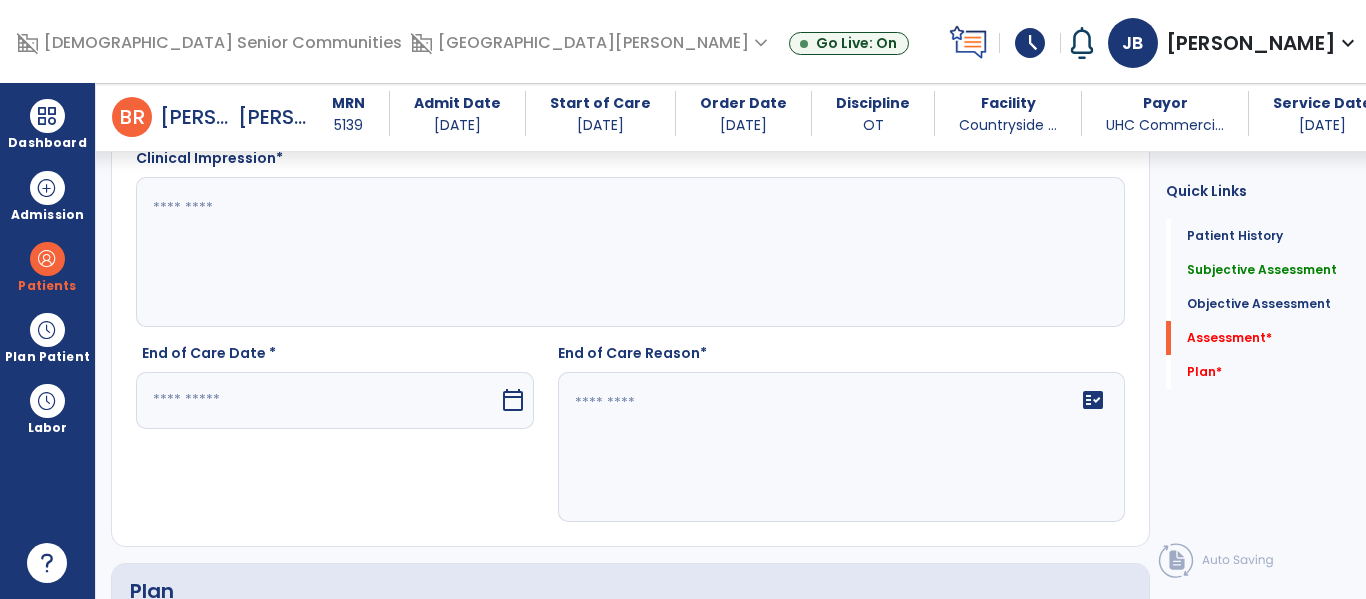 scroll, scrollTop: 2197, scrollLeft: 0, axis: vertical 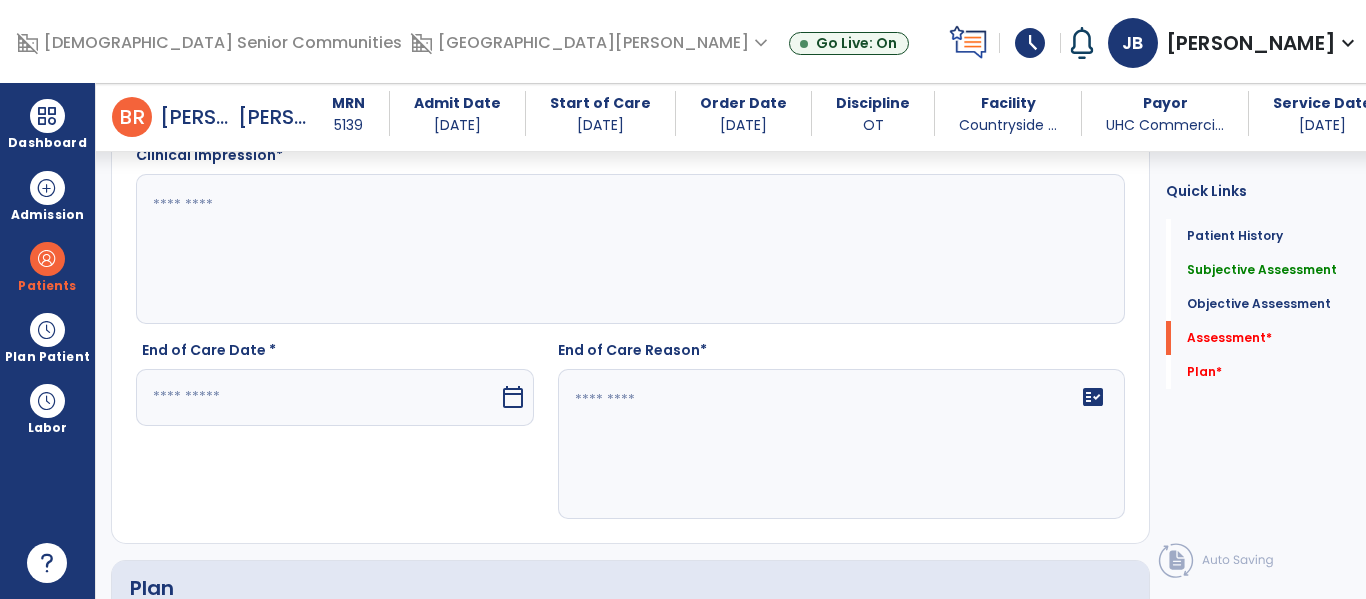 click 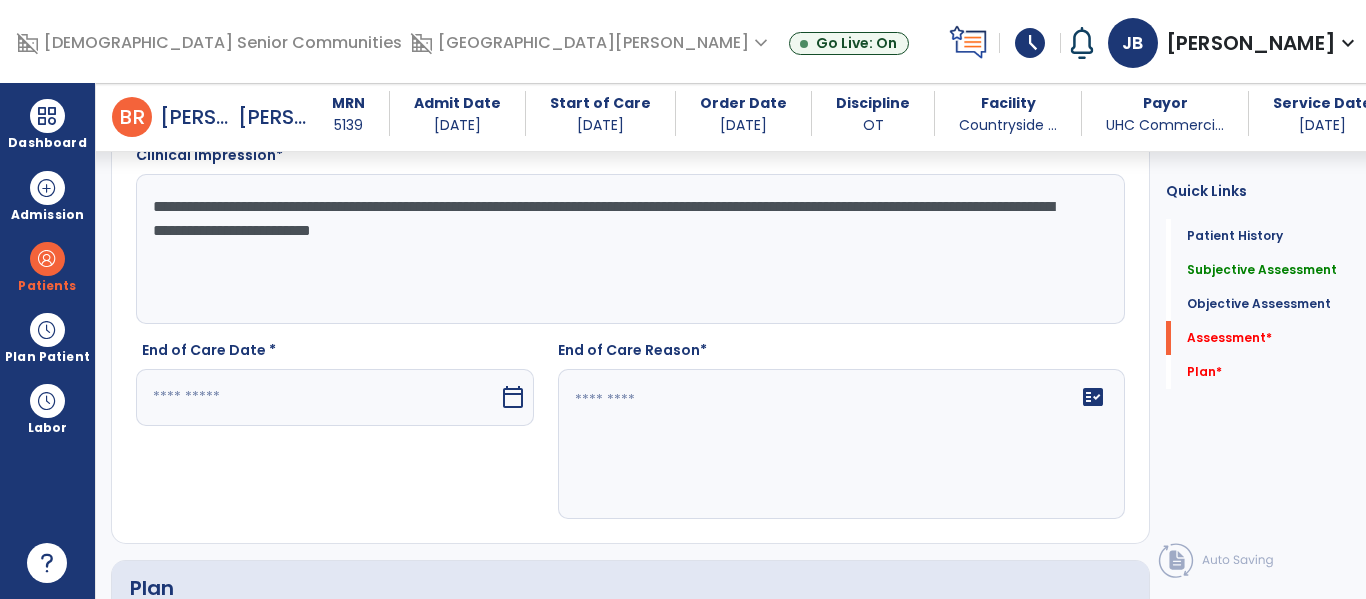 type on "**********" 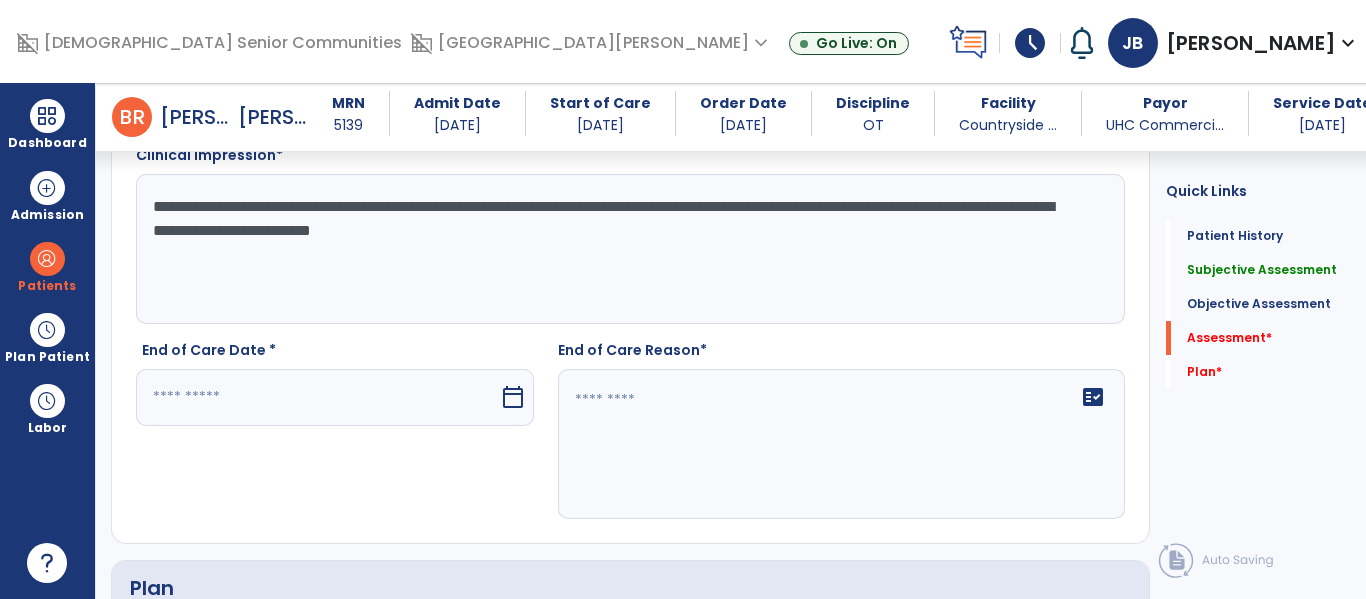 click at bounding box center [317, 397] 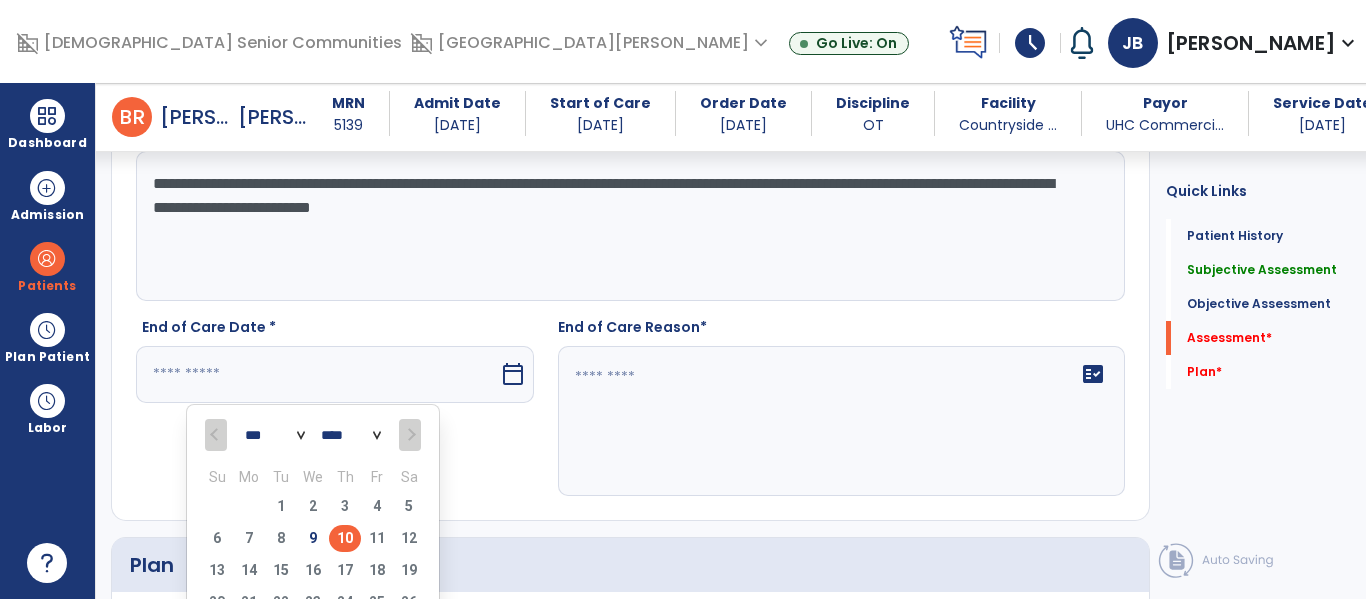 scroll, scrollTop: 2407, scrollLeft: 0, axis: vertical 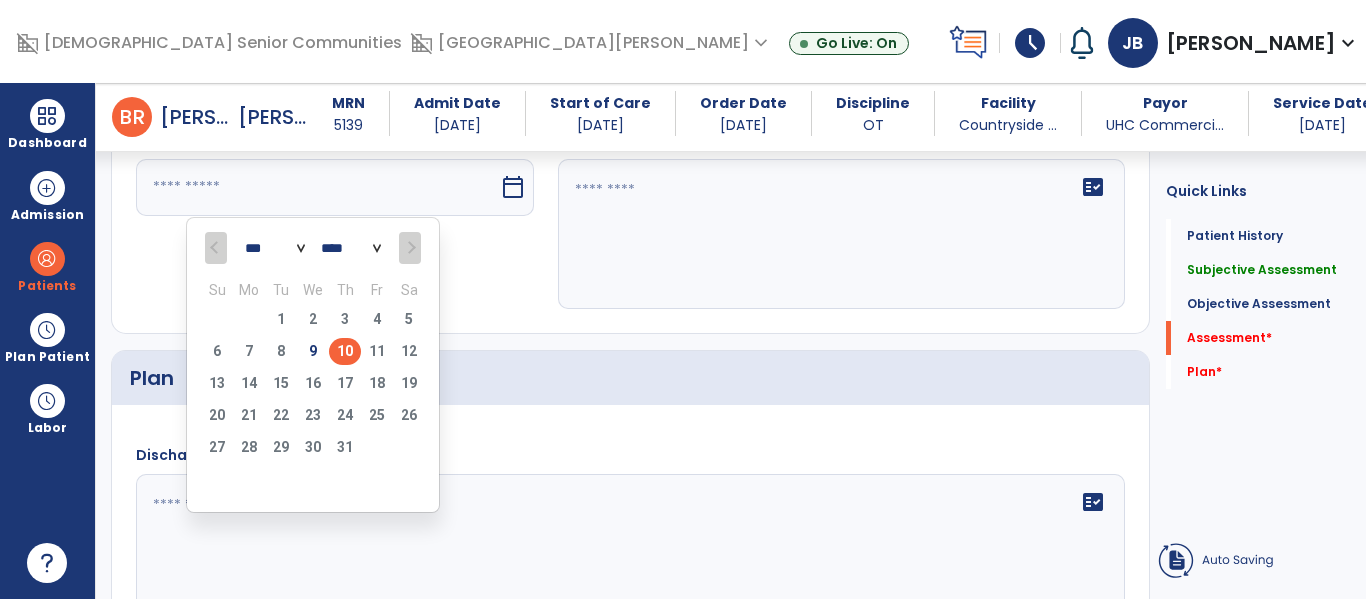 click on "10" at bounding box center [345, 351] 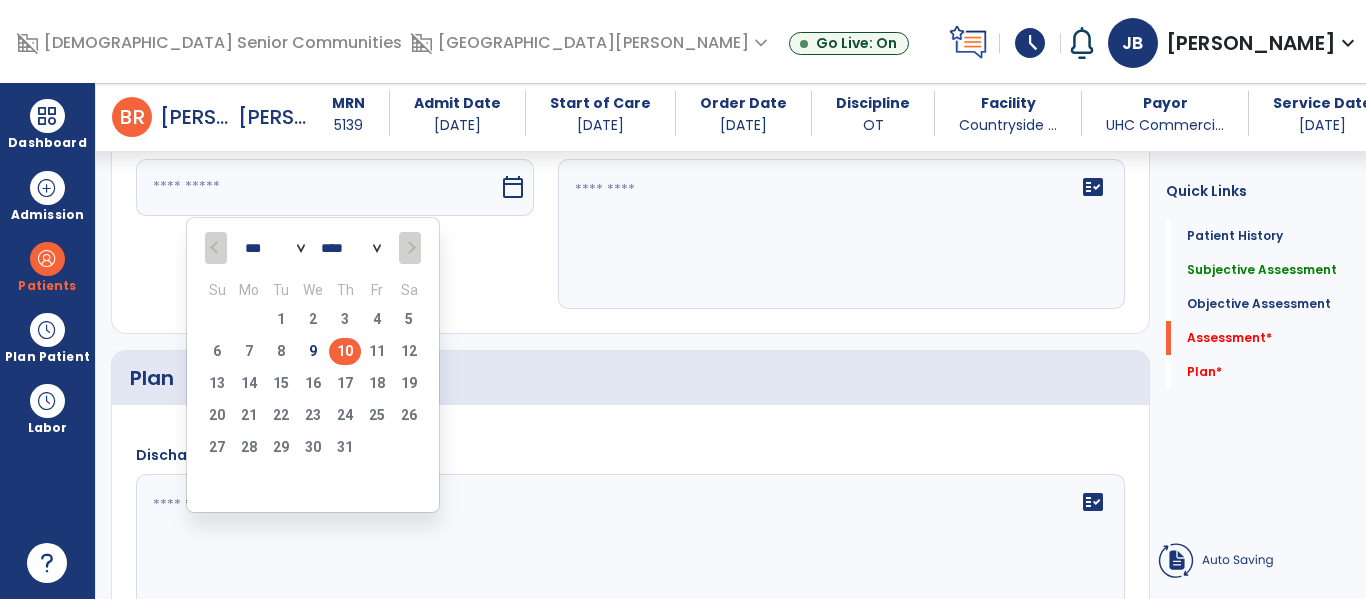 type on "*********" 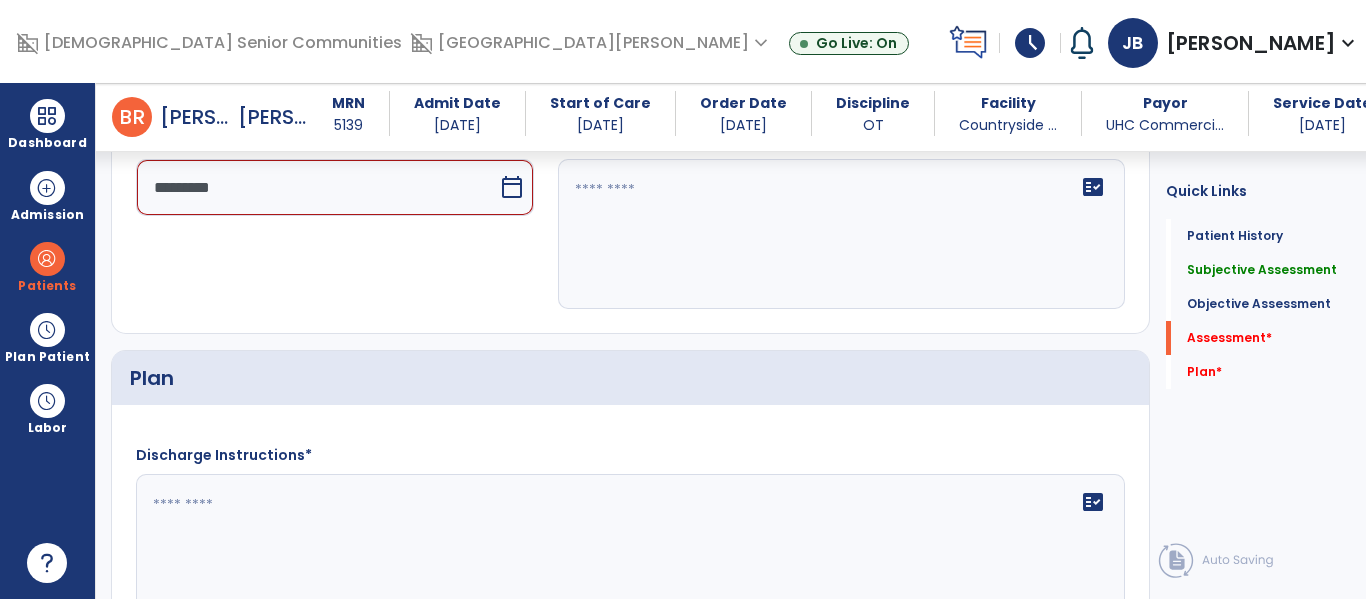 click on "fact_check" 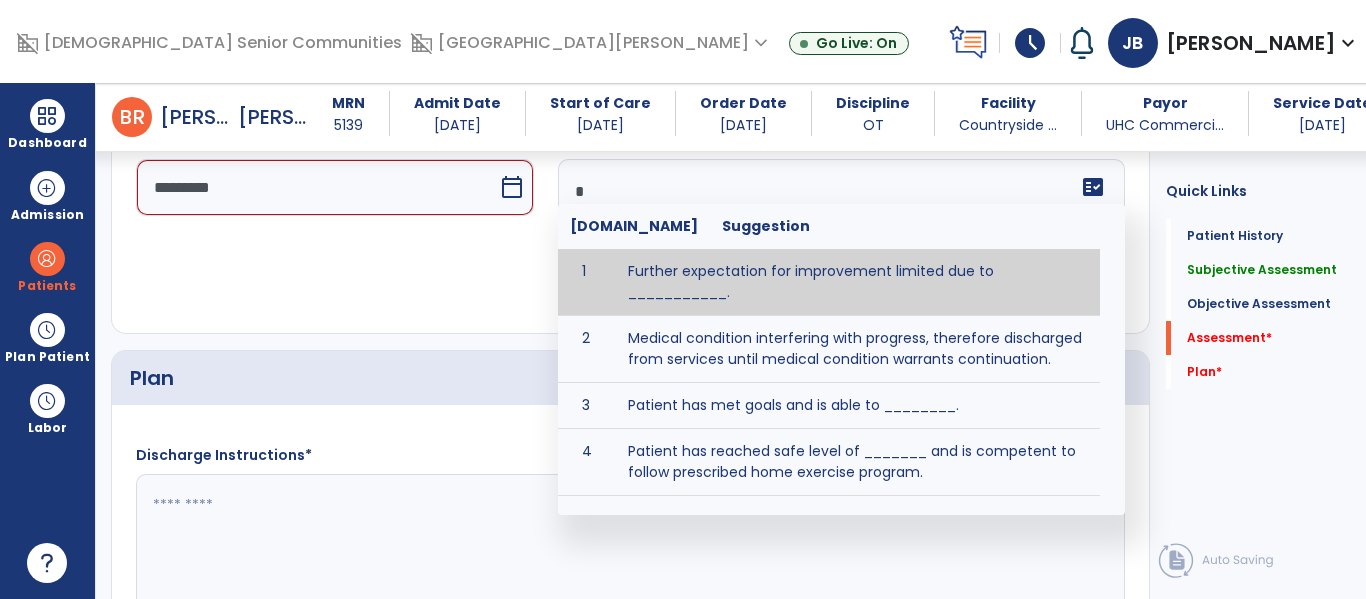 type on "**" 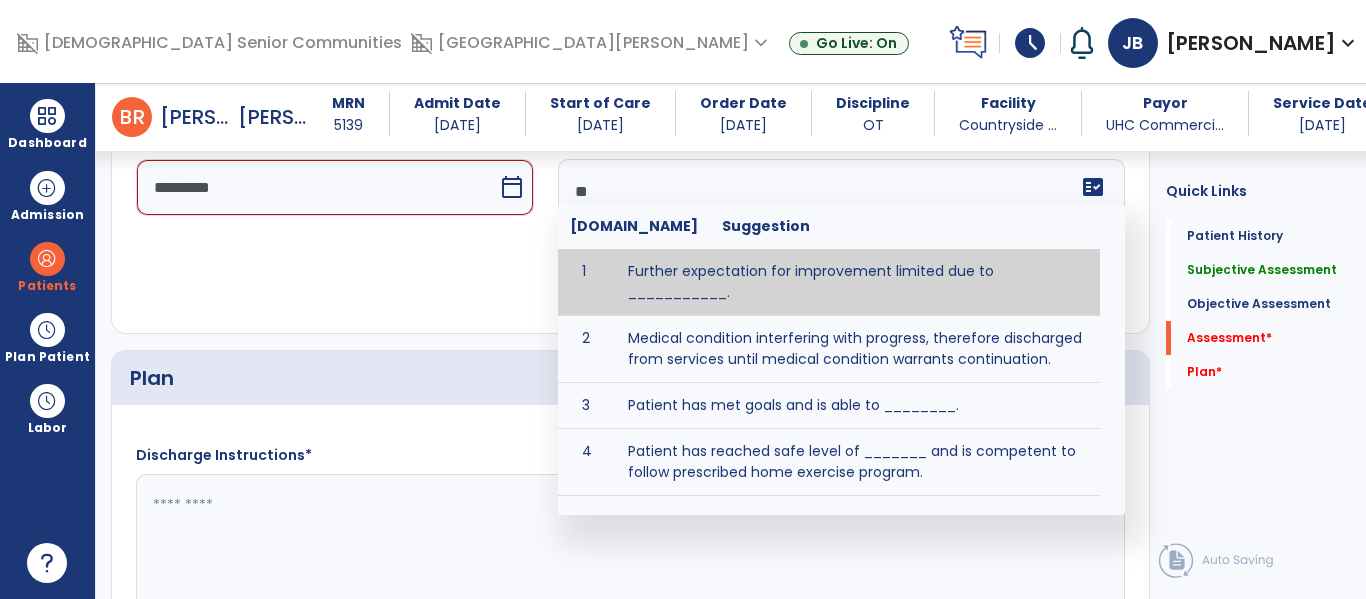 type on "*********" 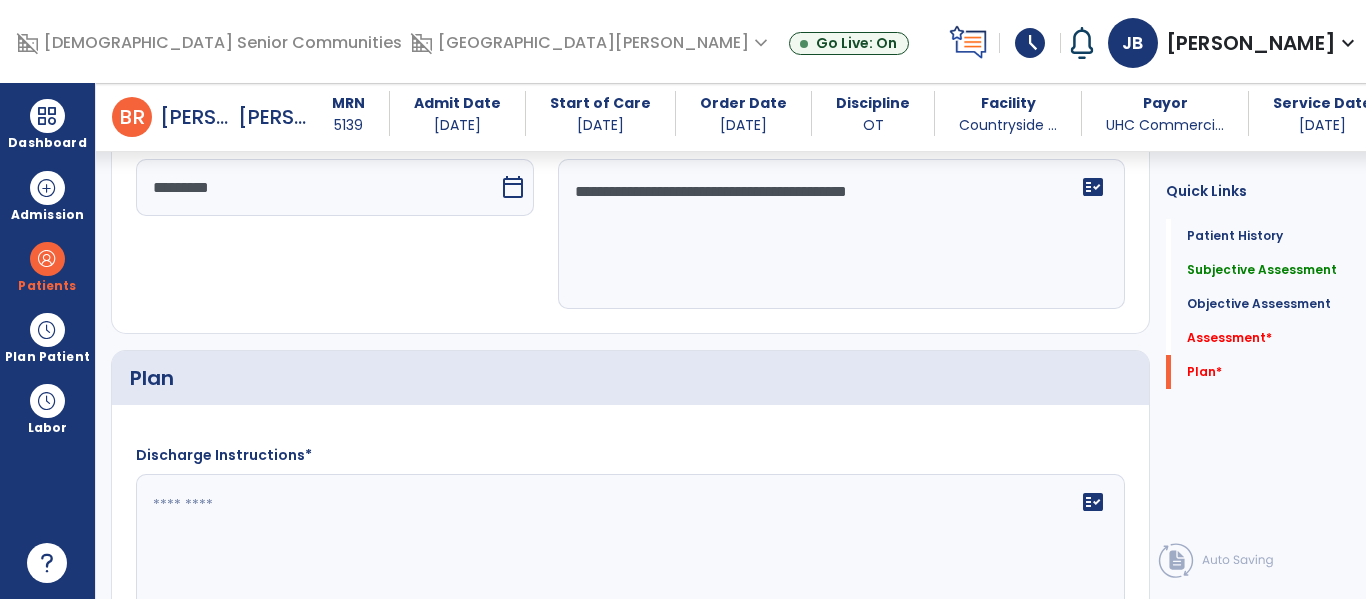 scroll, scrollTop: 2635, scrollLeft: 0, axis: vertical 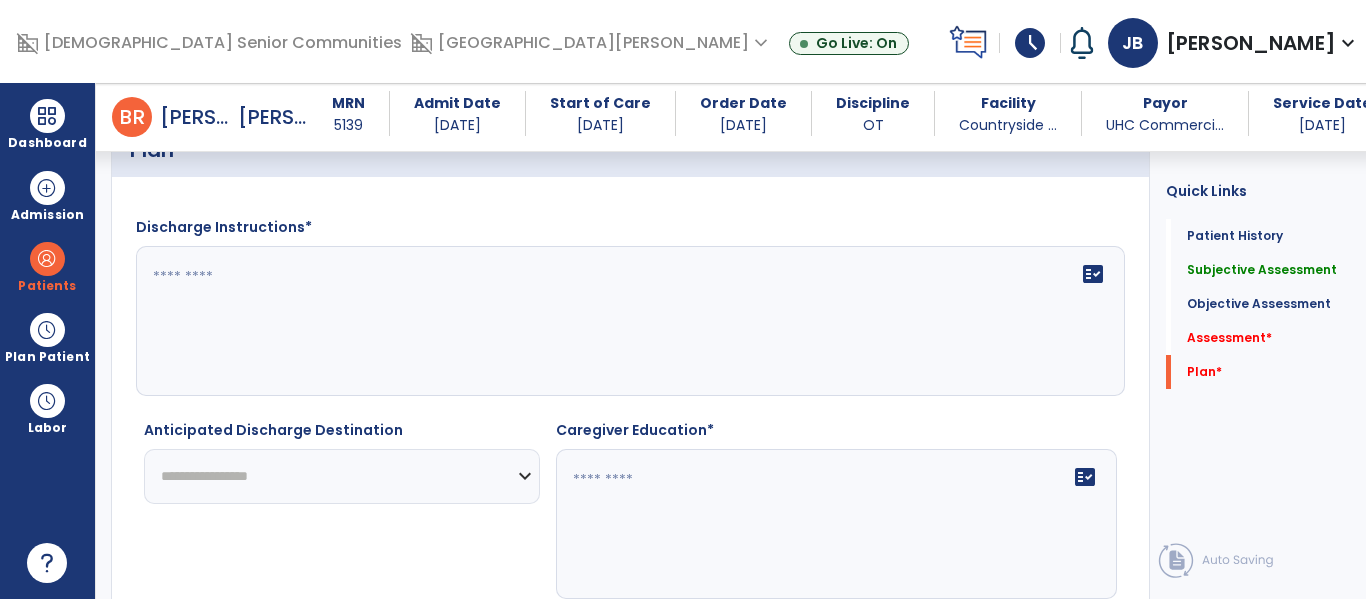 type on "**********" 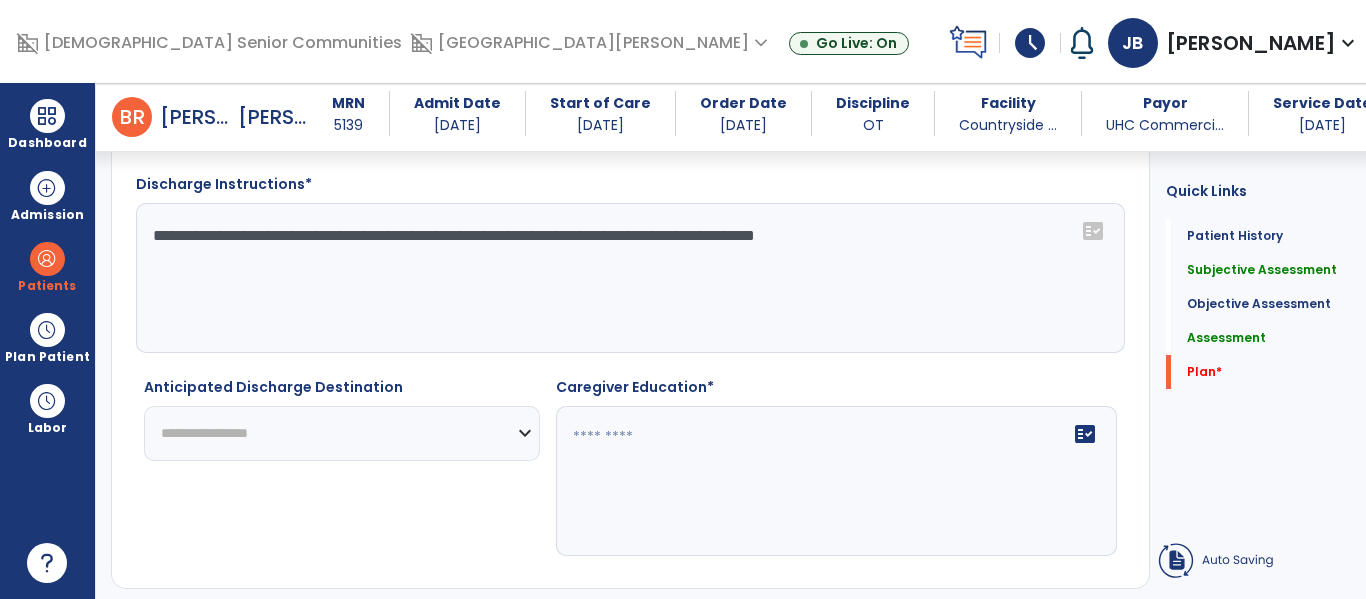 scroll, scrollTop: 2679, scrollLeft: 0, axis: vertical 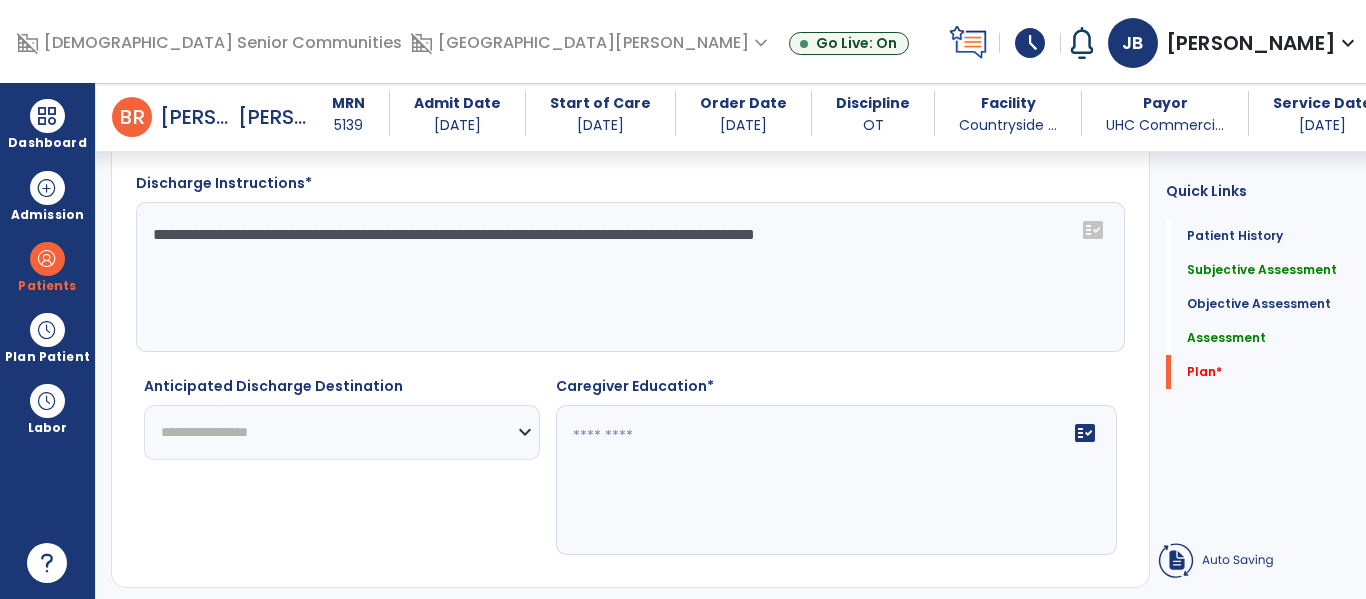 type on "**********" 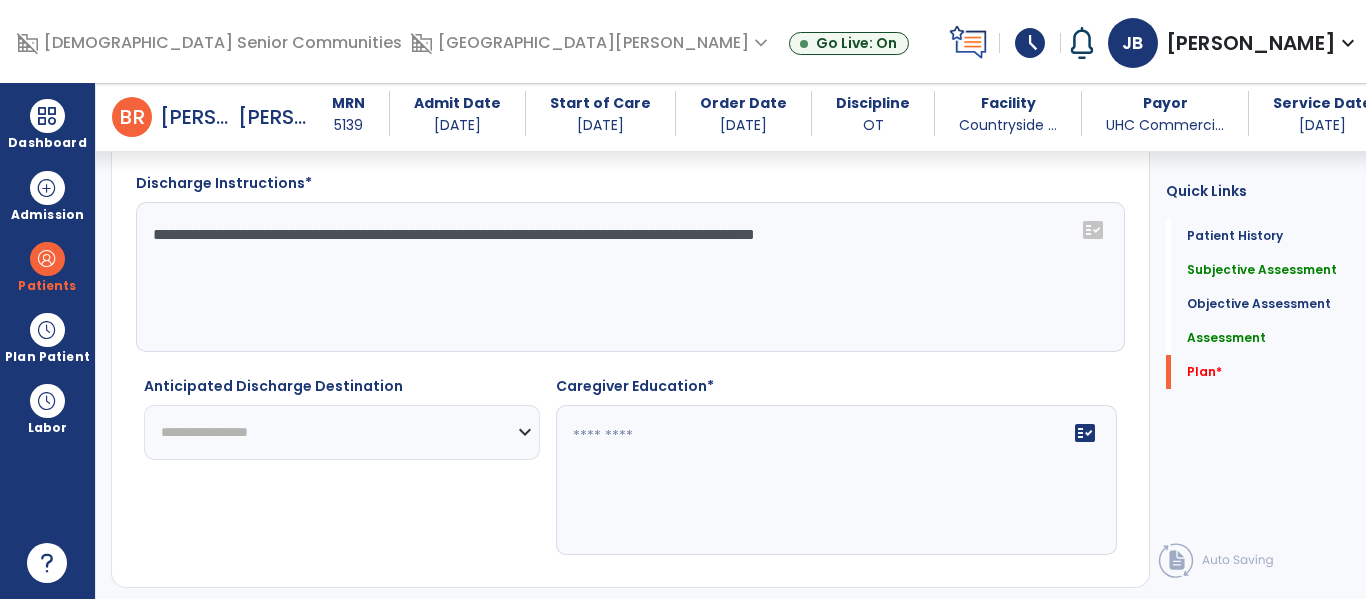 select on "***" 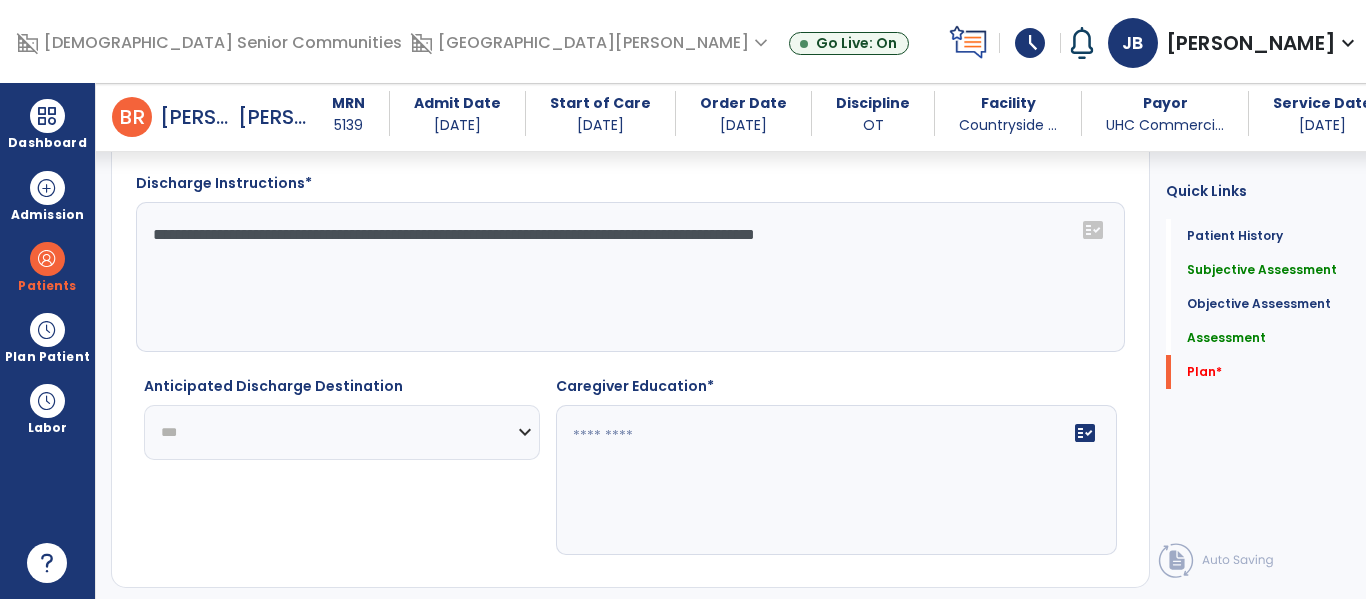 click on "**********" 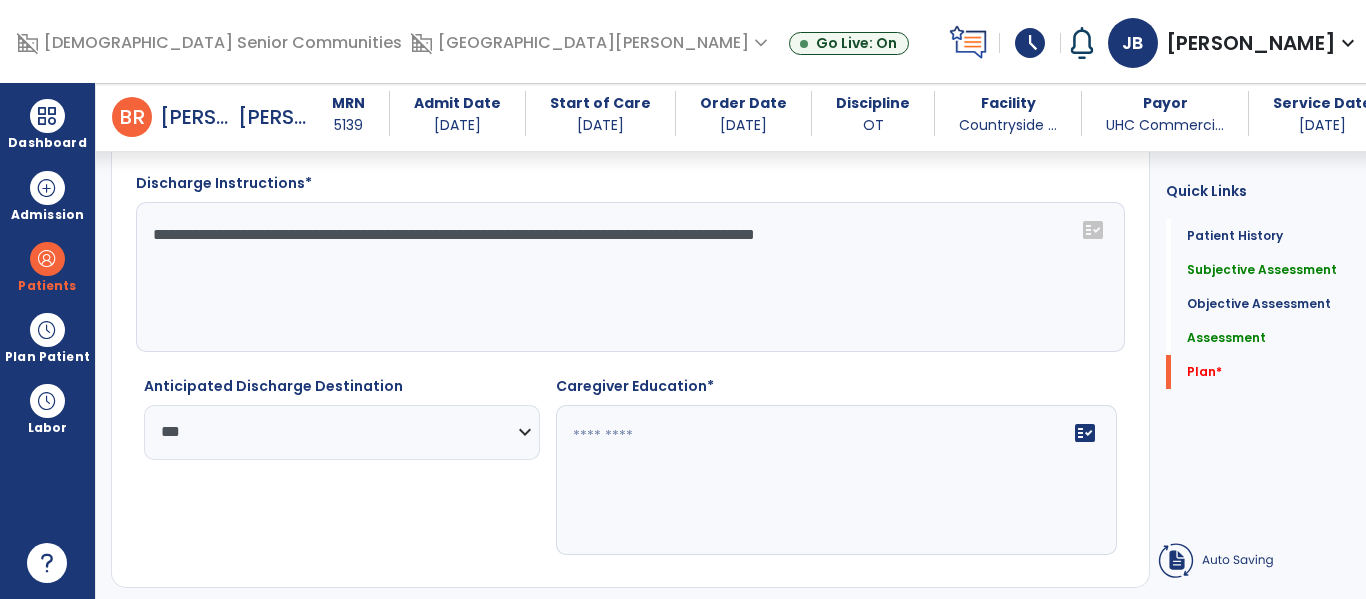 click 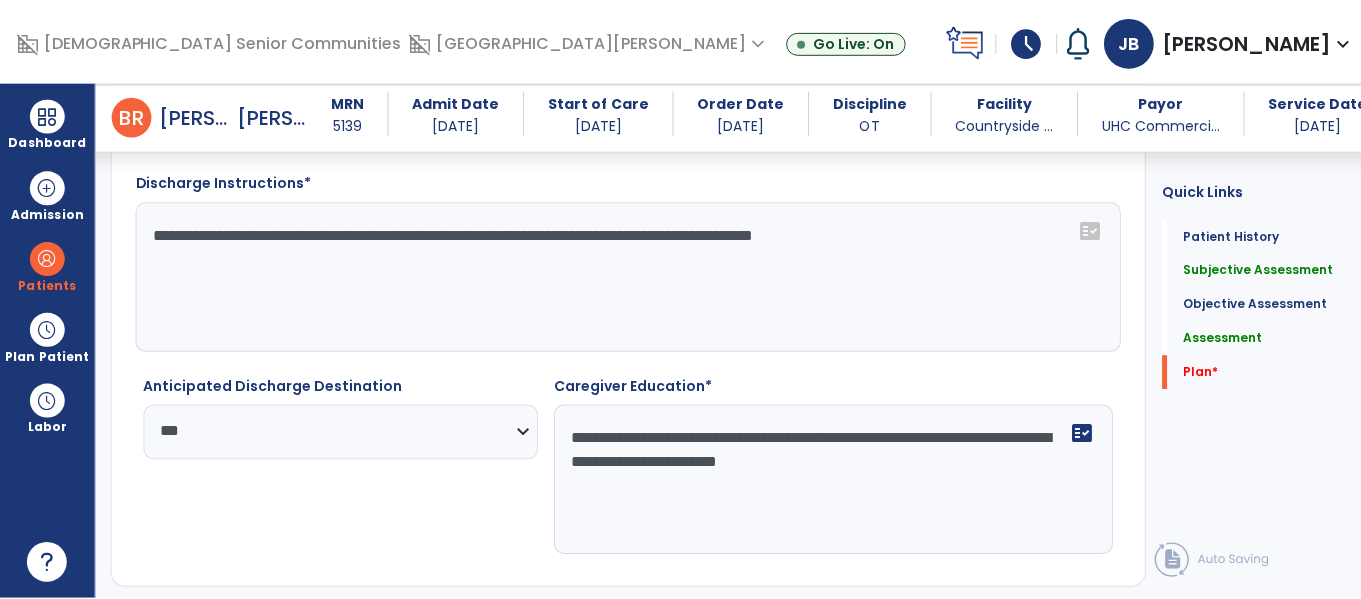 scroll, scrollTop: 2782, scrollLeft: 0, axis: vertical 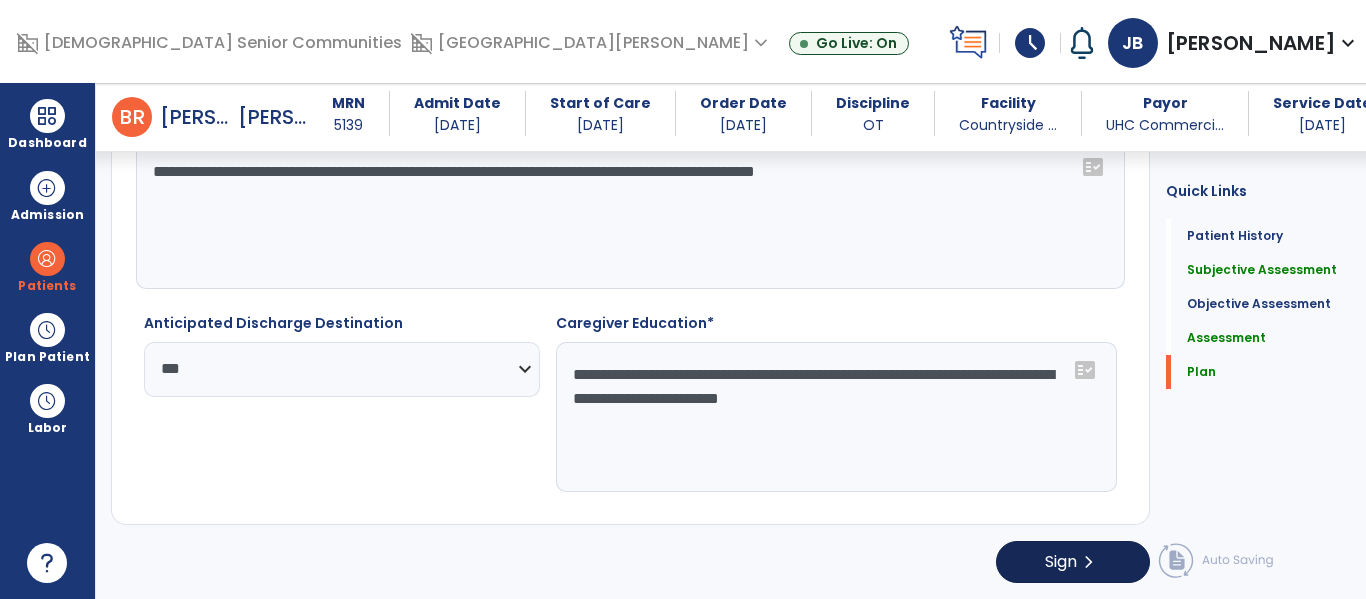 type on "**********" 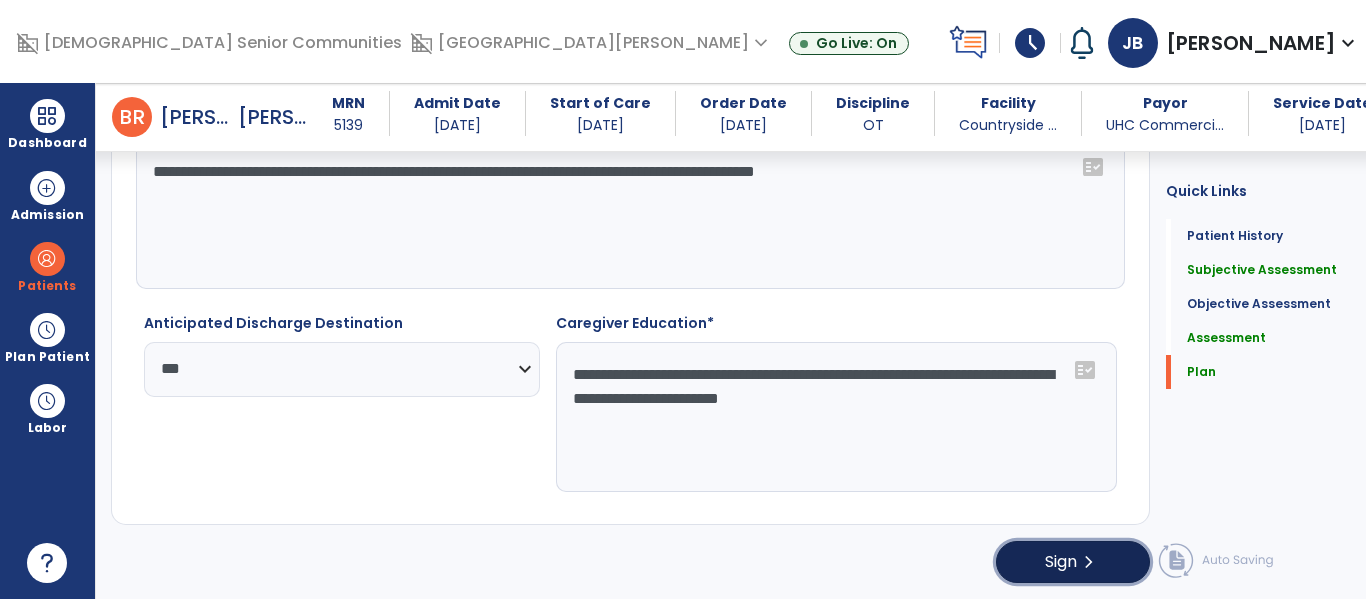 click on "chevron_right" 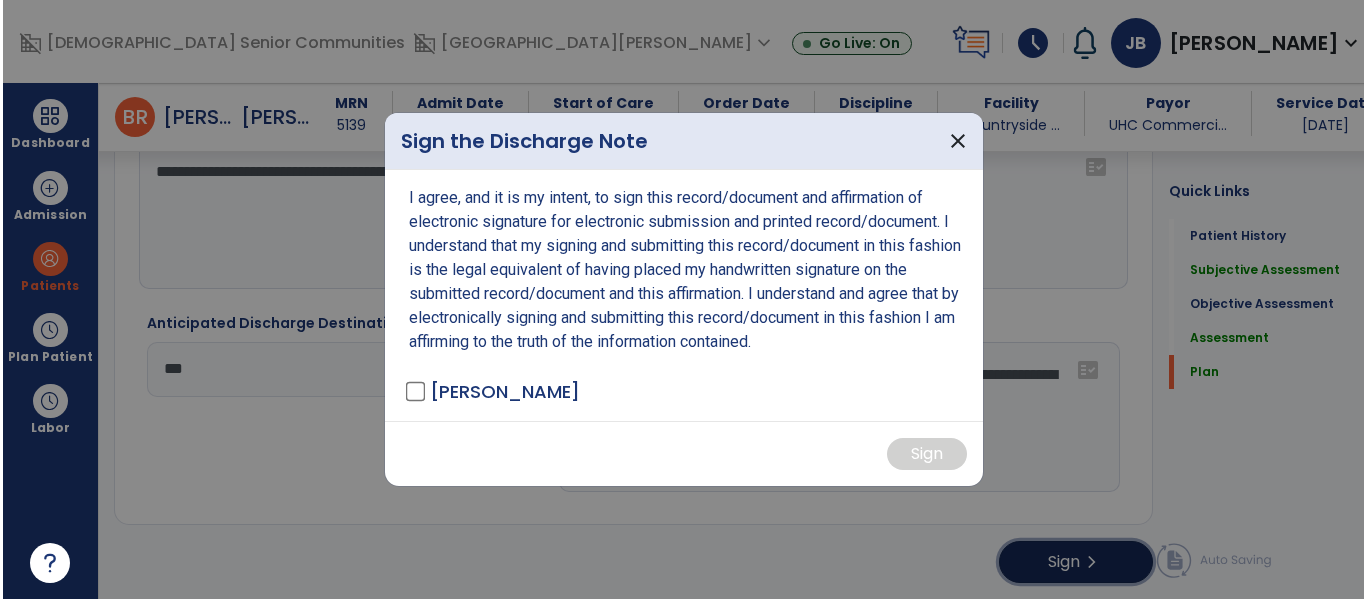 scroll, scrollTop: 2782, scrollLeft: 0, axis: vertical 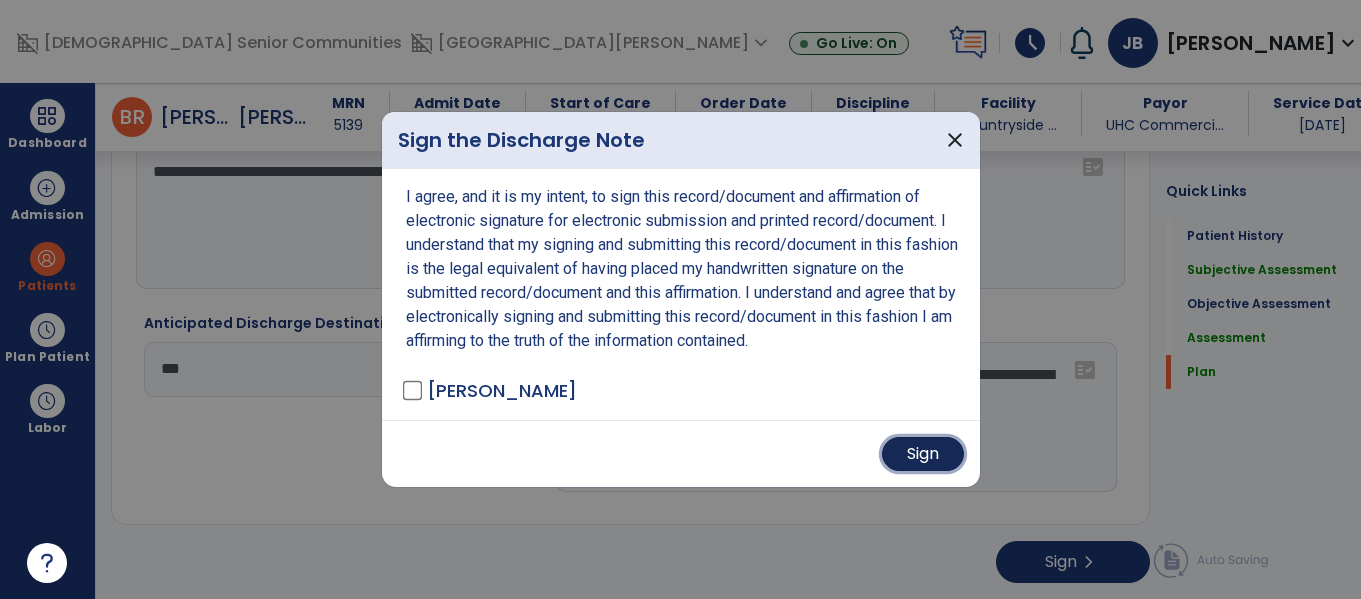 click on "Sign" at bounding box center (923, 454) 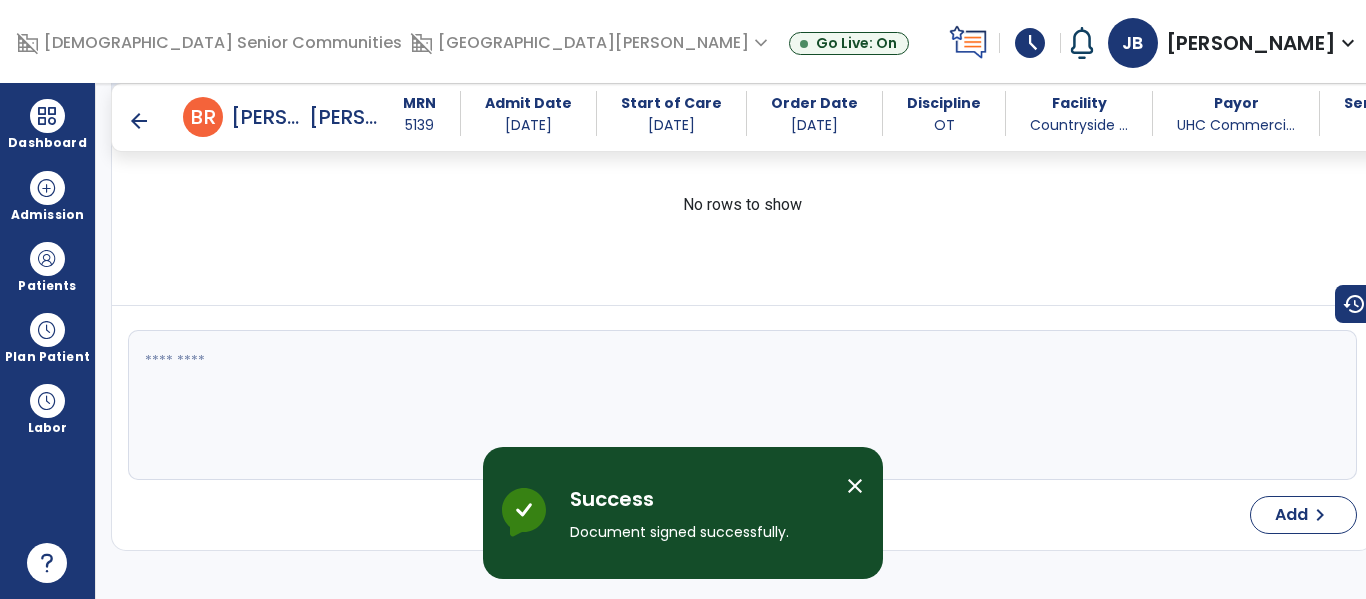 scroll, scrollTop: 114, scrollLeft: 0, axis: vertical 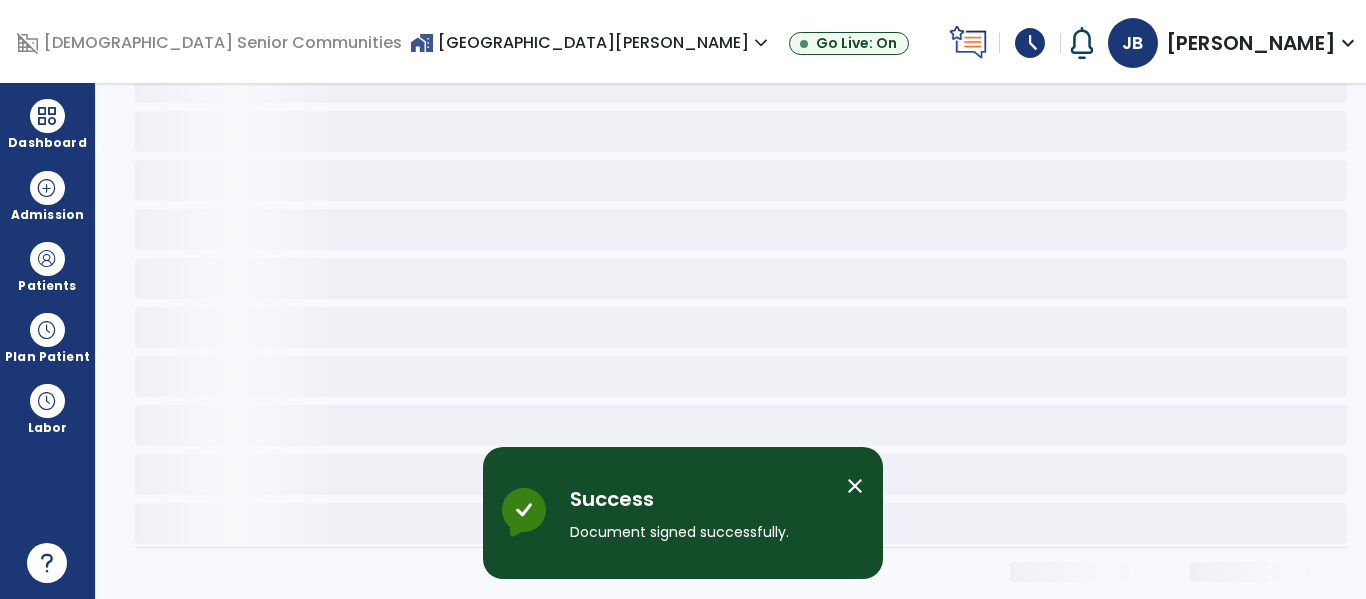click on "close" at bounding box center (863, 513) 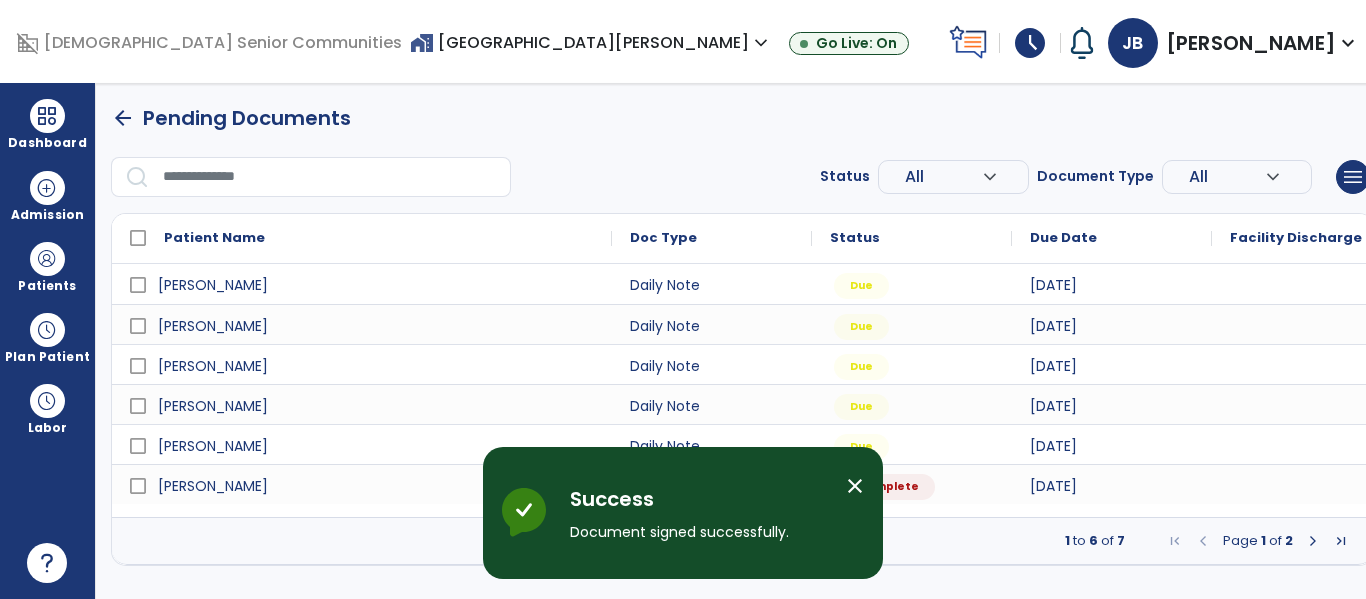 scroll, scrollTop: 0, scrollLeft: 0, axis: both 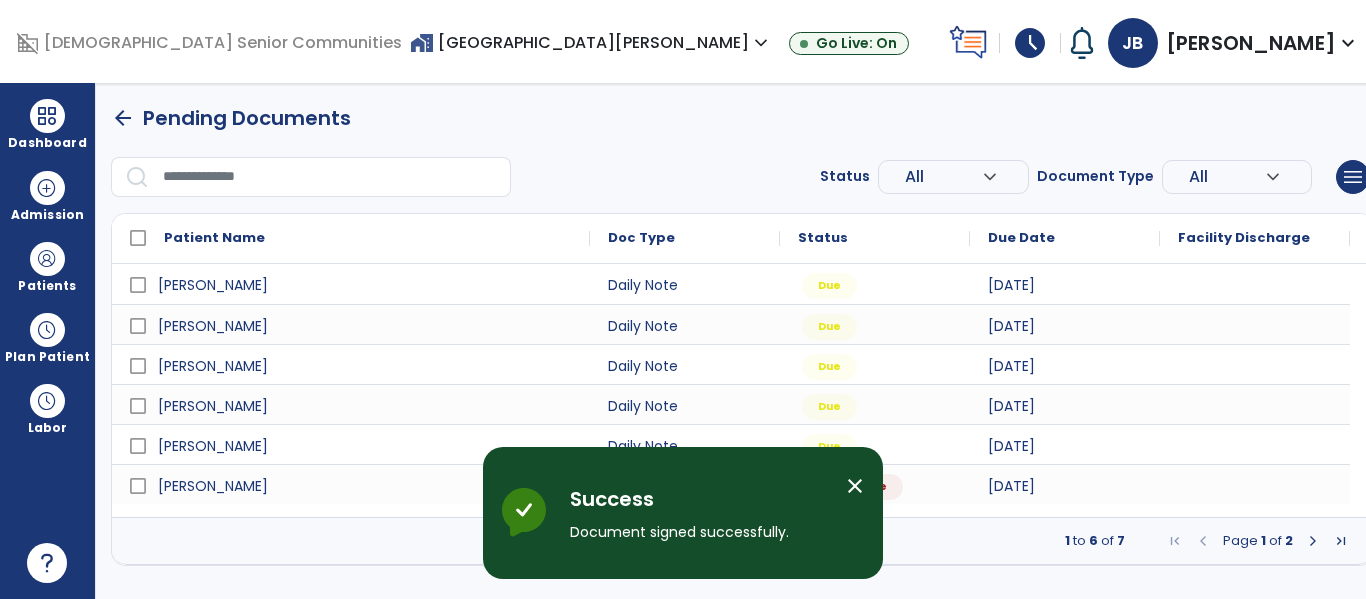 click on "close" at bounding box center (855, 486) 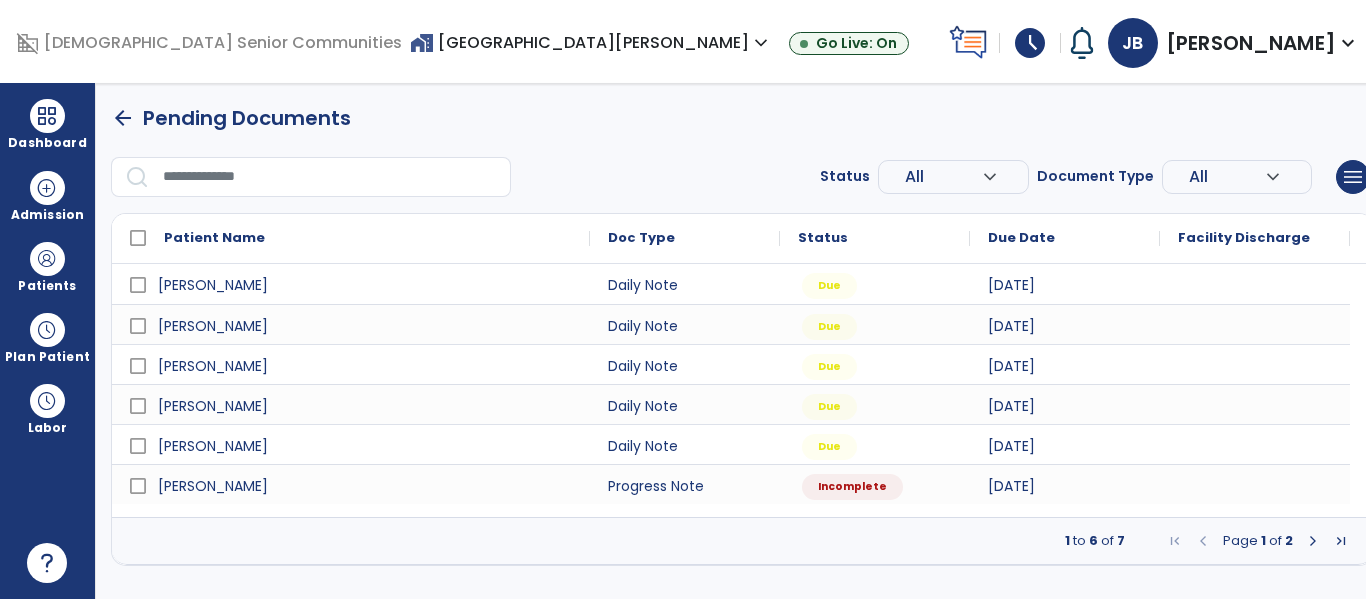 click at bounding box center (1255, 284) 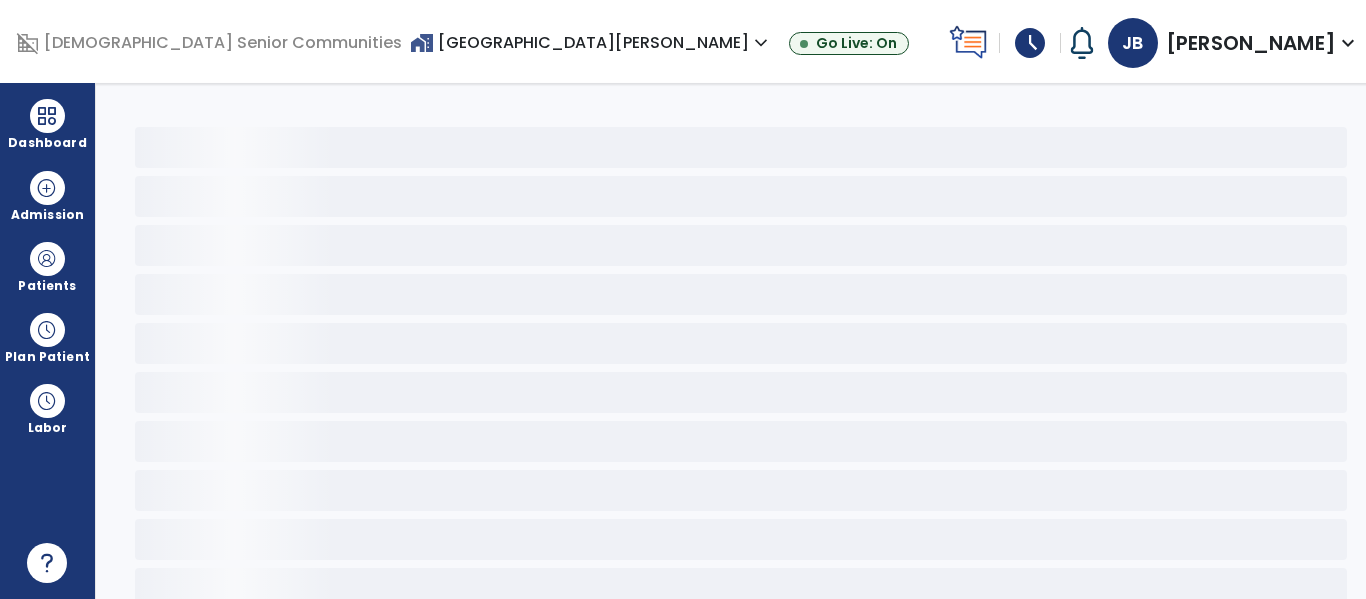 click 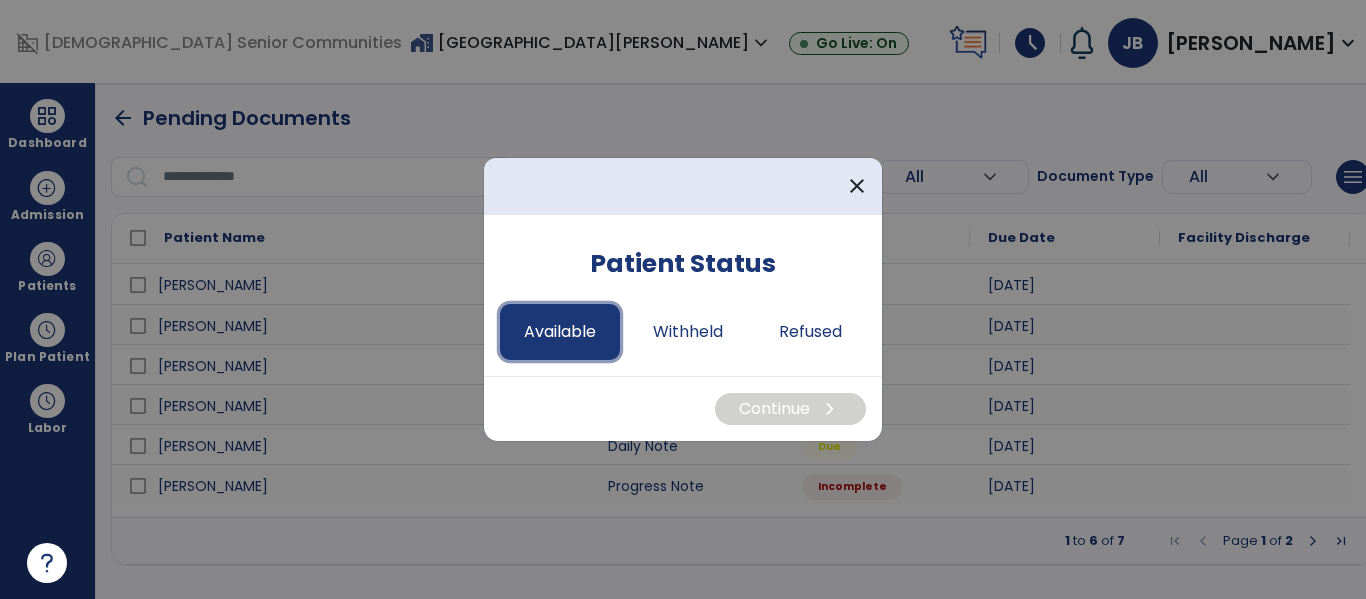 click on "Available" at bounding box center (560, 332) 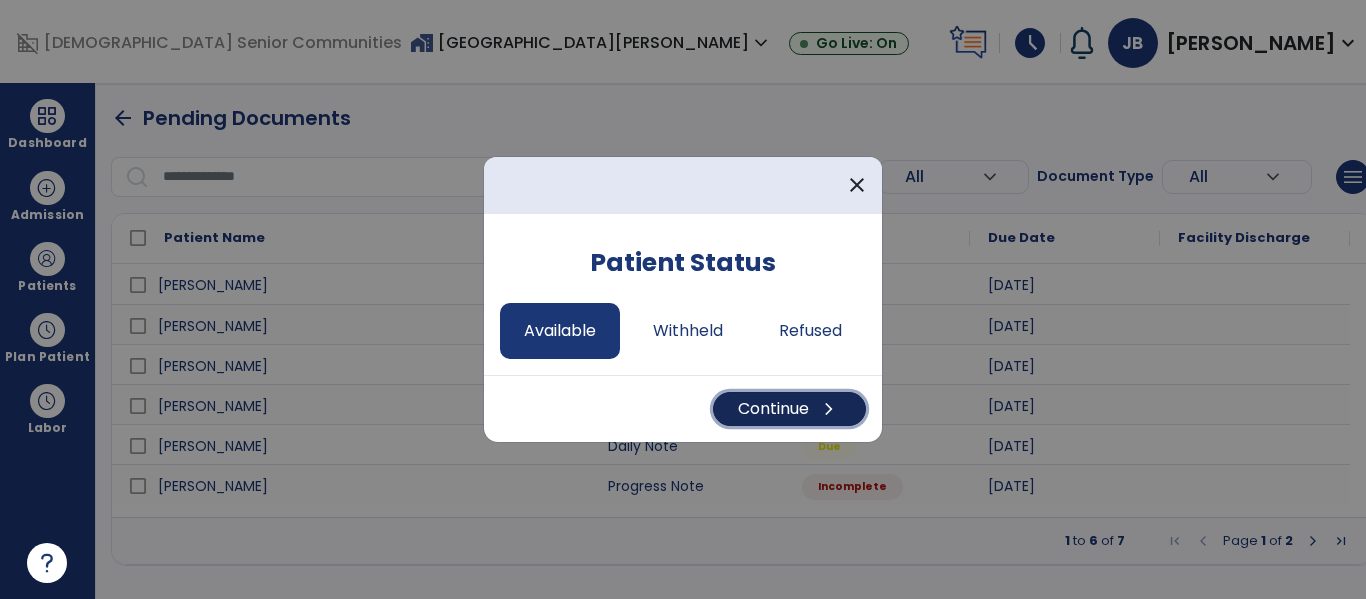 click on "Continue   chevron_right" at bounding box center (789, 409) 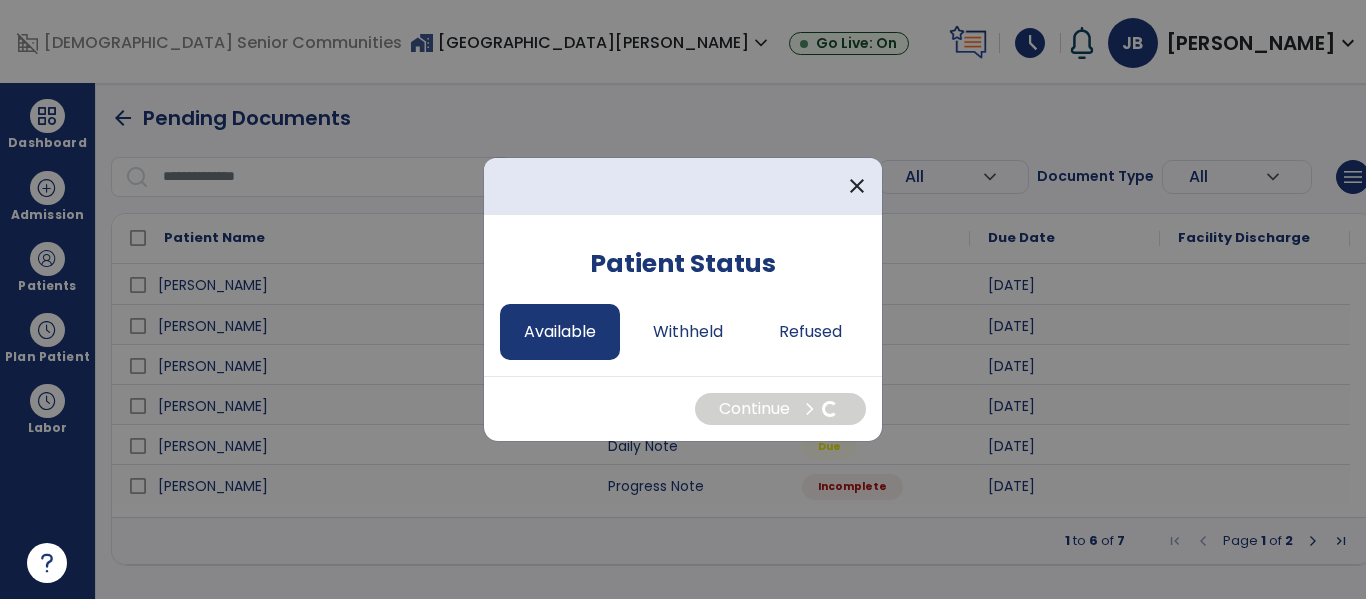 select on "*" 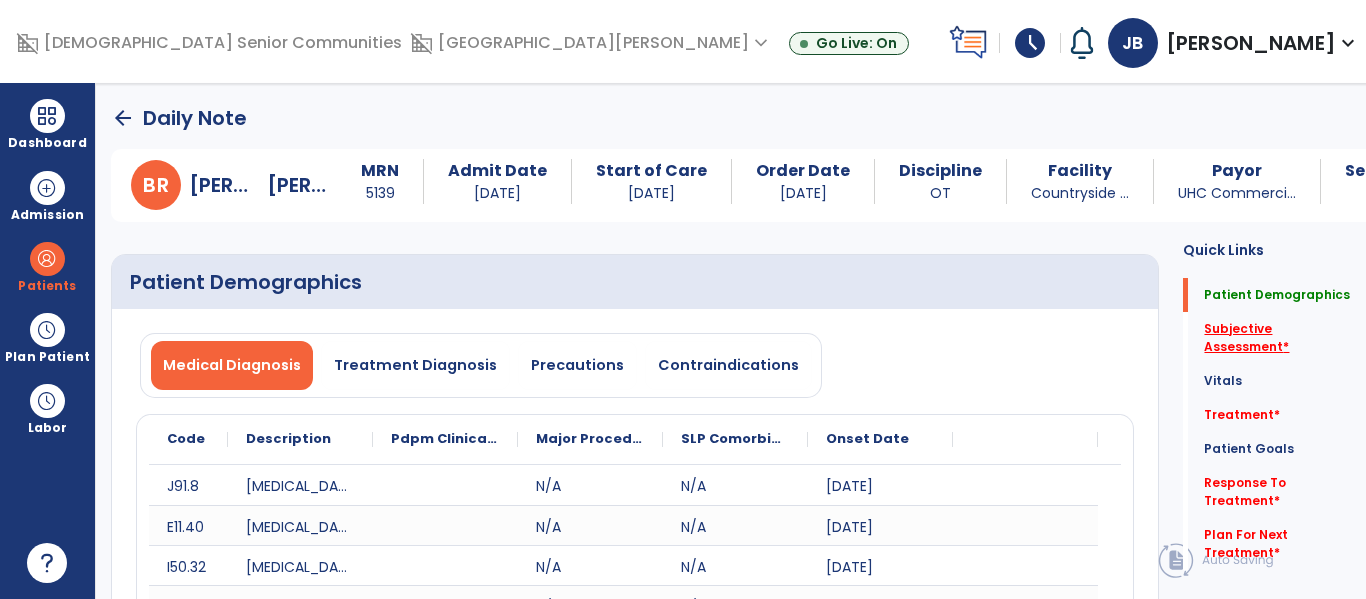 click on "Subjective Assessment   *" 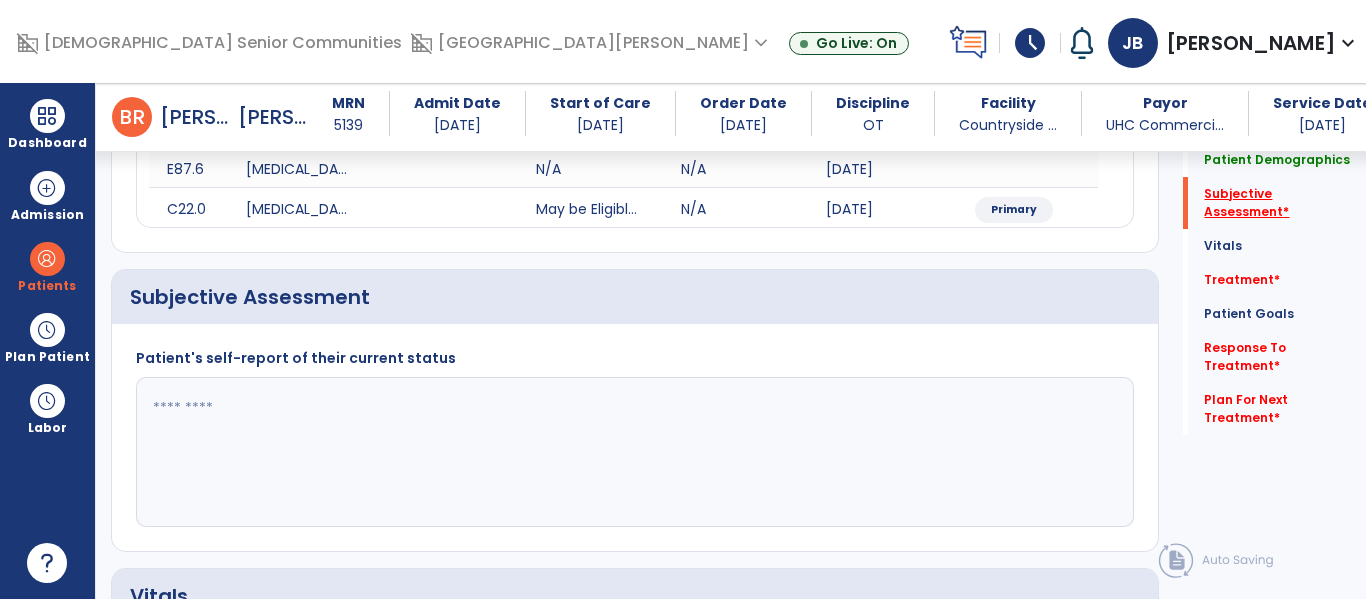 scroll, scrollTop: 507, scrollLeft: 0, axis: vertical 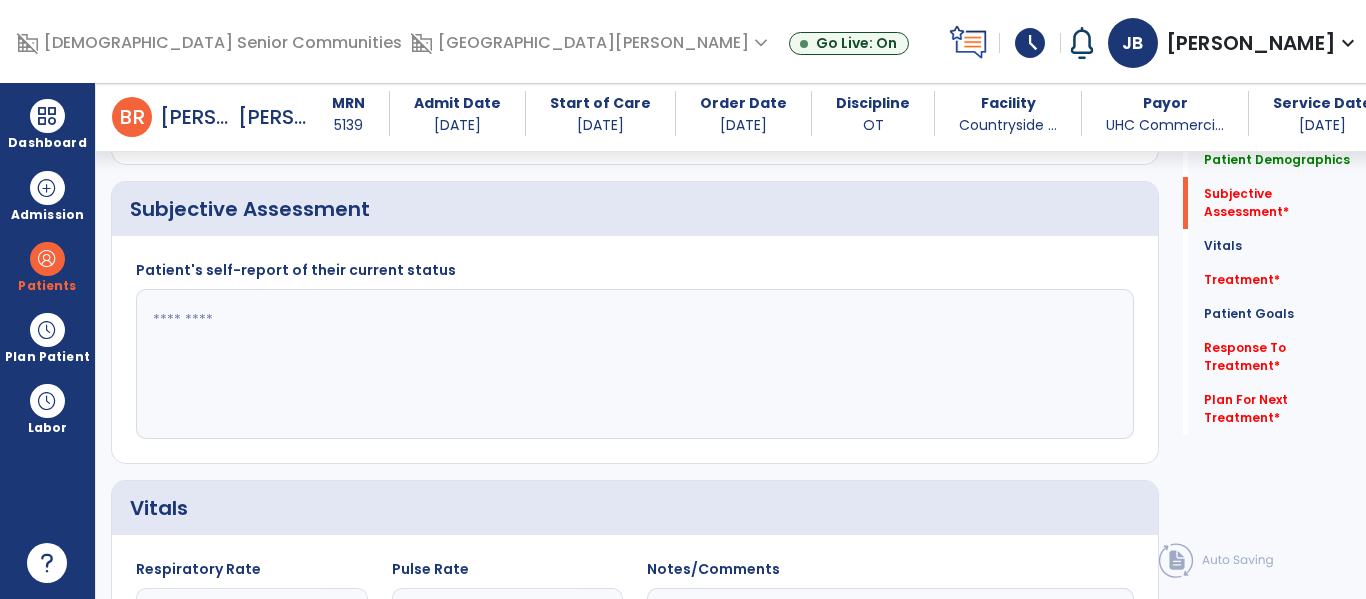 click 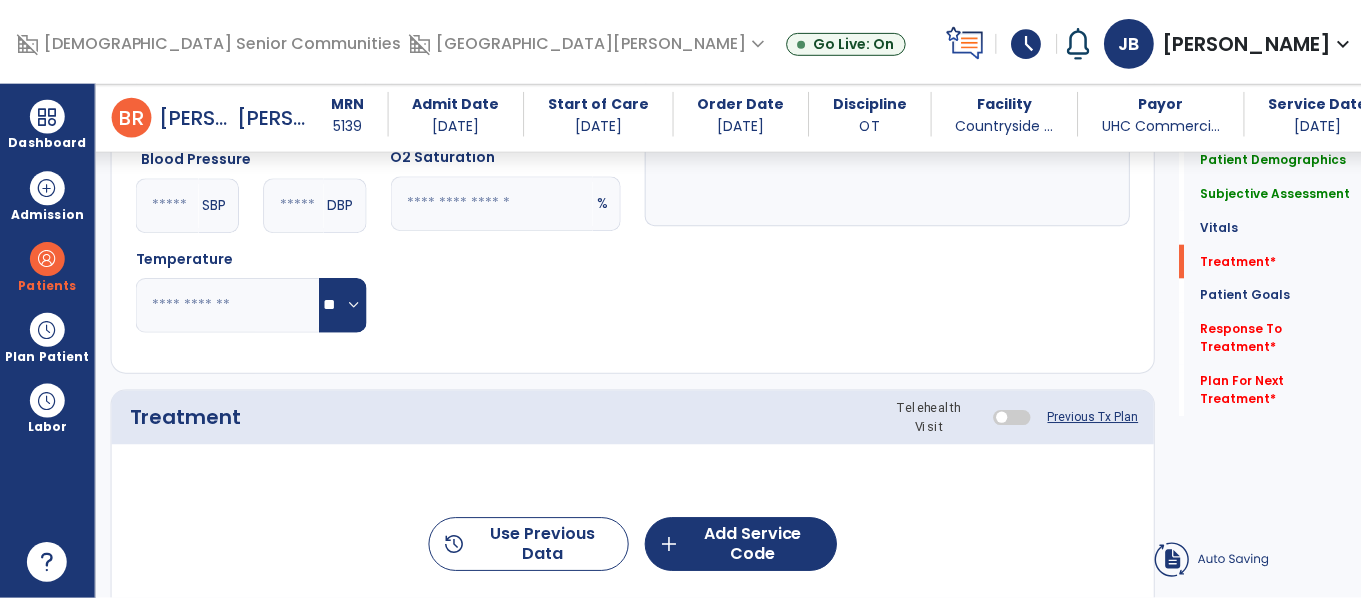 scroll, scrollTop: 1139, scrollLeft: 0, axis: vertical 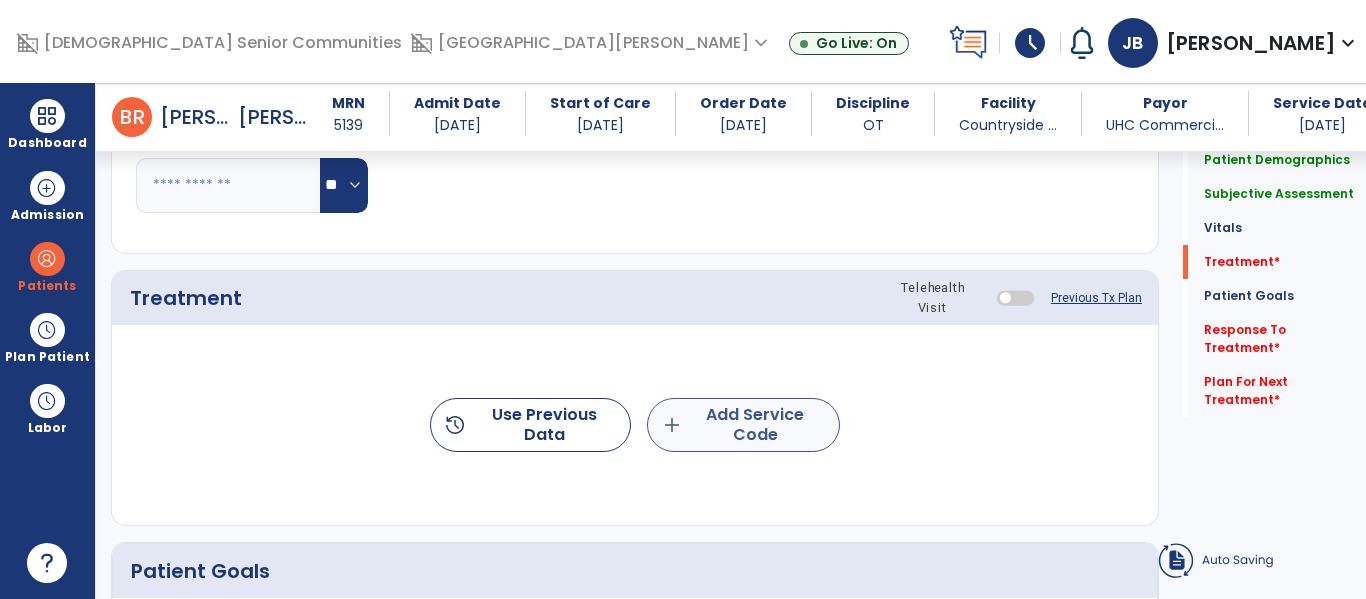 type on "**********" 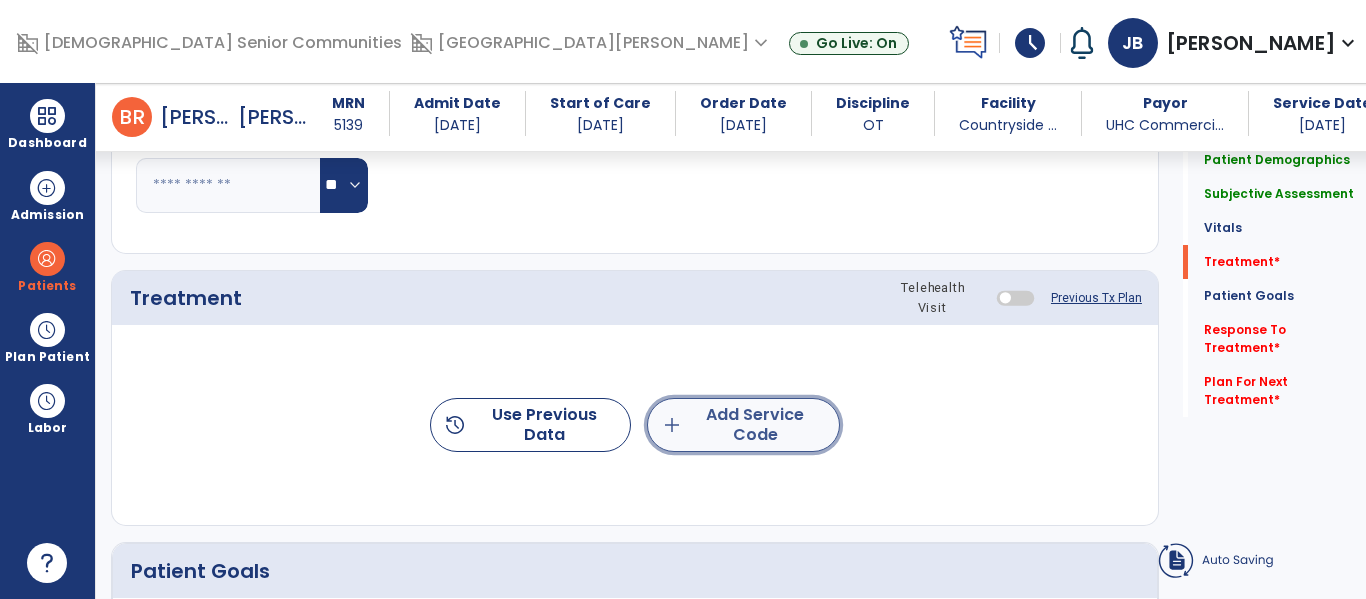 click on "add  Add Service Code" 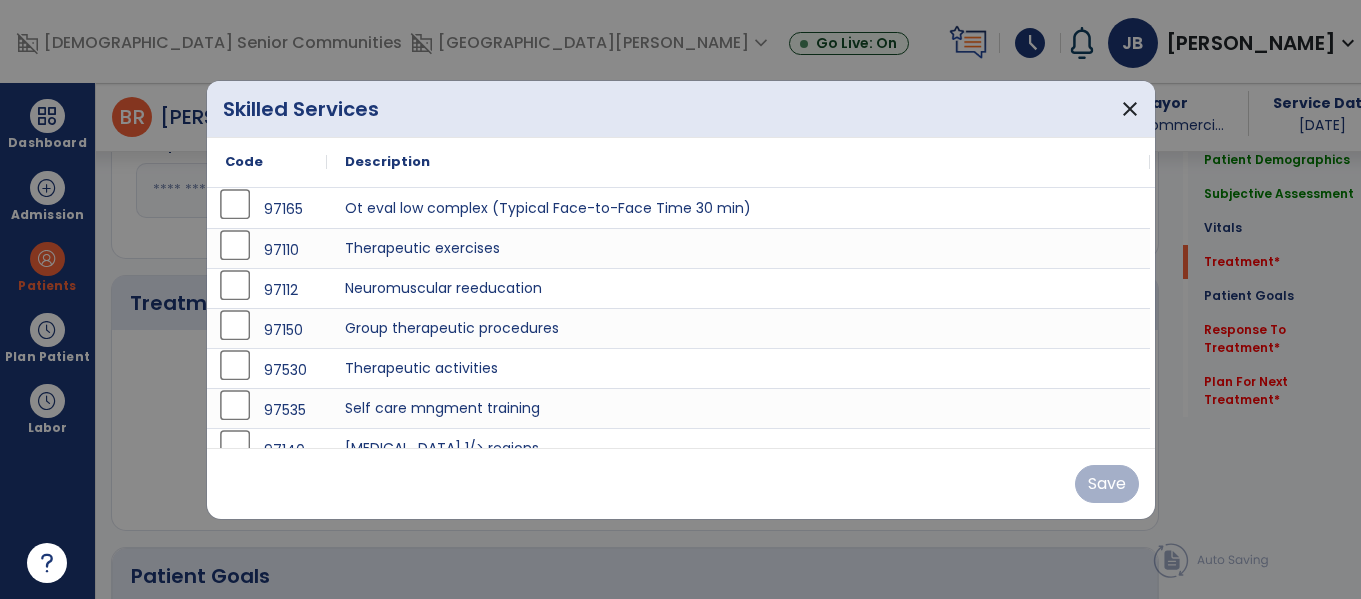 scroll, scrollTop: 1139, scrollLeft: 0, axis: vertical 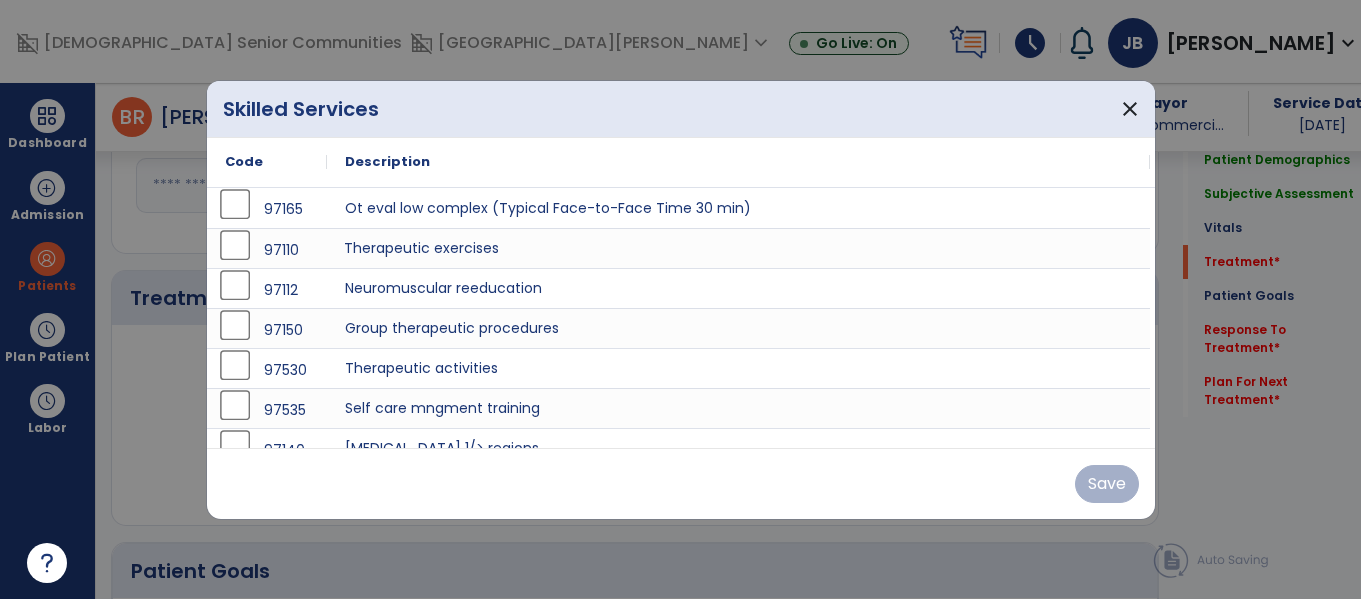 click on "Therapeutic exercises" at bounding box center [738, 248] 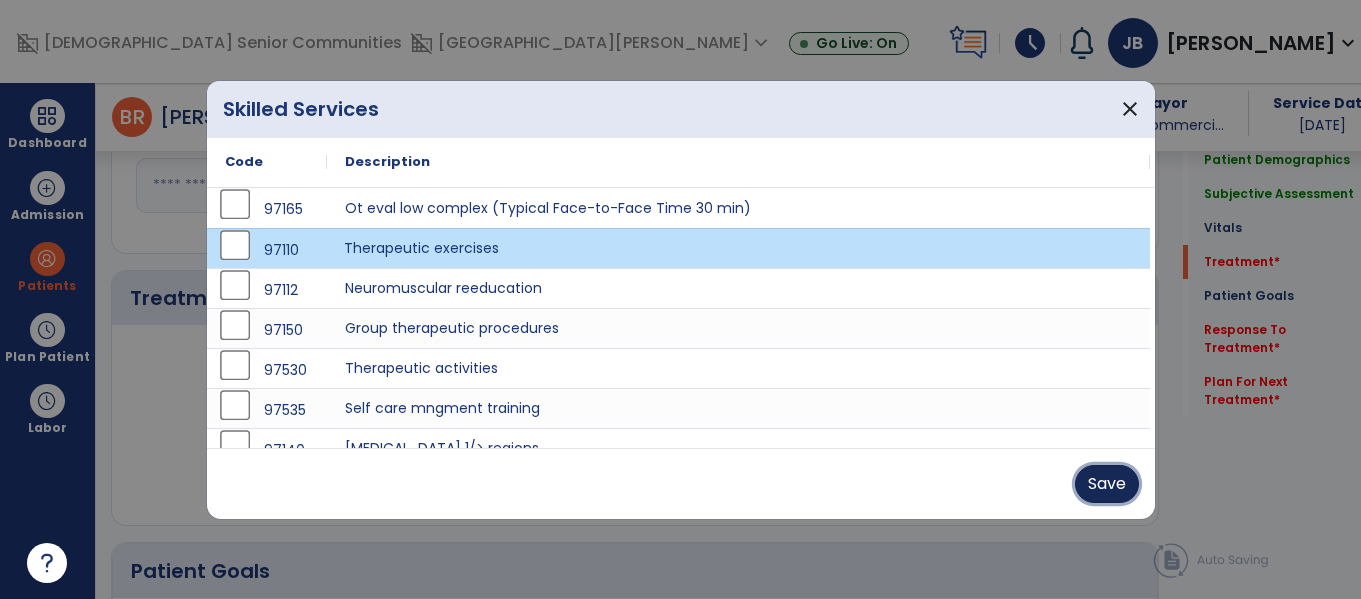 click on "Save" at bounding box center [1107, 484] 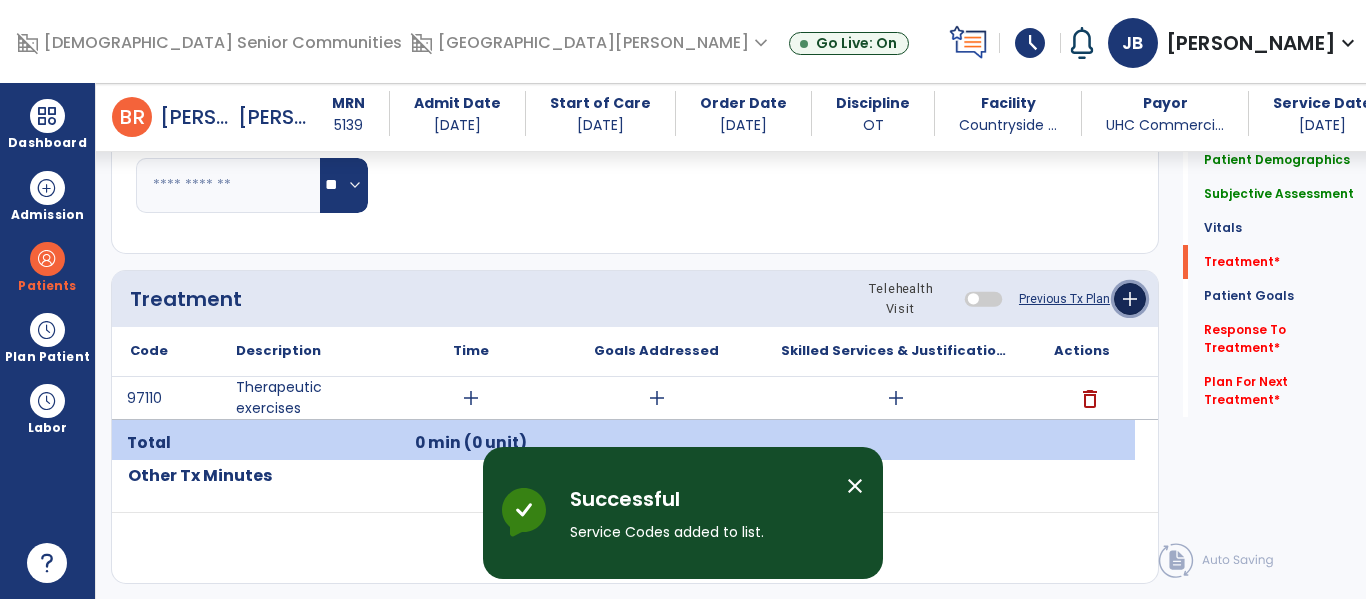 click on "add" 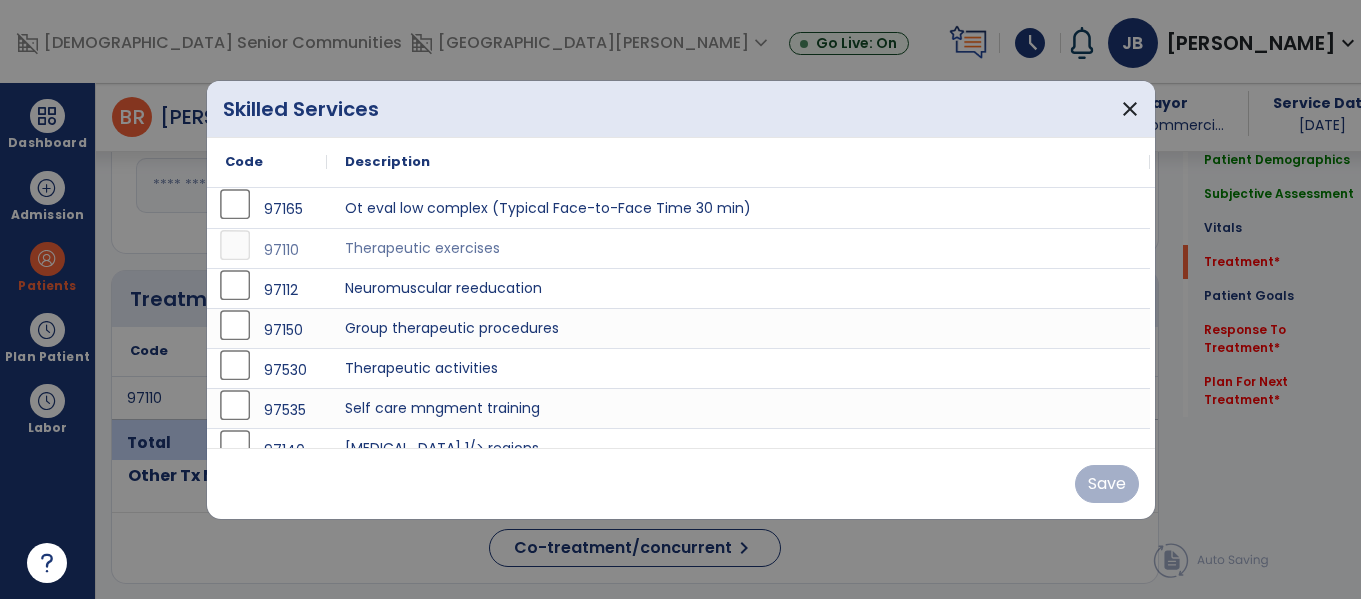 scroll, scrollTop: 1139, scrollLeft: 0, axis: vertical 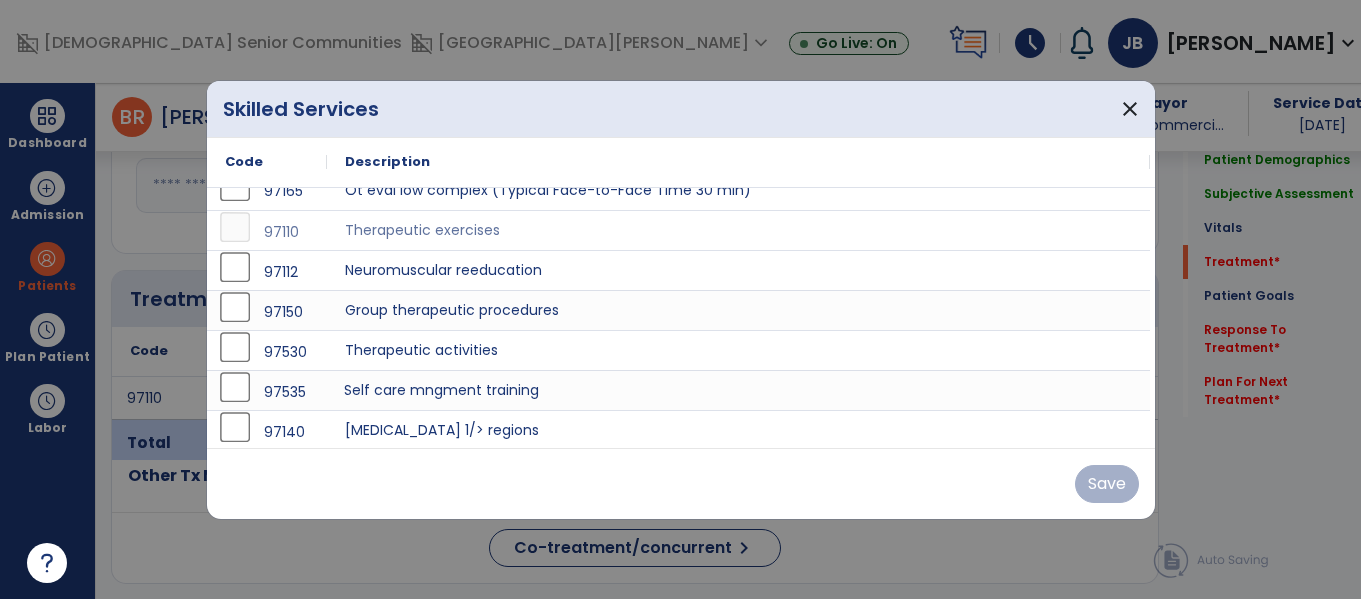 click on "Self care mngment training" at bounding box center (738, 390) 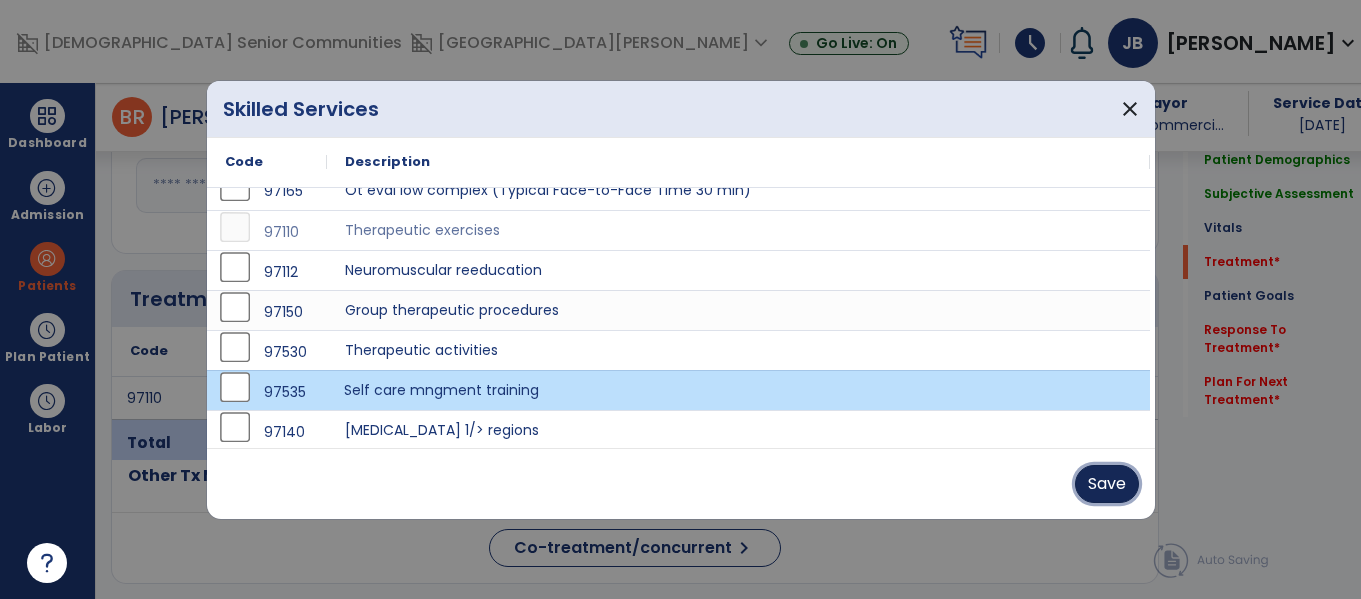 click on "Save" at bounding box center [1107, 484] 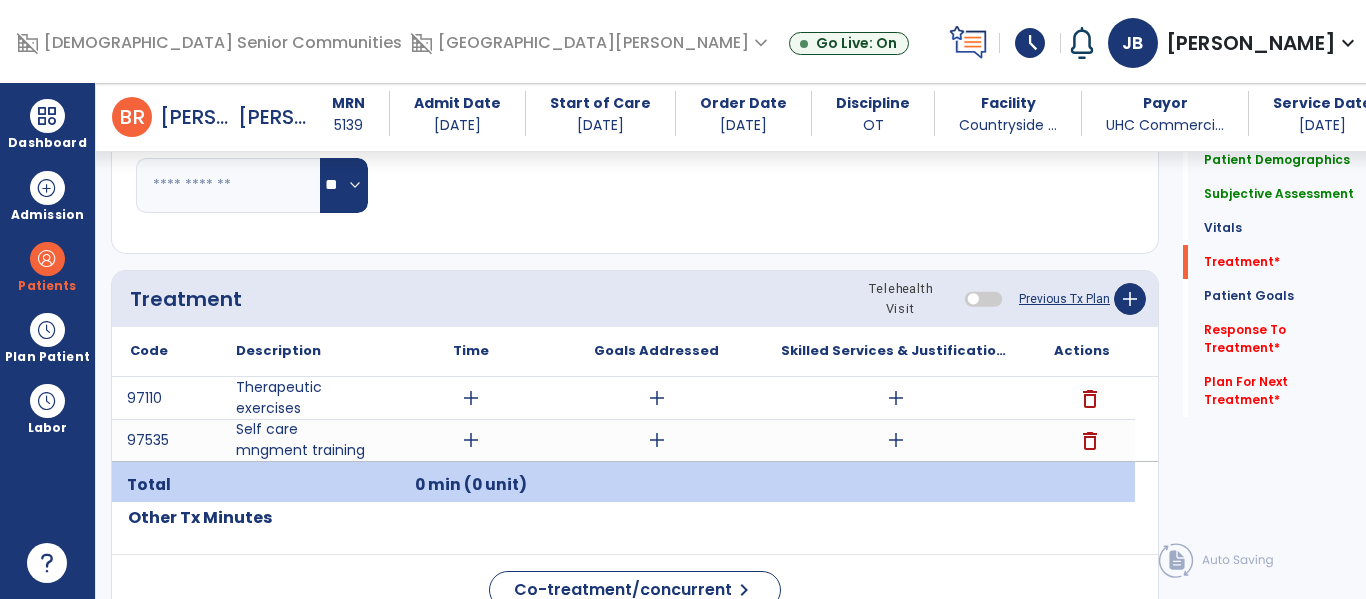 click on "add" at bounding box center (471, 398) 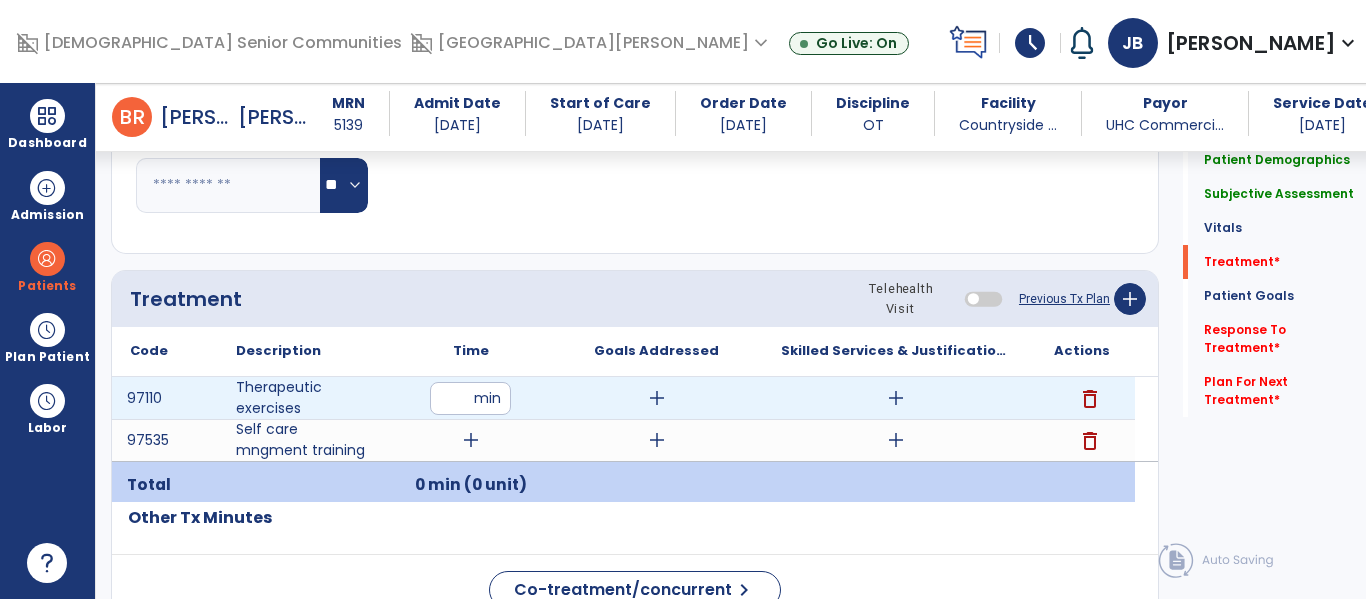 type on "**" 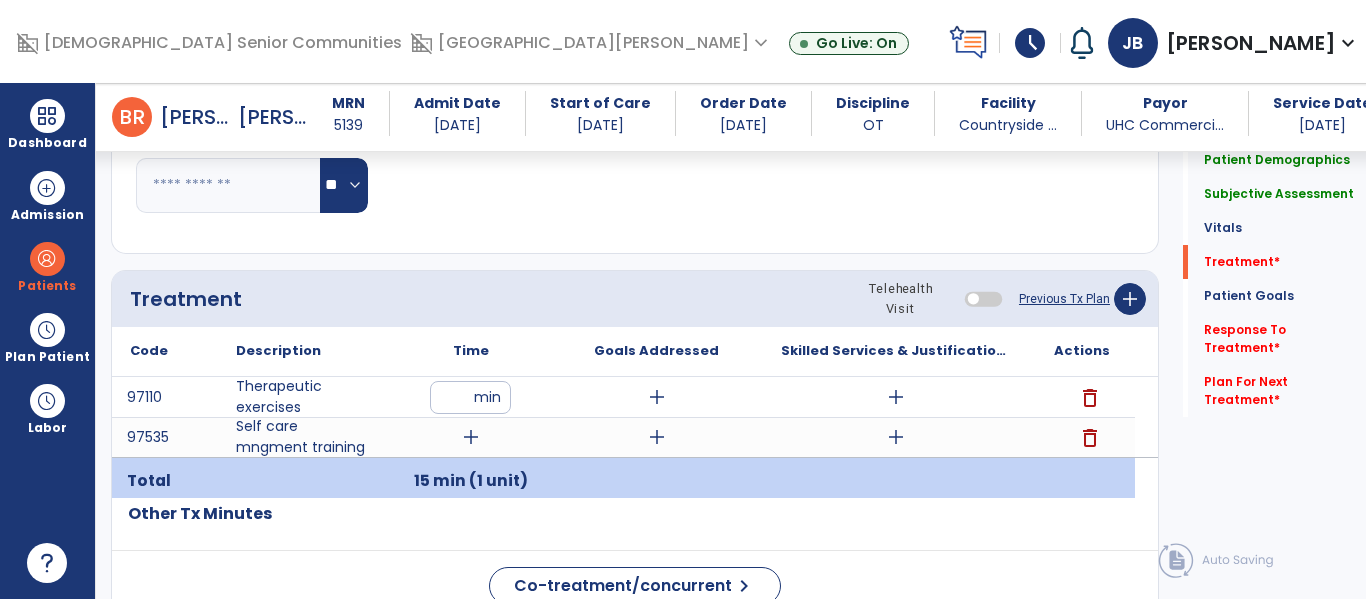 click on "add" at bounding box center [471, 437] 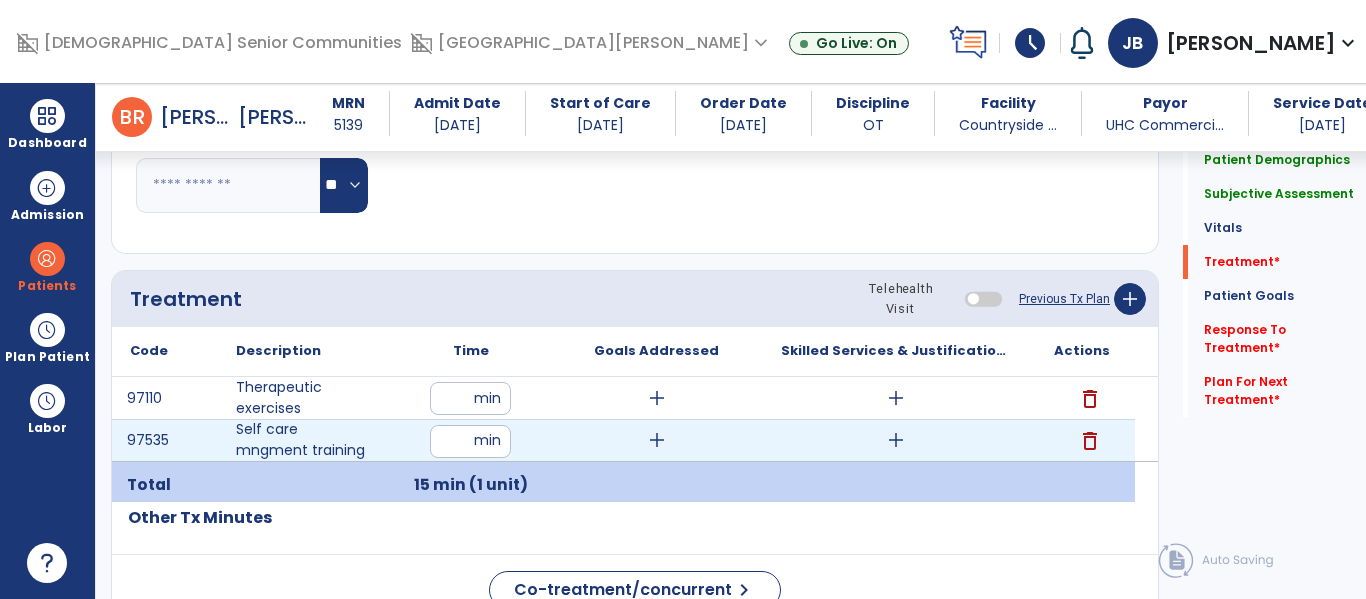 type on "**" 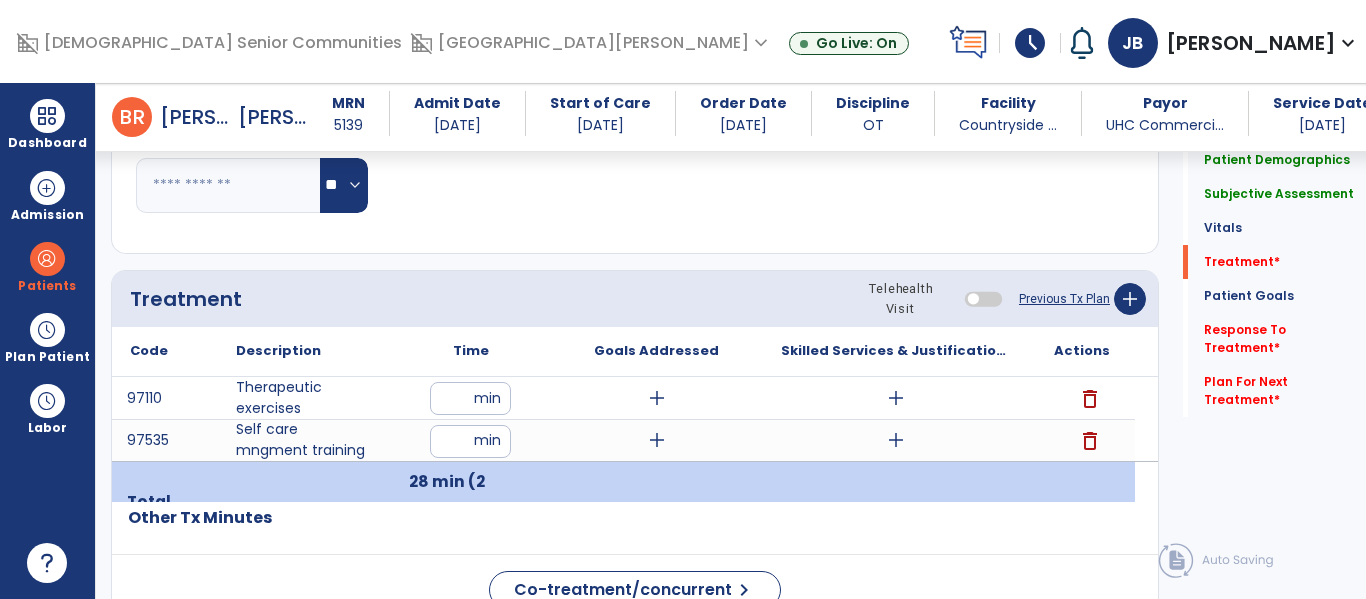 click on "add" at bounding box center [896, 398] 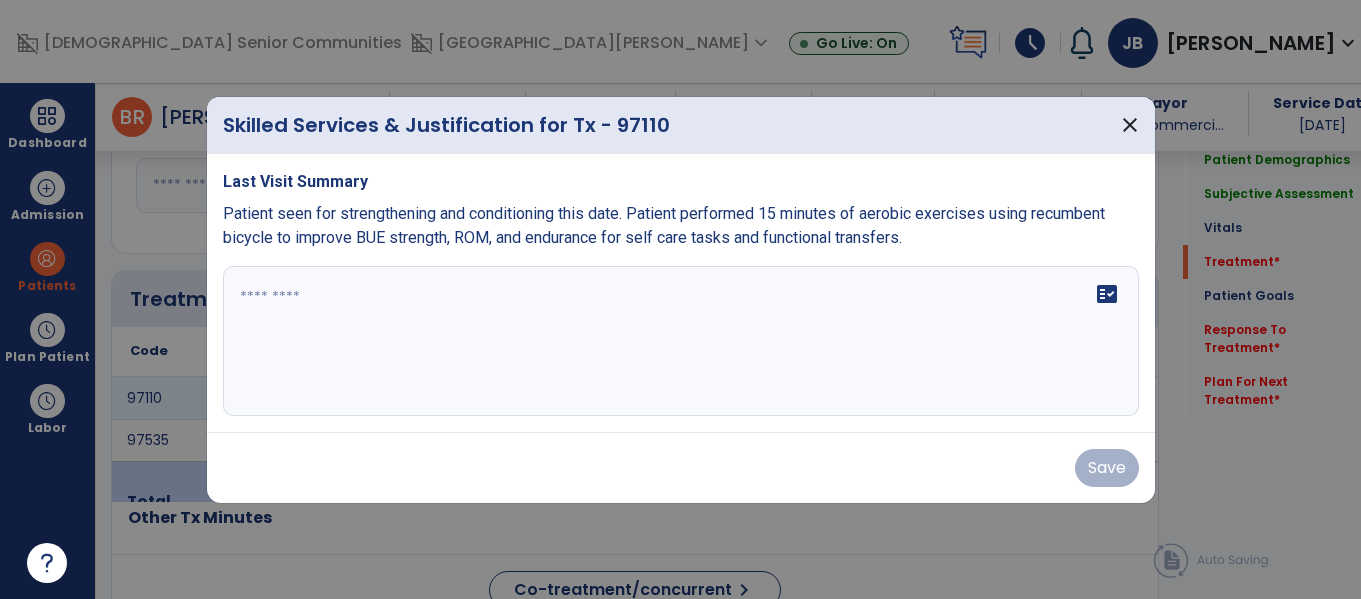 scroll, scrollTop: 1139, scrollLeft: 0, axis: vertical 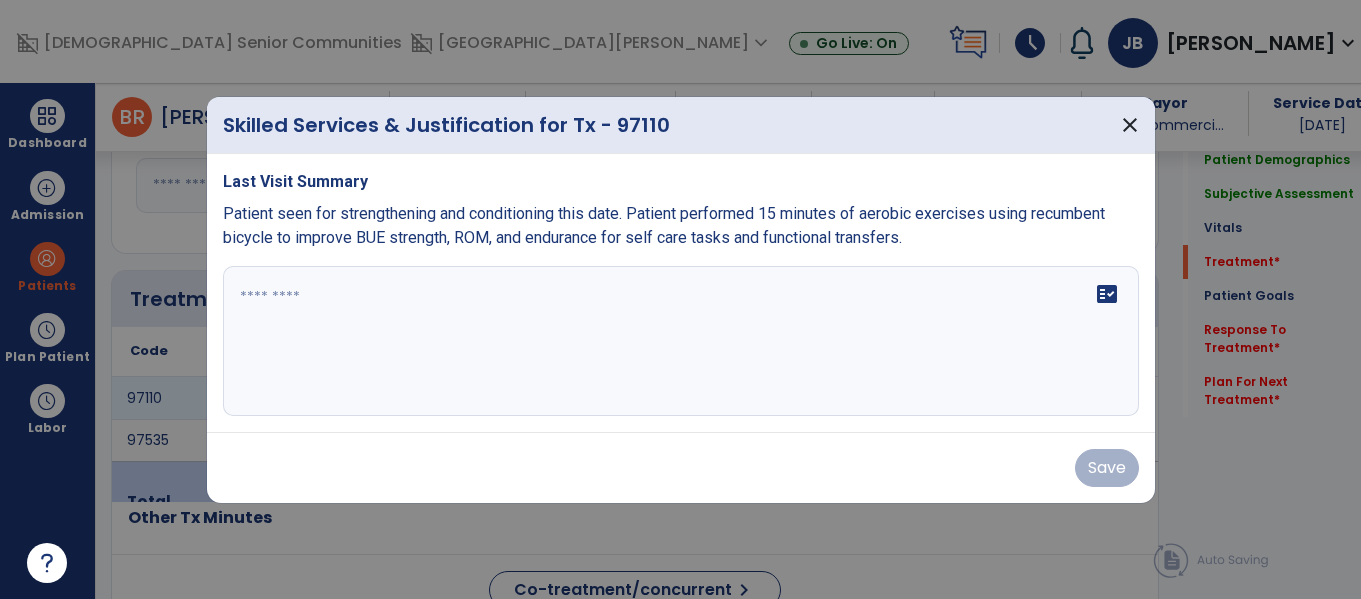click at bounding box center [681, 341] 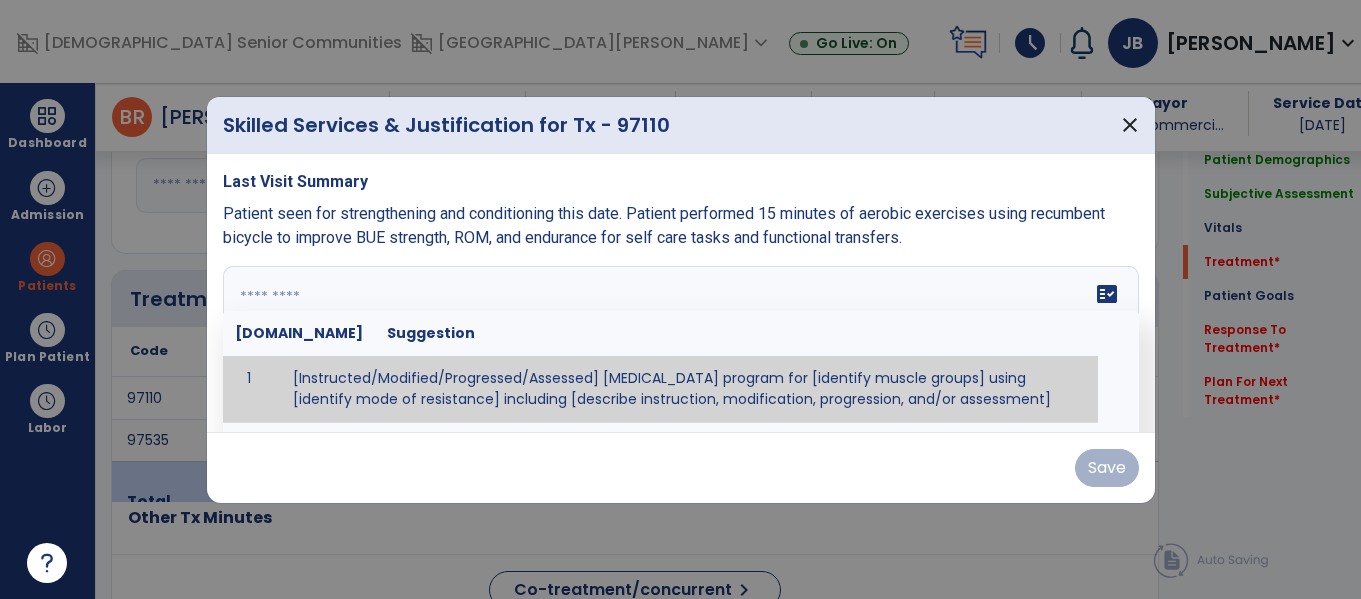 paste on "**********" 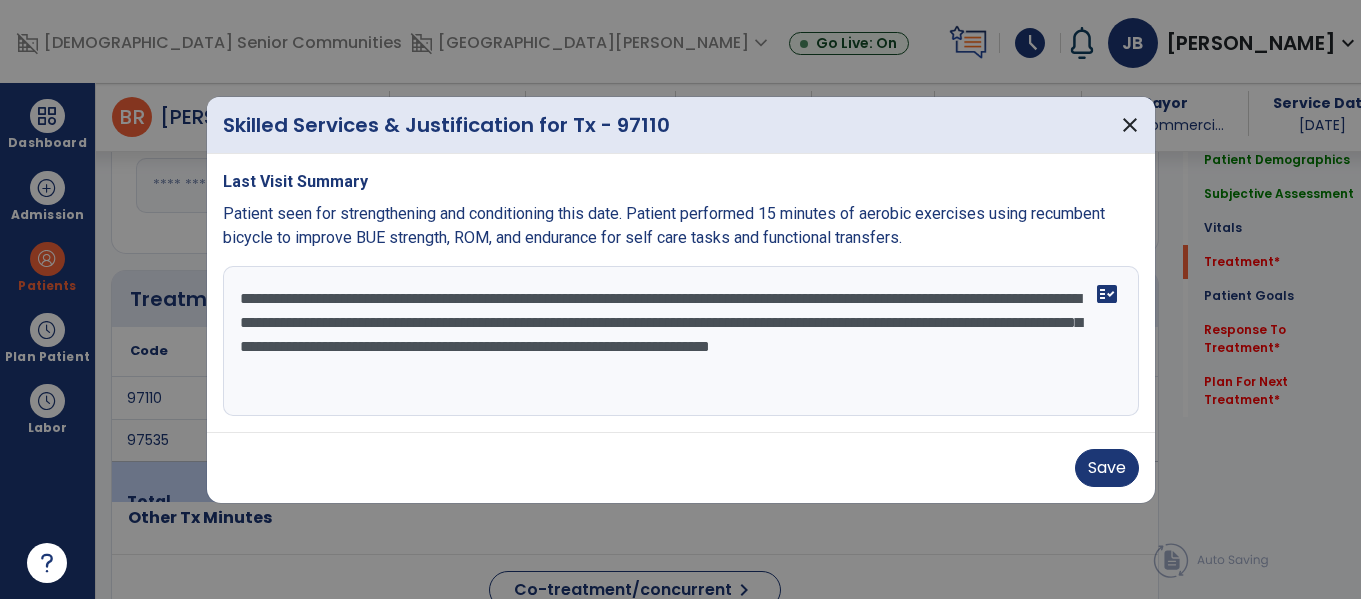 click on "**********" at bounding box center (681, 341) 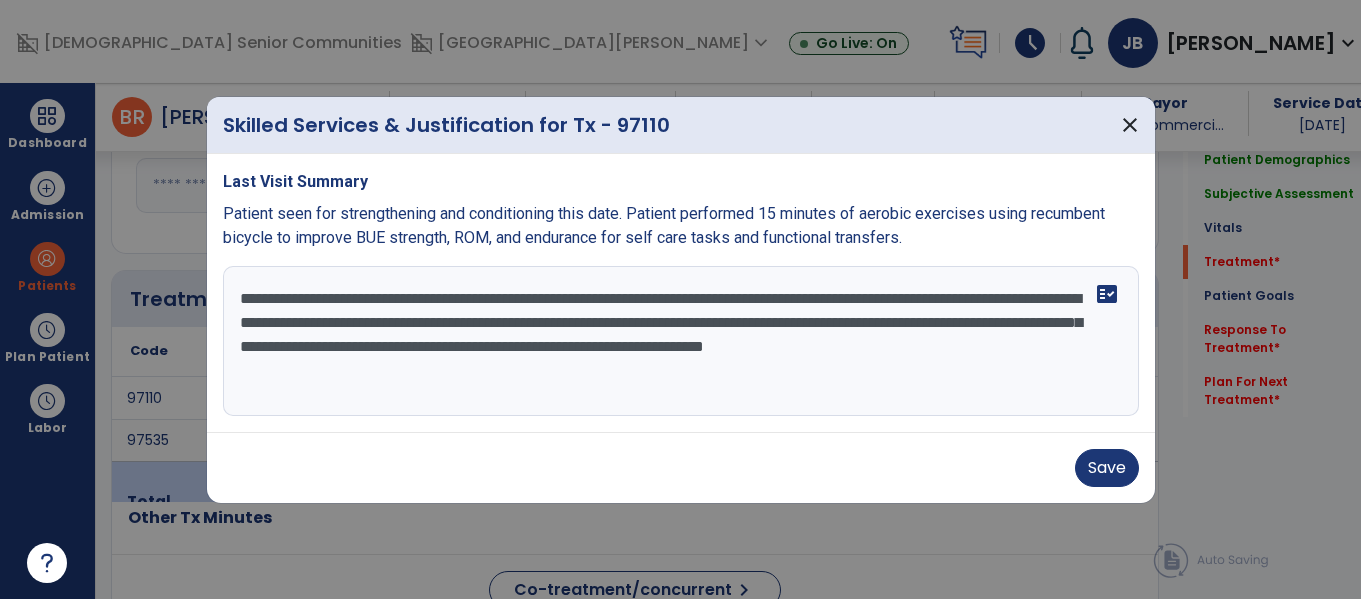 click on "**********" at bounding box center (681, 341) 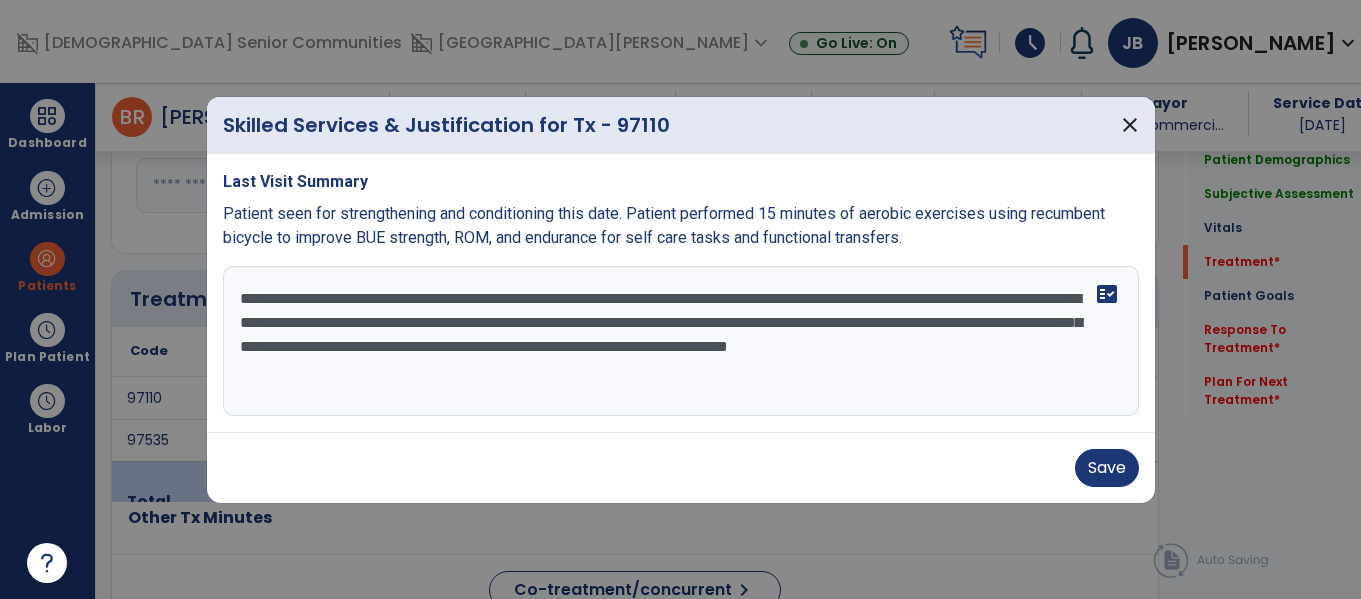 click on "**********" at bounding box center (681, 341) 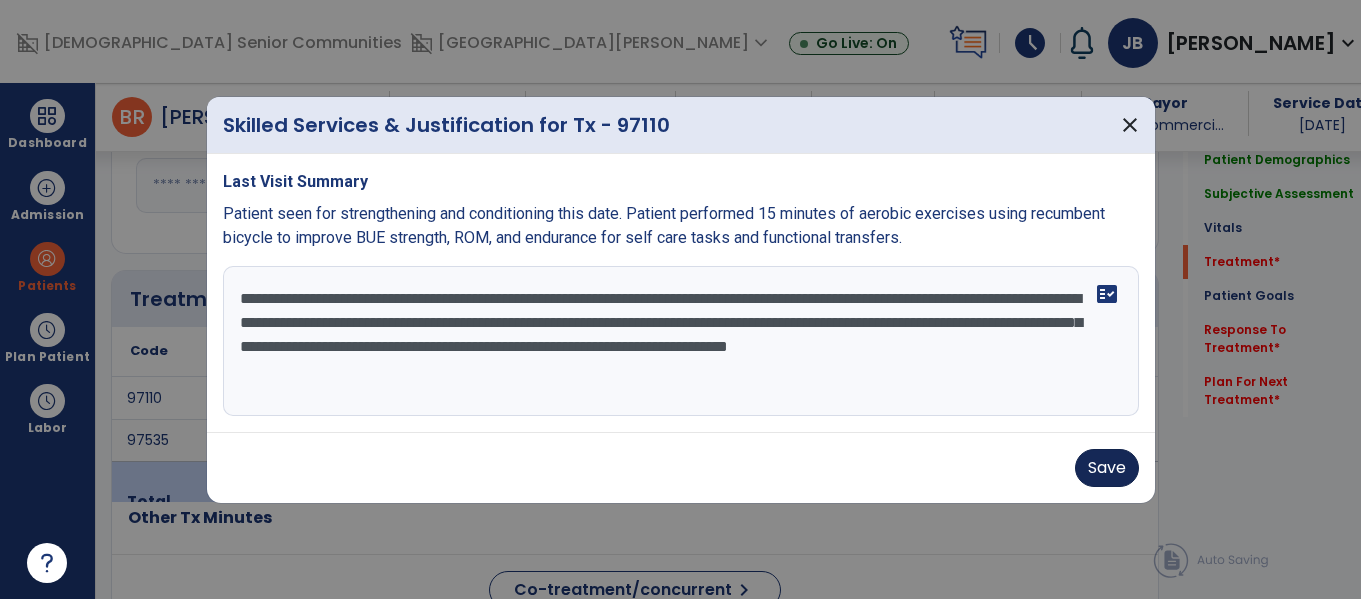 type on "**********" 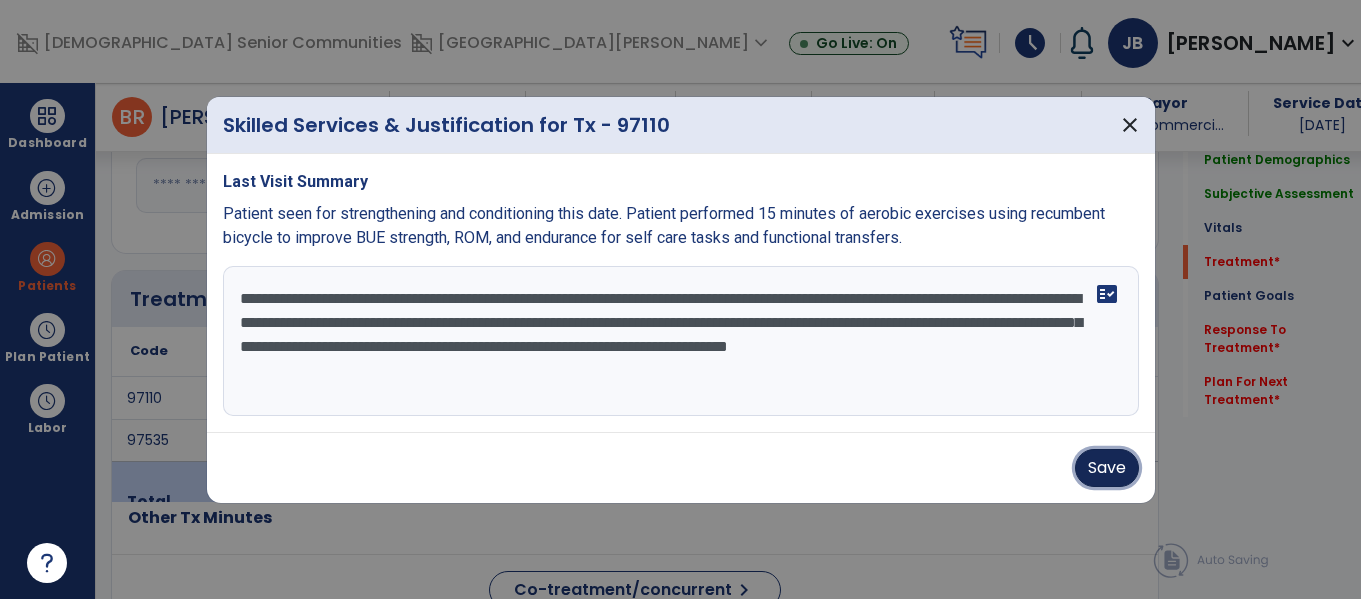 click on "Save" at bounding box center [1107, 468] 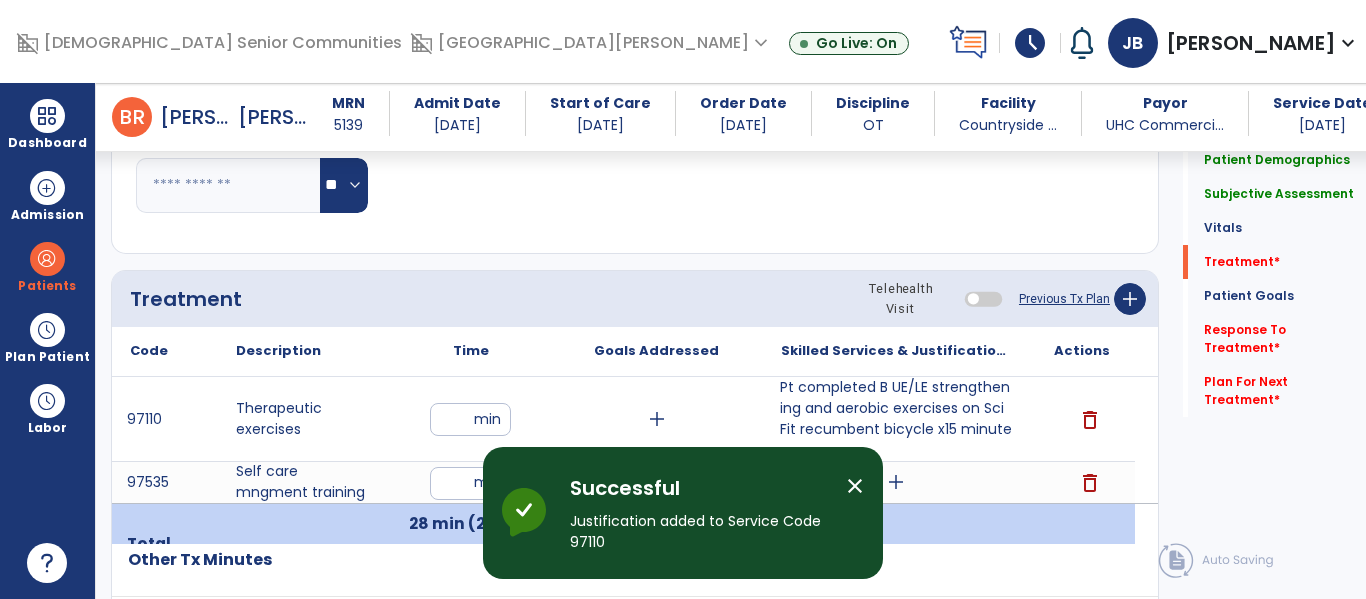 click on "add" at bounding box center (896, 482) 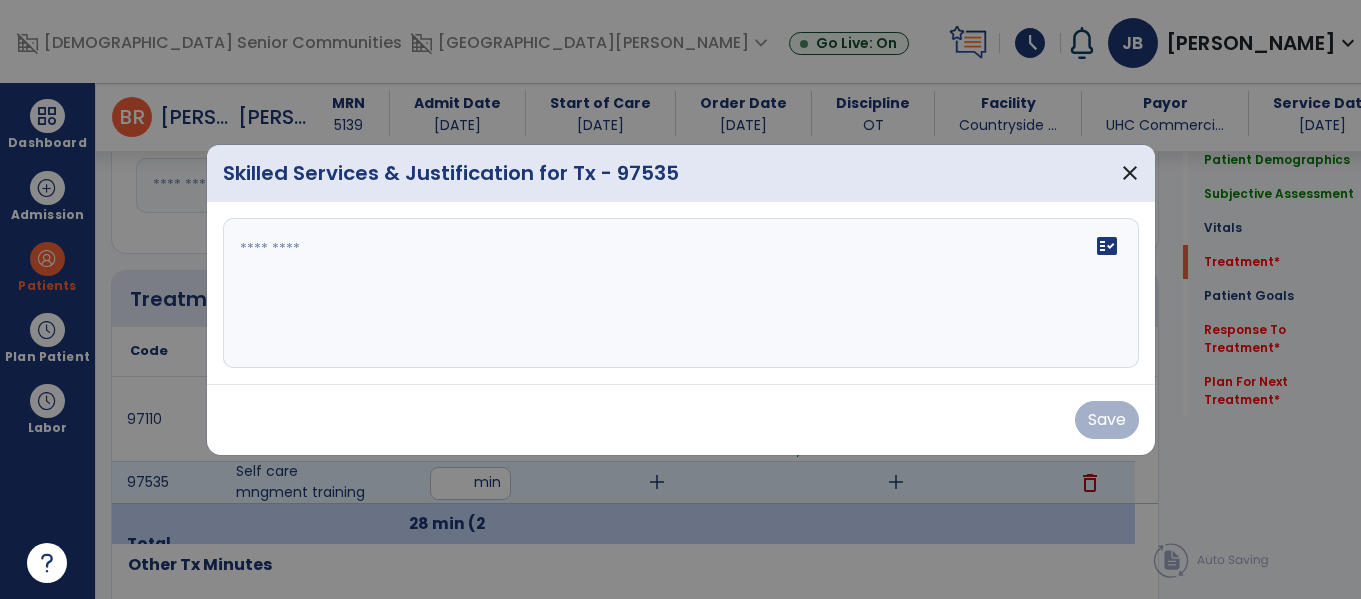 click on "fact_check" at bounding box center (681, 293) 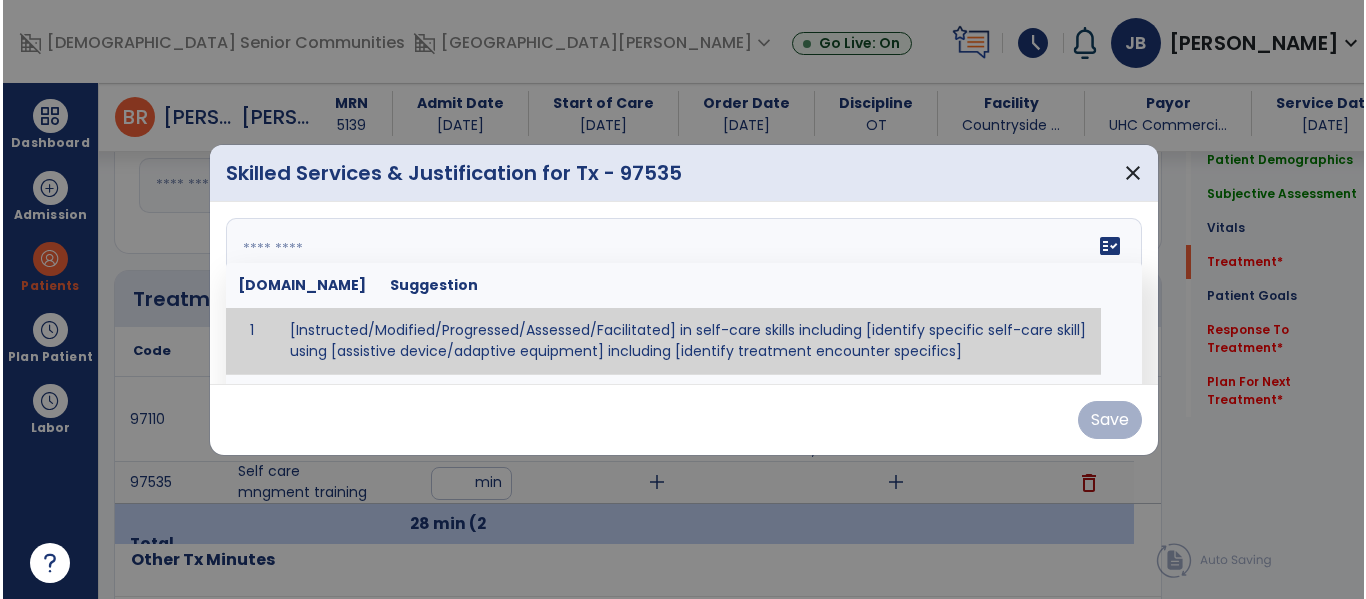 scroll, scrollTop: 1139, scrollLeft: 0, axis: vertical 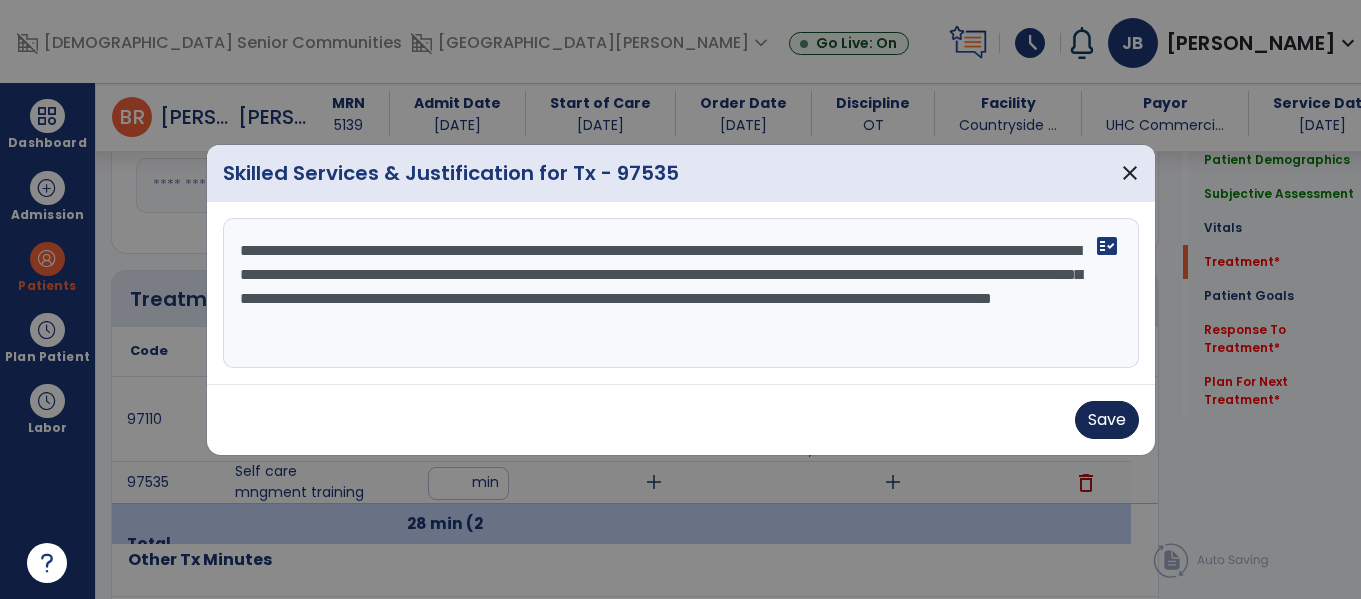 type on "**********" 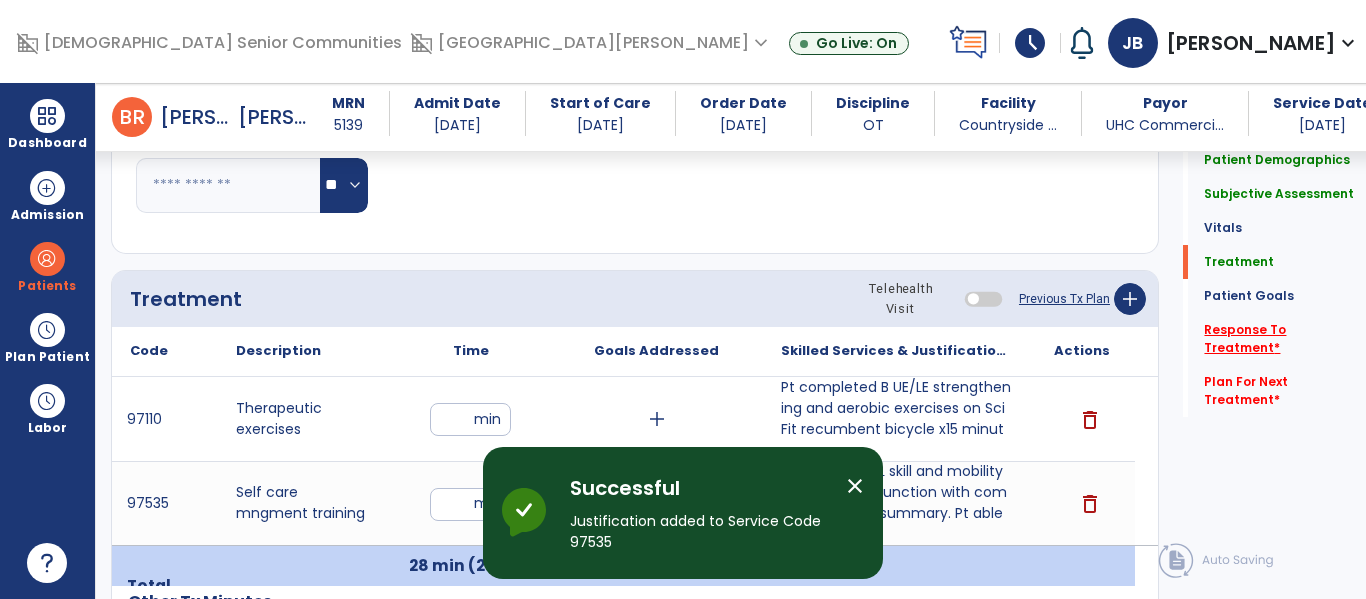 click on "Response To Treatment   *" 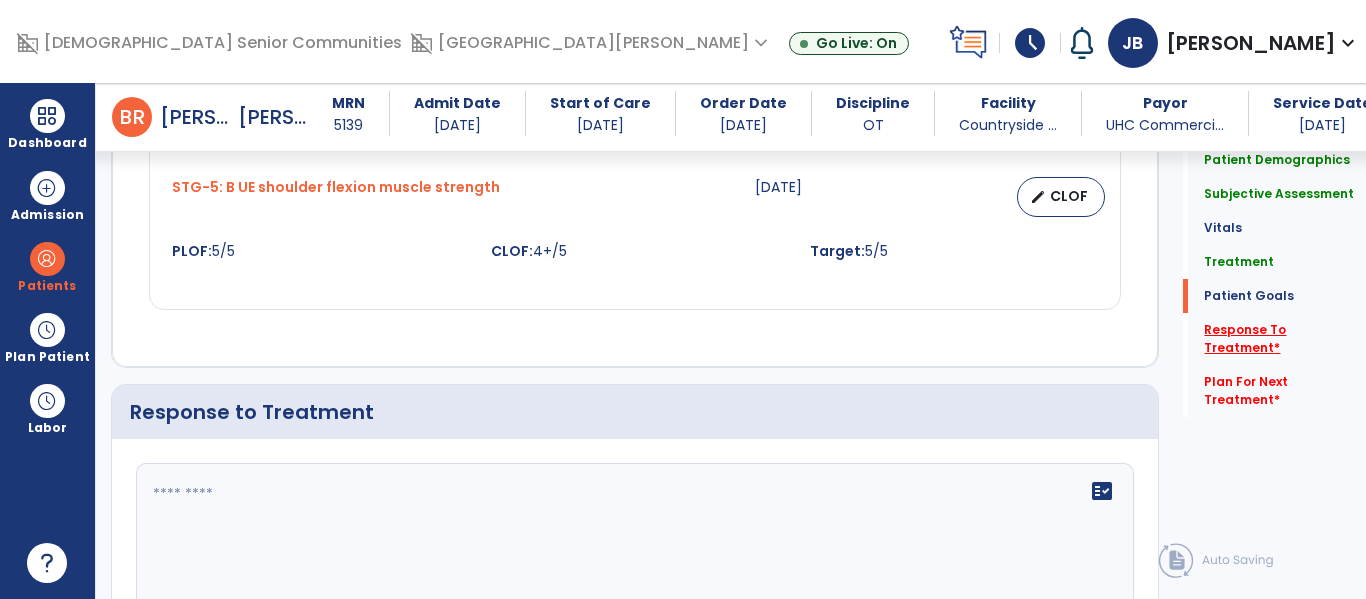 scroll, scrollTop: 2589, scrollLeft: 0, axis: vertical 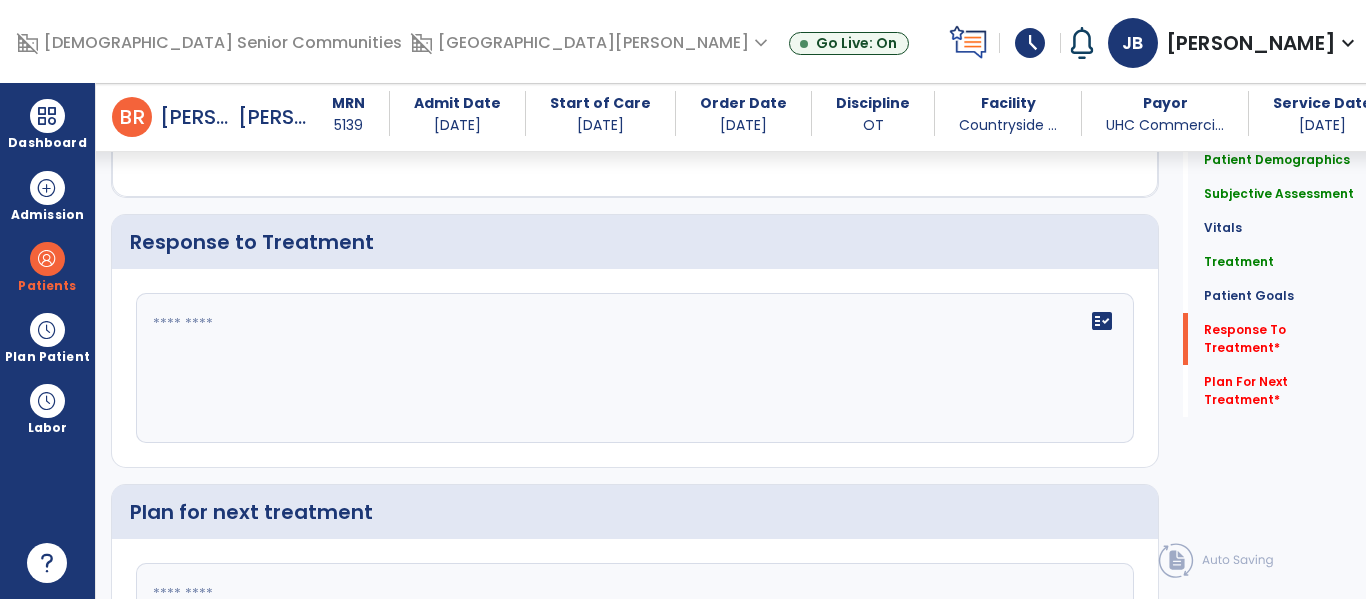 click on "fact_check" 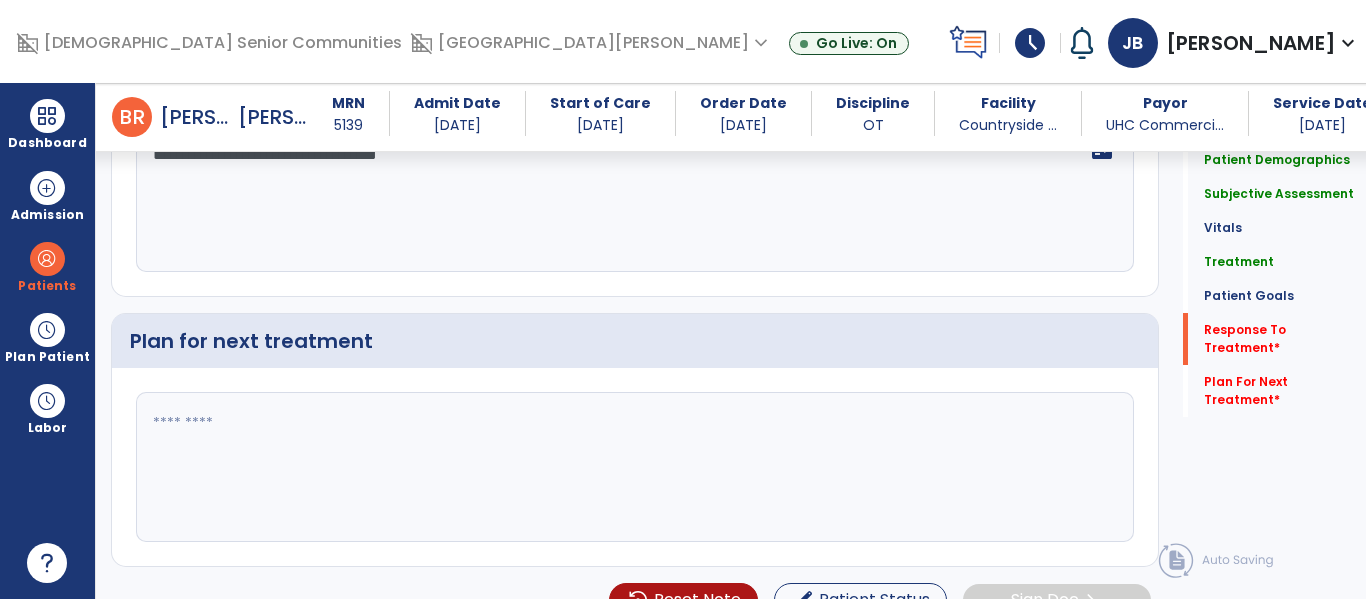 scroll, scrollTop: 2778, scrollLeft: 0, axis: vertical 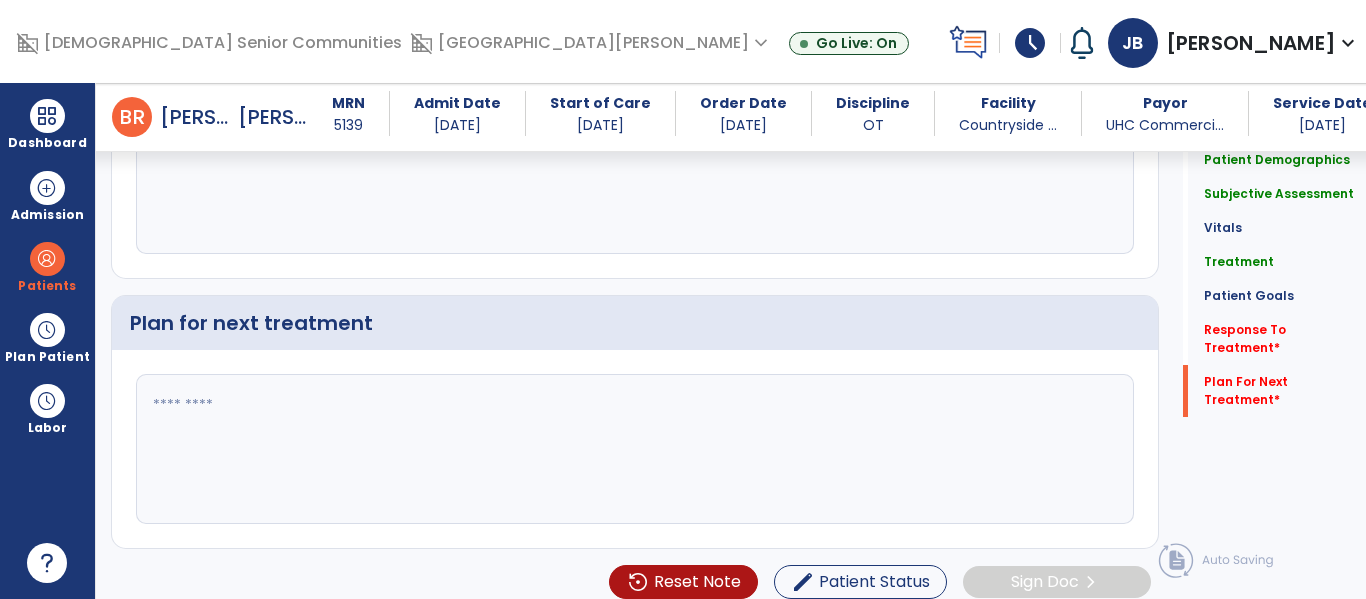 type on "**********" 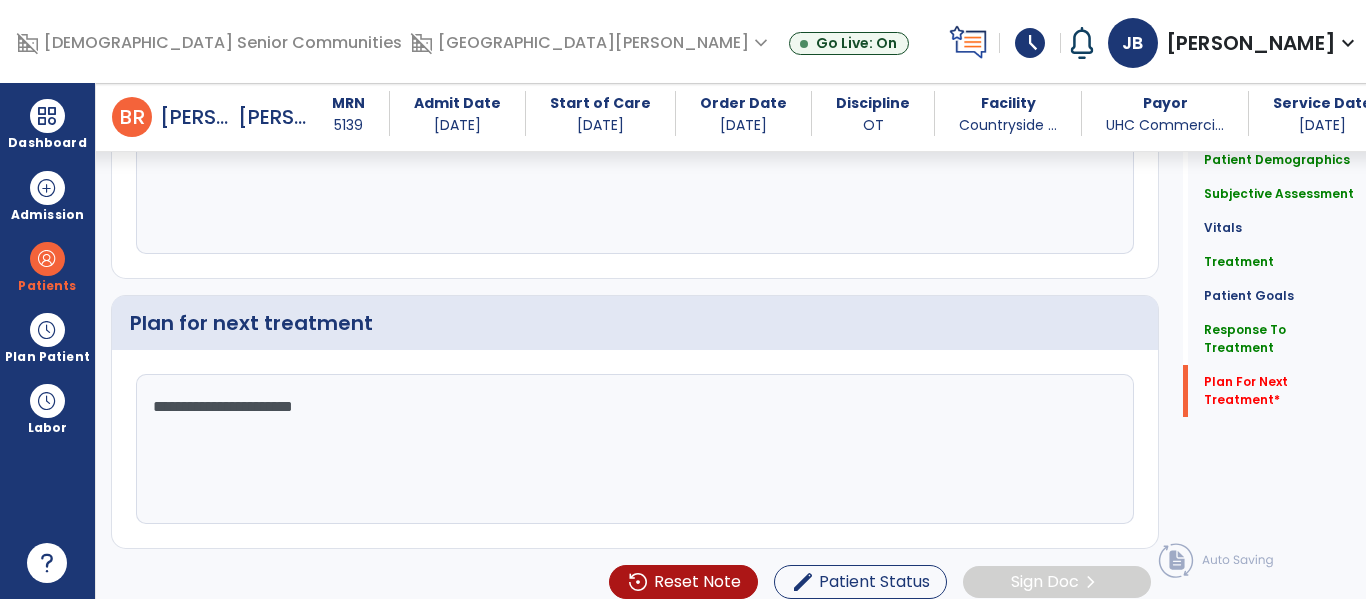 scroll, scrollTop: 2794, scrollLeft: 0, axis: vertical 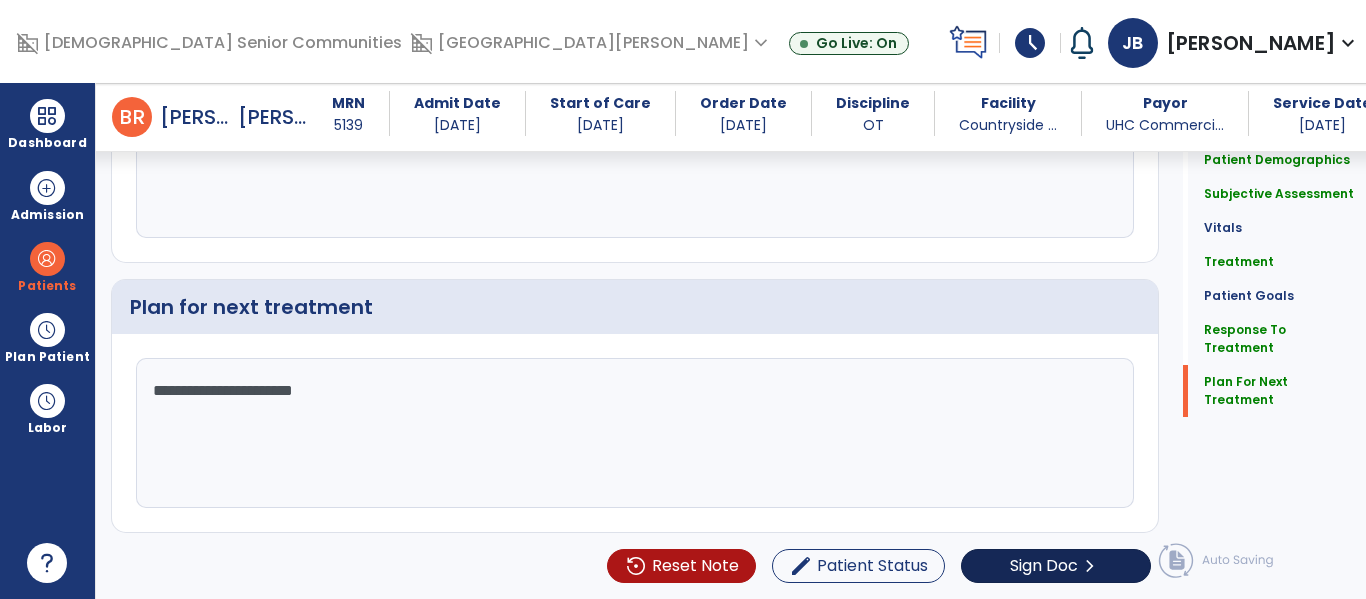 type on "**********" 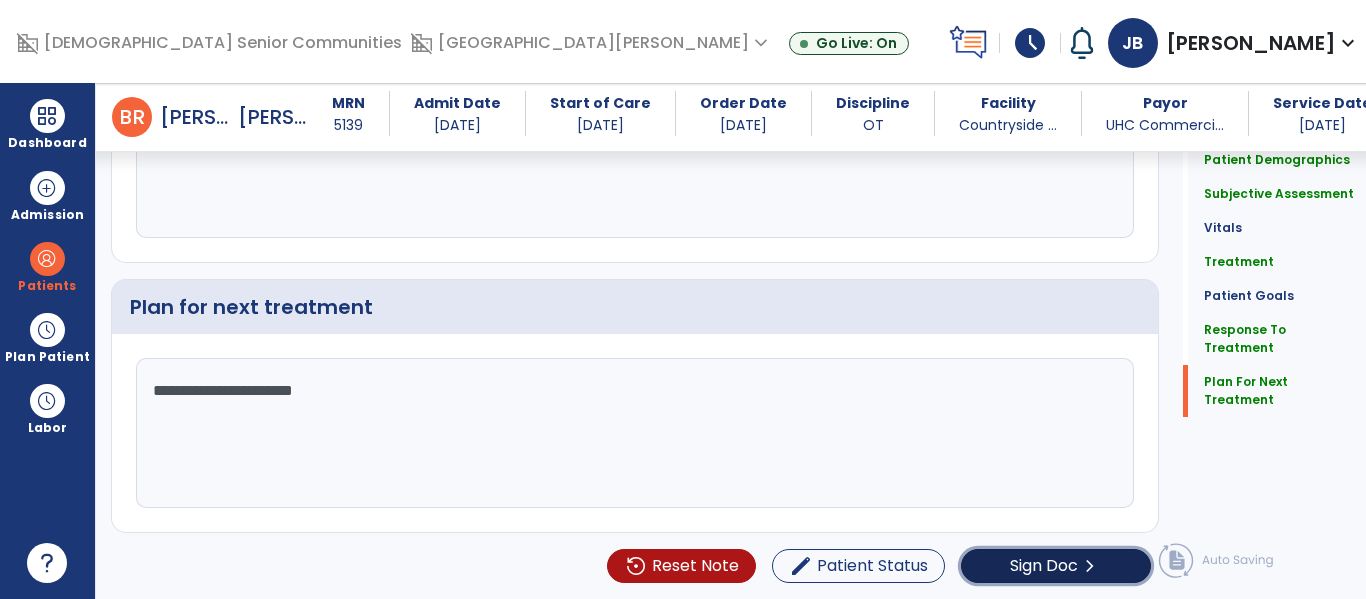 click on "chevron_right" 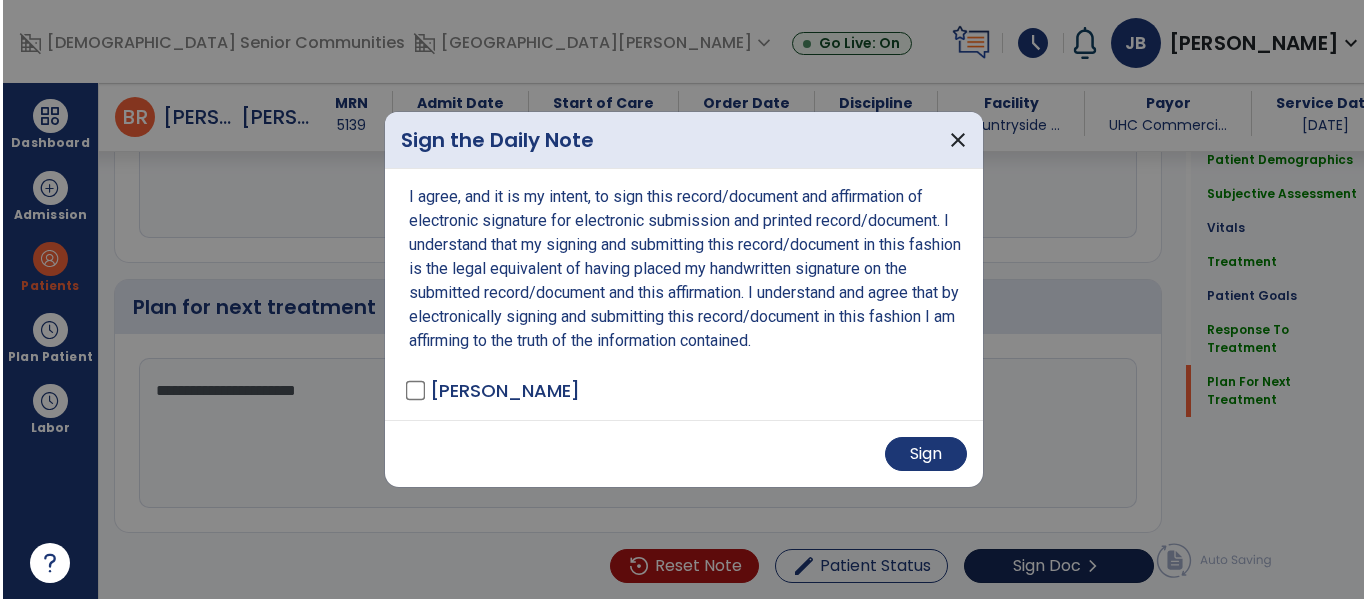 scroll, scrollTop: 2836, scrollLeft: 0, axis: vertical 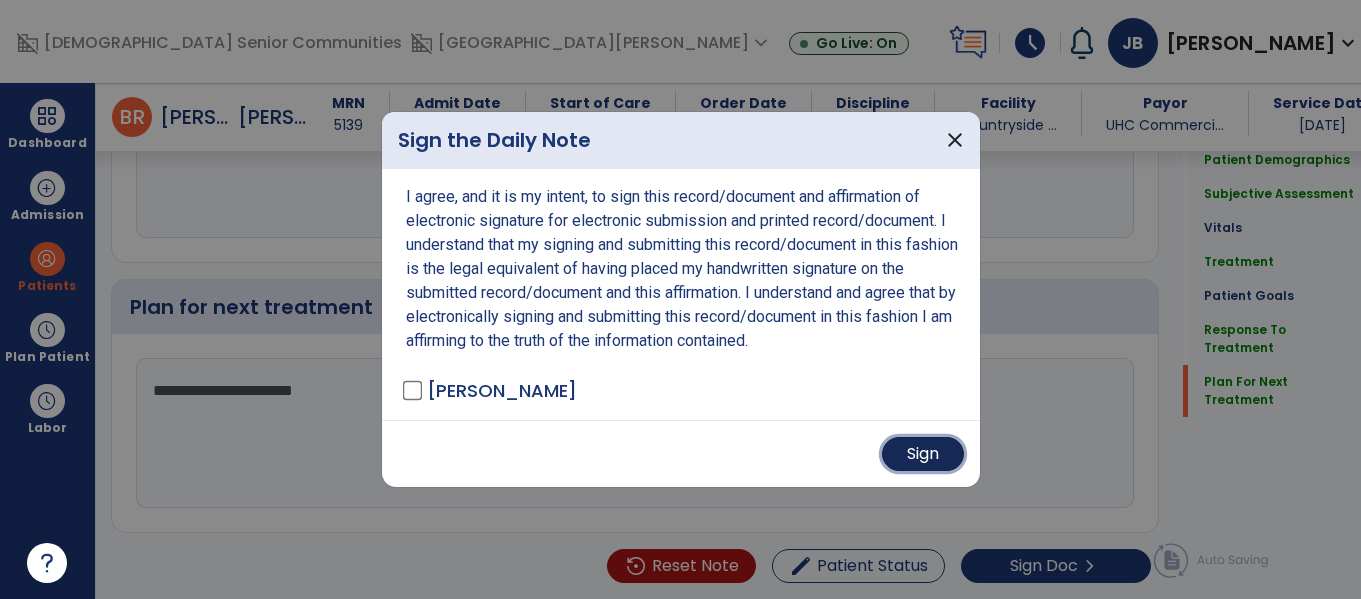 click on "Sign" at bounding box center [923, 454] 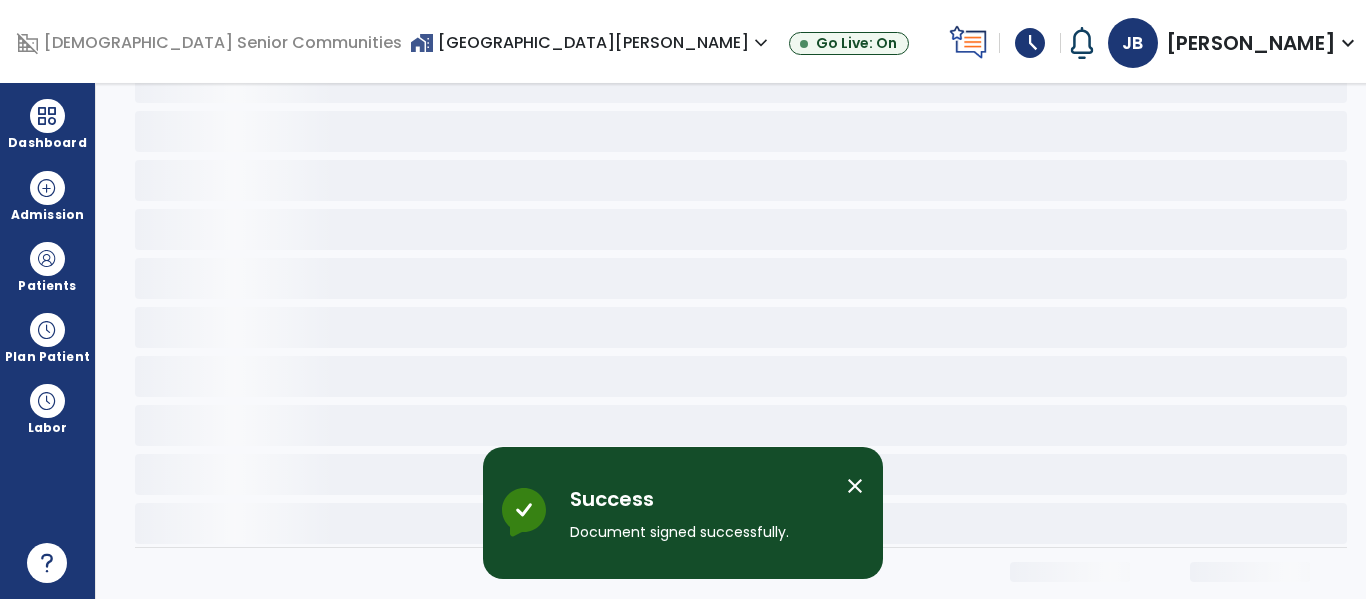 scroll, scrollTop: 114, scrollLeft: 0, axis: vertical 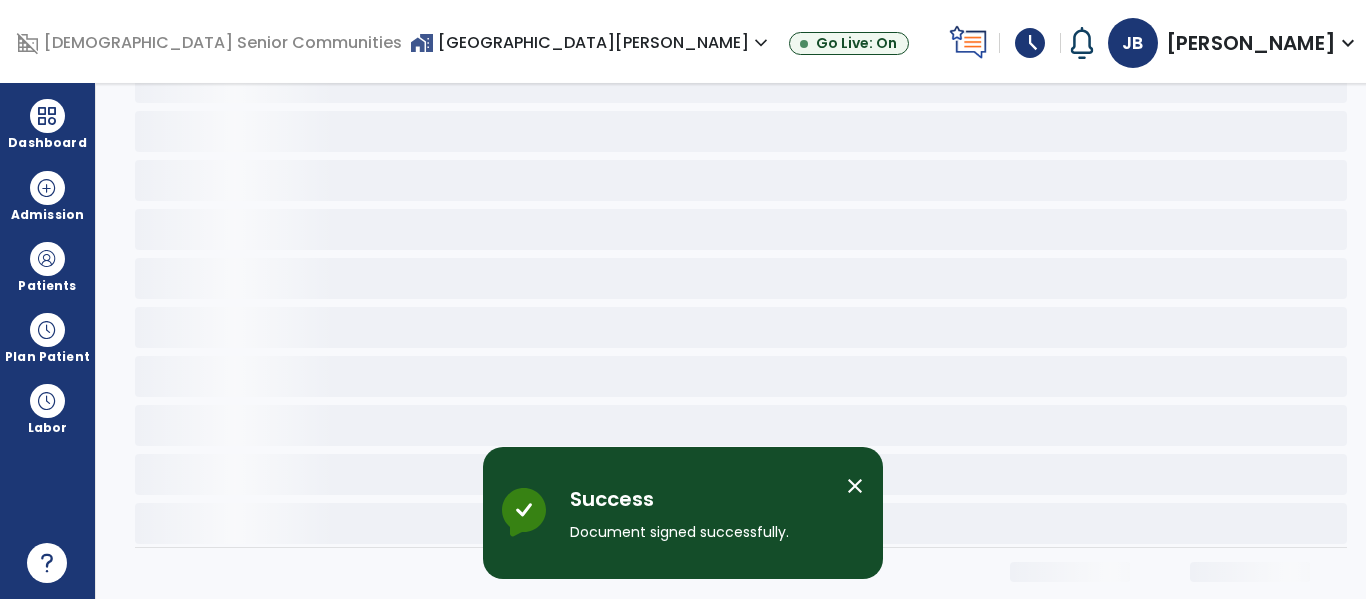 click on "close" at bounding box center (855, 486) 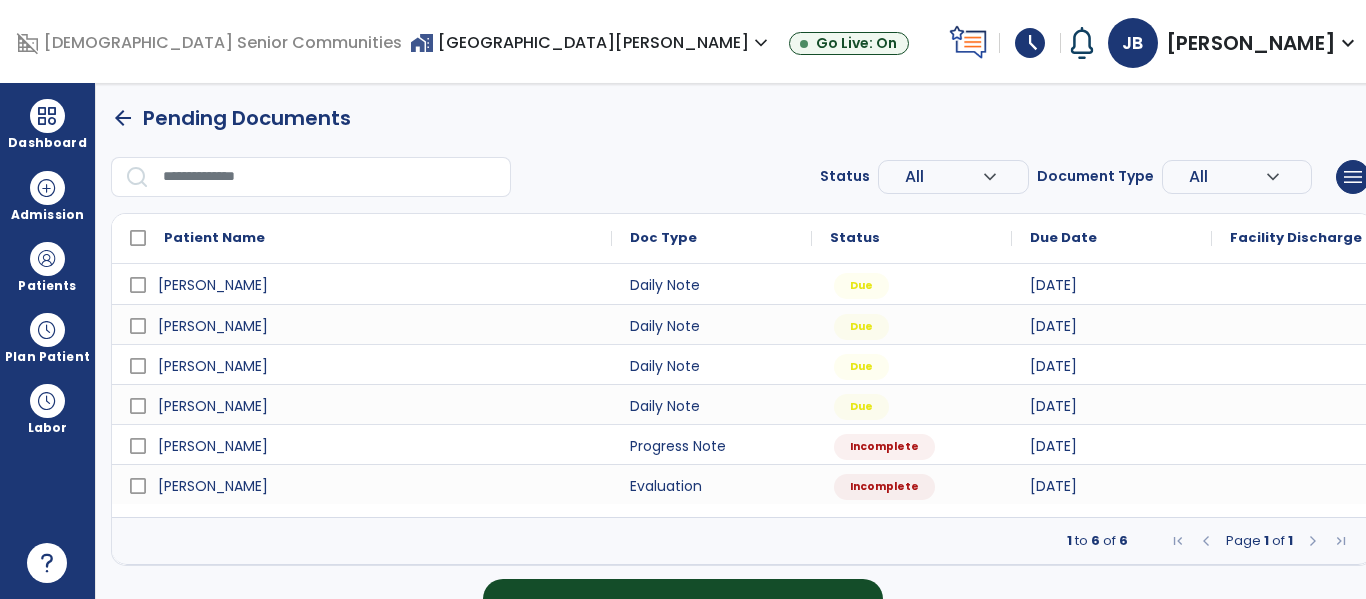scroll, scrollTop: 0, scrollLeft: 0, axis: both 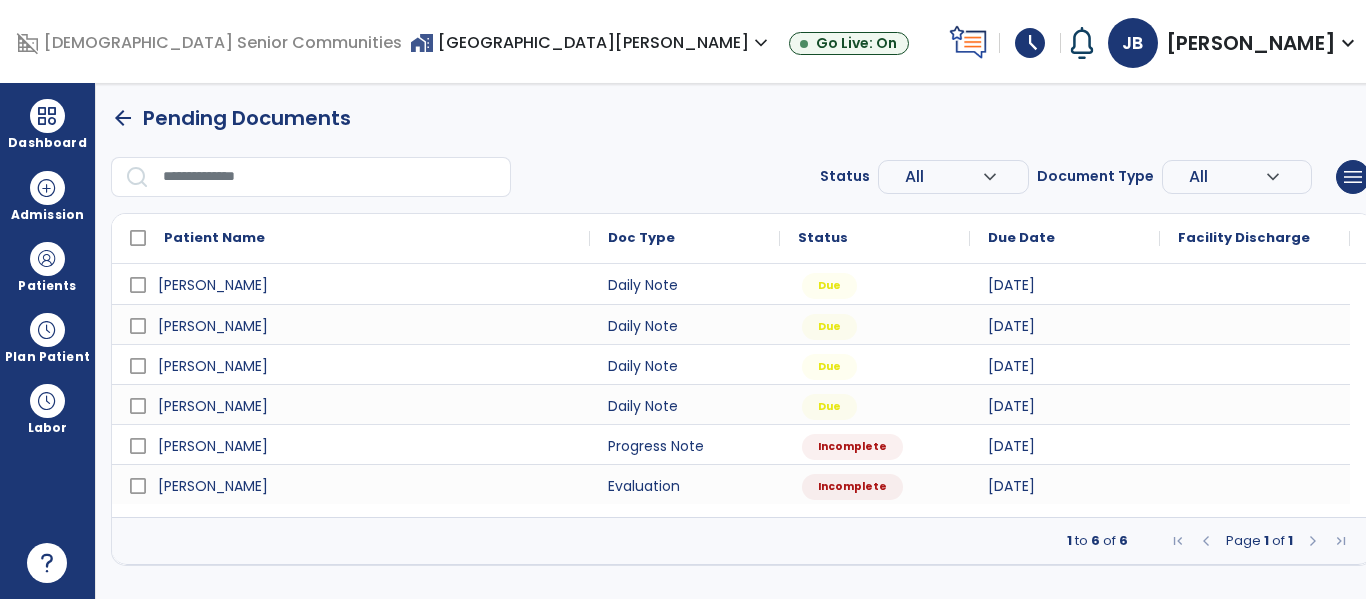click on "arrow_back" at bounding box center (123, 118) 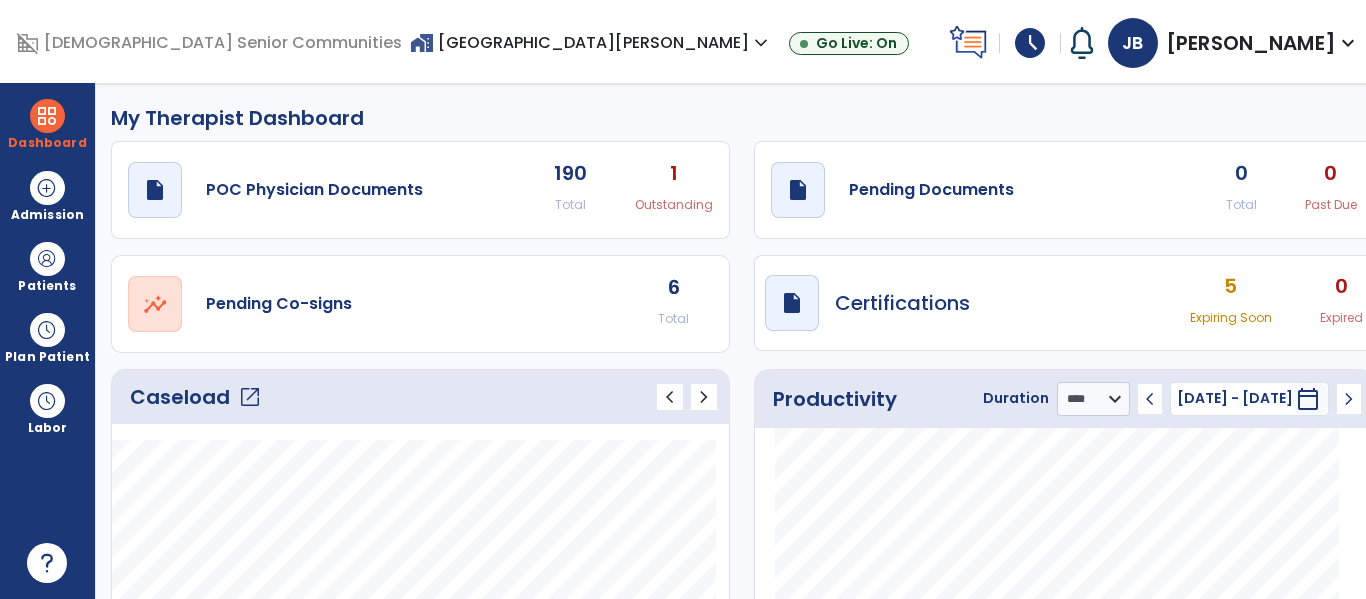 click on "open_in_new  Pending Co-signs 6 Total" 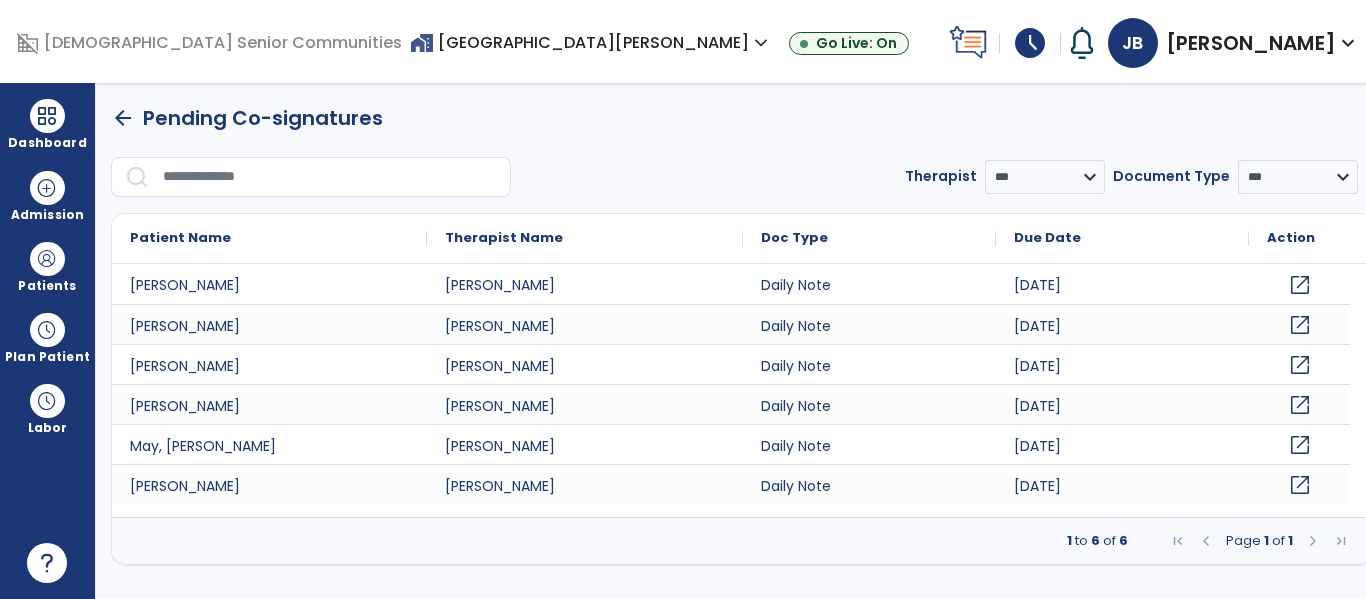 click on "open_in_new" 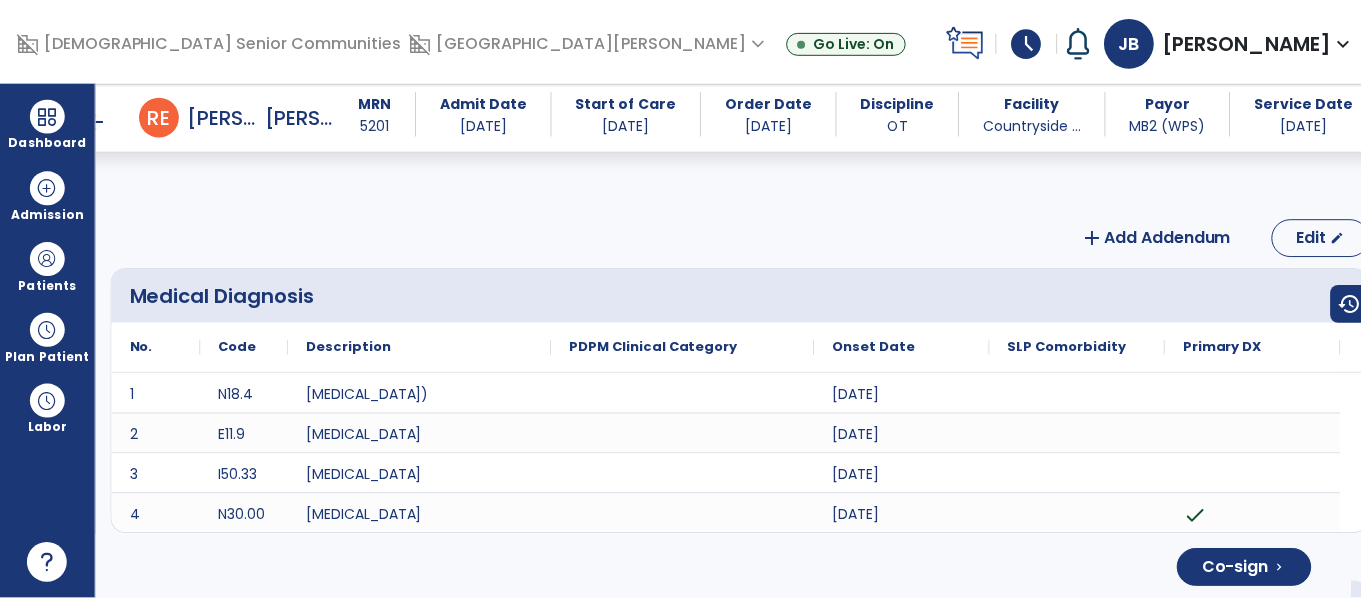 scroll, scrollTop: 4372, scrollLeft: 0, axis: vertical 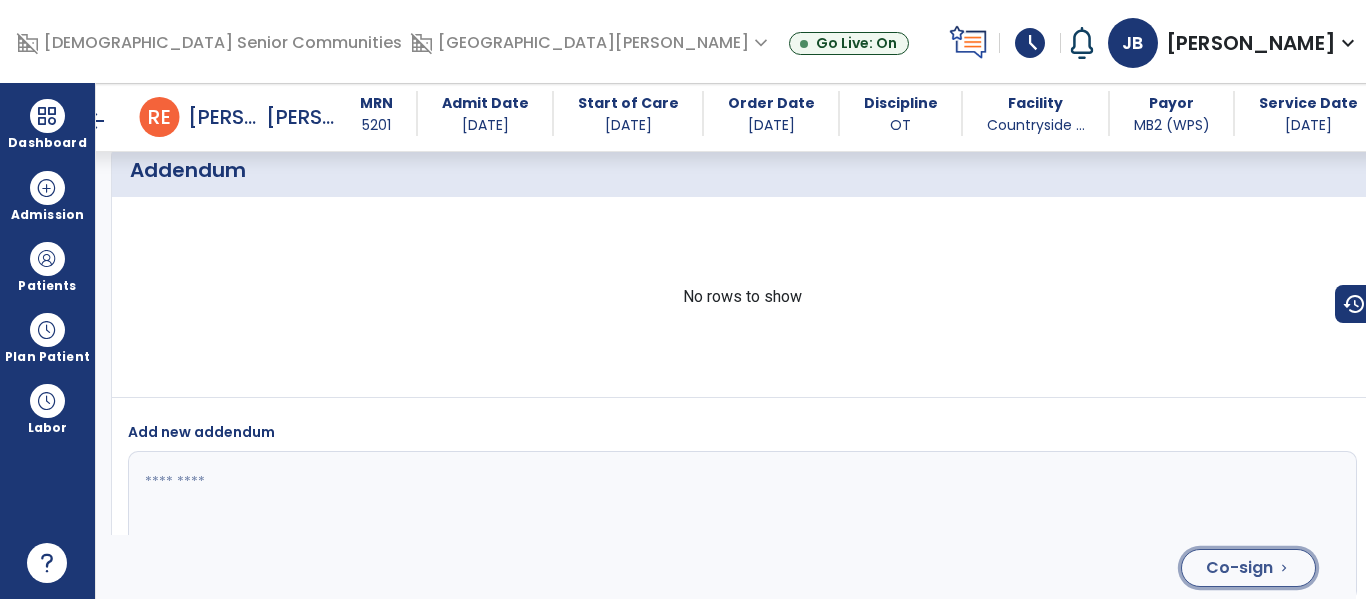 click on "Co-sign  chevron_right" 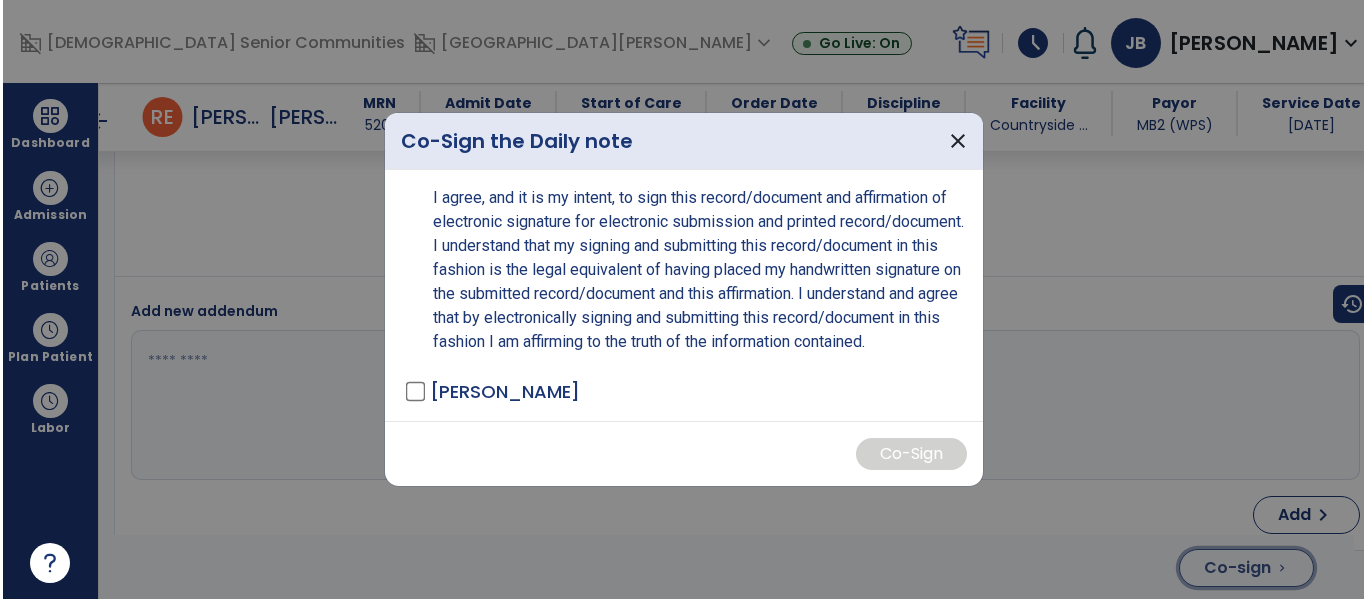 scroll, scrollTop: 4391, scrollLeft: 0, axis: vertical 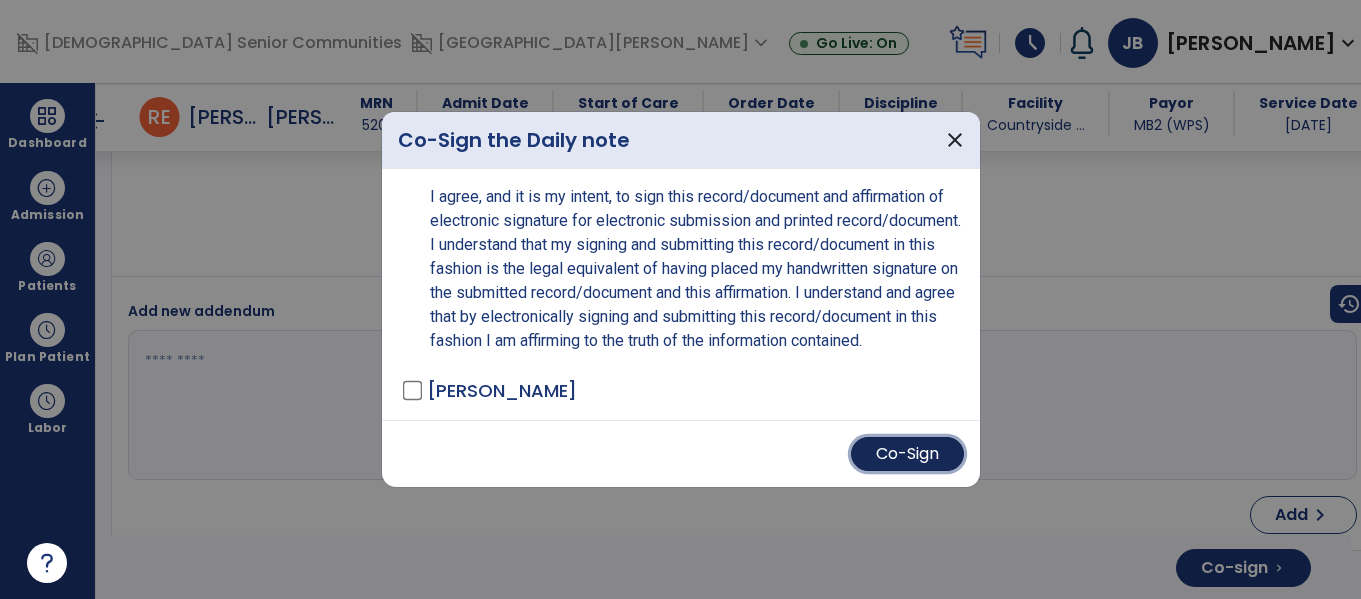 click on "Co-Sign" at bounding box center (907, 454) 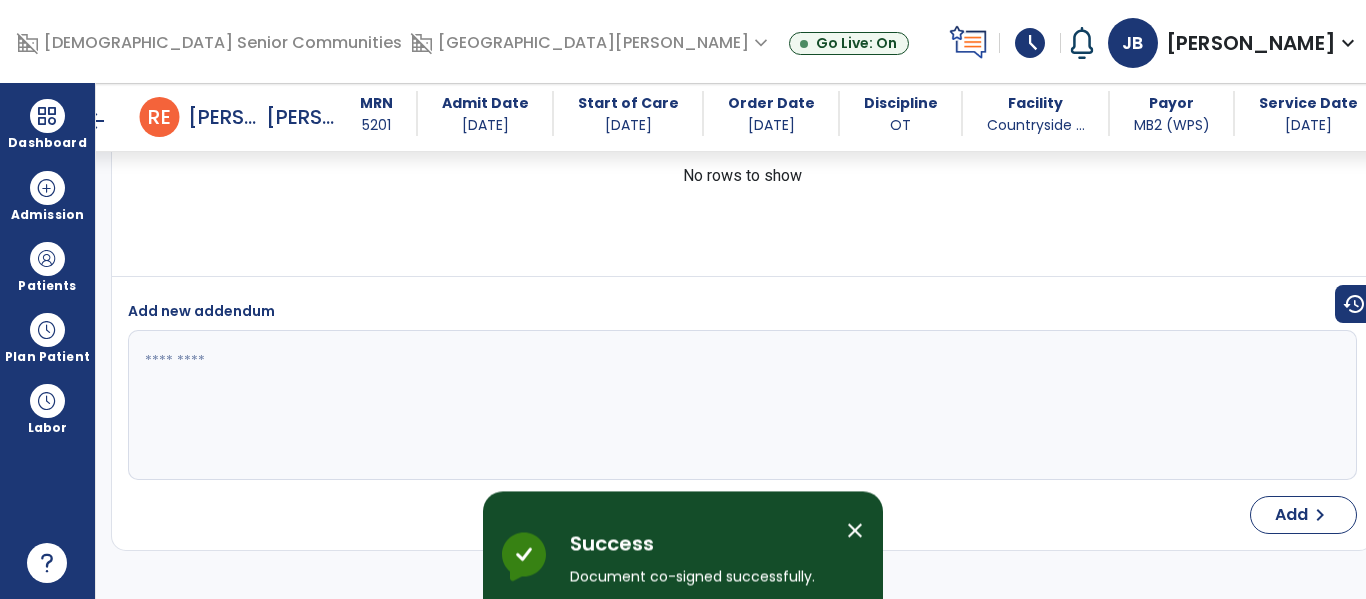 click at bounding box center (726, 405) 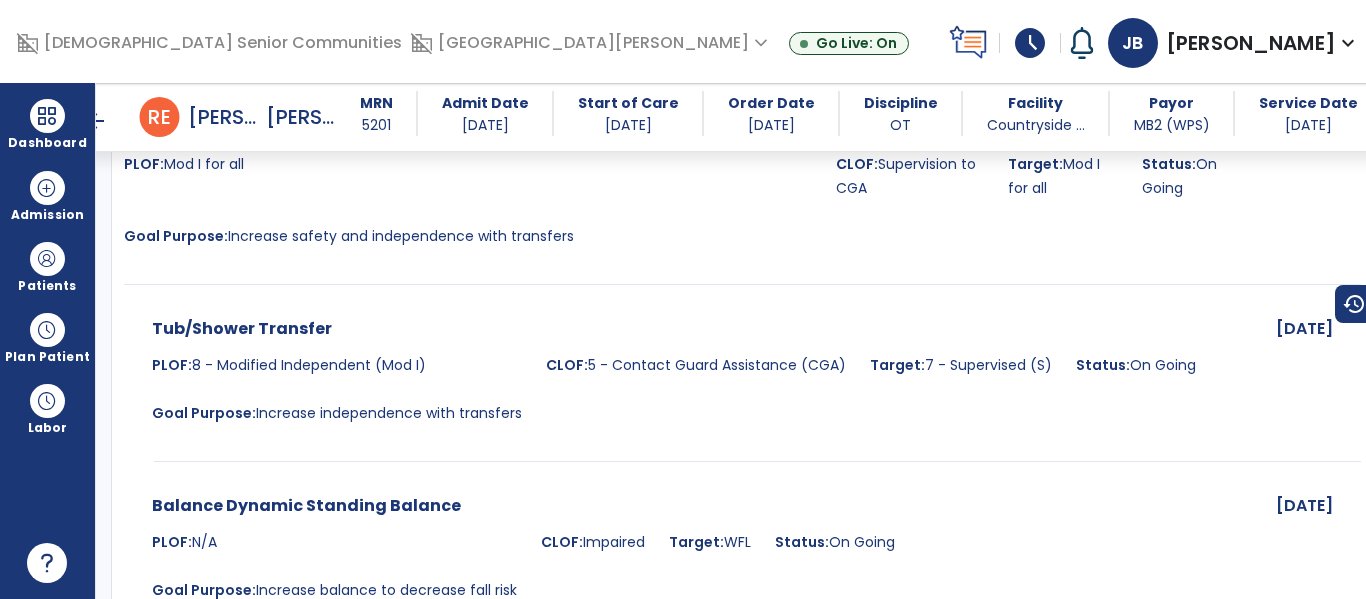 scroll, scrollTop: 0, scrollLeft: 0, axis: both 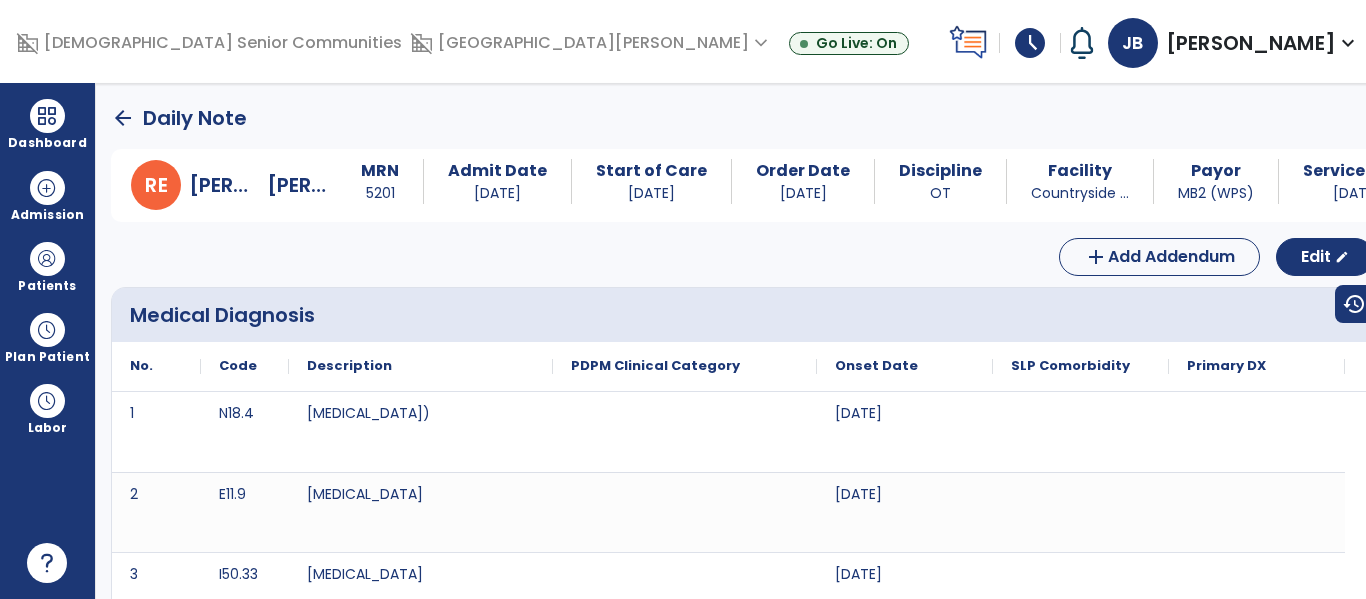click on "arrow_back" 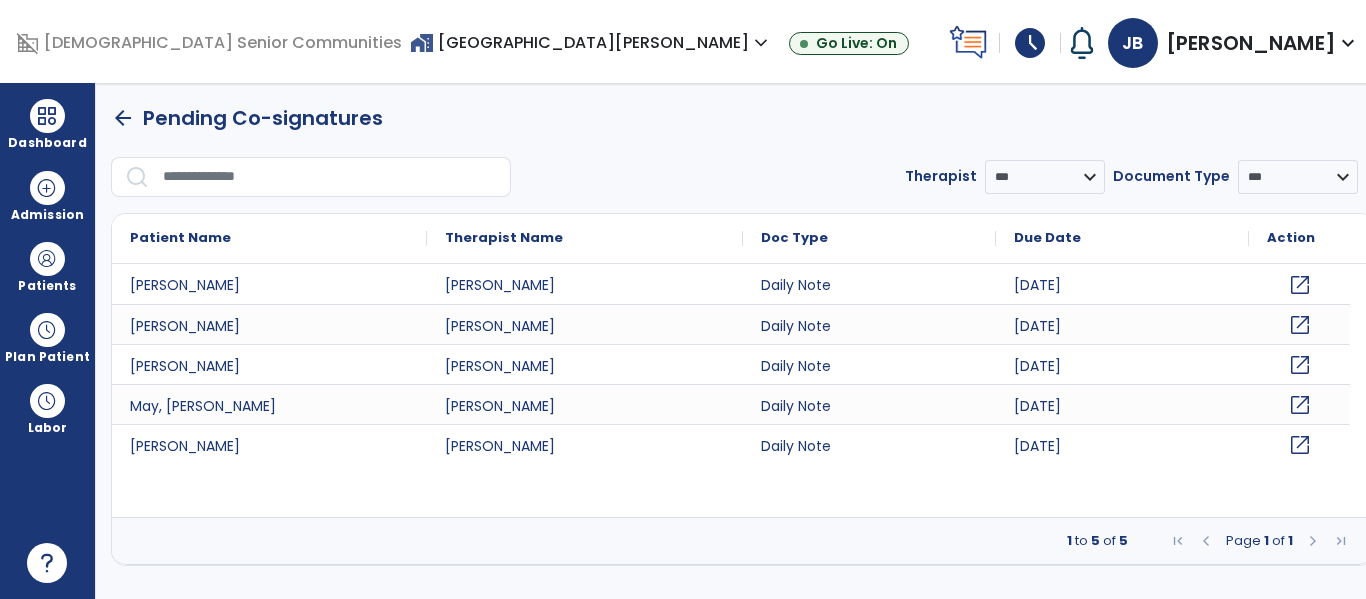 click on "open_in_new" 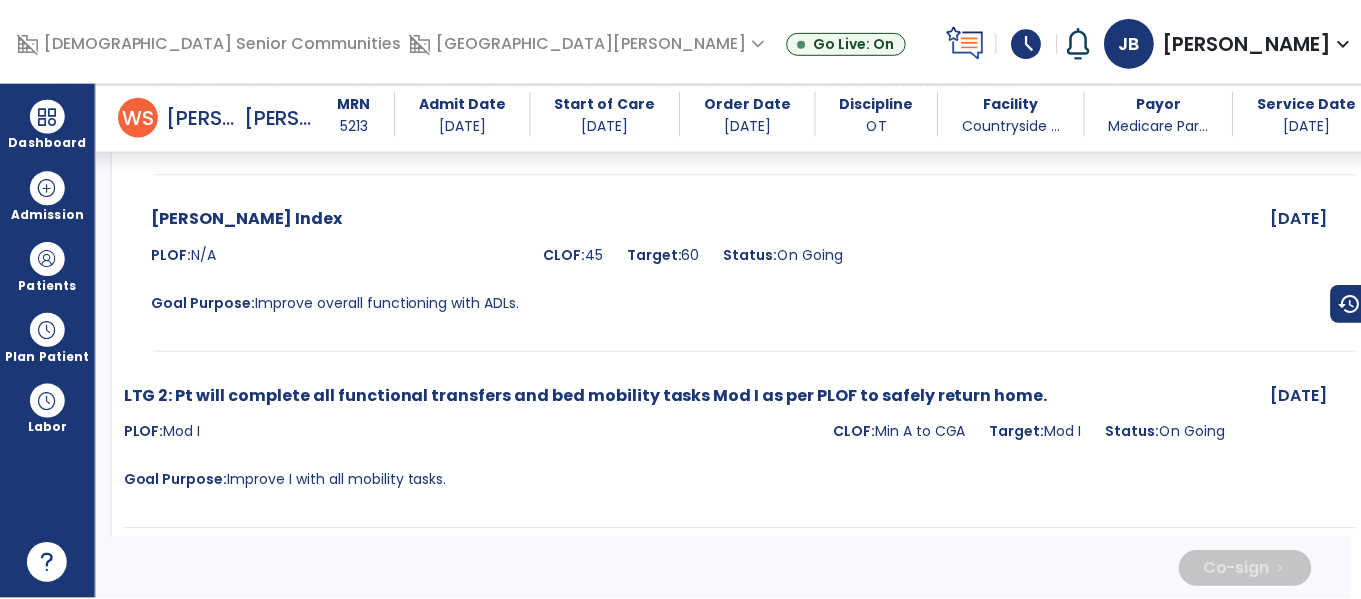 scroll, scrollTop: 4076, scrollLeft: 0, axis: vertical 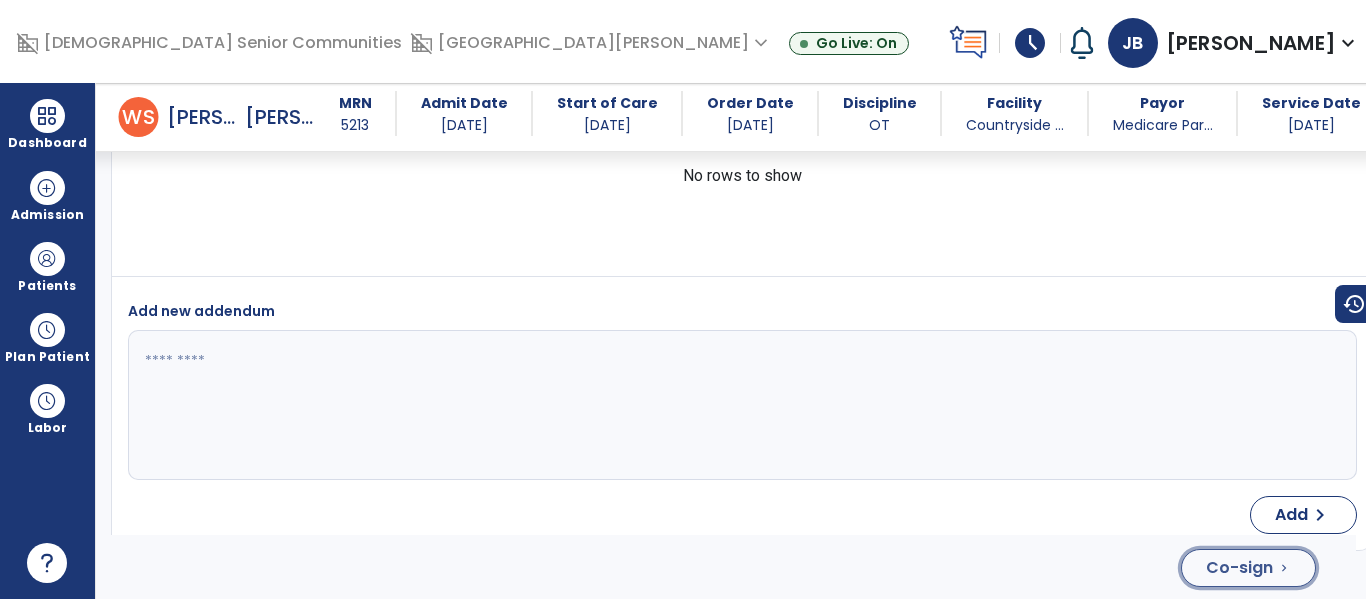 click on "Co-sign" 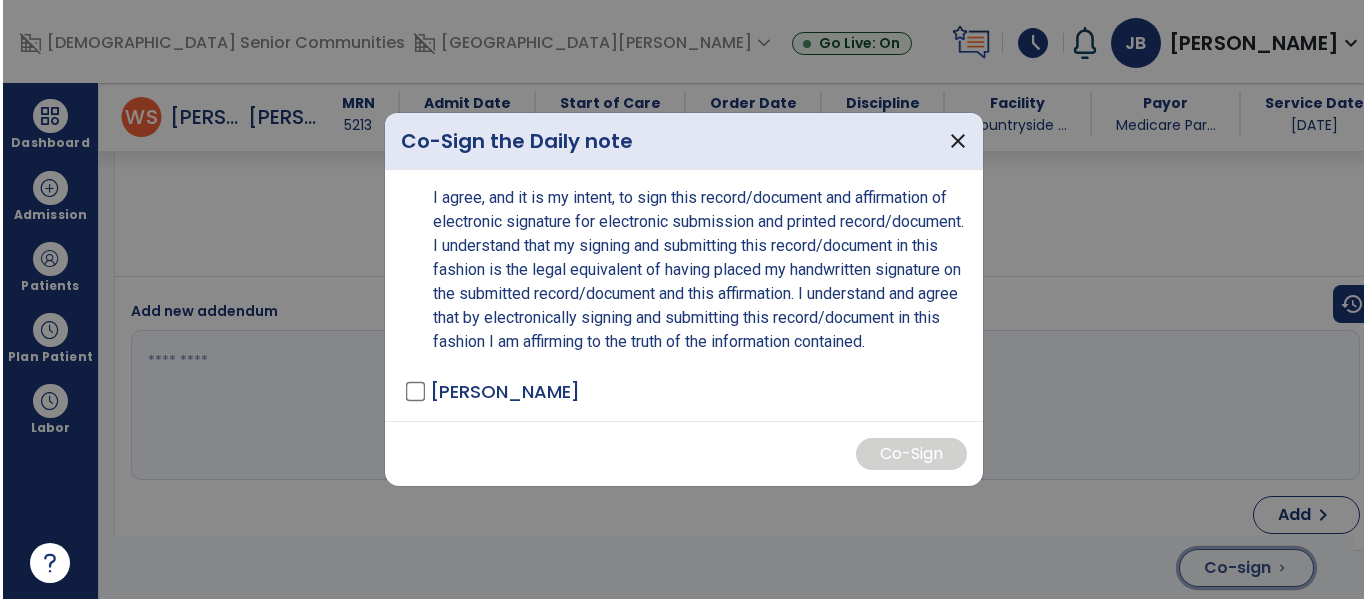 scroll, scrollTop: 4076, scrollLeft: 0, axis: vertical 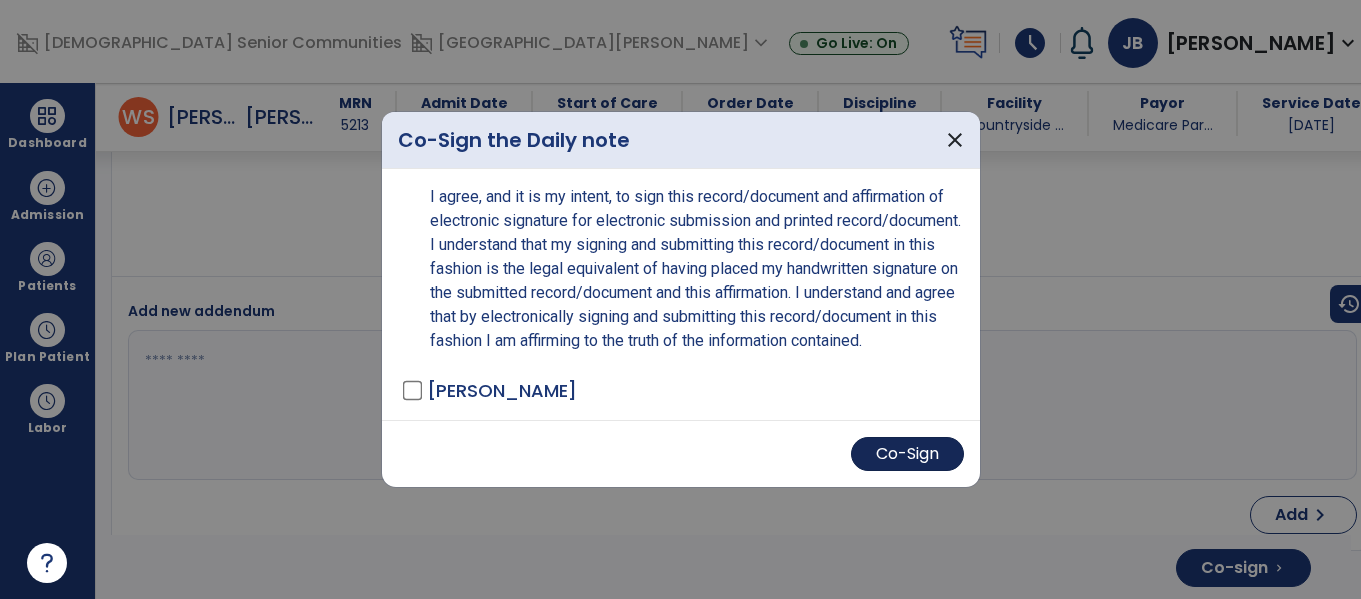 click on "Co-Sign" at bounding box center (907, 454) 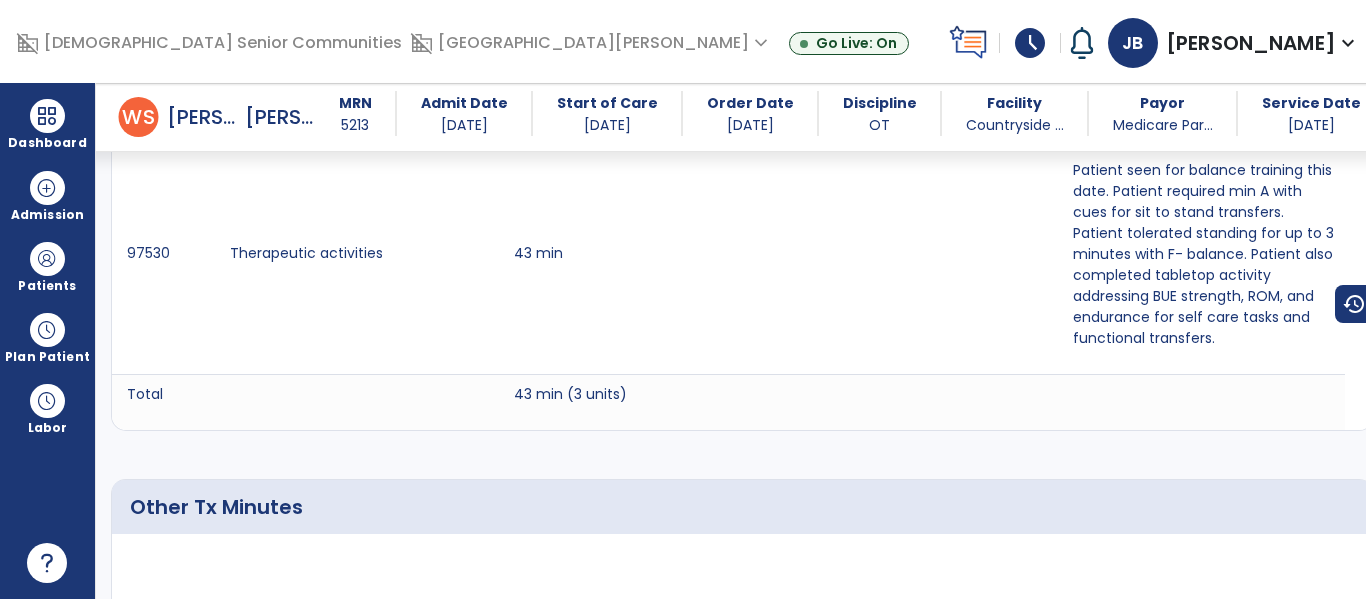 scroll, scrollTop: 0, scrollLeft: 0, axis: both 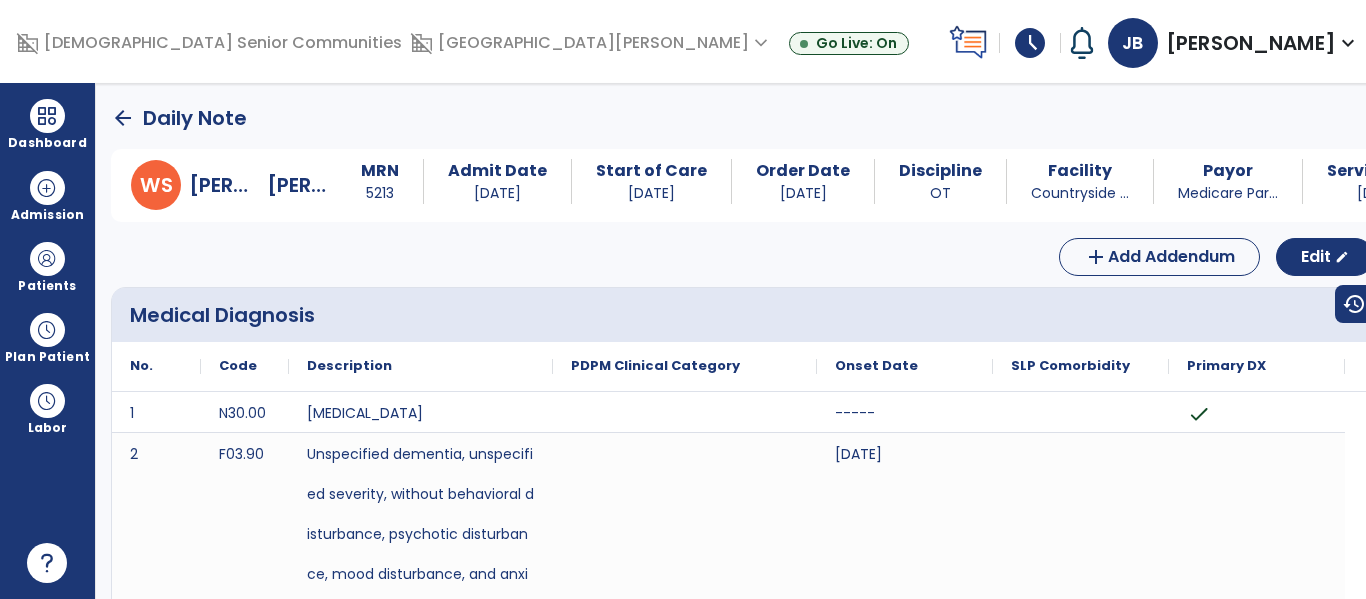 click on "arrow_back" 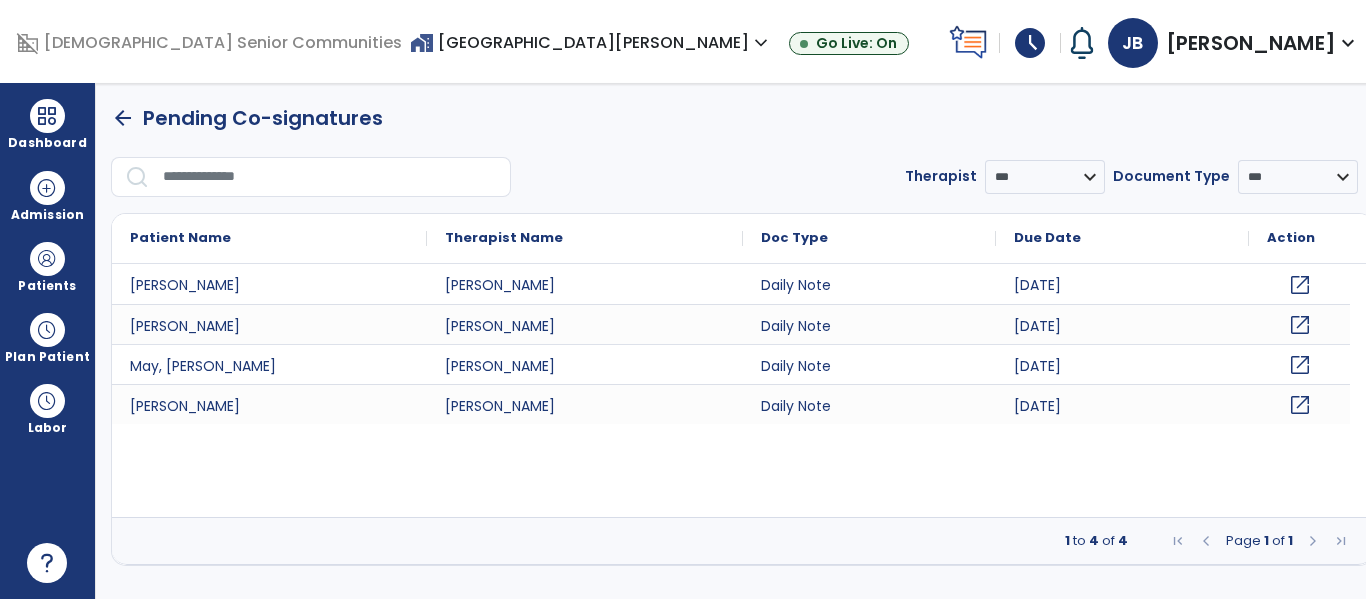 click on "open_in_new" 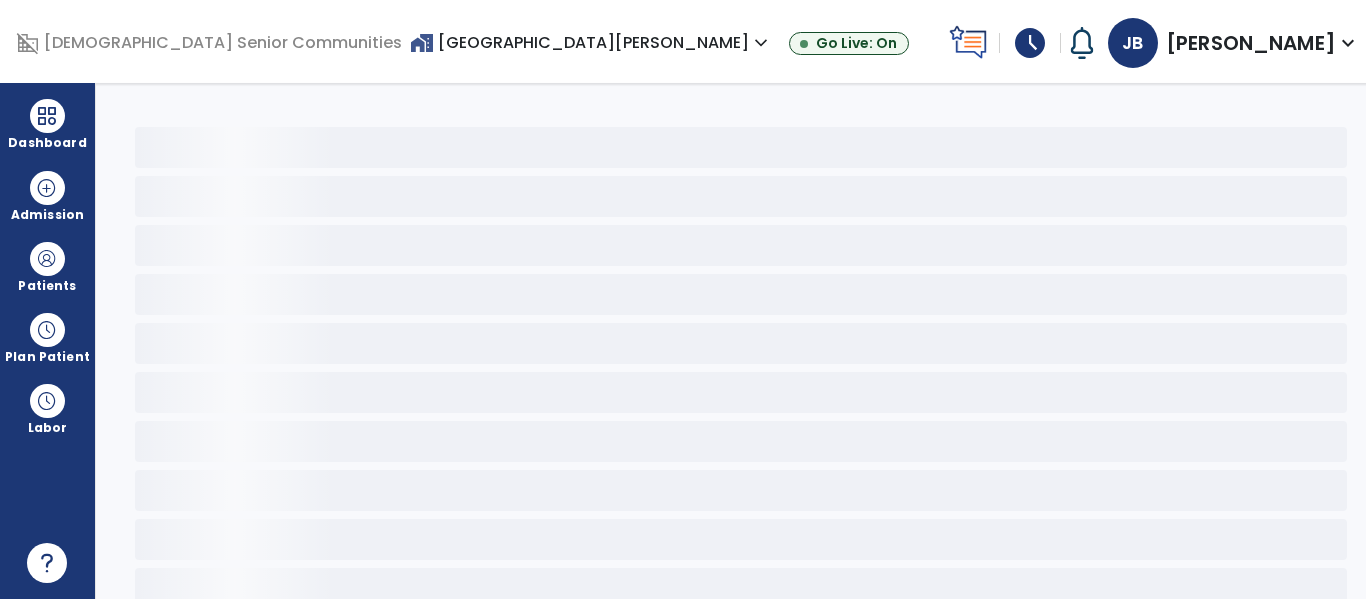 scroll, scrollTop: 114, scrollLeft: 0, axis: vertical 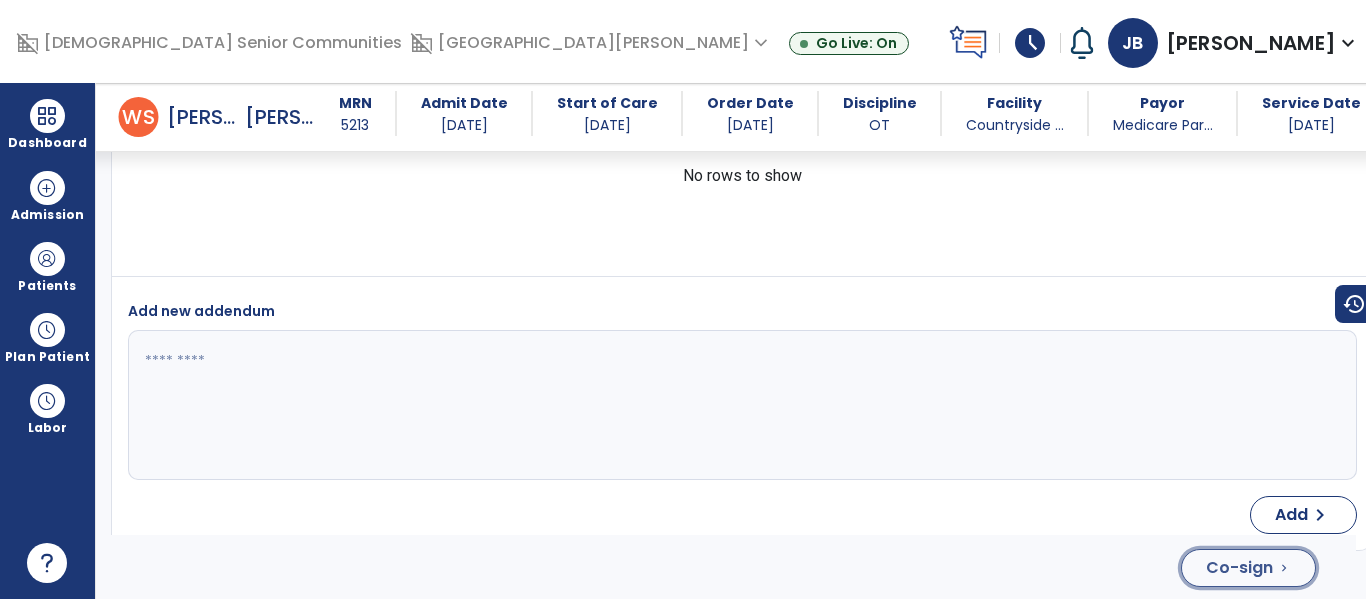click on "Co-sign" 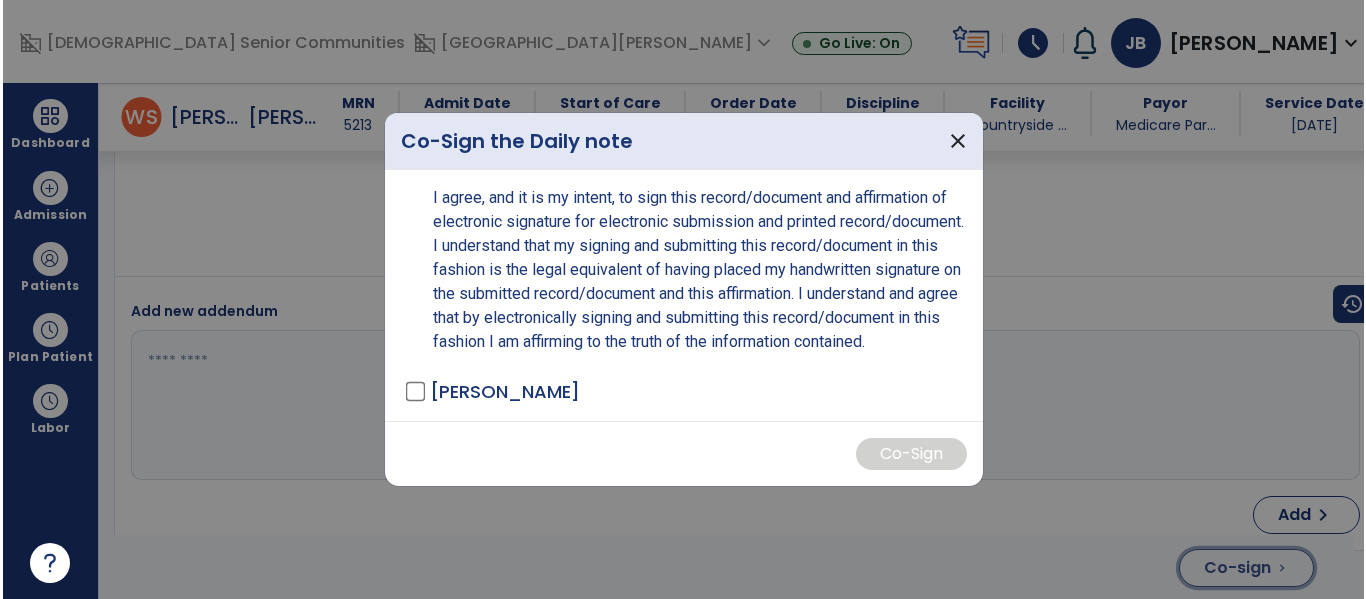 scroll, scrollTop: 4280, scrollLeft: 0, axis: vertical 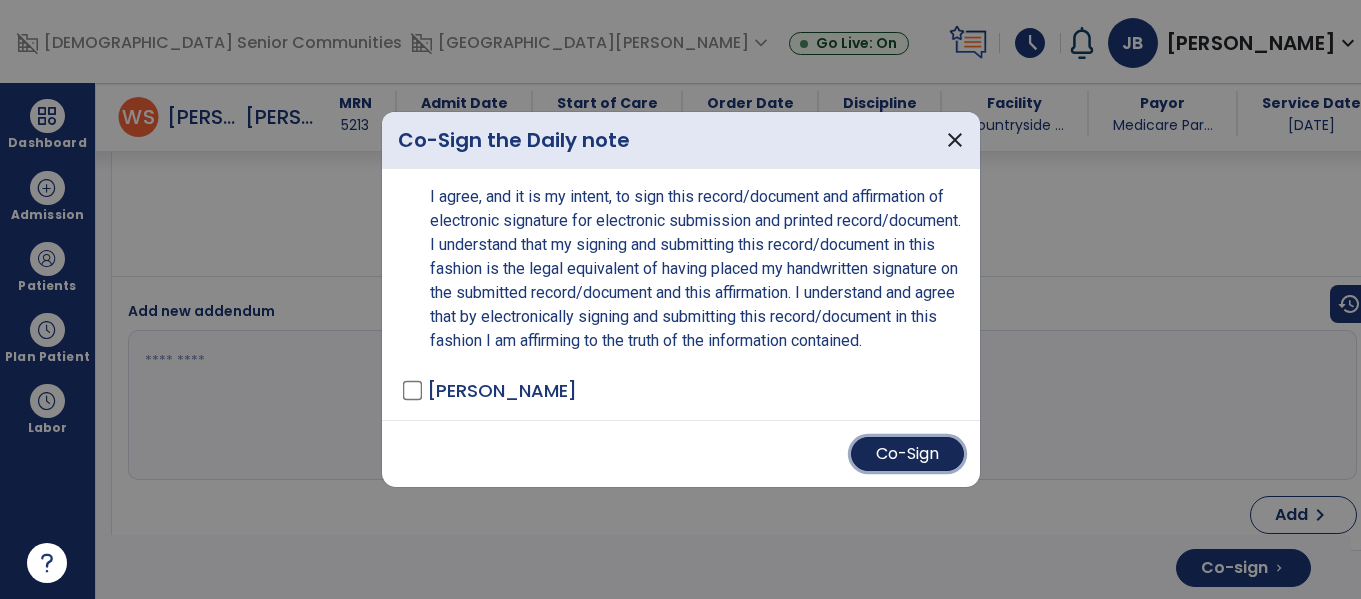click on "Co-Sign" at bounding box center (907, 454) 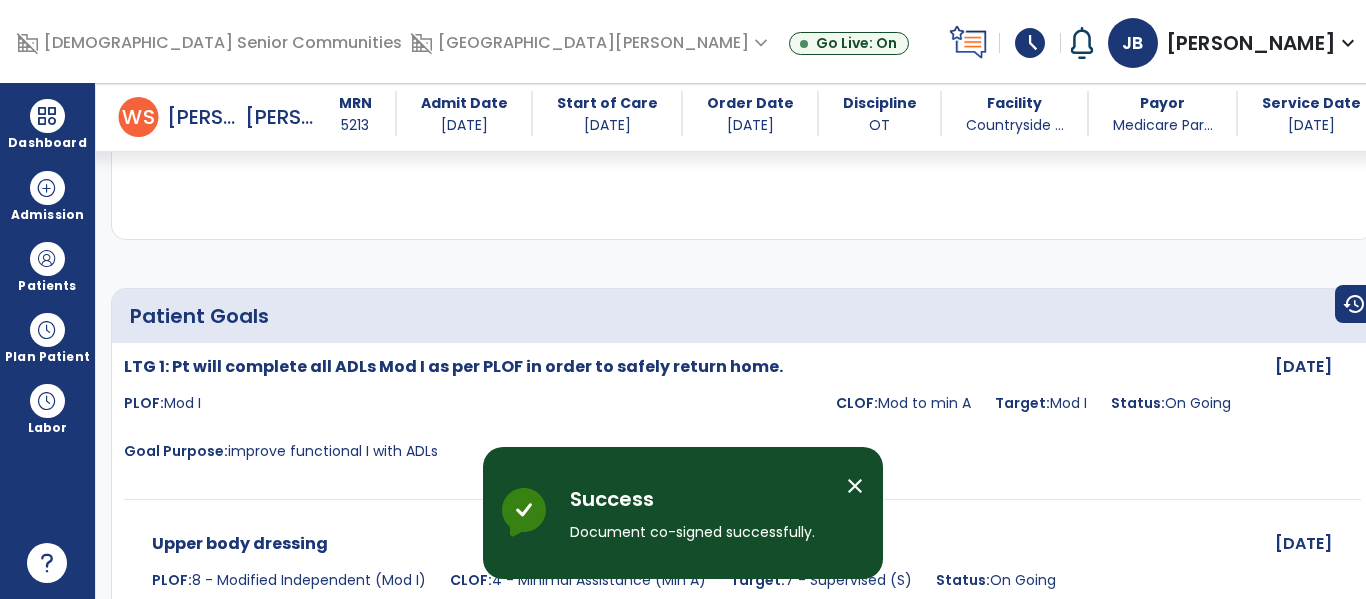 scroll, scrollTop: 0, scrollLeft: 0, axis: both 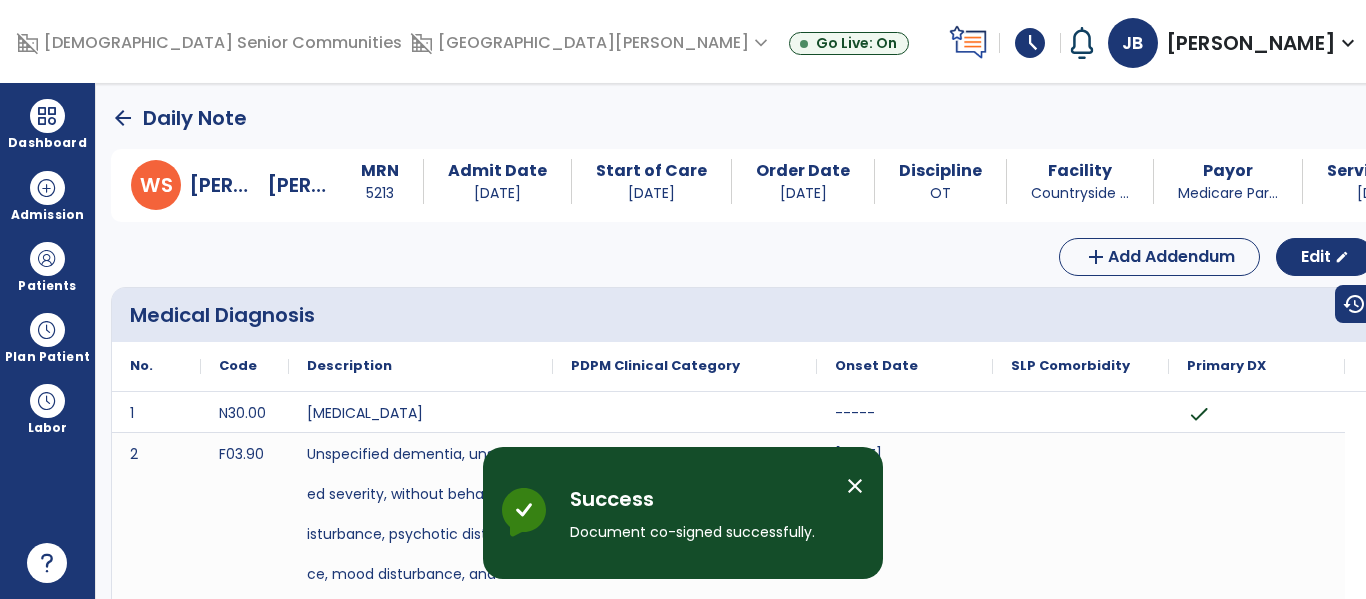 click on "arrow_back" 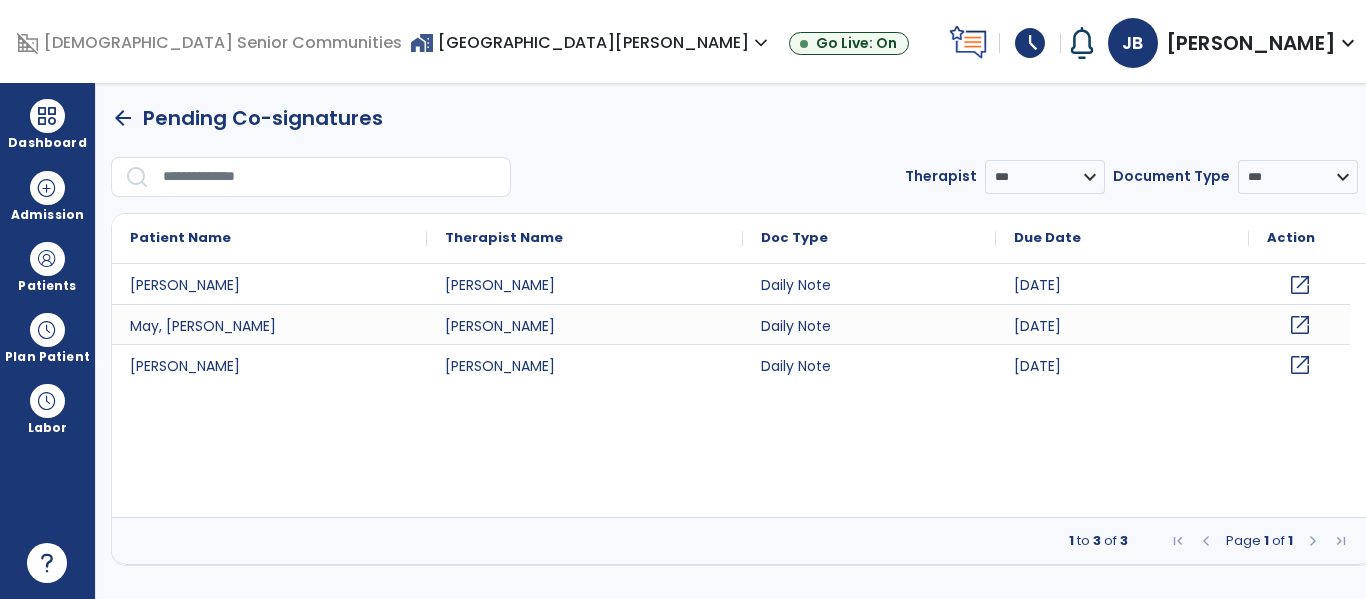 click on "open_in_new" 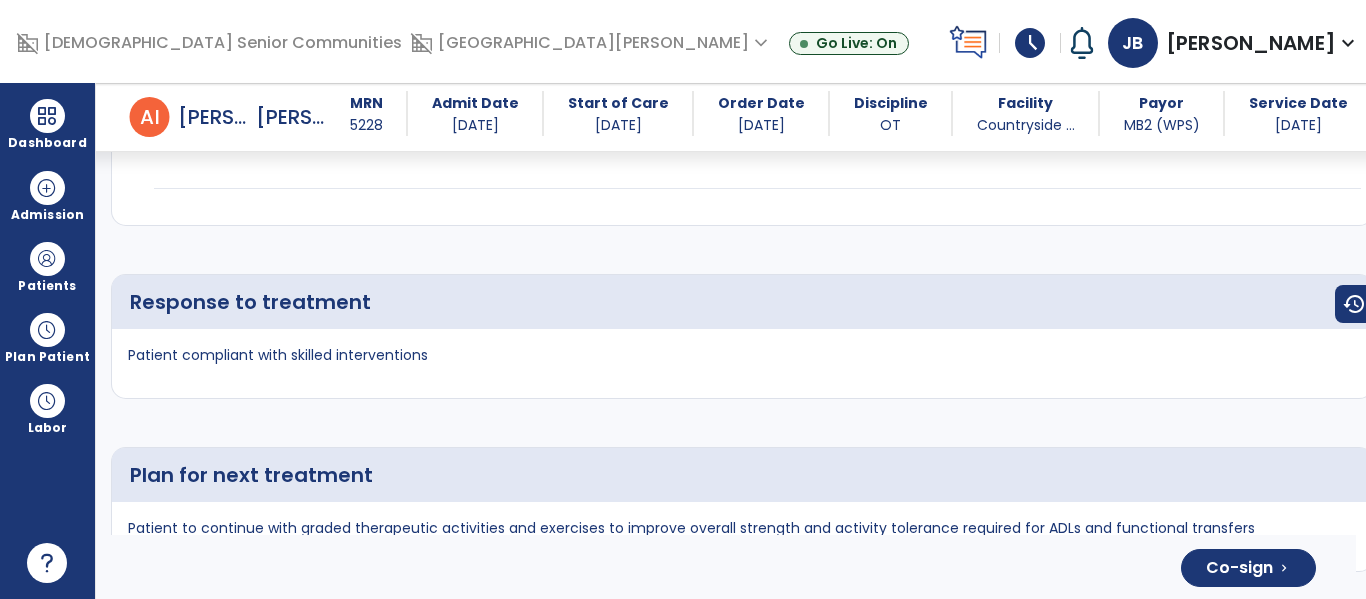 scroll, scrollTop: 3552, scrollLeft: 0, axis: vertical 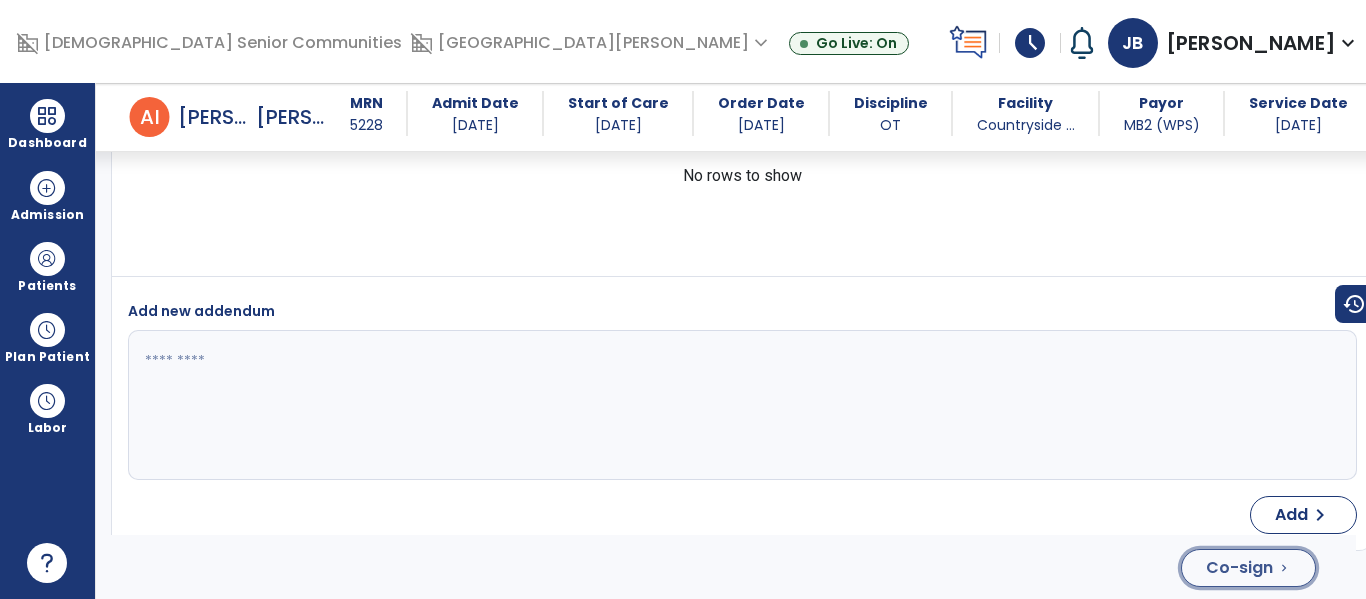 click on "Co-sign" 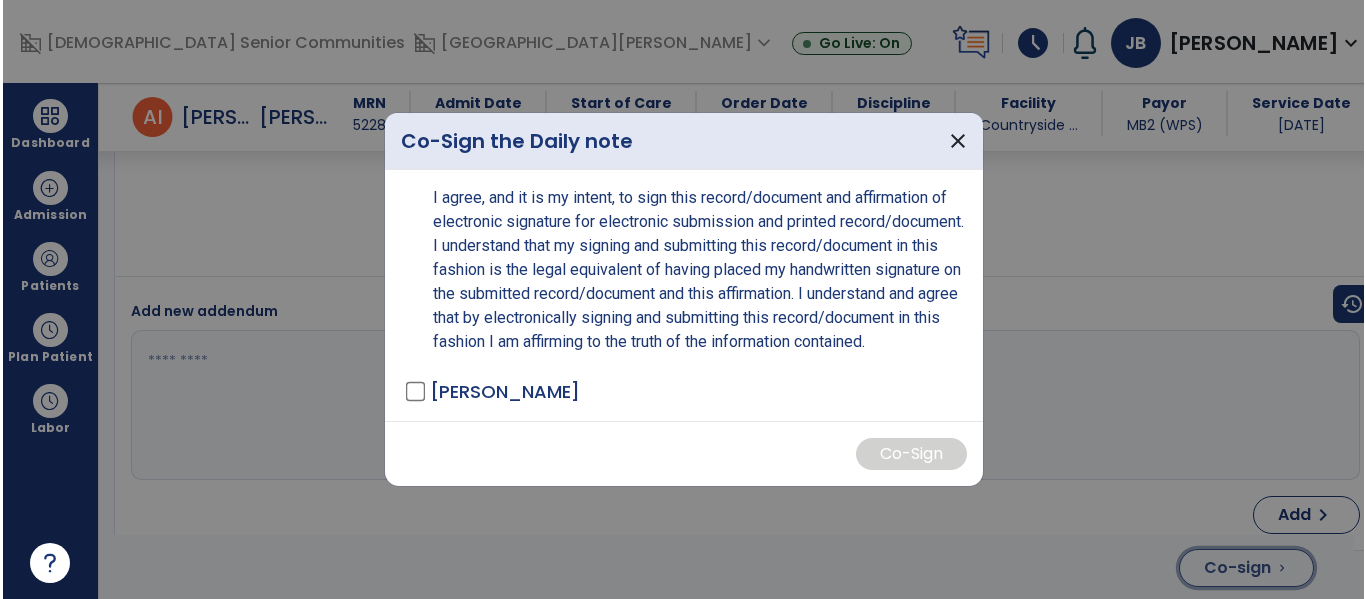 scroll, scrollTop: 3933, scrollLeft: 0, axis: vertical 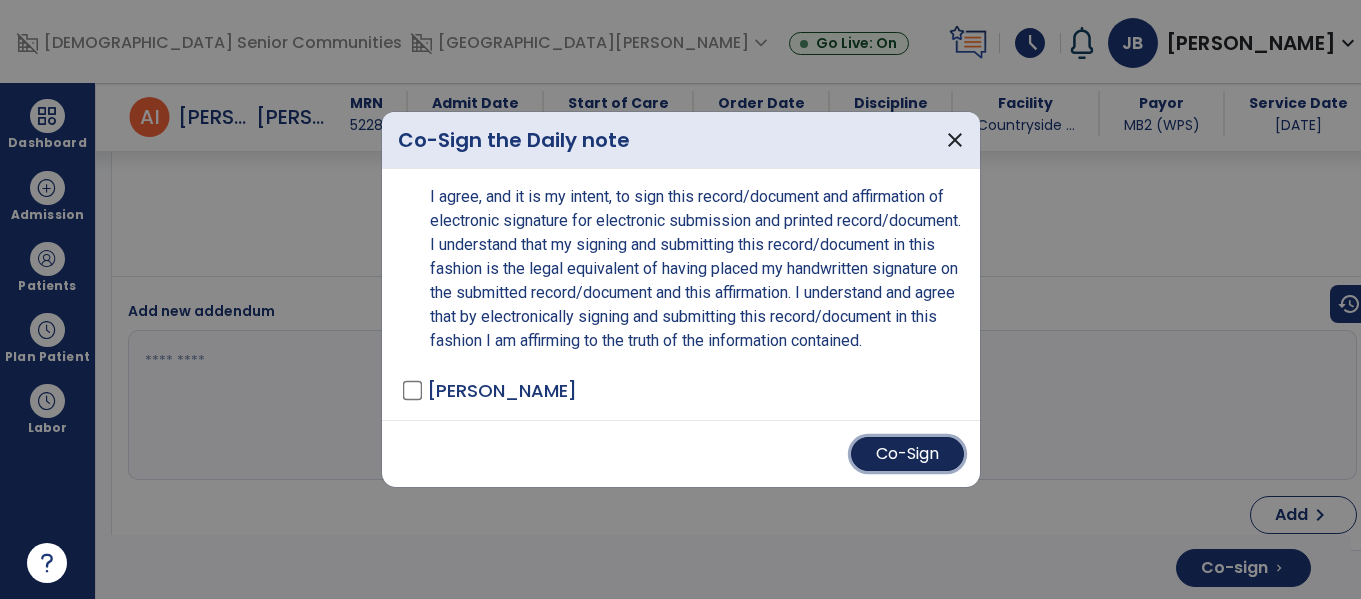 click on "Co-Sign" at bounding box center (907, 454) 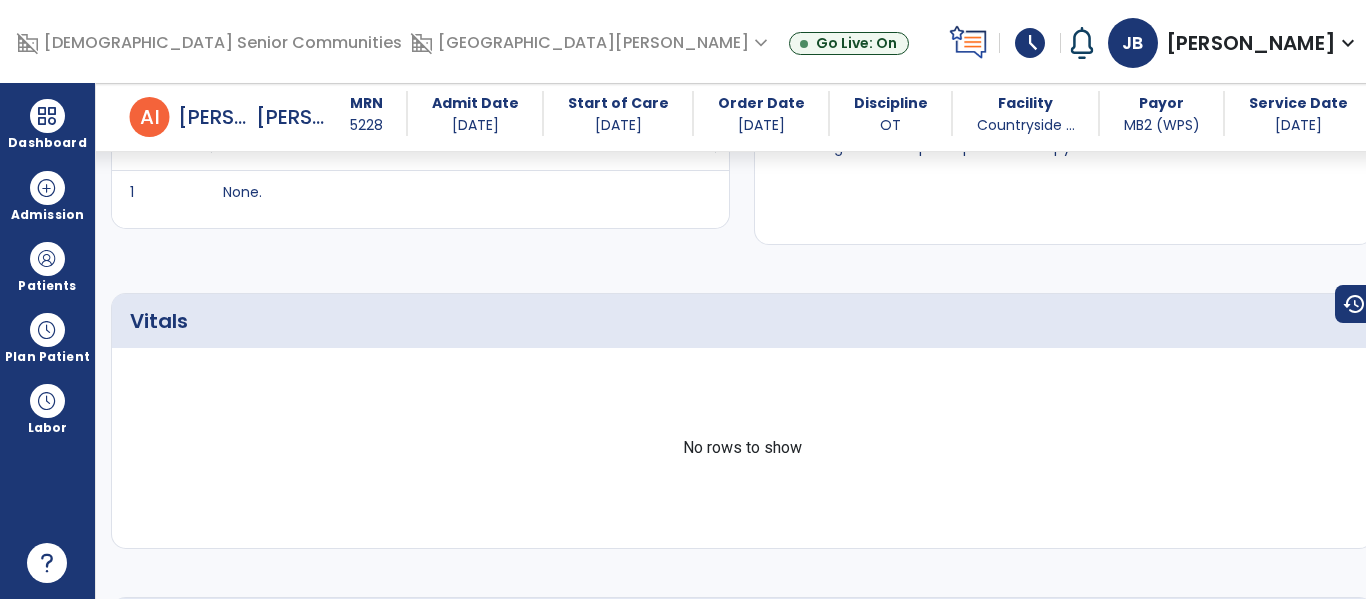 scroll, scrollTop: 0, scrollLeft: 0, axis: both 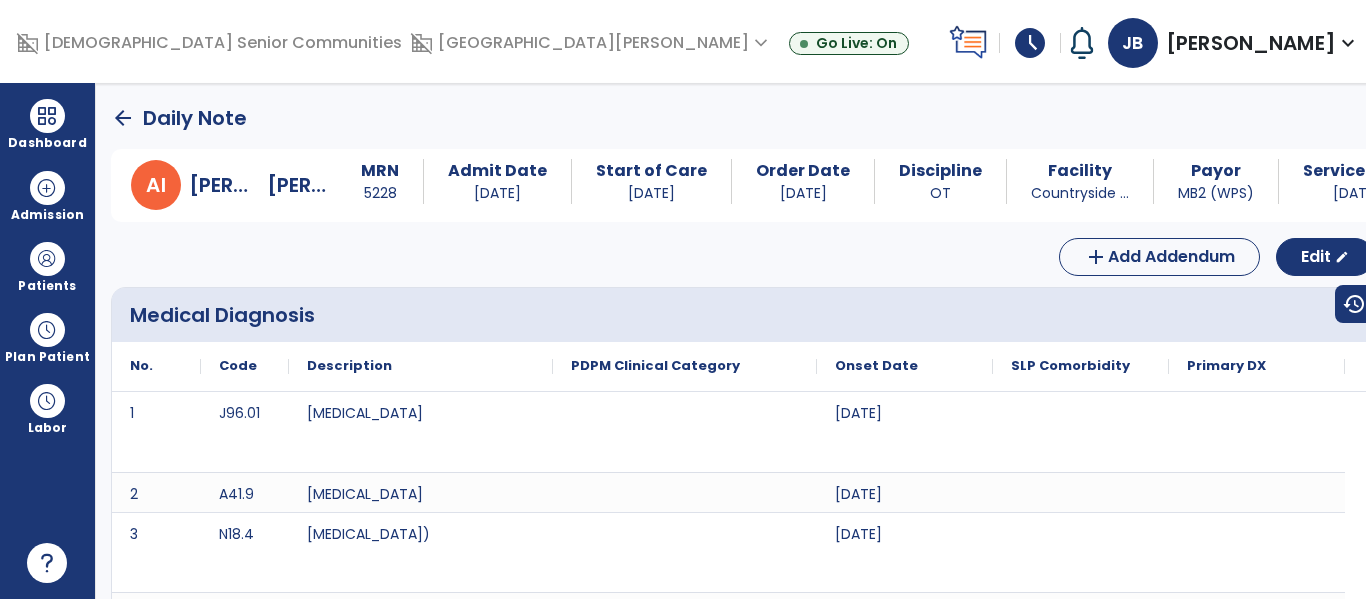 click on "arrow_back" 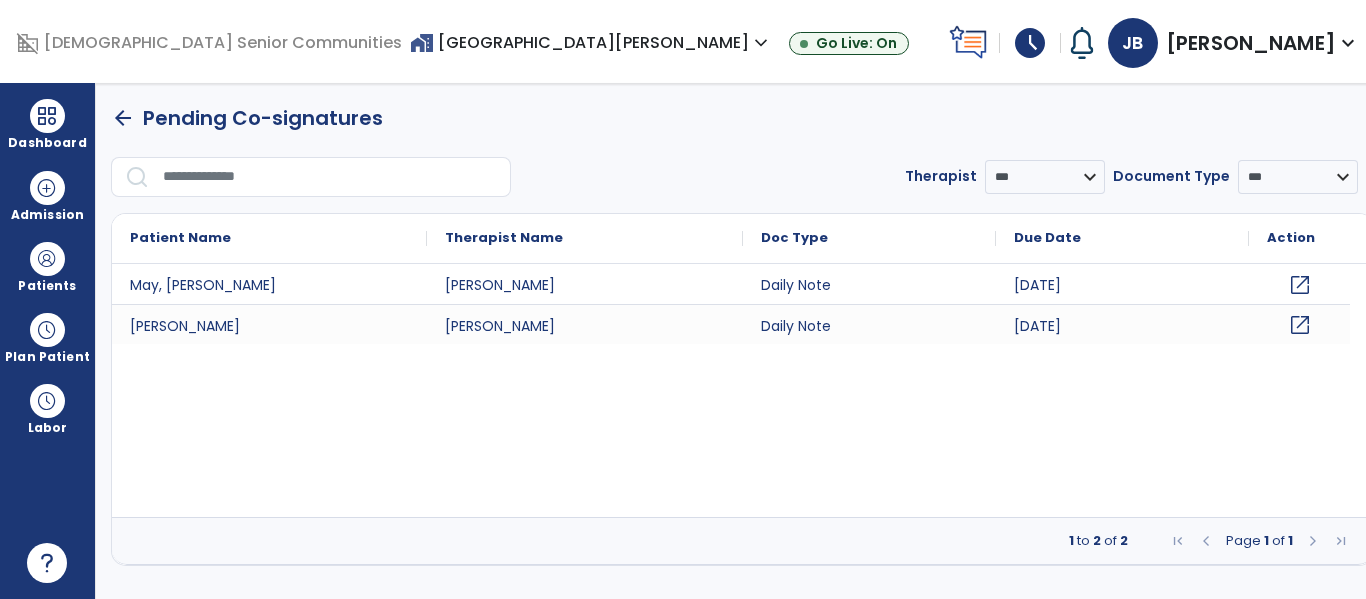 click on "open_in_new" 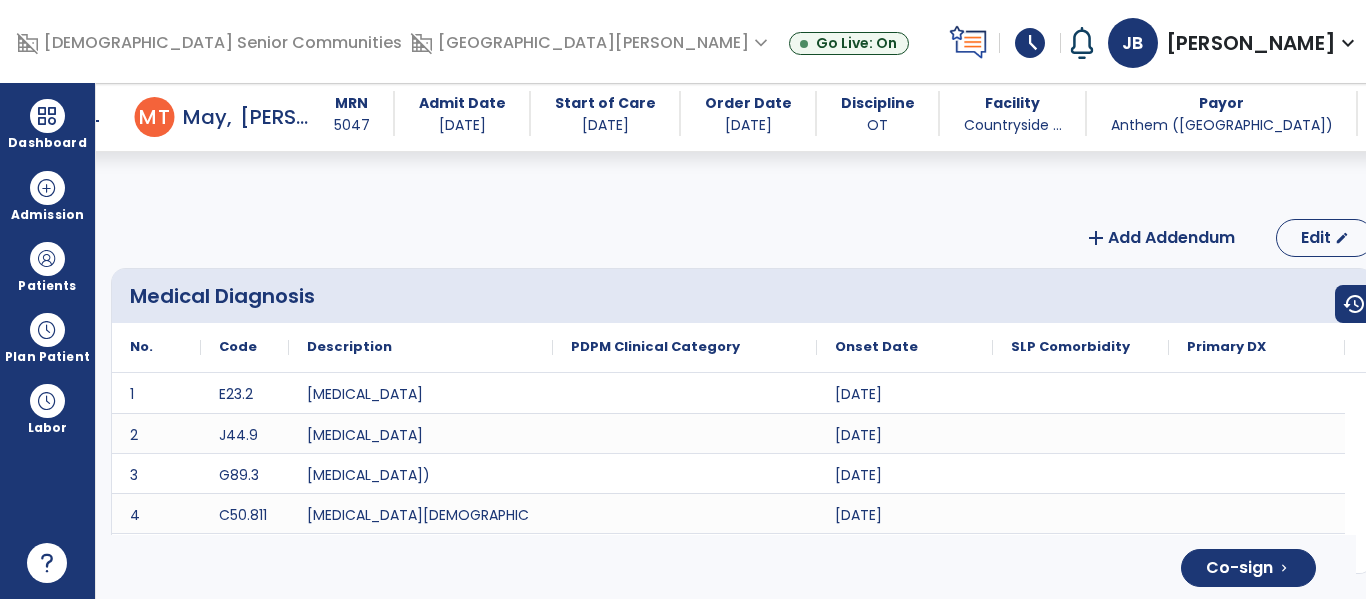scroll, scrollTop: 3575, scrollLeft: 0, axis: vertical 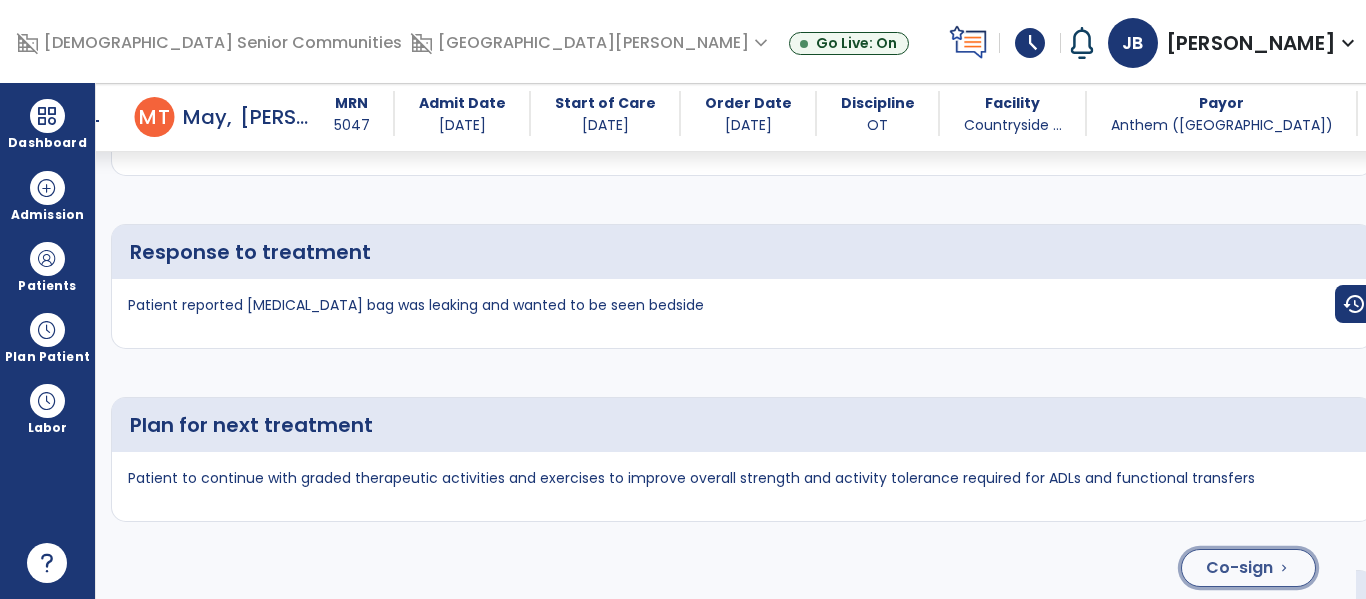 click on "Co-sign" 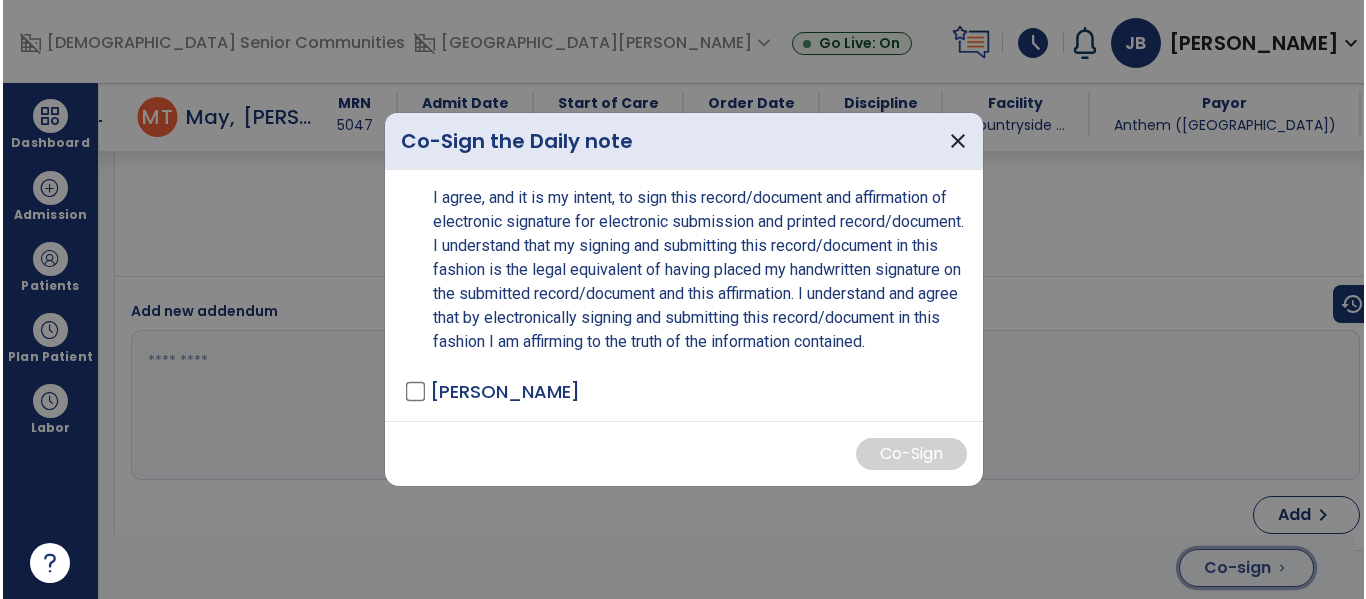 scroll, scrollTop: 4370, scrollLeft: 0, axis: vertical 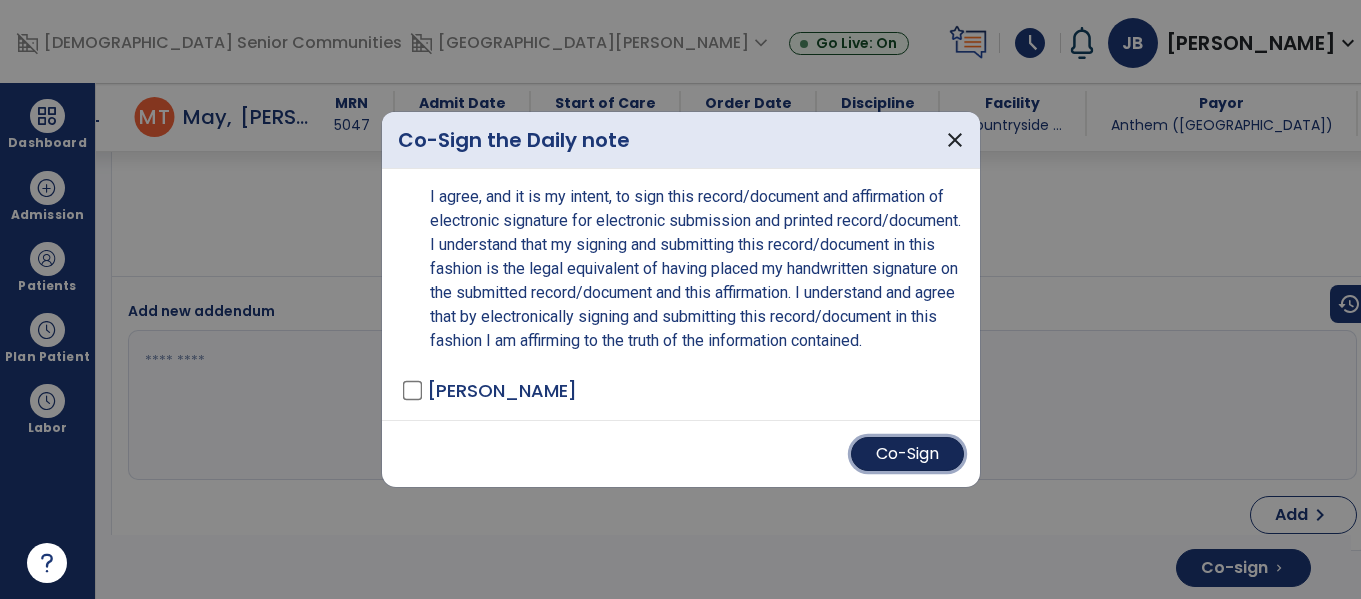 click on "Co-Sign" at bounding box center [907, 454] 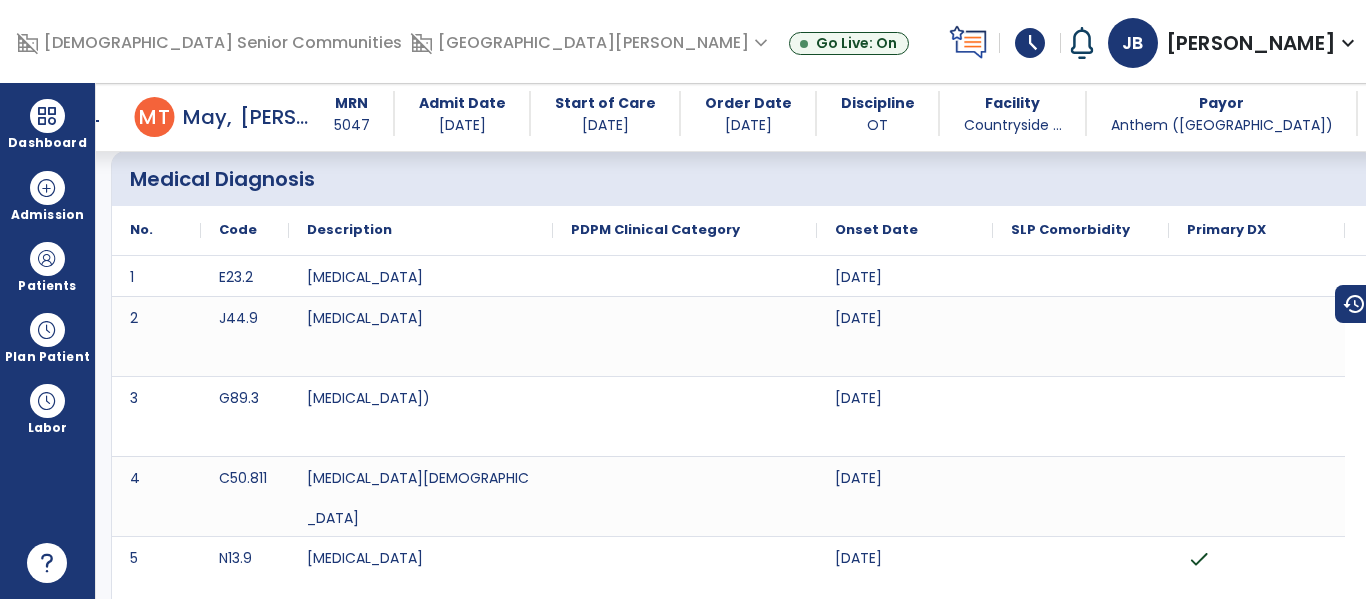 scroll, scrollTop: 0, scrollLeft: 0, axis: both 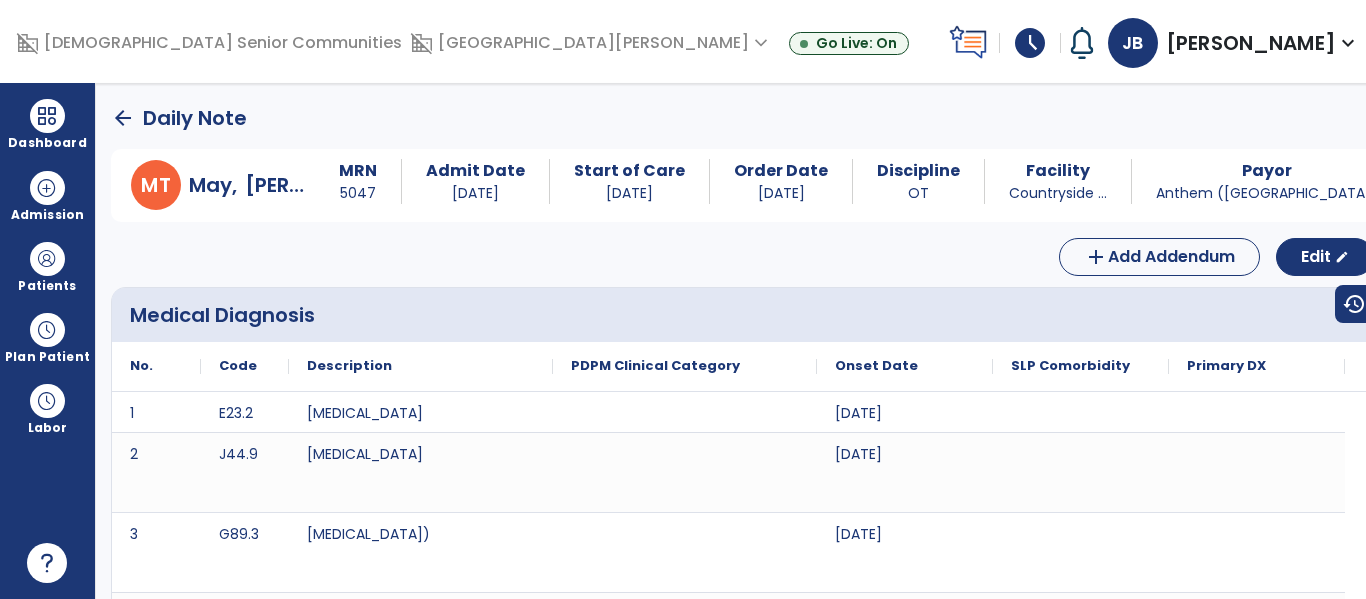 click on "arrow_back" 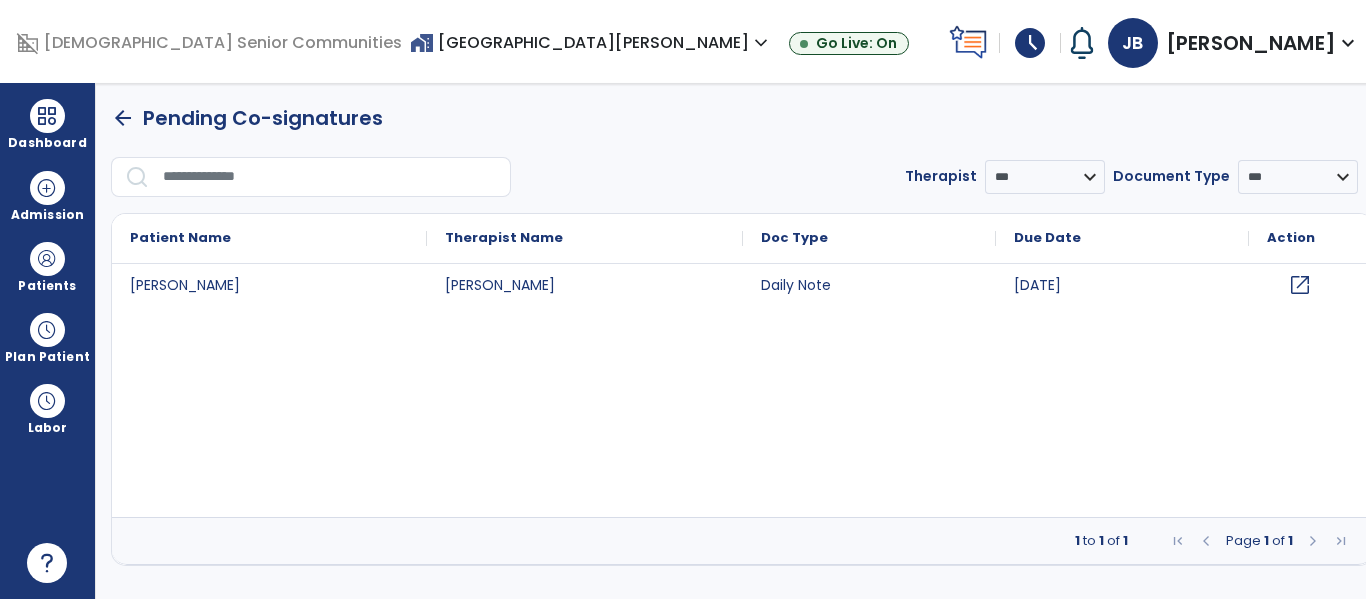 click on "open_in_new" 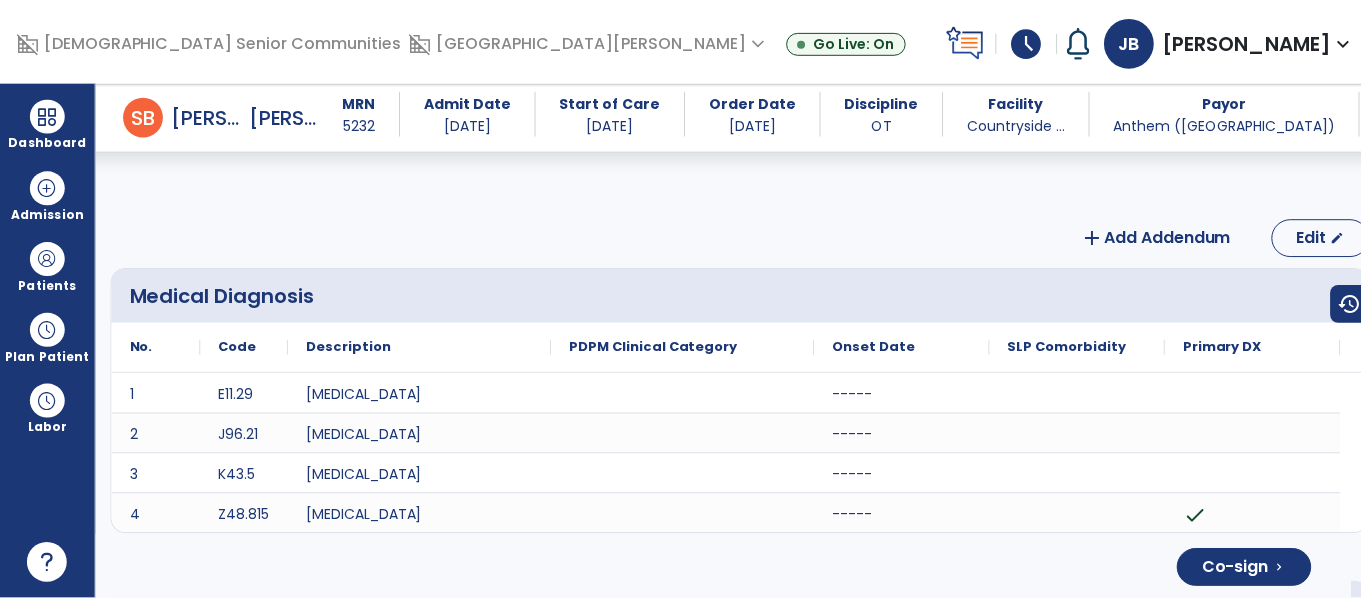 scroll, scrollTop: 3416, scrollLeft: 0, axis: vertical 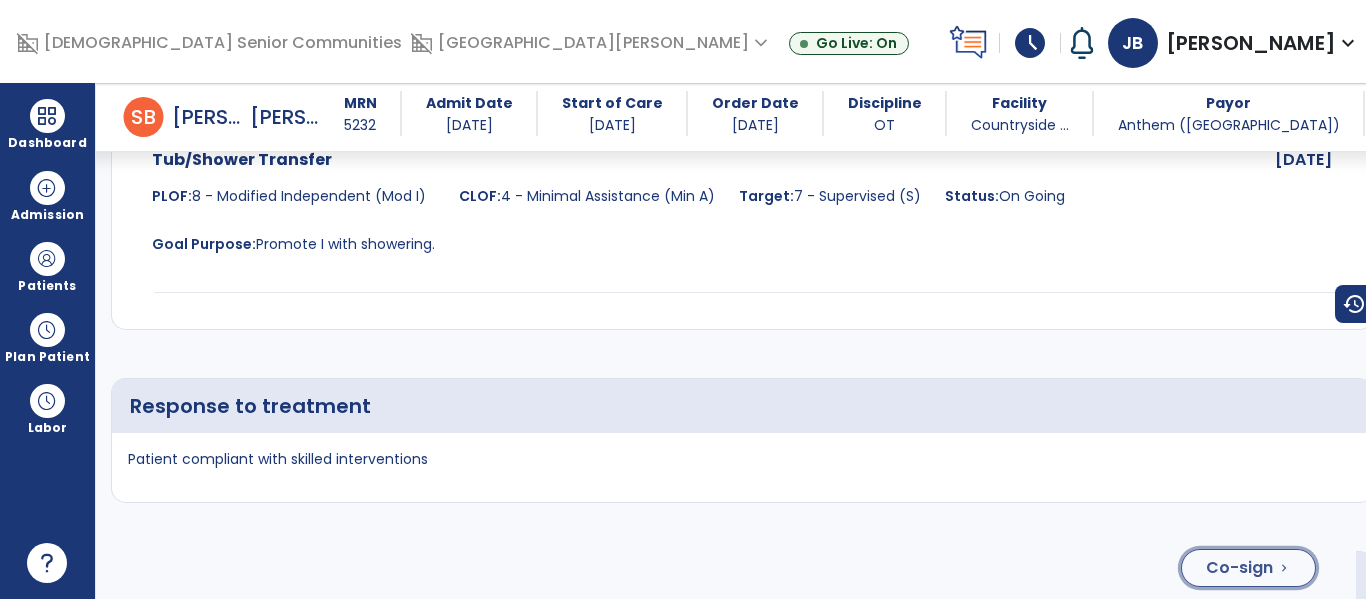 click on "Co-sign" 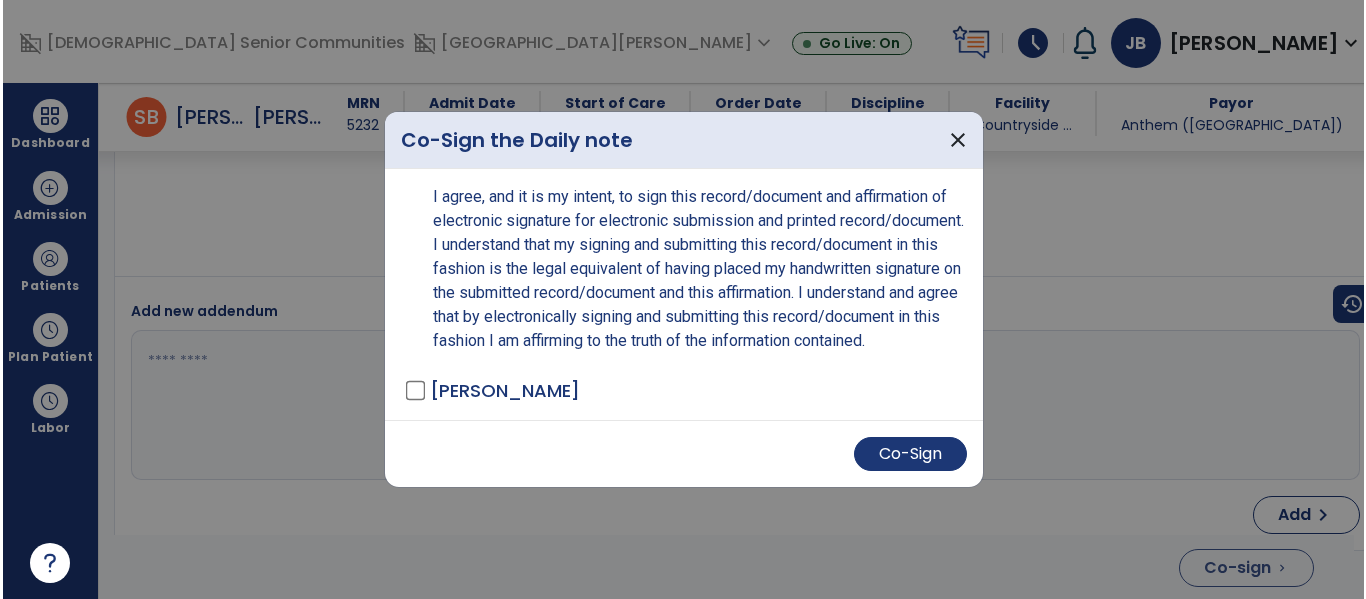 scroll, scrollTop: 4143, scrollLeft: 0, axis: vertical 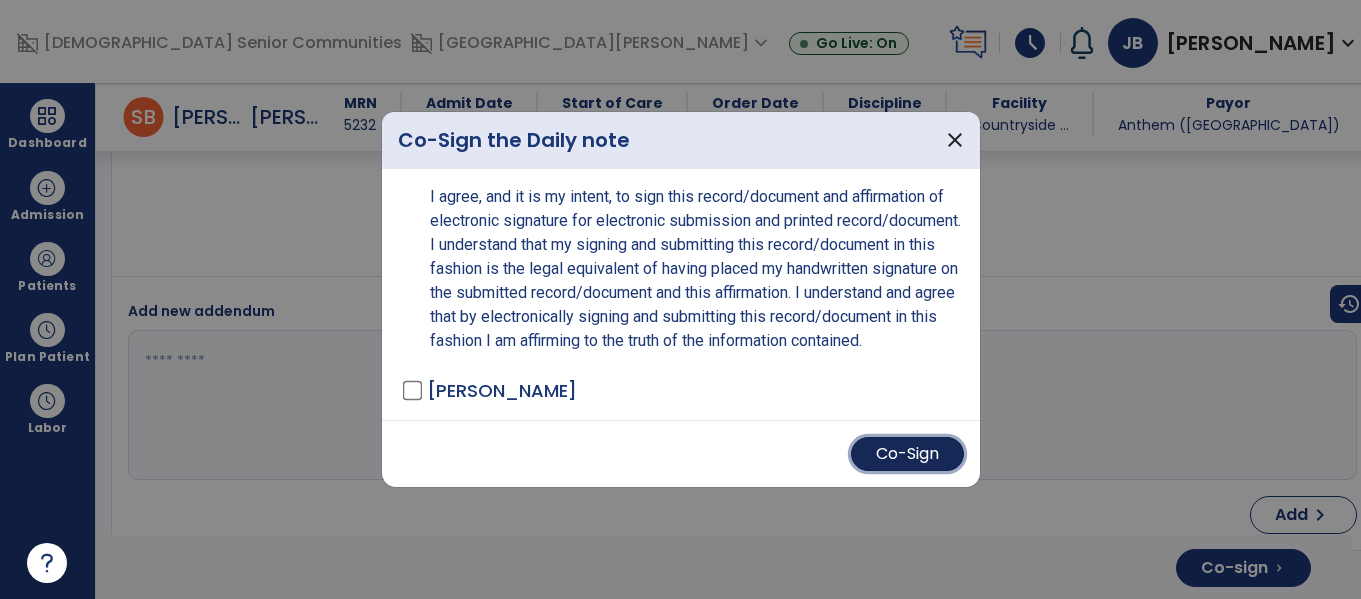 click on "Co-Sign" at bounding box center [907, 454] 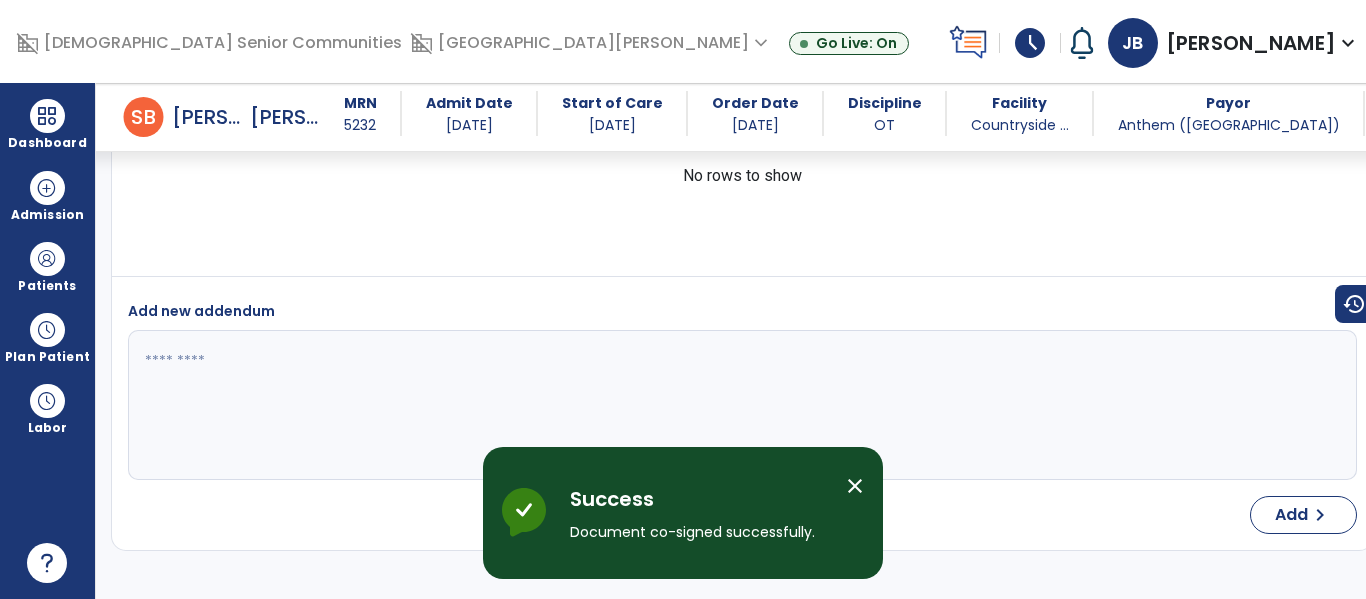 click on "close" at bounding box center (855, 486) 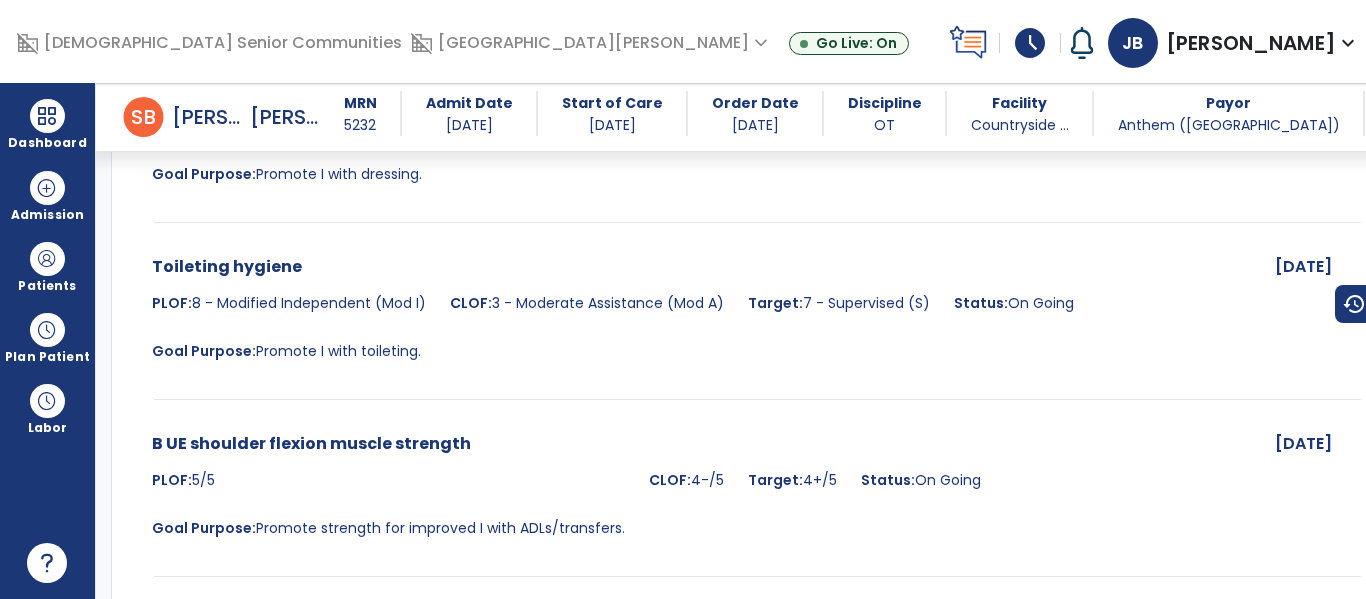 scroll, scrollTop: 0, scrollLeft: 0, axis: both 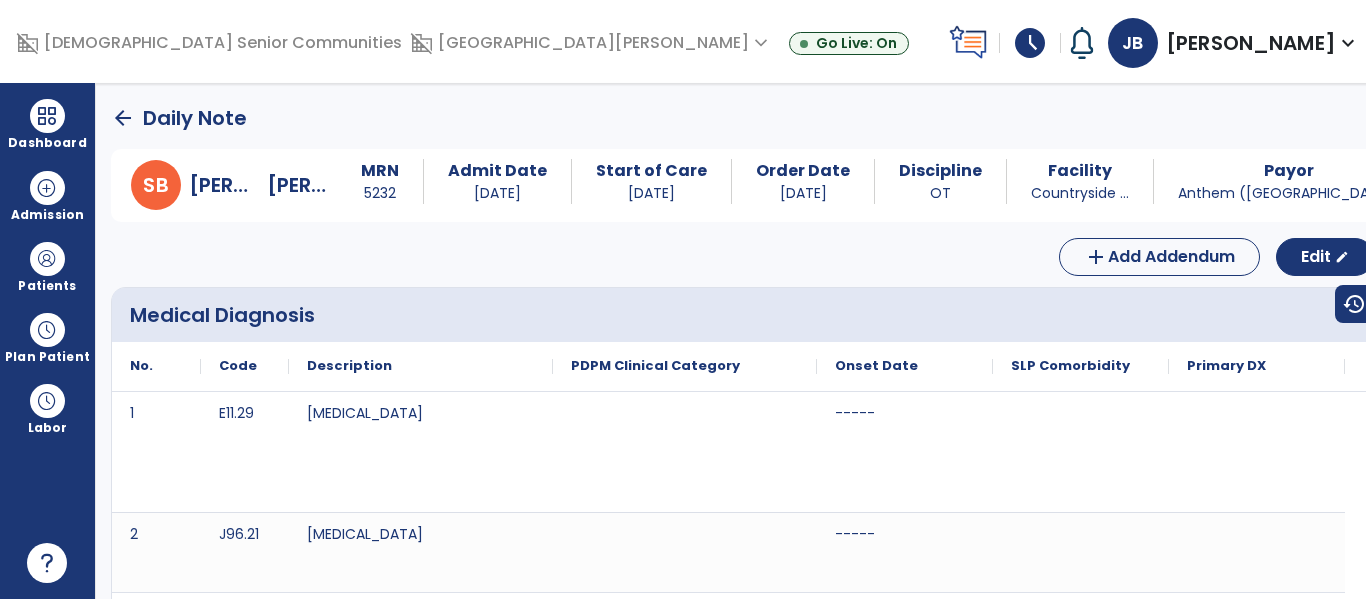 click on "arrow_back" 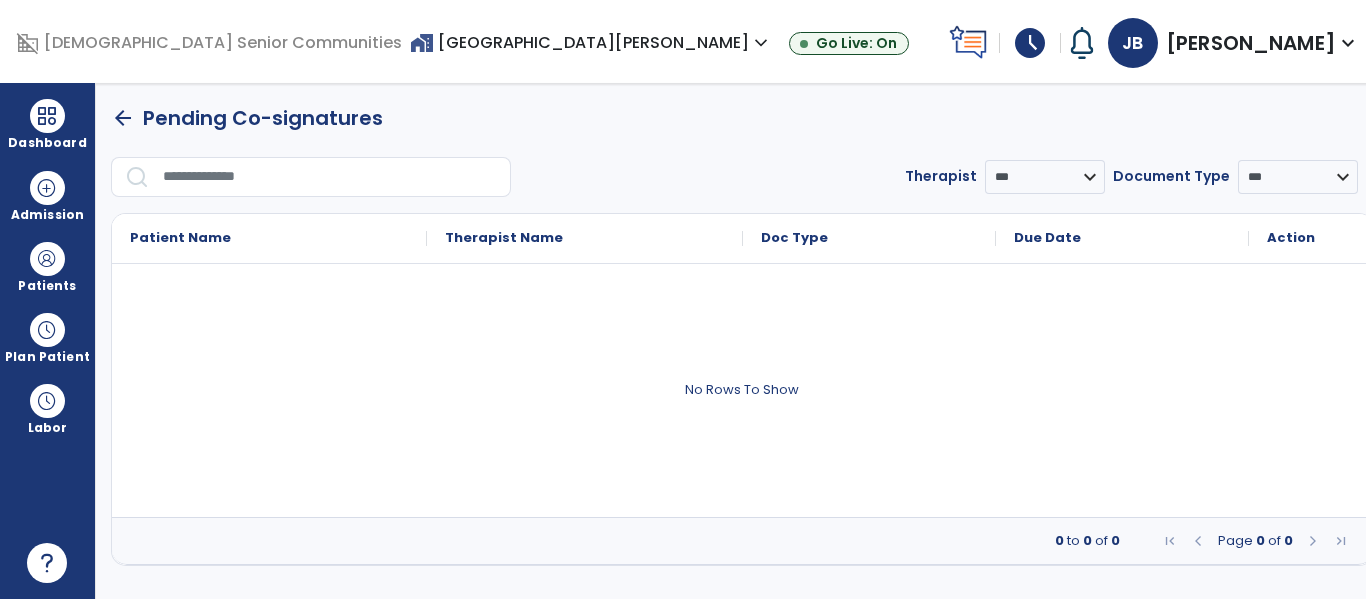 click on "arrow_back" 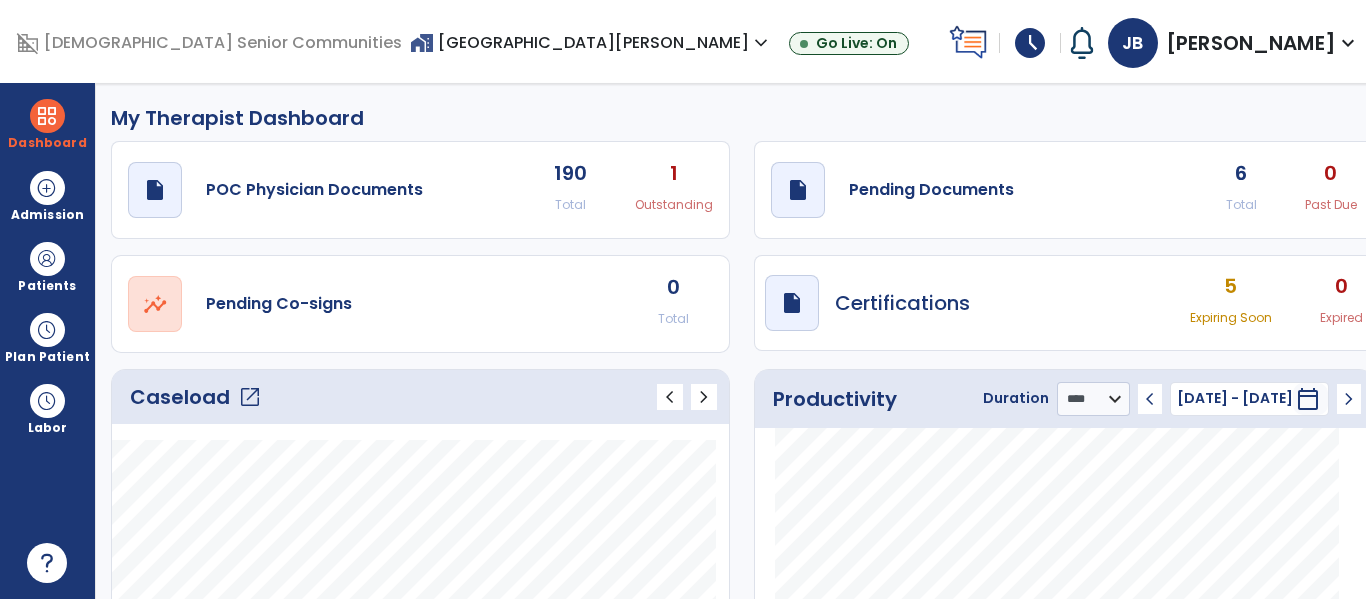 click on "draft   open_in_new  Pending Documents 6 Total 0 Past Due" 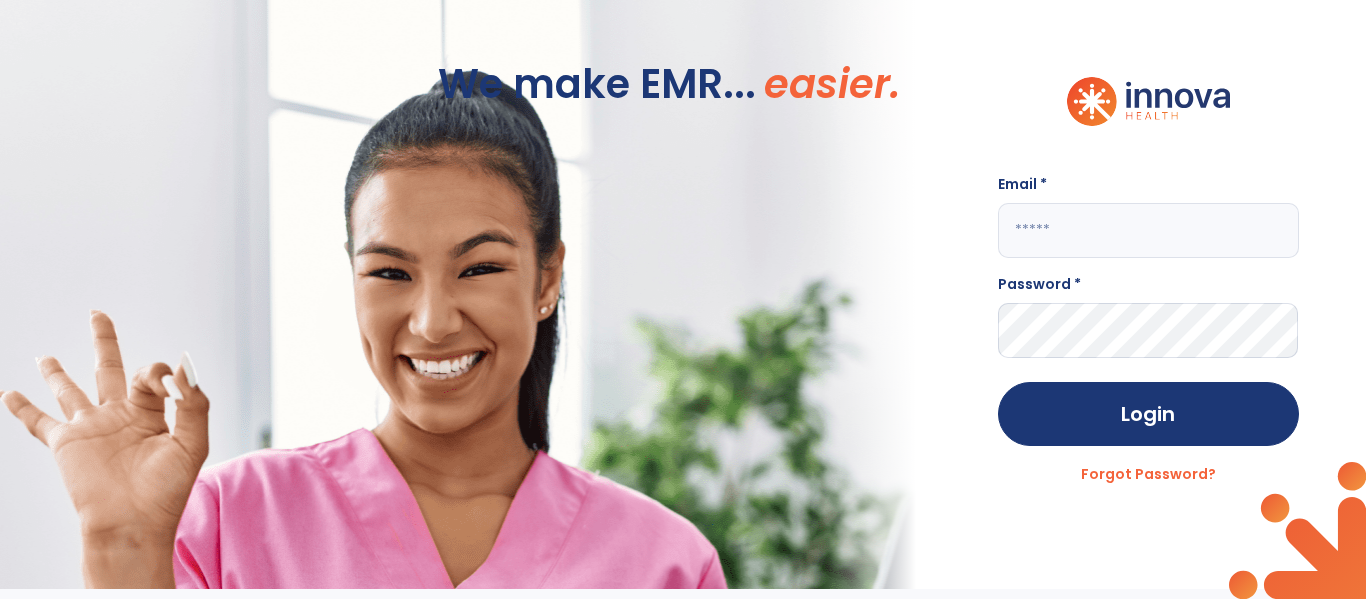 click 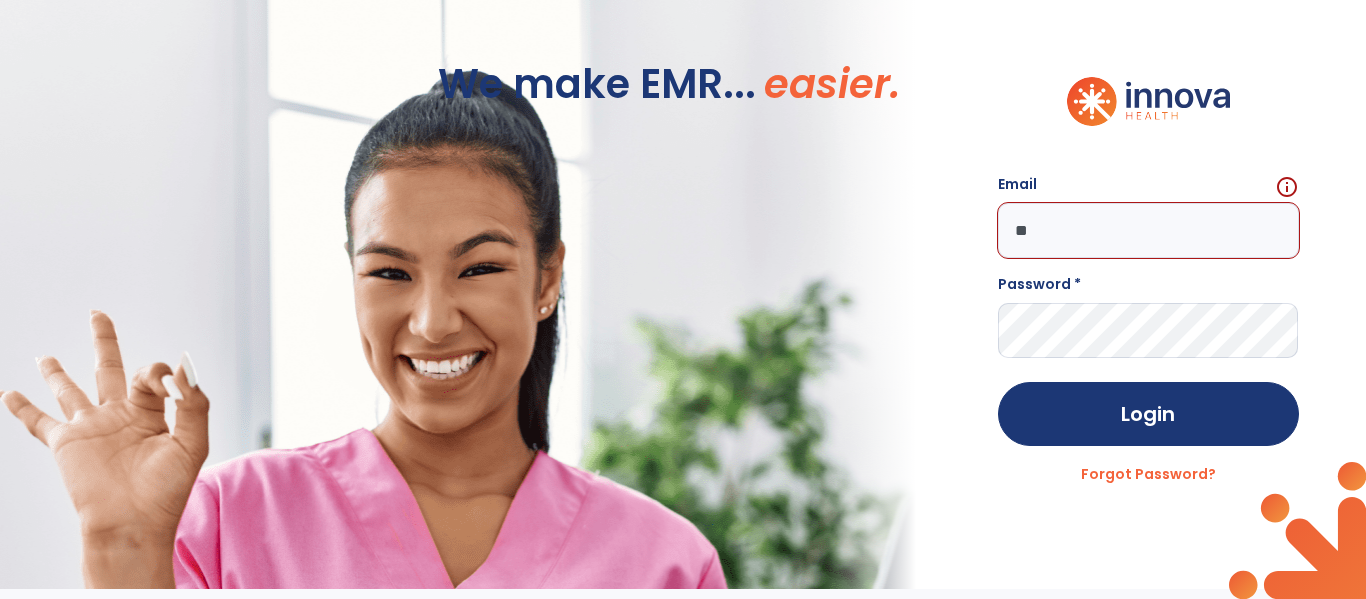 type on "*" 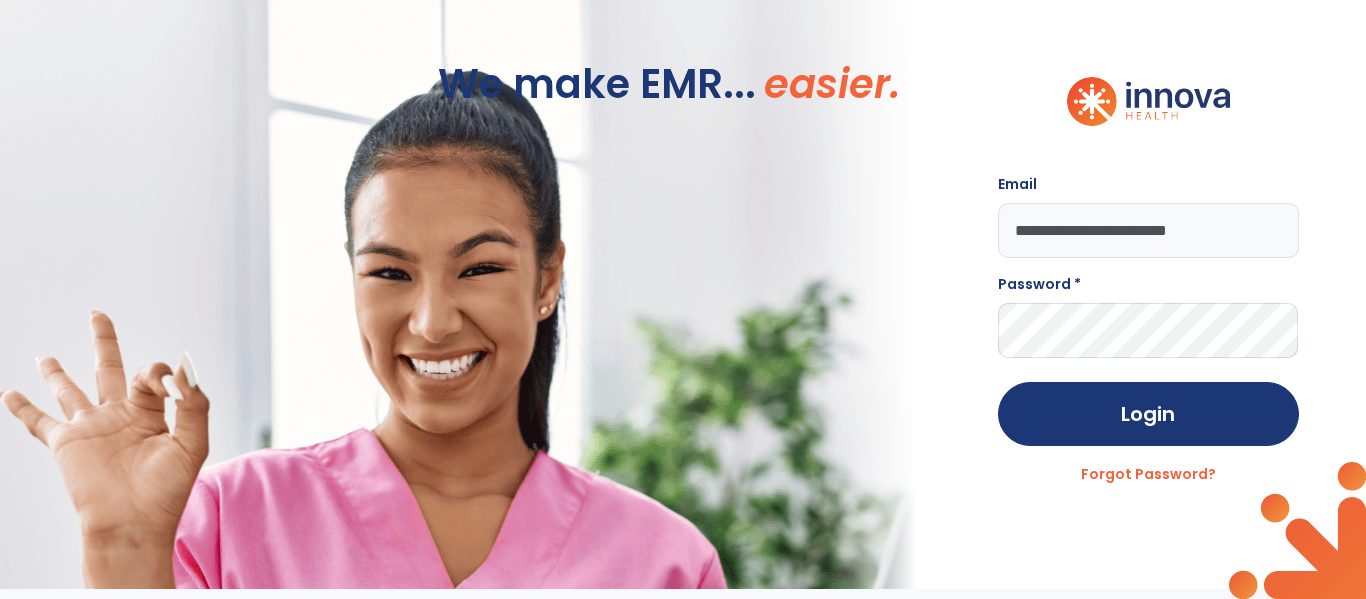 type on "**********" 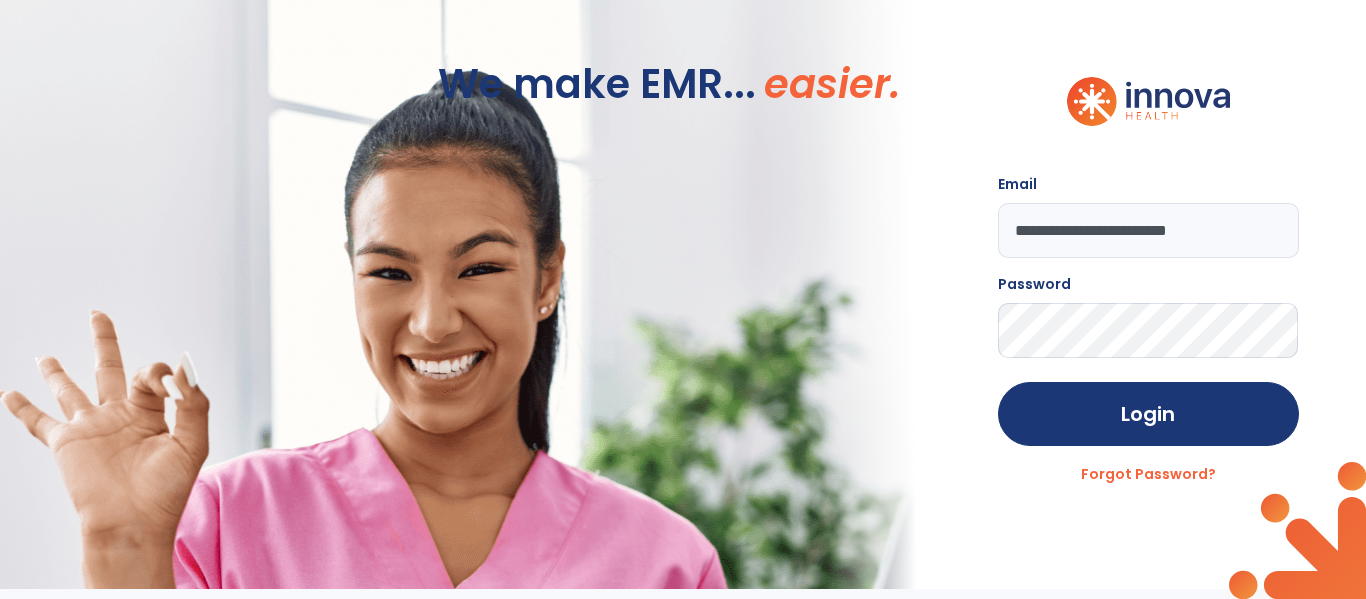 click on "Login" 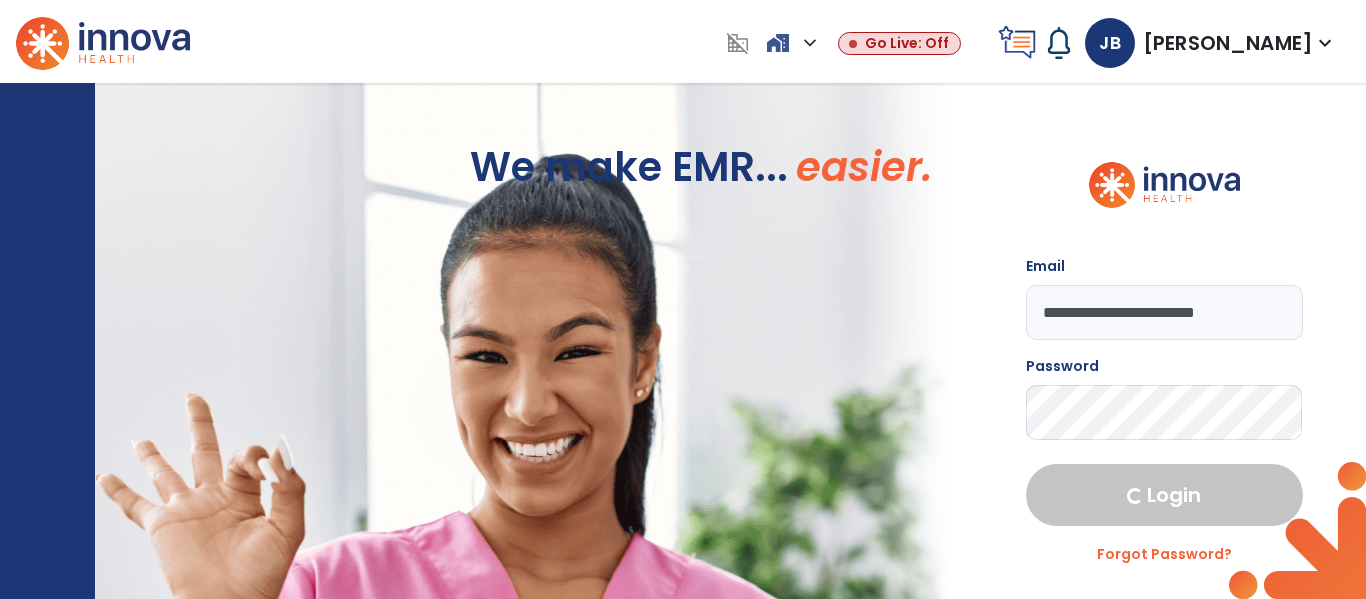 select on "****" 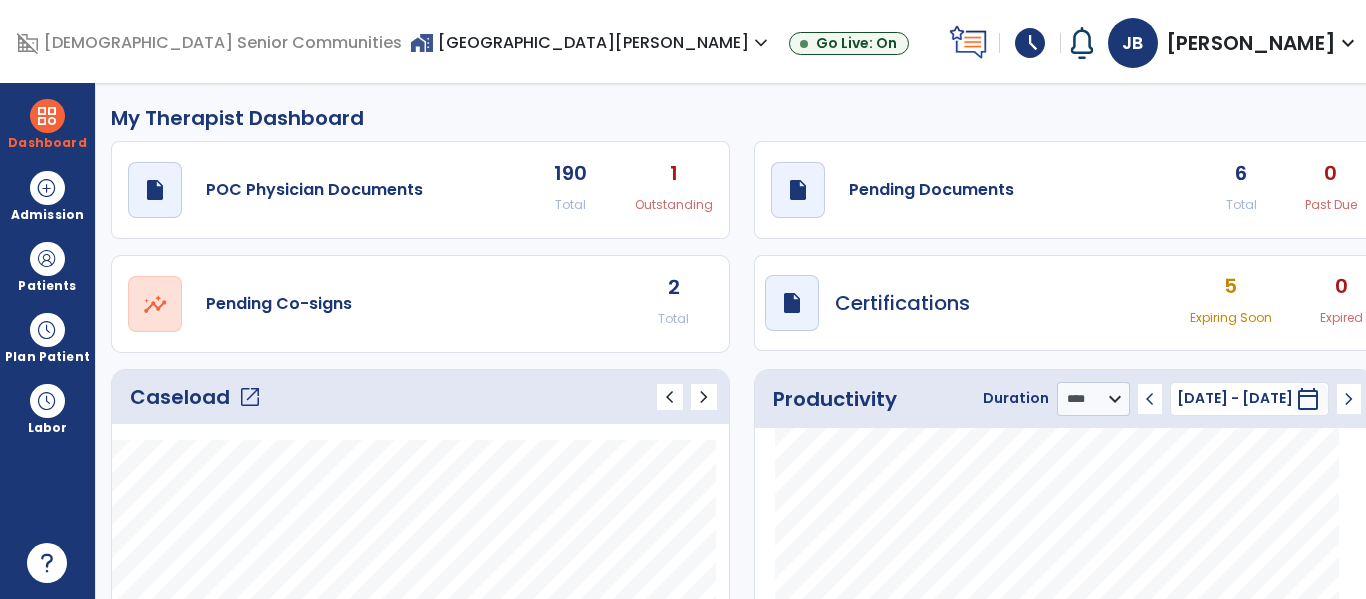 click on "draft   open_in_new  Pending Documents 6 Total 0 Past Due" 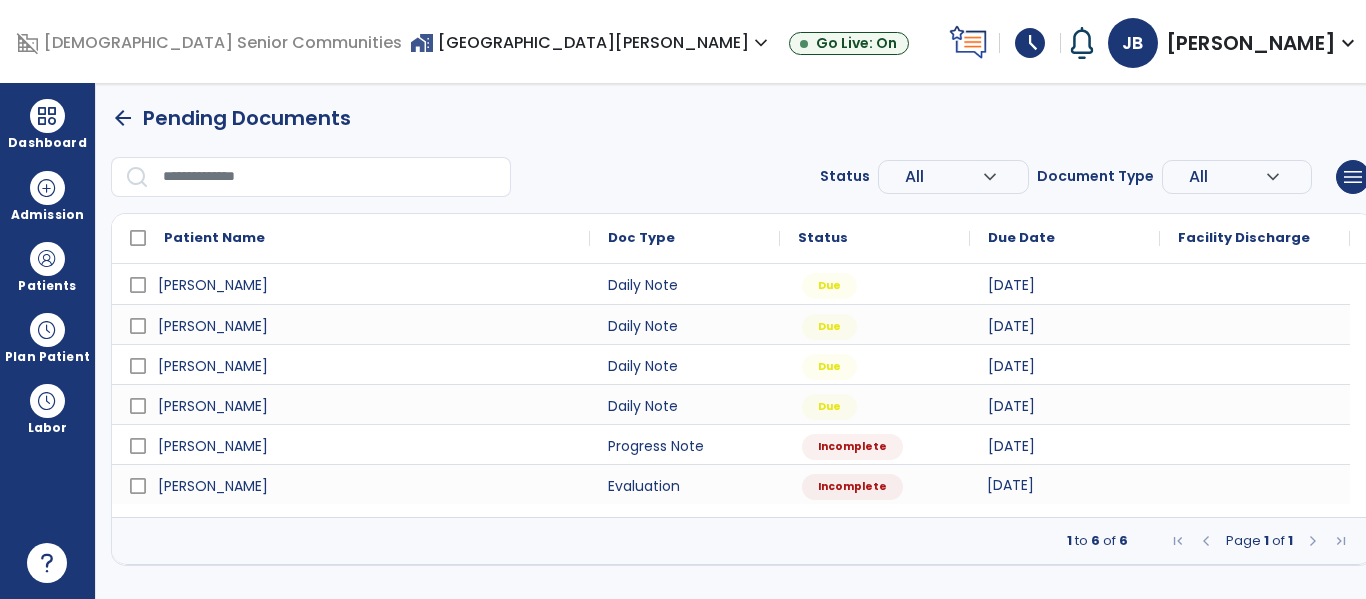click on "[DATE]" at bounding box center [1010, 485] 